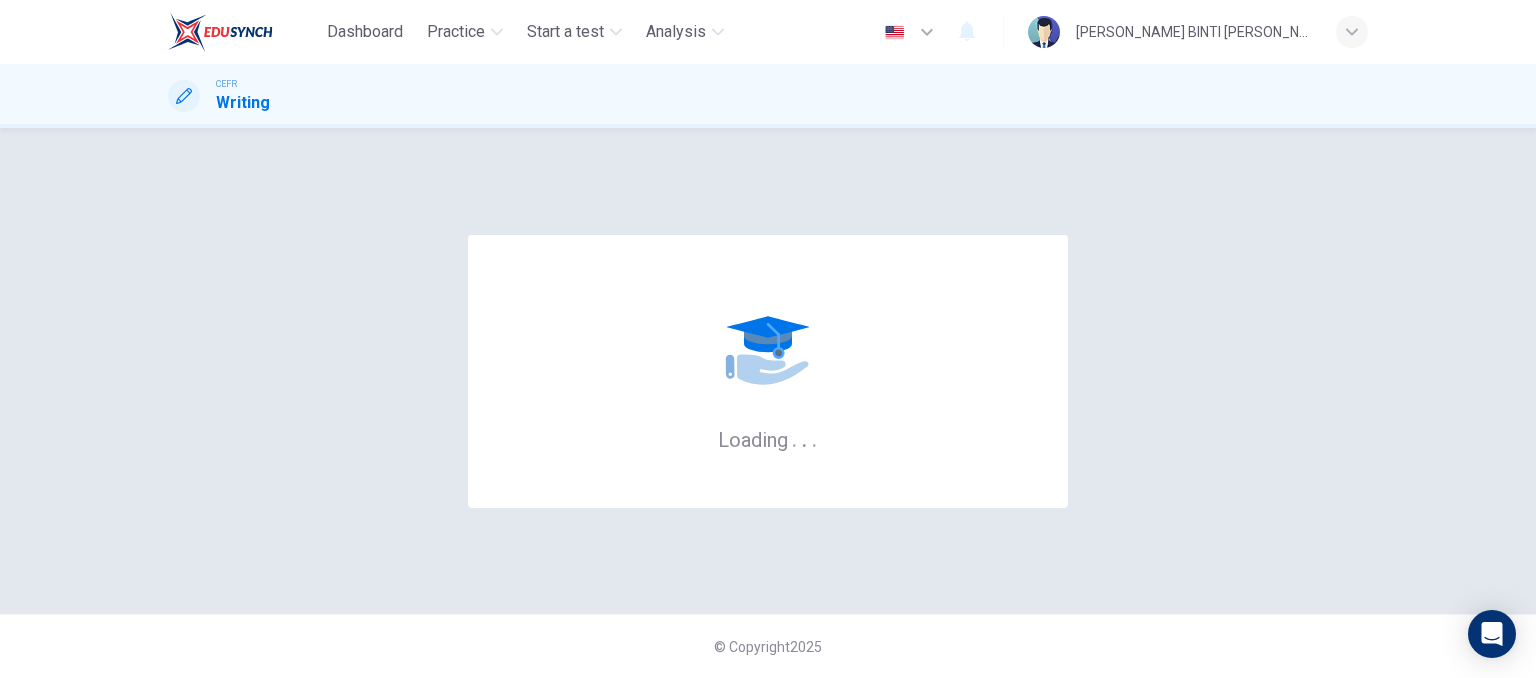 scroll, scrollTop: 0, scrollLeft: 0, axis: both 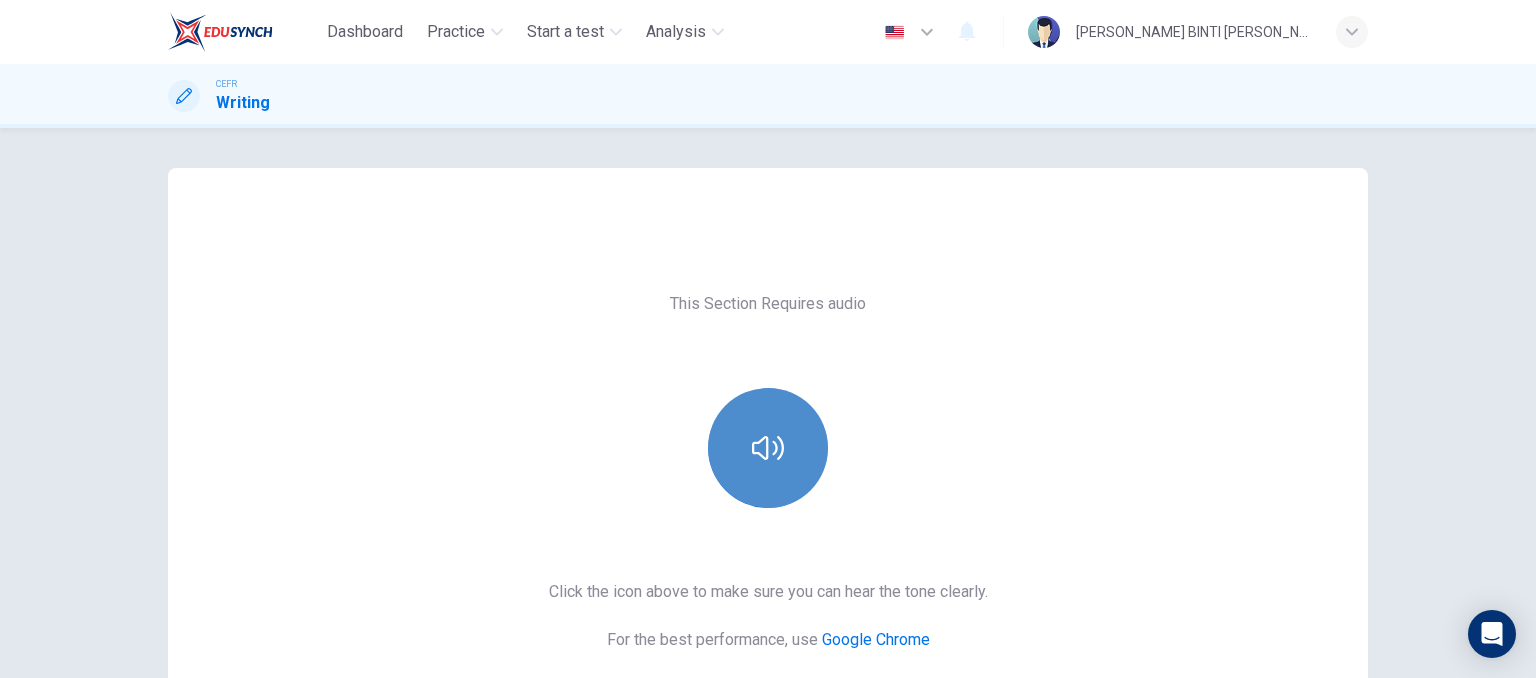click at bounding box center (768, 448) 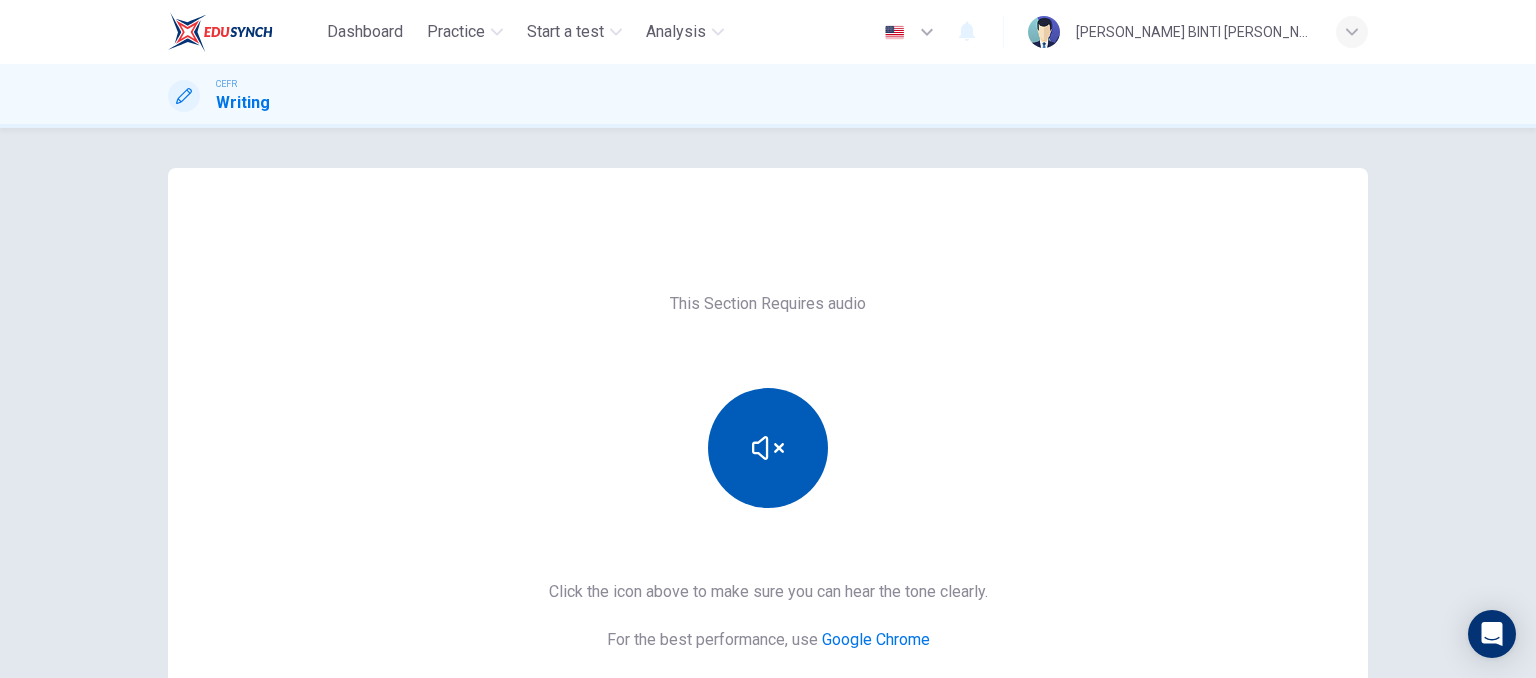 click at bounding box center (768, 448) 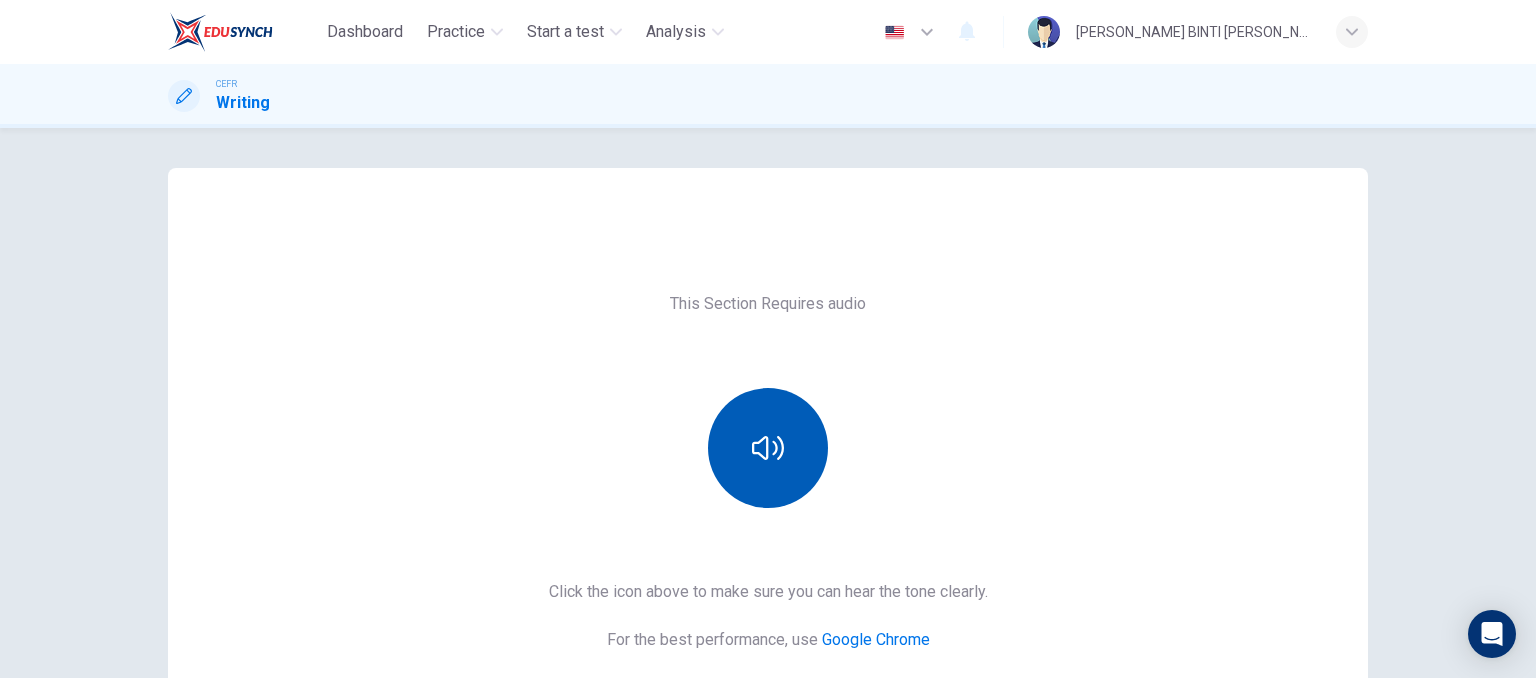 scroll, scrollTop: 289, scrollLeft: 0, axis: vertical 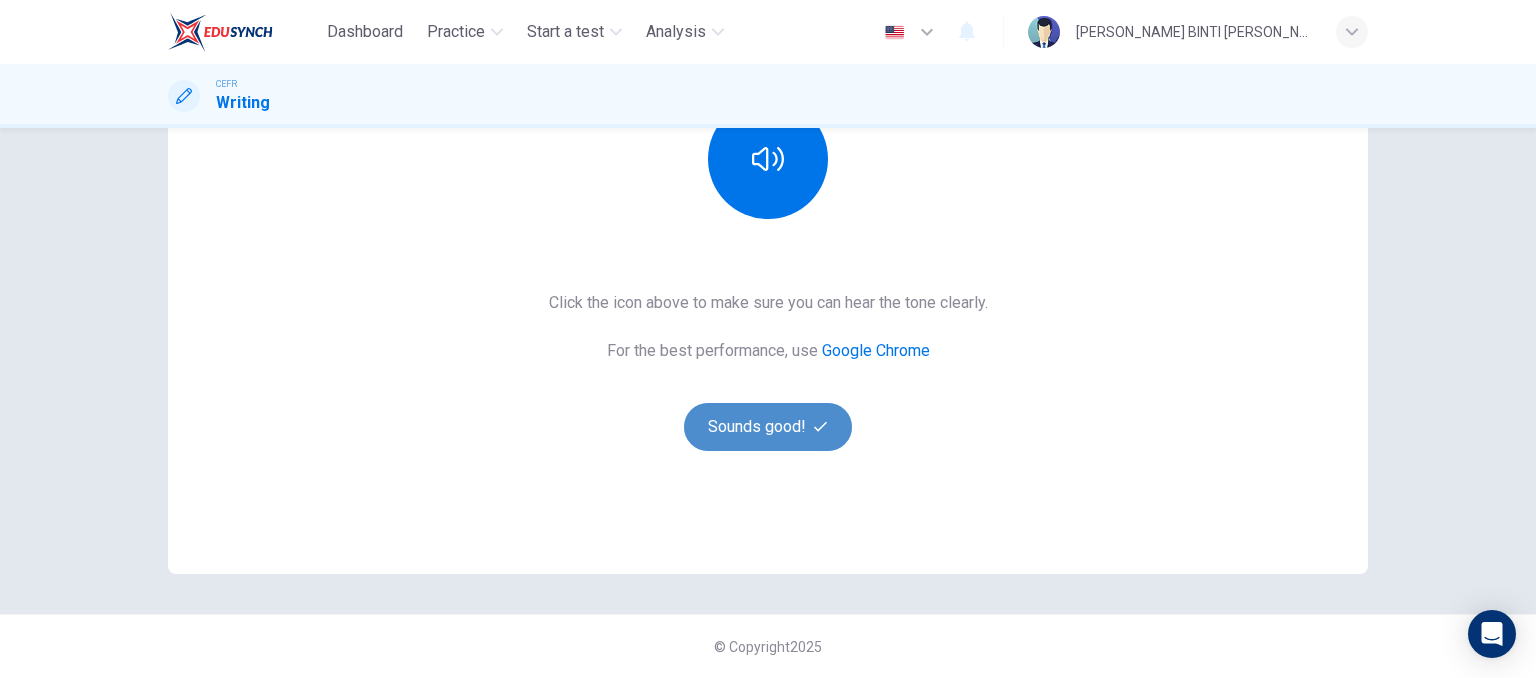 click on "Sounds good!" at bounding box center (768, 427) 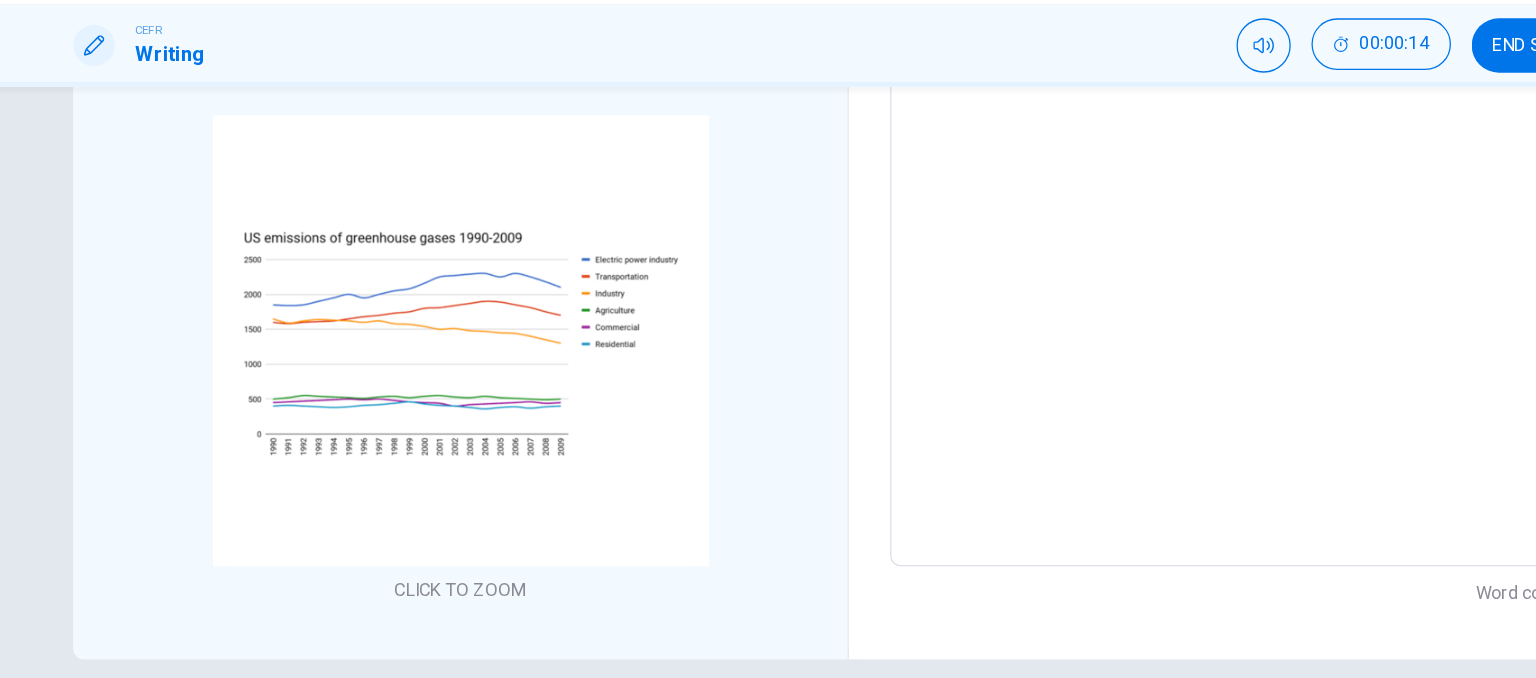 scroll, scrollTop: 367, scrollLeft: 0, axis: vertical 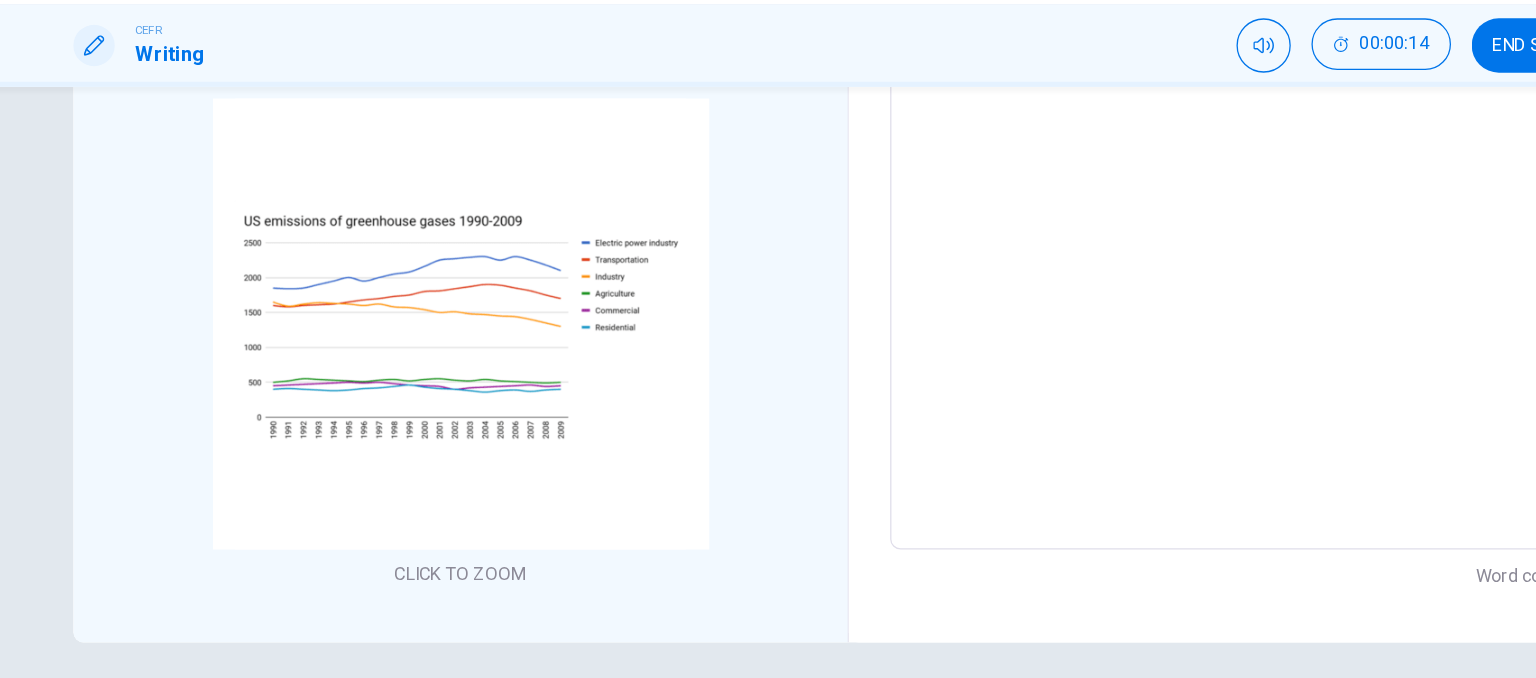 click on "Click to Zoom" at bounding box center (467, 327) 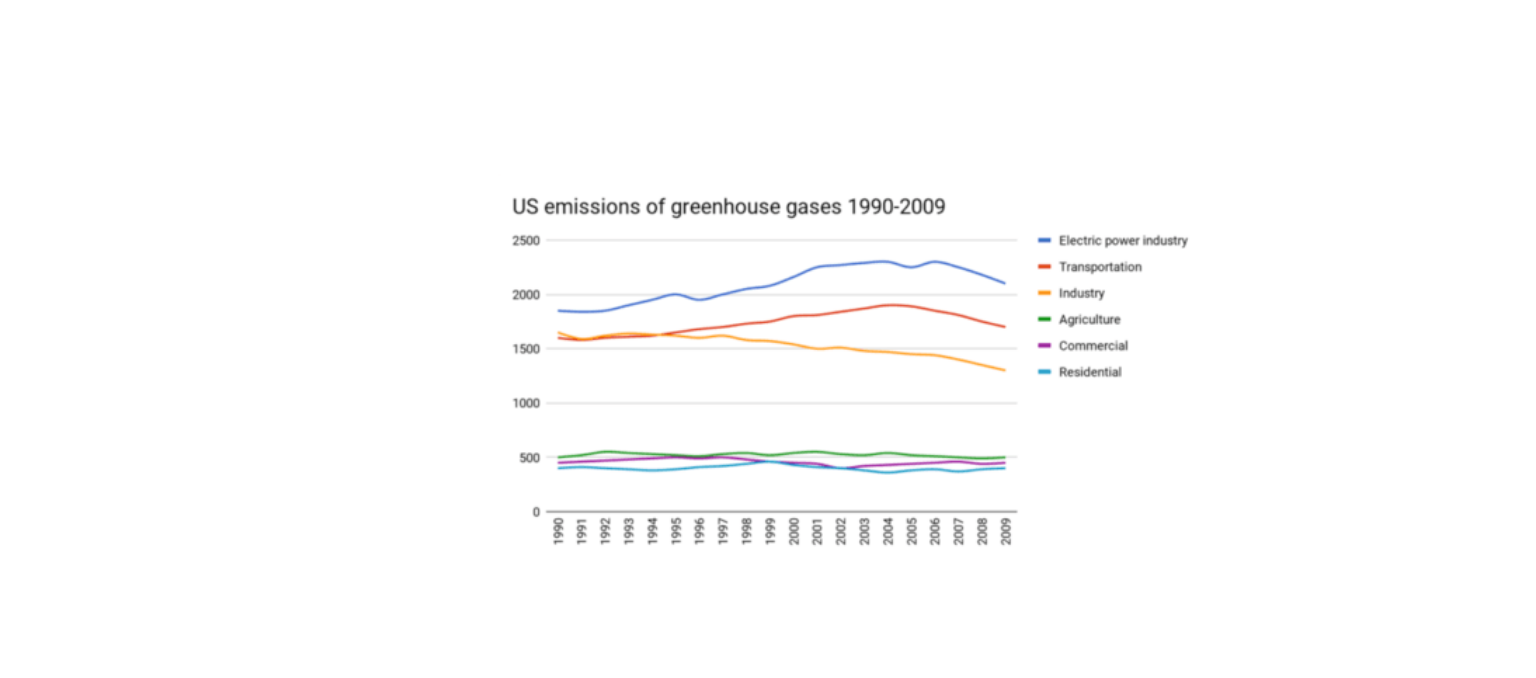 click at bounding box center (768, 344) 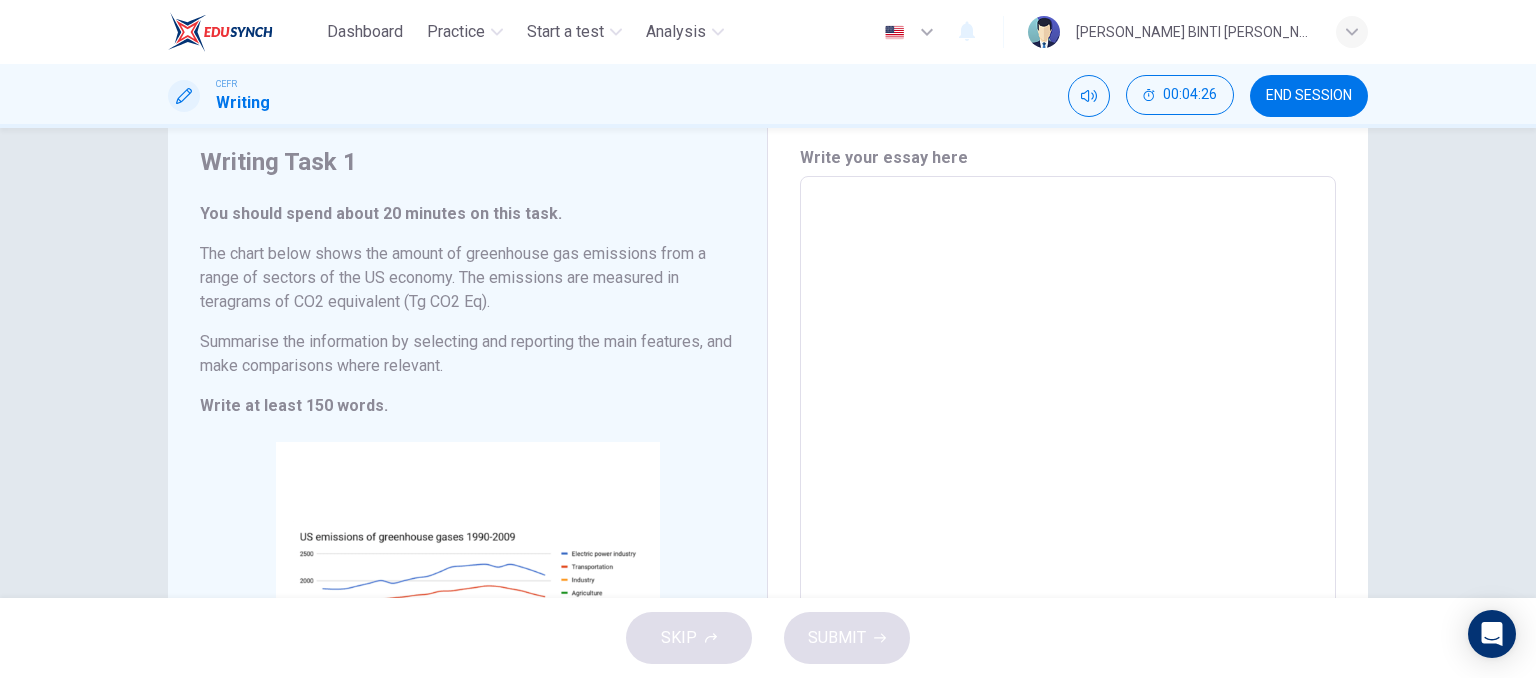 scroll, scrollTop: 0, scrollLeft: 0, axis: both 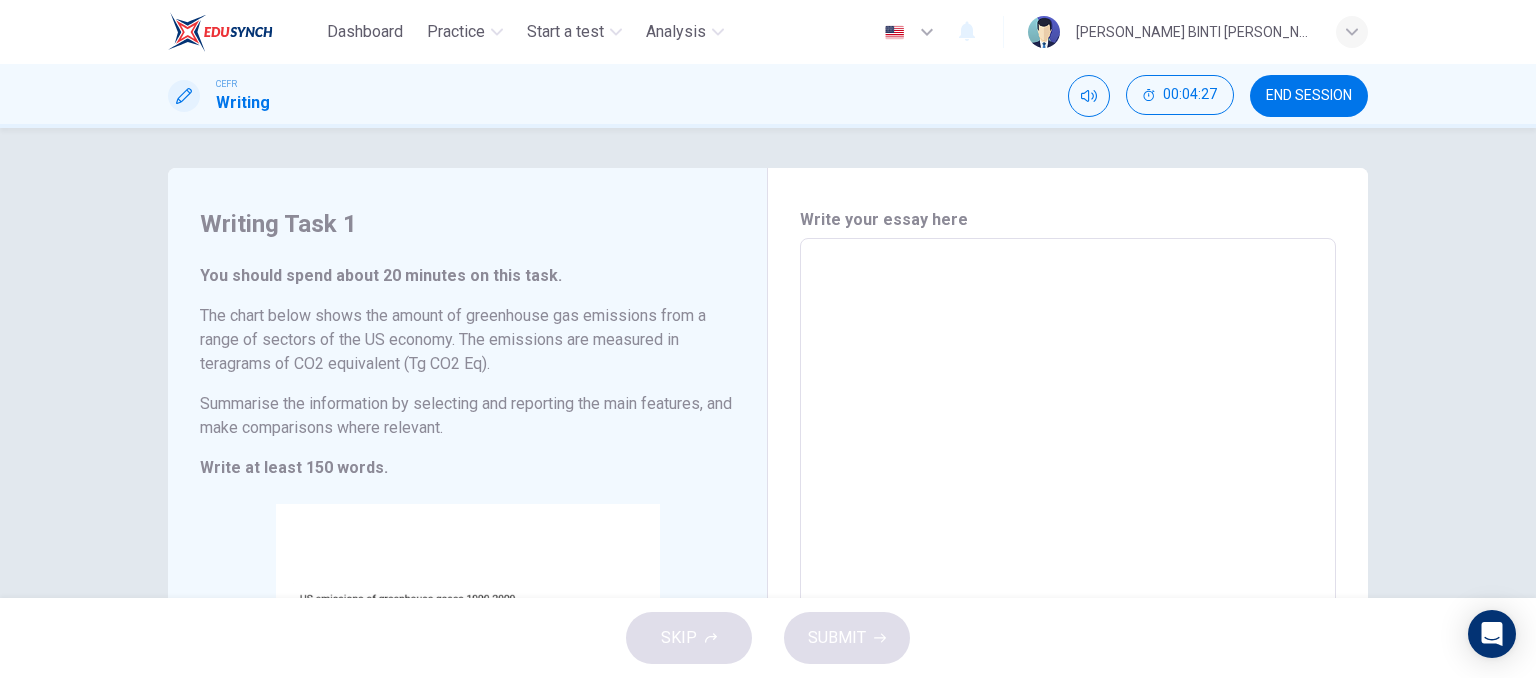 click at bounding box center (1068, 546) 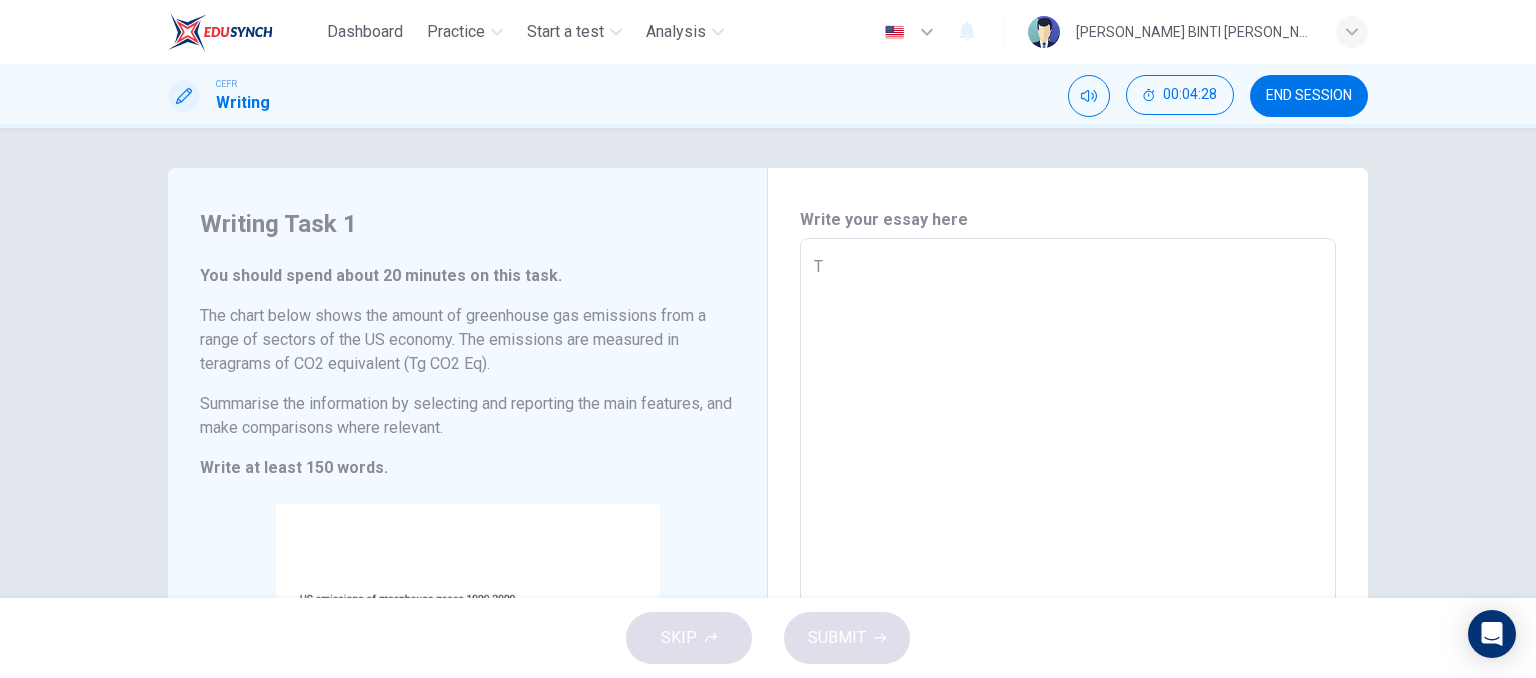 type on "T" 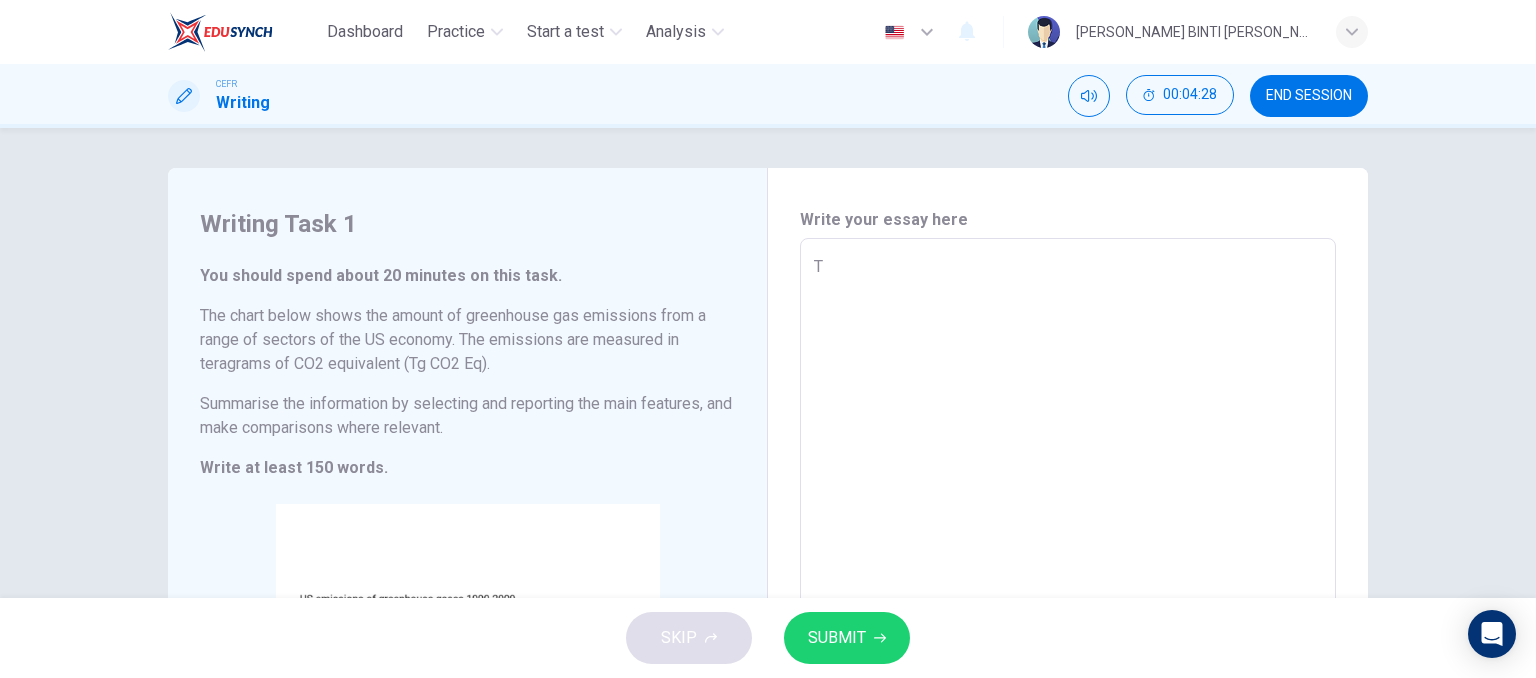 type on "Th" 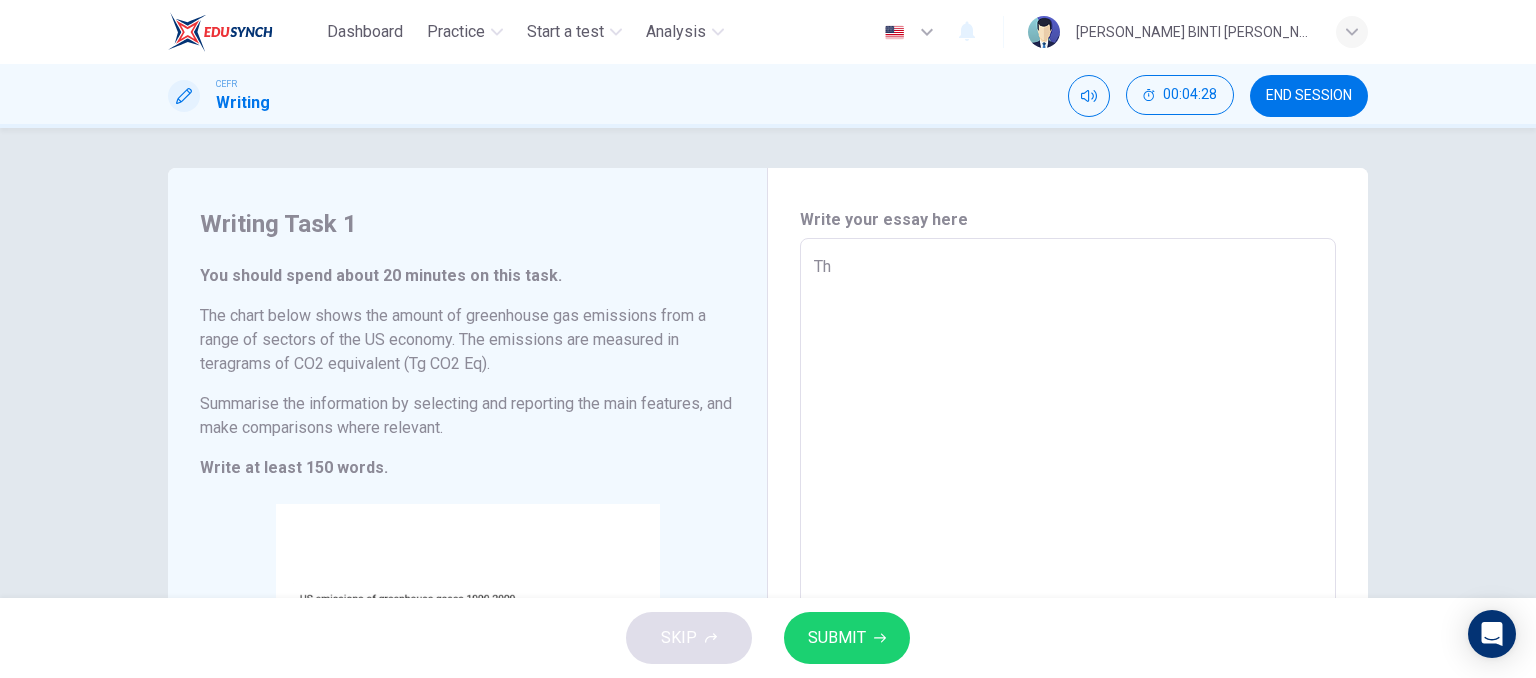 type on "The" 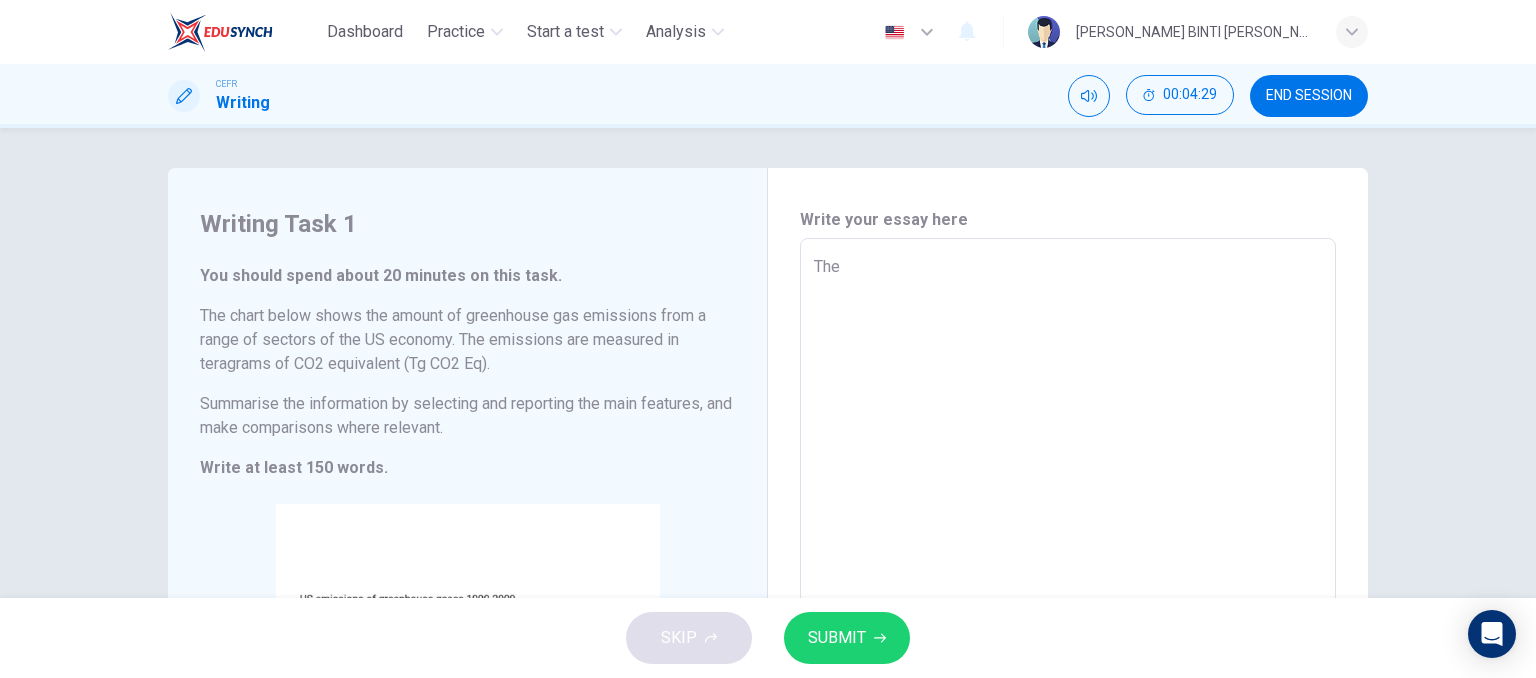type on "x" 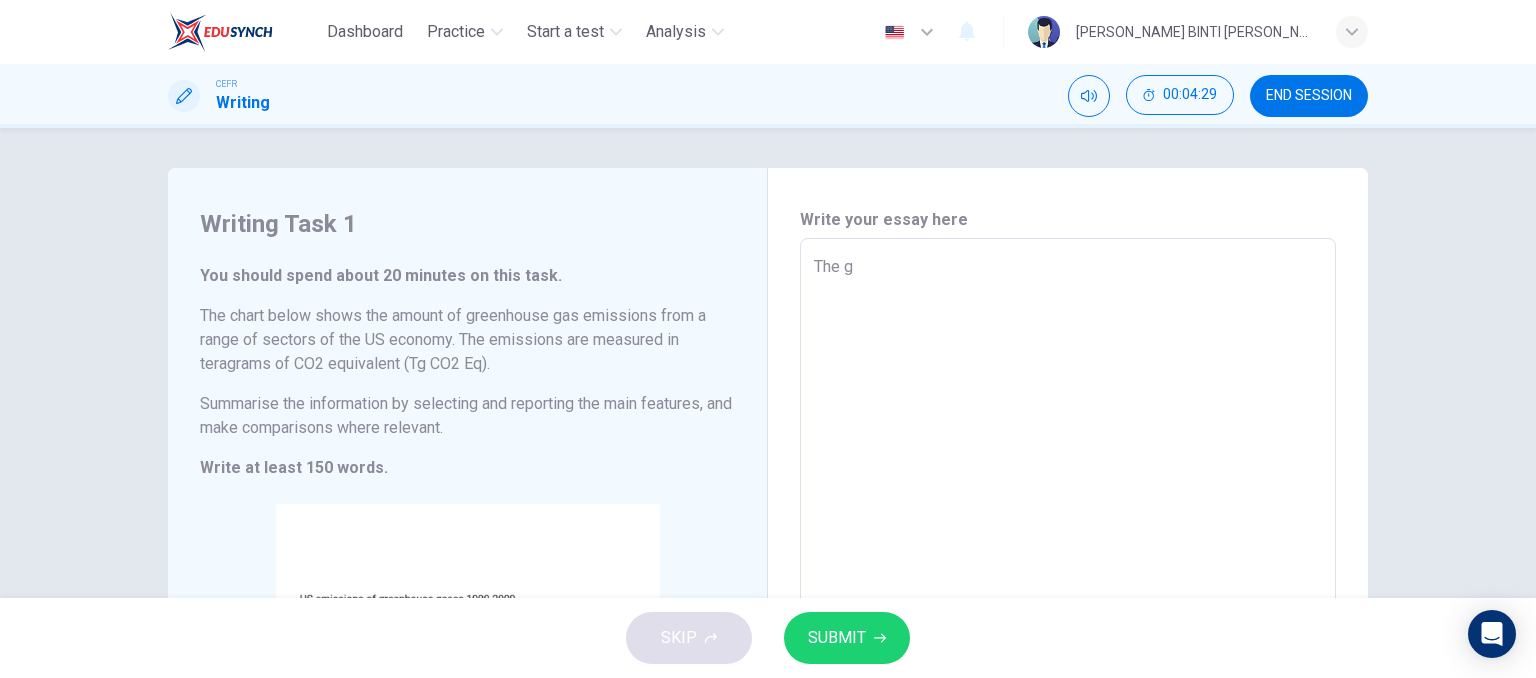 type on "x" 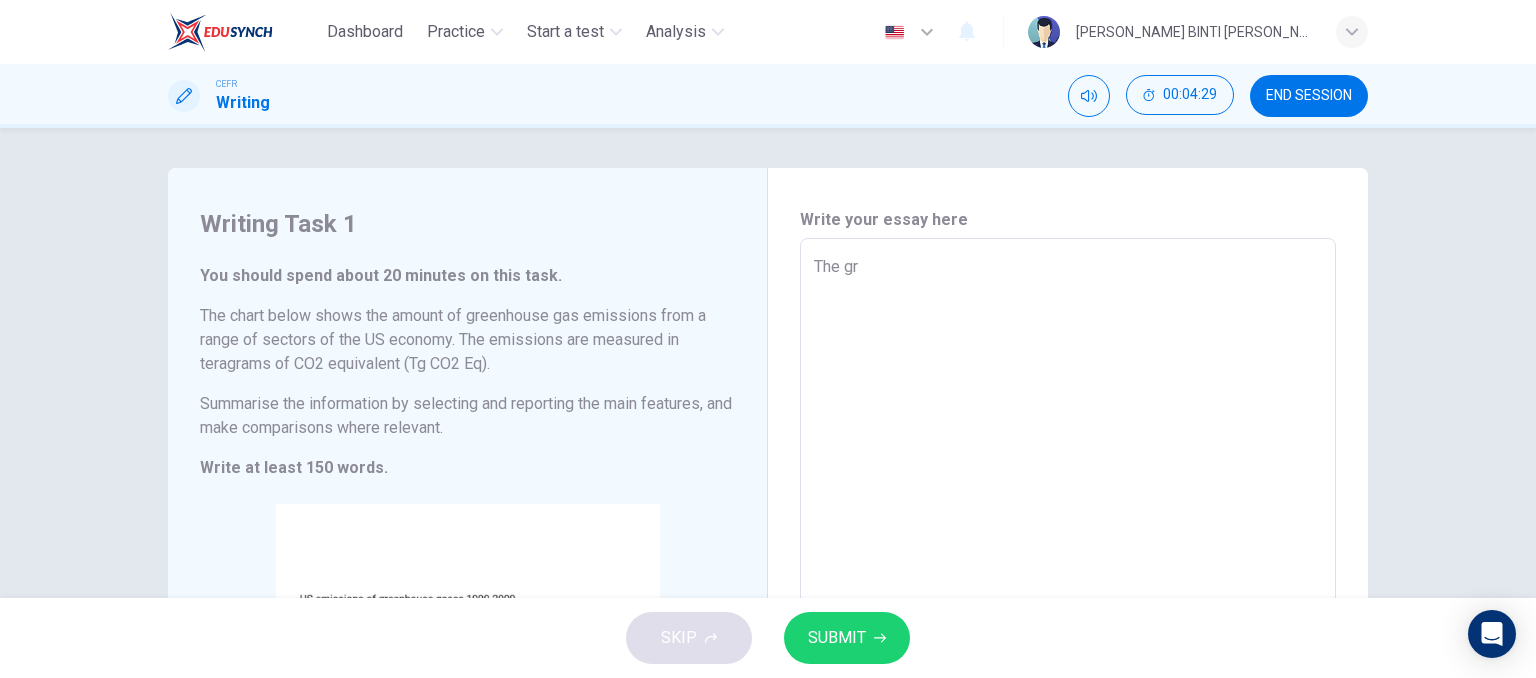 type on "x" 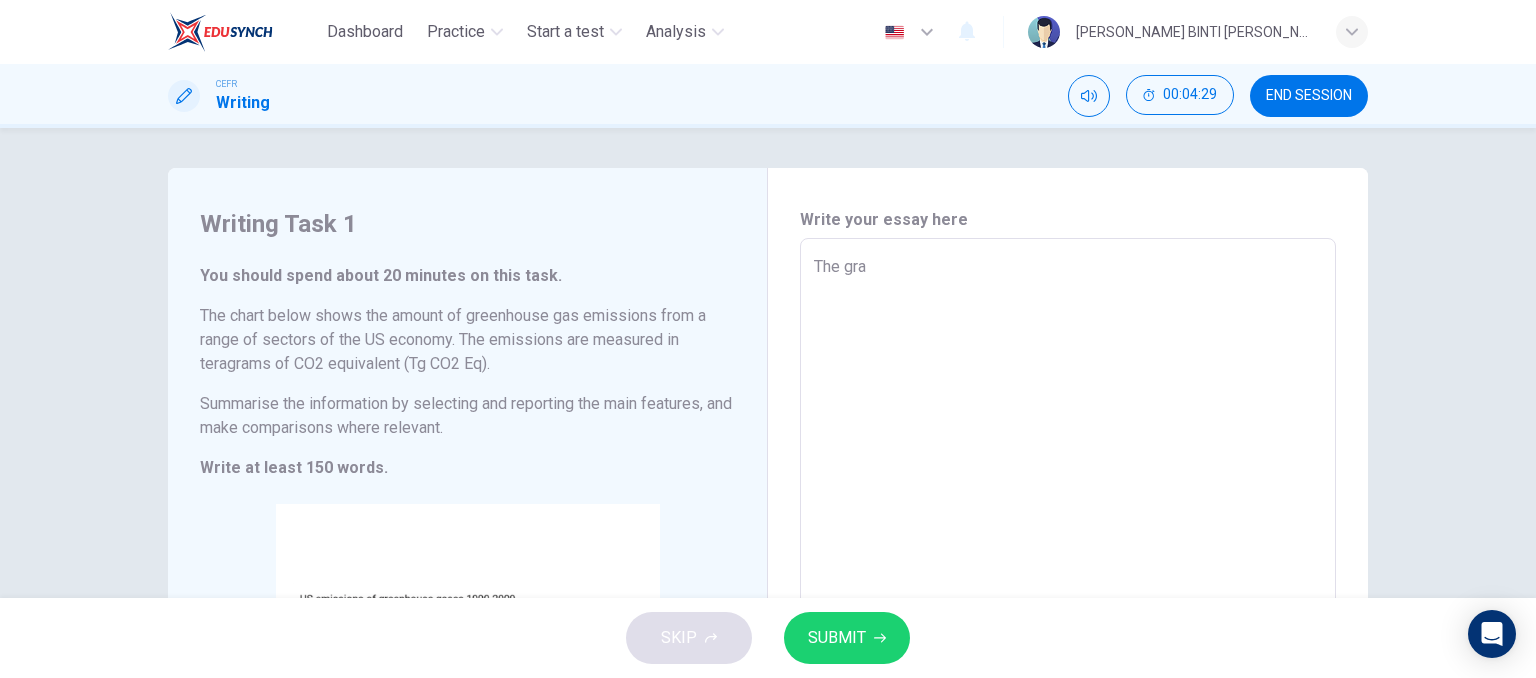 type on "x" 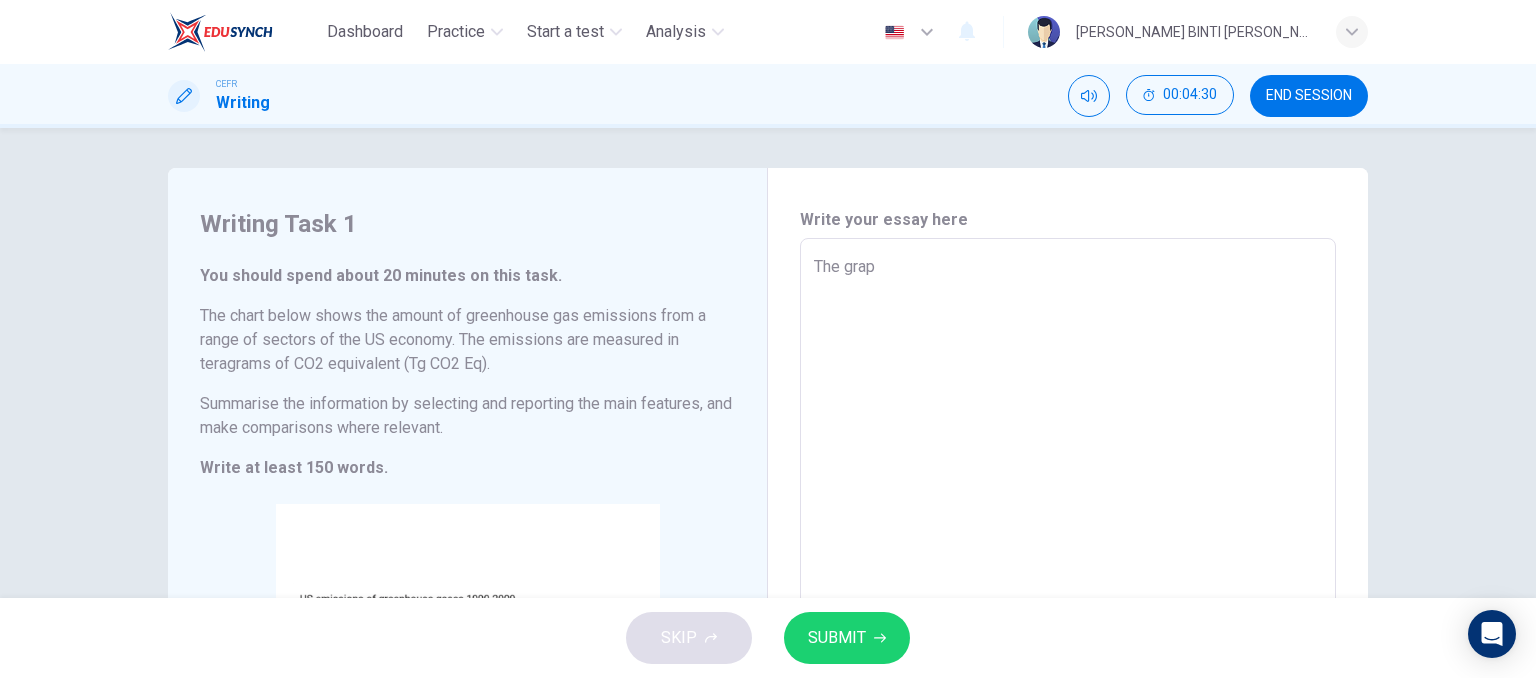 type on "The grapg" 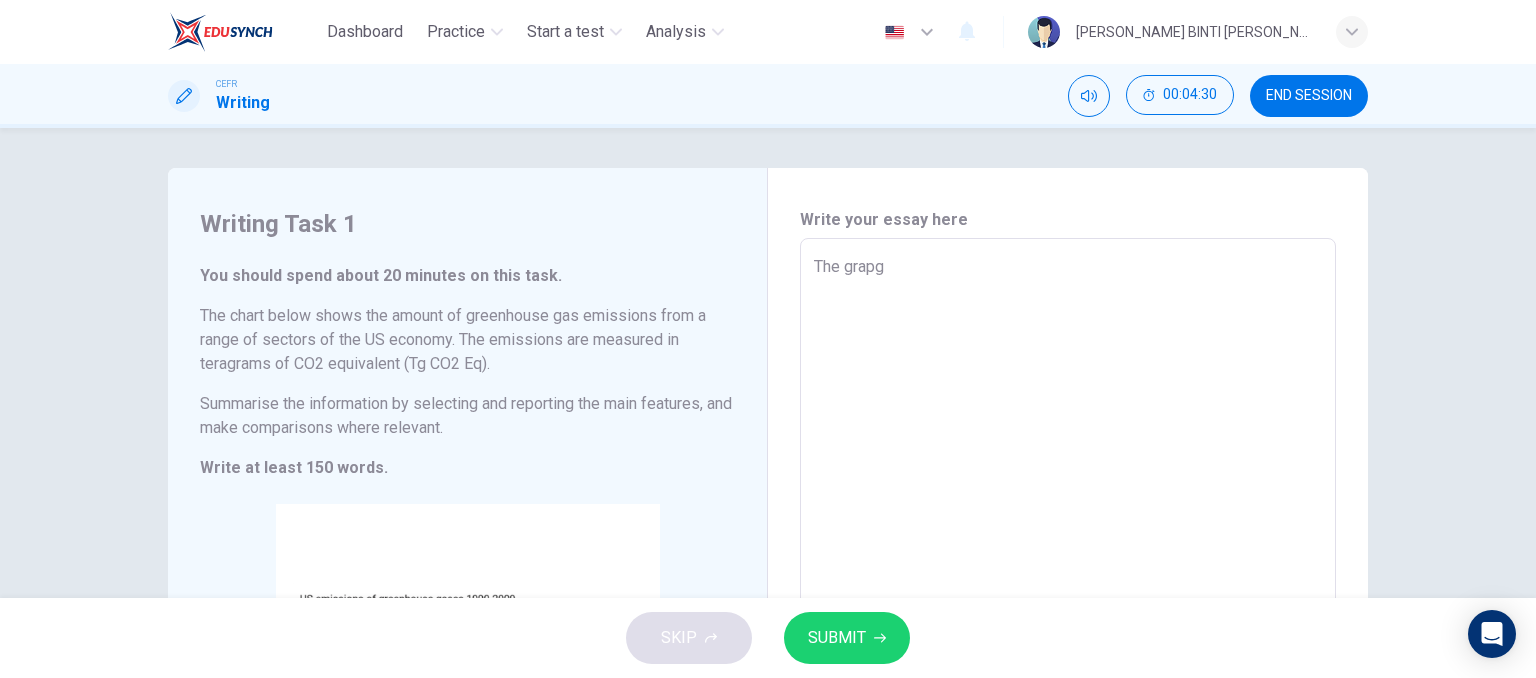 type on "x" 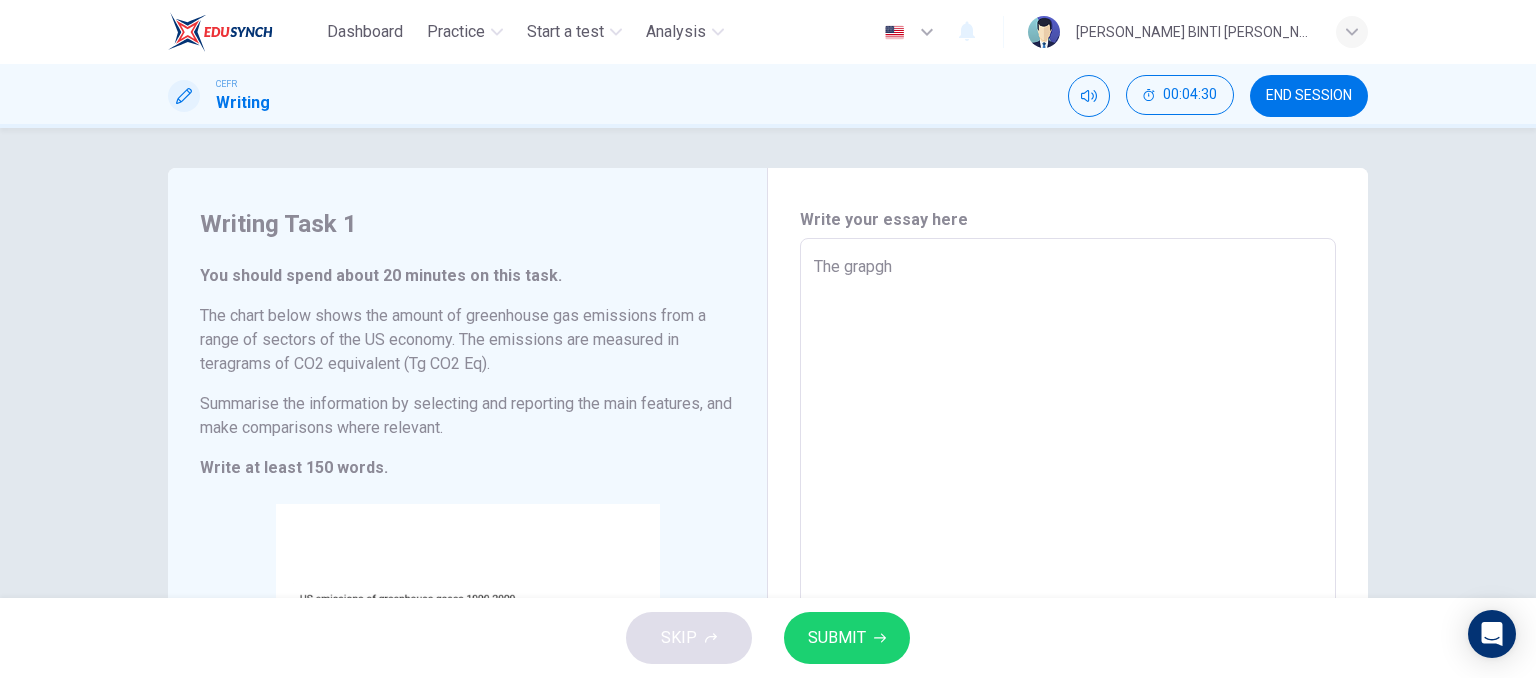 type on "x" 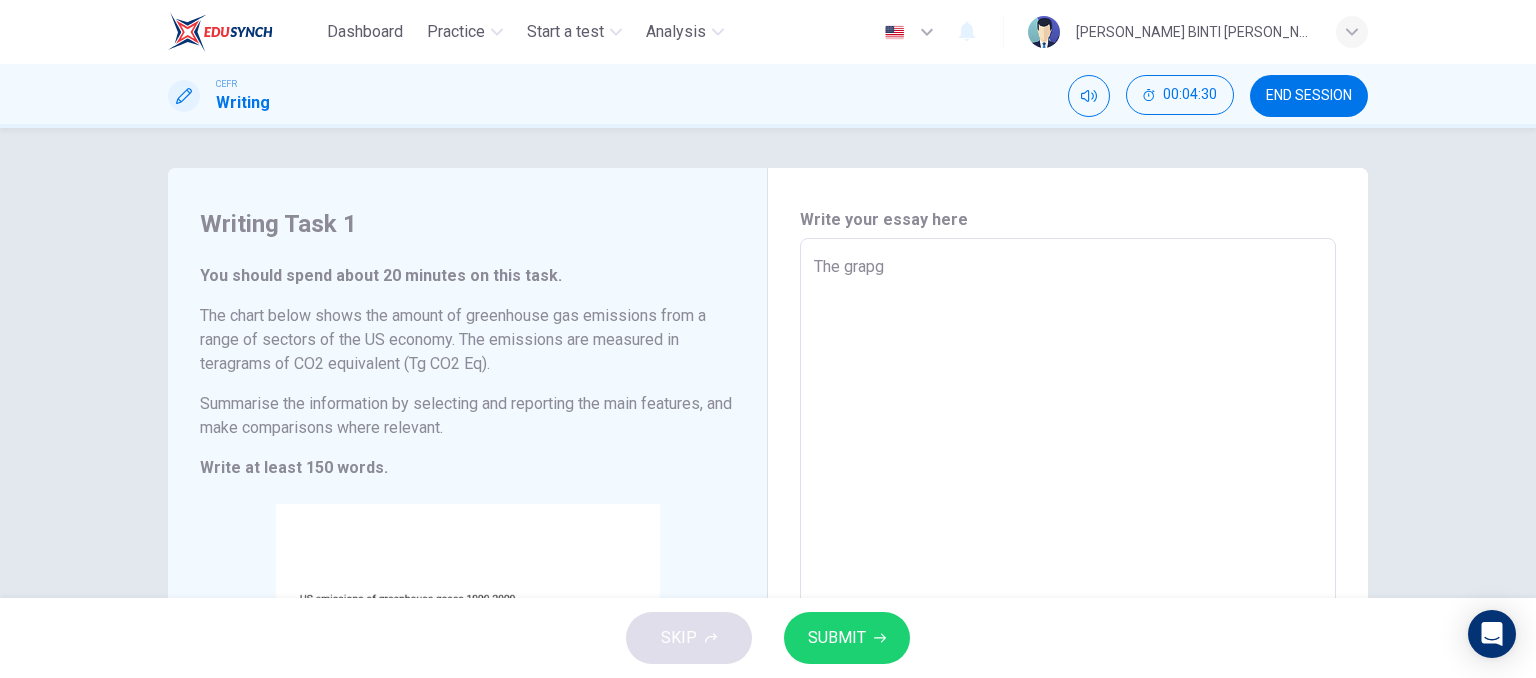 type on "x" 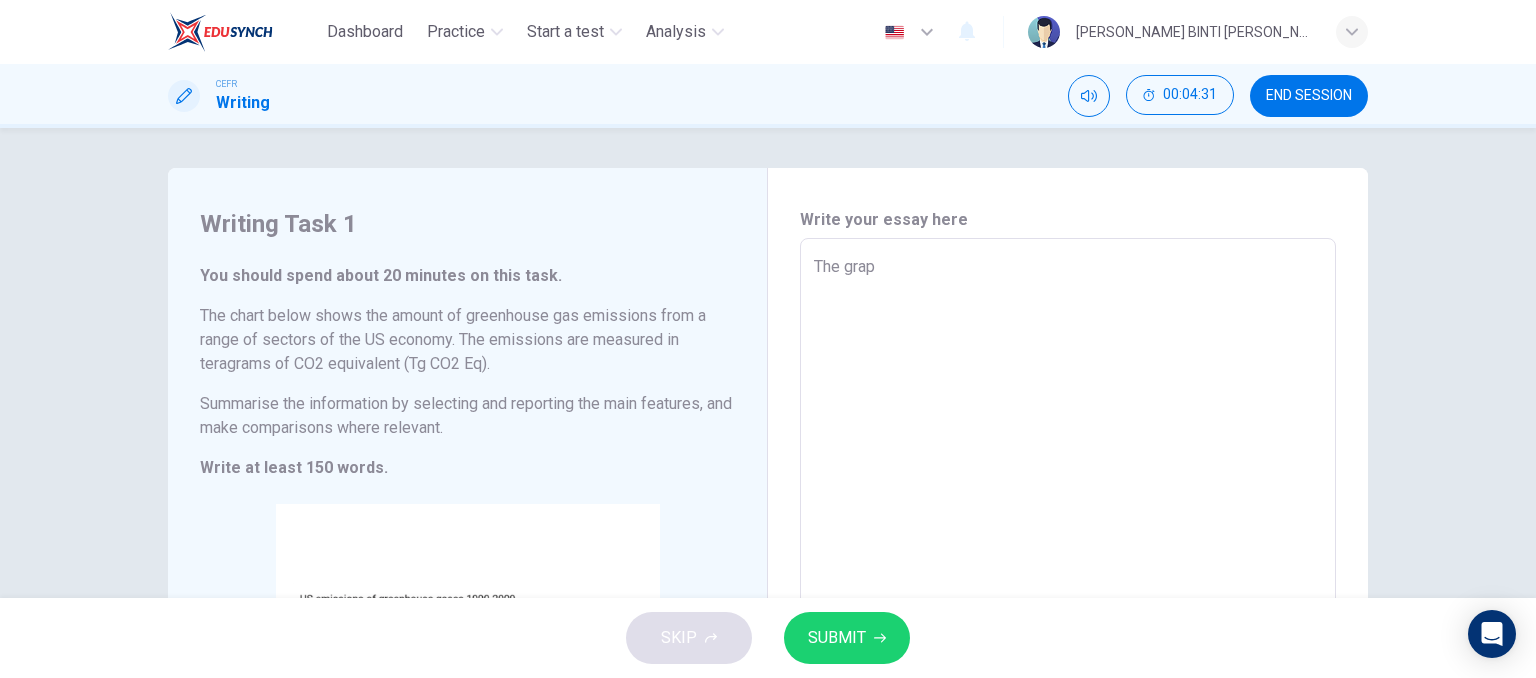 type on "The graph" 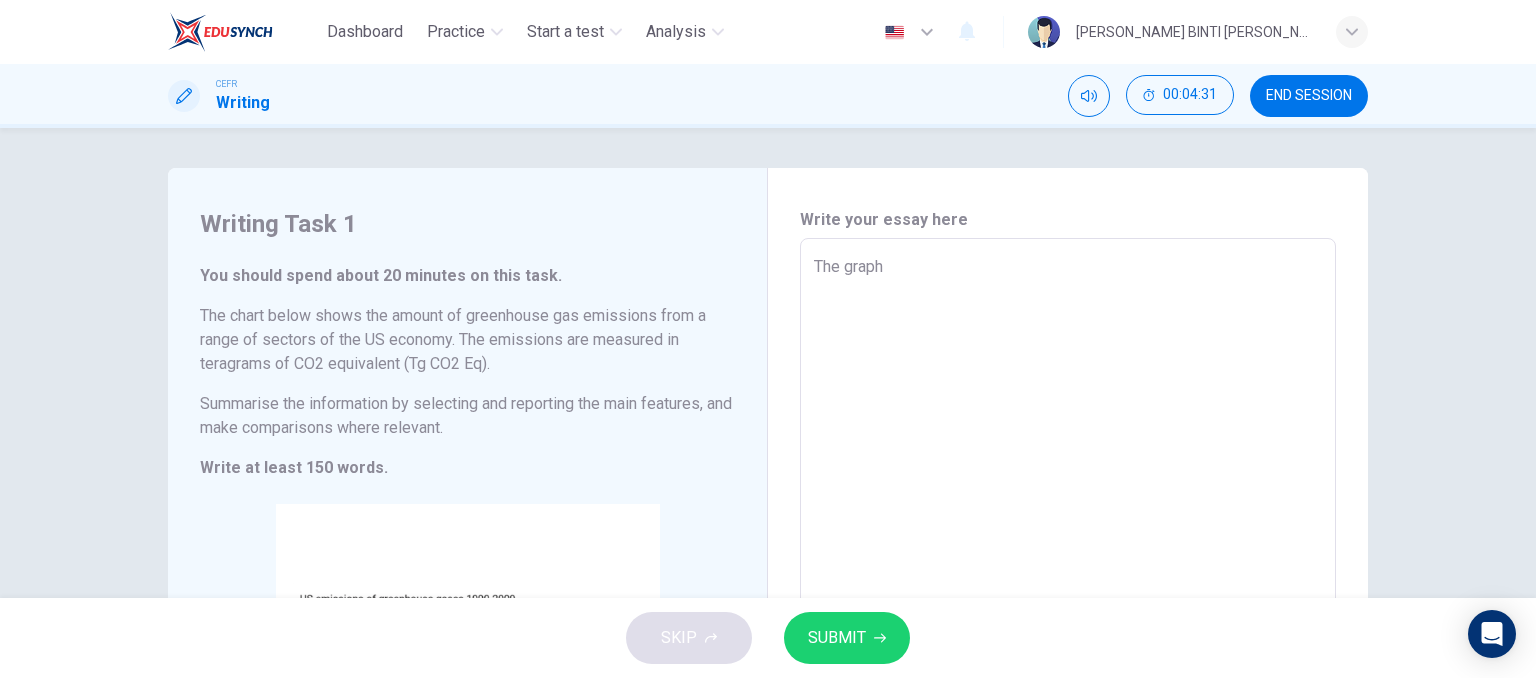 type on "x" 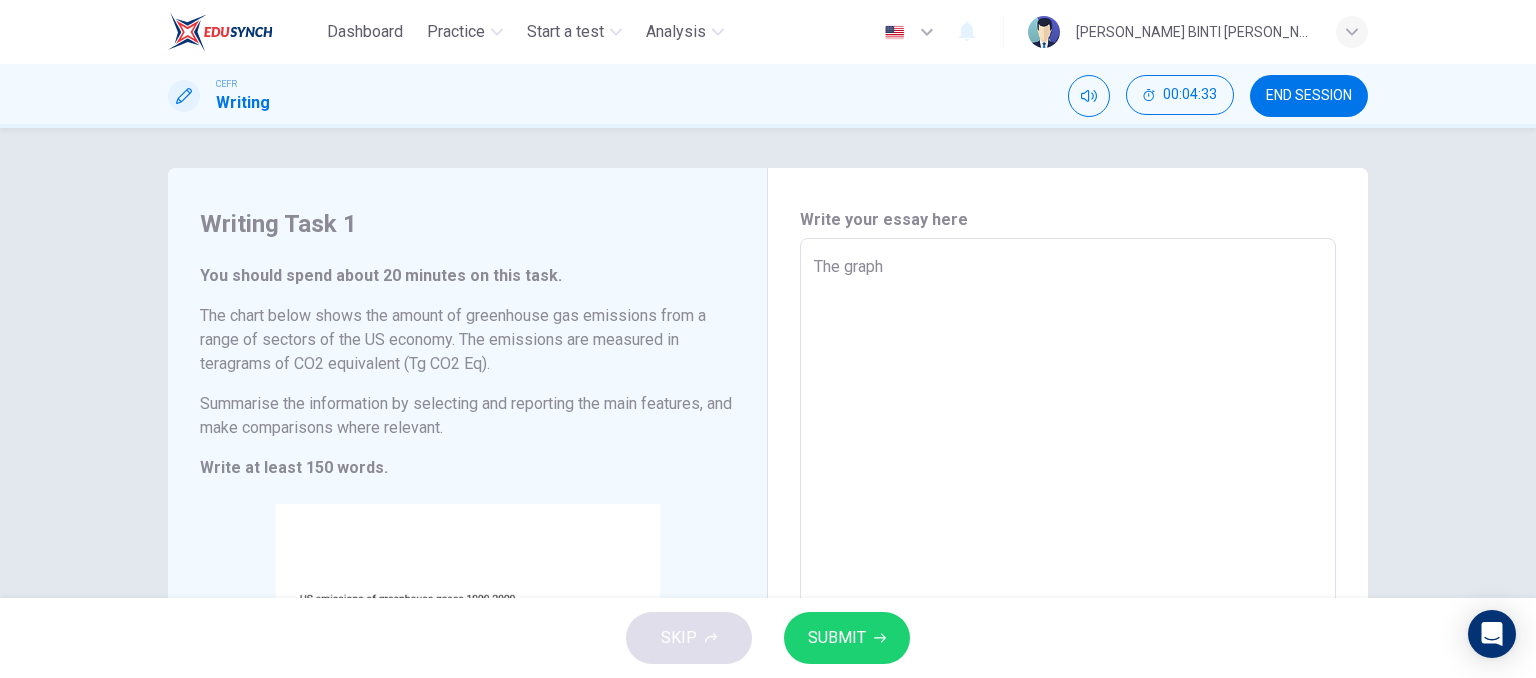 type on "The graph i" 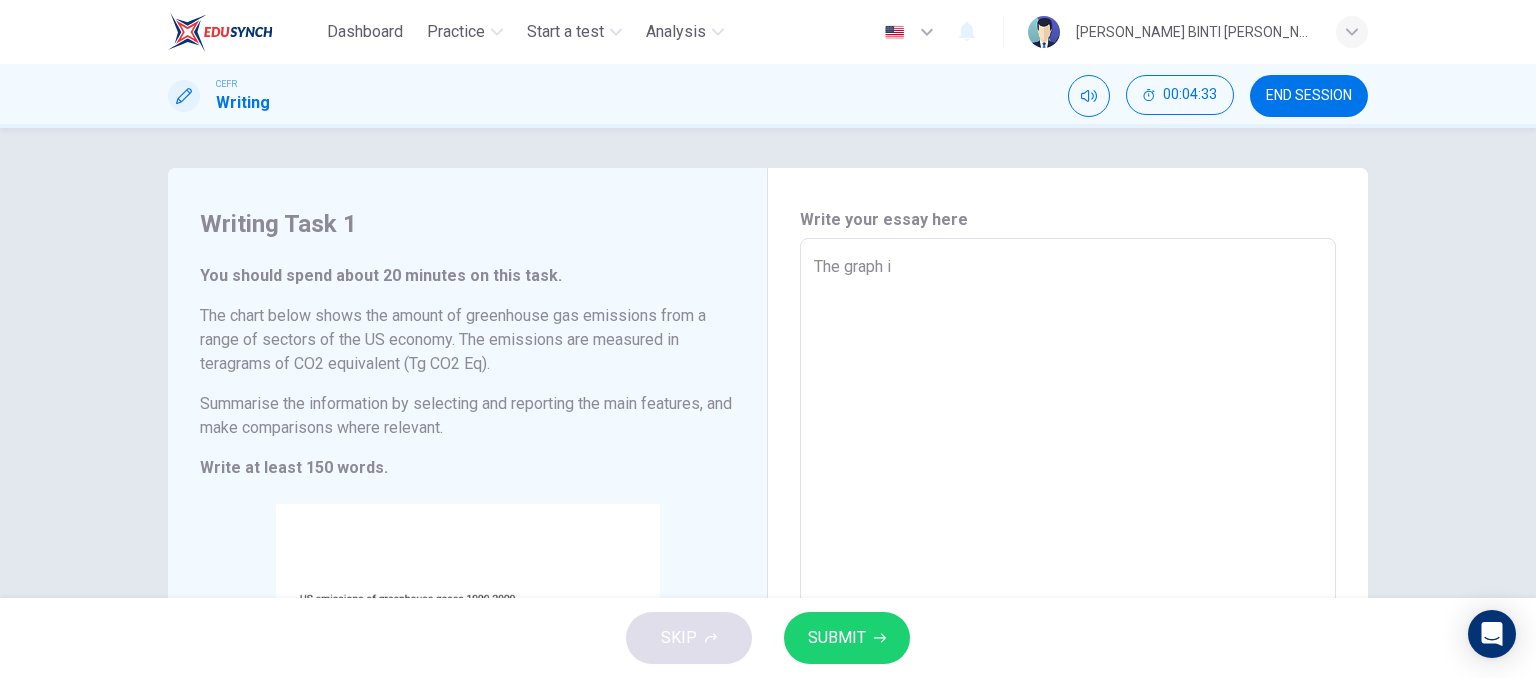 type on "The graph il" 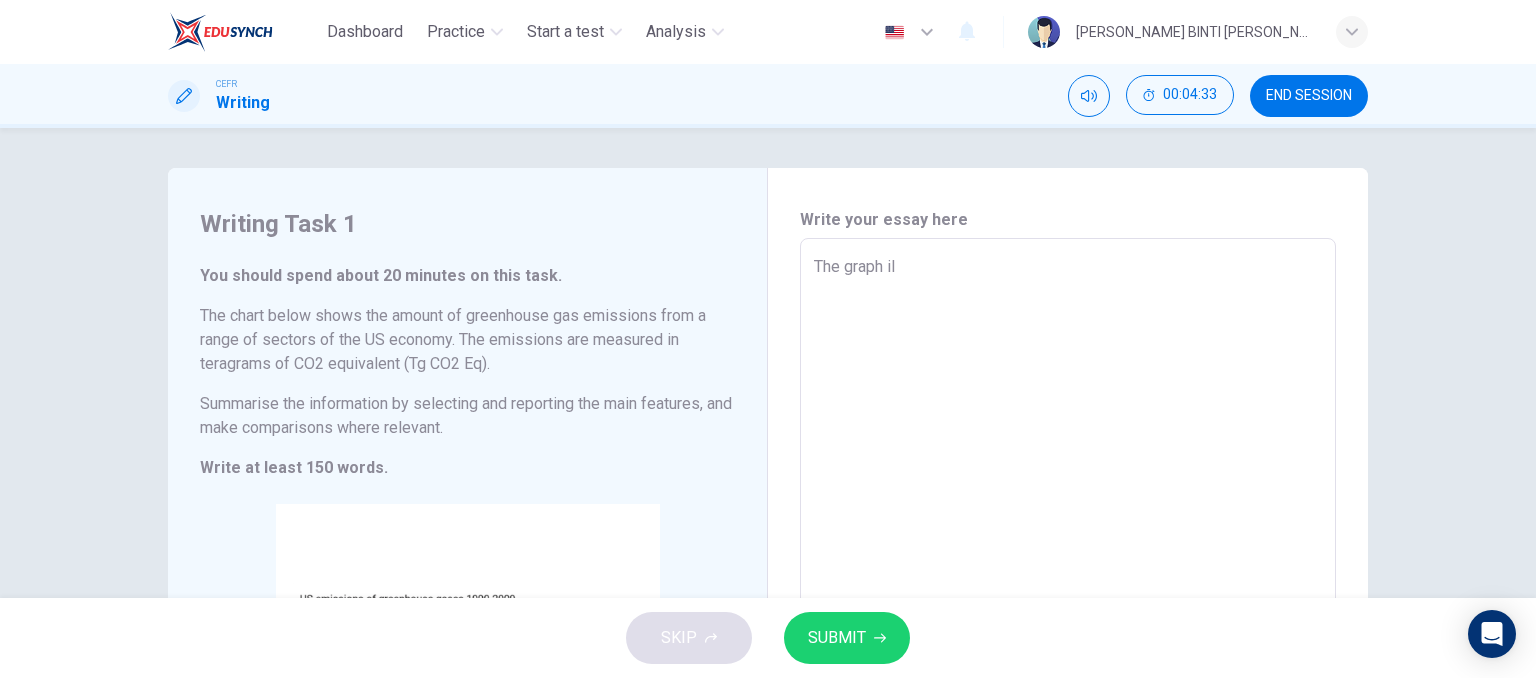 type on "x" 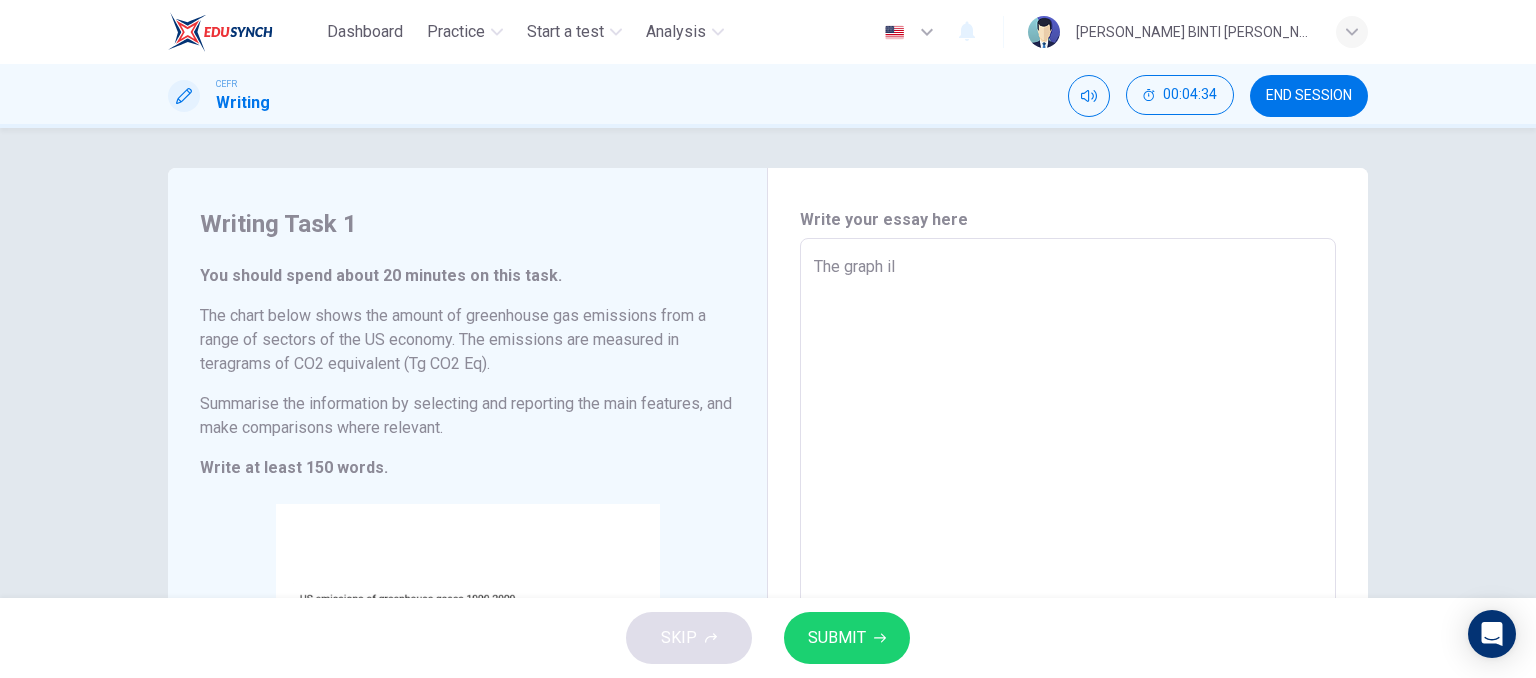 type on "The graph ill" 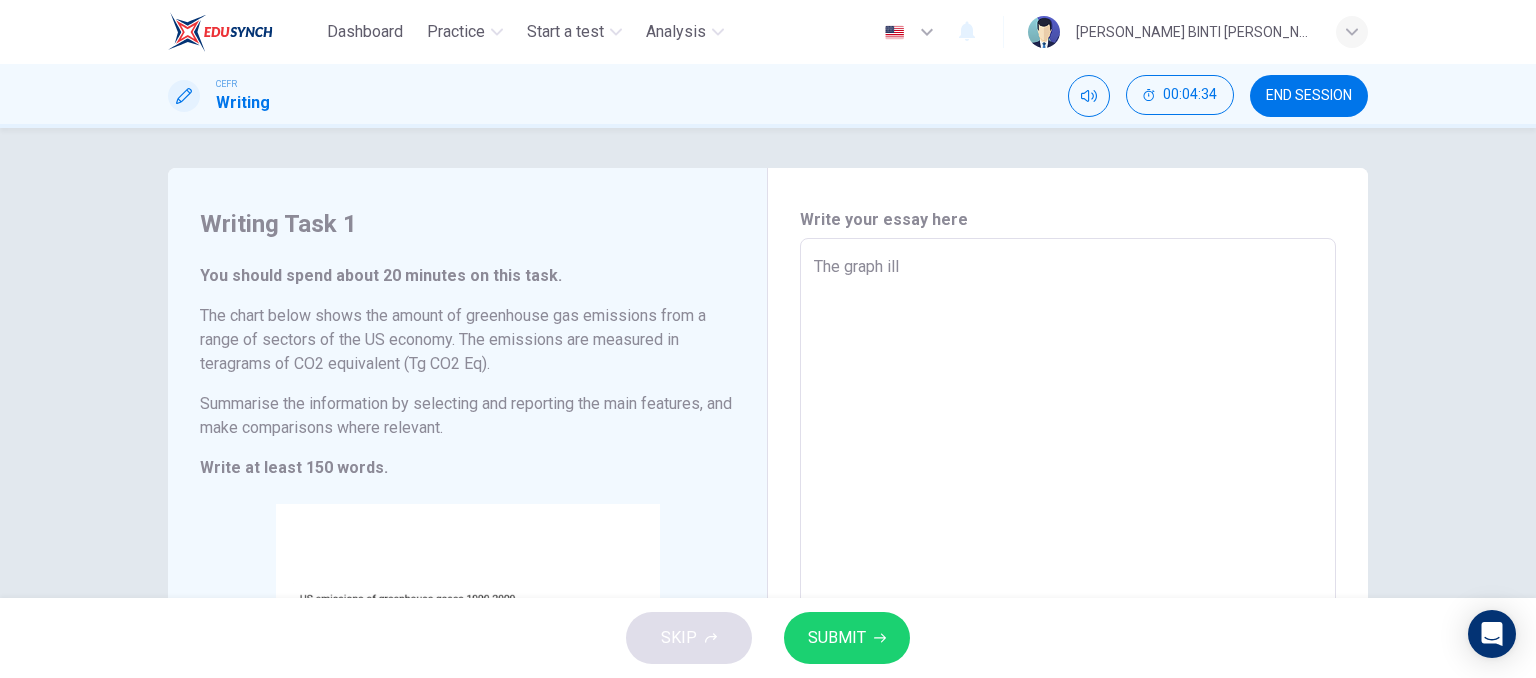 type on "x" 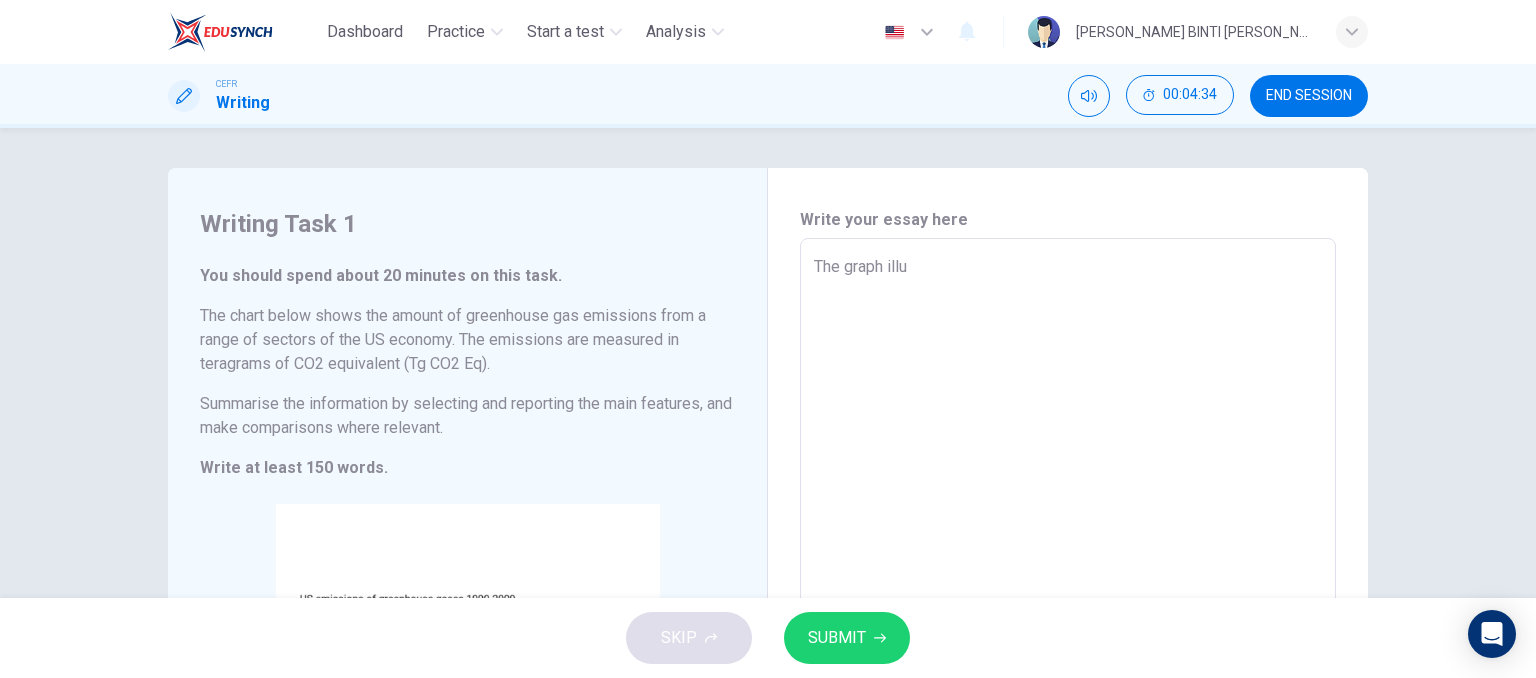 type on "x" 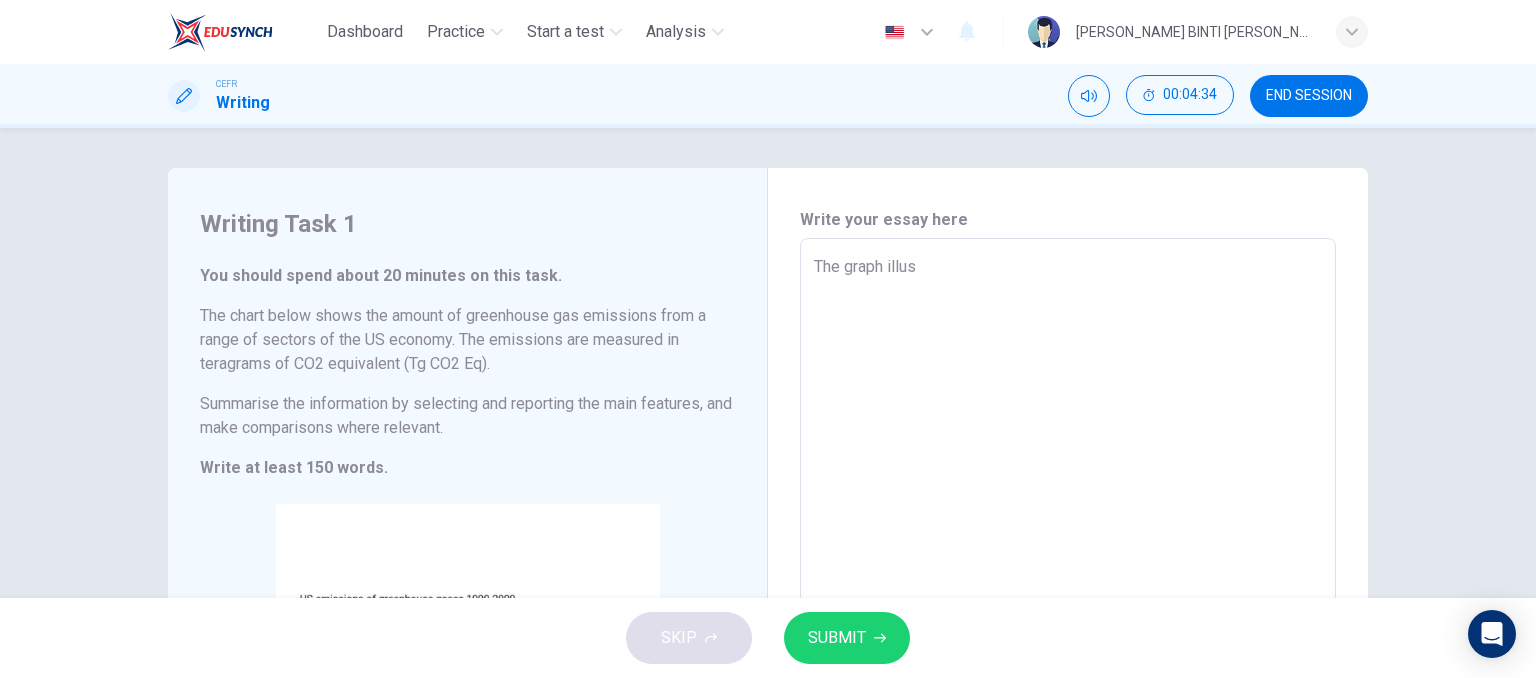 type on "x" 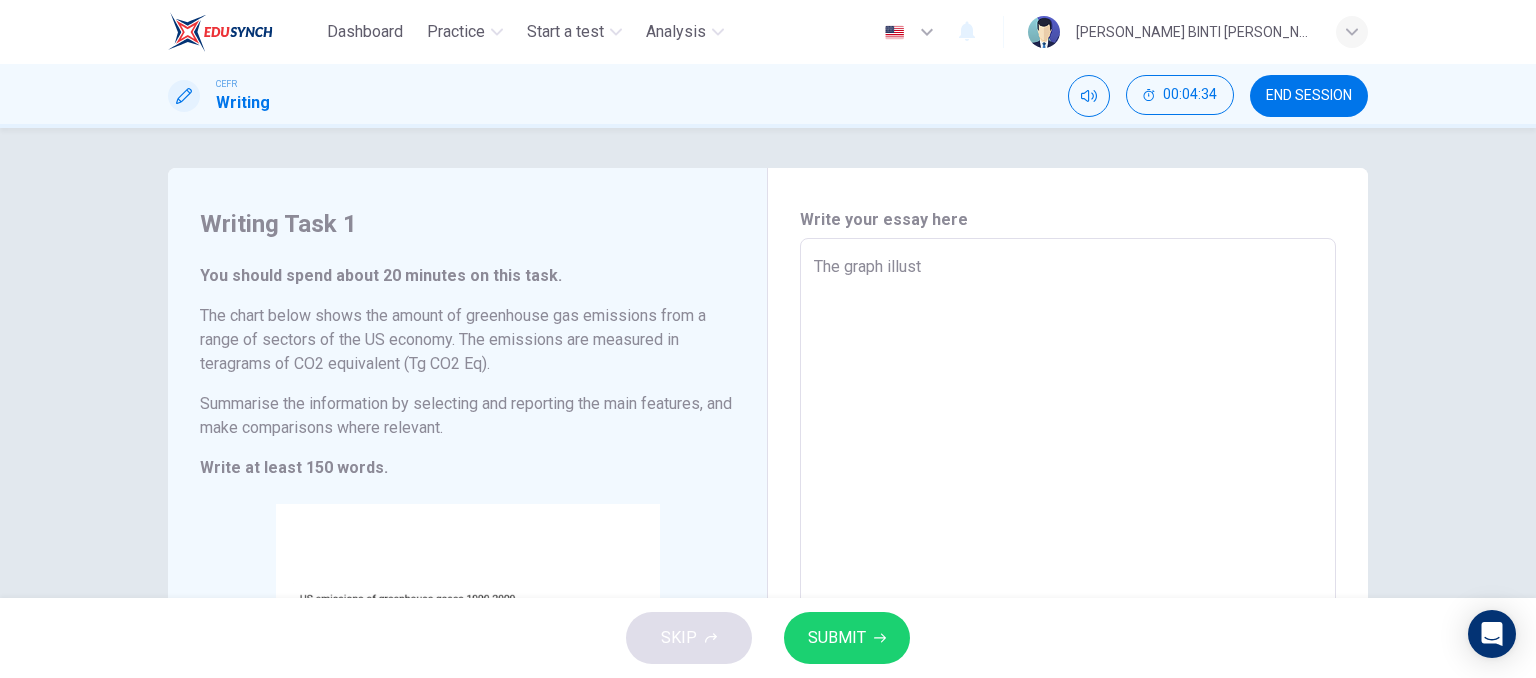 type on "x" 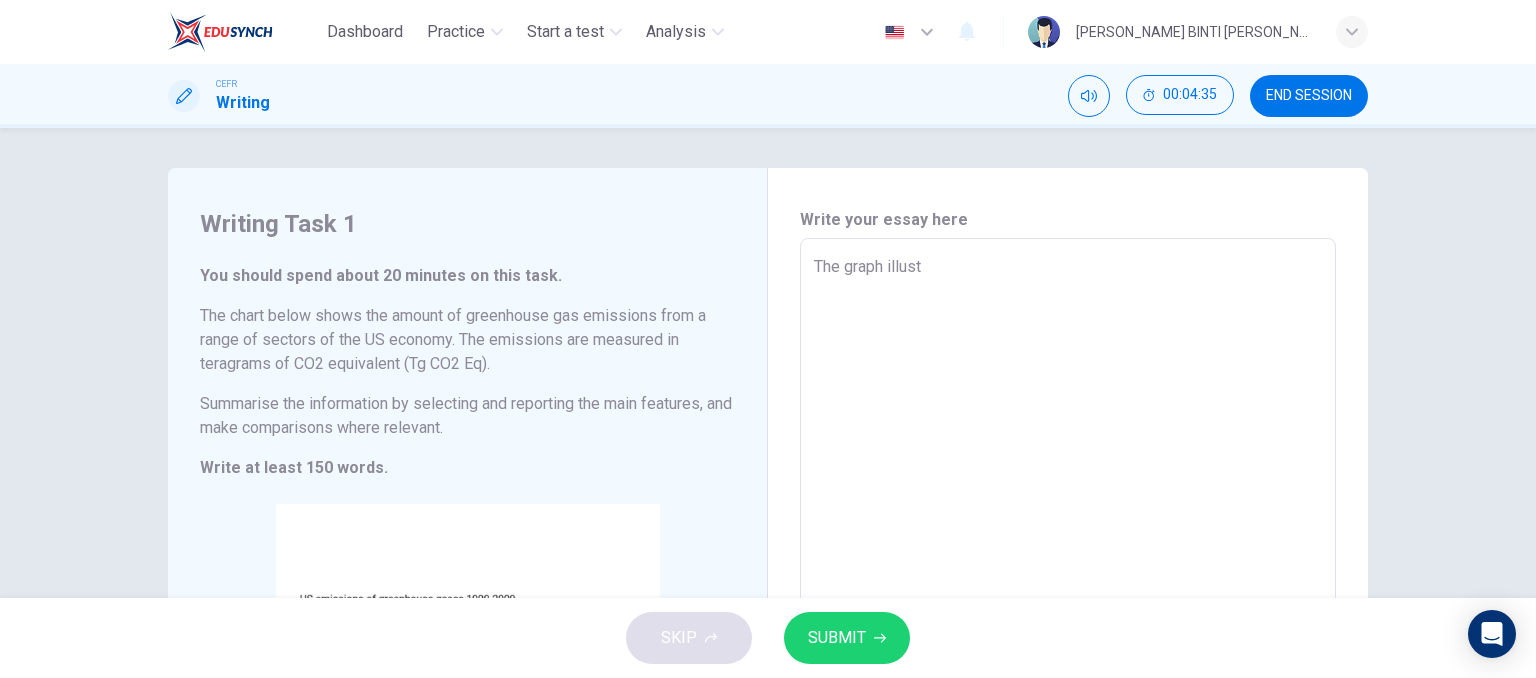type on "The graph illusta" 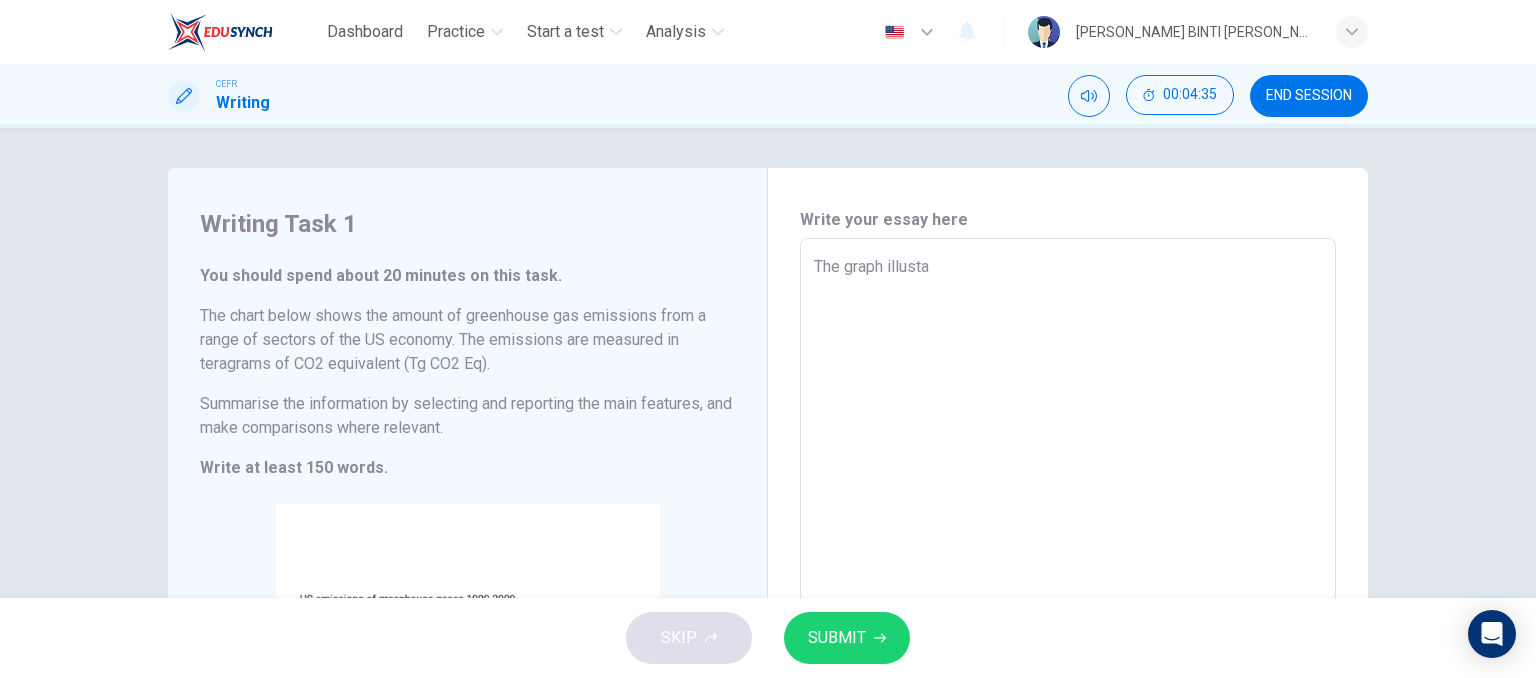 type on "x" 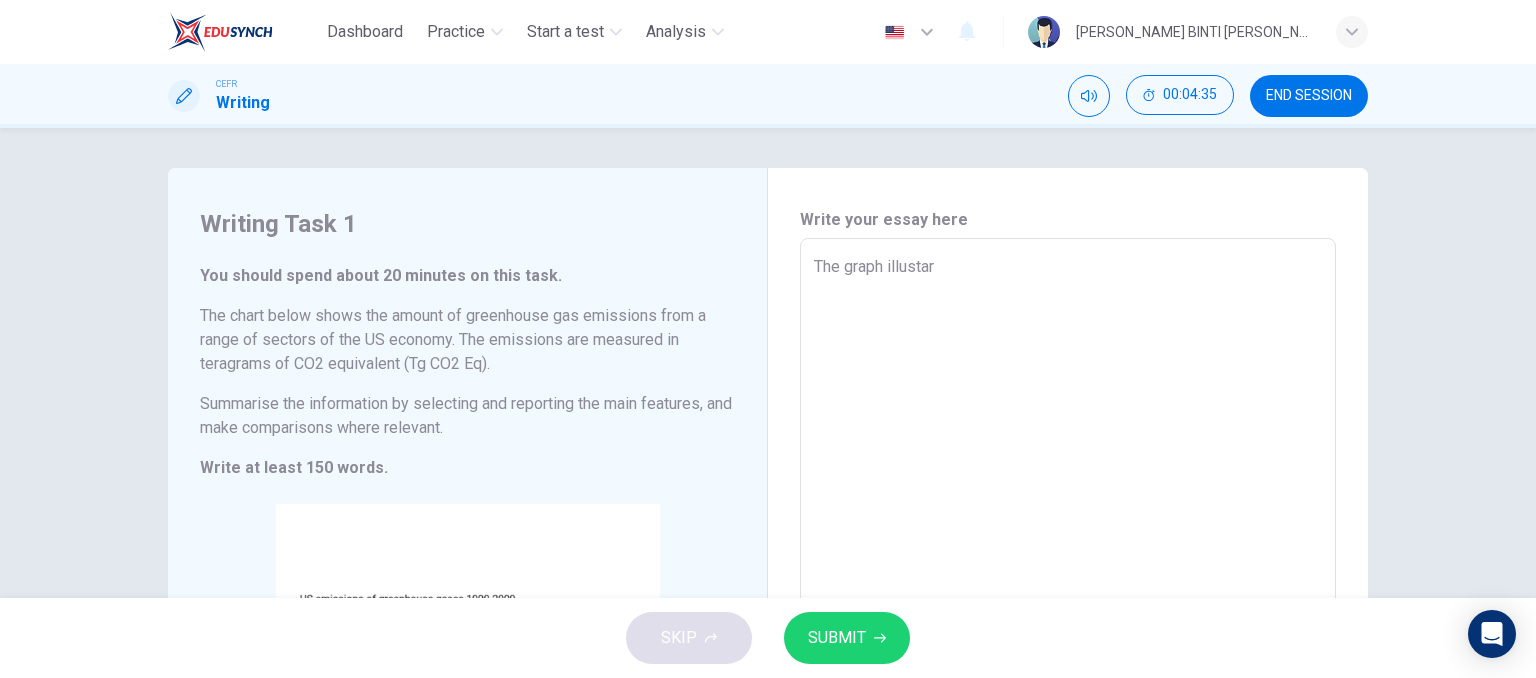 type on "x" 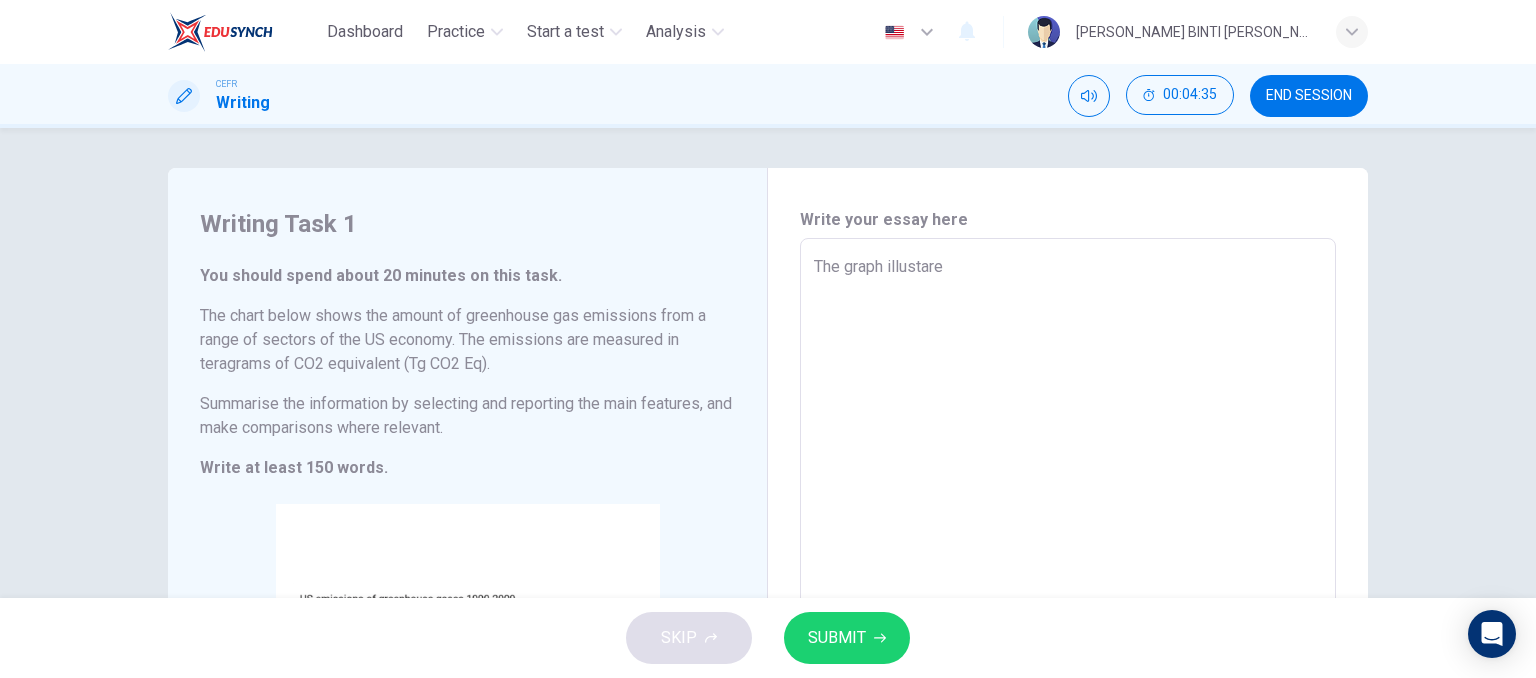 type on "x" 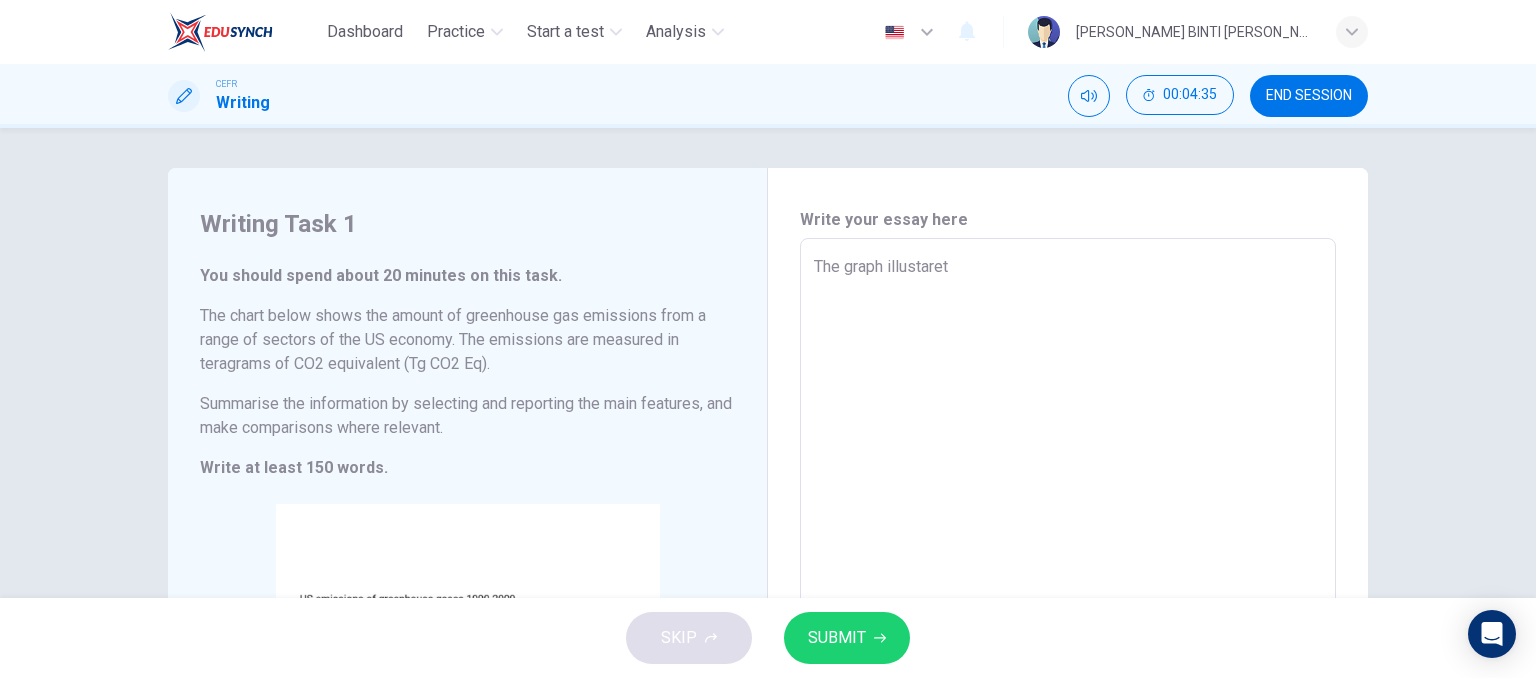 type on "x" 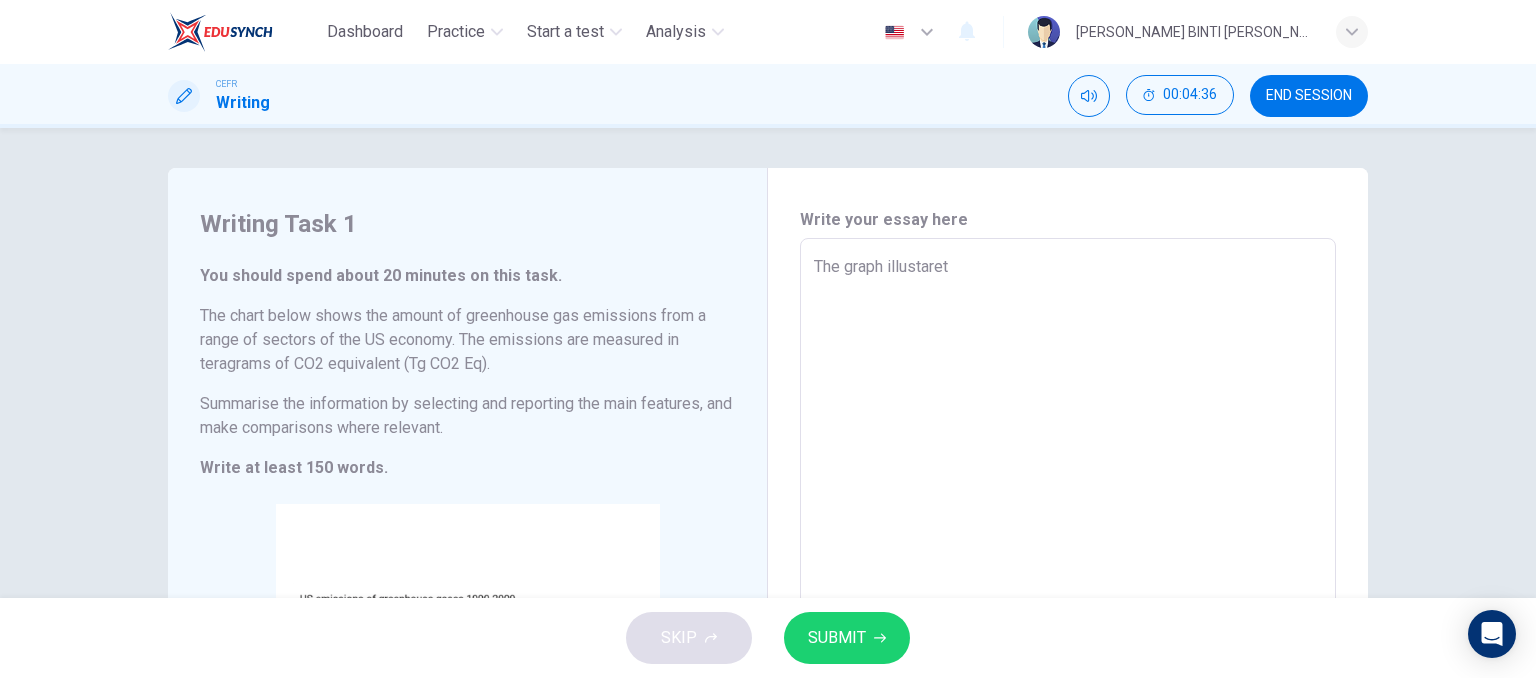 type on "The graph illustare" 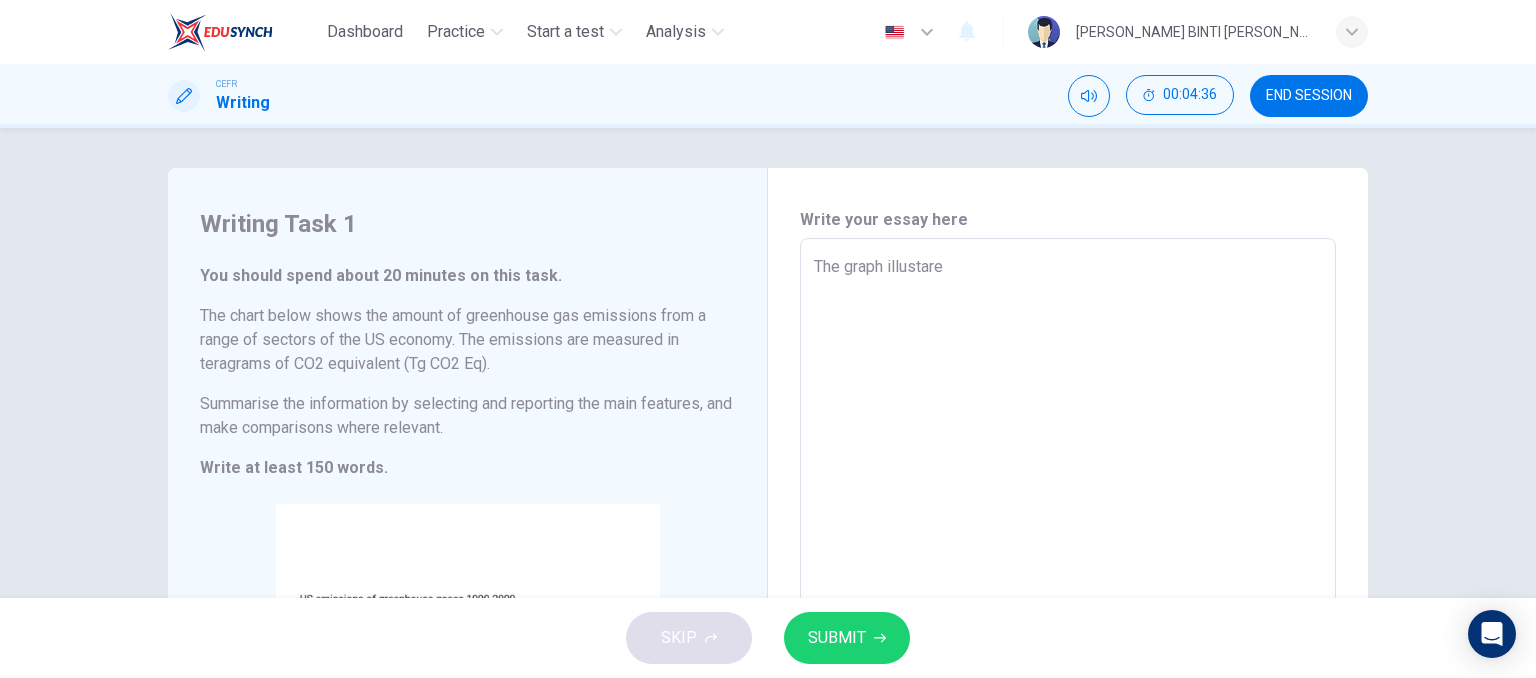type on "The graph illustar" 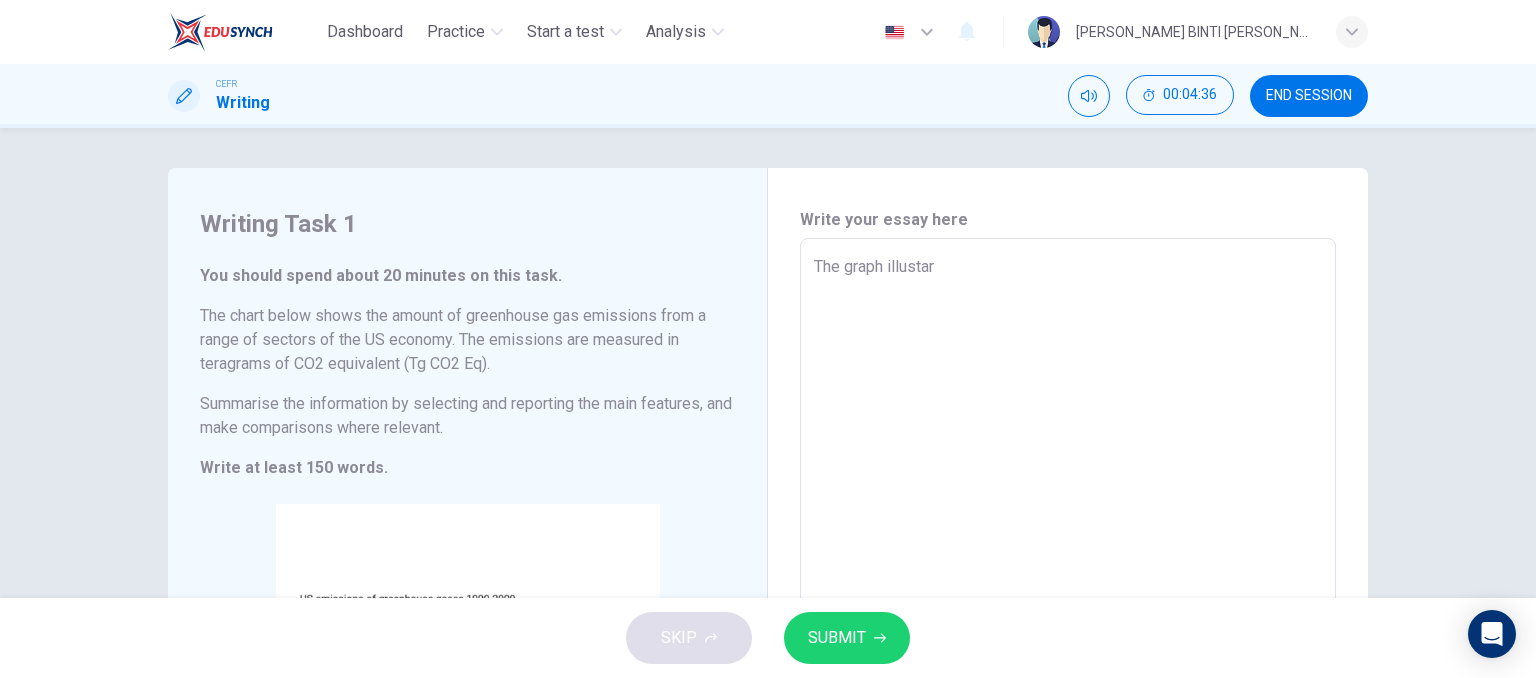 type on "x" 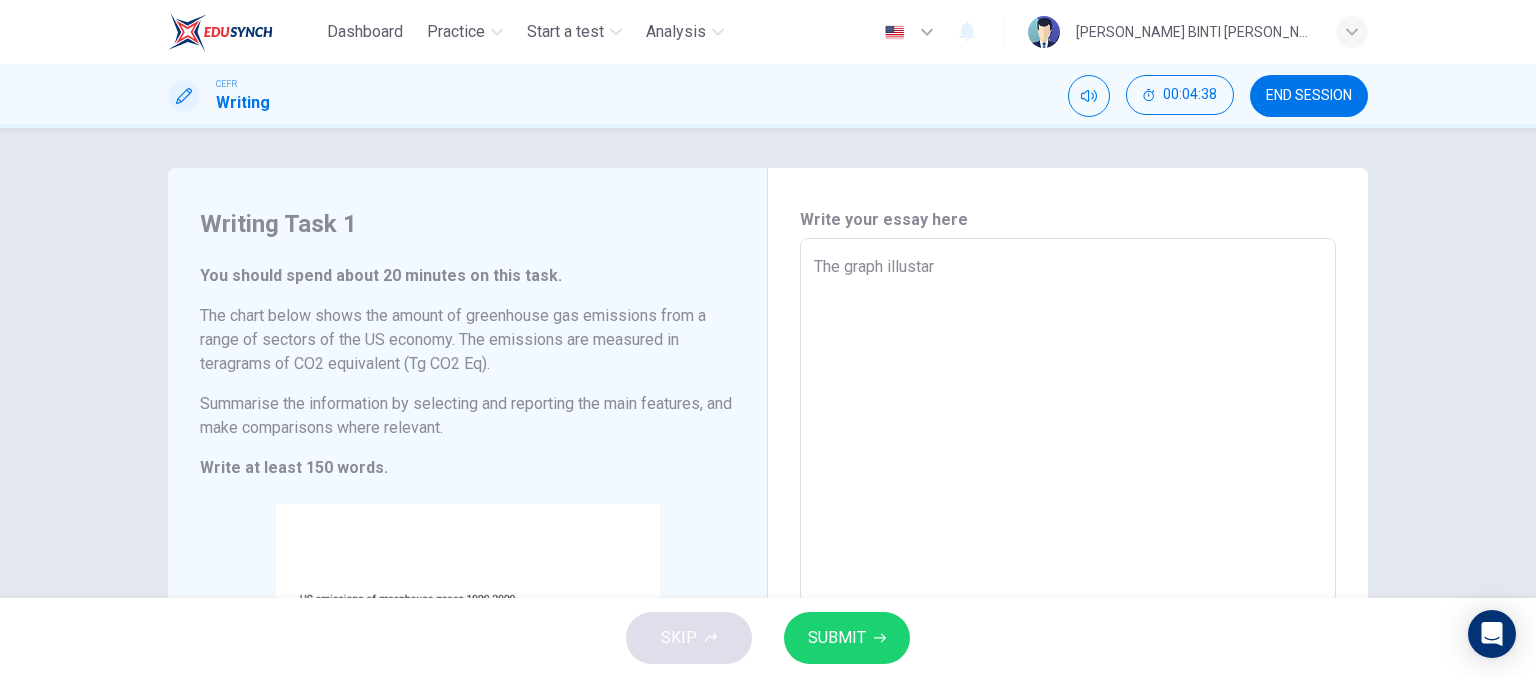 type on "The graph illusta" 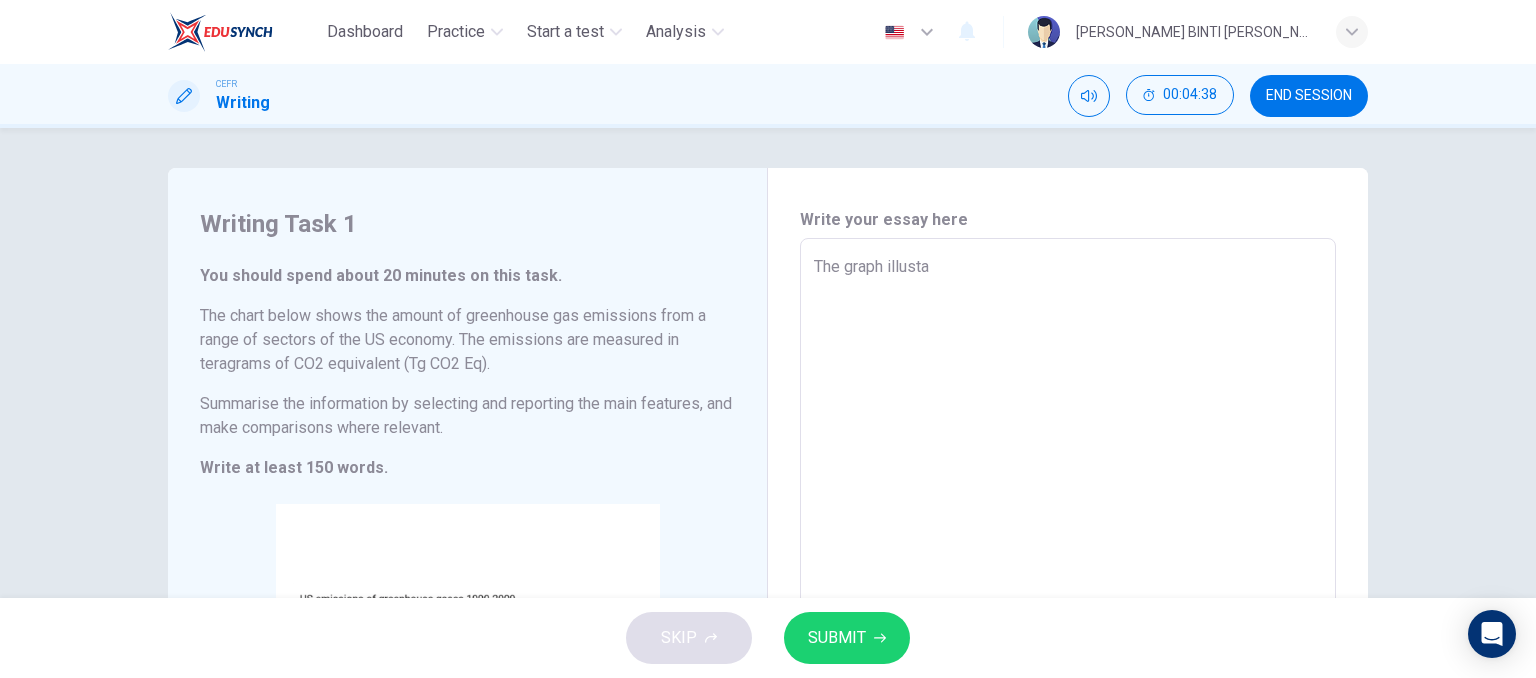 type on "The graph illust" 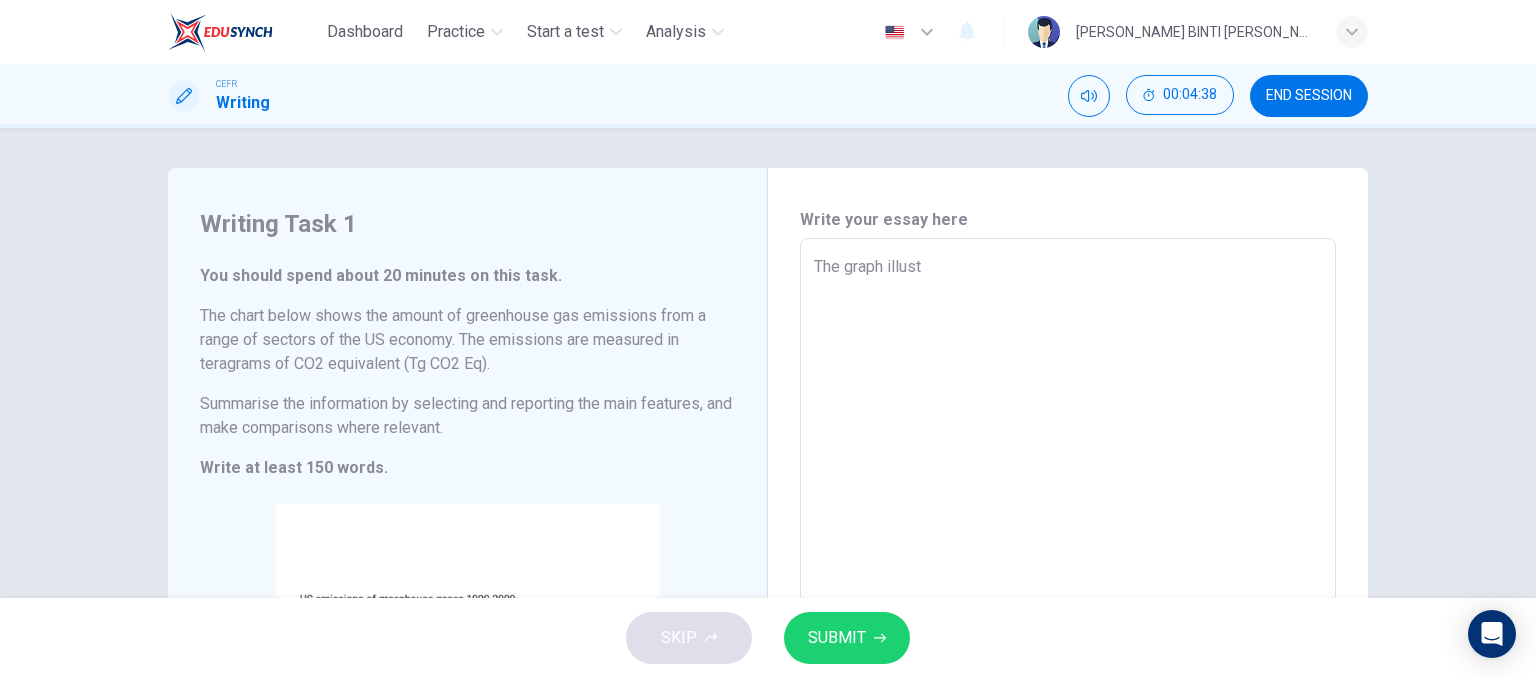 type on "x" 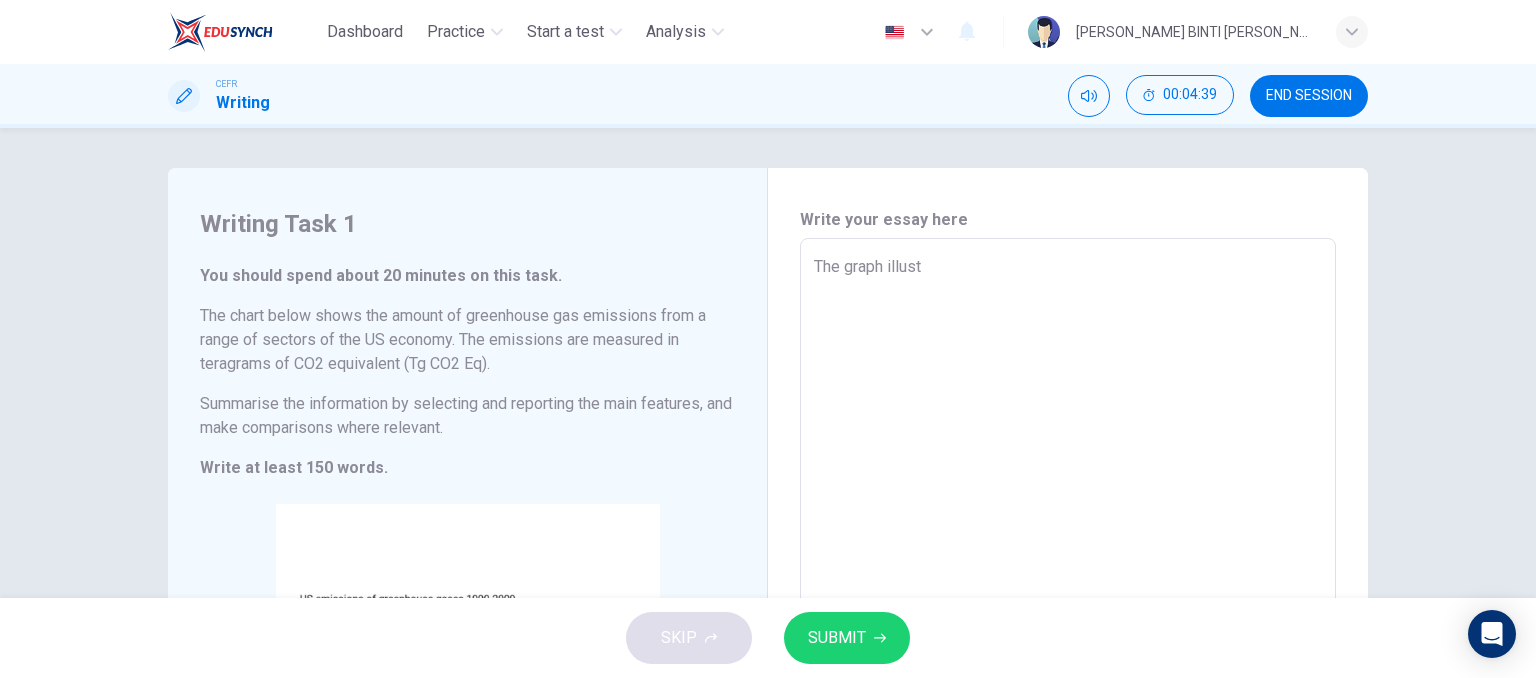 type on "The graph illustr" 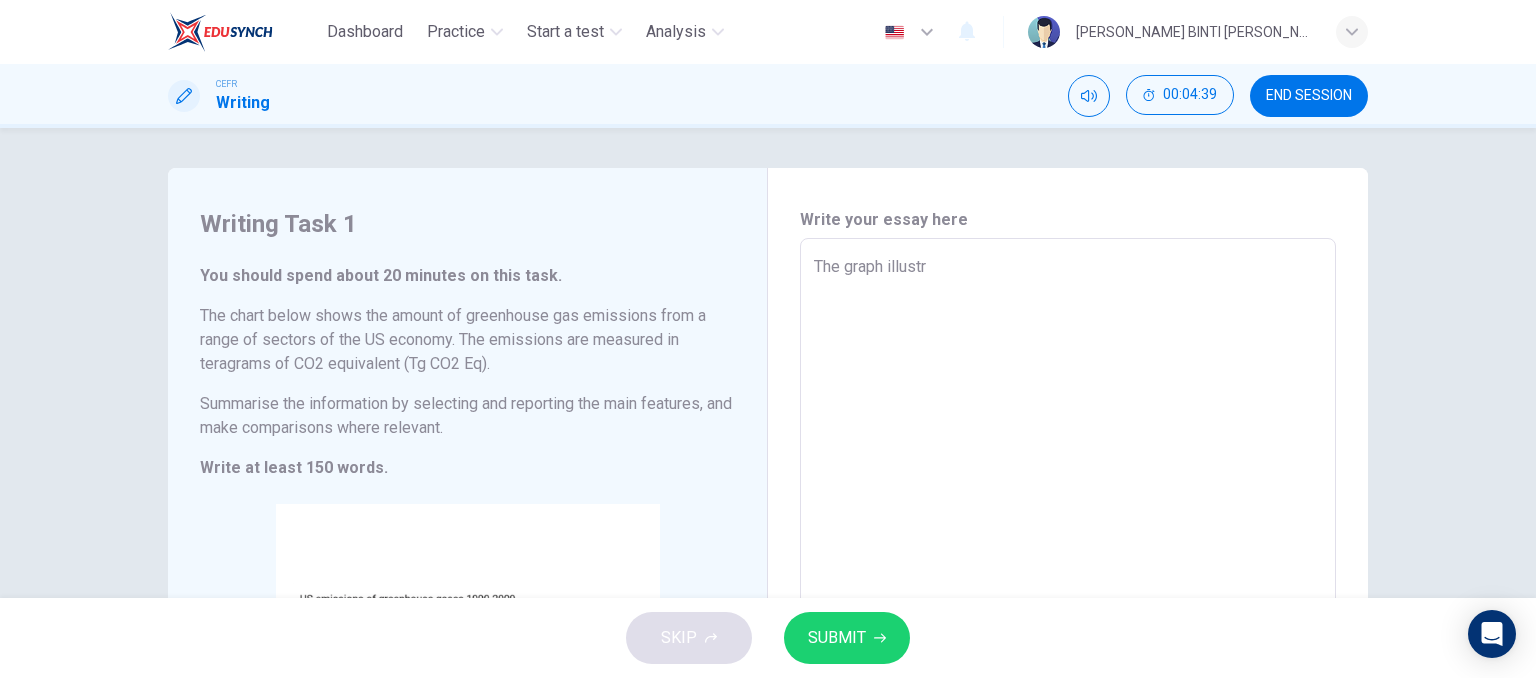type on "x" 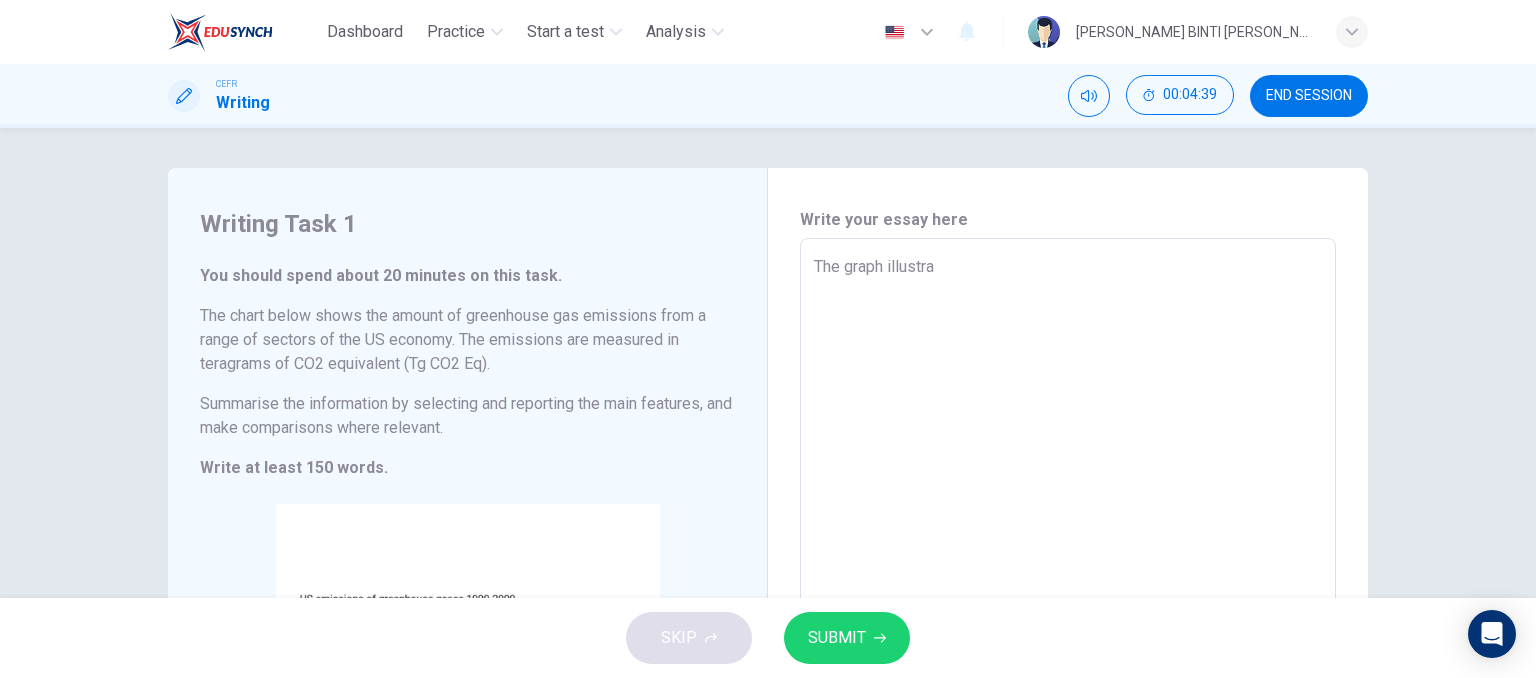 type on "x" 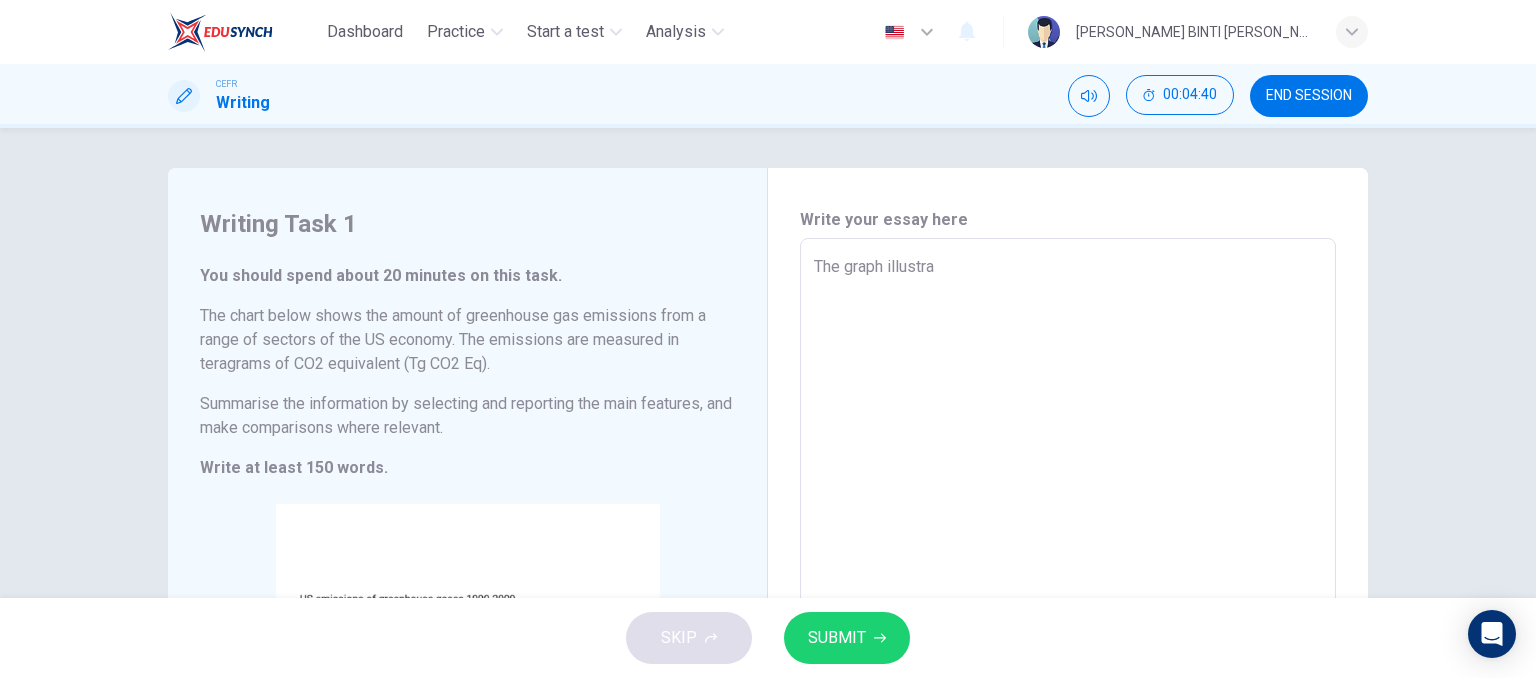 type on "The graph illustrat" 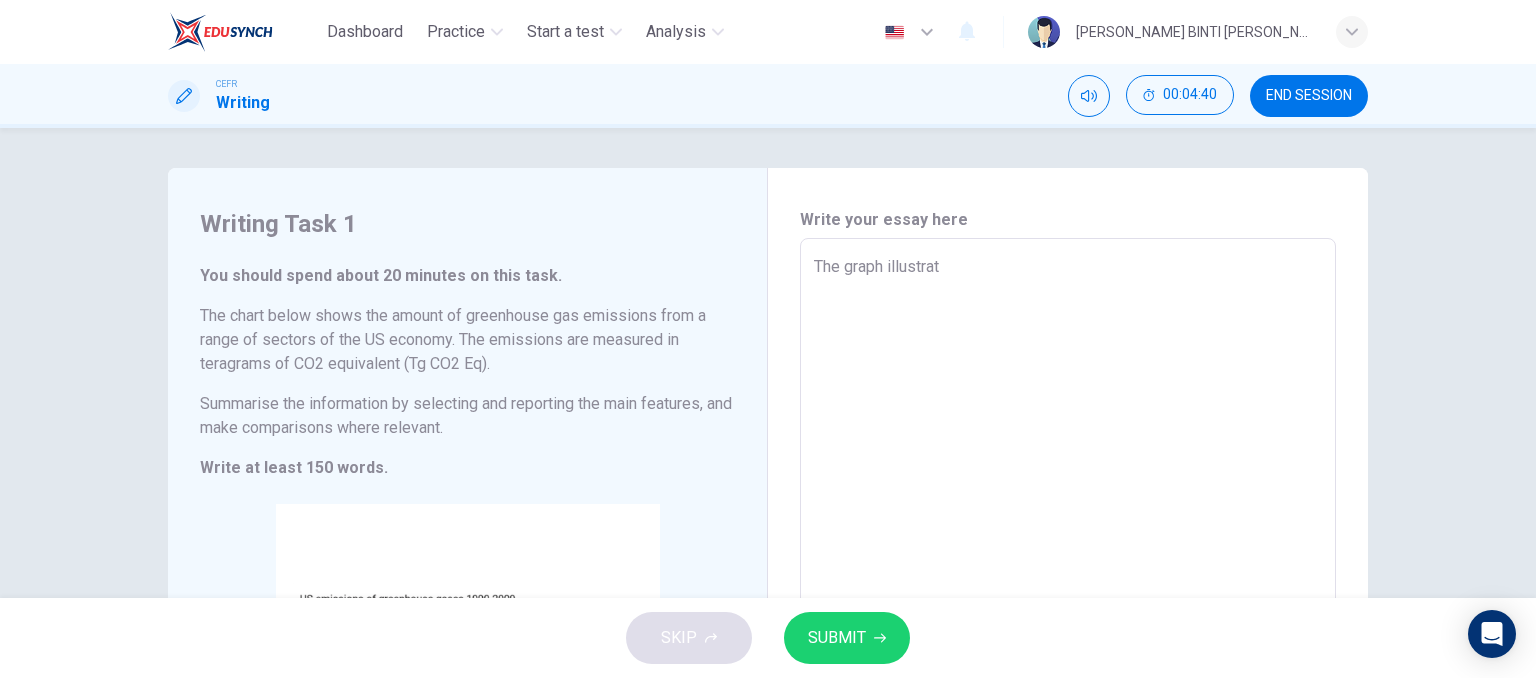 type on "x" 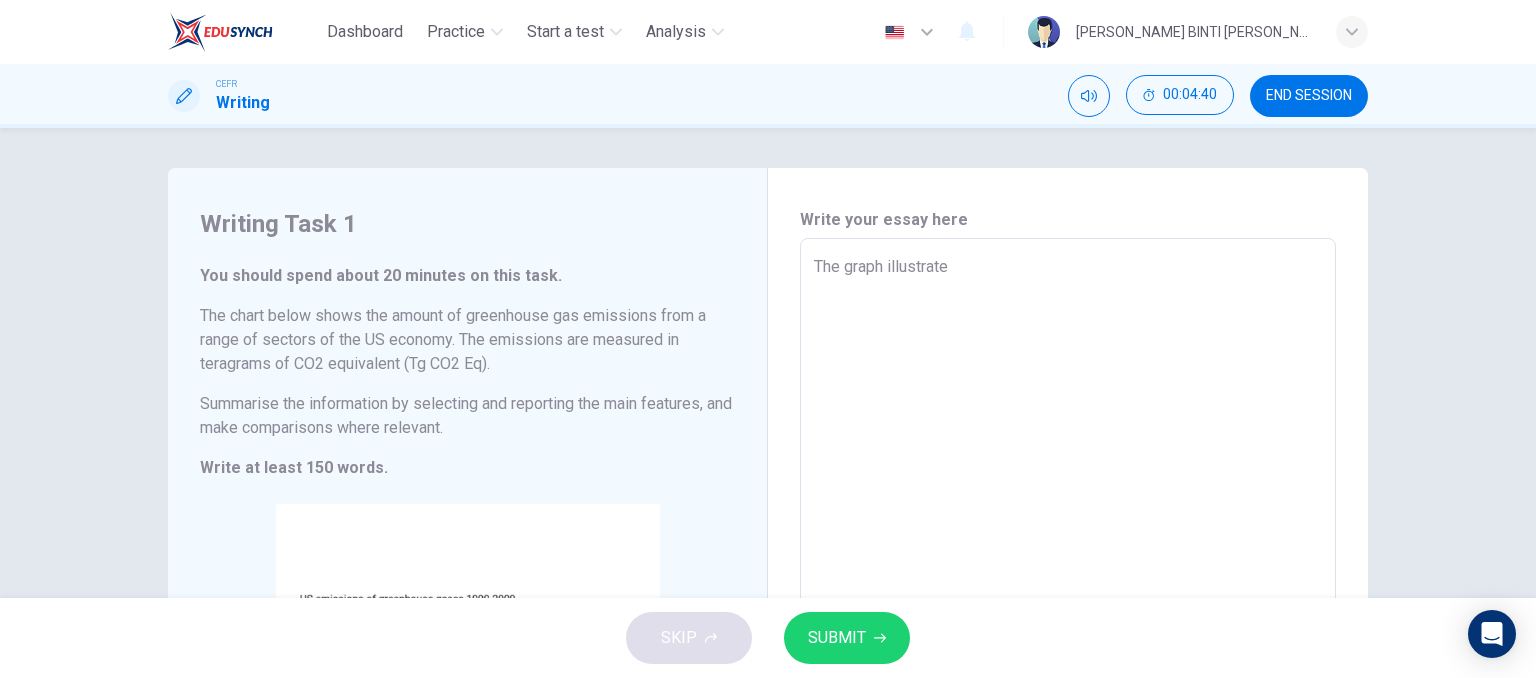 type on "x" 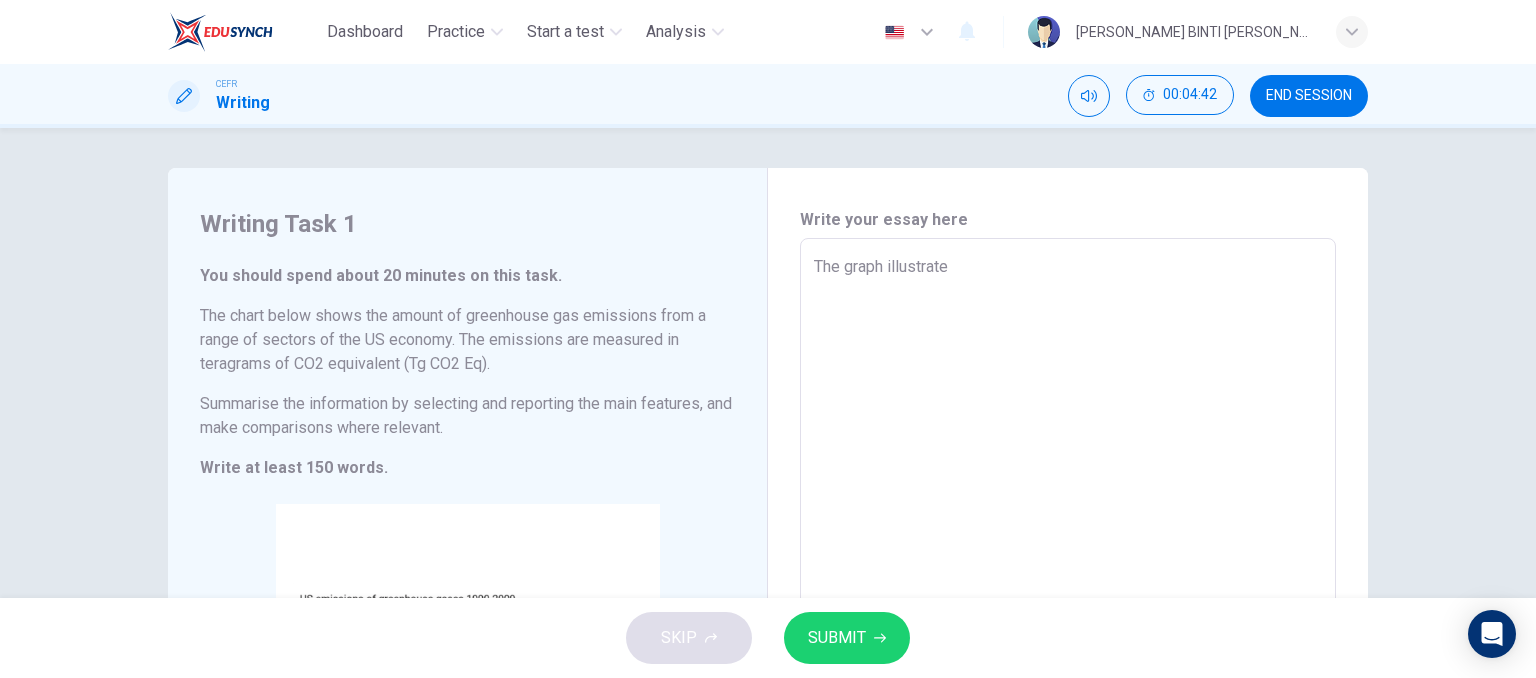 type on "The graph illustrate" 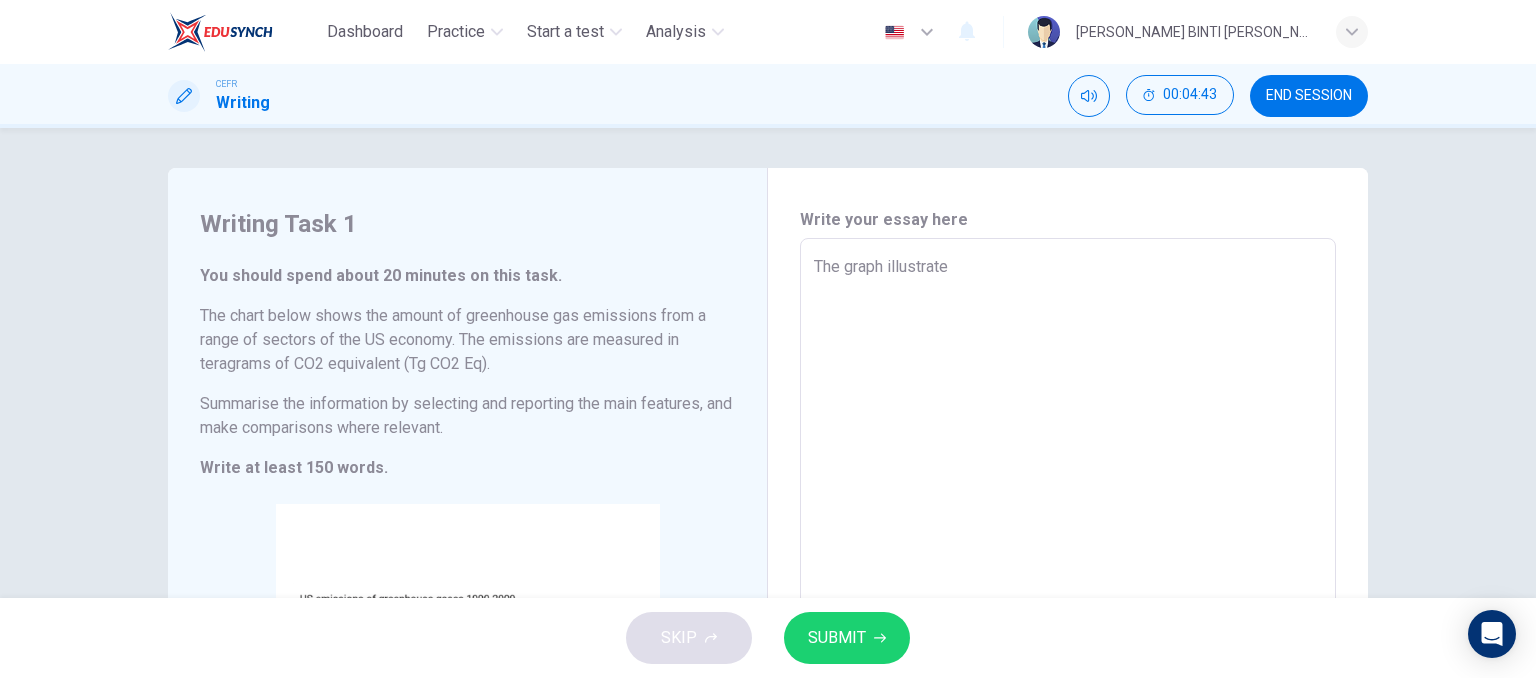 type on "The graph illustrates" 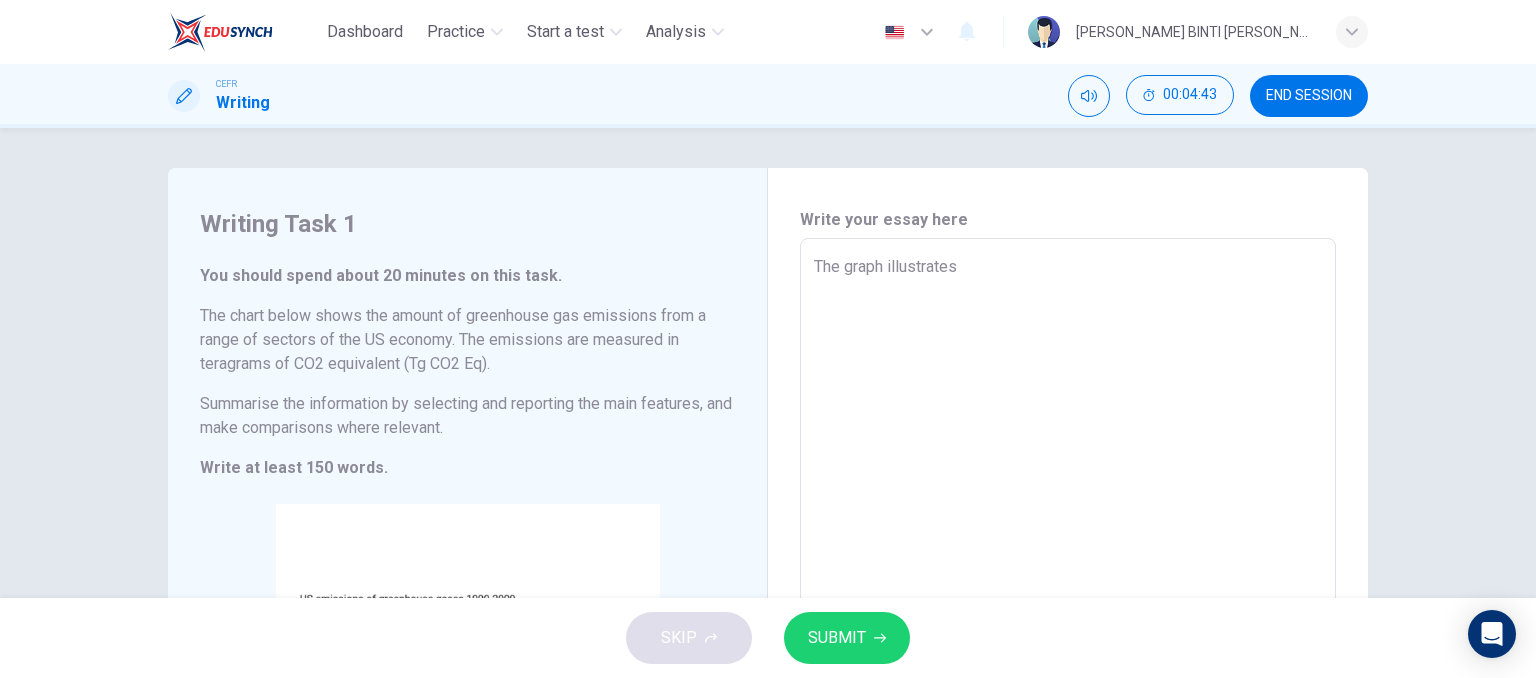 type on "x" 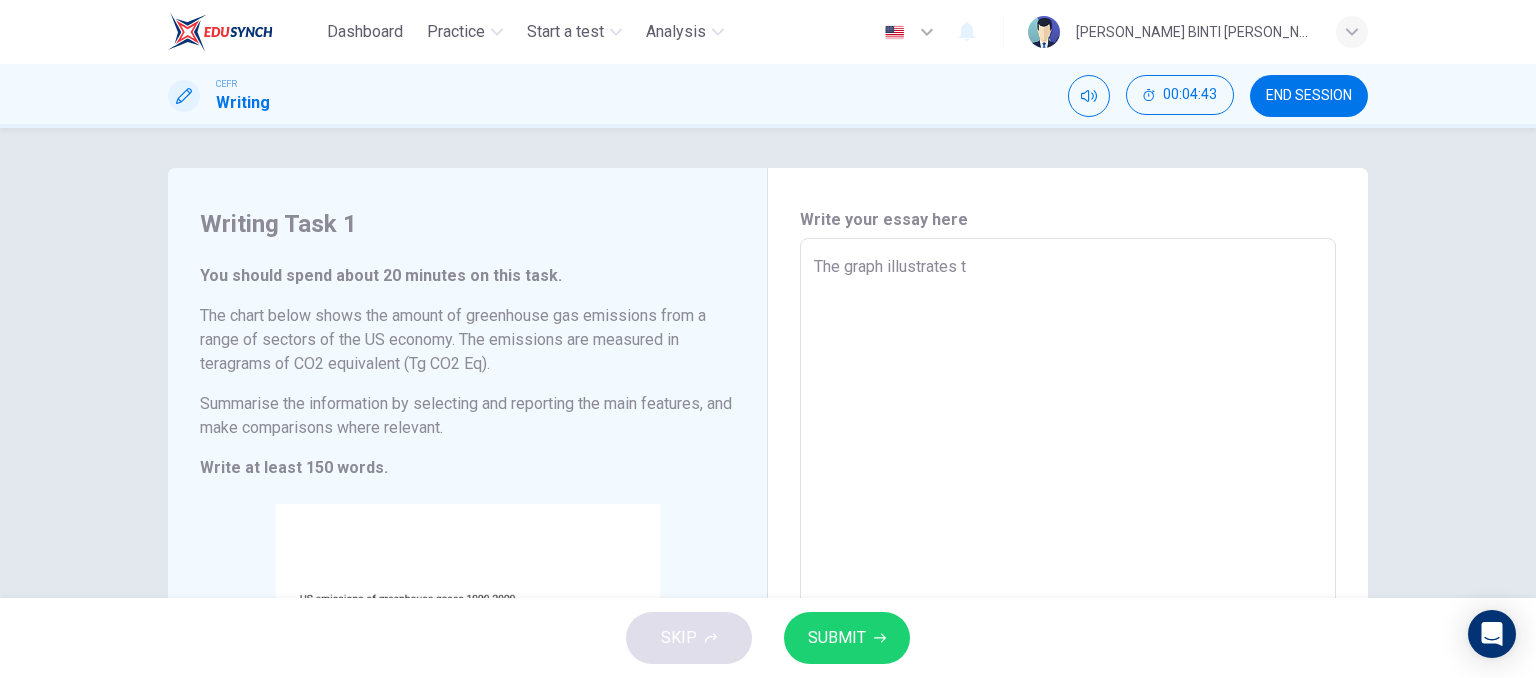 type on "x" 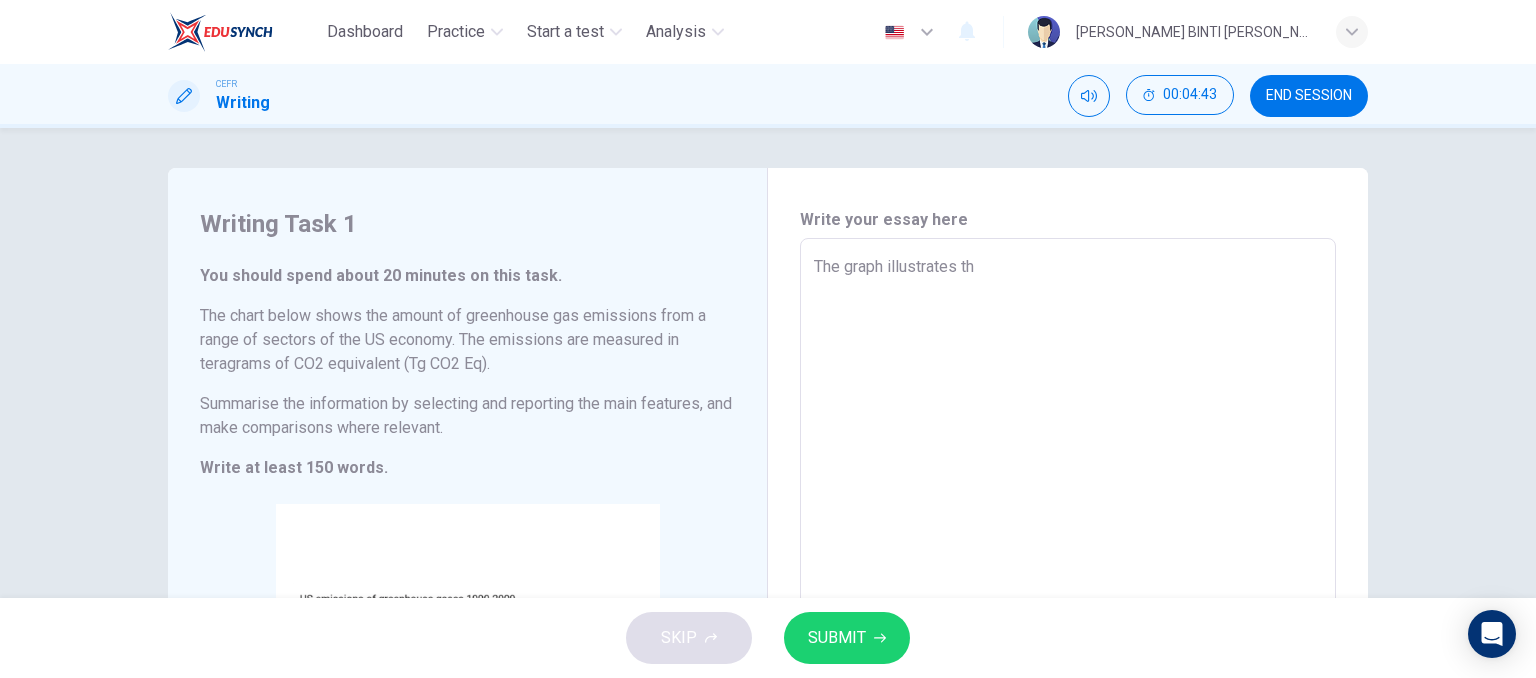 type on "The graph illustrates the" 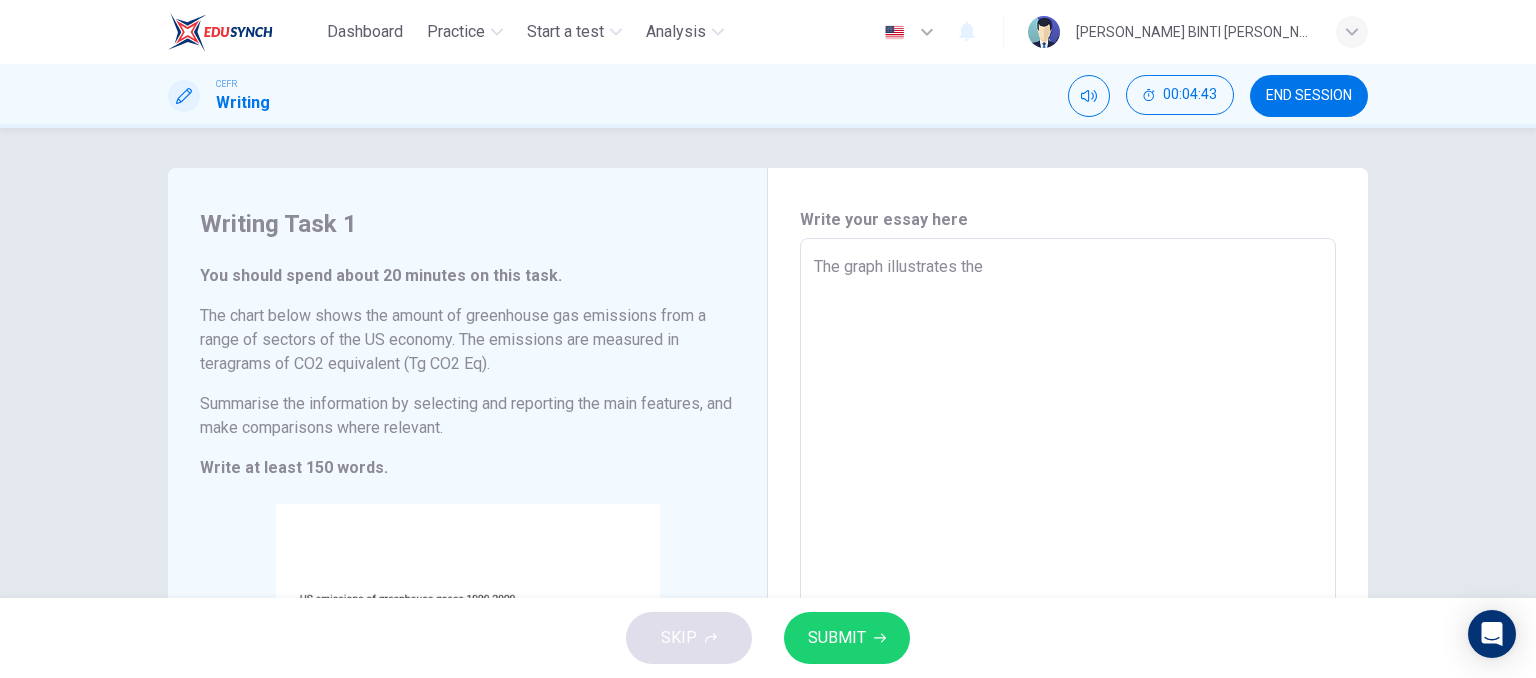type on "x" 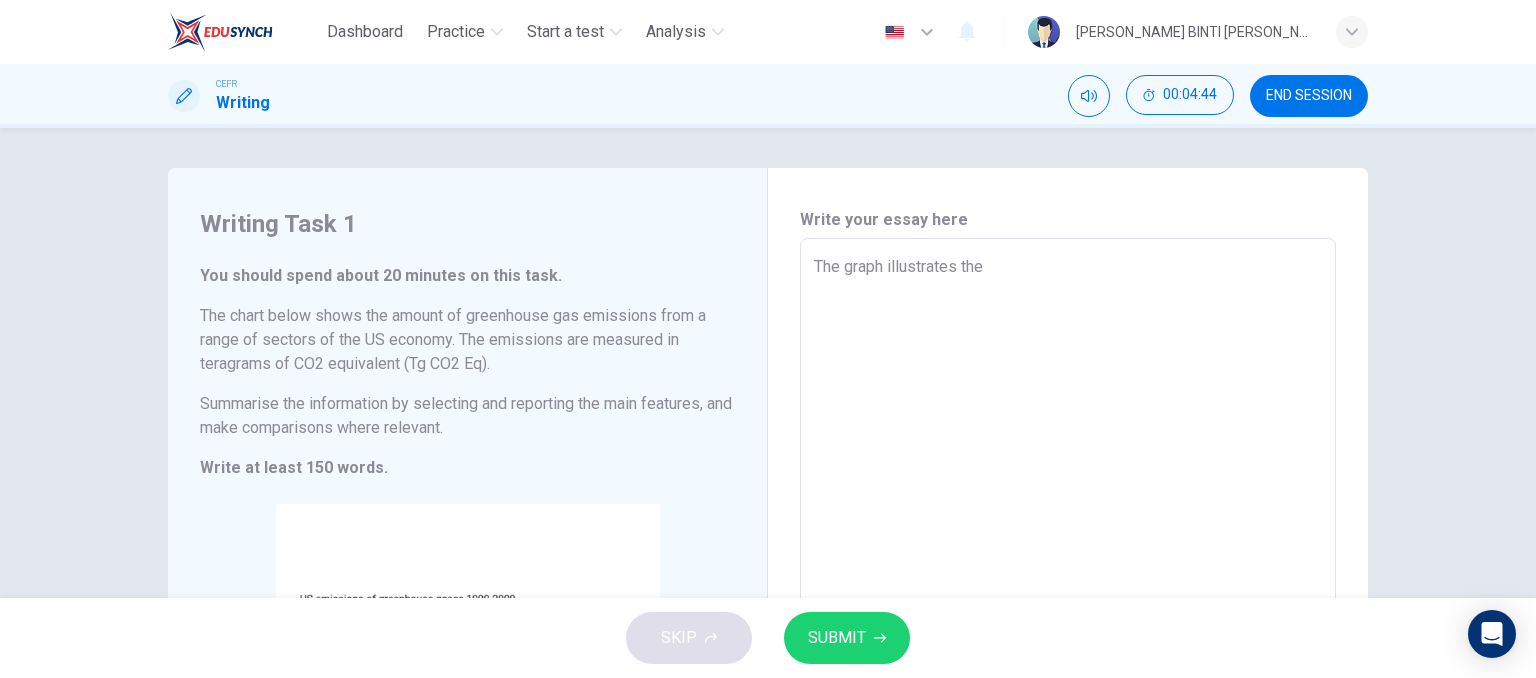 type on "The graph illustrates the" 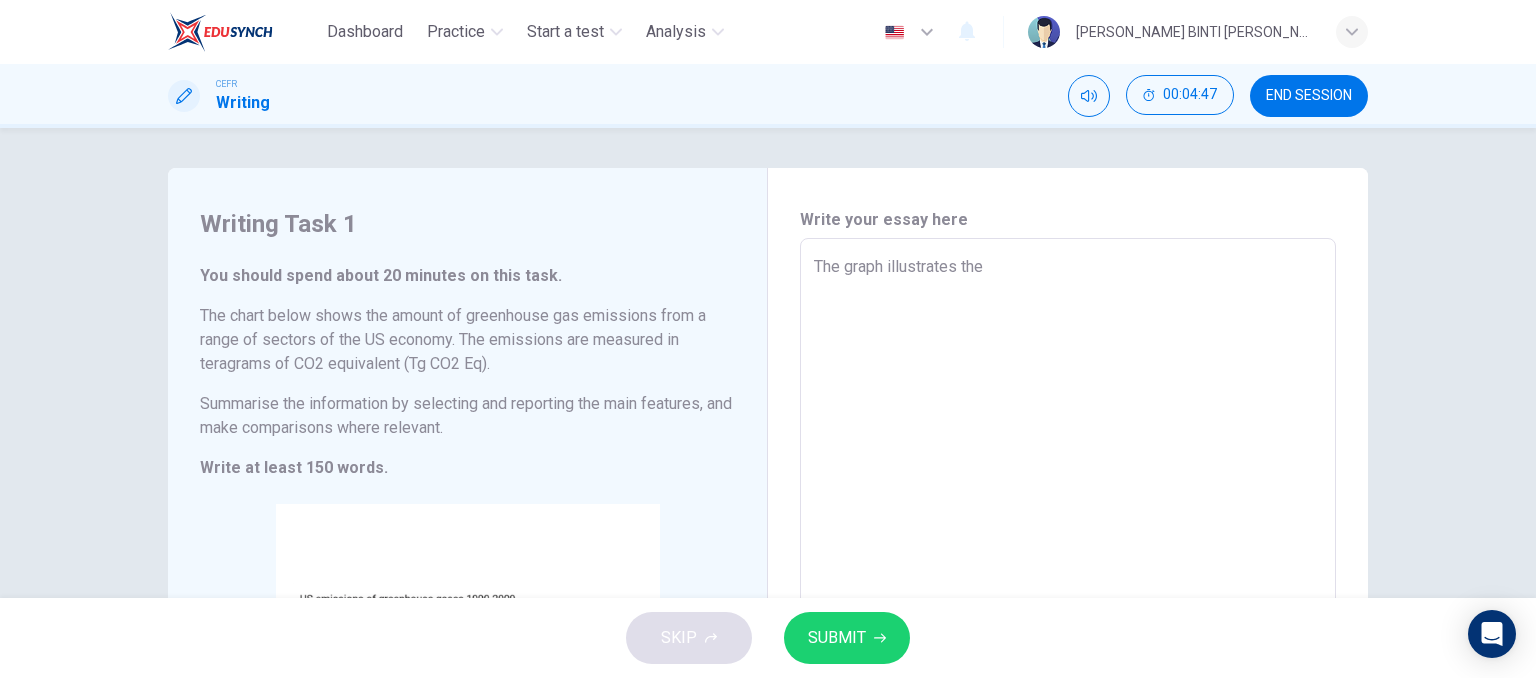 type on "The graph illustrates the g" 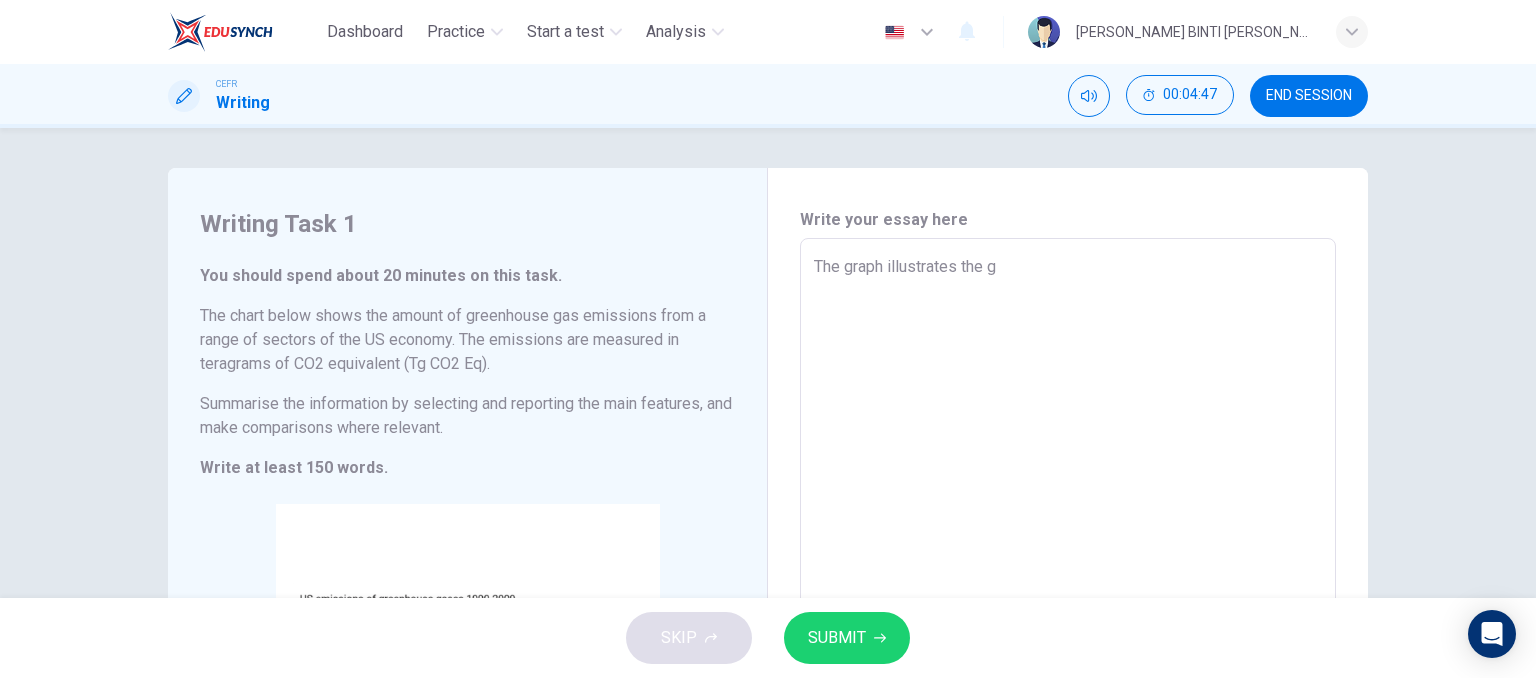 type on "The graph illustrates the gr" 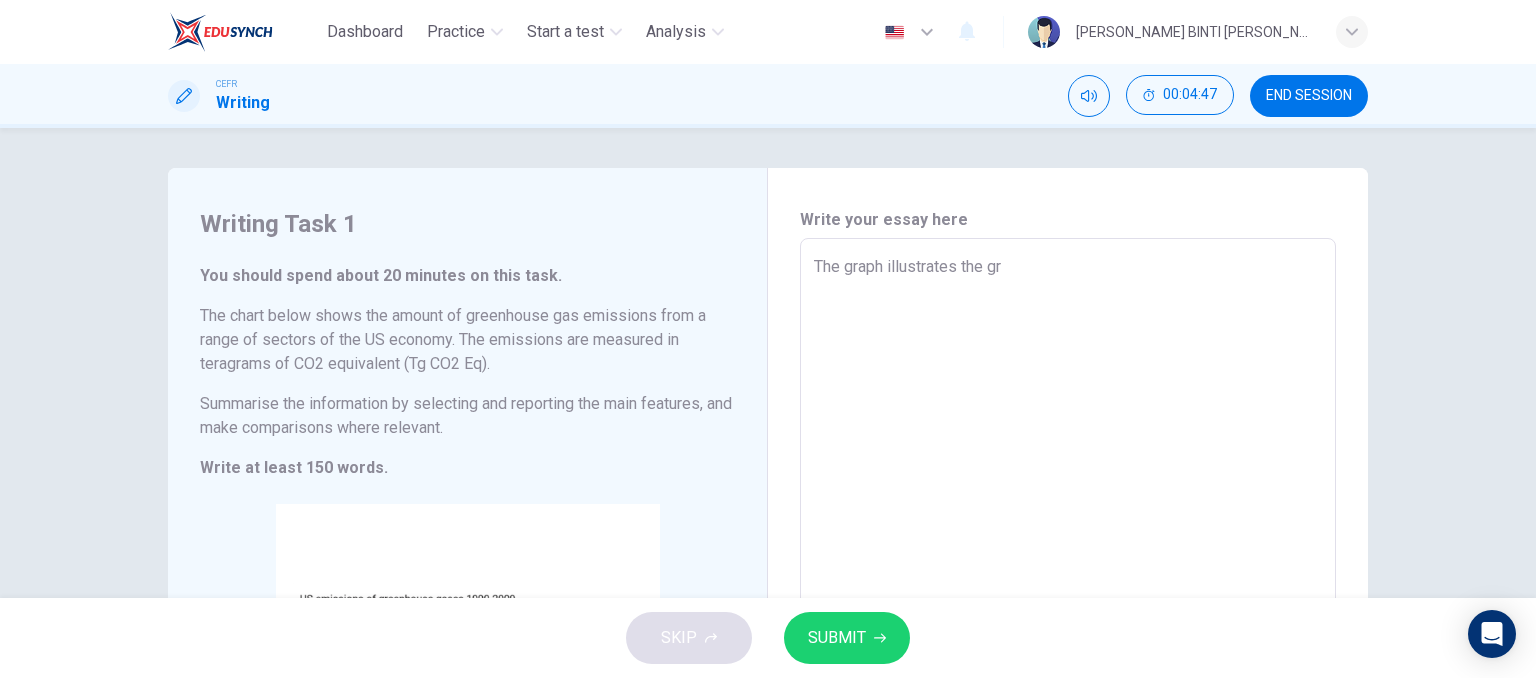 type on "x" 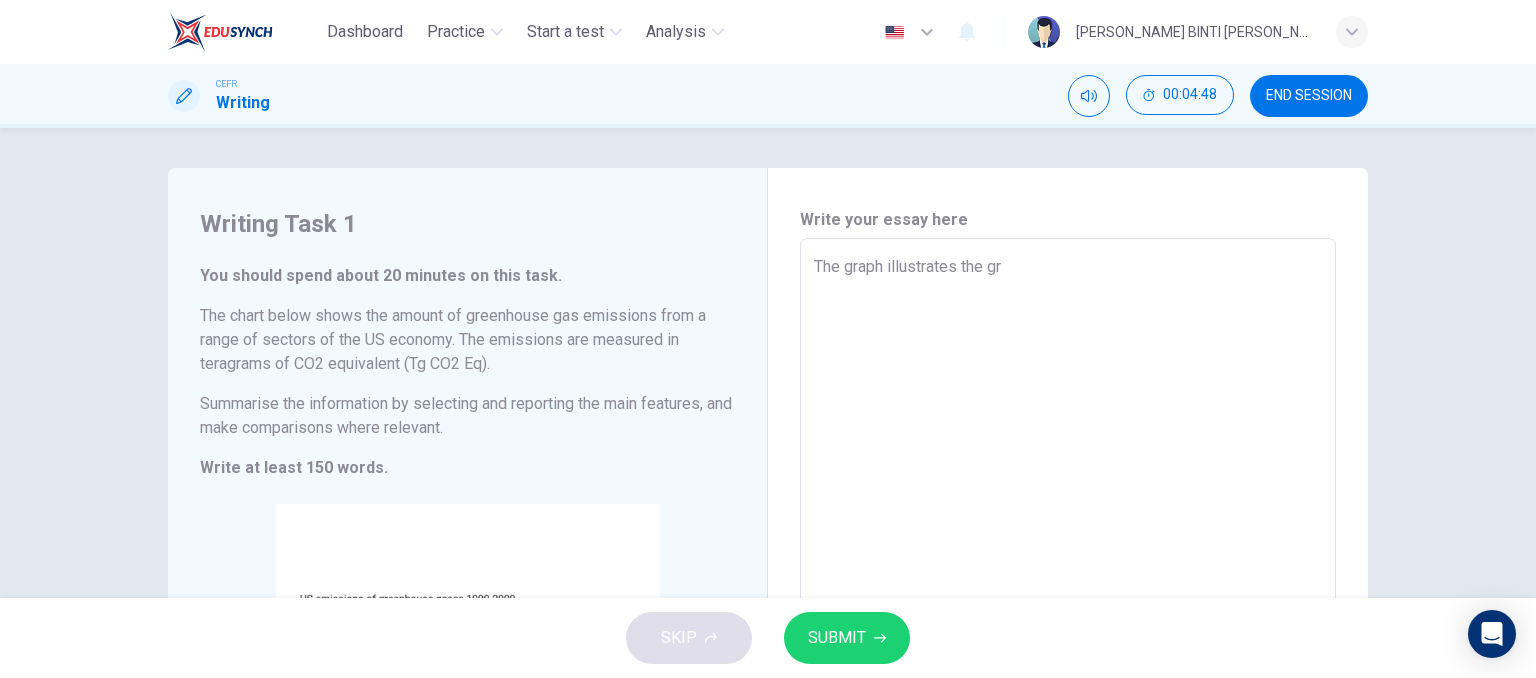 type on "The graph illustrates the gre" 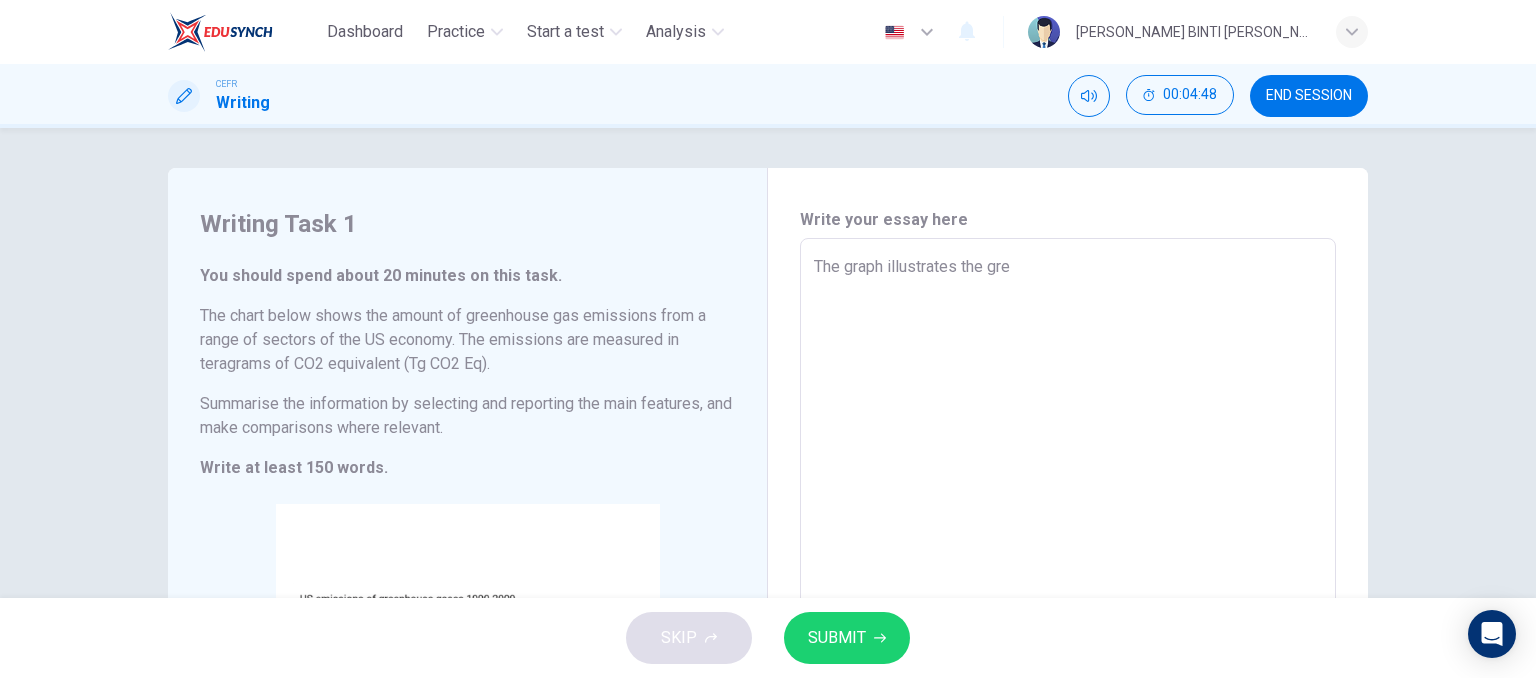 type on "x" 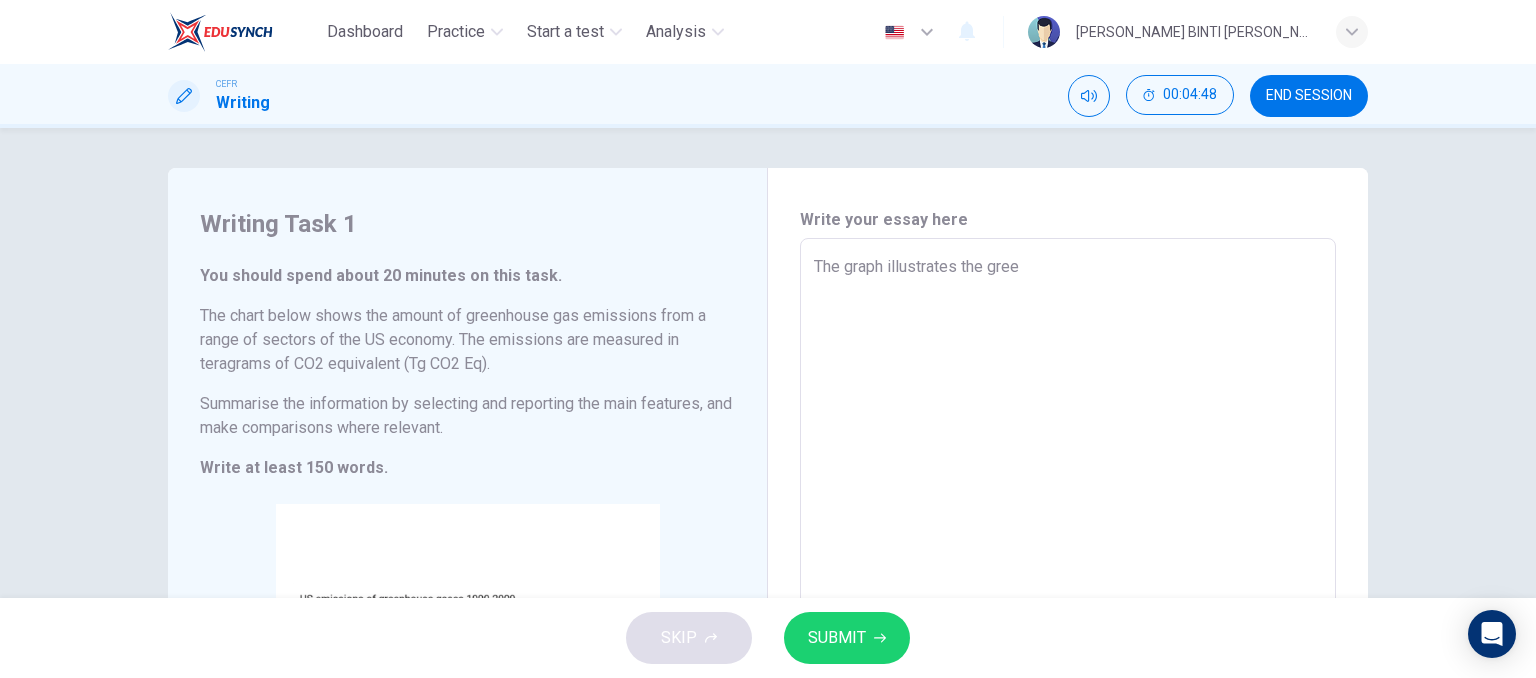 type on "x" 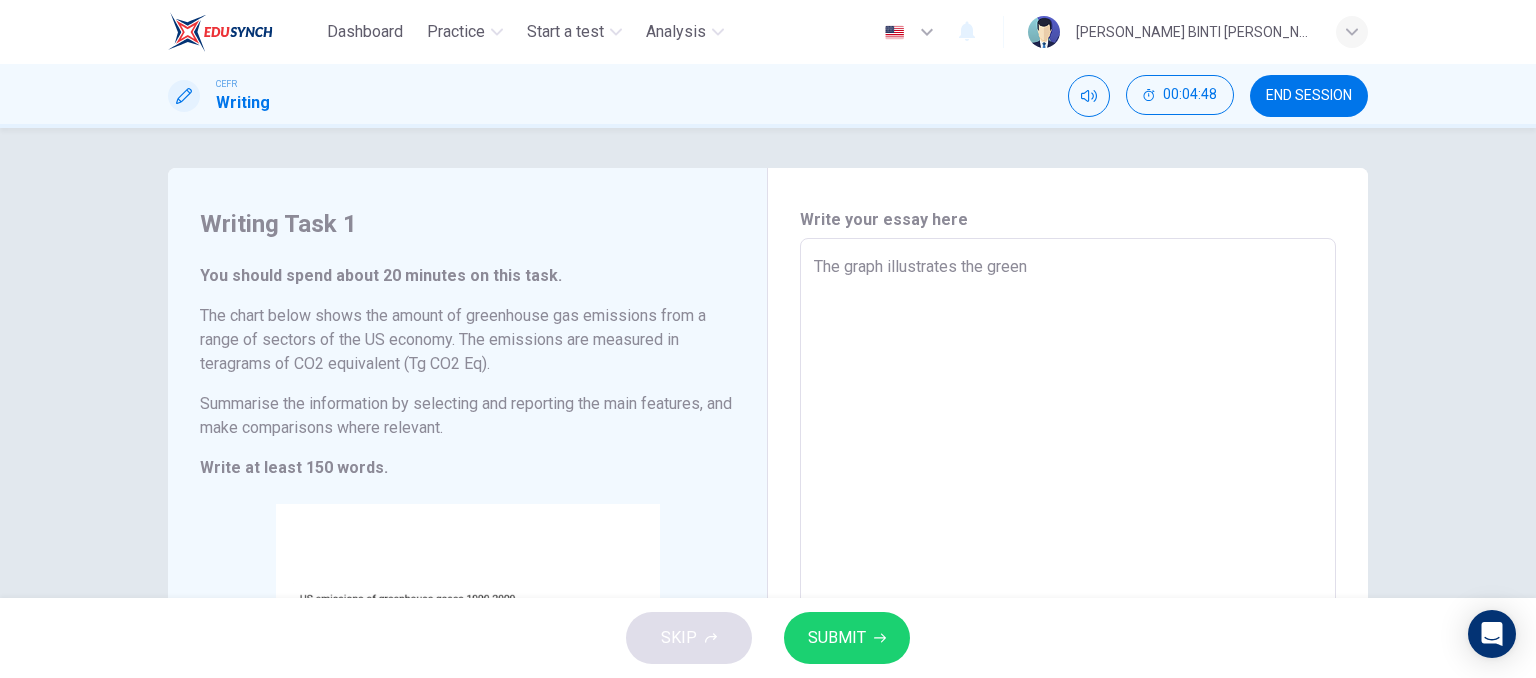 type on "x" 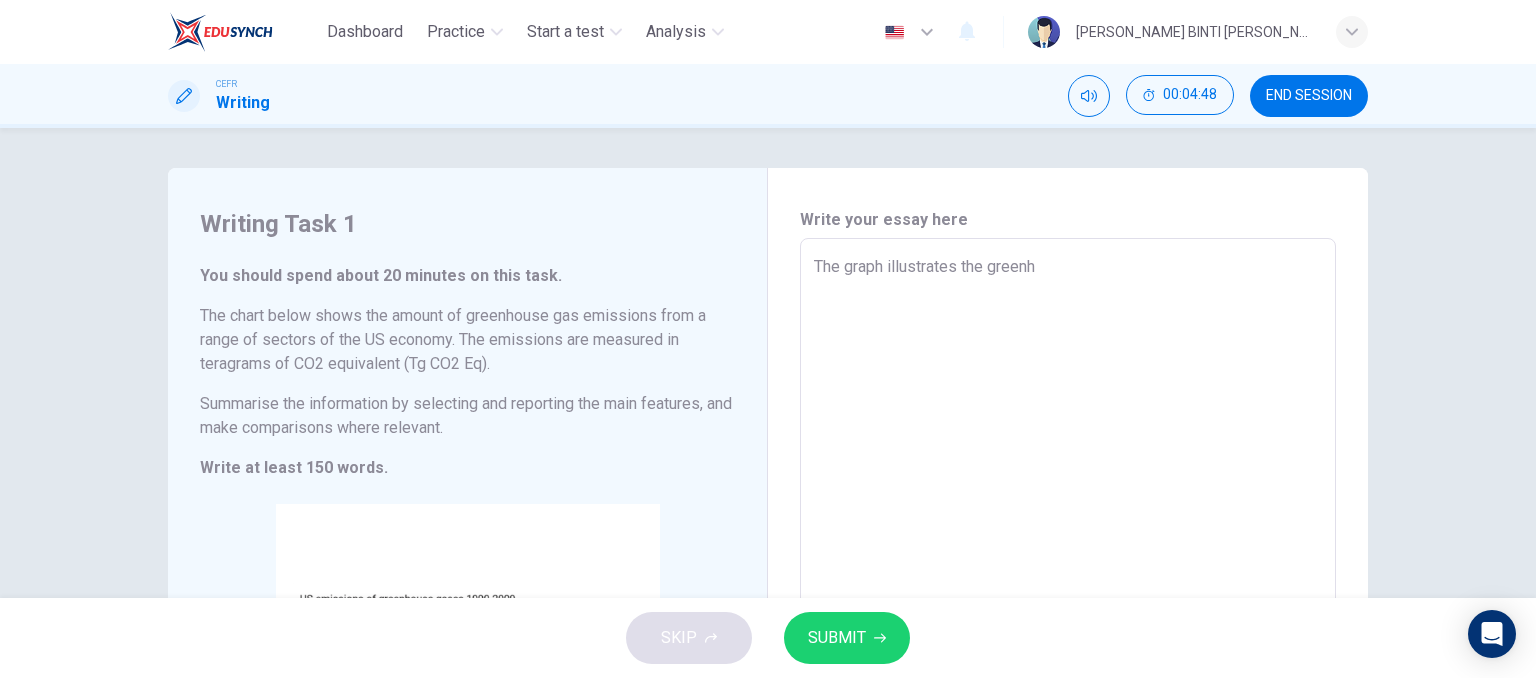 type on "x" 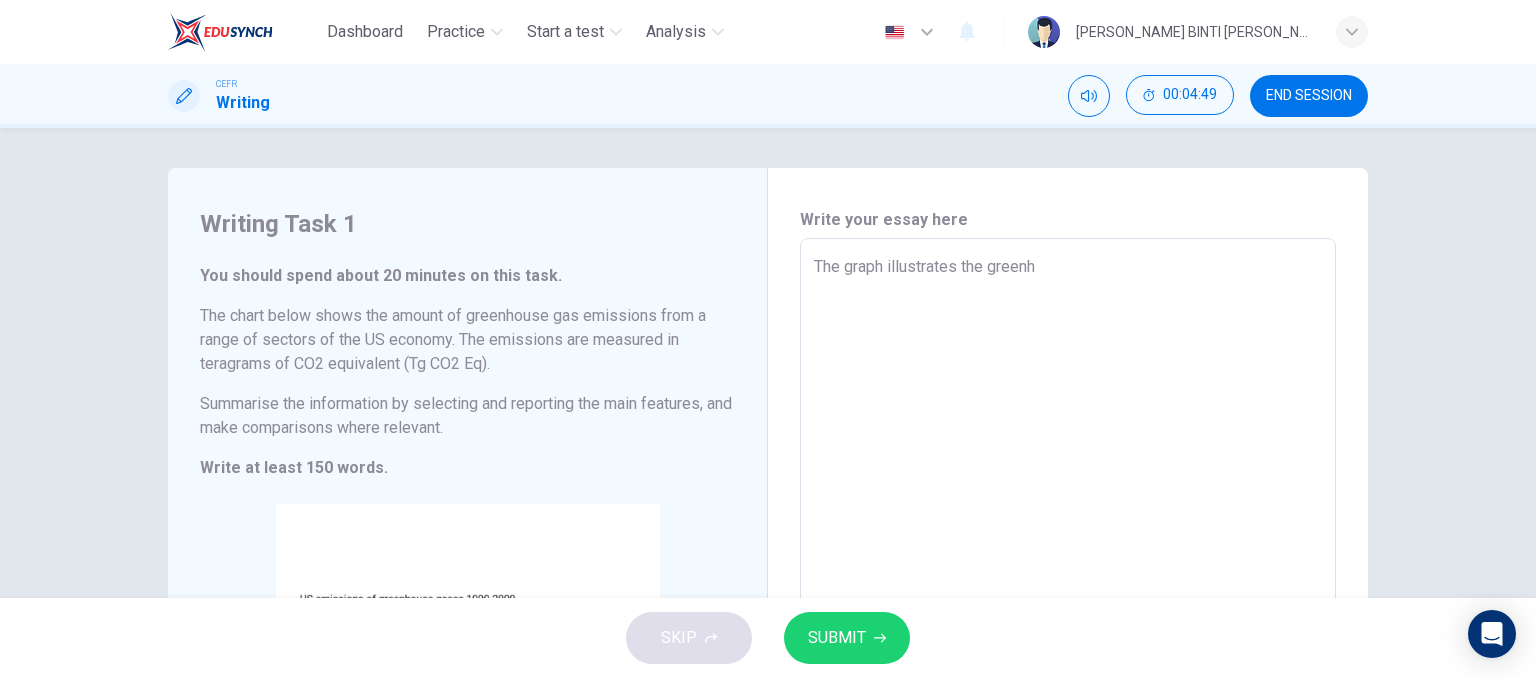 type on "The graph illustrates the greenho" 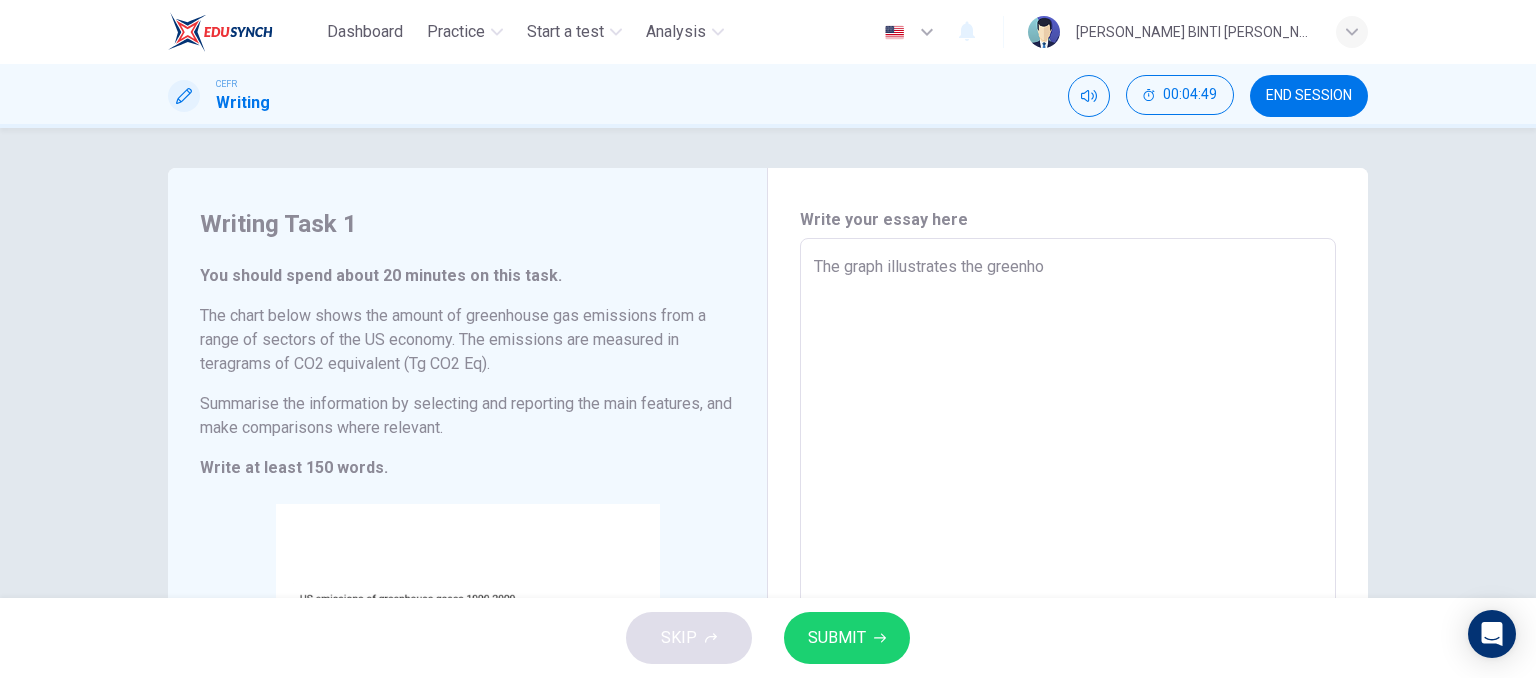 type on "The graph illustrates the greenhou" 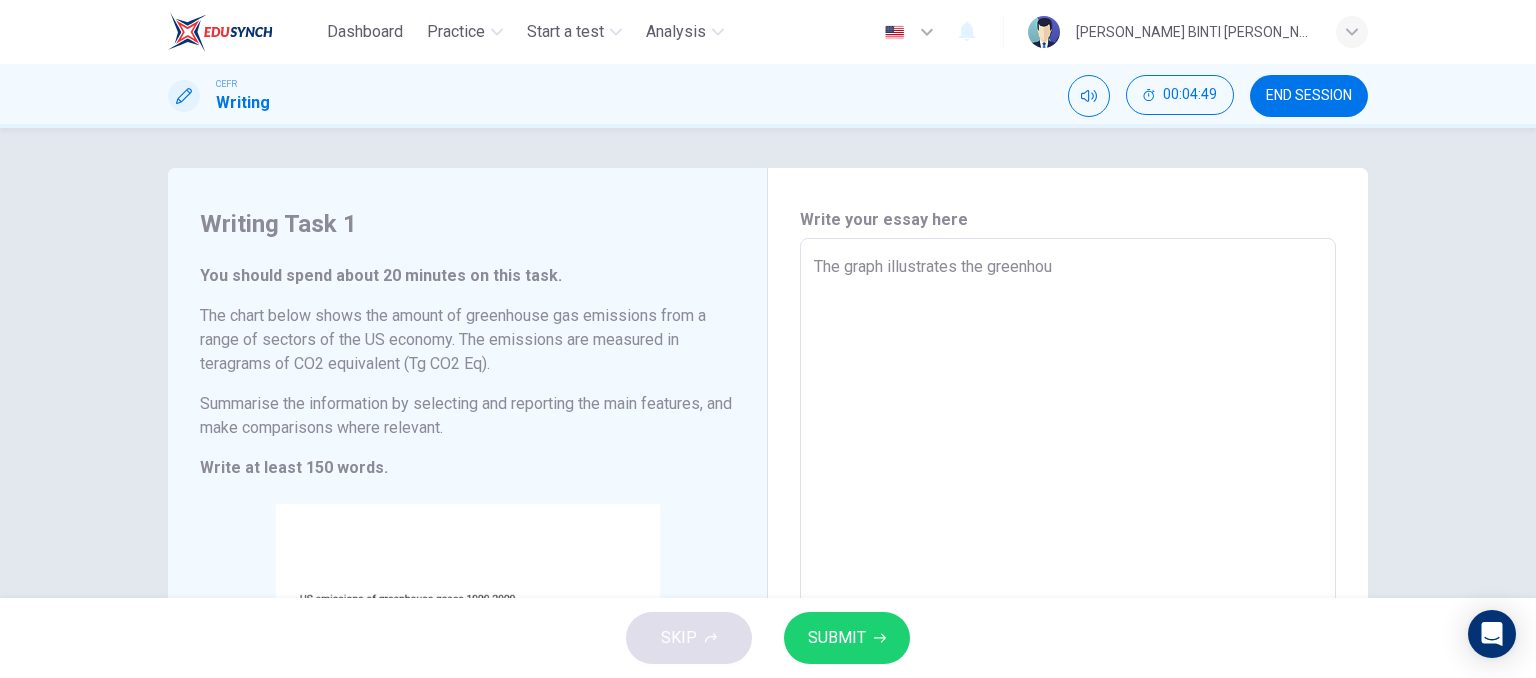 type on "x" 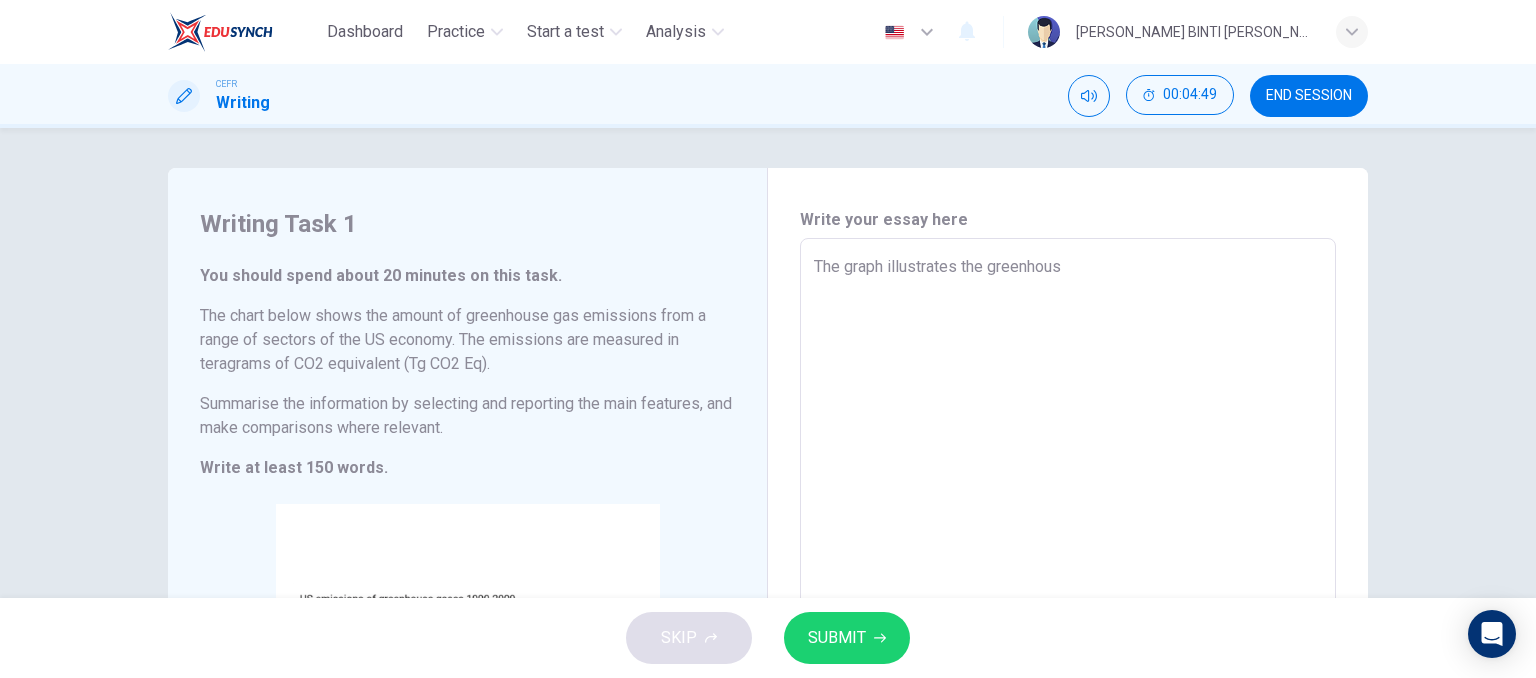 type on "x" 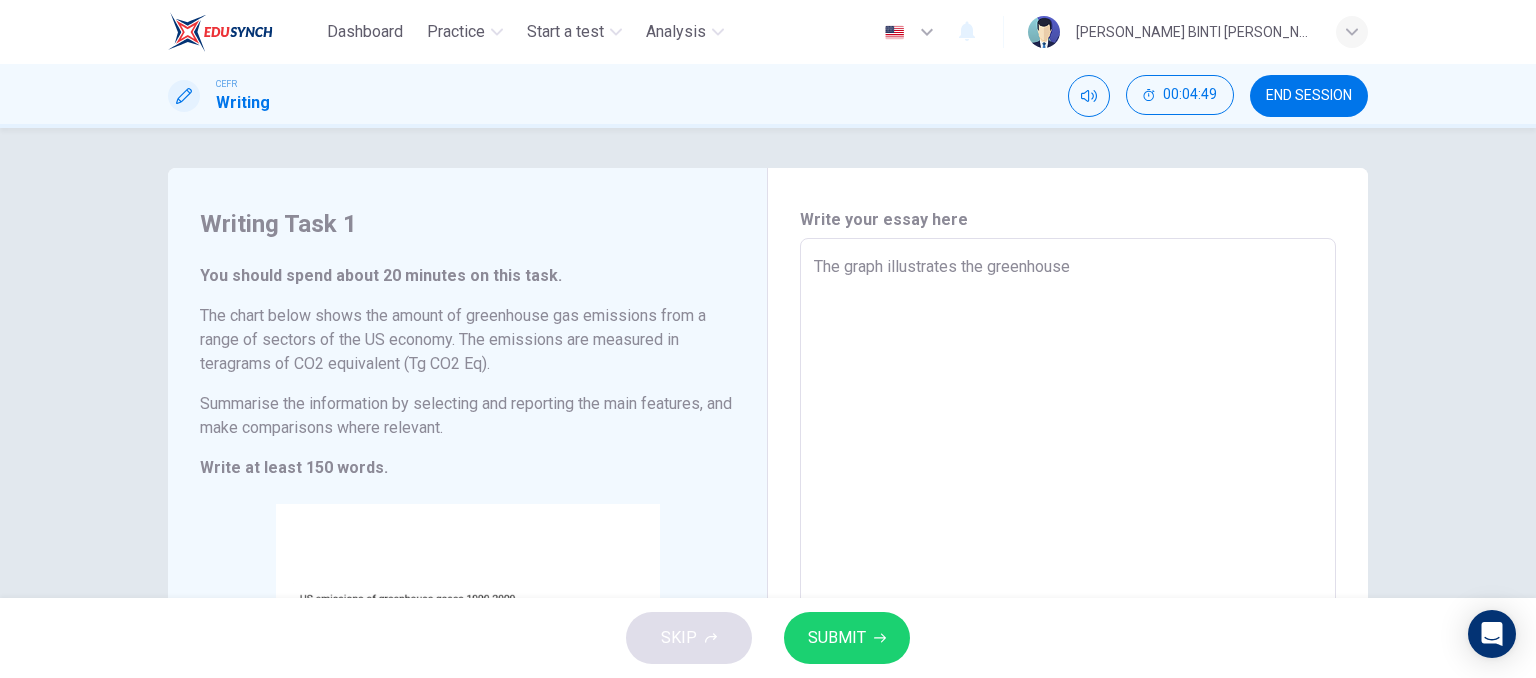 type on "x" 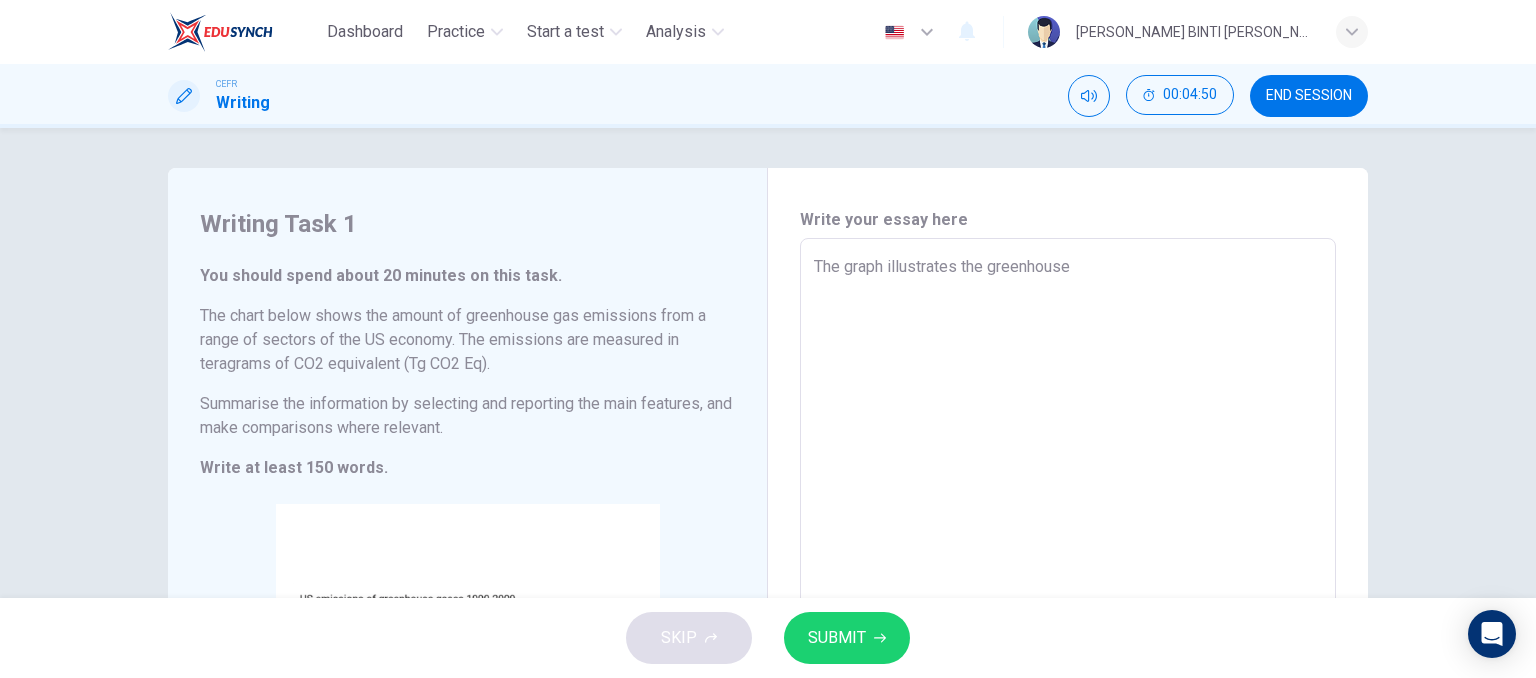 type on "The graph illustrates the greenhouse" 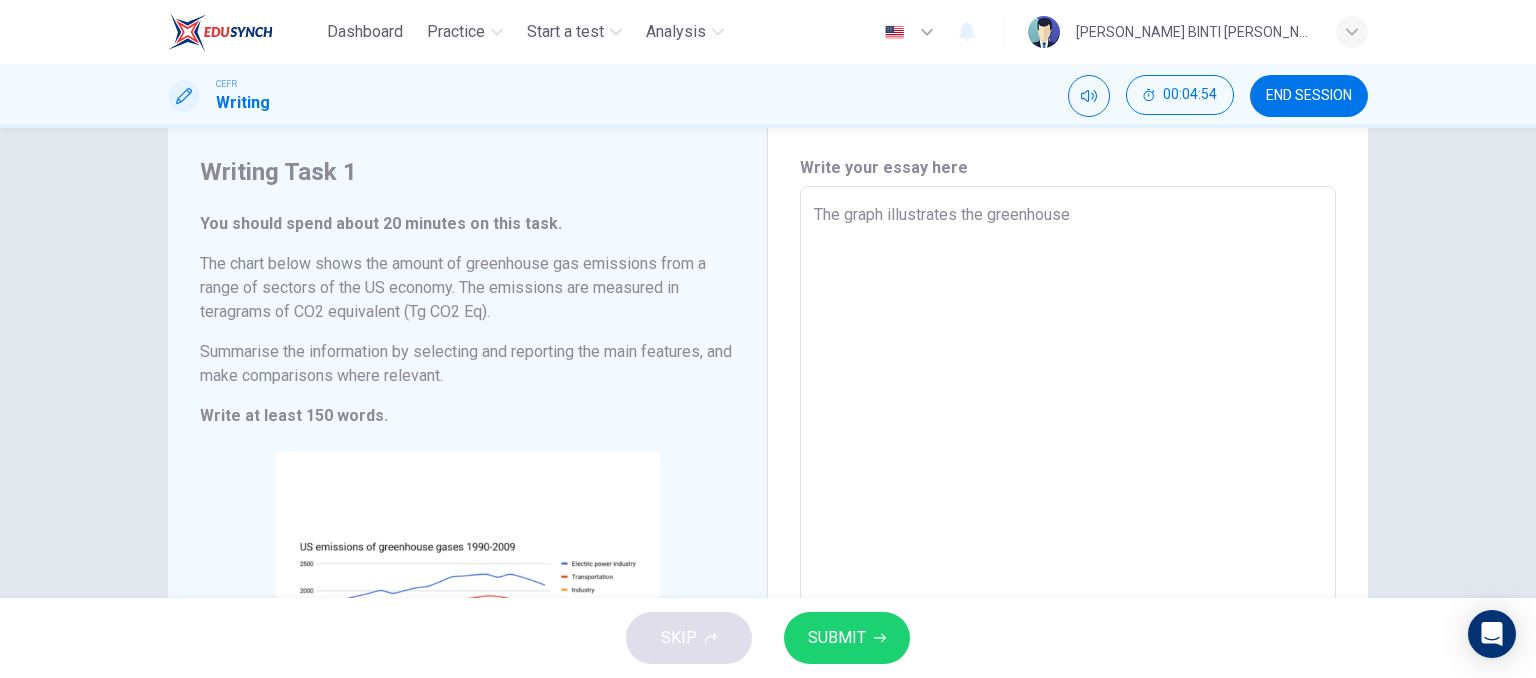 scroll, scrollTop: 52, scrollLeft: 0, axis: vertical 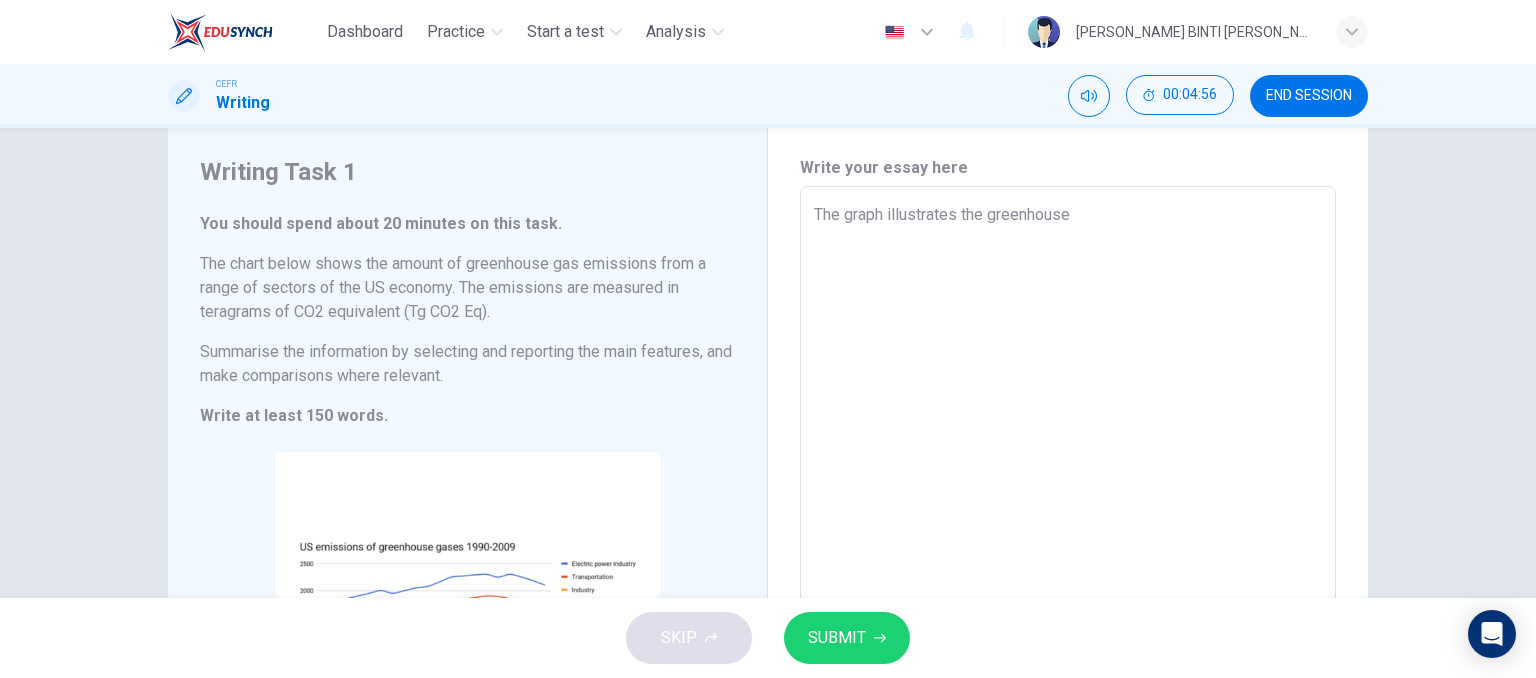 type on "The graph illustrates the greenhouse g" 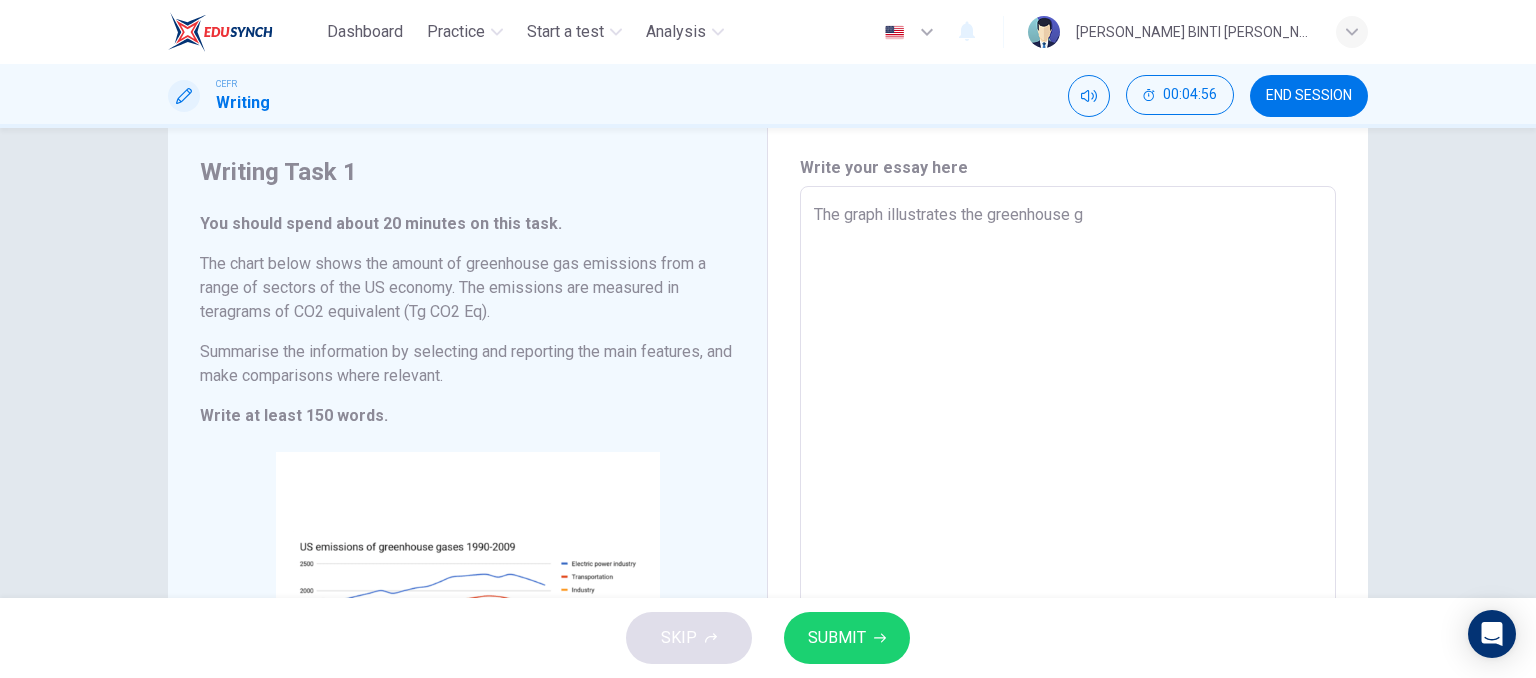 type on "The graph illustrates the greenhouse ga" 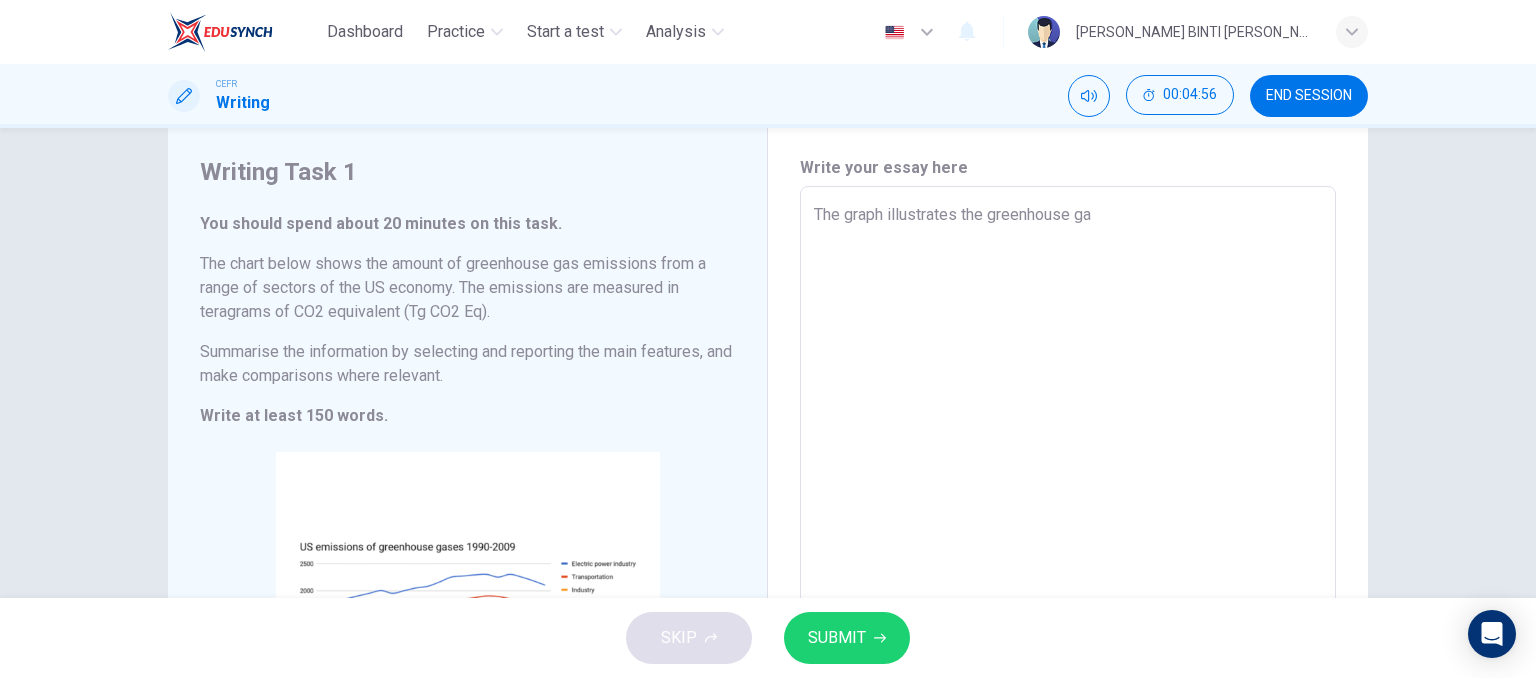 type on "x" 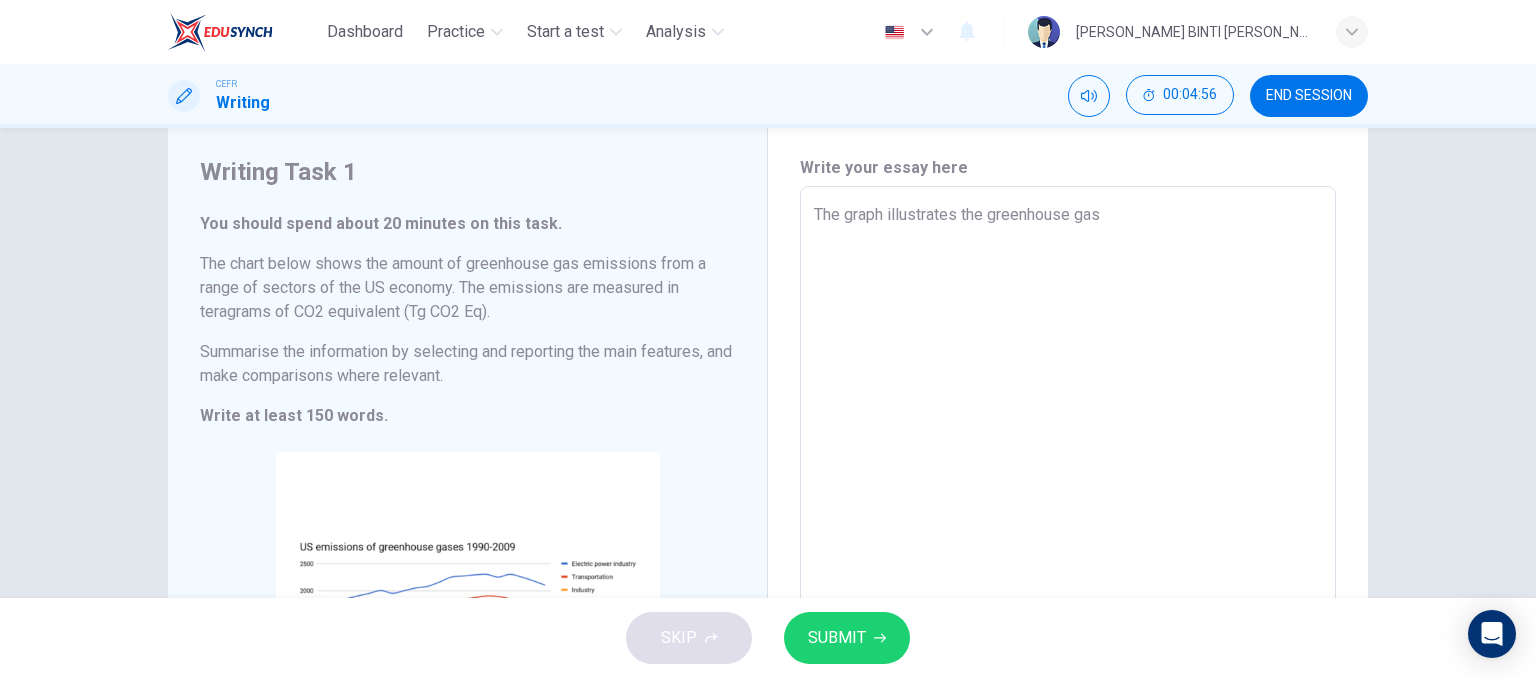 type on "x" 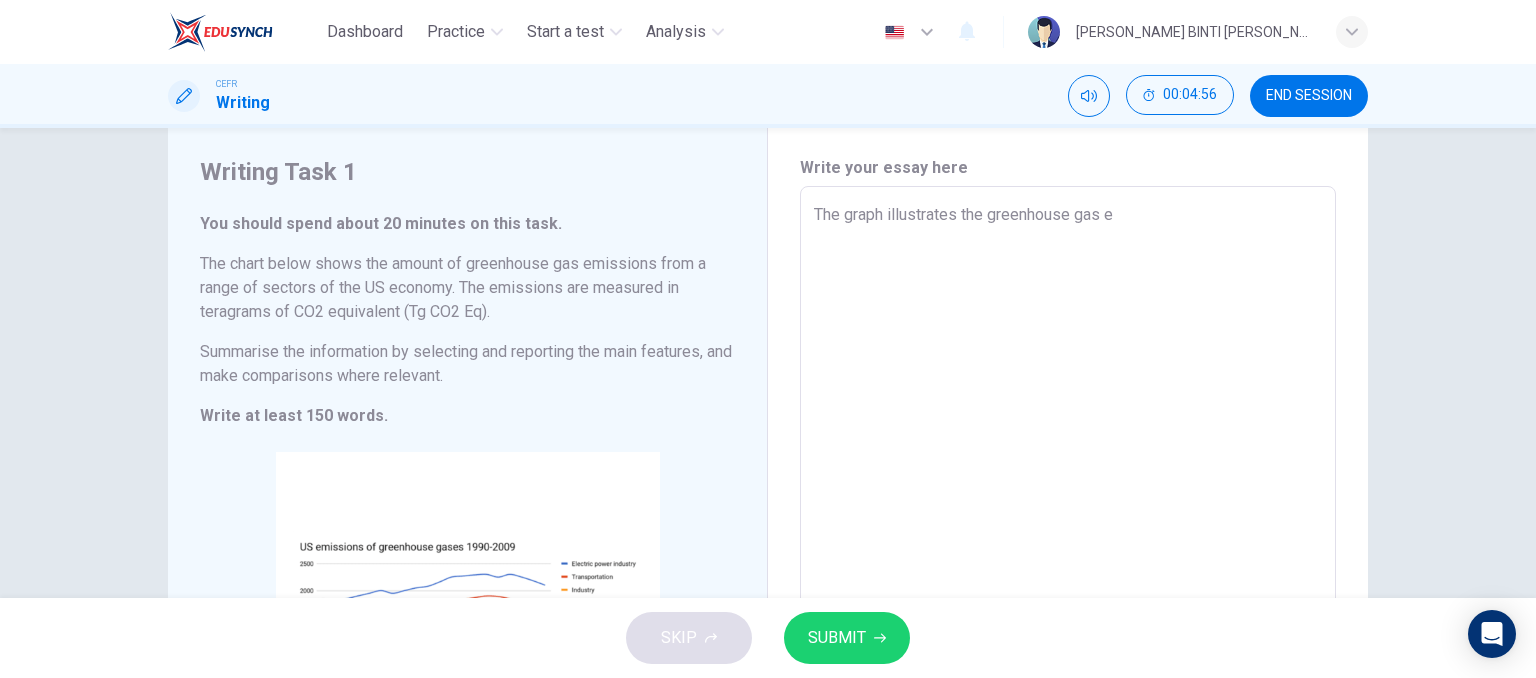 type on "x" 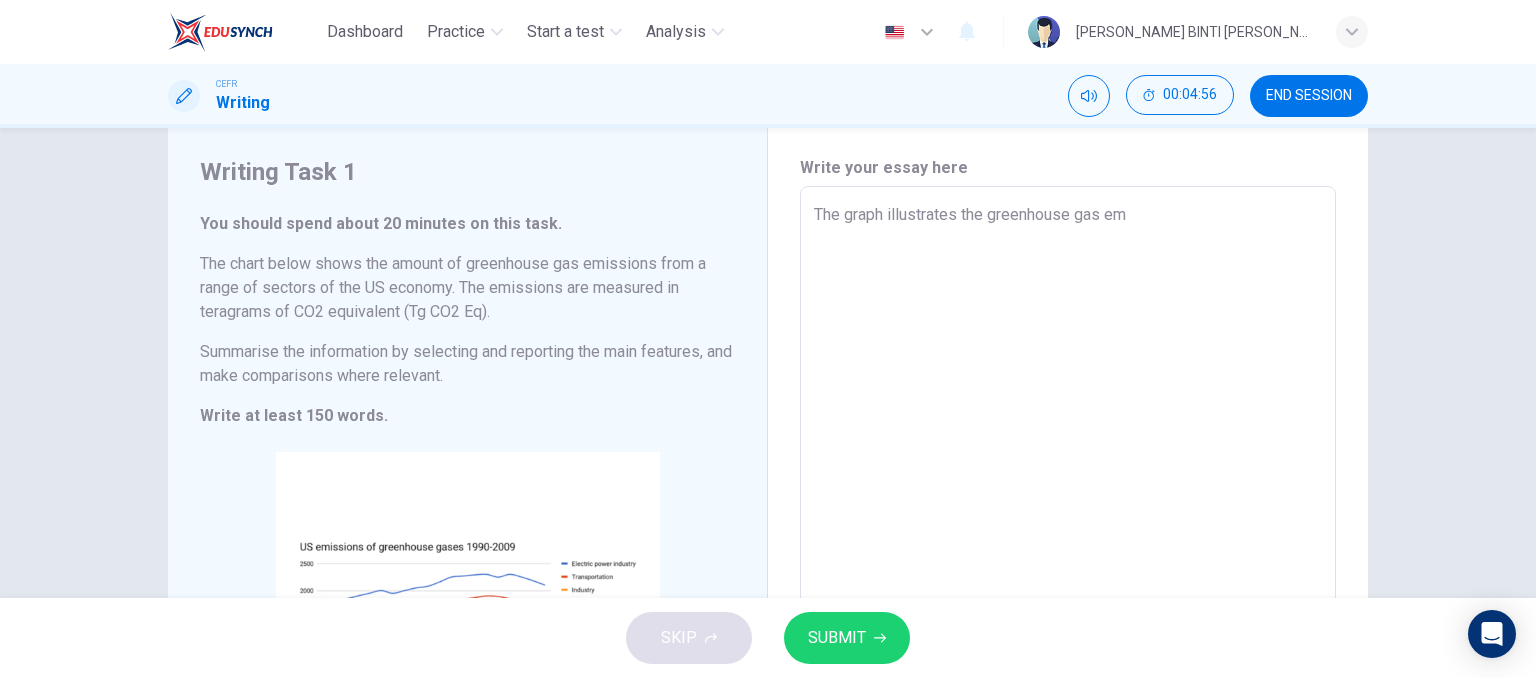 type on "x" 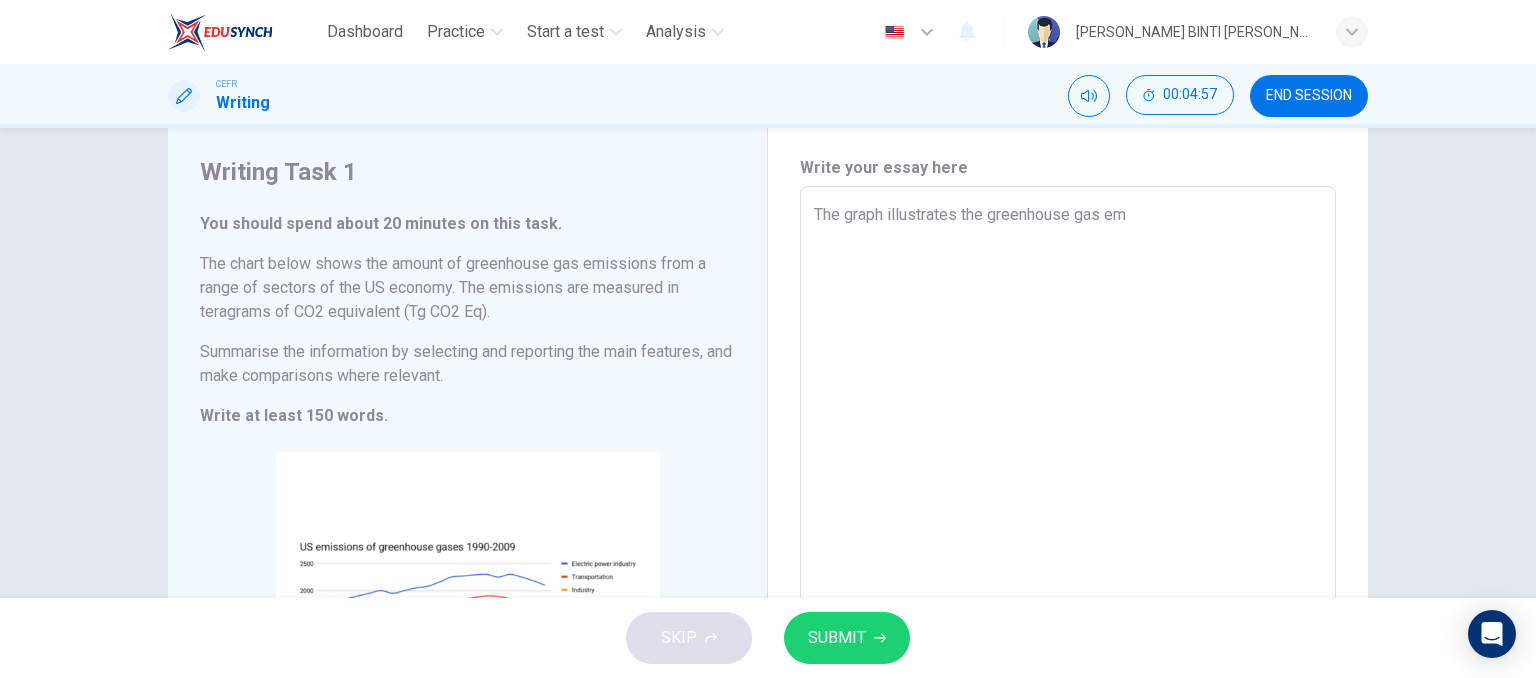 type on "The graph illustrates the greenhouse gas emi" 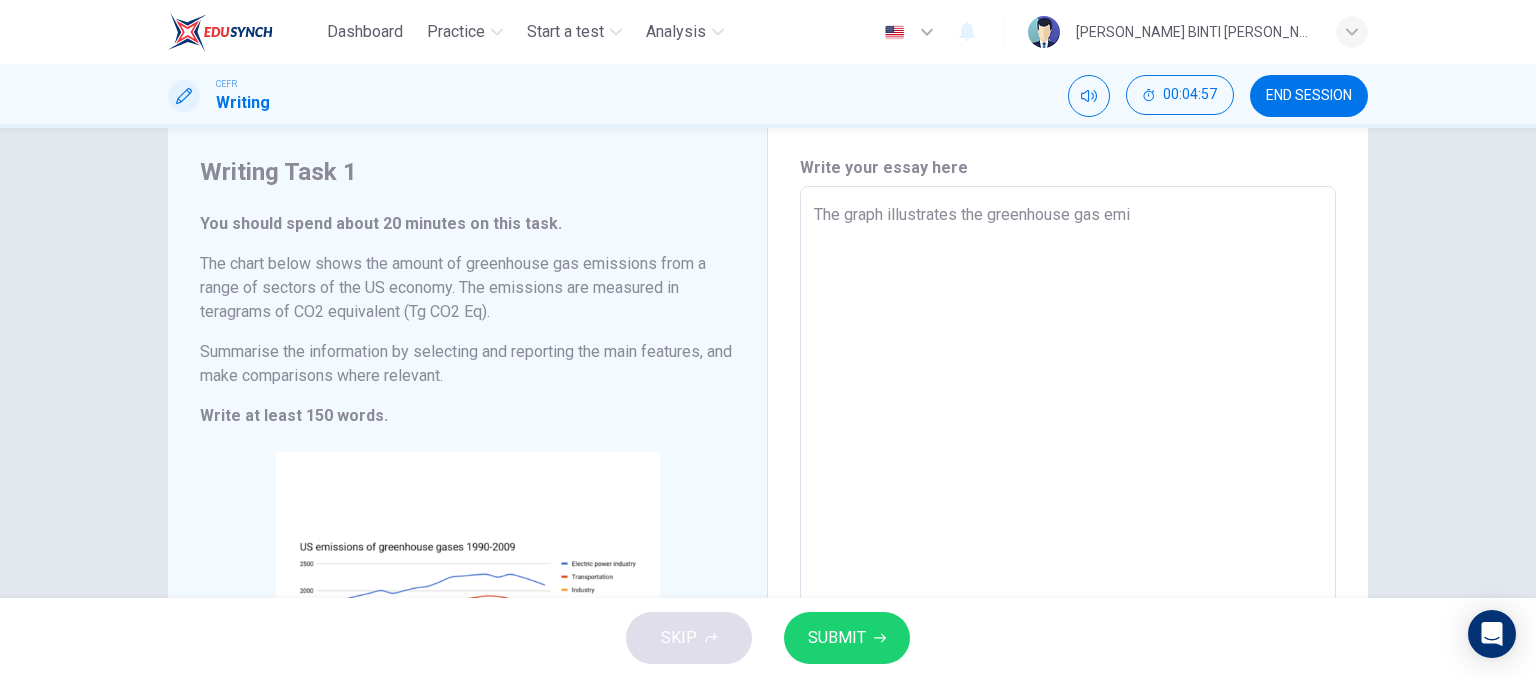 type on "The graph illustrates the greenhouse gas emis" 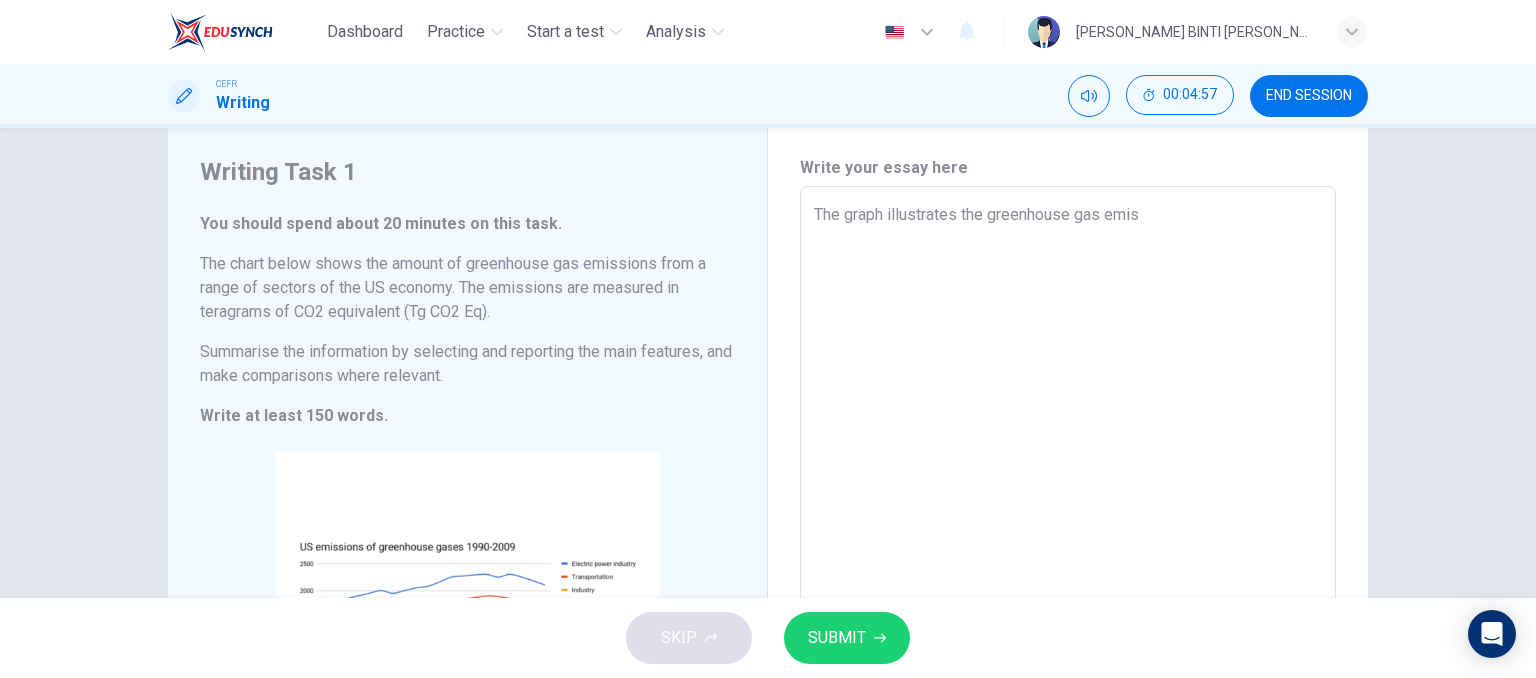 type on "x" 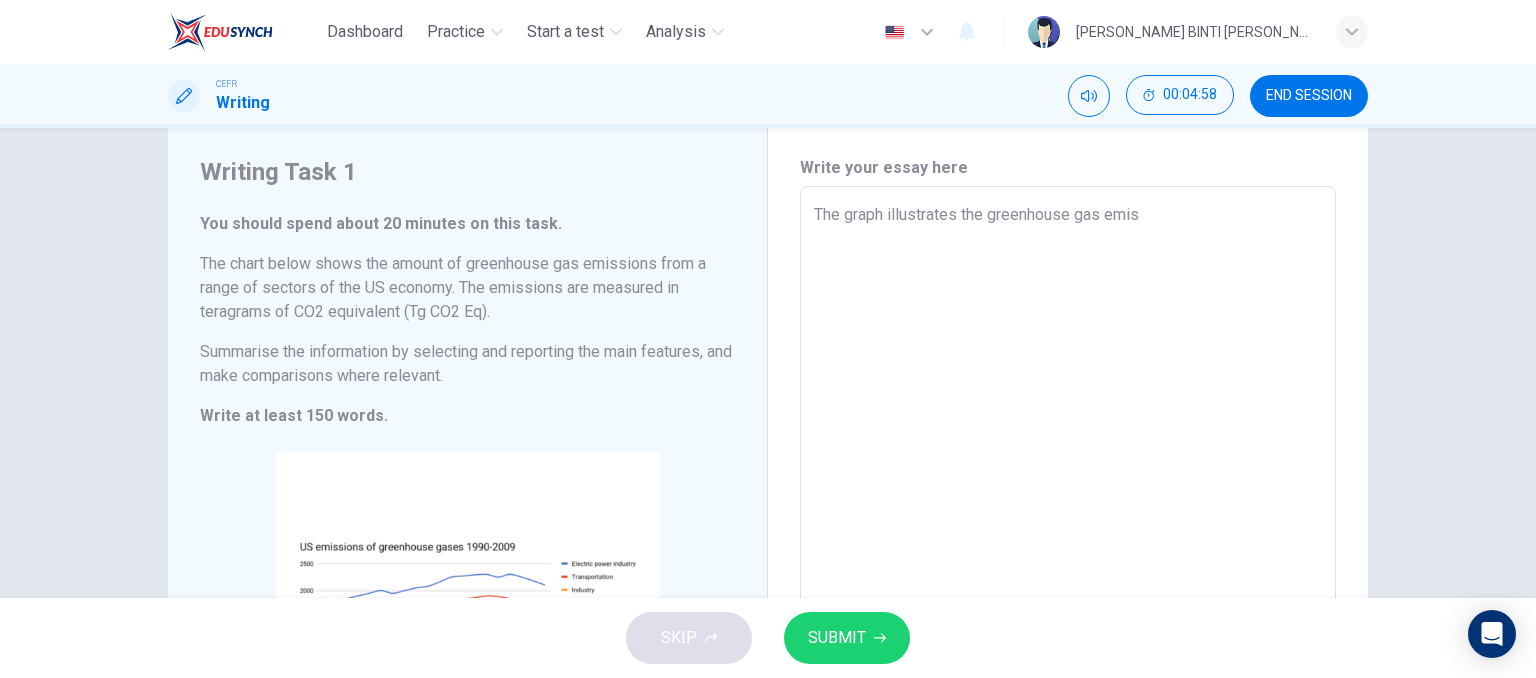type on "The graph illustrates the greenhouse gas emiss" 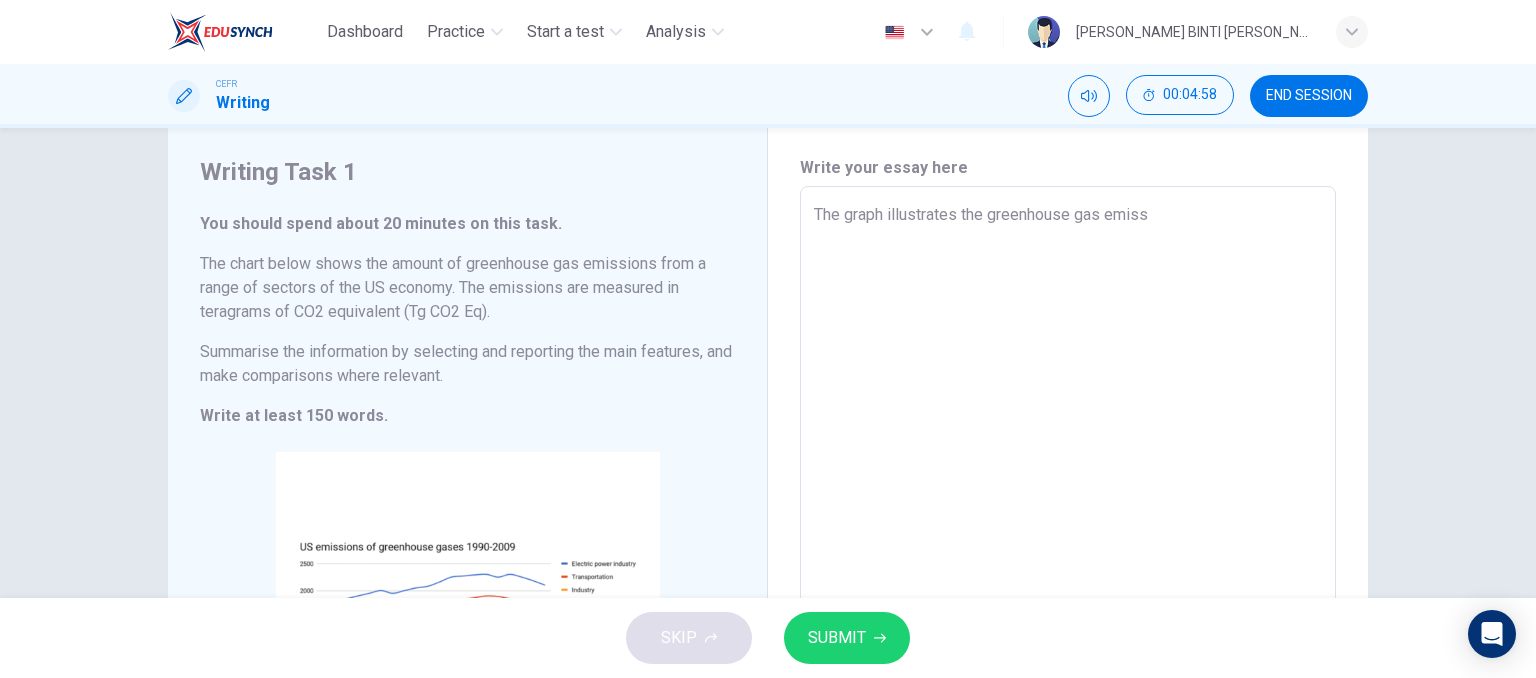 type on "The graph illustrates the greenhouse gas emissi" 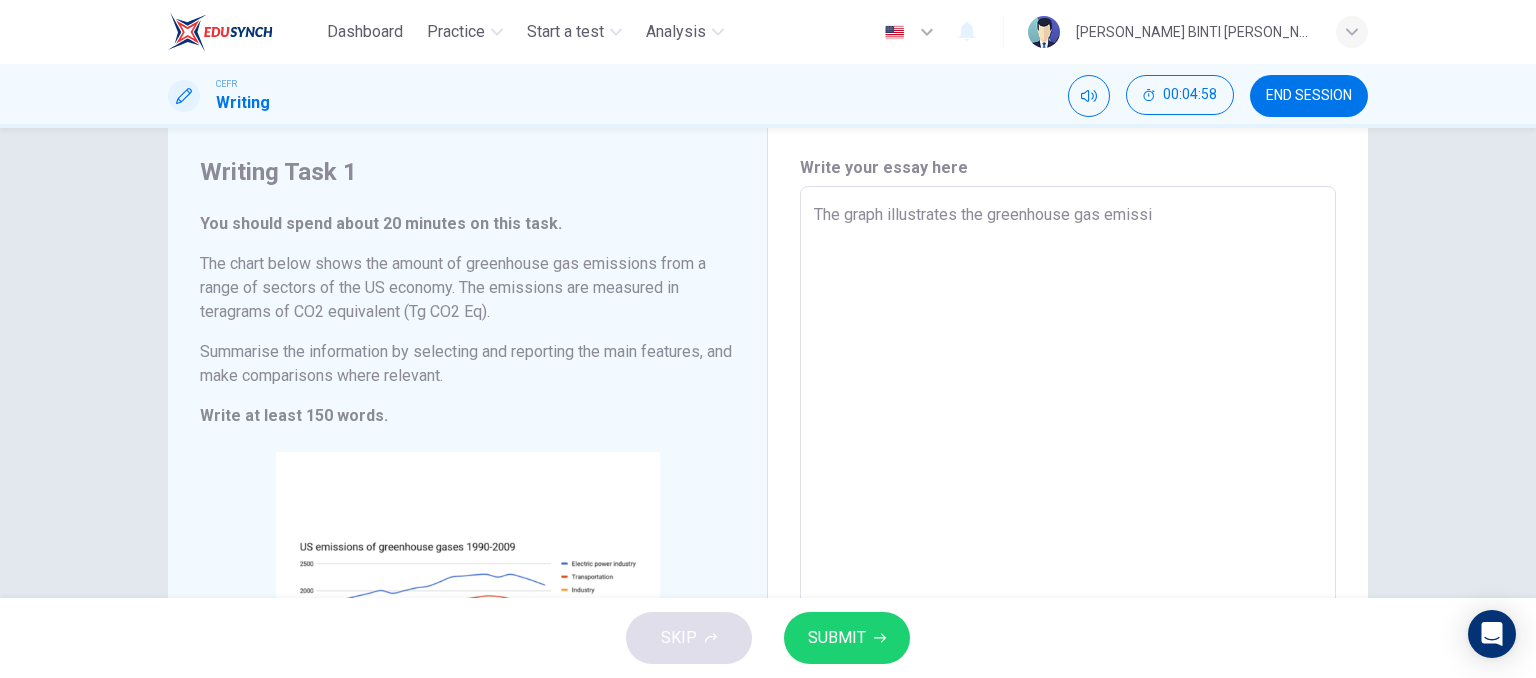 type on "x" 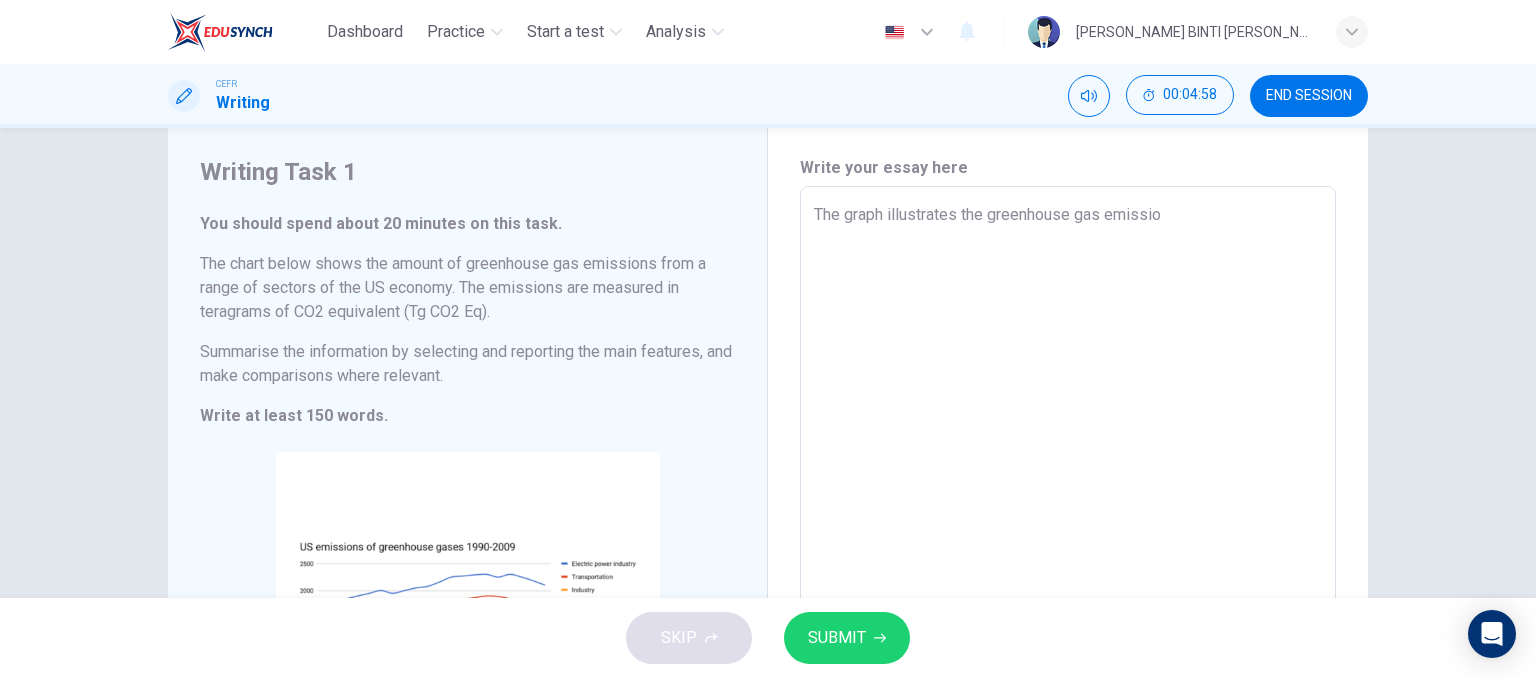 type on "x" 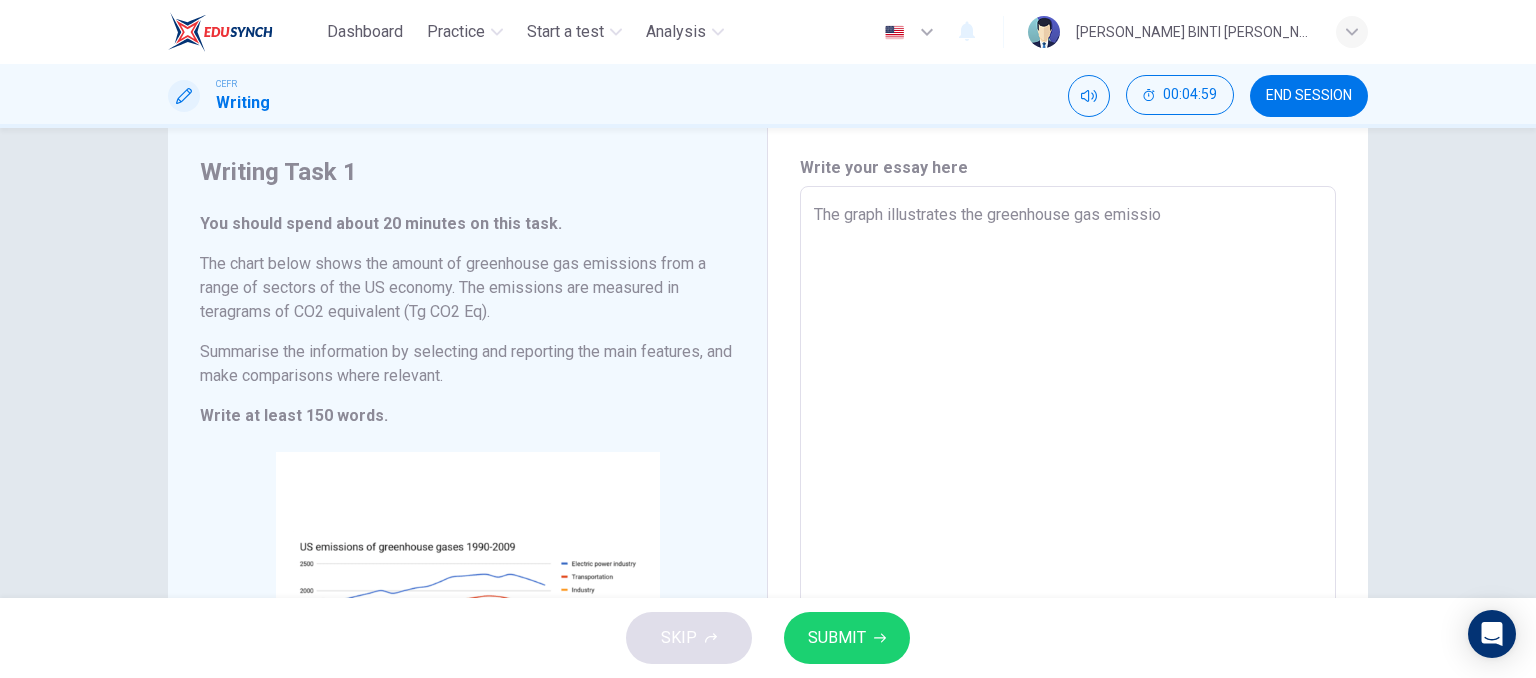 type on "The graph illustrates the greenhouse gas emission" 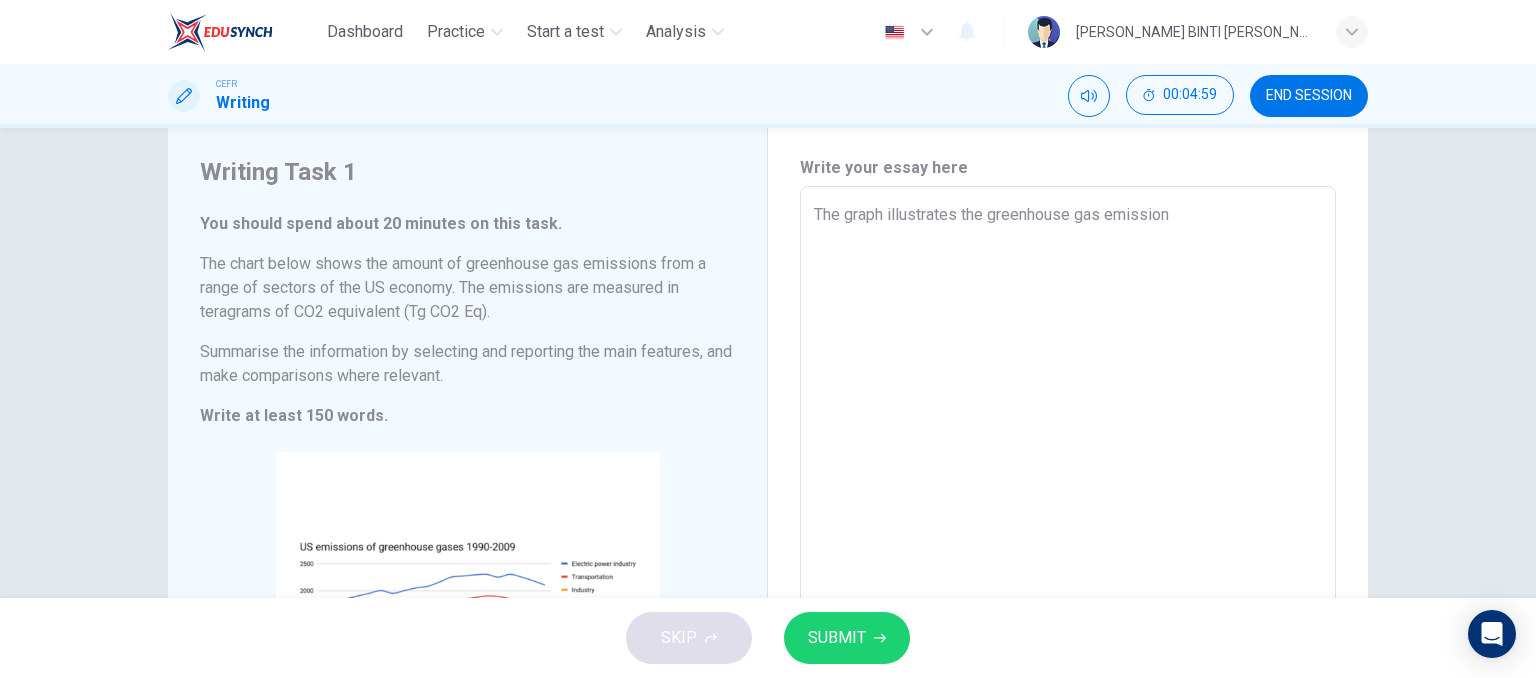 type on "The graph illustrates the greenhouse gas emission" 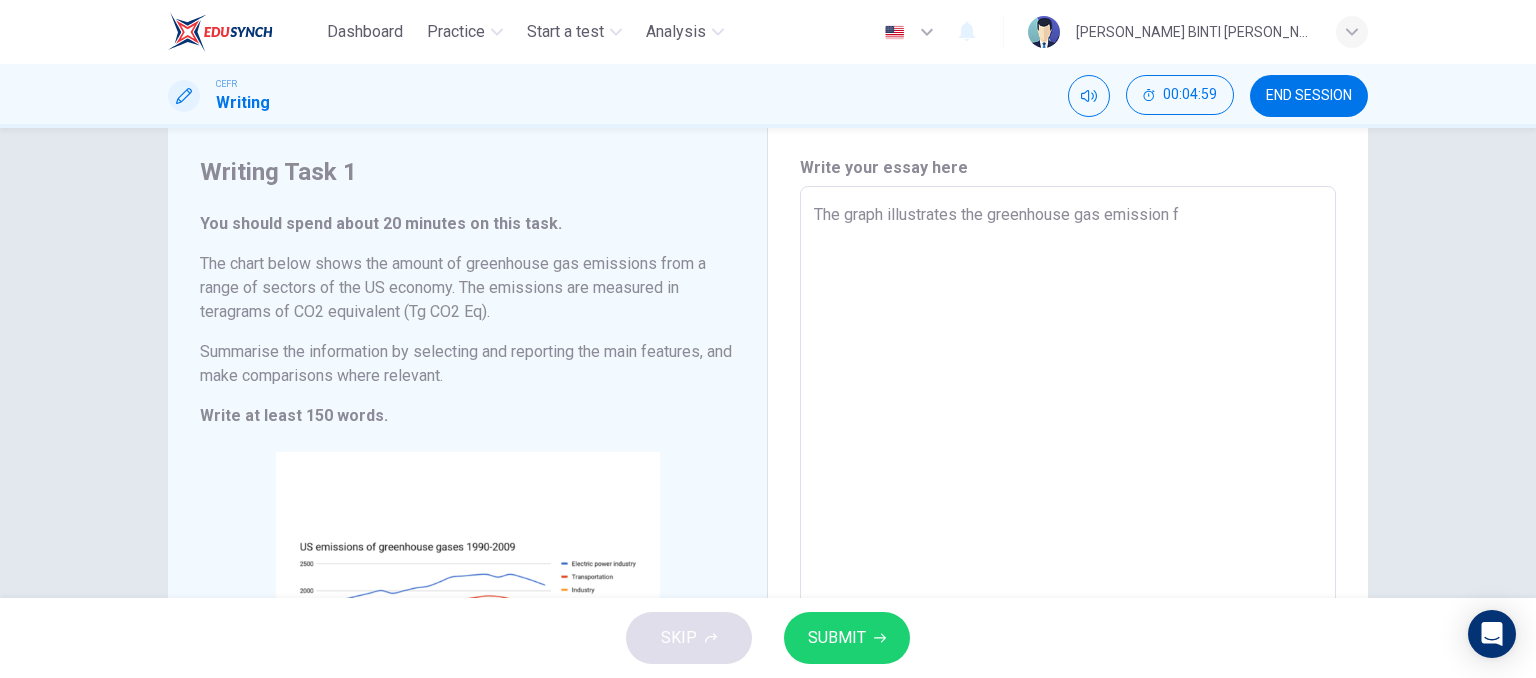 type on "x" 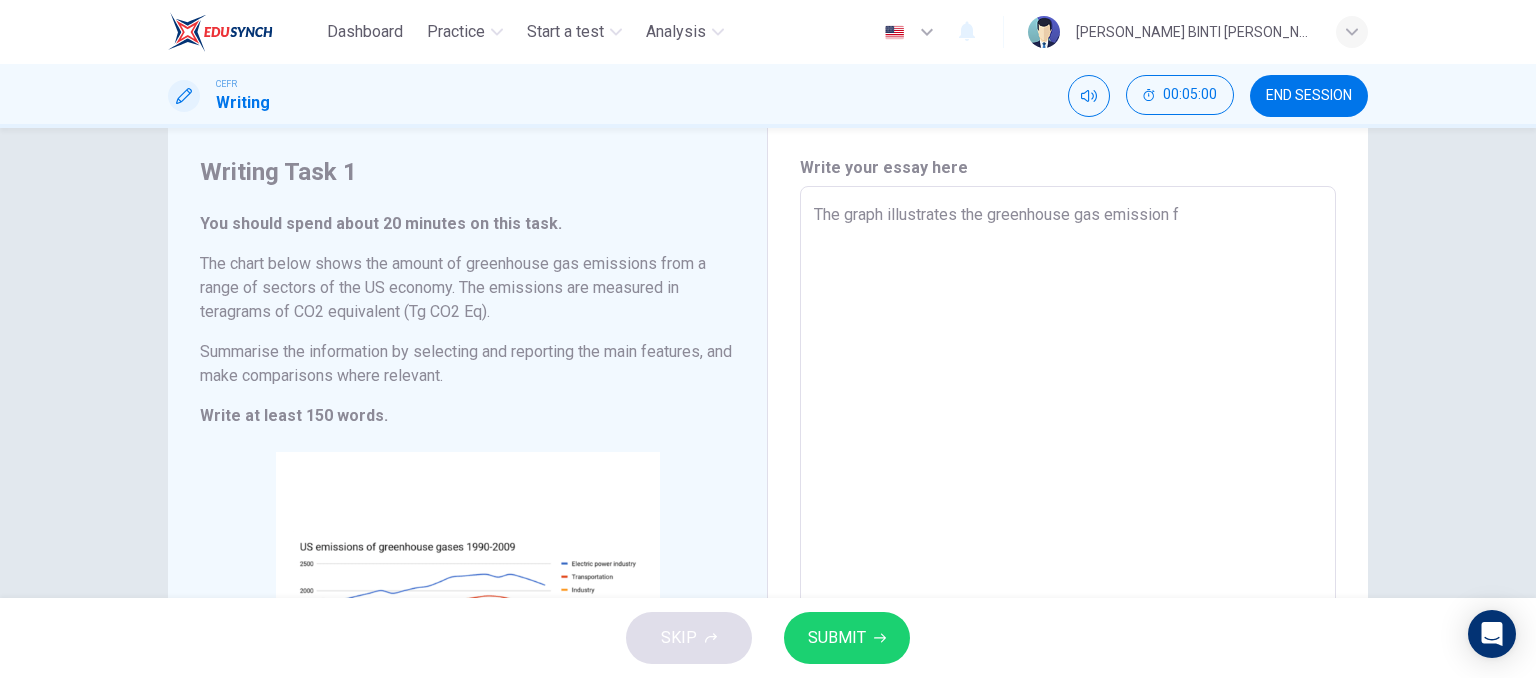 type on "The graph illustrates the greenhouse gas emission fr" 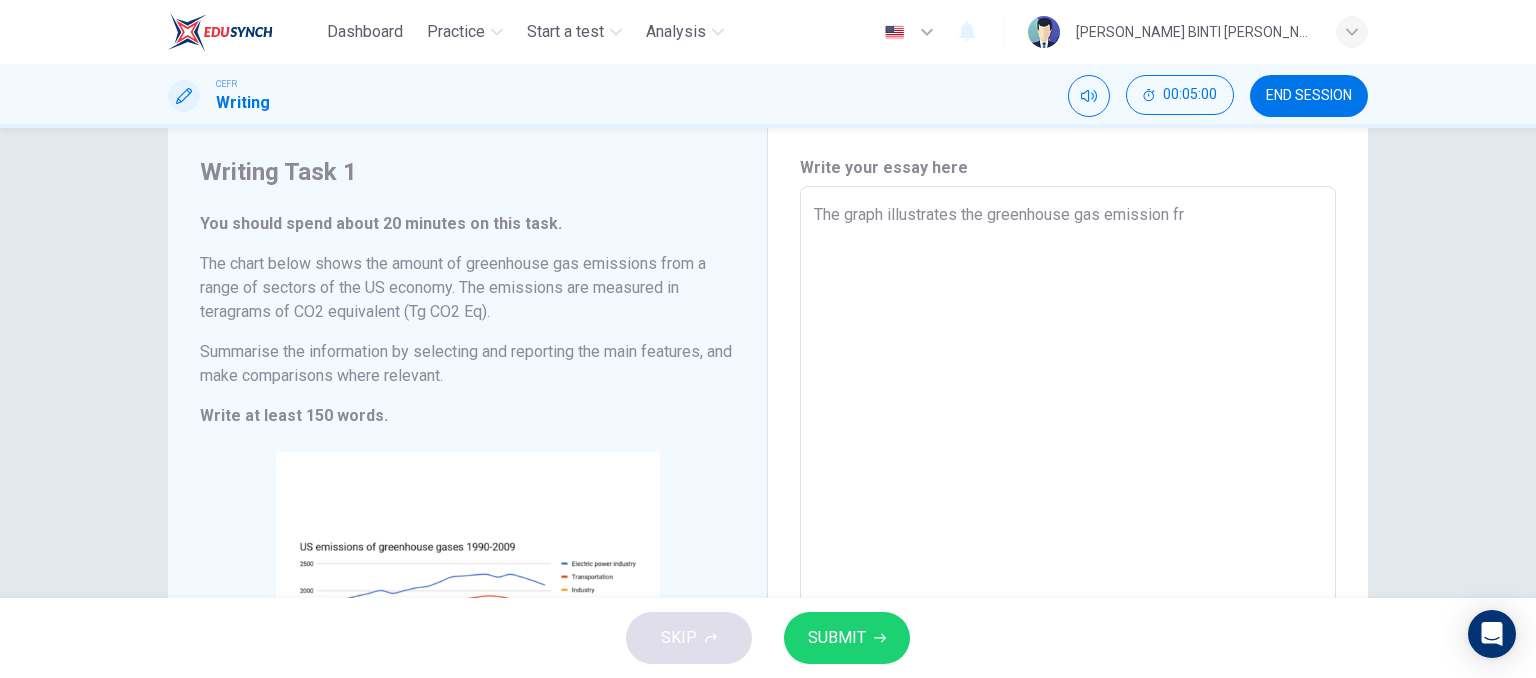 type on "The graph illustrates the greenhouse gas emission fro" 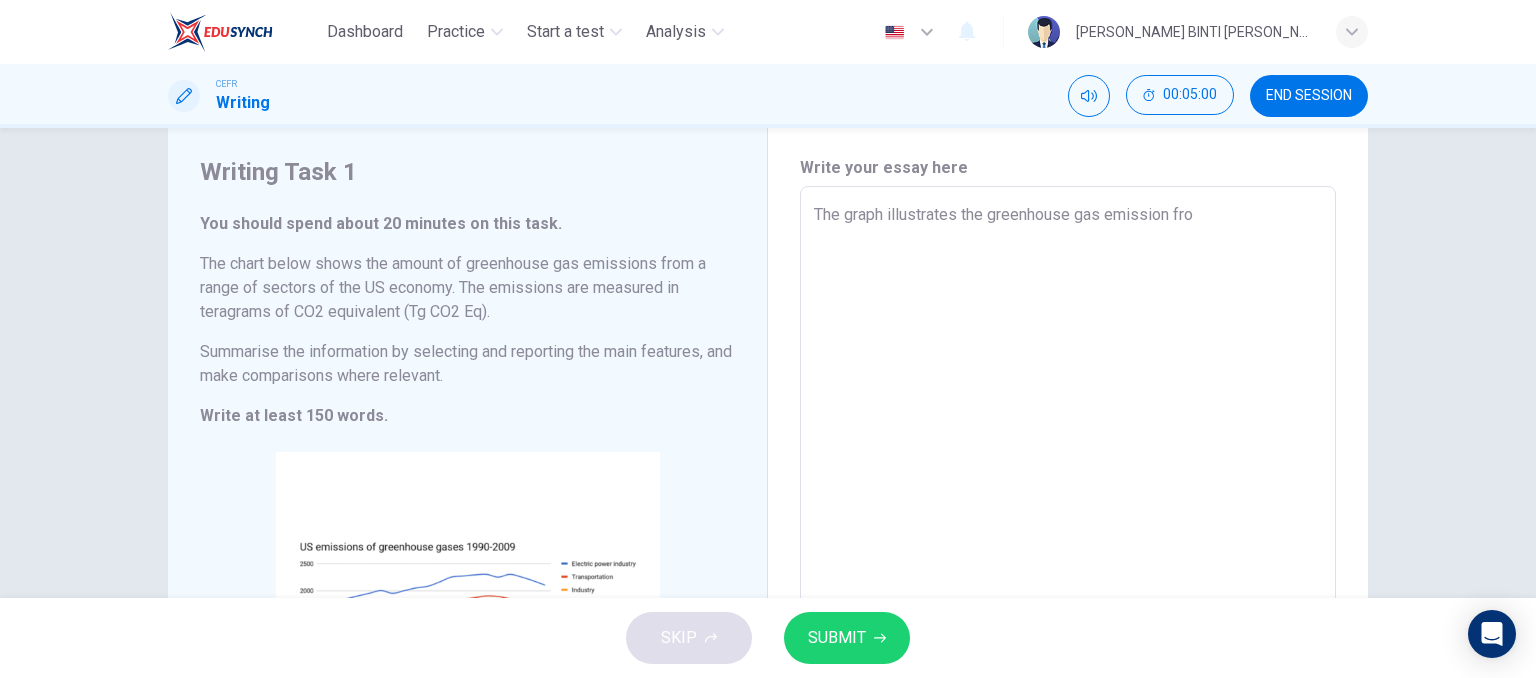 type on "x" 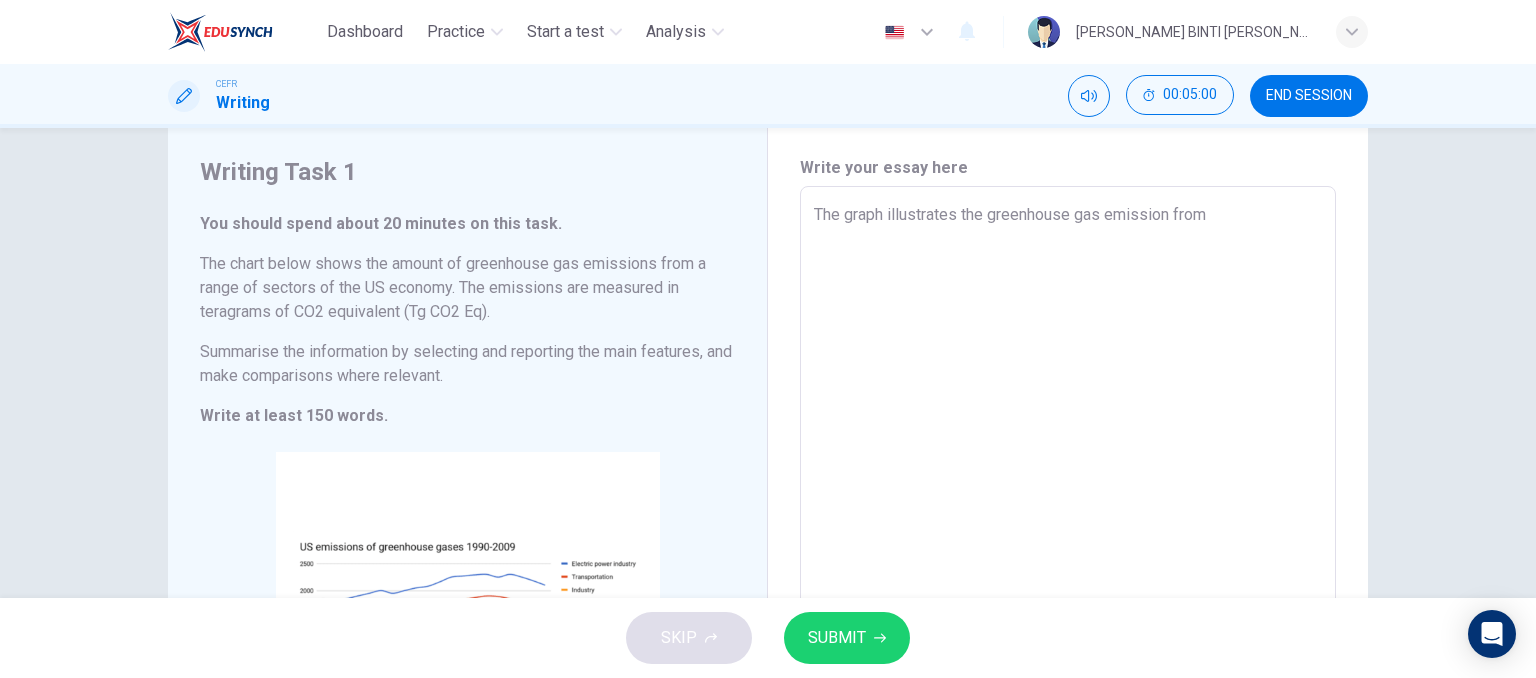 type on "x" 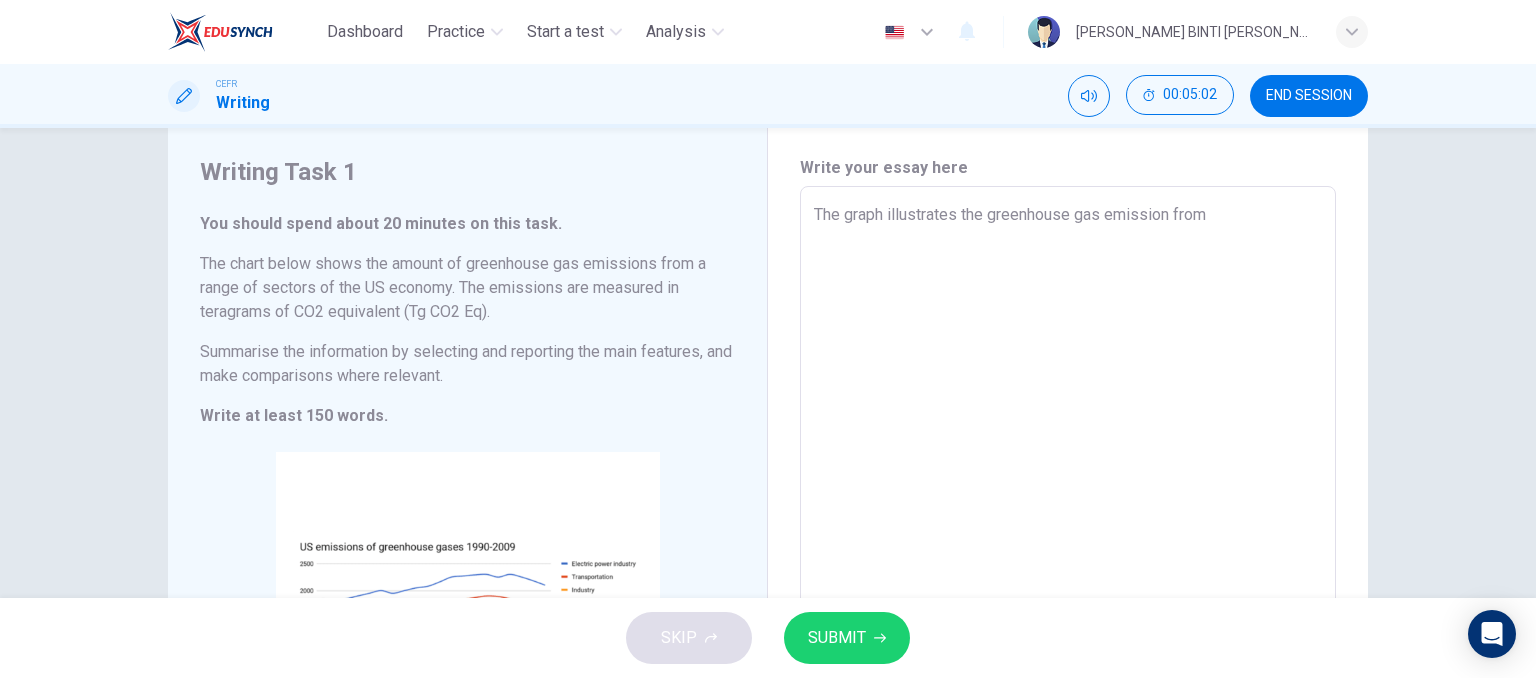 type on "The graph illustrates the greenhouse gas emission from 6" 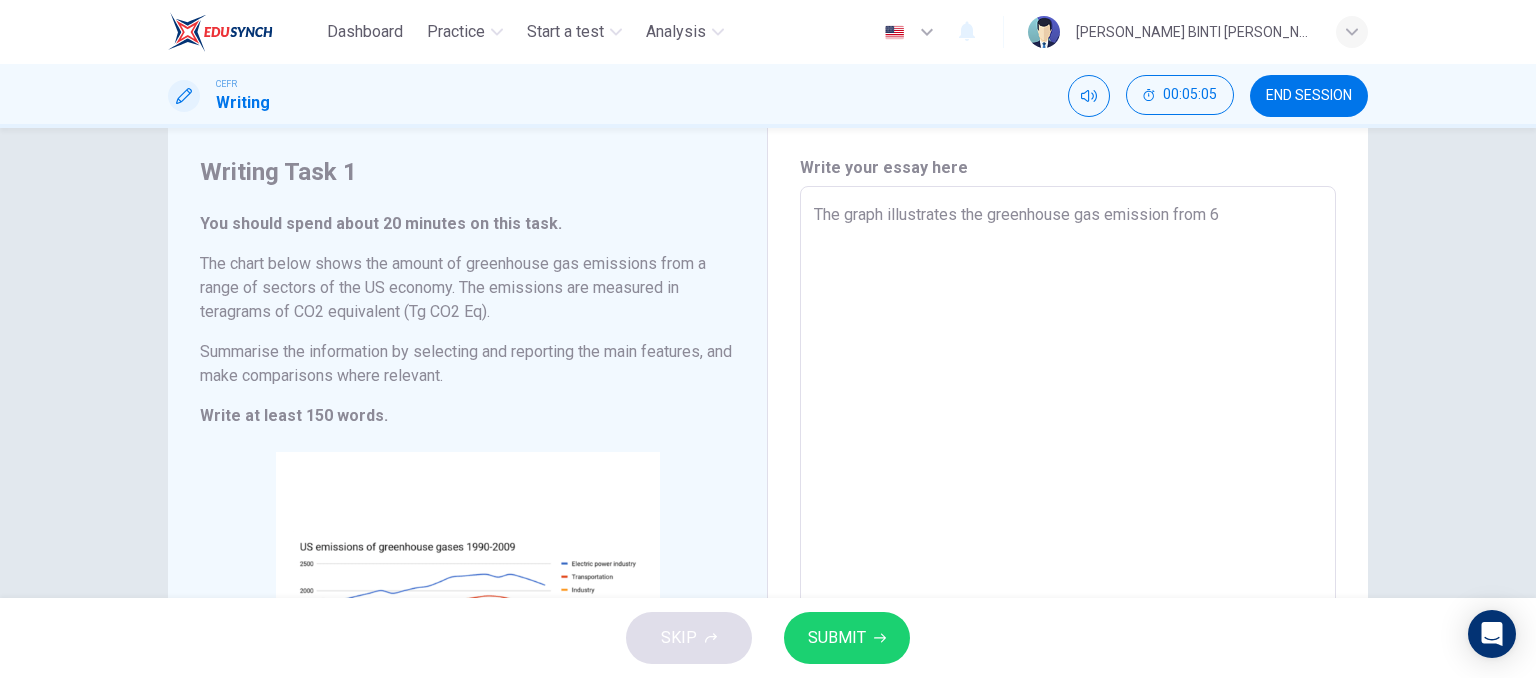 type on "The graph illustrates the greenhouse gas emission from 6" 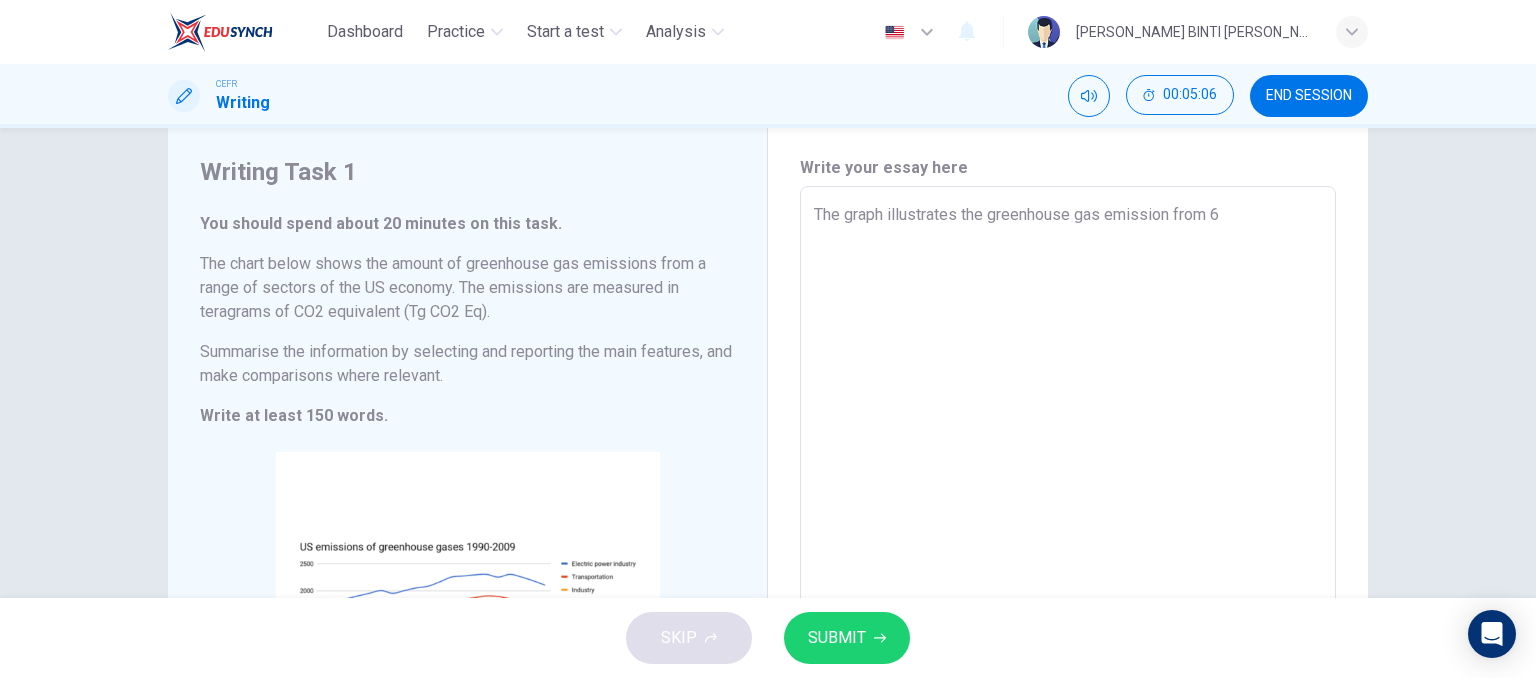 type on "The graph illustrates the greenhouse gas emission from 6 d" 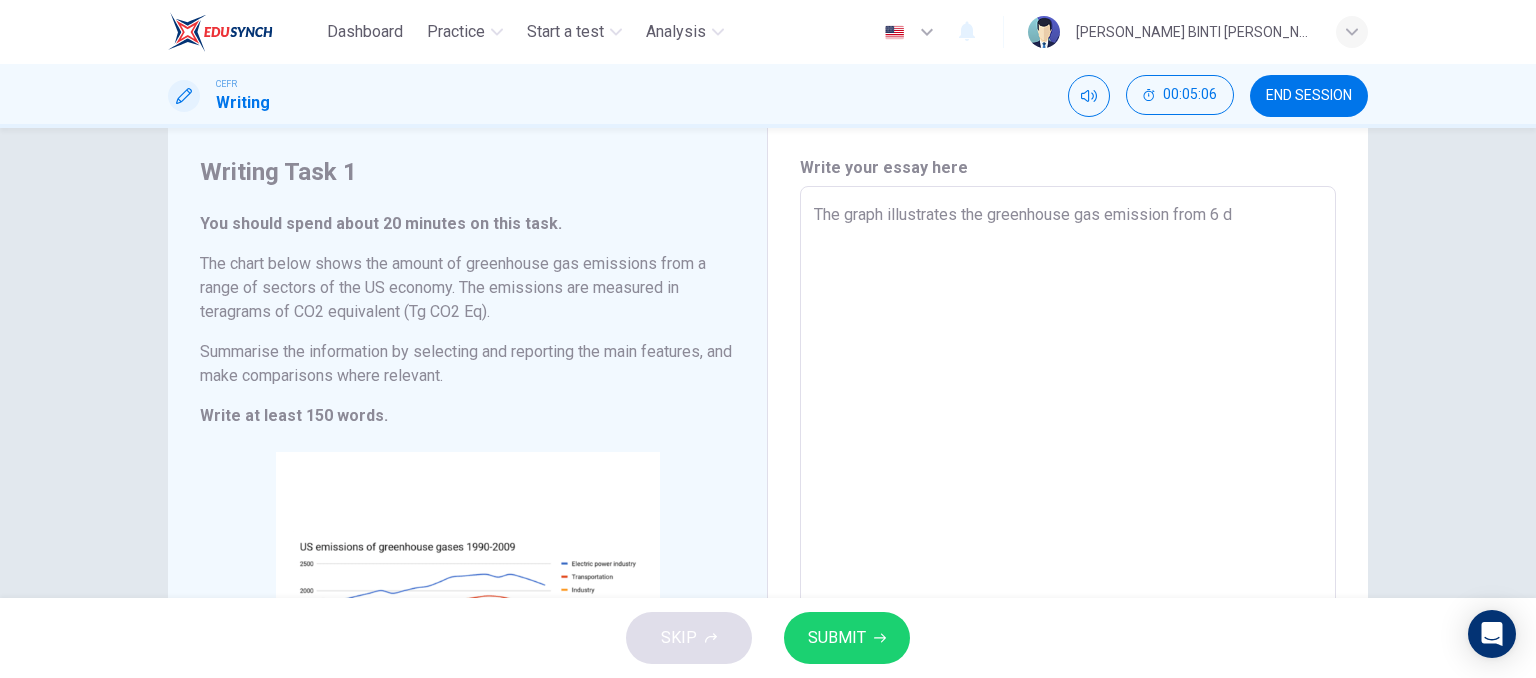 type on "The graph illustrates the greenhouse gas emission from 6 di" 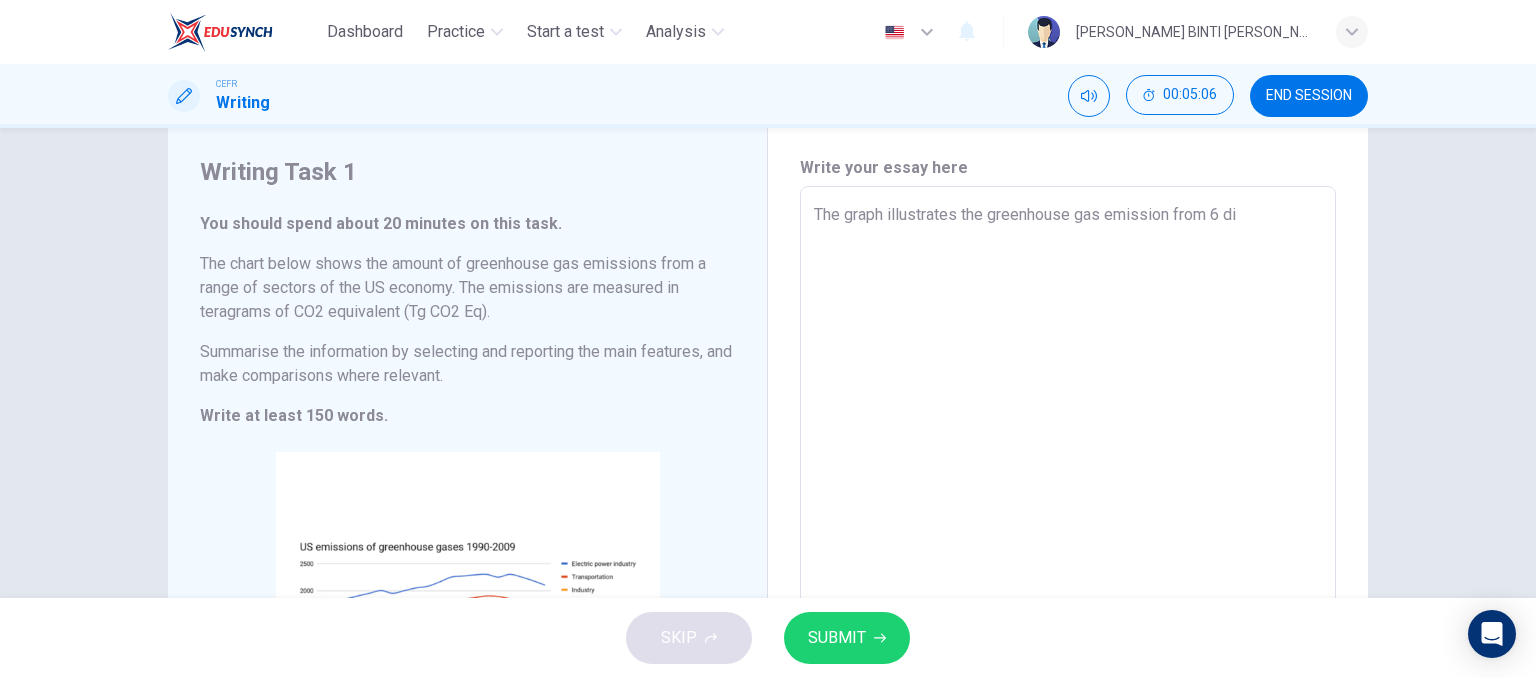 type on "x" 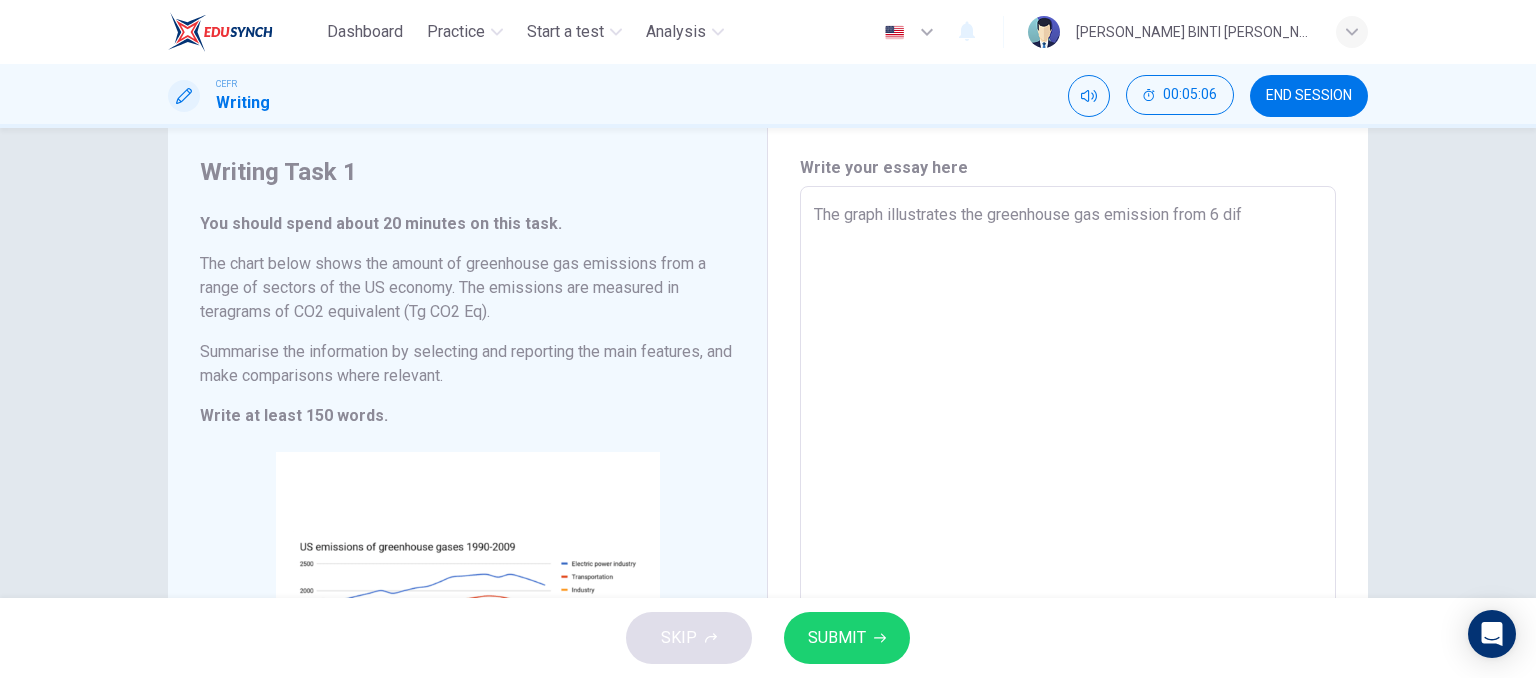 type on "The graph illustrates the greenhouse gas emission from 6 dife" 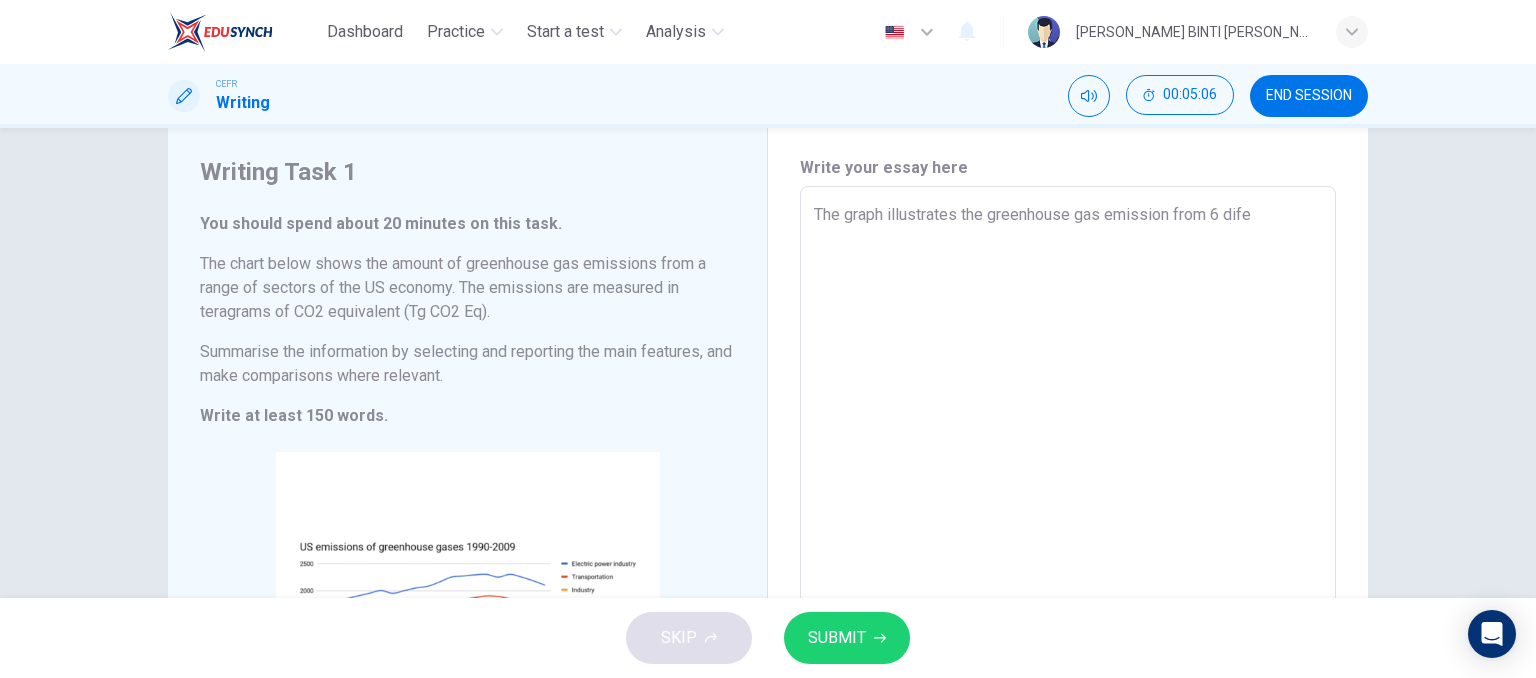 type on "x" 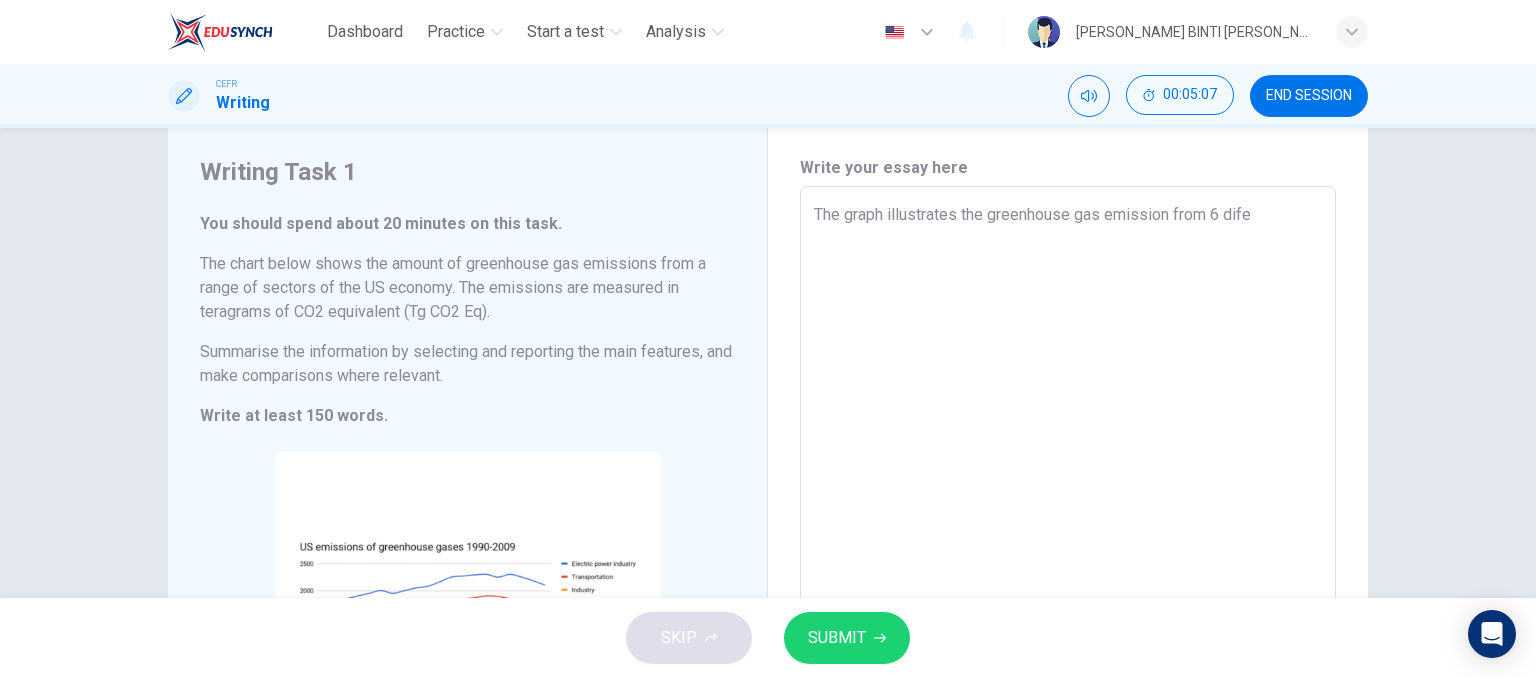 type on "The graph illustrates the greenhouse gas emission from 6 dif" 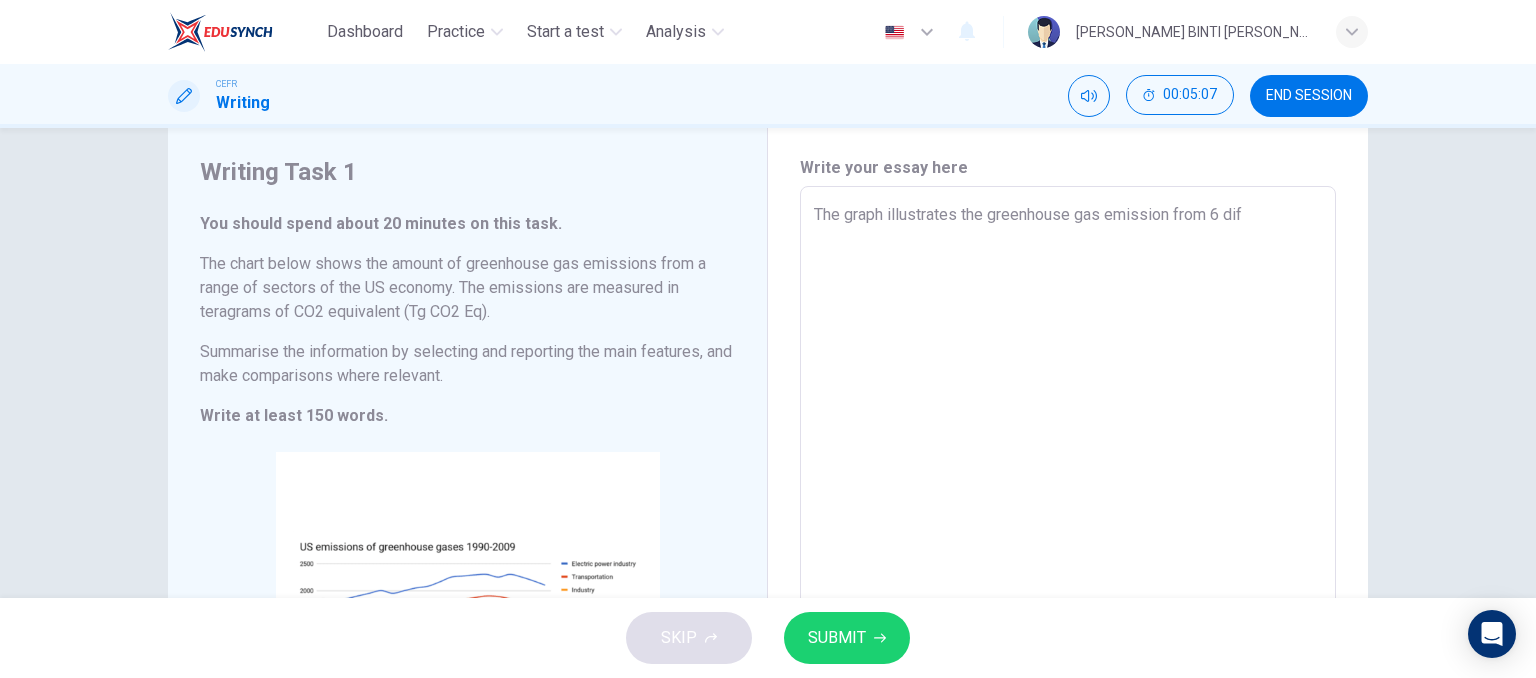 type on "x" 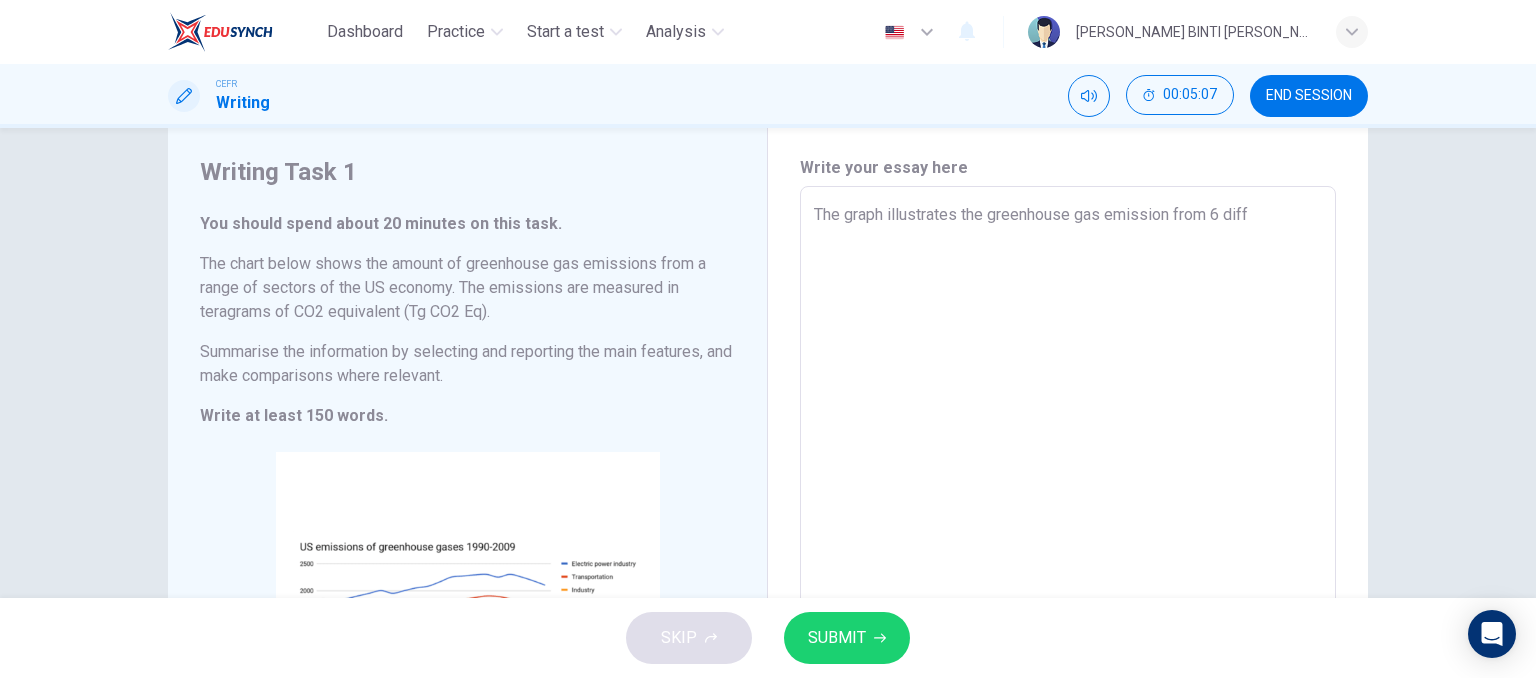 type on "x" 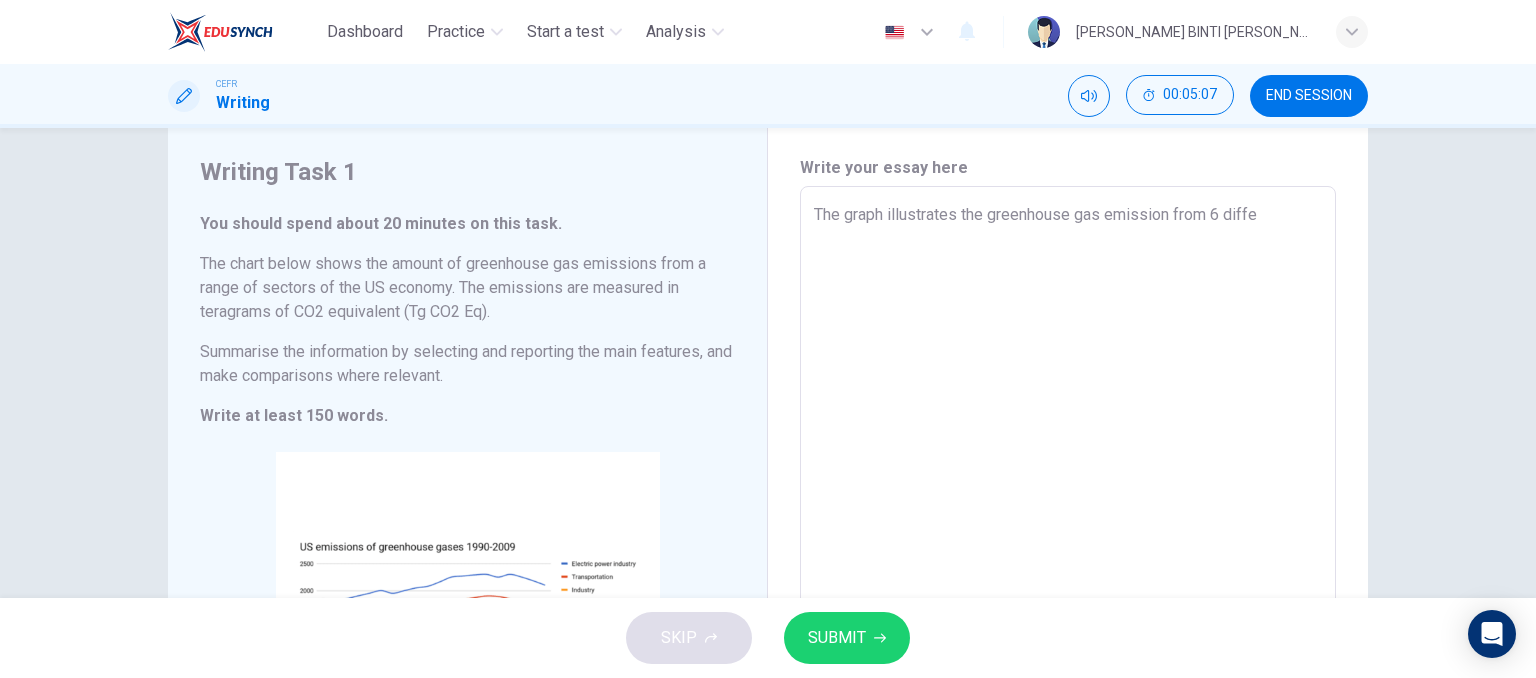 type on "x" 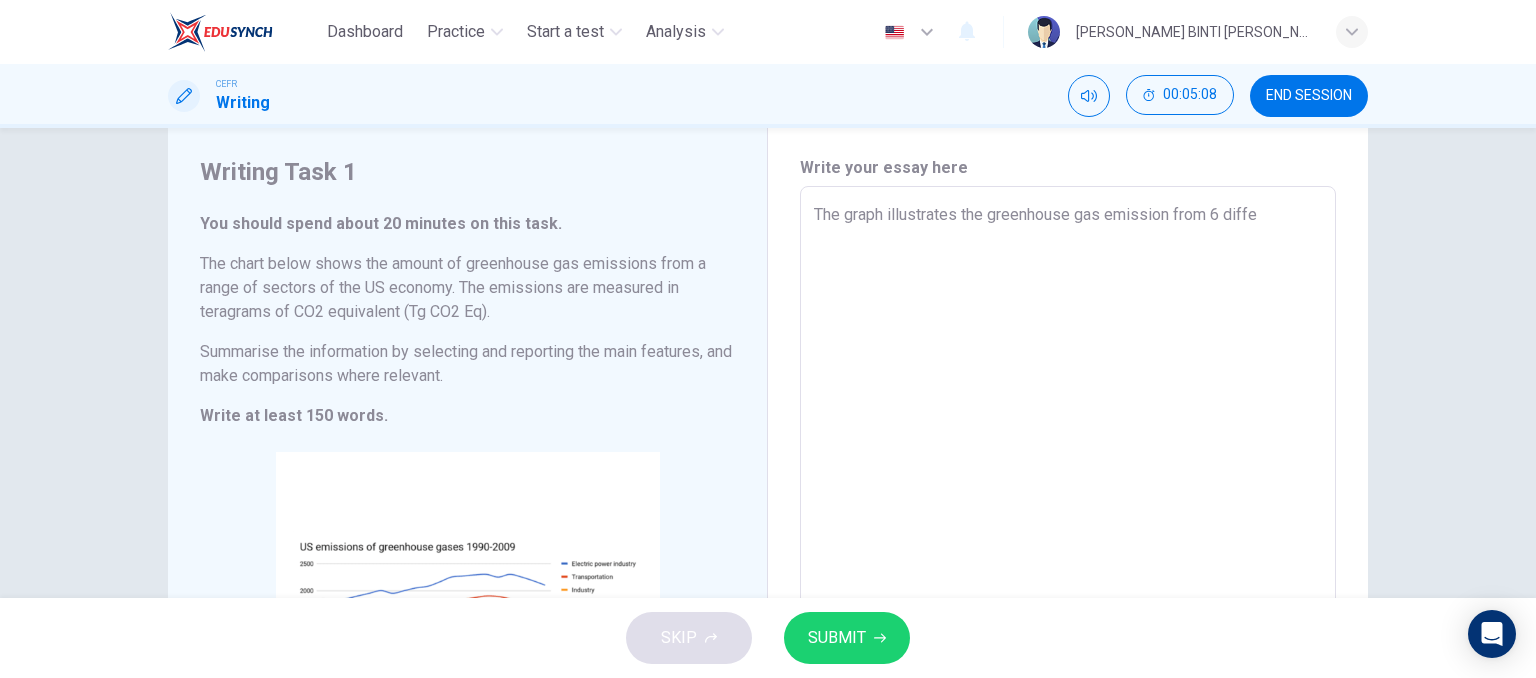 type on "The graph illustrates the greenhouse gas emission from 6 differ" 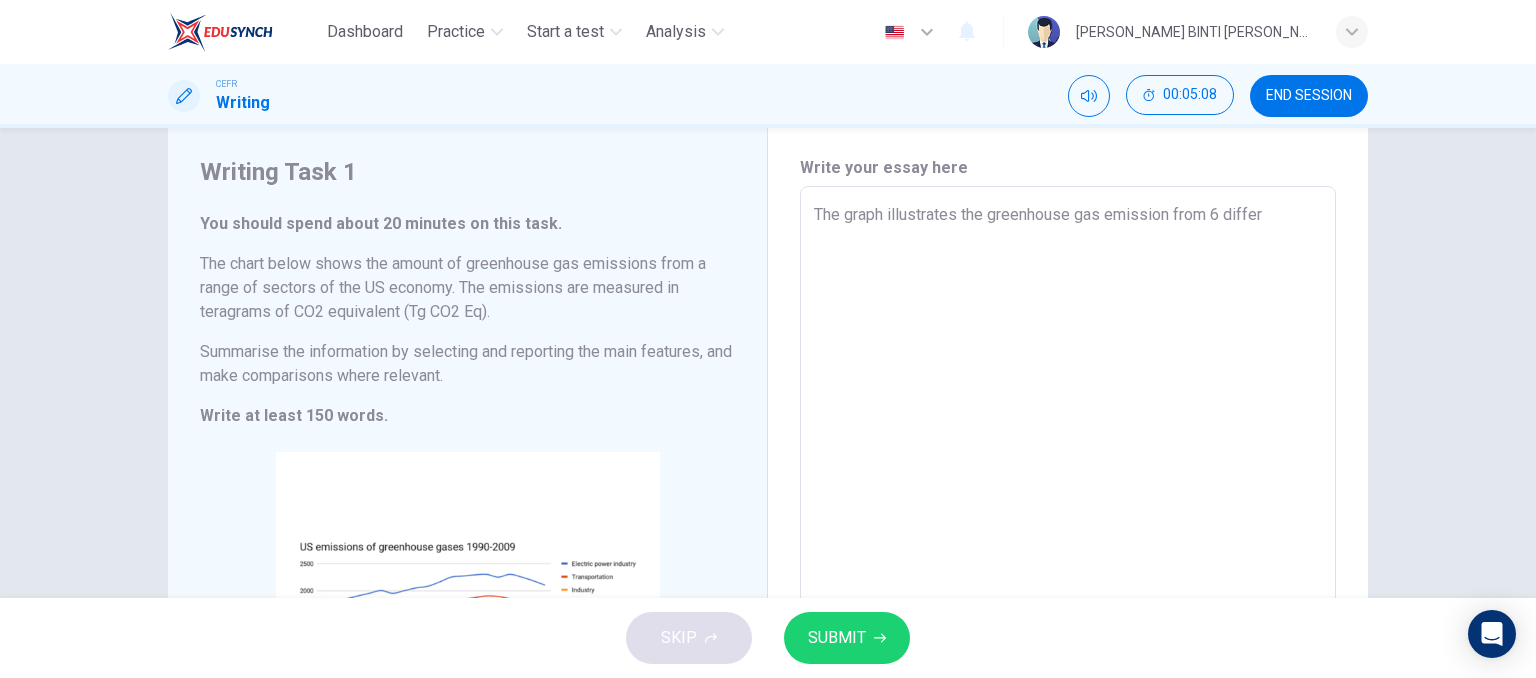 type on "The graph illustrates the greenhouse gas emission from 6 differe" 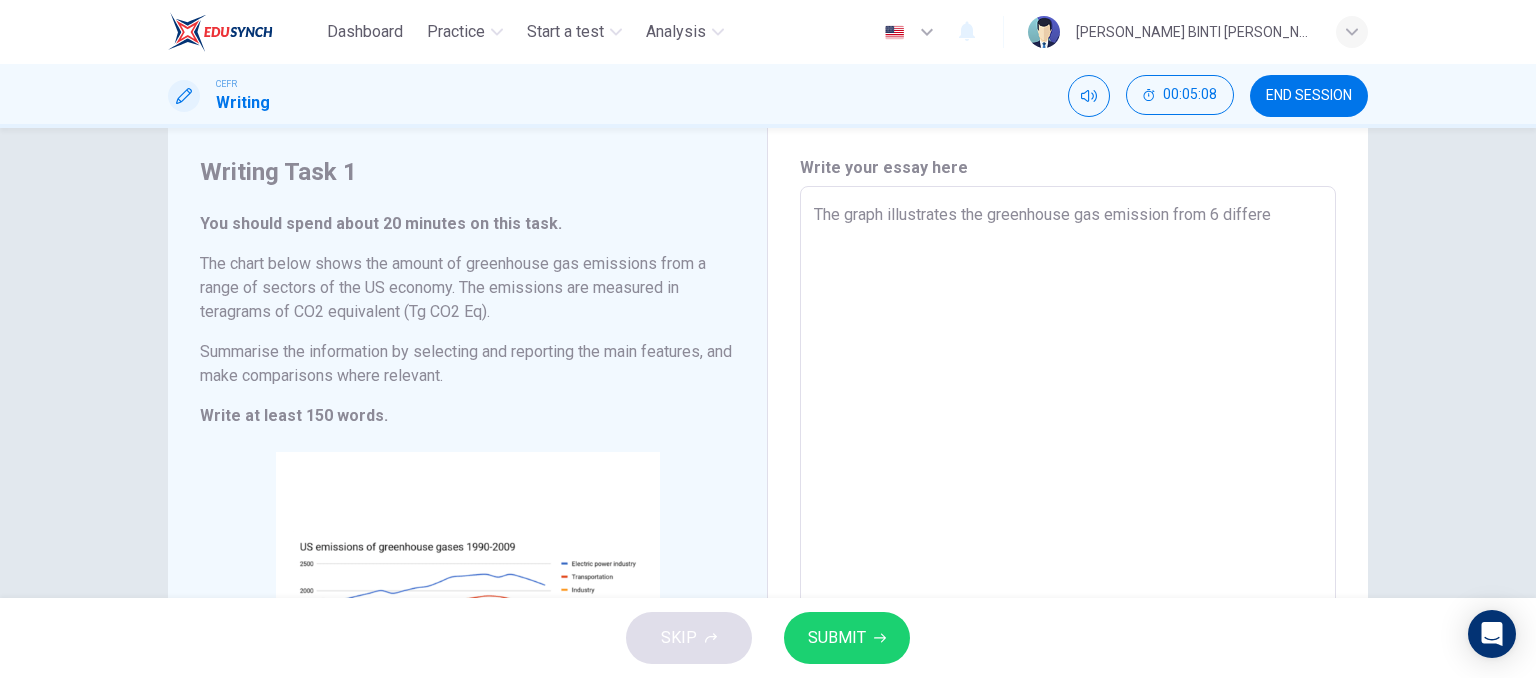 type on "x" 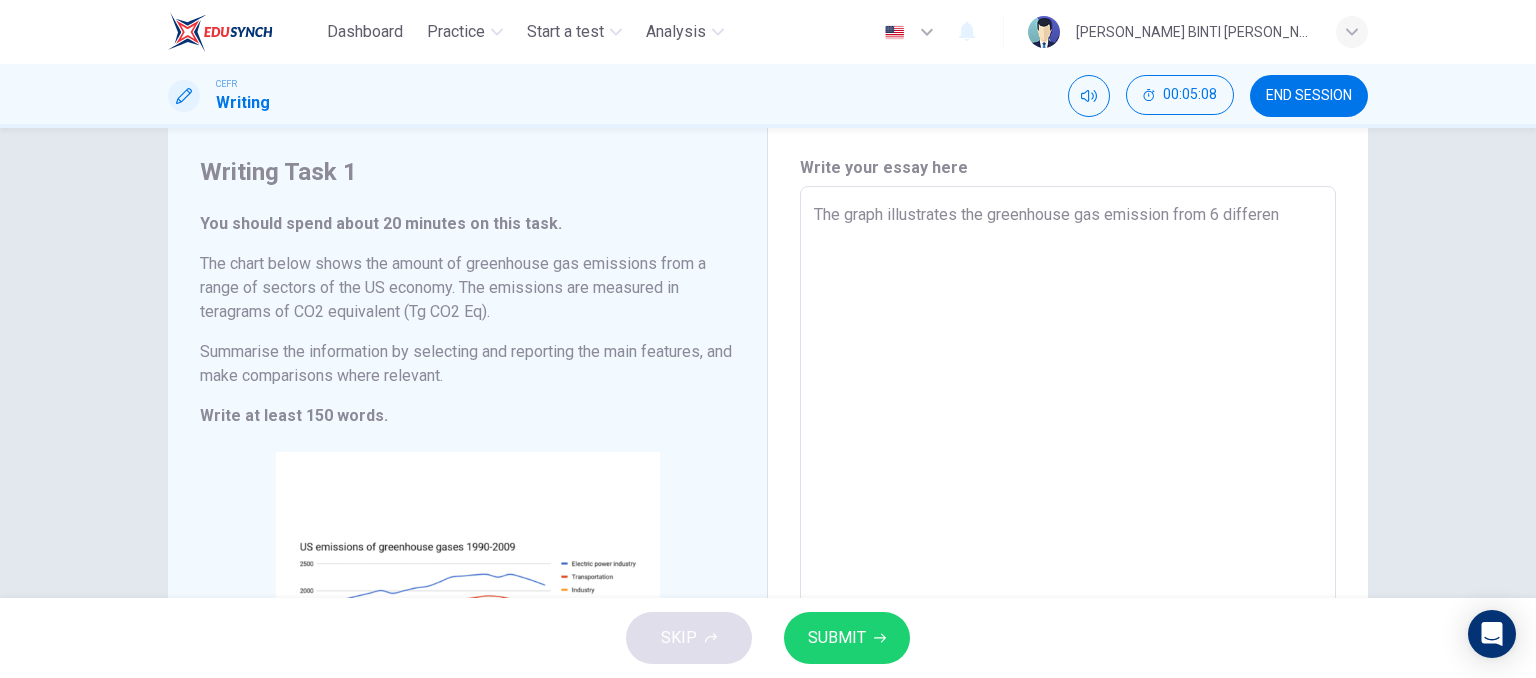 type on "x" 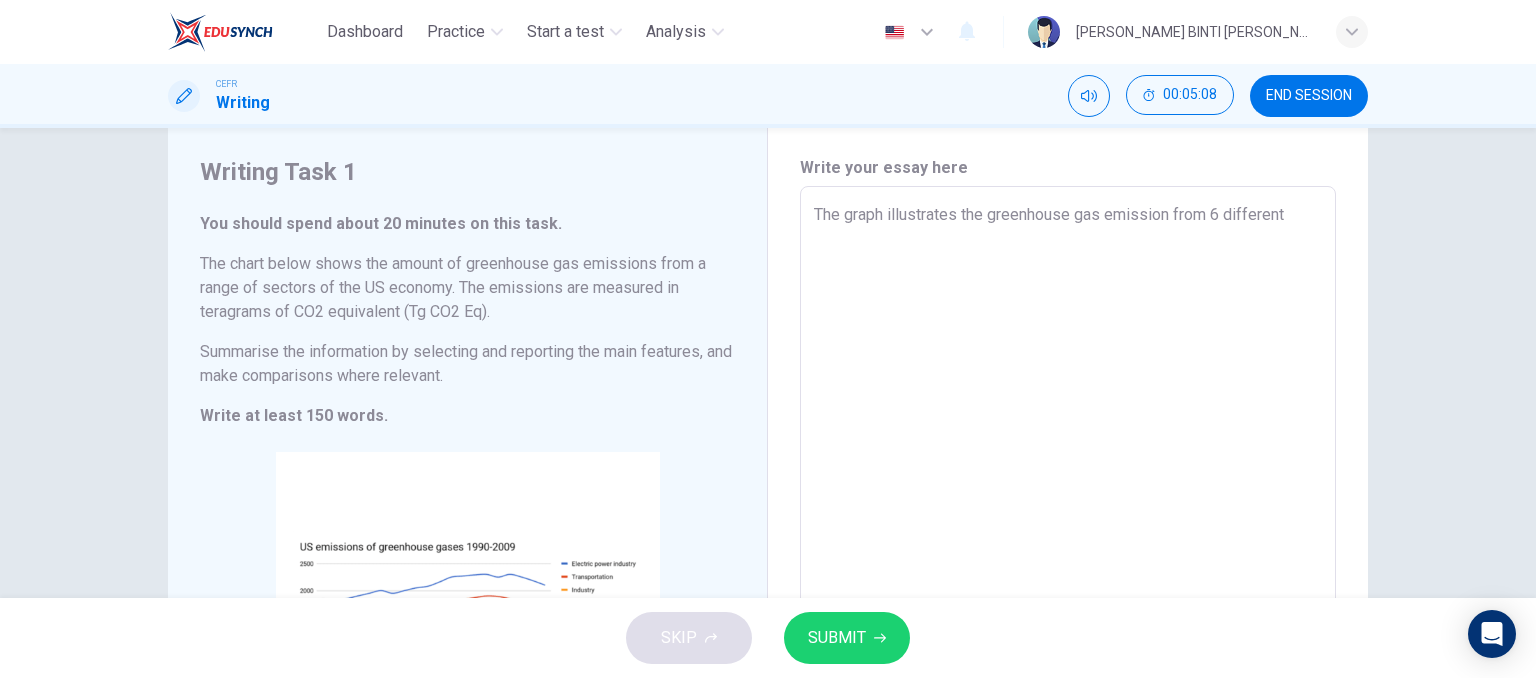 type on "x" 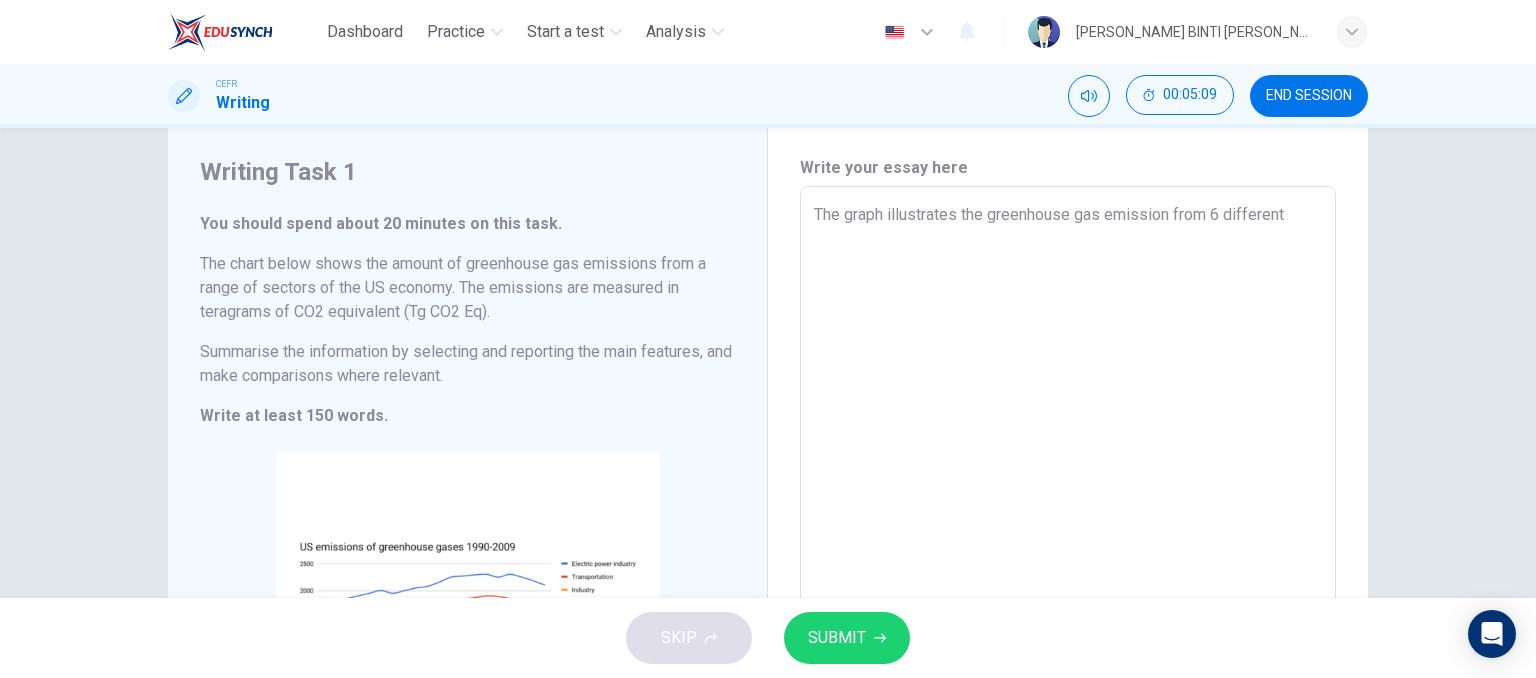type on "The graph illustrates the greenhouse gas emission from 6 different o" 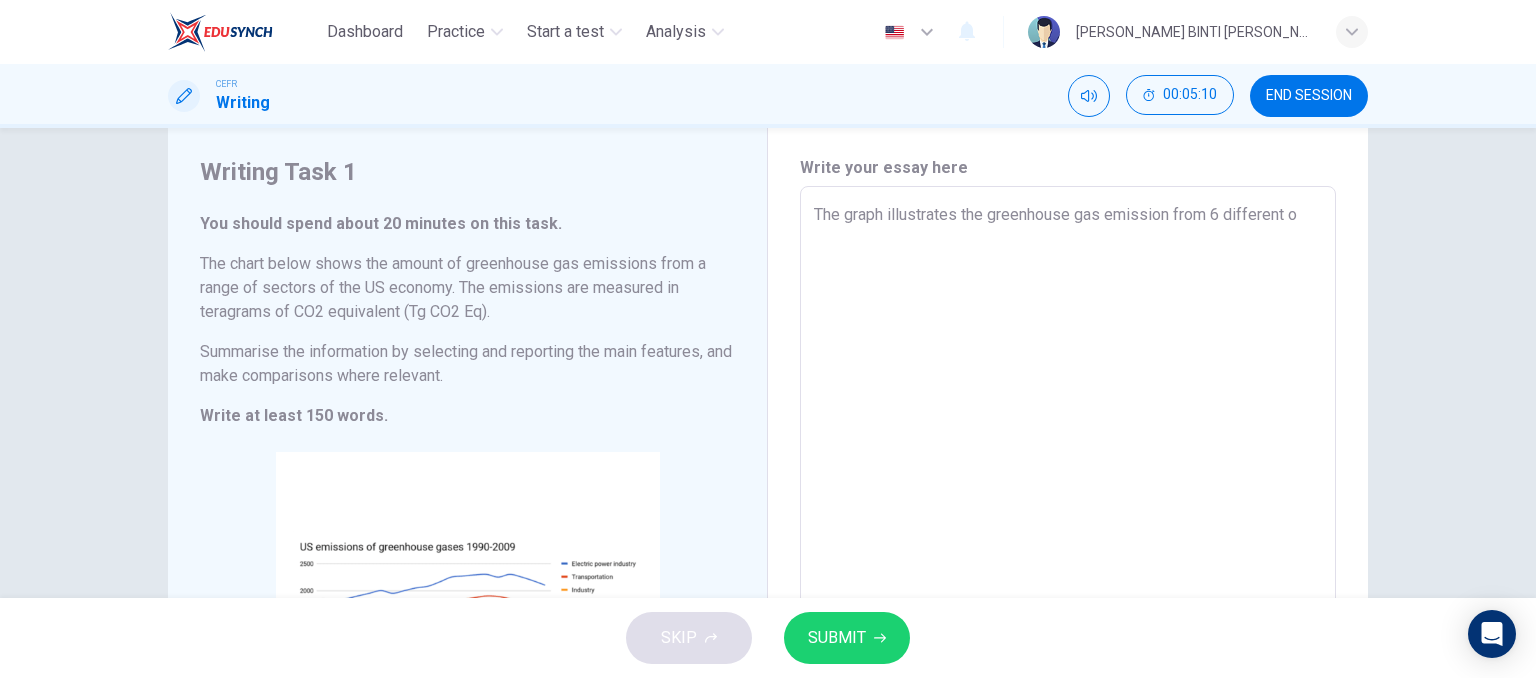 type on "The graph illustrates the greenhouse gas emission from 6 different om" 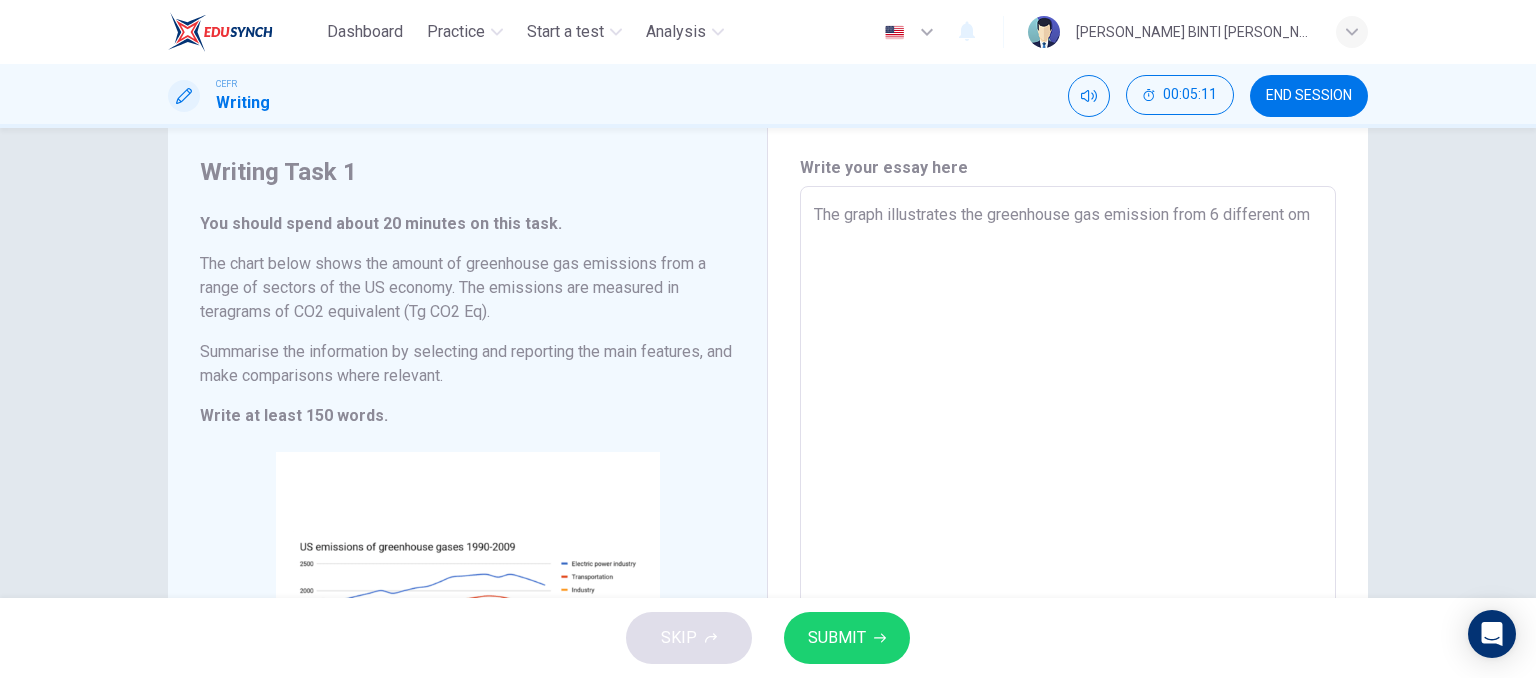 type on "The graph illustrates the greenhouse gas emission from 6 different omu" 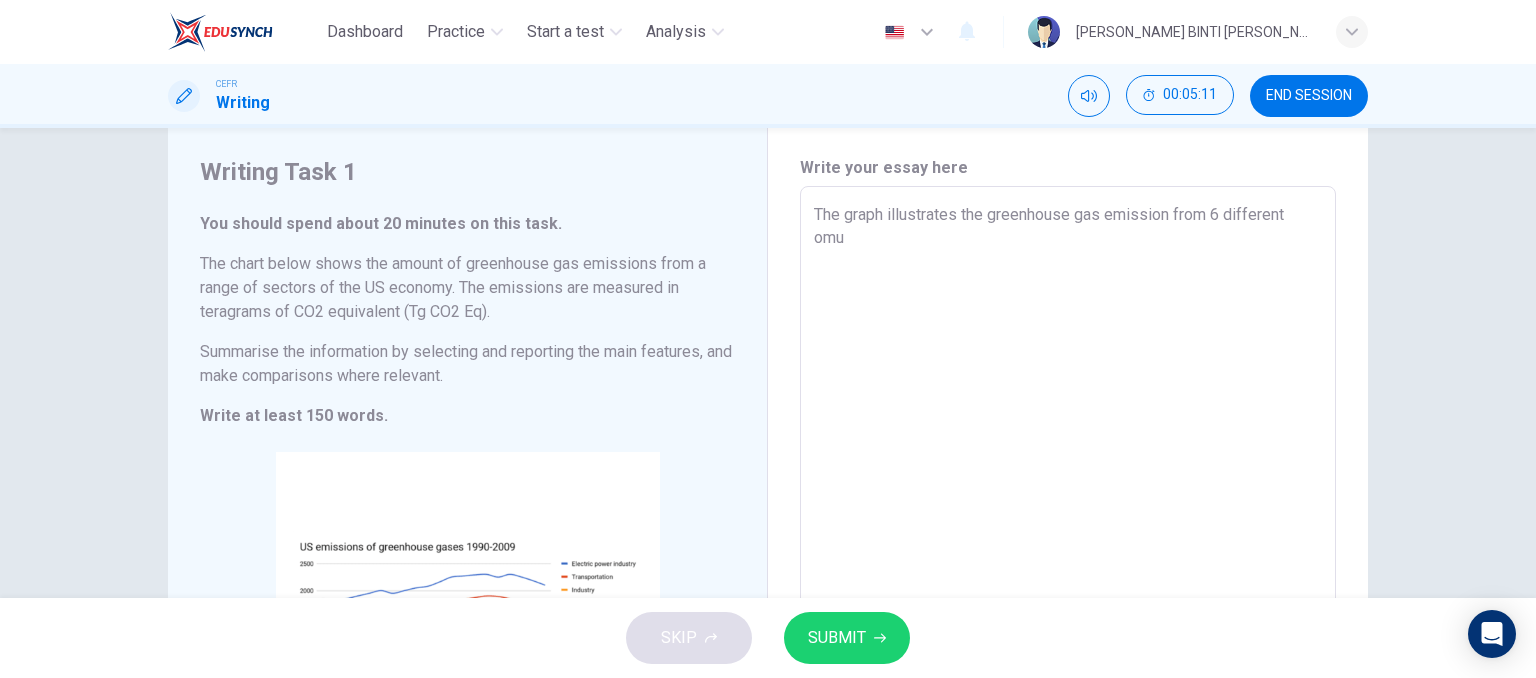 type on "x" 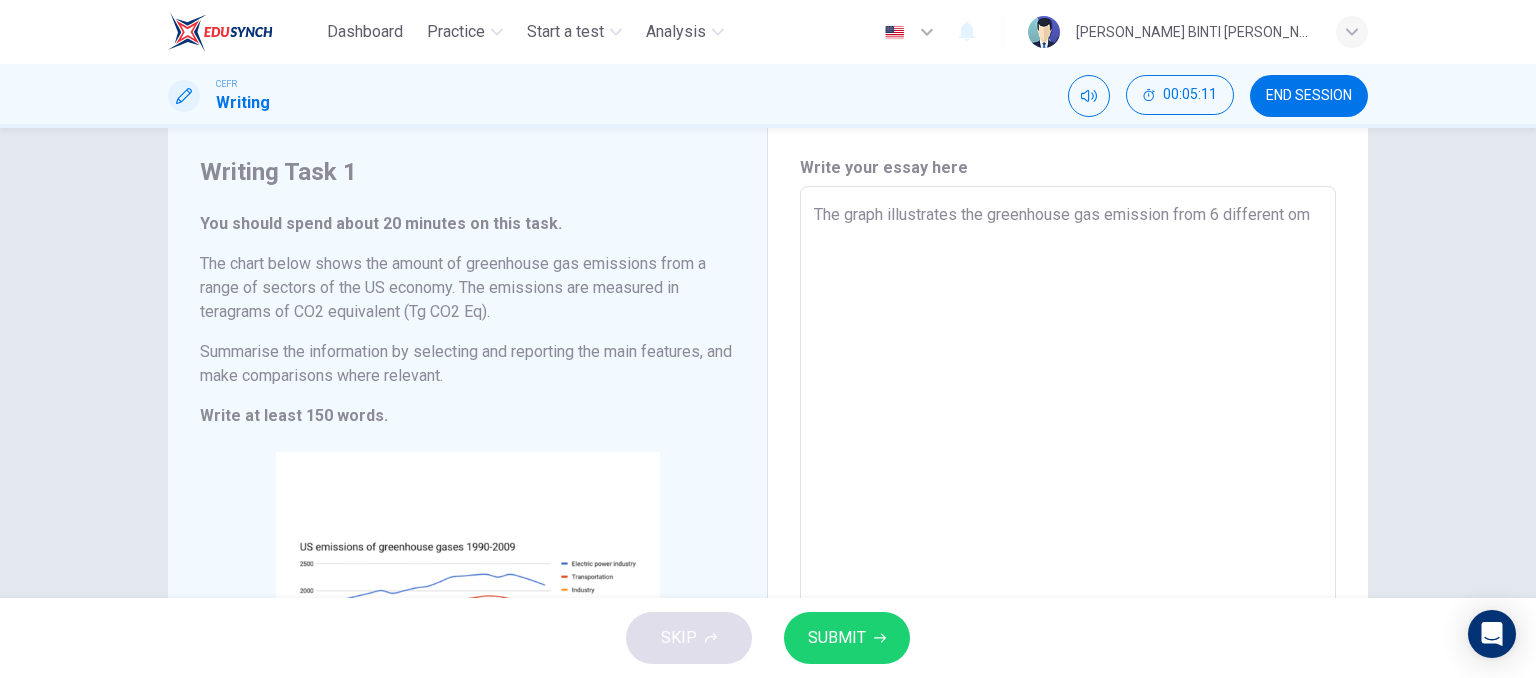 type on "x" 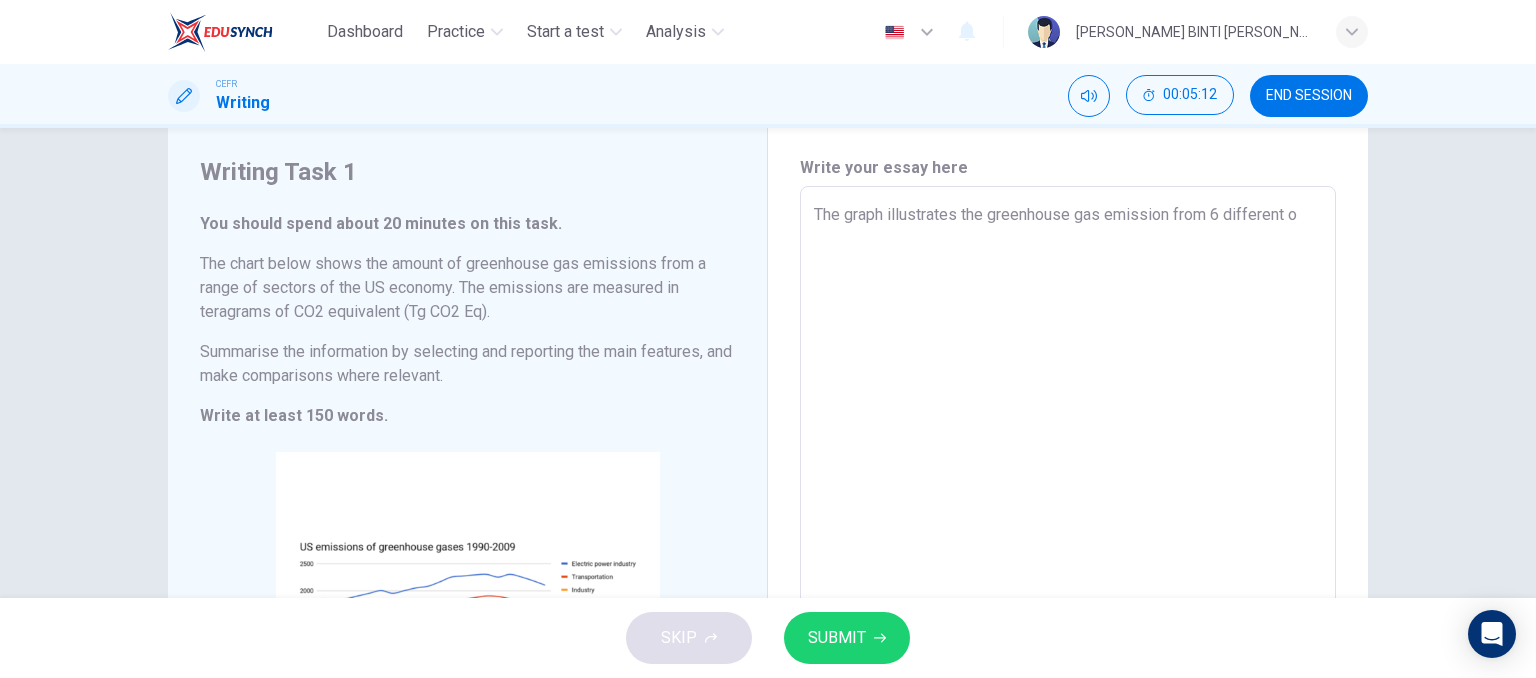 type on "The graph illustrates the greenhouse gas emission from 6 different" 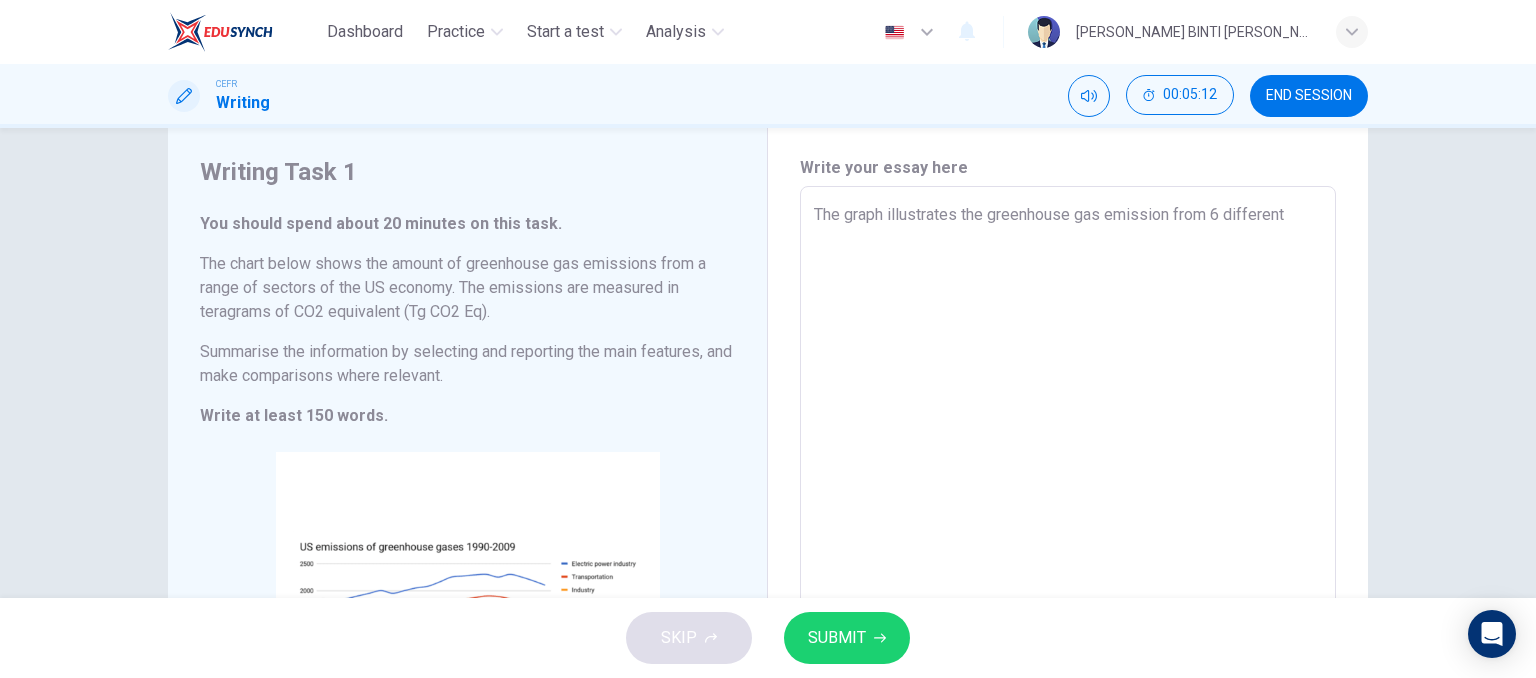 type on "x" 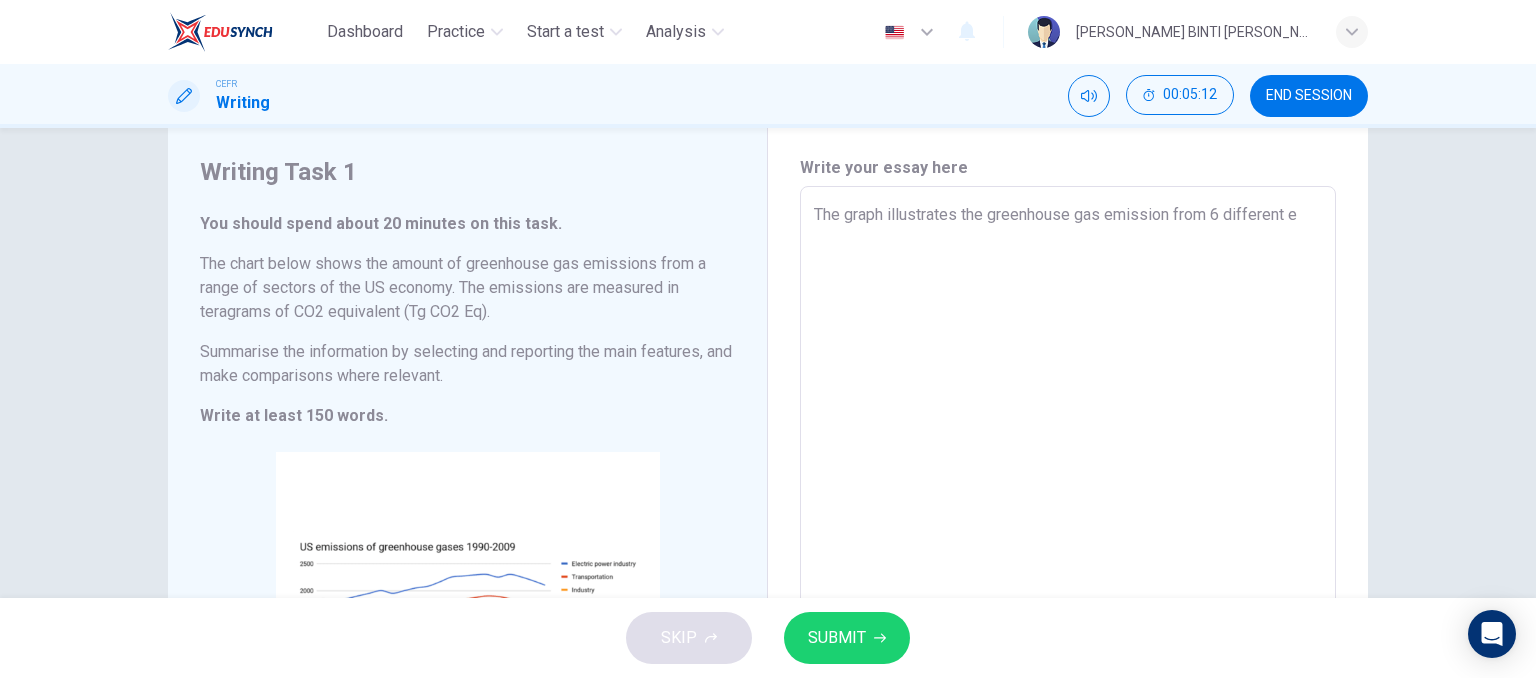 type on "x" 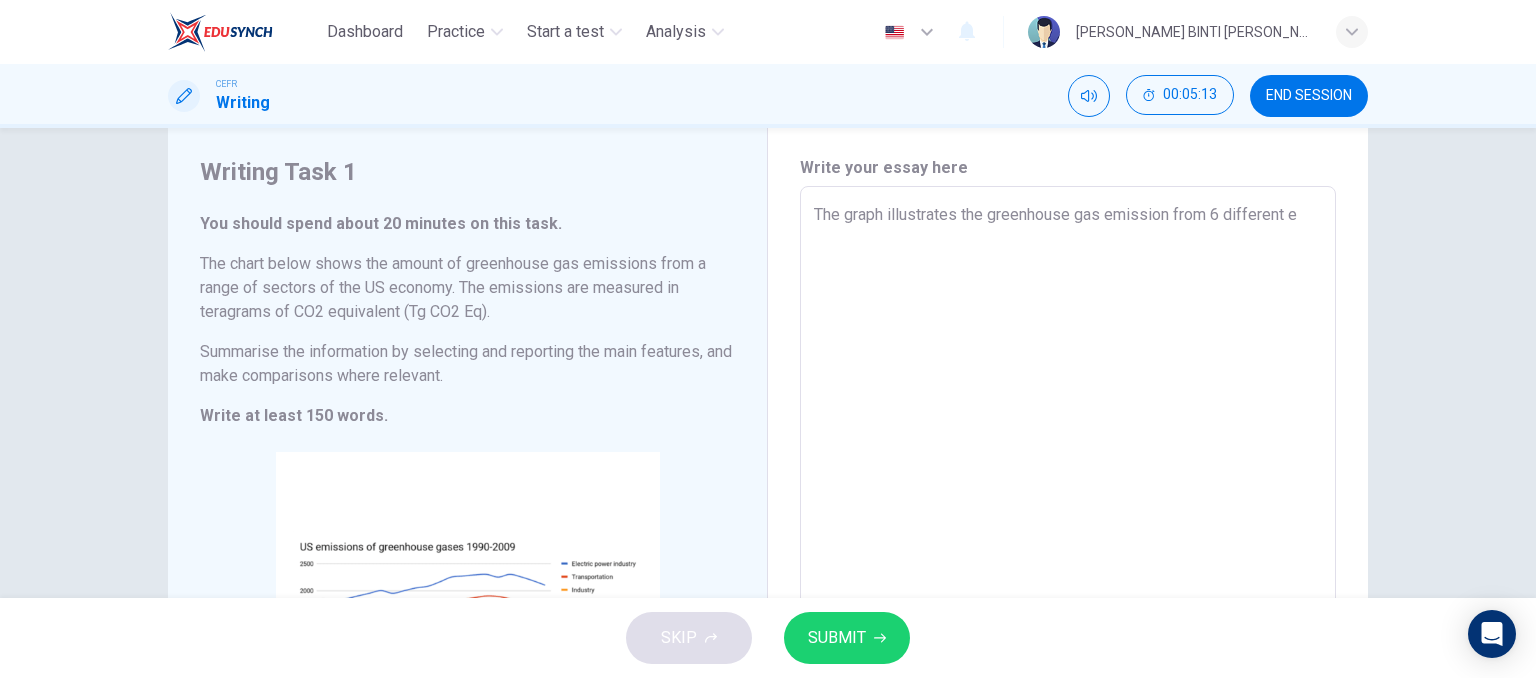 type on "The graph illustrates the greenhouse gas emission from 6 different em" 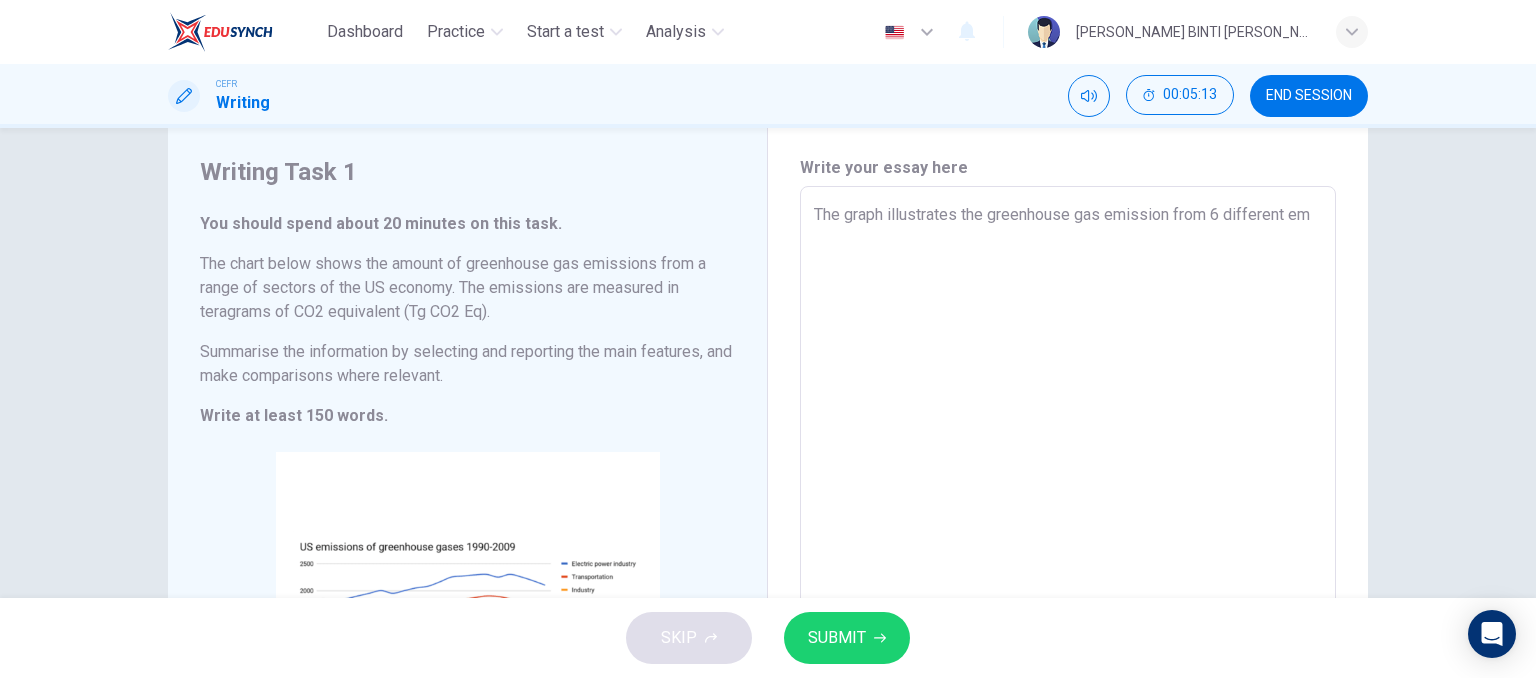 type on "The graph illustrates the greenhouse gas emission from 6 different emi" 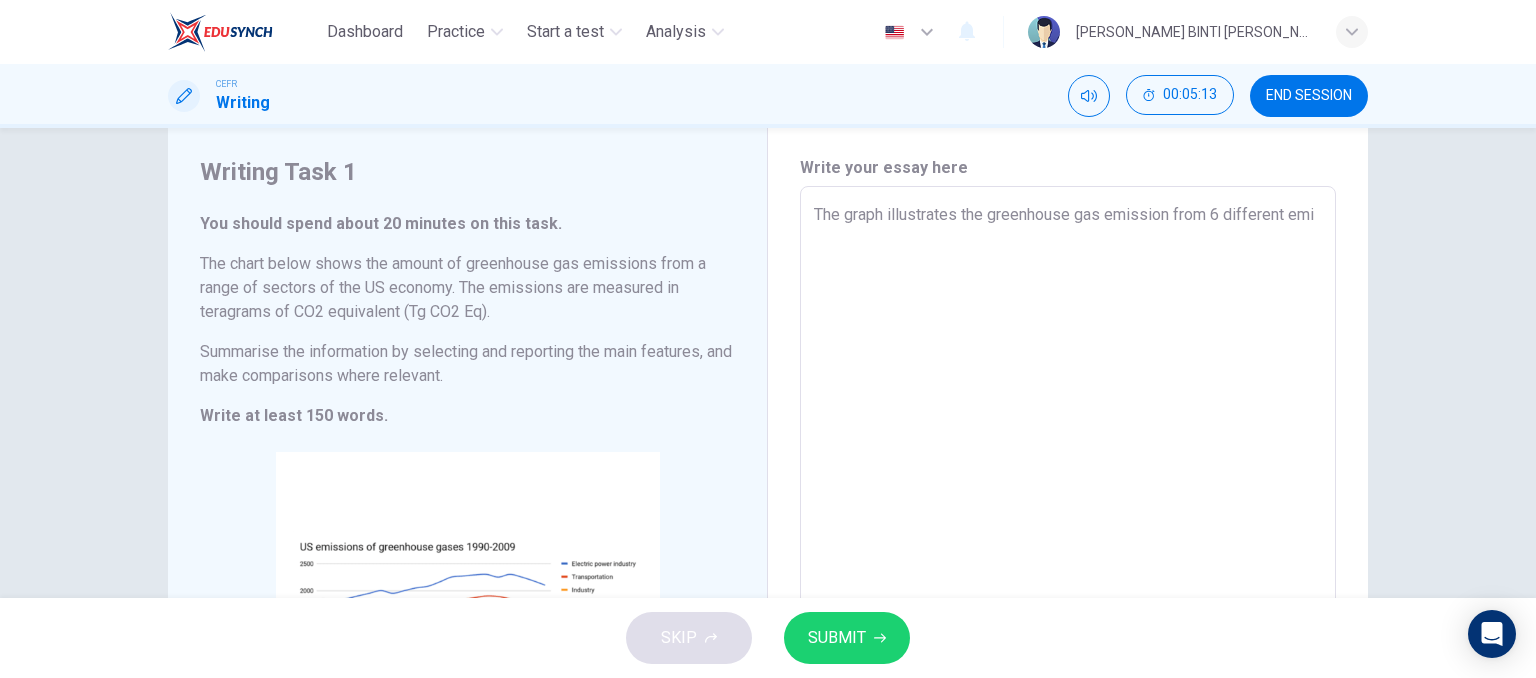 type on "x" 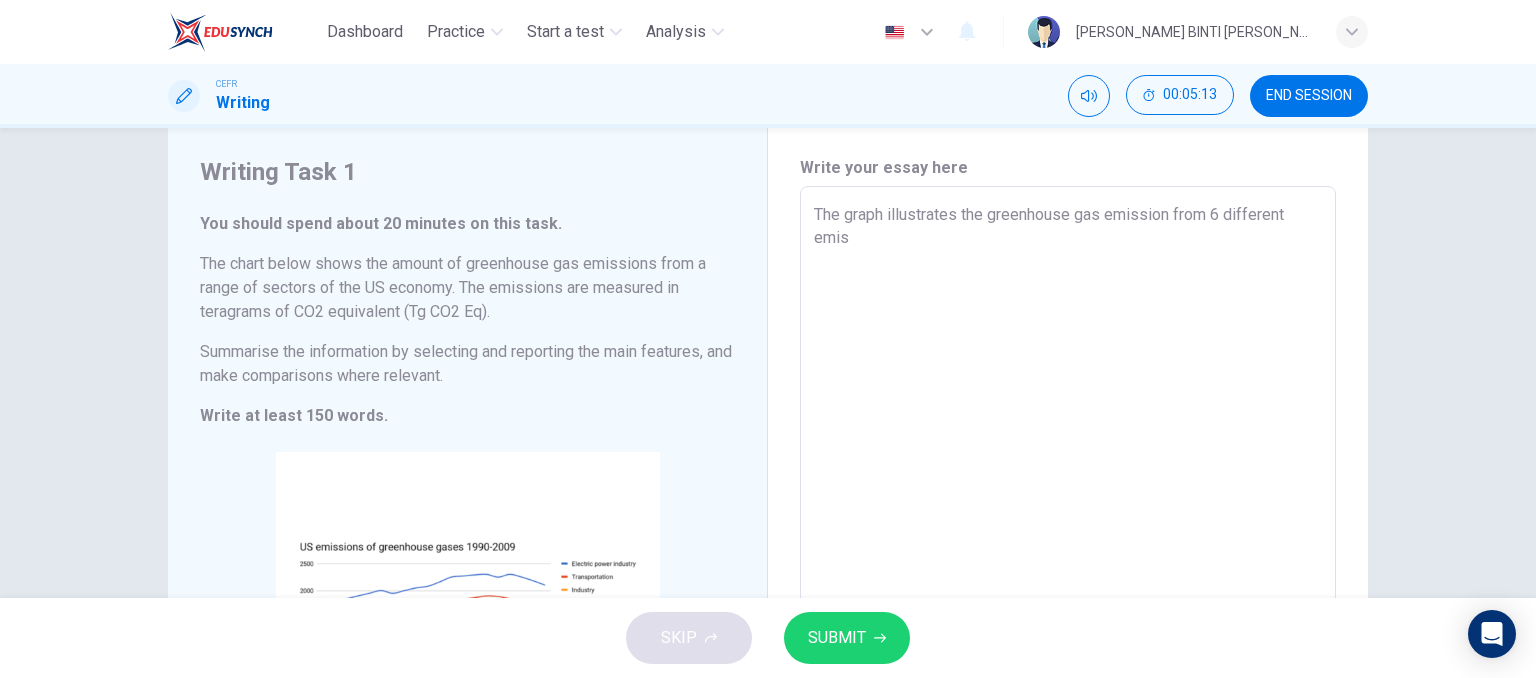 type on "x" 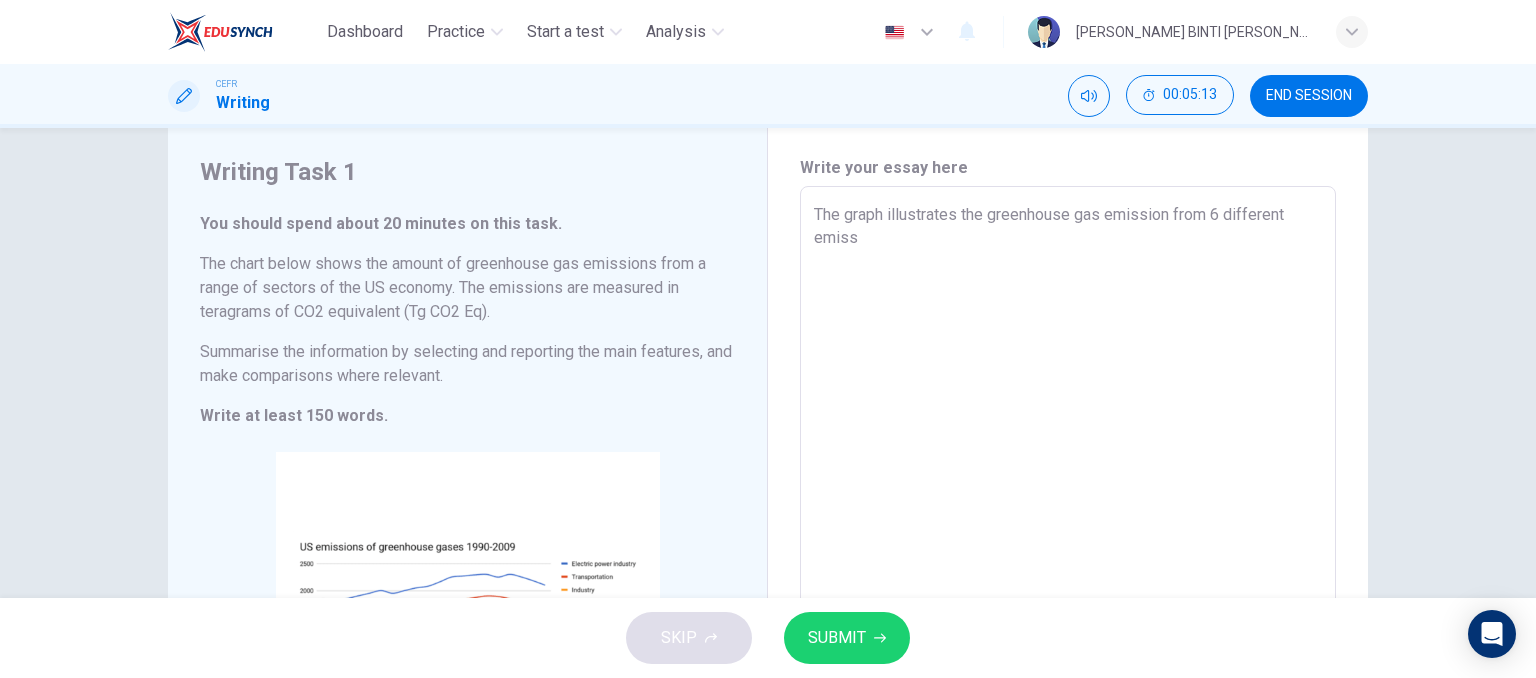 type on "x" 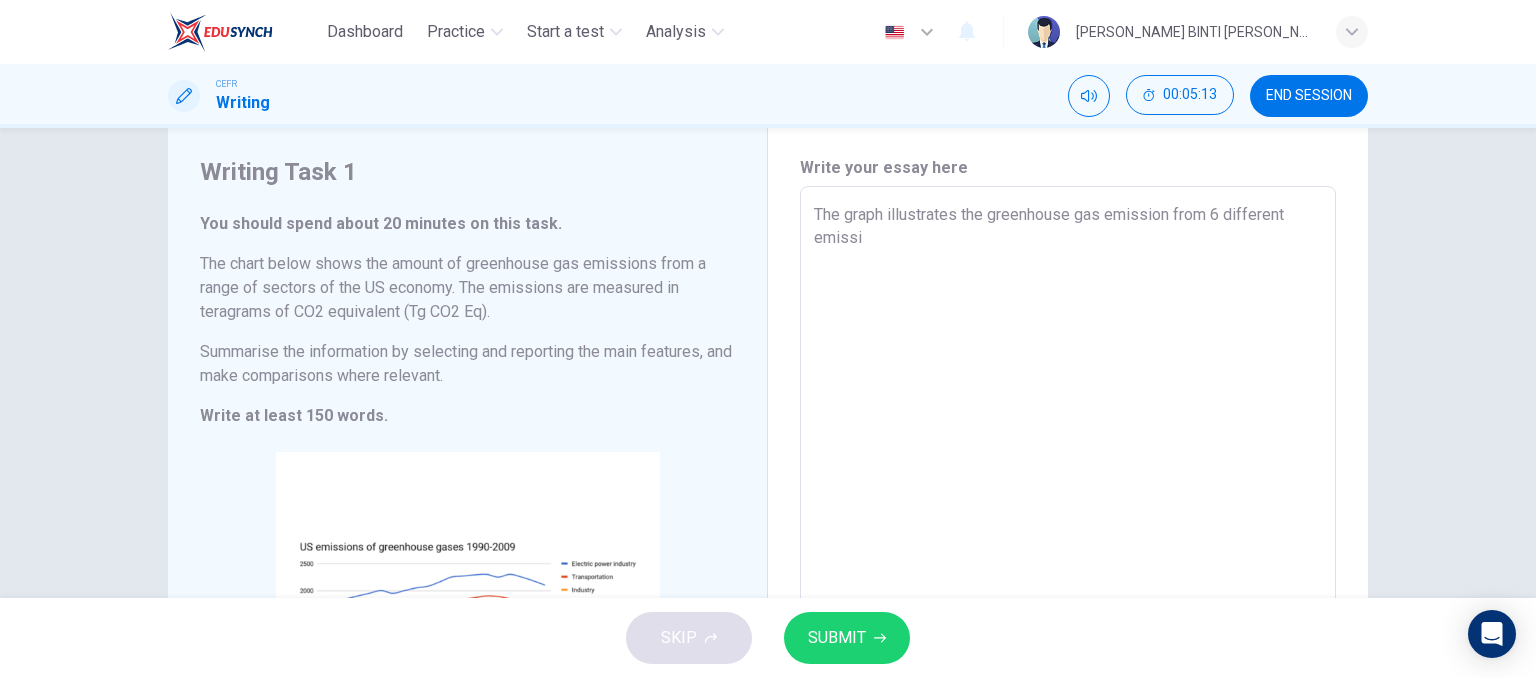 type on "x" 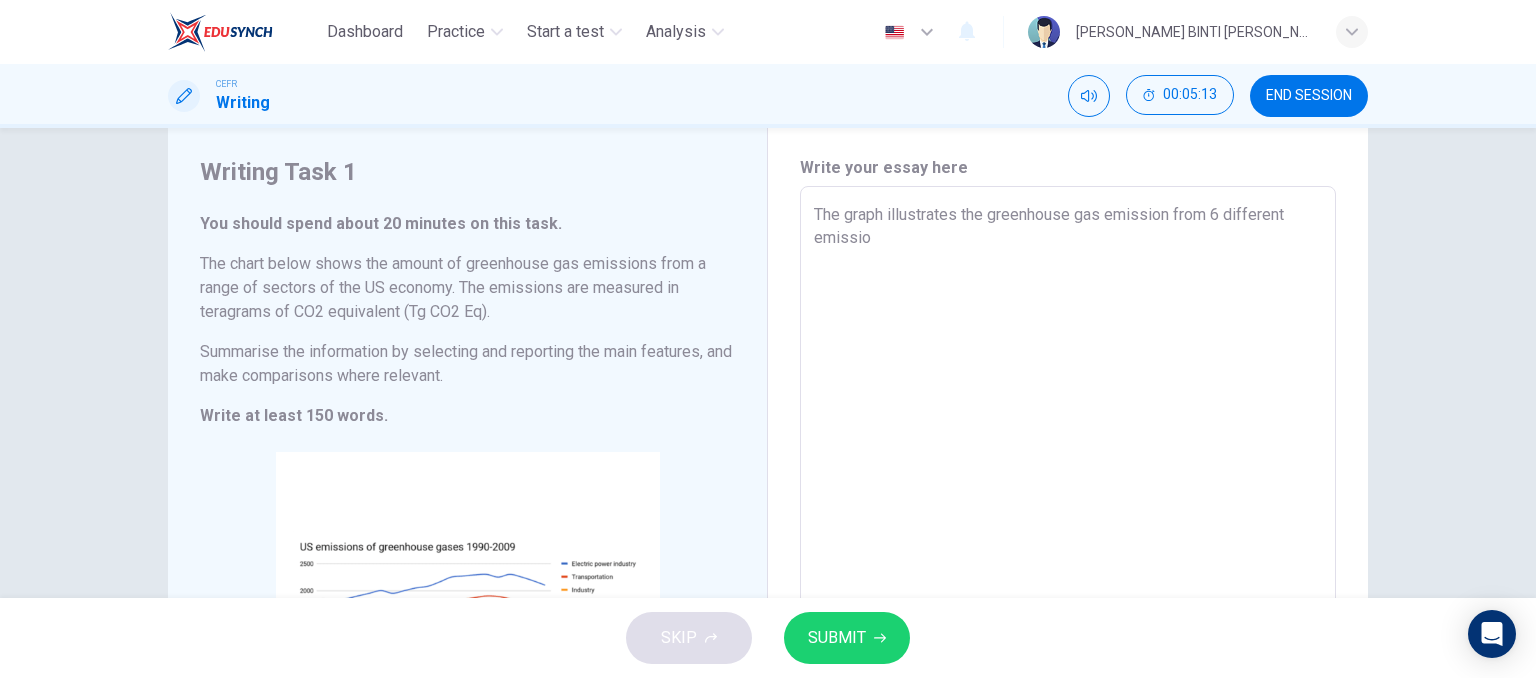 type on "x" 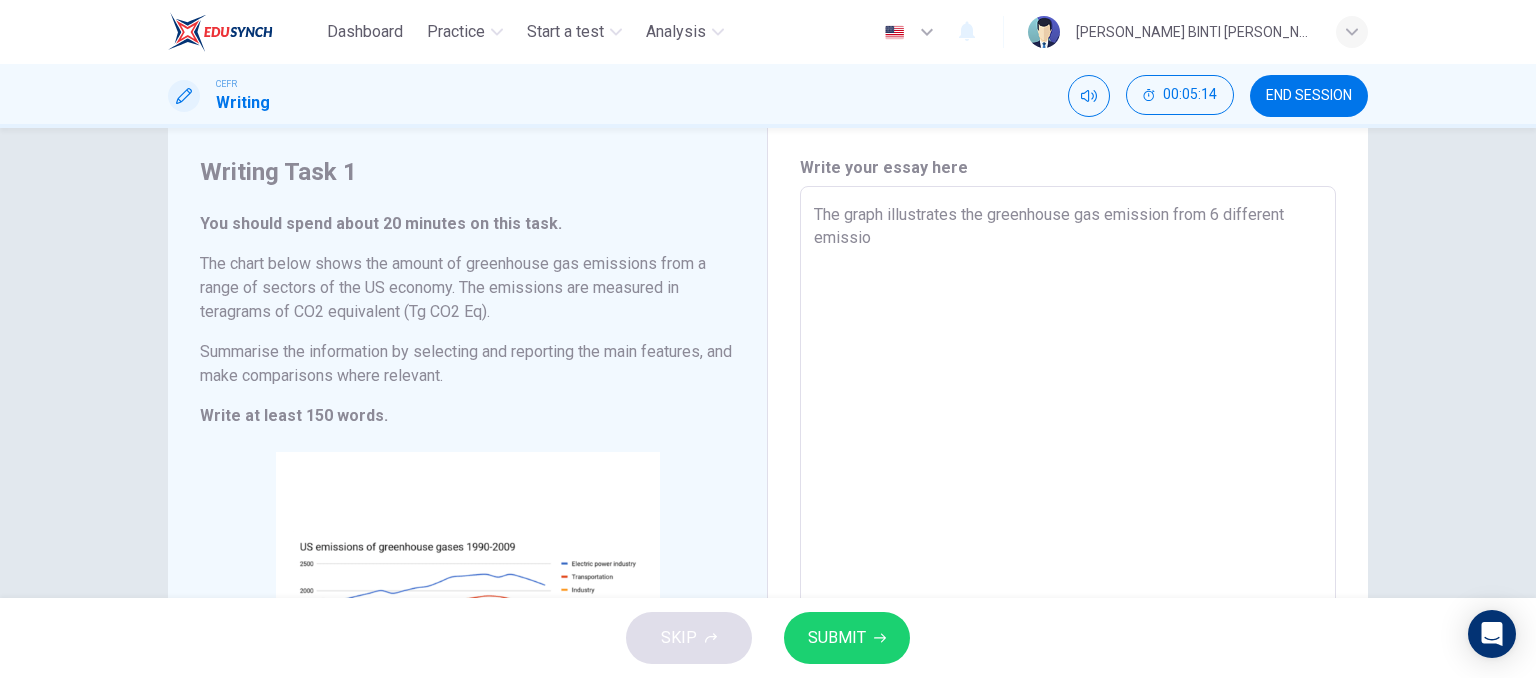 type on "The graph illustrates the greenhouse gas emission from 6 different emission" 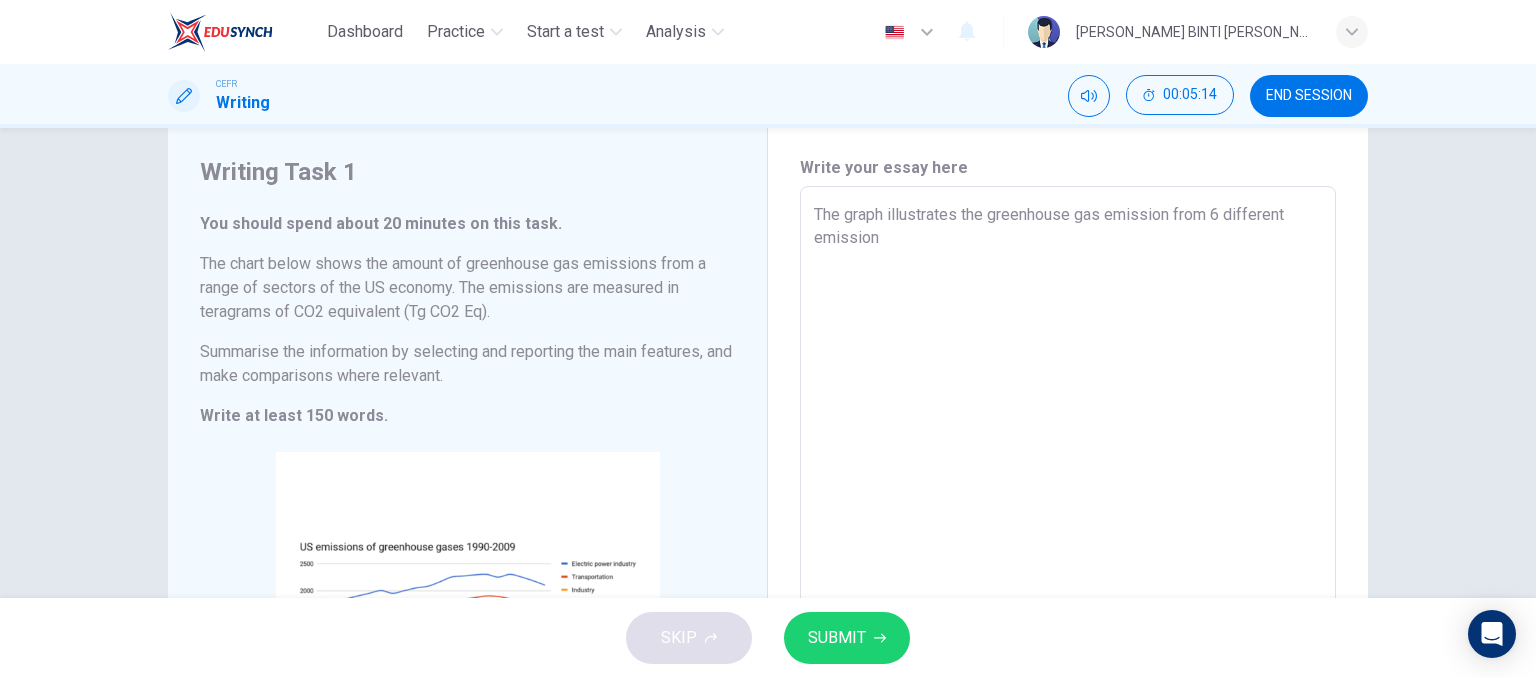 type on "x" 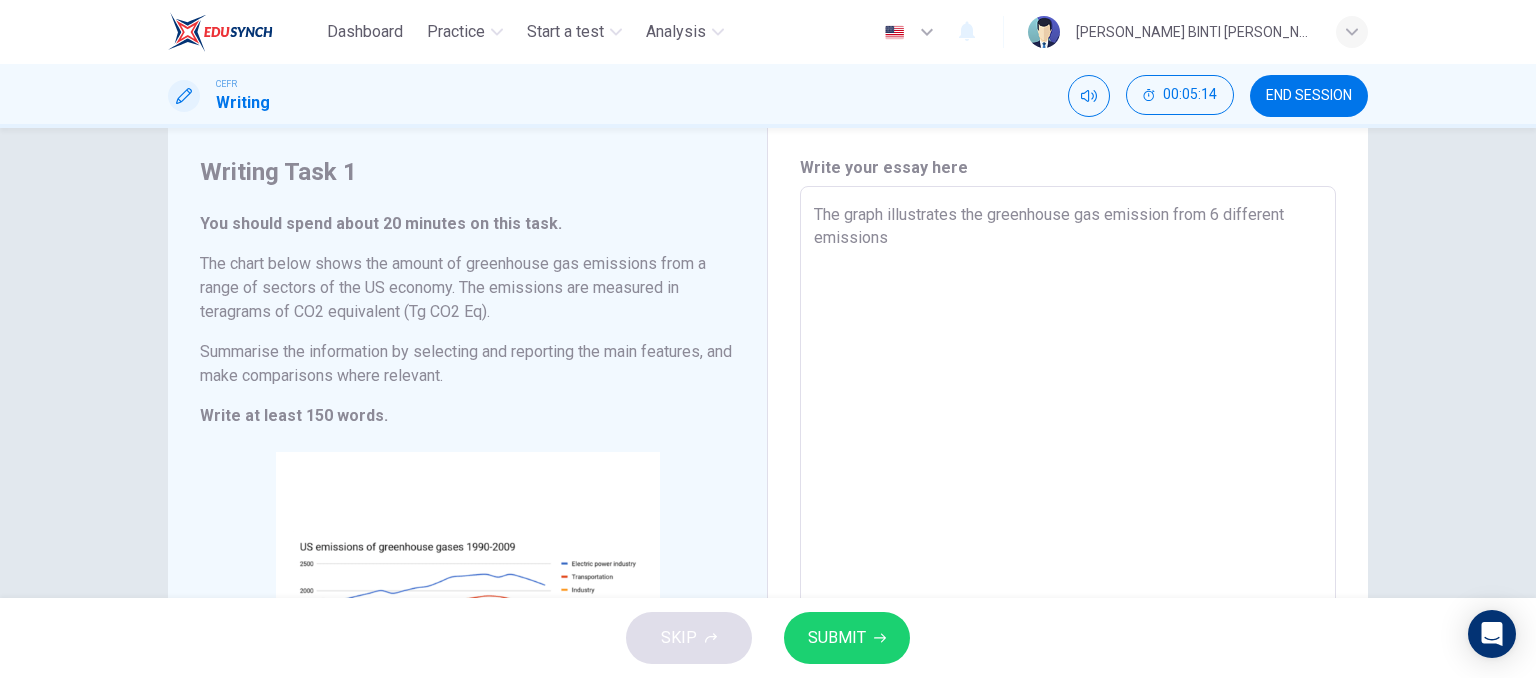 type on "x" 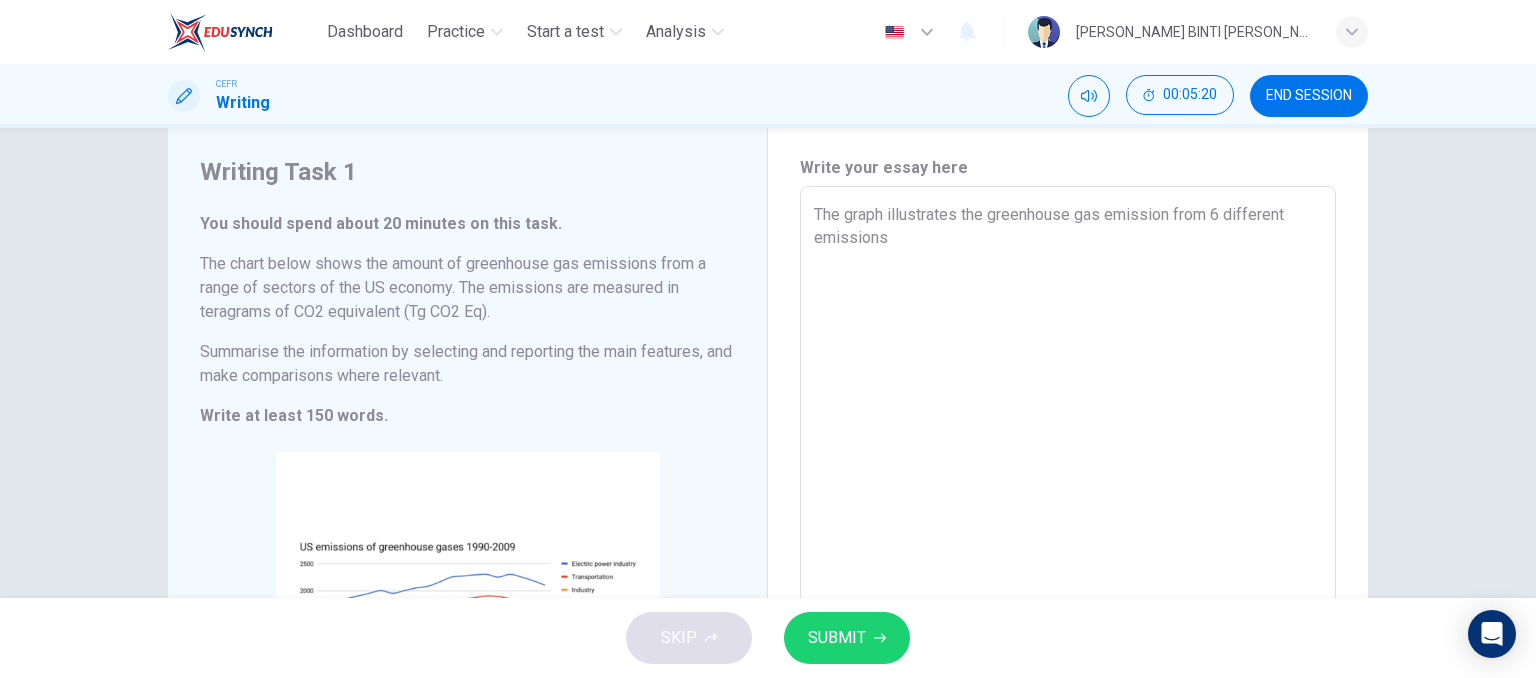 type on "The graph illustrates the greenhouse gas emission from 6 different emissions" 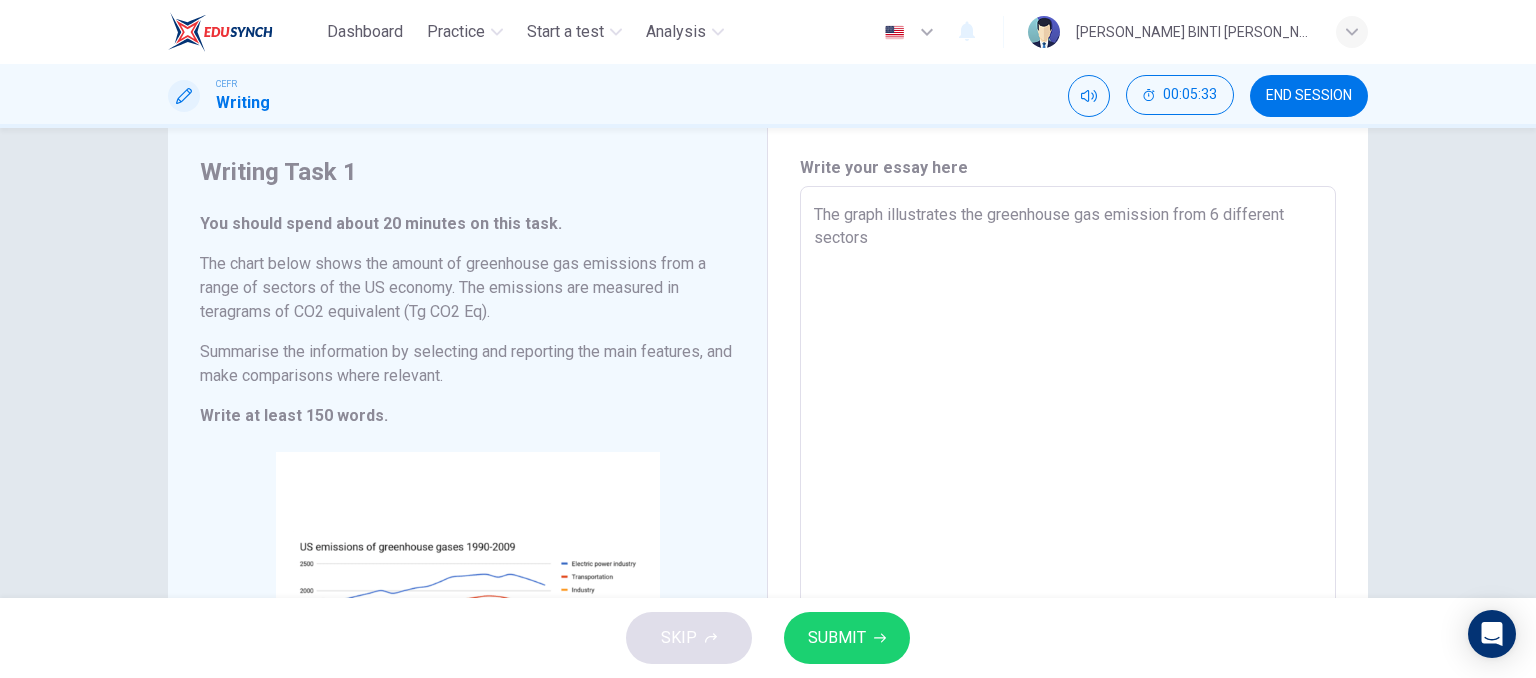 click on "The graph illustrates the greenhouse gas emission from 6 different sectors" at bounding box center (1068, 494) 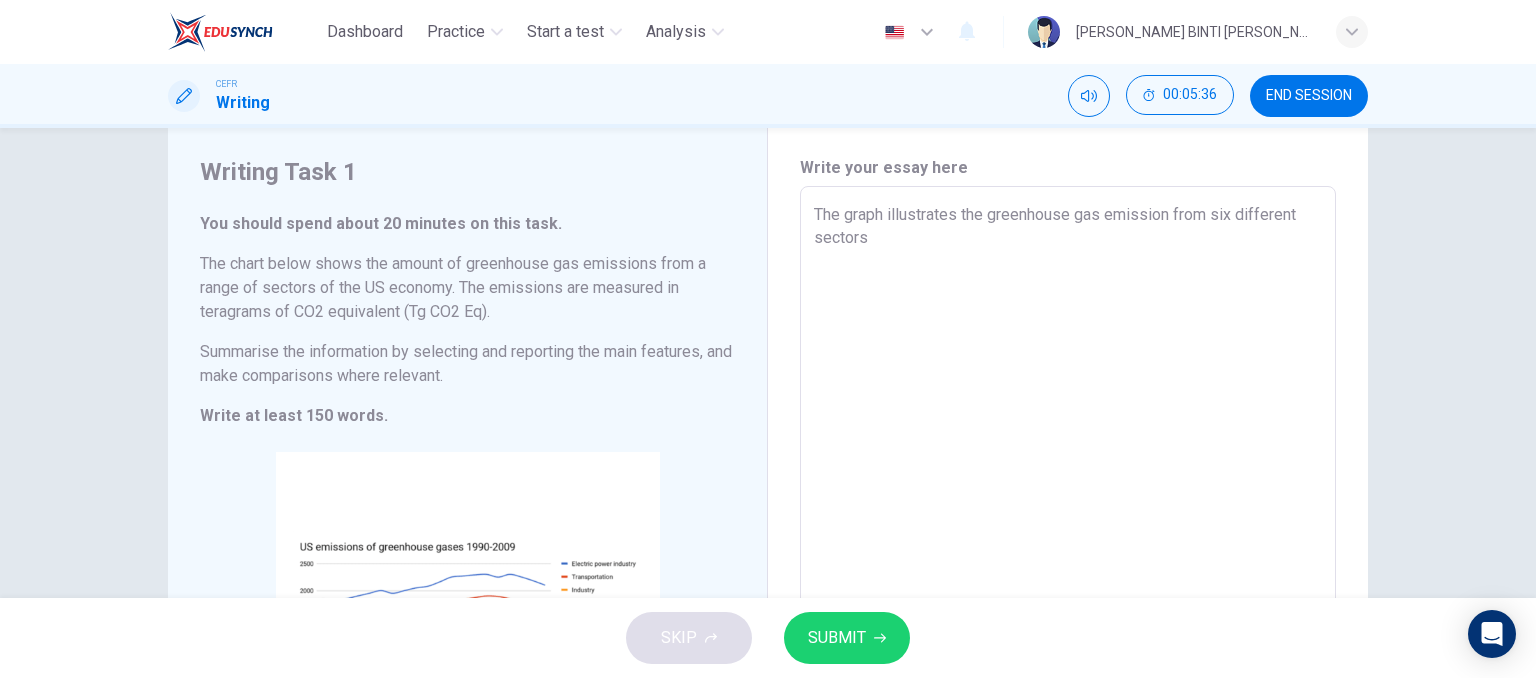 click on "The graph illustrates the greenhouse gas emission from six different sectors" at bounding box center (1068, 494) 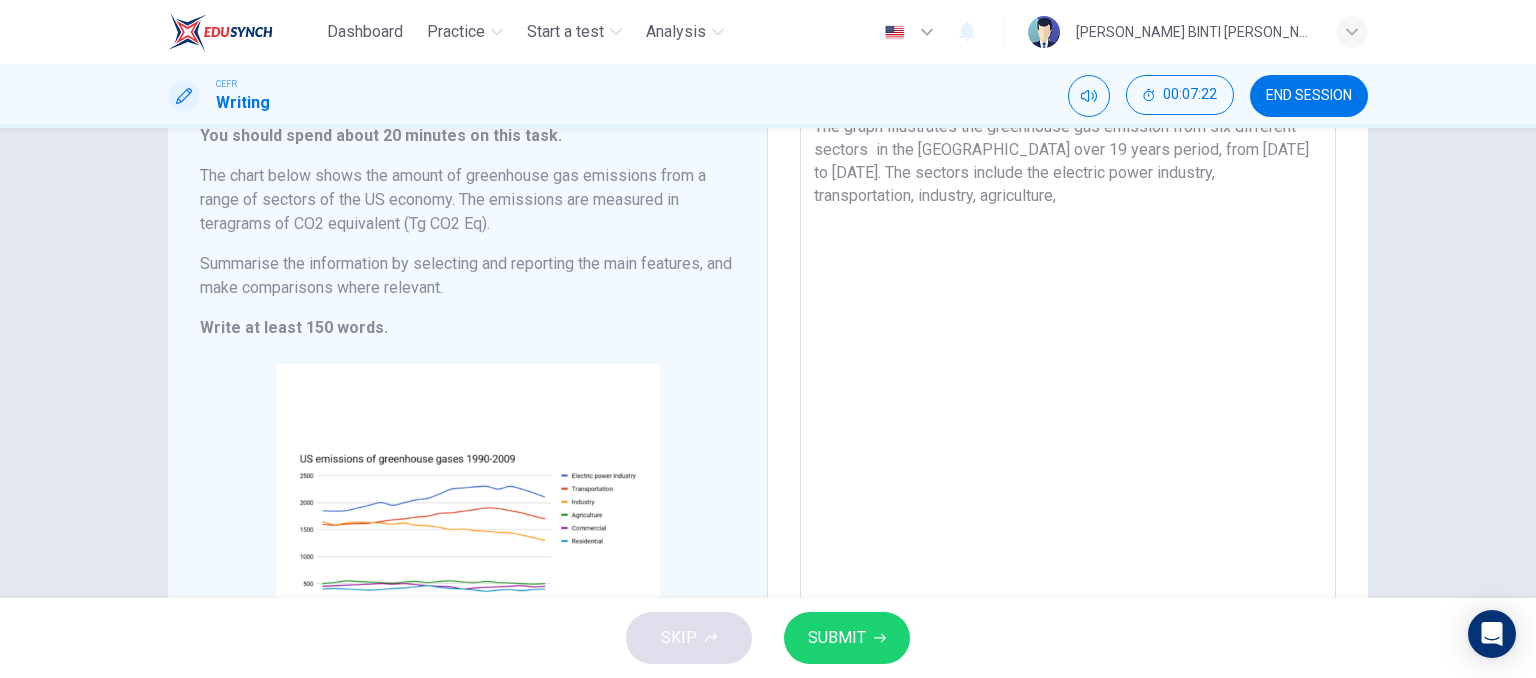 scroll, scrollTop: 159, scrollLeft: 0, axis: vertical 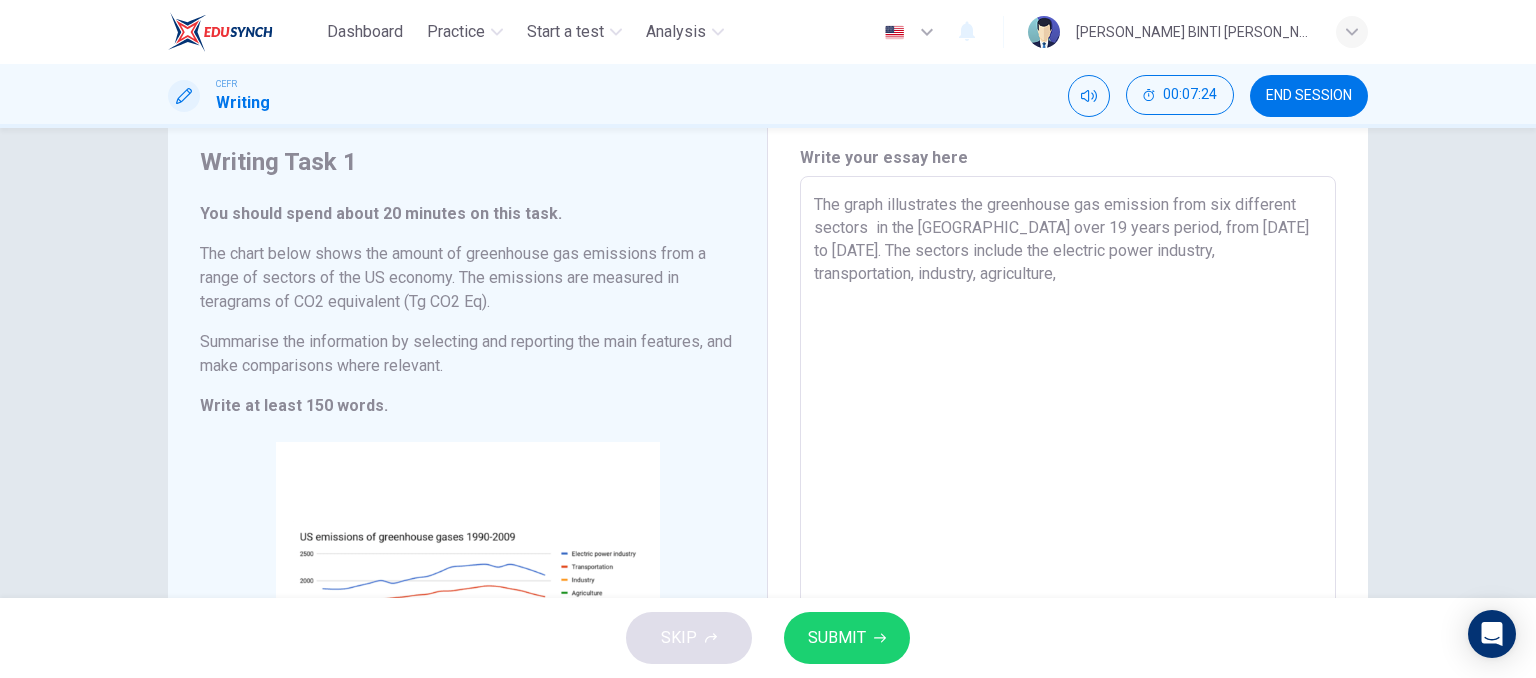 click on "You should spend about 20 minutes on this task. The chart below shows the amount of greenhouse gas emissions from a range of sectors of the US economy. The emissions are measured in teragrams of CO2 equivalent (Tg CO2 Eq).  Summarise the information by selecting and reporting the main features, and make comparisons where relevant. Write at least 150 words." at bounding box center (467, 310) 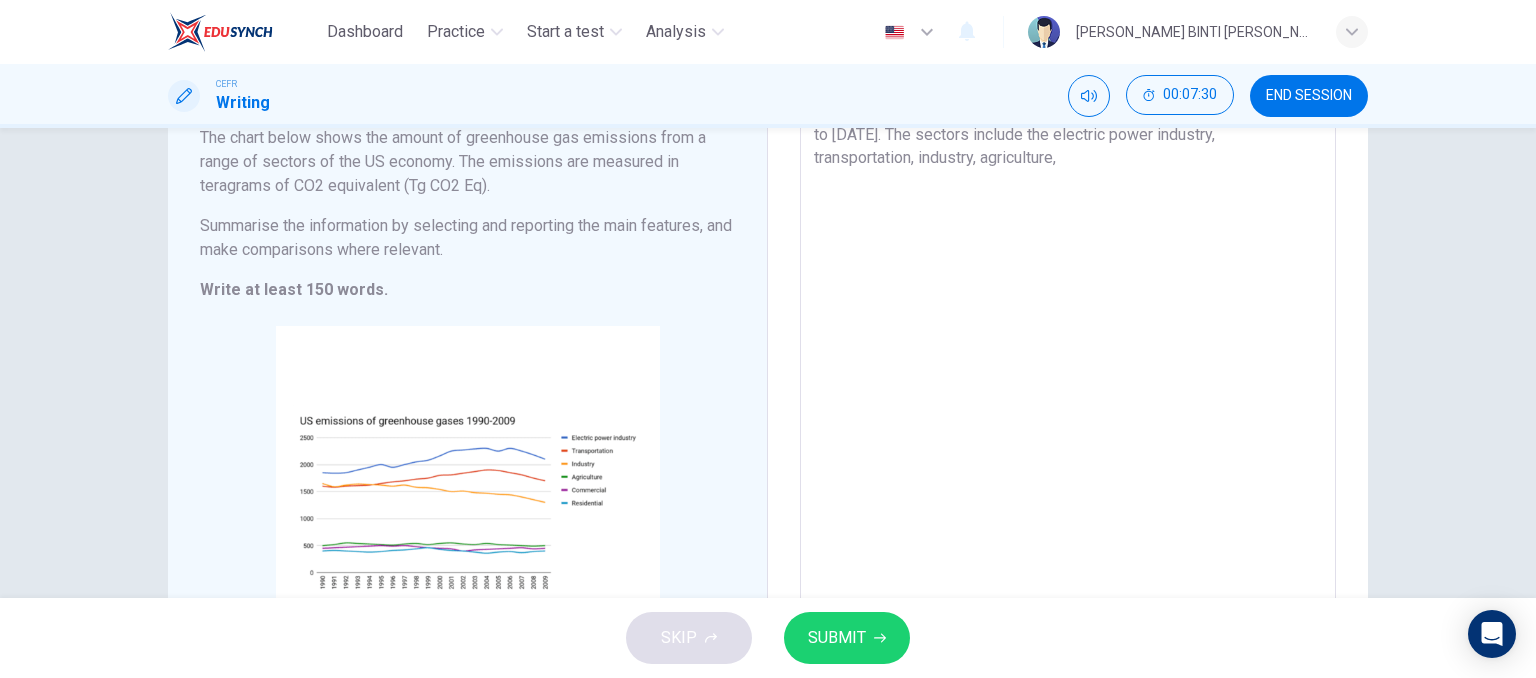 scroll, scrollTop: 172, scrollLeft: 0, axis: vertical 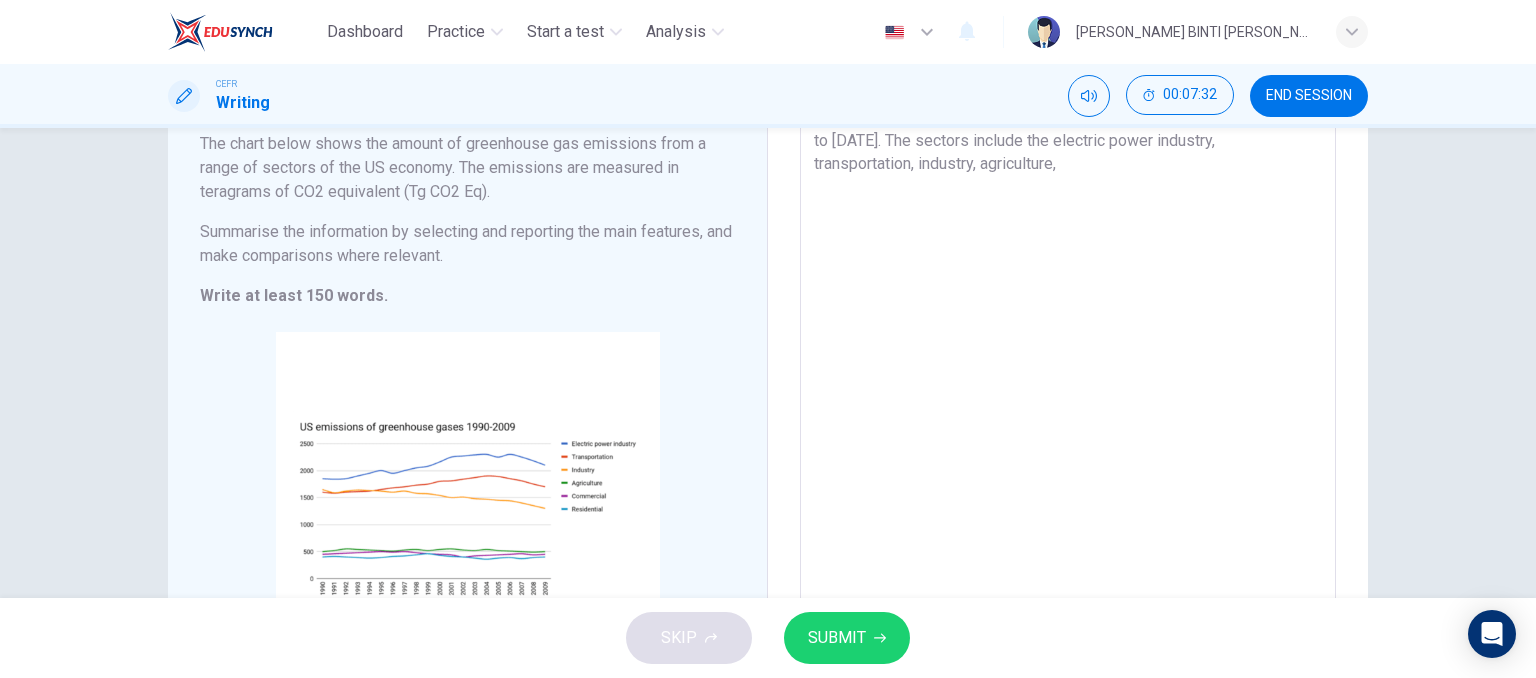 click on "The graph illustrates the greenhouse gas emission from six different sectors  in the [GEOGRAPHIC_DATA] over 19 years period, from [DATE] to [DATE]. The sectors include the electric power industry, transportation, industry, agriculture," at bounding box center (1068, 374) 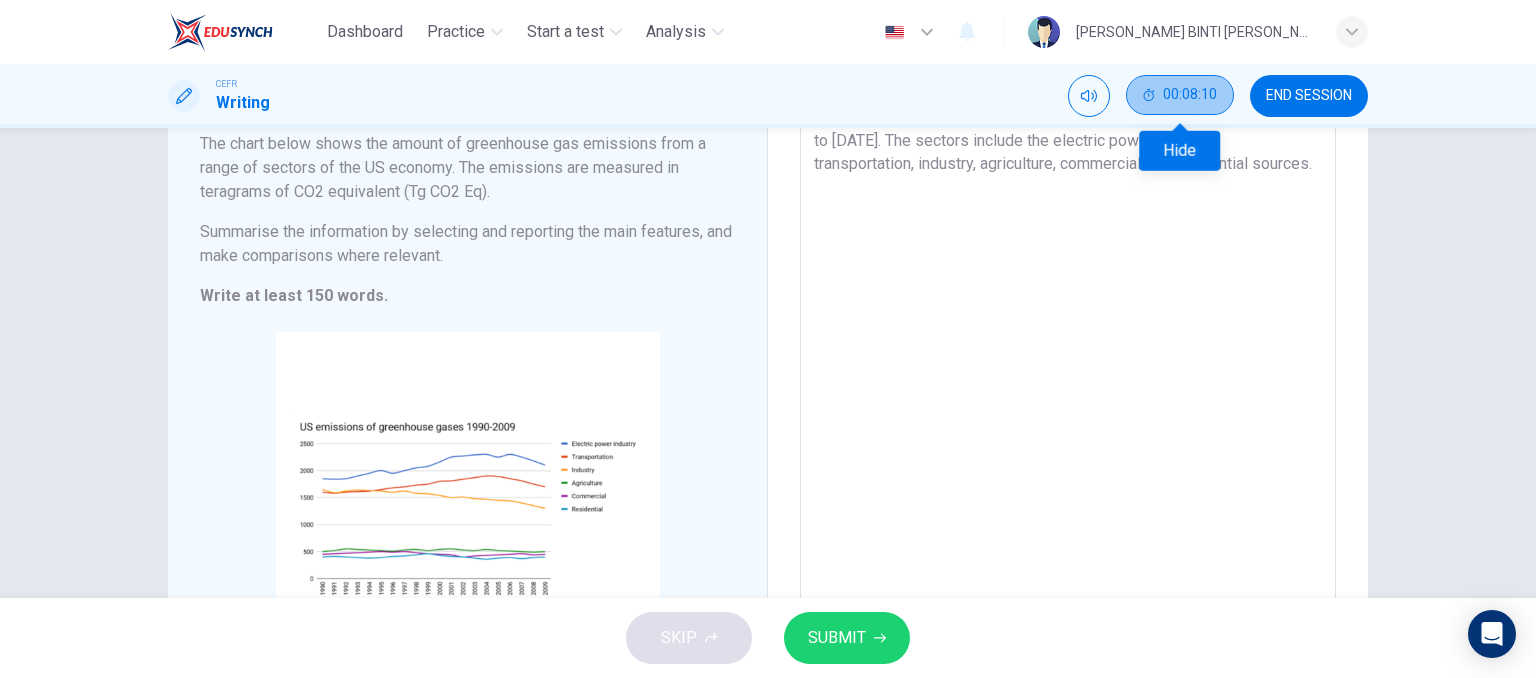 click on "00:08:10" at bounding box center (1190, 95) 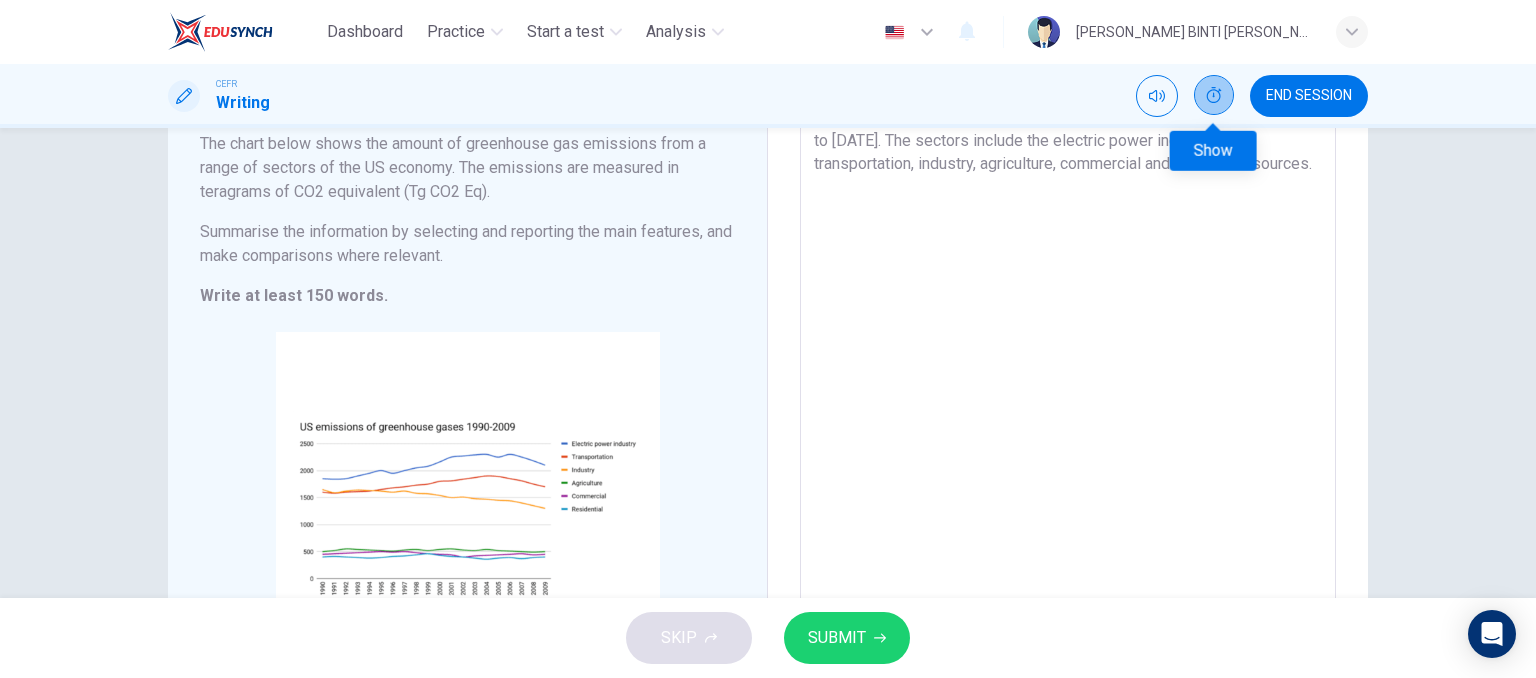 click 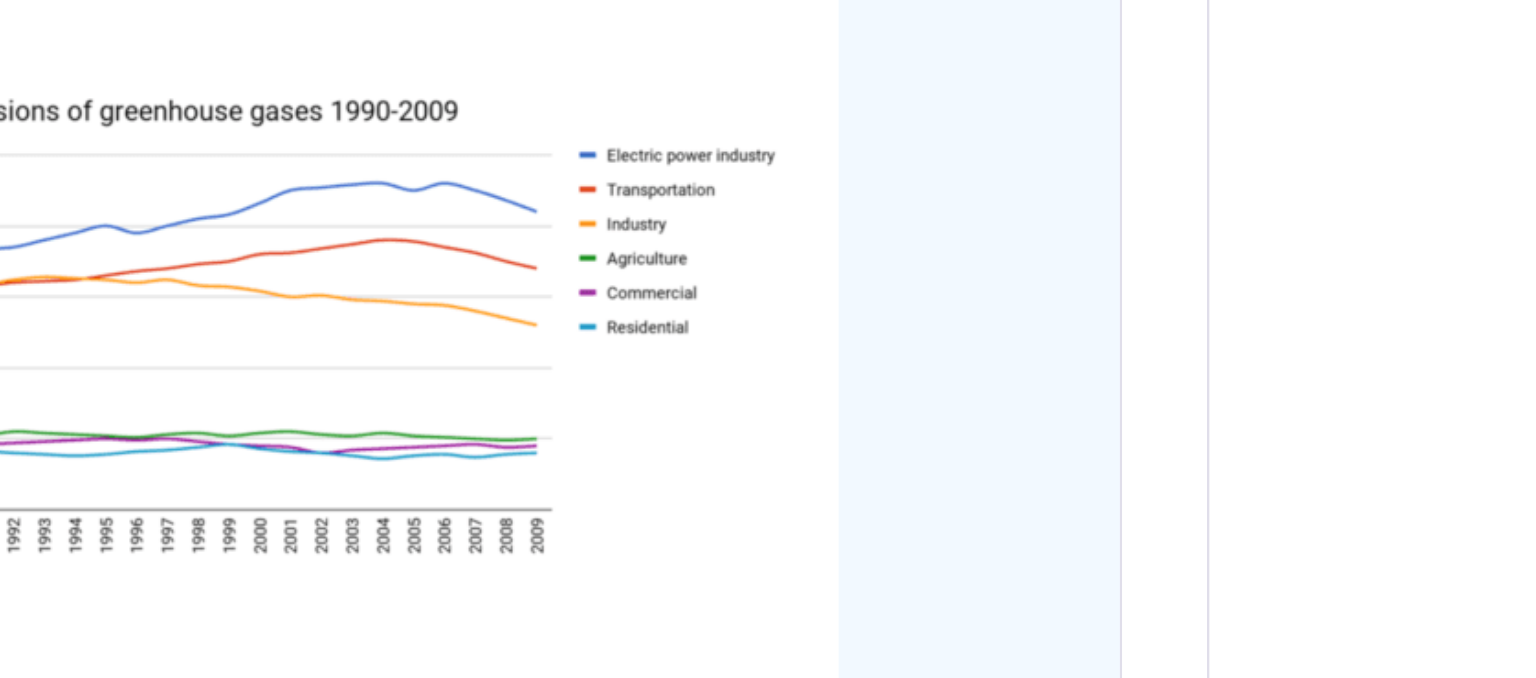scroll, scrollTop: 316, scrollLeft: 0, axis: vertical 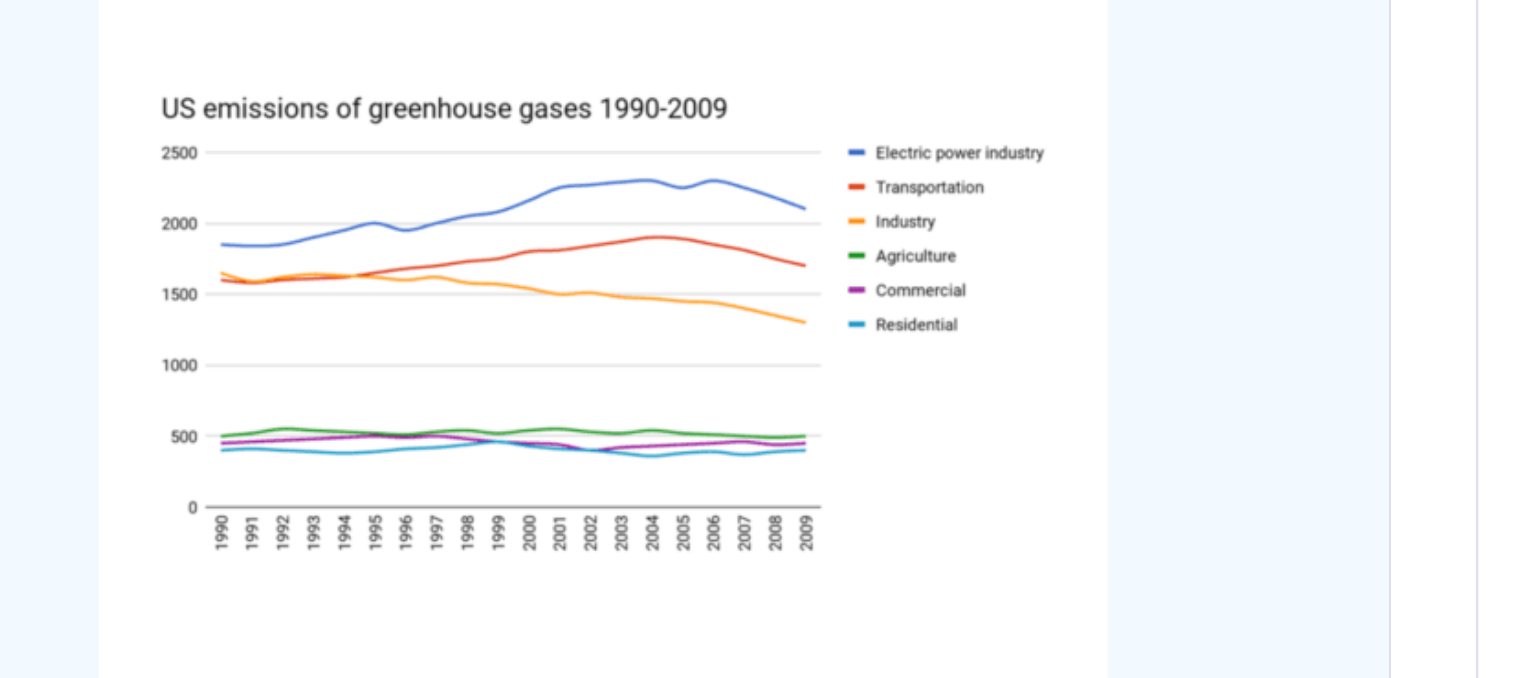 click on "Writing Task 1 You should spend about 20 minutes on this task. The chart below shows the amount of greenhouse gas emissions from a range of sectors of the US economy. The emissions are measured in teragrams of CO2 equivalent (Tg CO2 Eq).  Summarise the information by selecting and reporting the main features, and make comparisons where relevant. Write at least 150 words. CLICK TO ZOOM Click to Zoom" at bounding box center [468, 230] 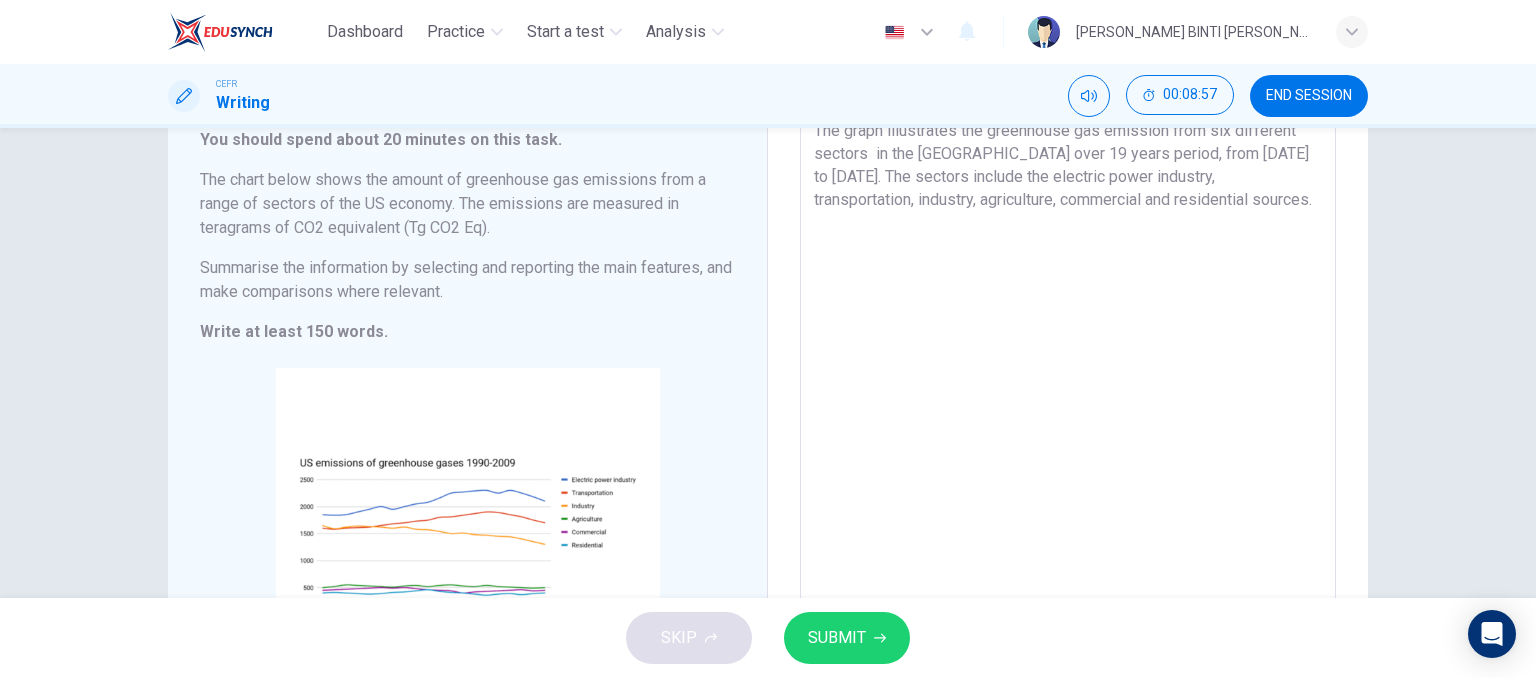 scroll, scrollTop: 138, scrollLeft: 0, axis: vertical 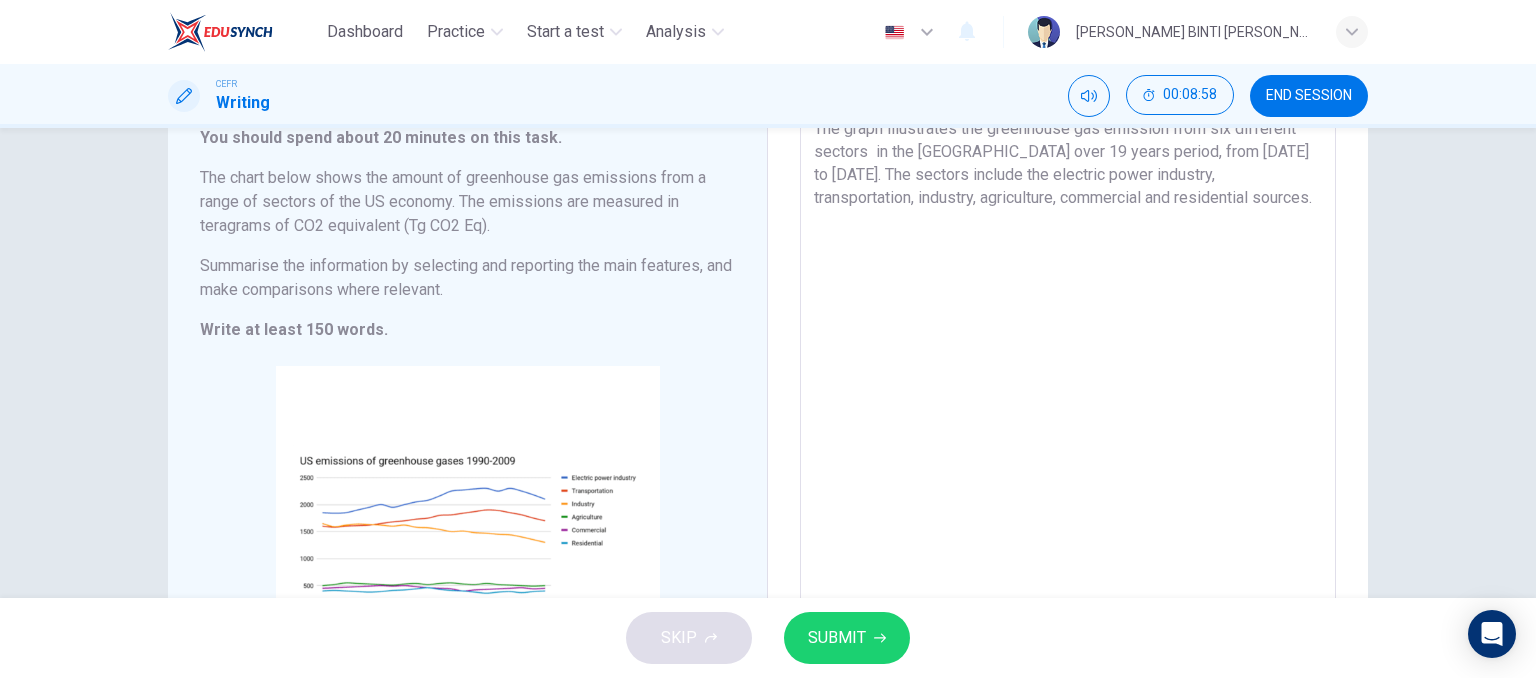 click on "The graph illustrates the greenhouse gas emission from six different sectors  in the [GEOGRAPHIC_DATA] over 19 years period, from [DATE] to [DATE]. The sectors include the electric power industry, transportation, industry, agriculture, commercial and residential sources." at bounding box center [1068, 408] 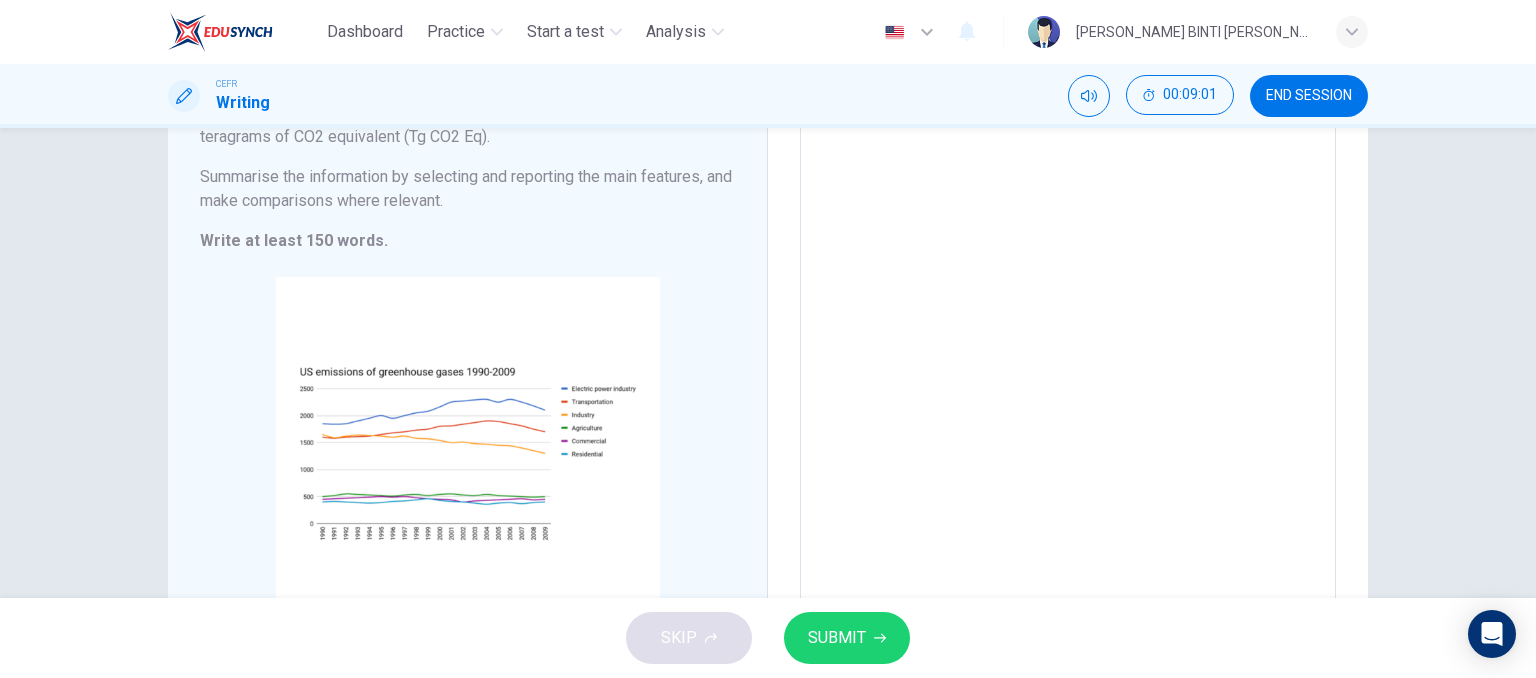 scroll, scrollTop: 228, scrollLeft: 0, axis: vertical 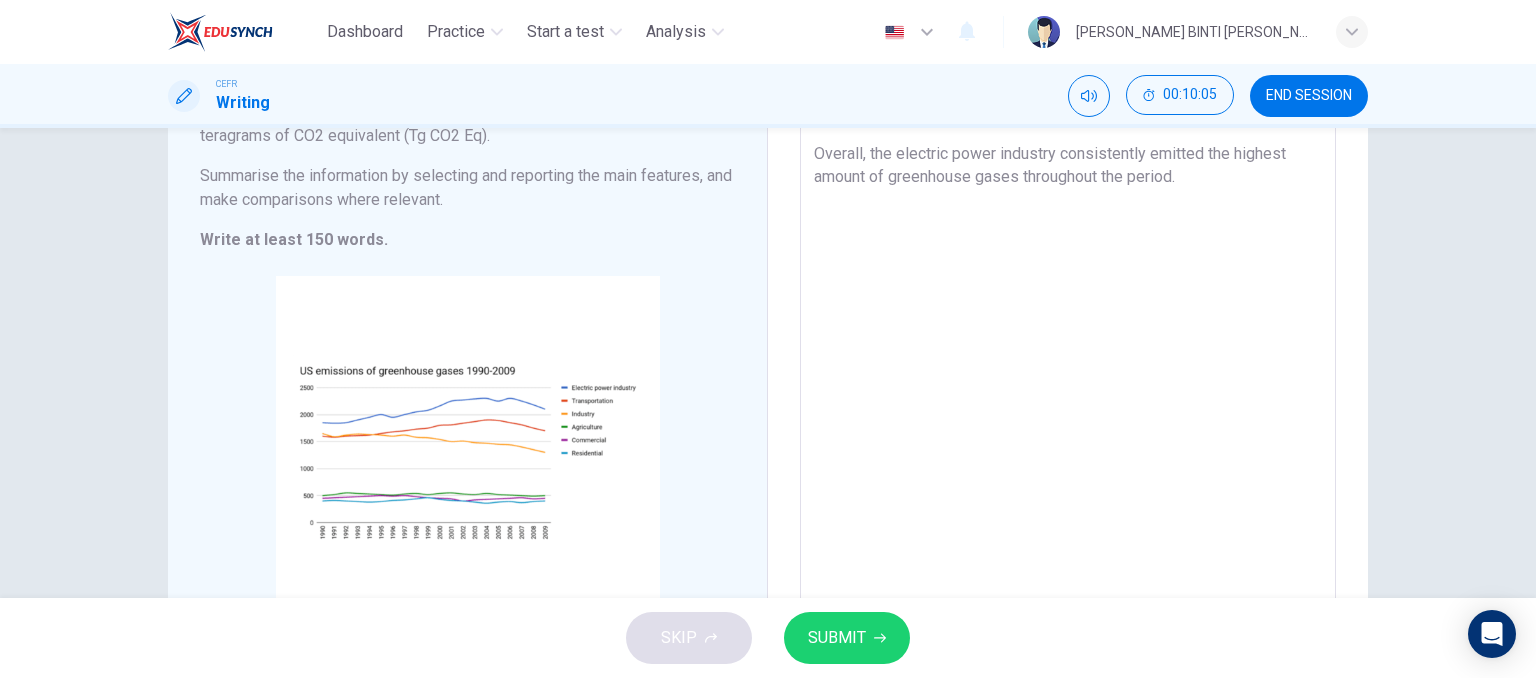 drag, startPoint x: 1057, startPoint y: 155, endPoint x: 1216, endPoint y: 181, distance: 161.11176 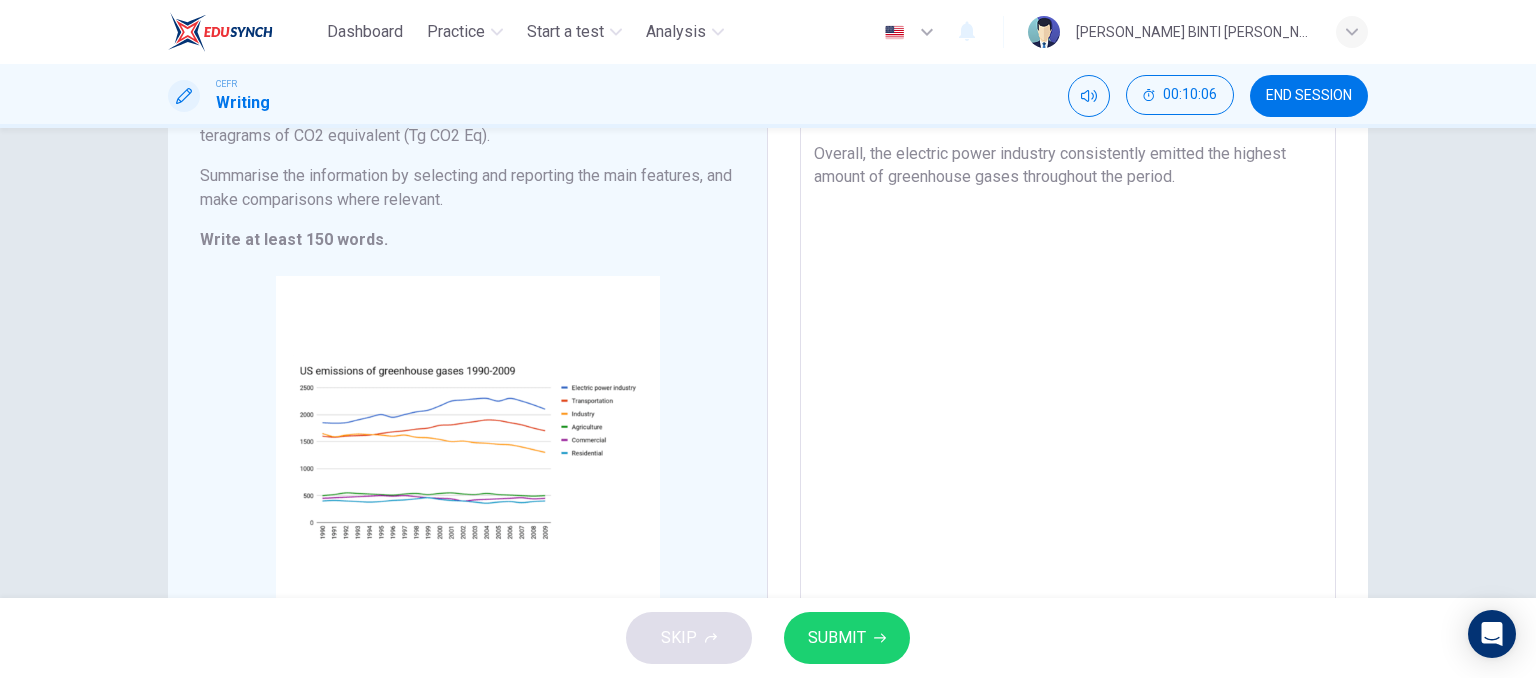 click on "The graph illustrates the greenhouse gas emission from six different sectors  in the [GEOGRAPHIC_DATA] over 19 years period, from [DATE] to [DATE]. The sectors include the electric power industry, transportation, industry, agriculture, commercial and residential sources.
Overall, the electric power industry consistently emitted the highest amount of greenhouse gases throughout the period." at bounding box center (1068, 318) 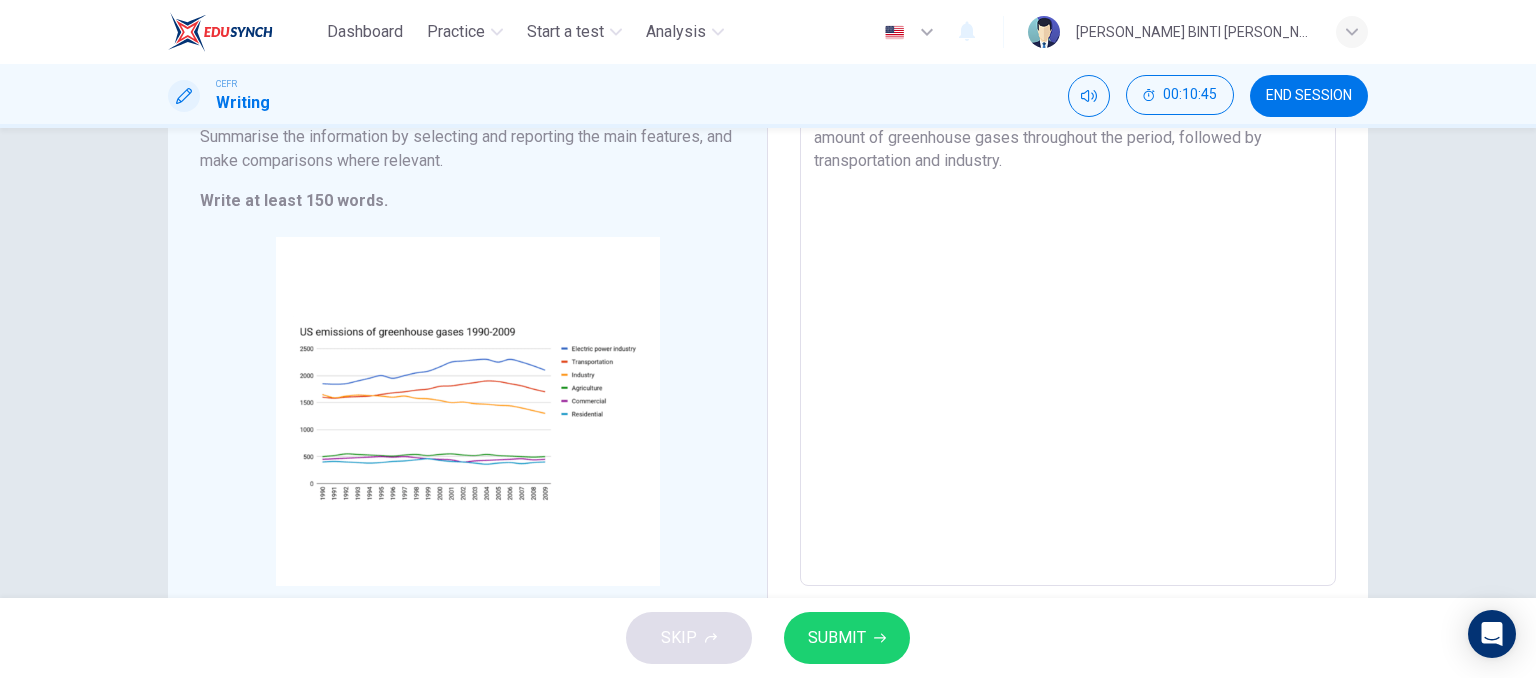 scroll, scrollTop: 252, scrollLeft: 0, axis: vertical 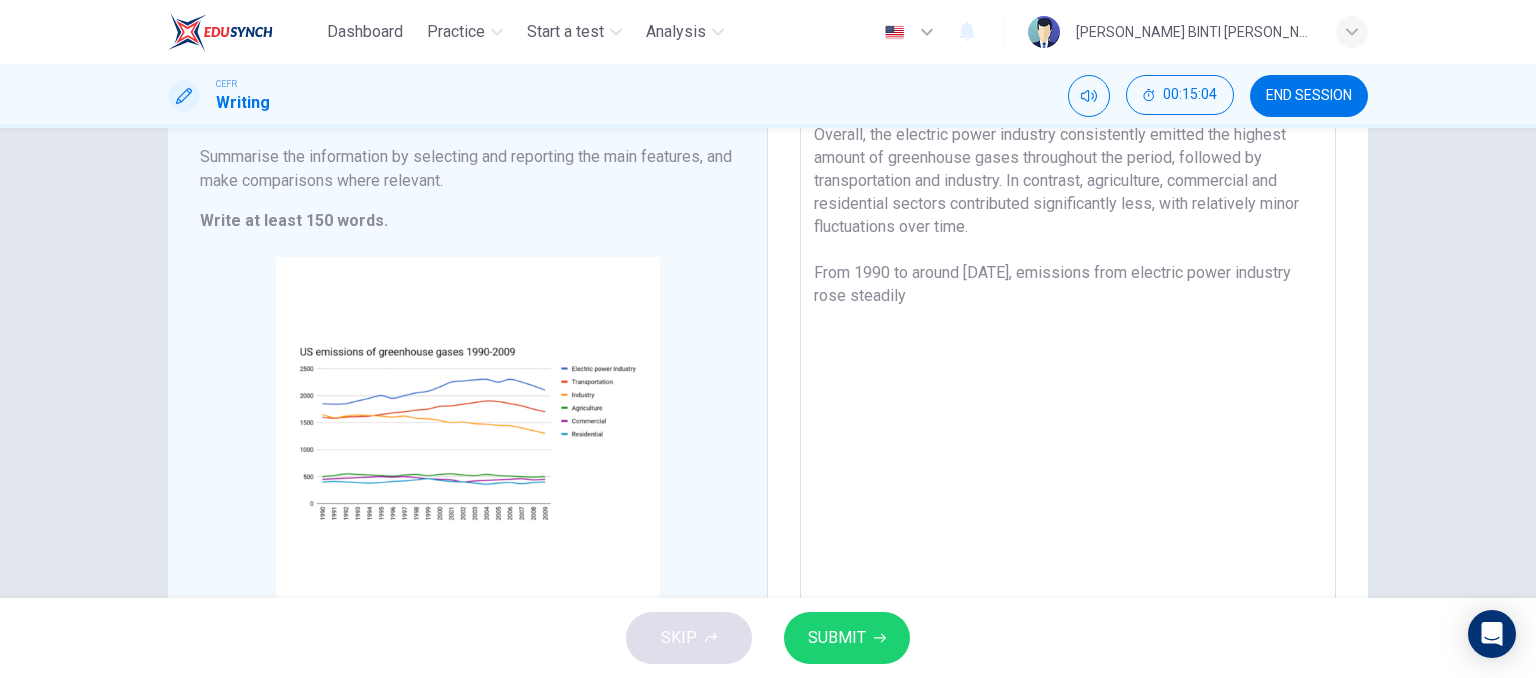 drag, startPoint x: 947, startPoint y: 209, endPoint x: 1140, endPoint y: 198, distance: 193.31322 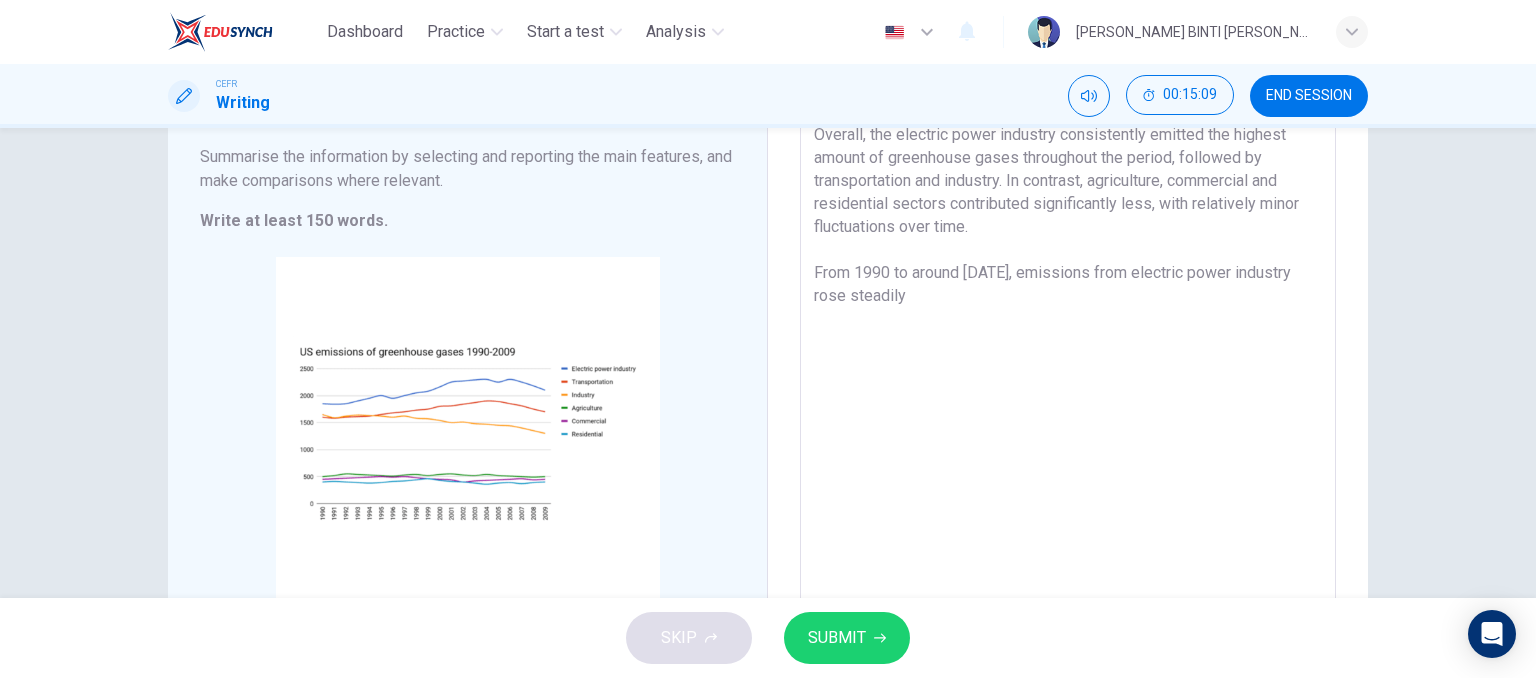 scroll, scrollTop: 271, scrollLeft: 0, axis: vertical 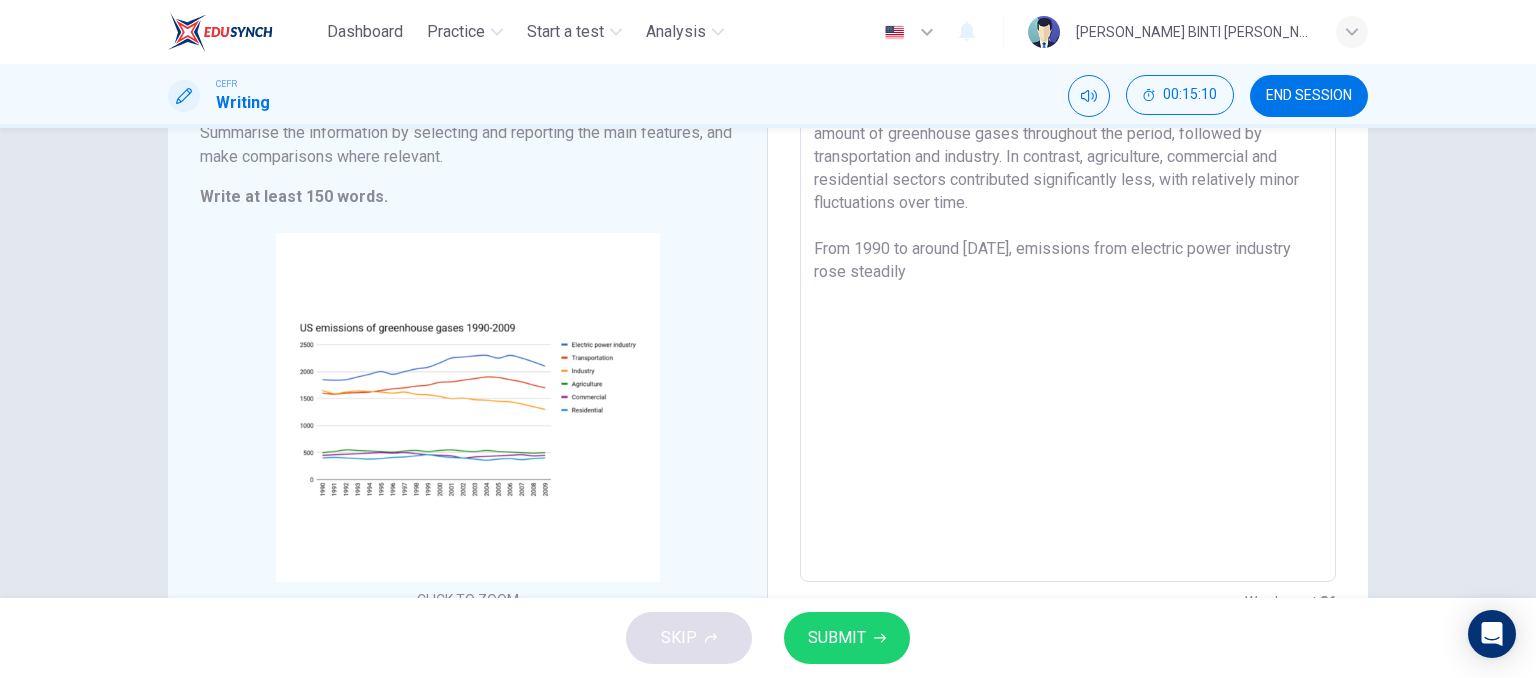 click on "The graph illustrates the greenhouse gas emission from six different sectors  in the [GEOGRAPHIC_DATA] over 19 years period, from [DATE] to [DATE]. The sectors include the electric power industry, transportation, industry, agriculture, commercial and residential sources.
Overall, the electric power industry consistently emitted the highest amount of greenhouse gases throughout the period, followed by transportation and industry. In contrast, agriculture, commercial and residential sectors contributed significantly less, with relatively minor fluctuations over time.
From 1990 to around [DATE], emissions from electric power industry rose steadily" at bounding box center (1068, 275) 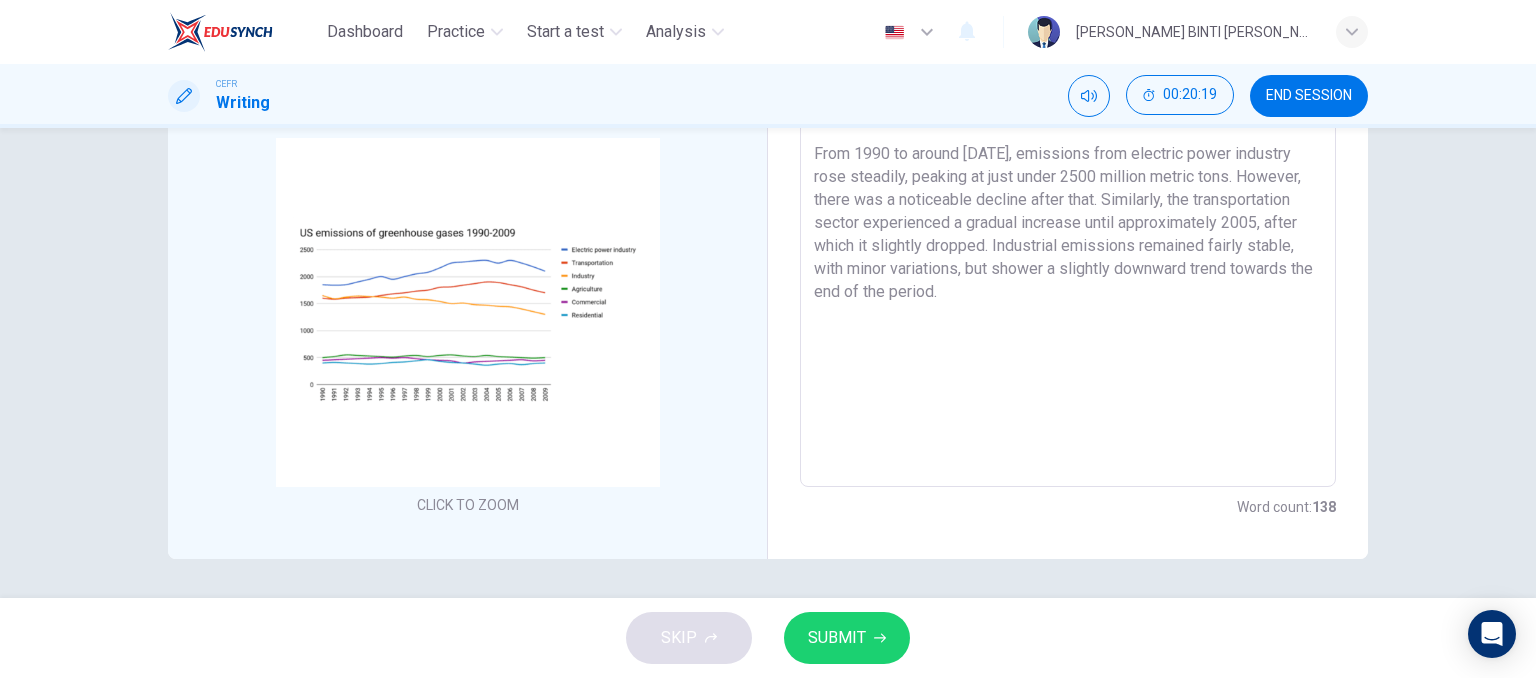 scroll, scrollTop: 367, scrollLeft: 0, axis: vertical 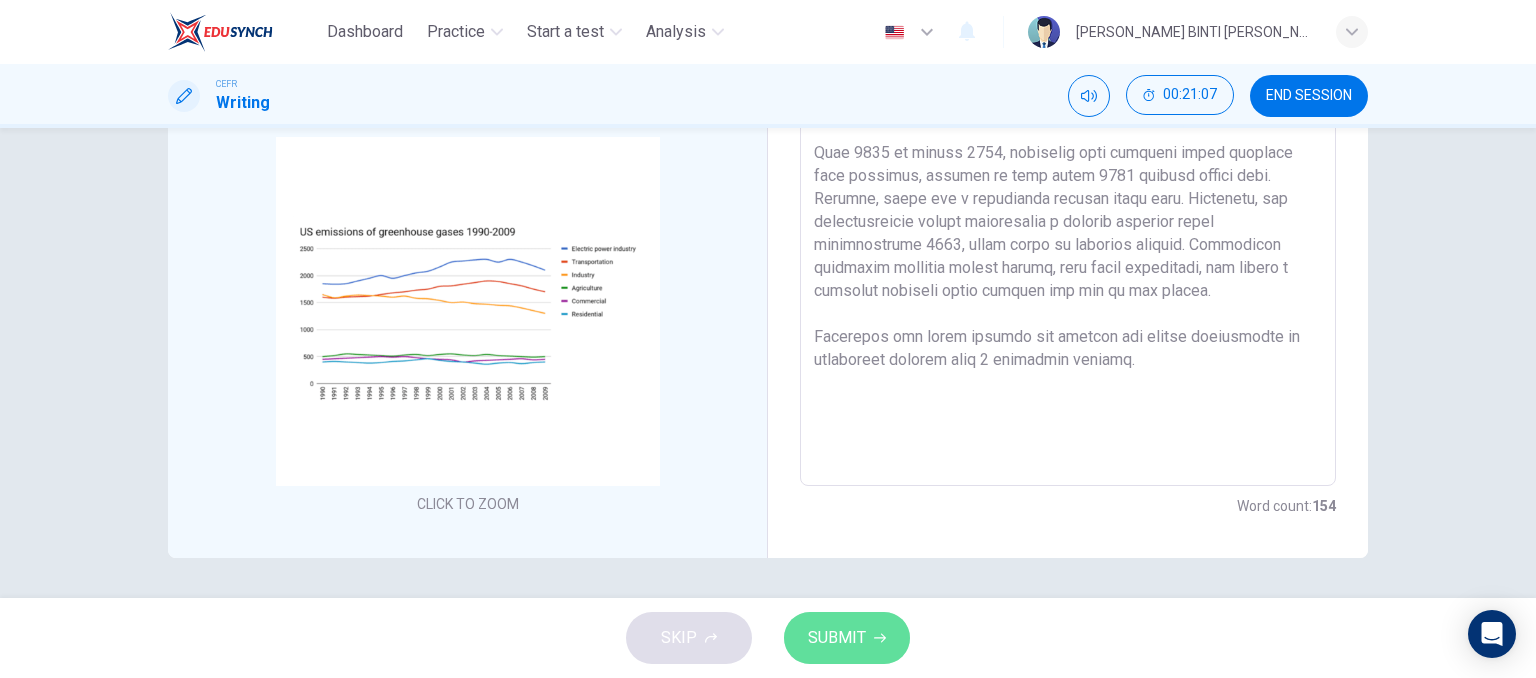click on "SUBMIT" at bounding box center [847, 638] 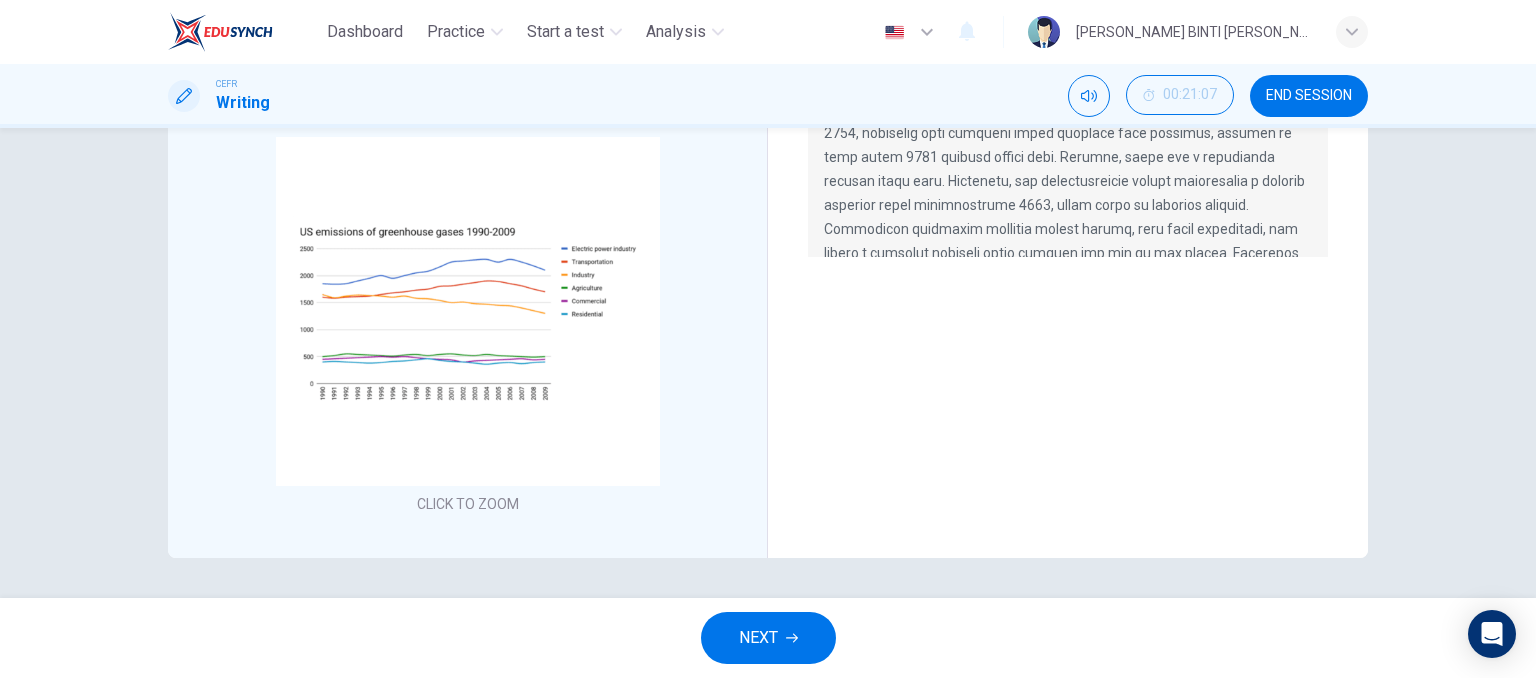 scroll, scrollTop: 0, scrollLeft: 0, axis: both 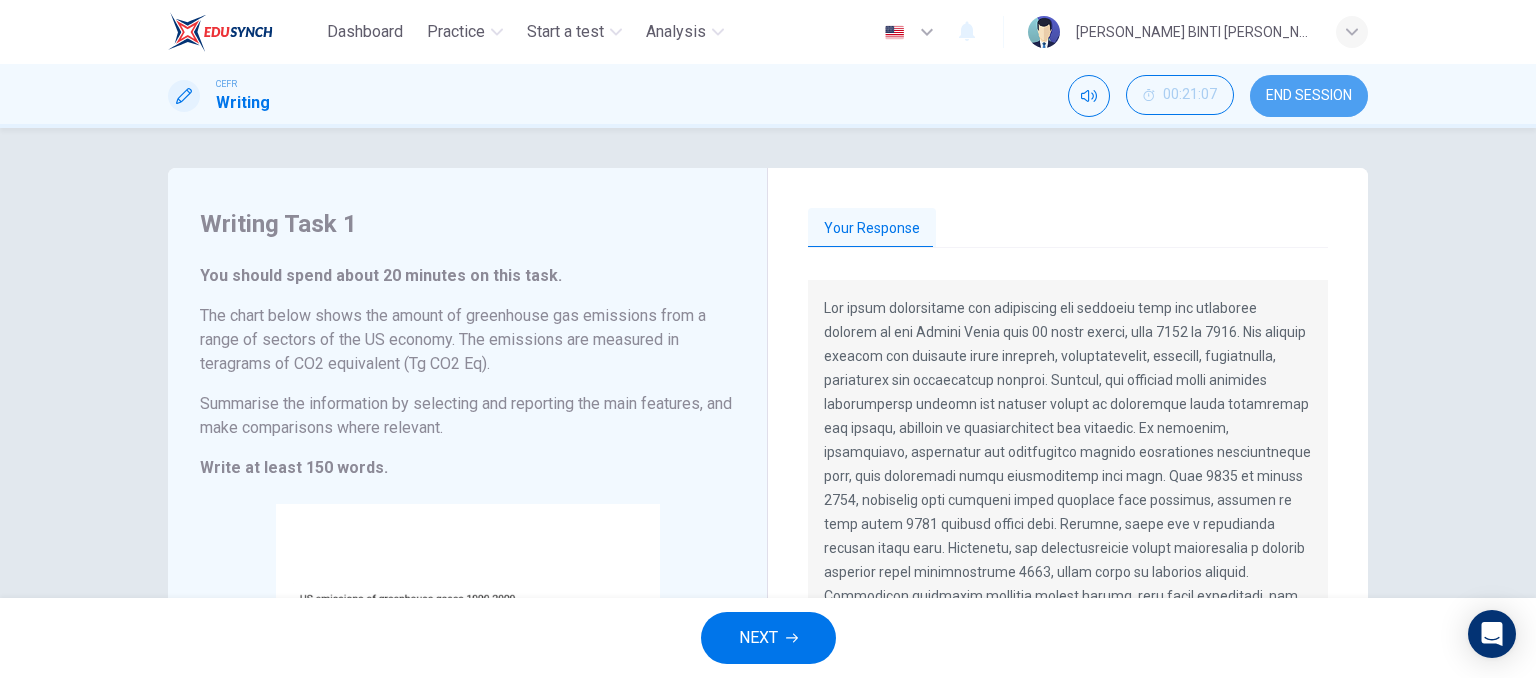 click on "END SESSION" at bounding box center [1309, 96] 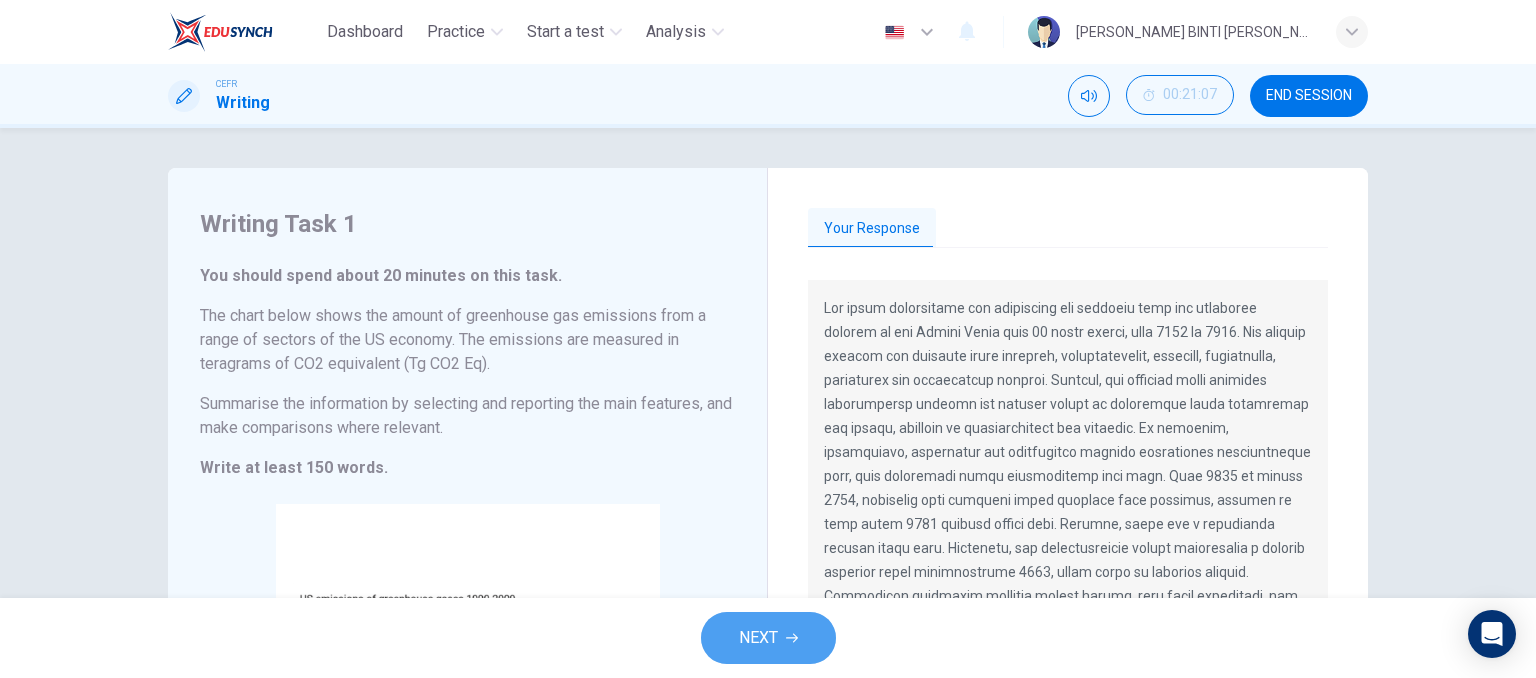 click 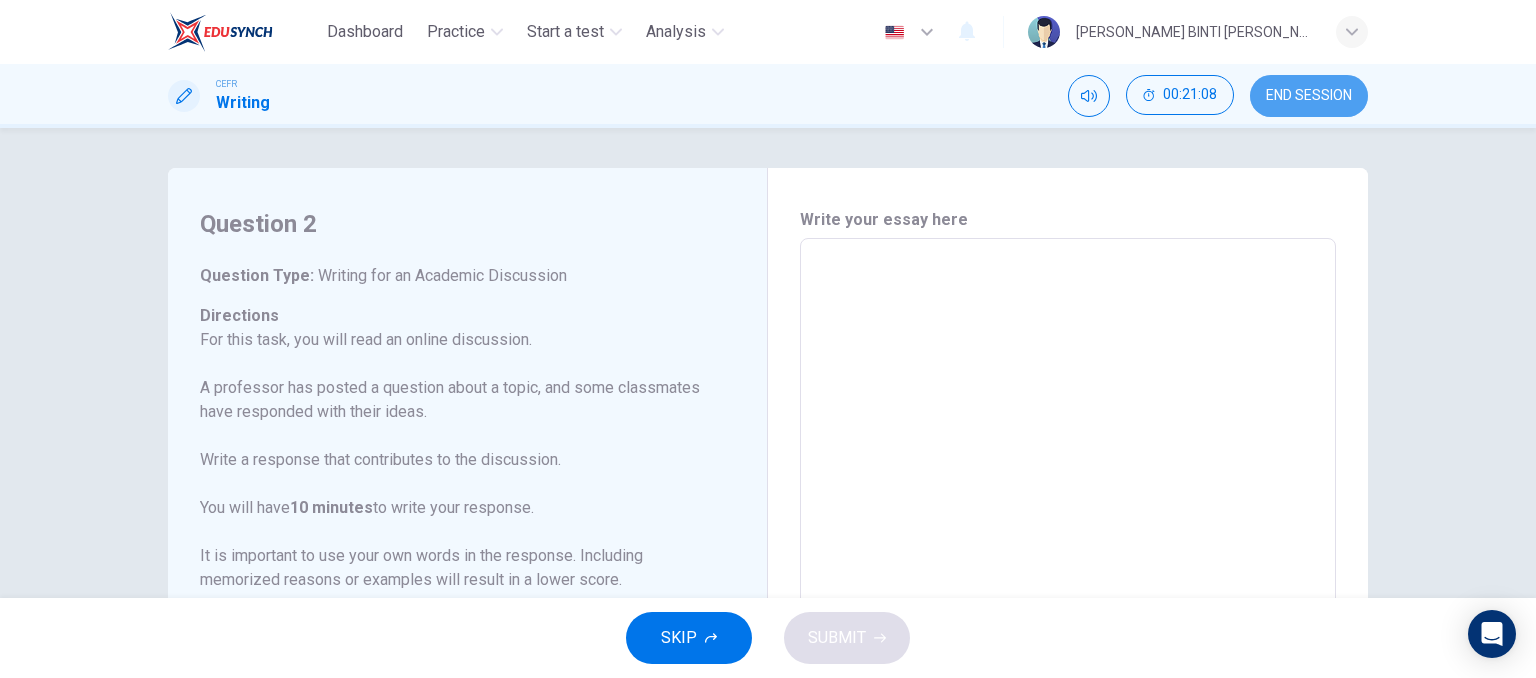 click on "END SESSION" at bounding box center (1309, 96) 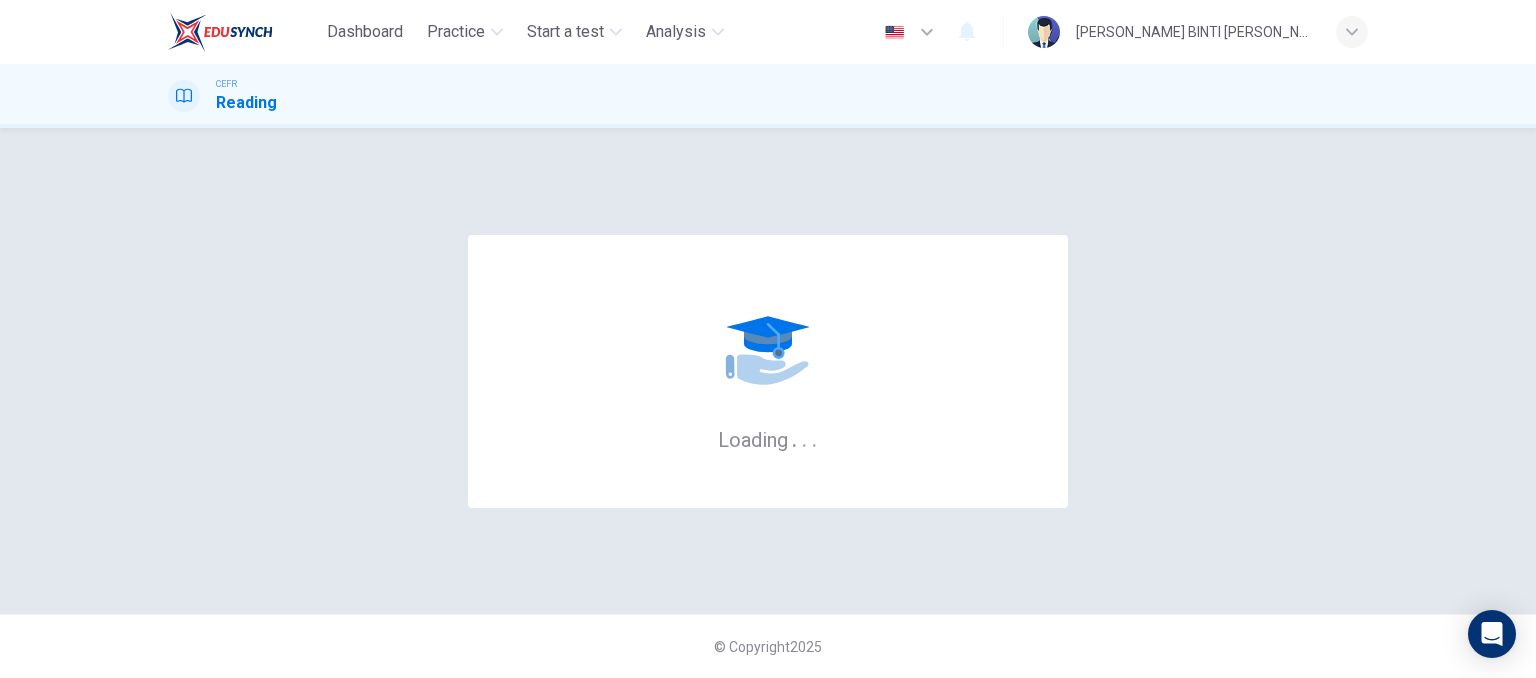 scroll, scrollTop: 0, scrollLeft: 0, axis: both 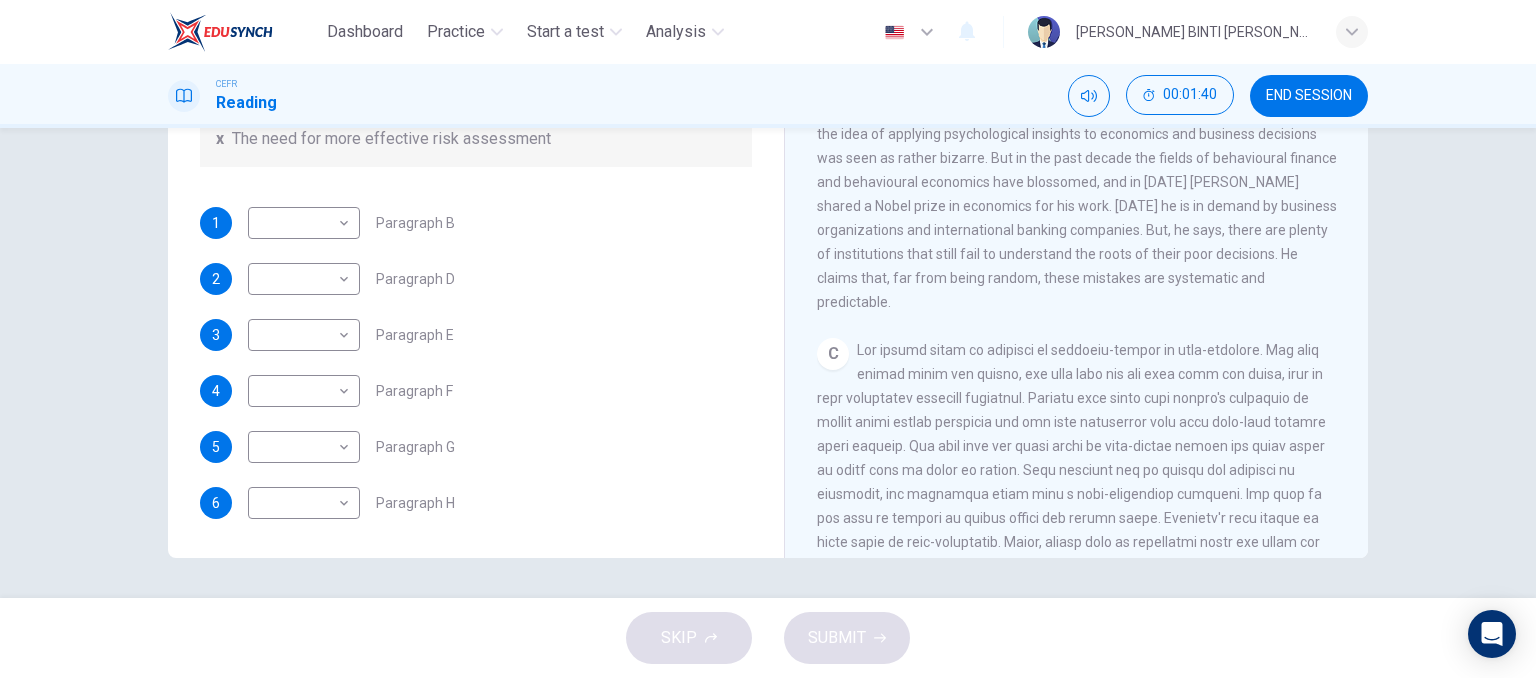 drag, startPoint x: 1008, startPoint y: 237, endPoint x: 1213, endPoint y: 263, distance: 206.6422 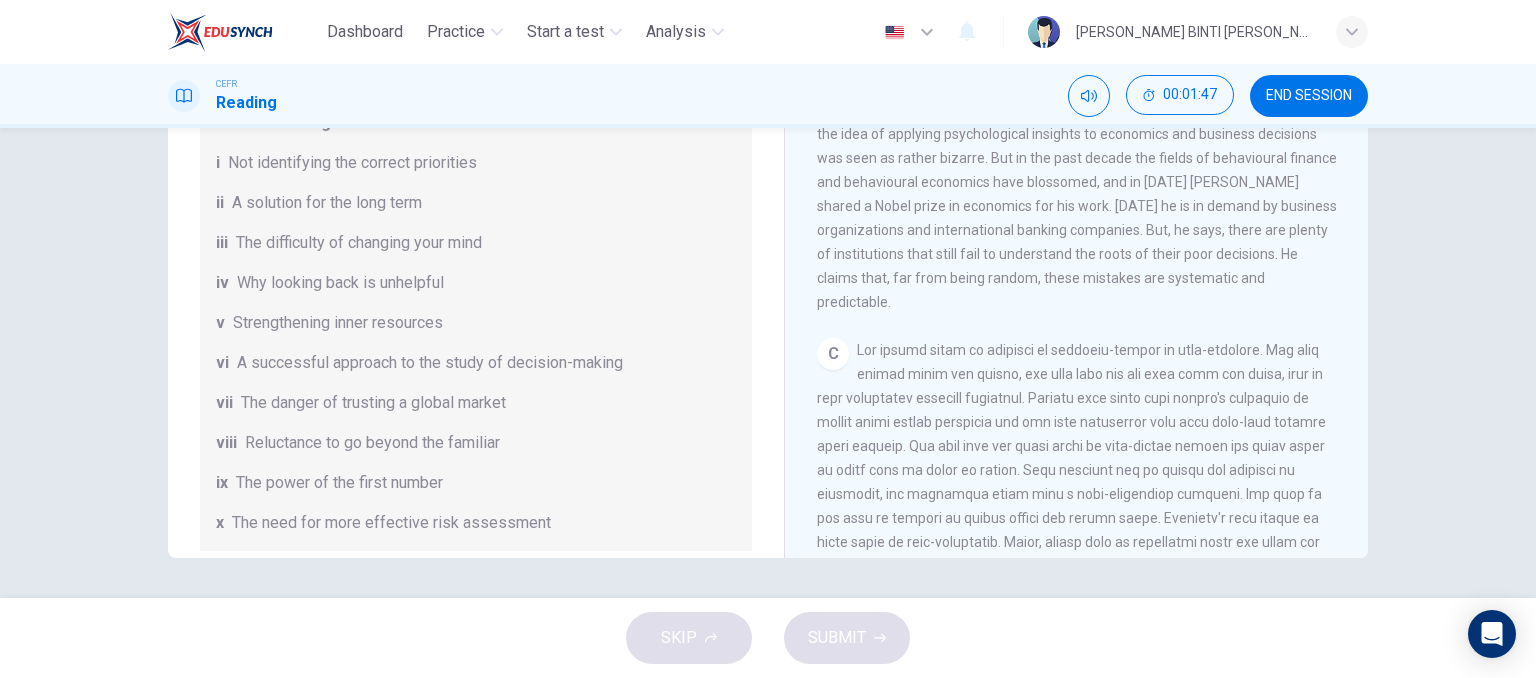 scroll, scrollTop: 0, scrollLeft: 0, axis: both 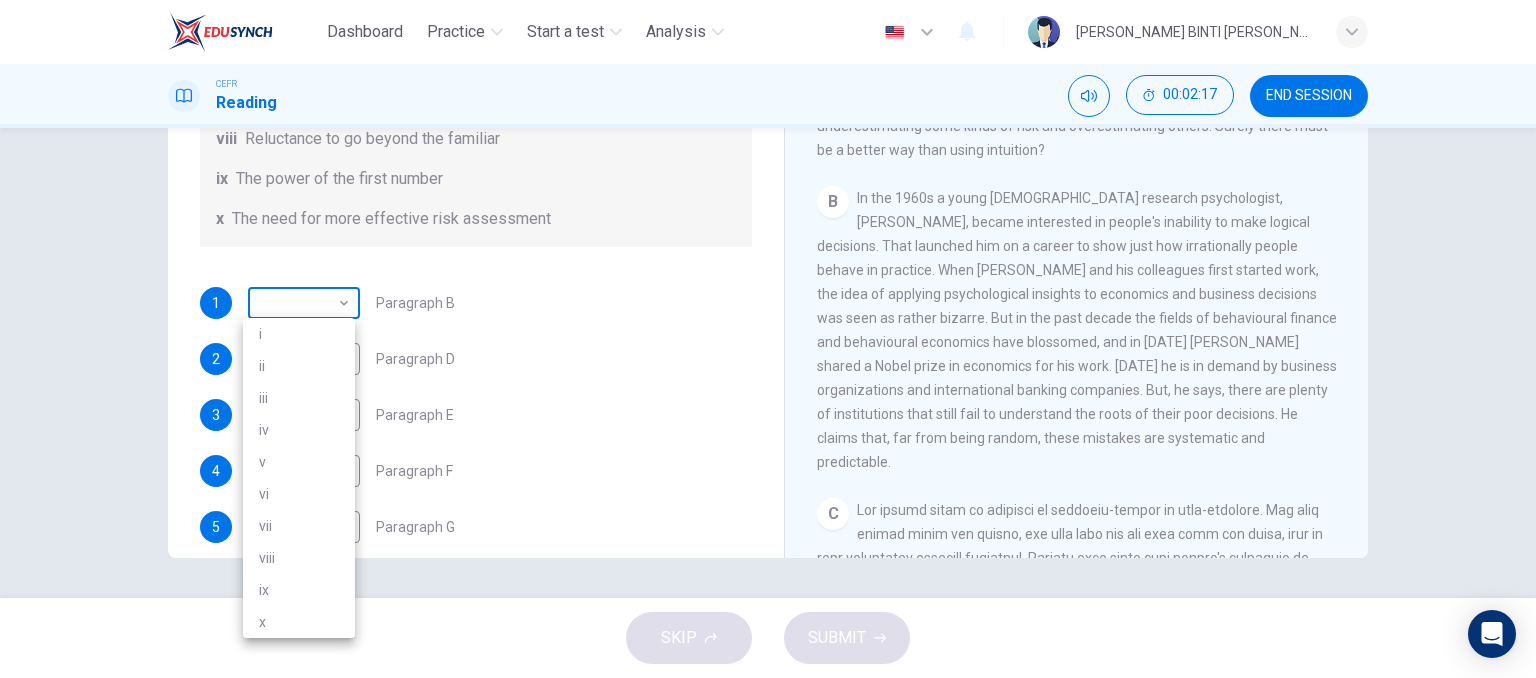 click on "Dashboard Practice Start a test Analysis English en ​ IBTISAM BINTI AHMAD TAJUDIN CEFR Reading 00:02:17 END SESSION Questions 1 - 6 Reading Passage 1 has nine paragraphs  A-I
Choose the correct heading for Paragraphs  B  and  D-H  from the list of headings below.
Write the correct number  (i-xi)  in the boxes below. List of Headings i Not identifying the correct priorities ii A solution for the long term iii The difficulty of changing your mind iv Why looking back is unhelpful v Strengthening inner resources vi A successful approach to the study of decision-making vii The danger of trusting a global market viii Reluctance to go beyond the familiar ix The power of the first number x The need for more effective risk assessment 1 ​ ​ Paragraph B 2 ​ ​ Paragraph D 3 ​ ​ Paragraph E 4 ​ ​ Paragraph F 5 ​ ​ Paragraph G 6 ​ ​ Paragraph H Why Risks Can Go Wrong CLICK TO ZOOM Click to Zoom A B C D E F G H I SKIP SUBMIT EduSynch - Online Language Proficiency Testing
Dashboard 2025 i" at bounding box center [768, 339] 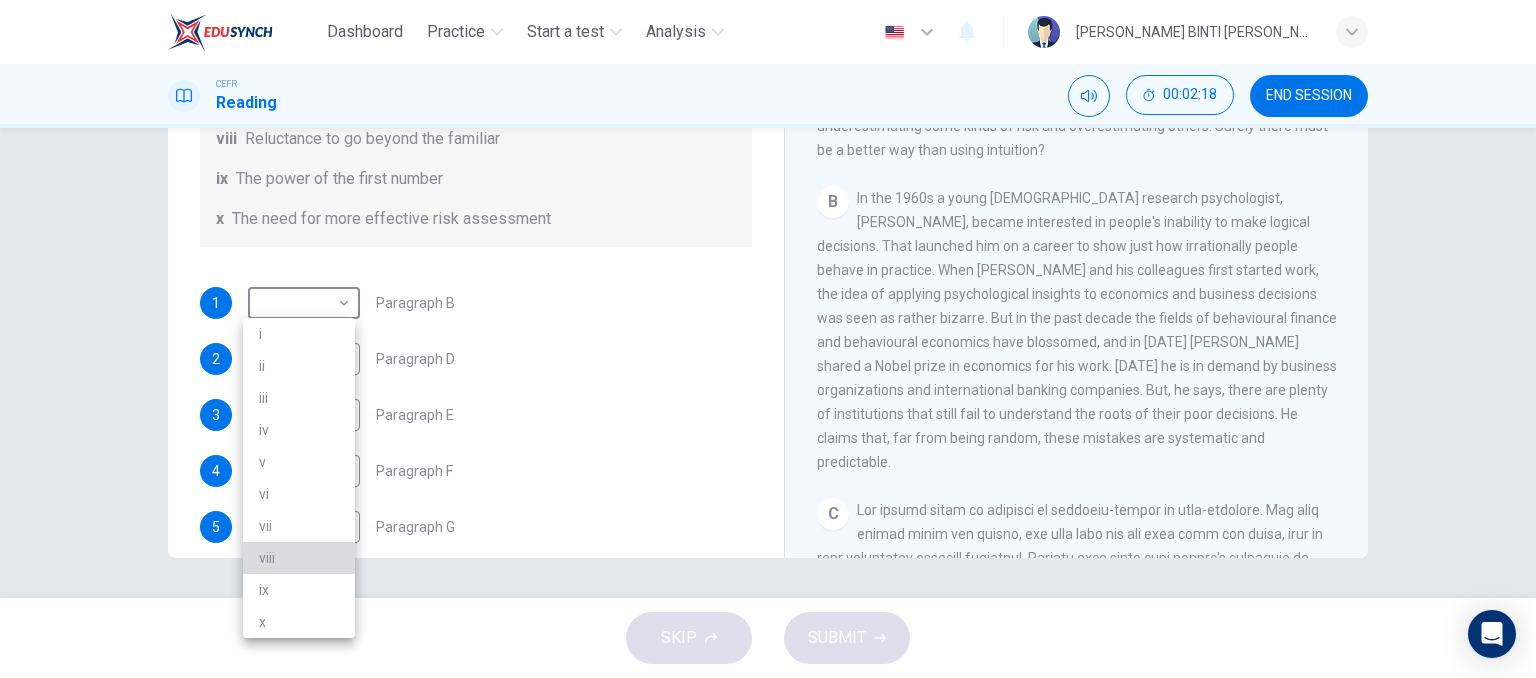 click on "viii" at bounding box center (299, 558) 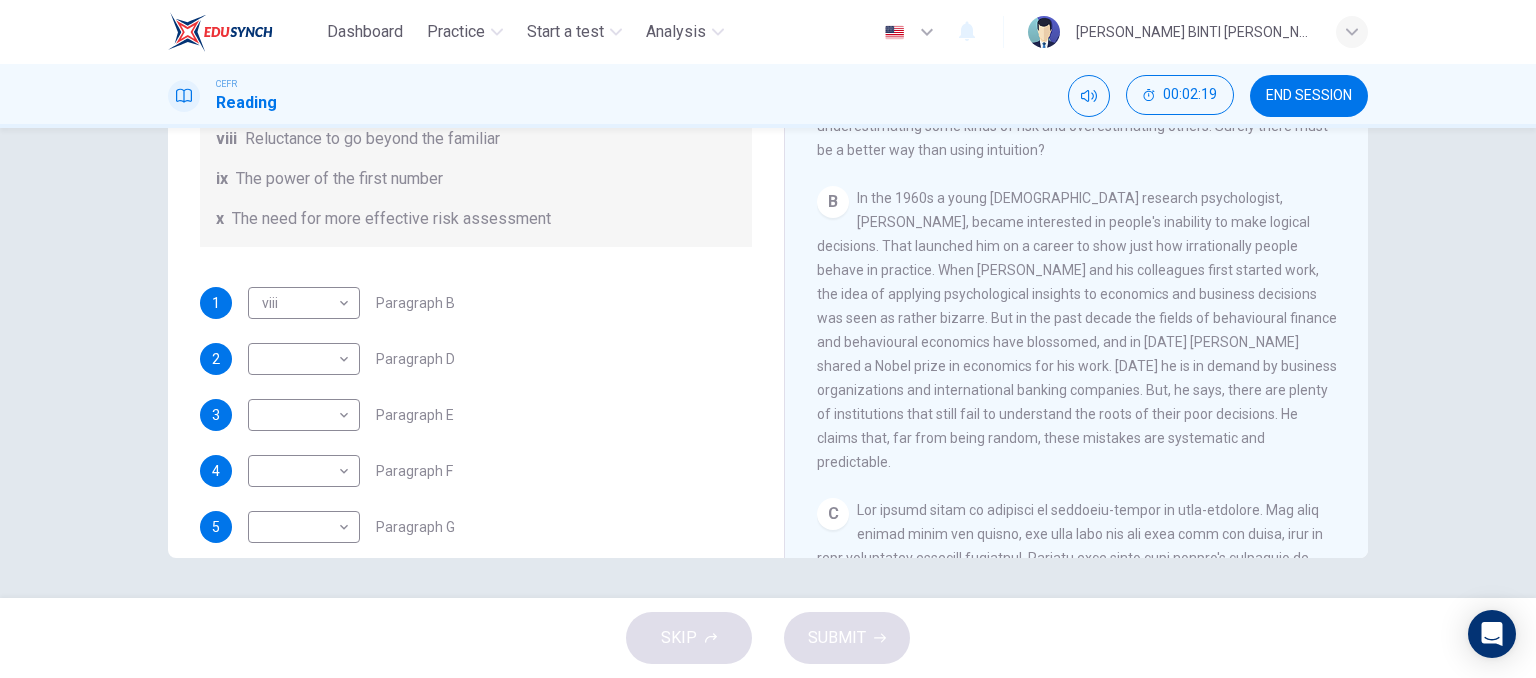 click on "1 viii viii ​ Paragraph B 2 ​ ​ Paragraph D 3 ​ ​ Paragraph E 4 ​ ​ Paragraph F 5 ​ ​ Paragraph G 6 ​ ​ Paragraph H" at bounding box center (476, 443) 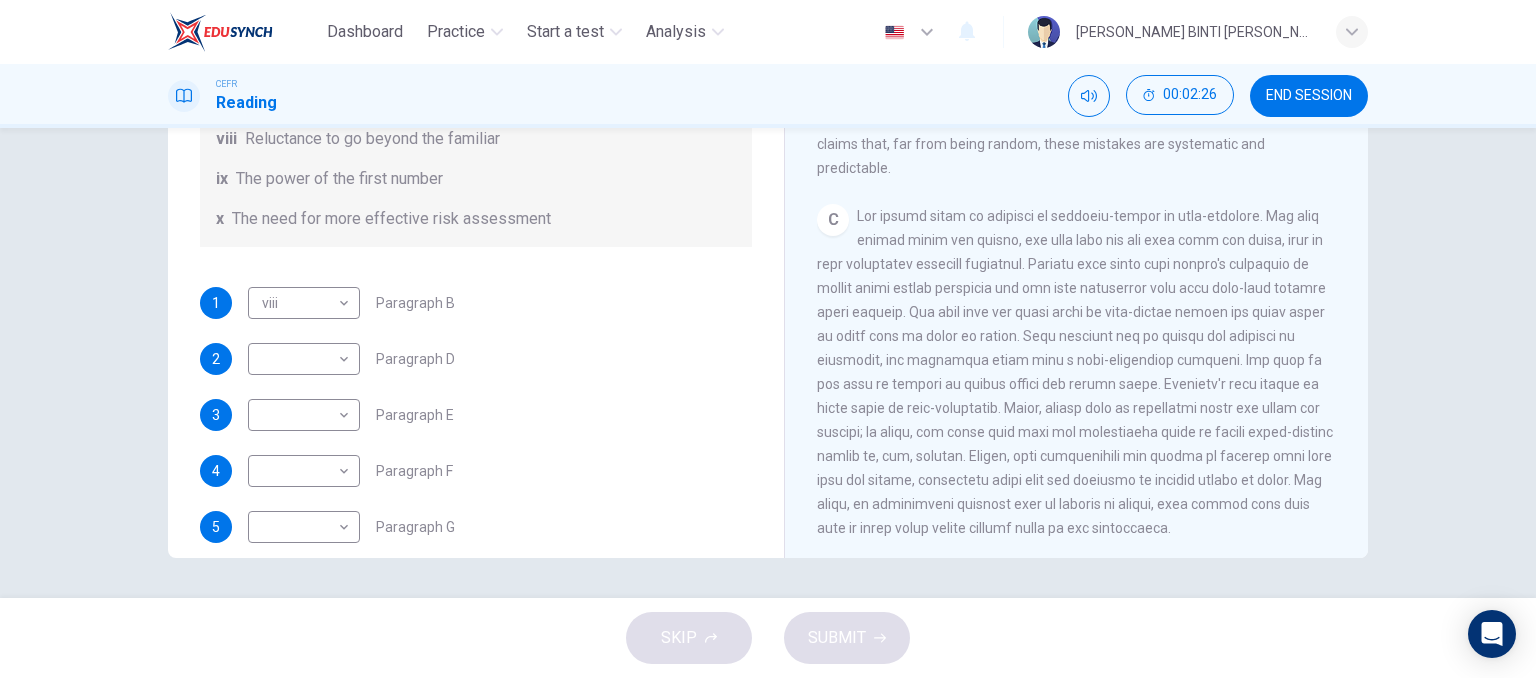 scroll, scrollTop: 624, scrollLeft: 0, axis: vertical 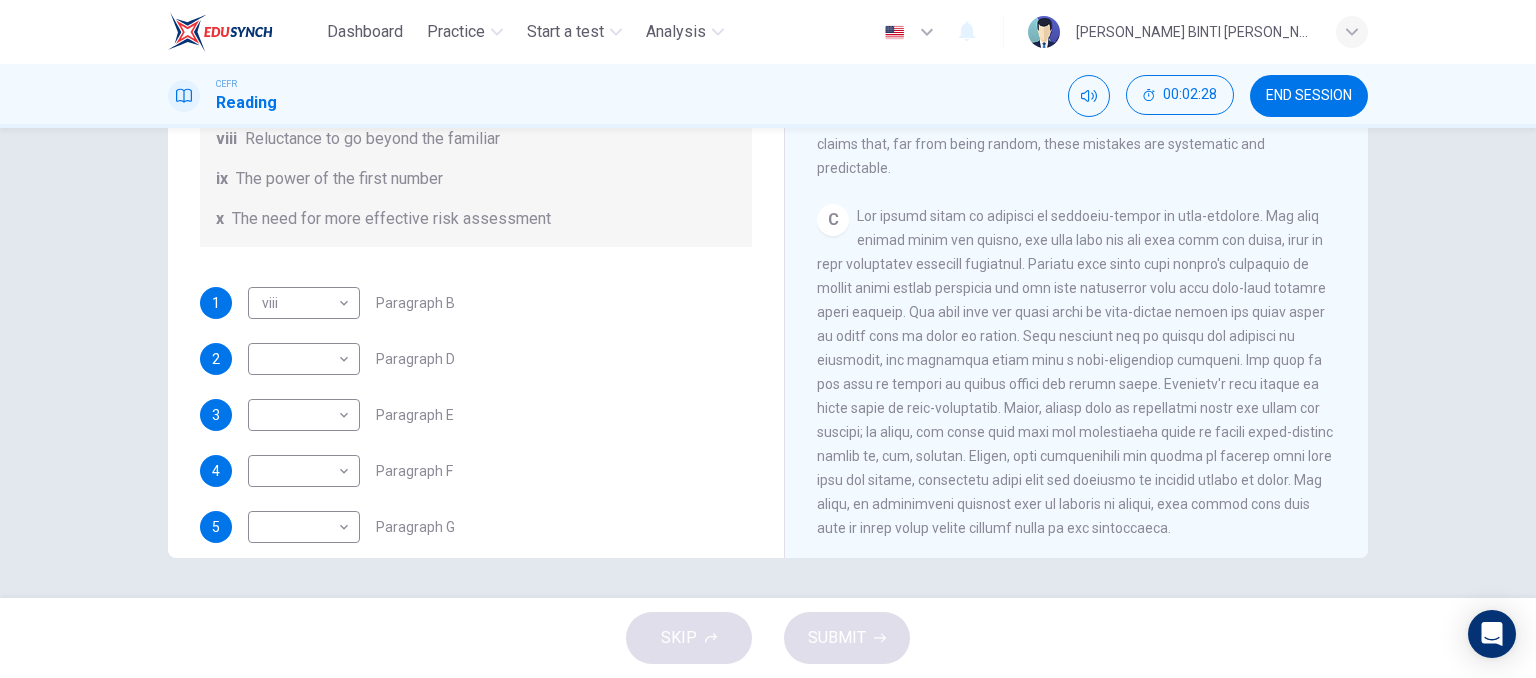 drag, startPoint x: 937, startPoint y: 208, endPoint x: 1005, endPoint y: 209, distance: 68.007355 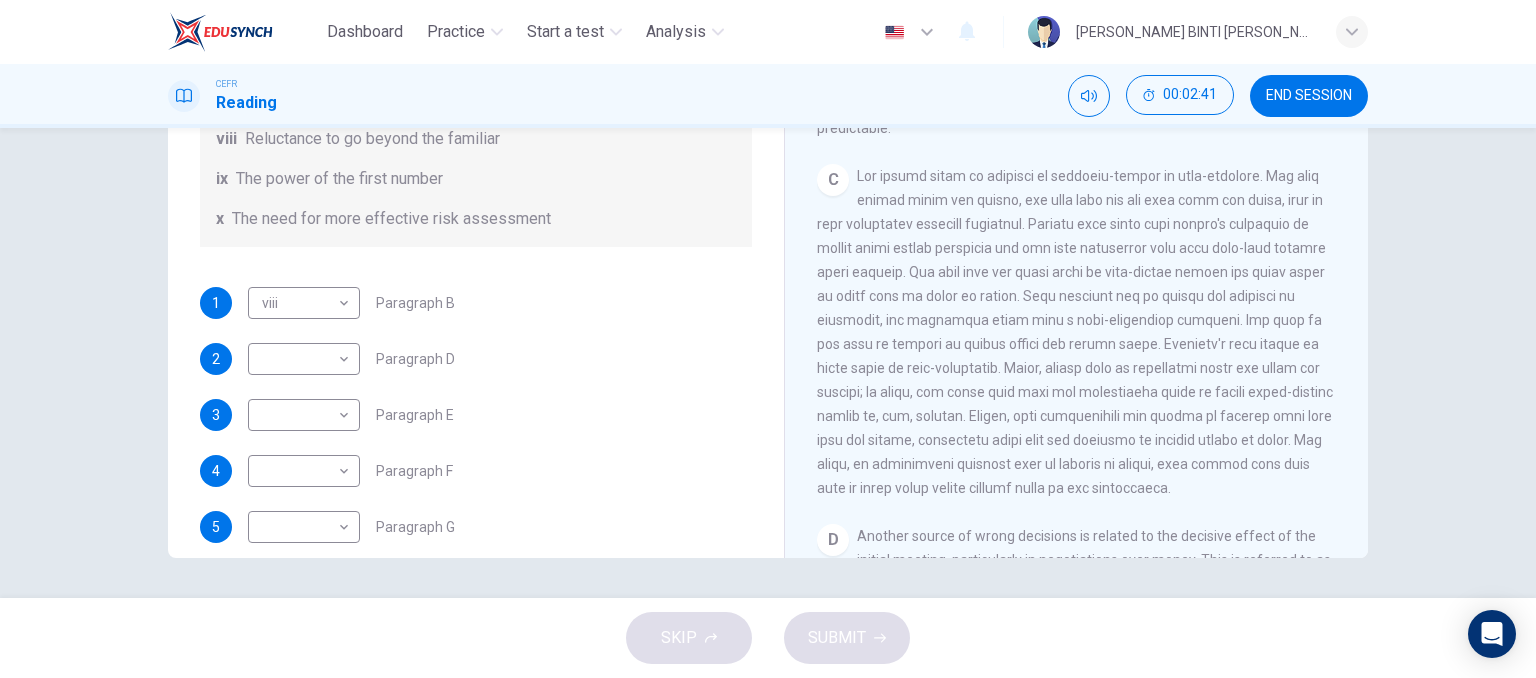 scroll, scrollTop: 722, scrollLeft: 0, axis: vertical 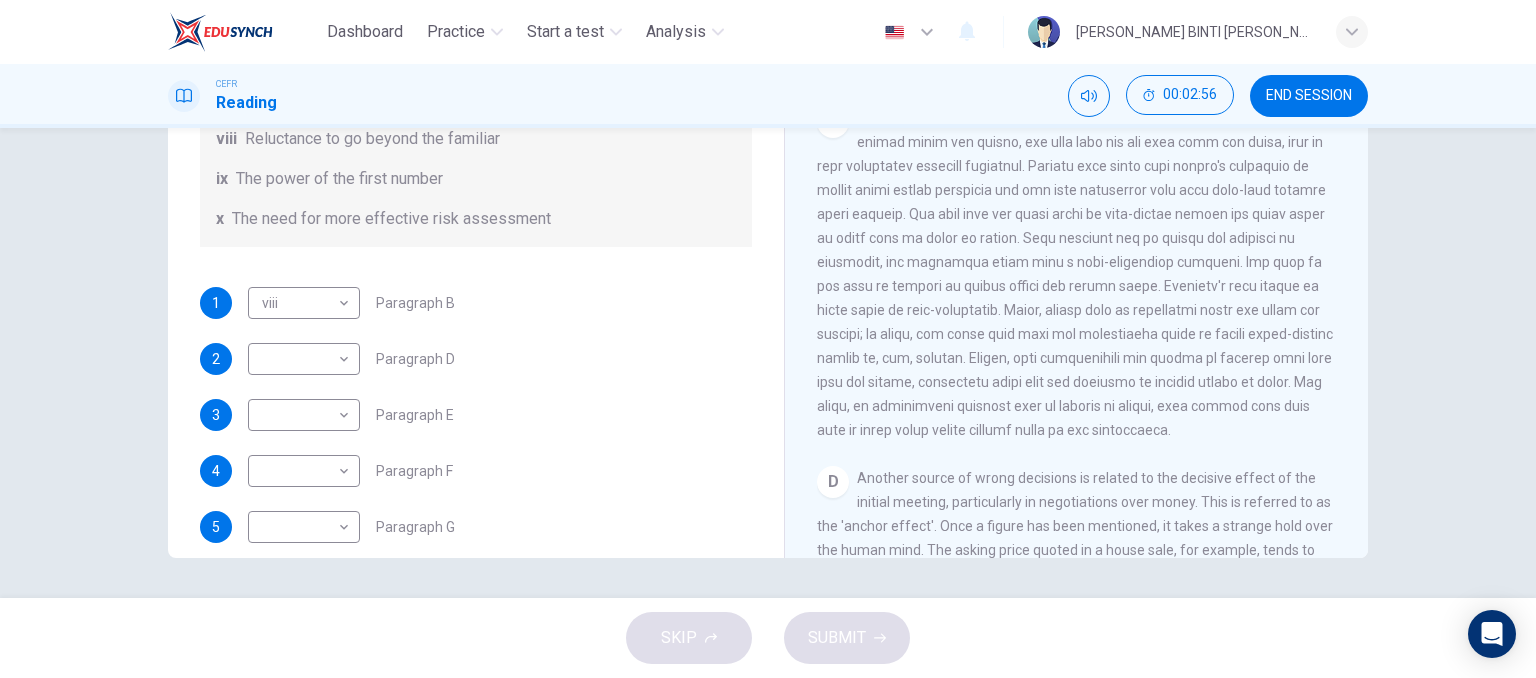drag, startPoint x: 1048, startPoint y: 352, endPoint x: 1158, endPoint y: 353, distance: 110.00455 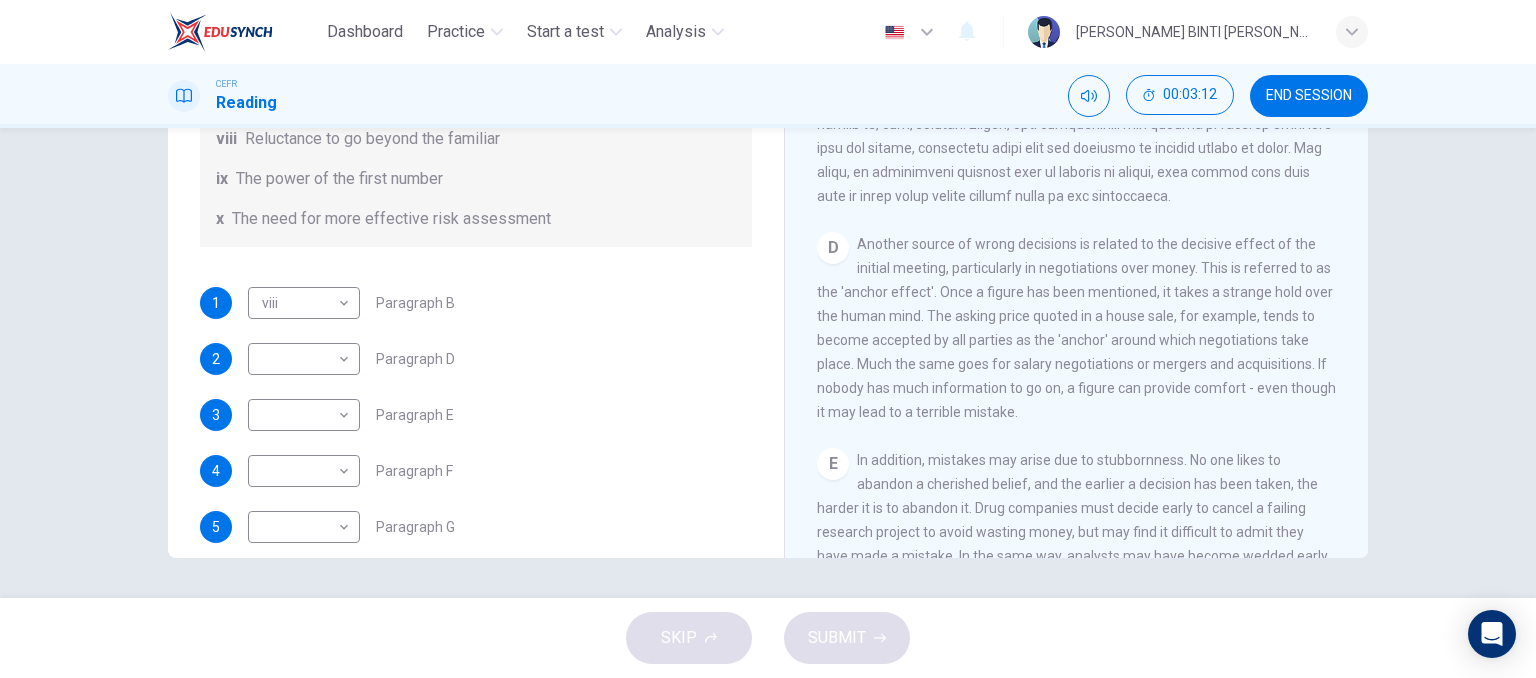 scroll, scrollTop: 960, scrollLeft: 0, axis: vertical 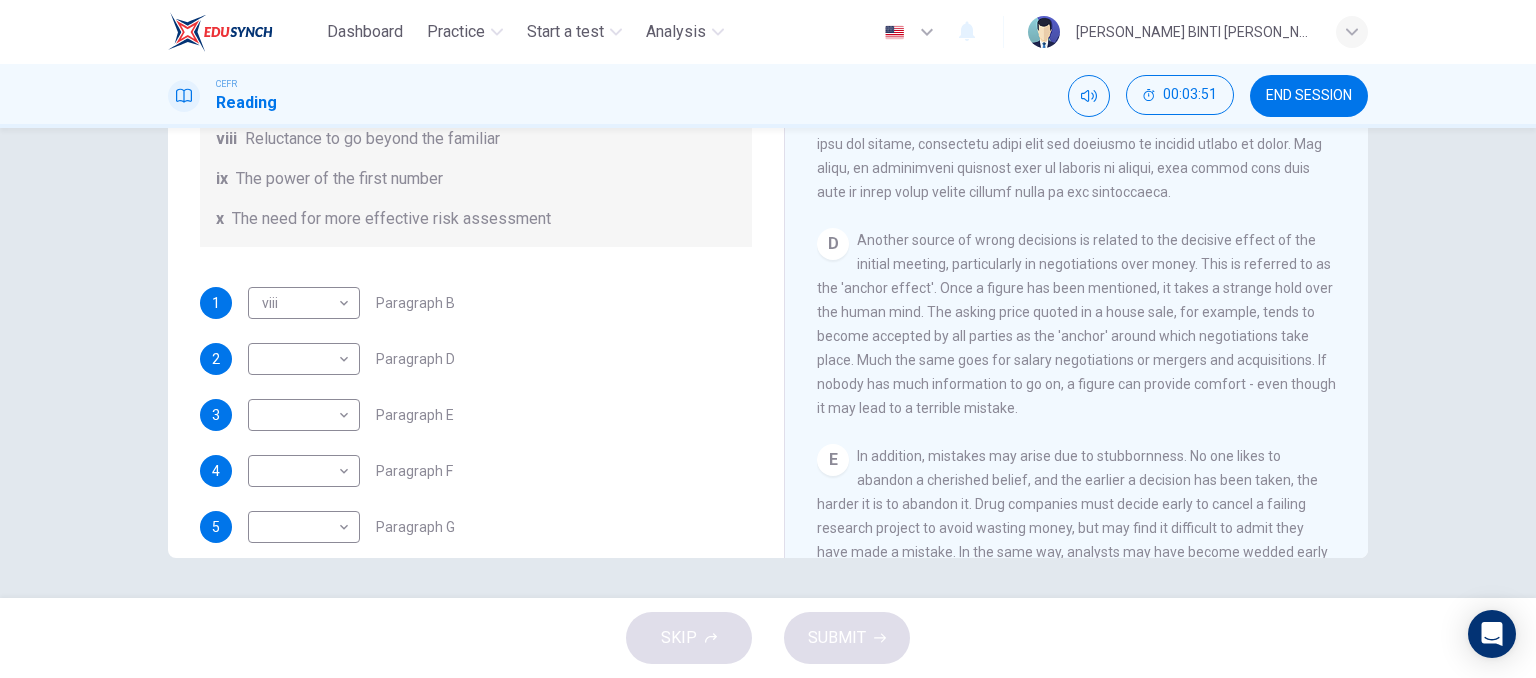 drag, startPoint x: 835, startPoint y: 280, endPoint x: 1100, endPoint y: 286, distance: 265.0679 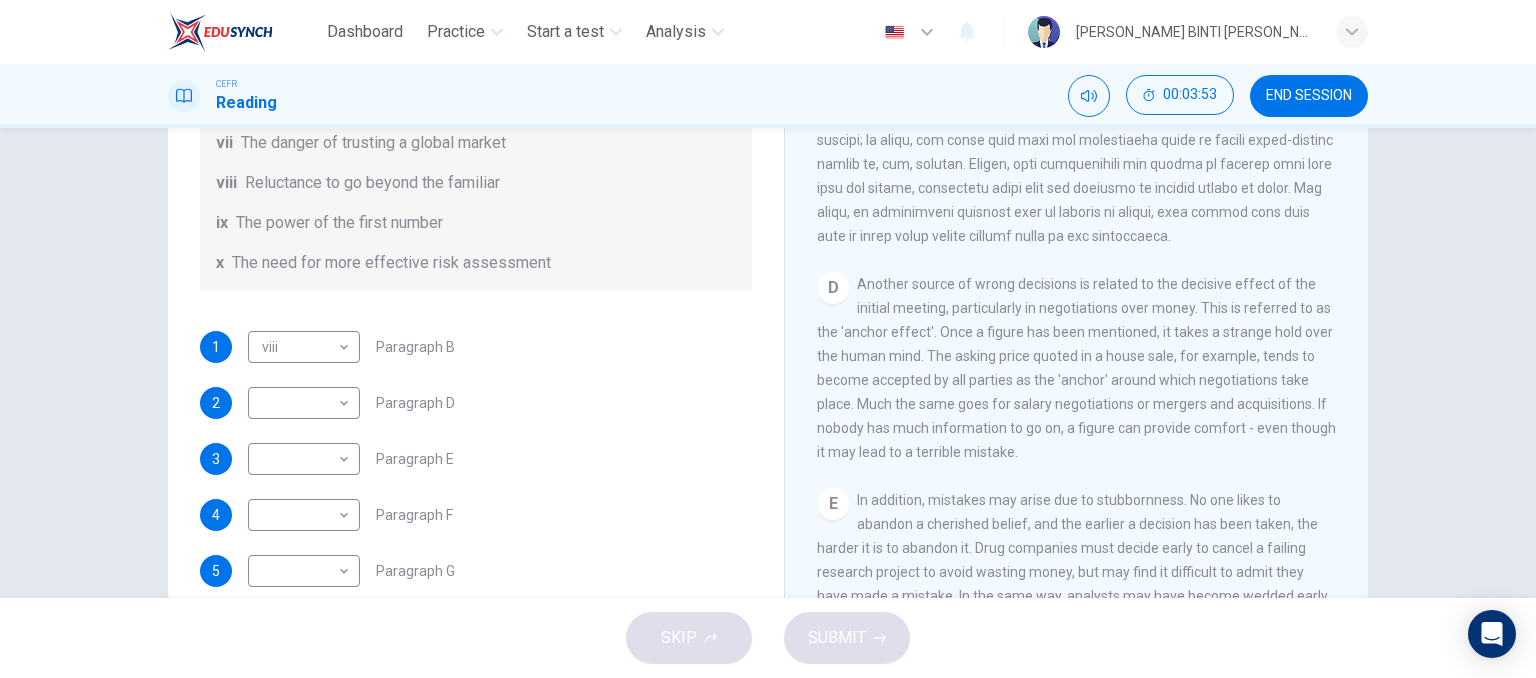 scroll, scrollTop: 256, scrollLeft: 0, axis: vertical 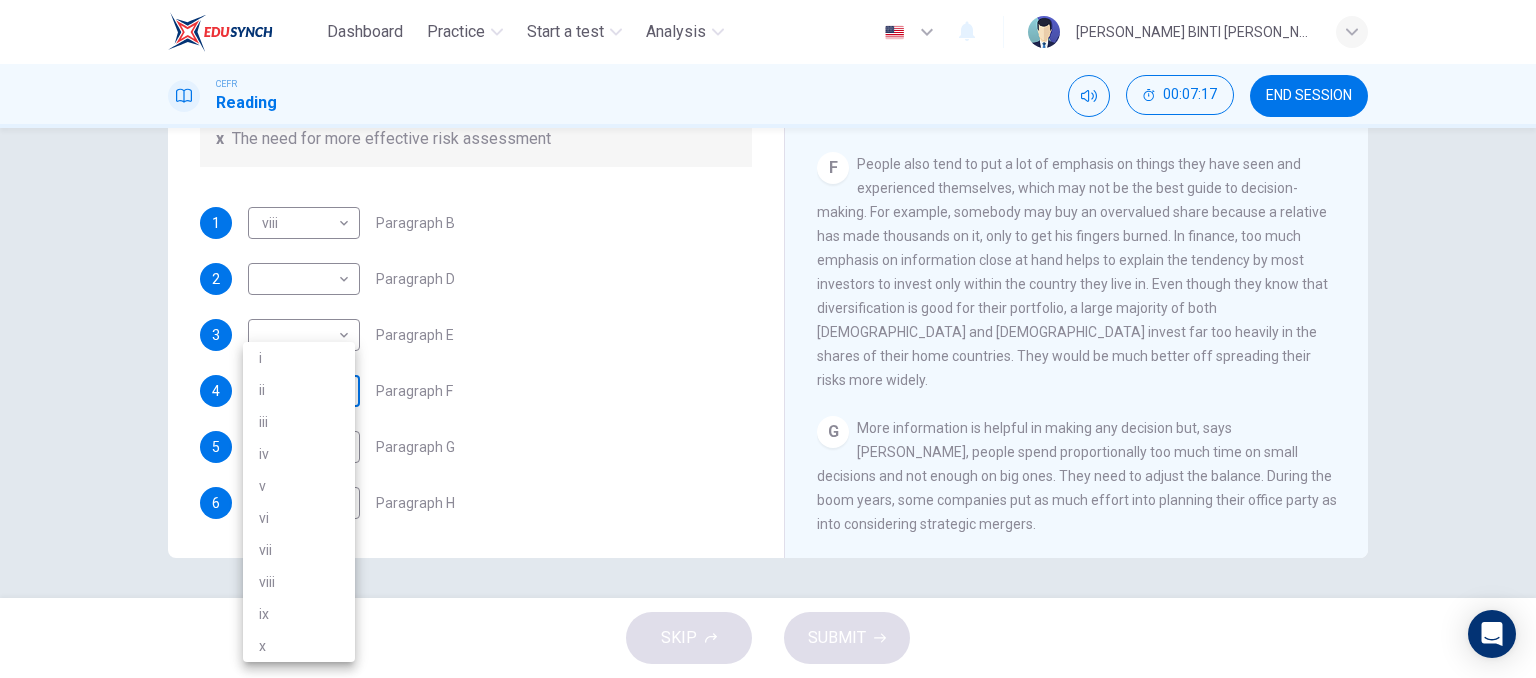 click on "Dashboard Practice Start a test Analysis English en ​ IBTISAM BINTI AHMAD TAJUDIN CEFR Reading 00:07:17 END SESSION Questions 1 - 6 Reading Passage 1 has nine paragraphs  A-I
Choose the correct heading for Paragraphs  B  and  D-H  from the list of headings below.
Write the correct number  (i-xi)  in the boxes below. List of Headings i Not identifying the correct priorities ii A solution for the long term iii The difficulty of changing your mind iv Why looking back is unhelpful v Strengthening inner resources vi A successful approach to the study of decision-making vii The danger of trusting a global market viii Reluctance to go beyond the familiar ix The power of the first number x The need for more effective risk assessment 1 viii viii ​ Paragraph B 2 ​ ​ Paragraph D 3 ​ ​ Paragraph E 4 ​ ​ Paragraph F 5 ​ ​ Paragraph G 6 ​ ​ Paragraph H Why Risks Can Go Wrong CLICK TO ZOOM Click to Zoom A B C D E F G H I SKIP SUBMIT EduSynch - Online Language Proficiency Testing
Dashboard" at bounding box center [768, 339] 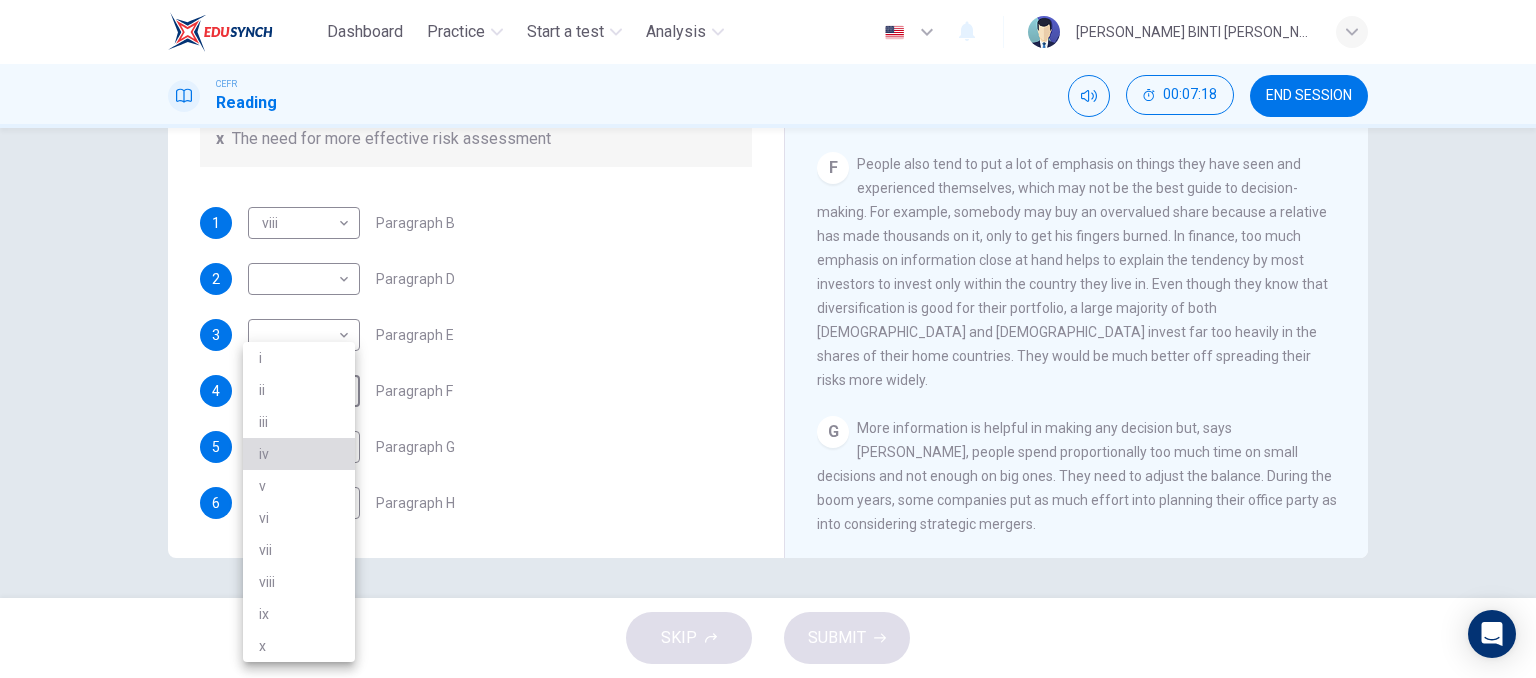 click on "iv" at bounding box center [299, 454] 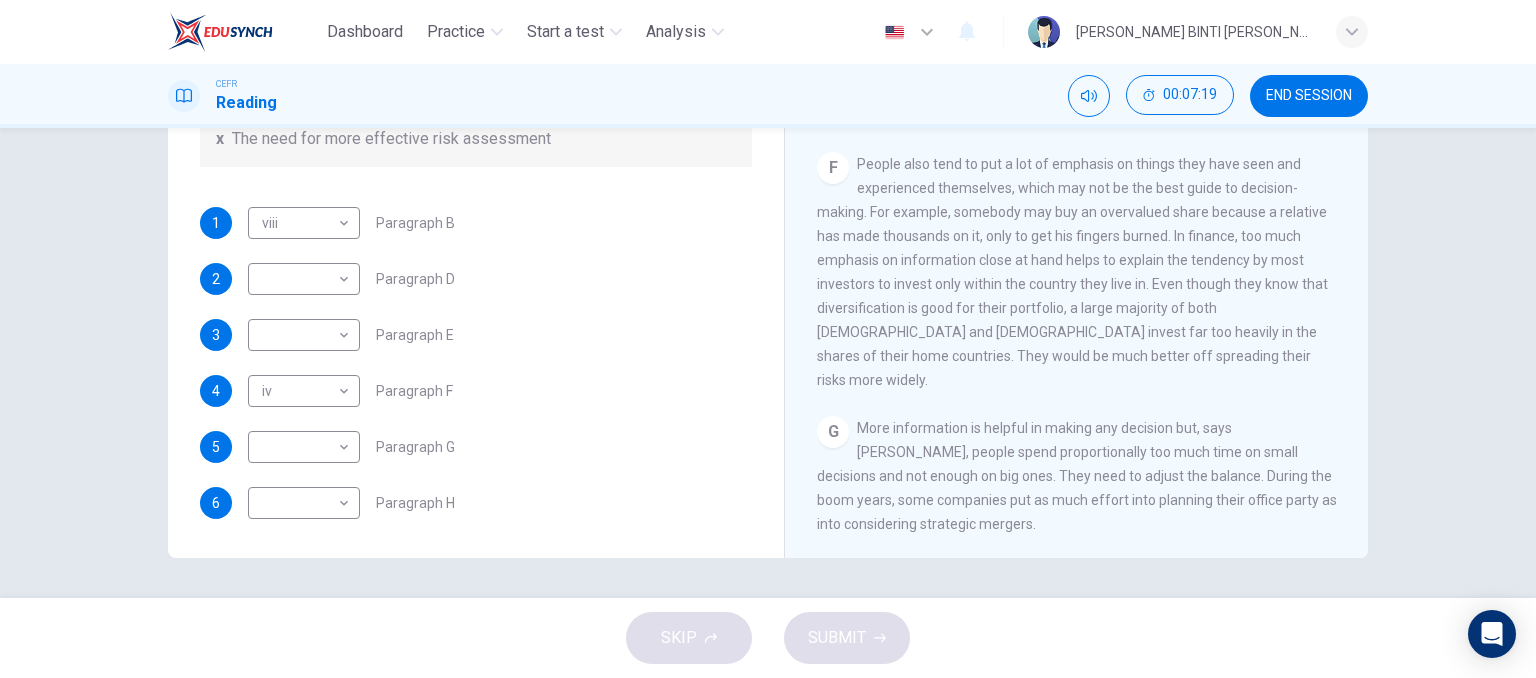 click on "1 viii viii ​ Paragraph B 2 ​ ​ Paragraph D 3 ​ ​ Paragraph E 4 iv iv ​ Paragraph F 5 ​ ​ Paragraph G 6 ​ ​ Paragraph H" at bounding box center (476, 363) 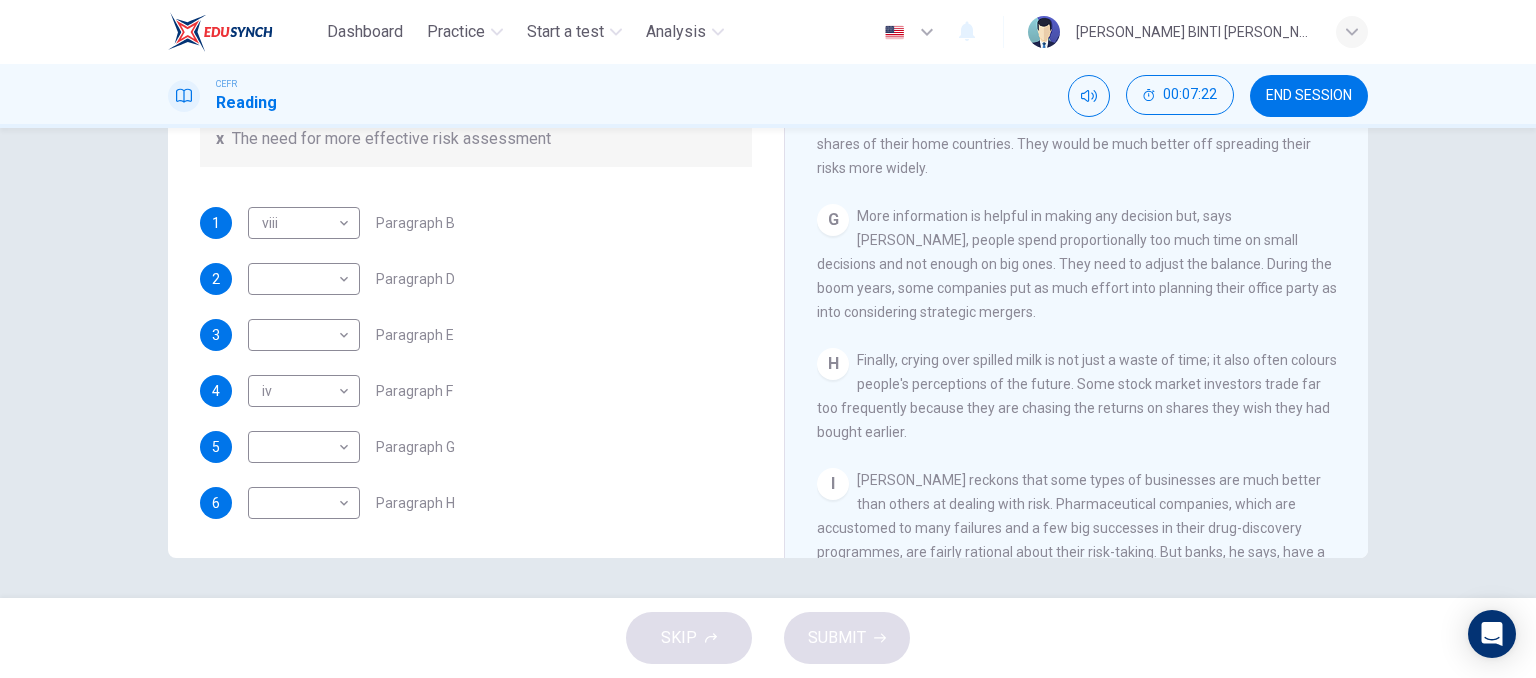 scroll, scrollTop: 1632, scrollLeft: 0, axis: vertical 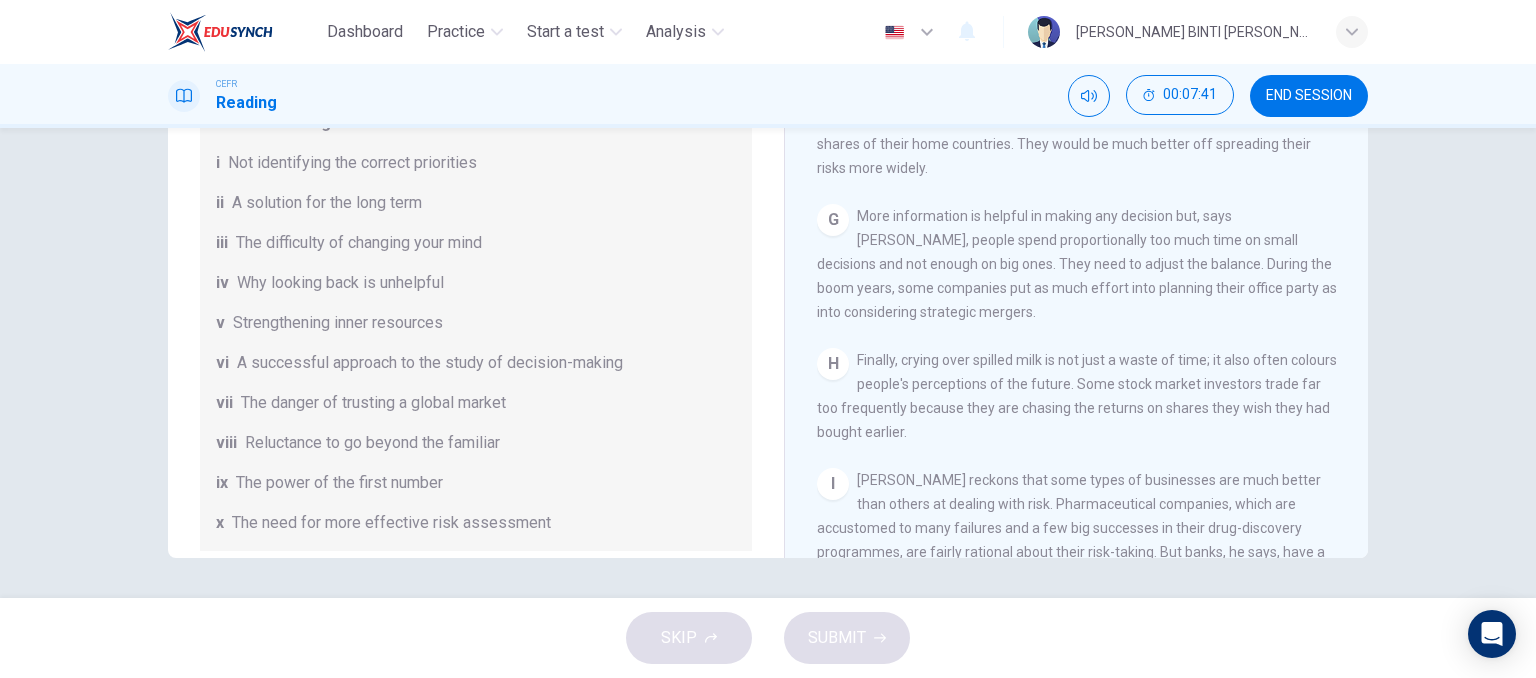 drag, startPoint x: 852, startPoint y: 240, endPoint x: 1034, endPoint y: 241, distance: 182.00275 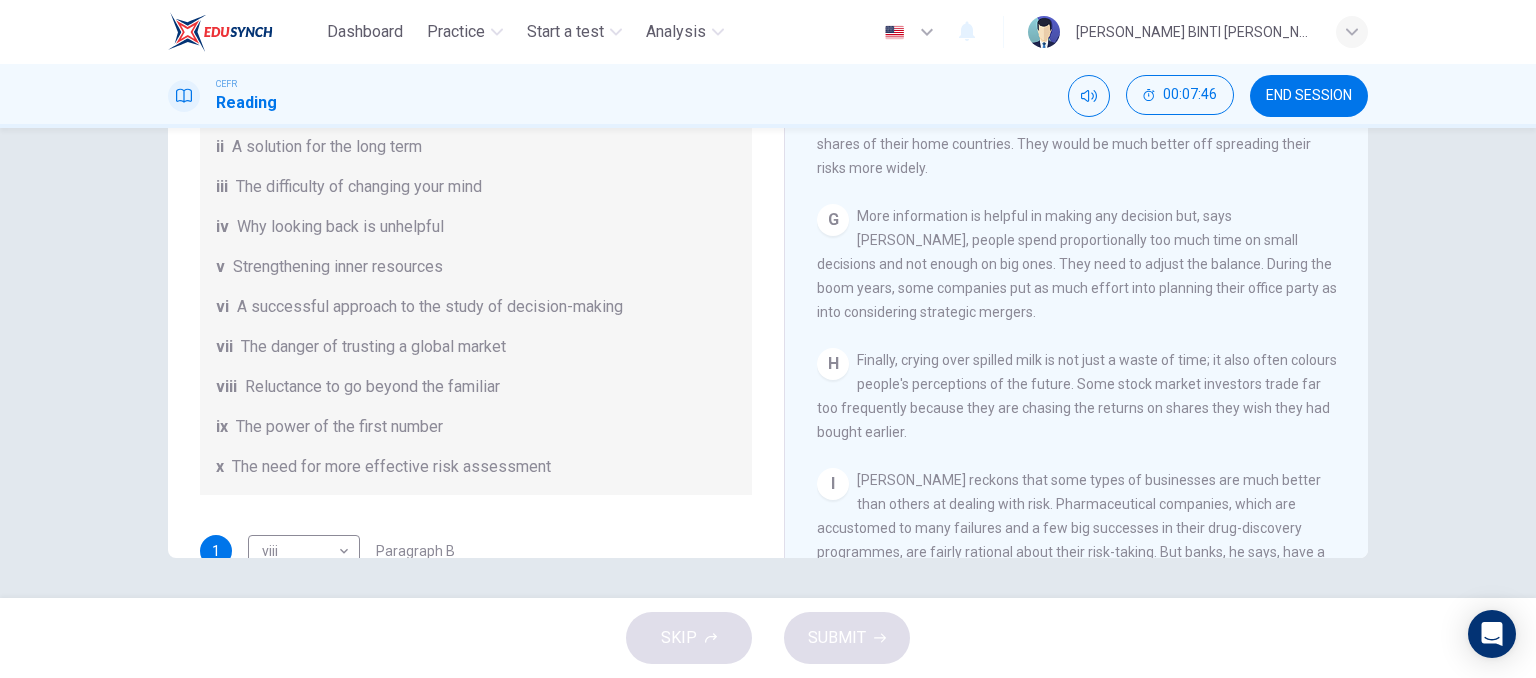 scroll, scrollTop: 0, scrollLeft: 0, axis: both 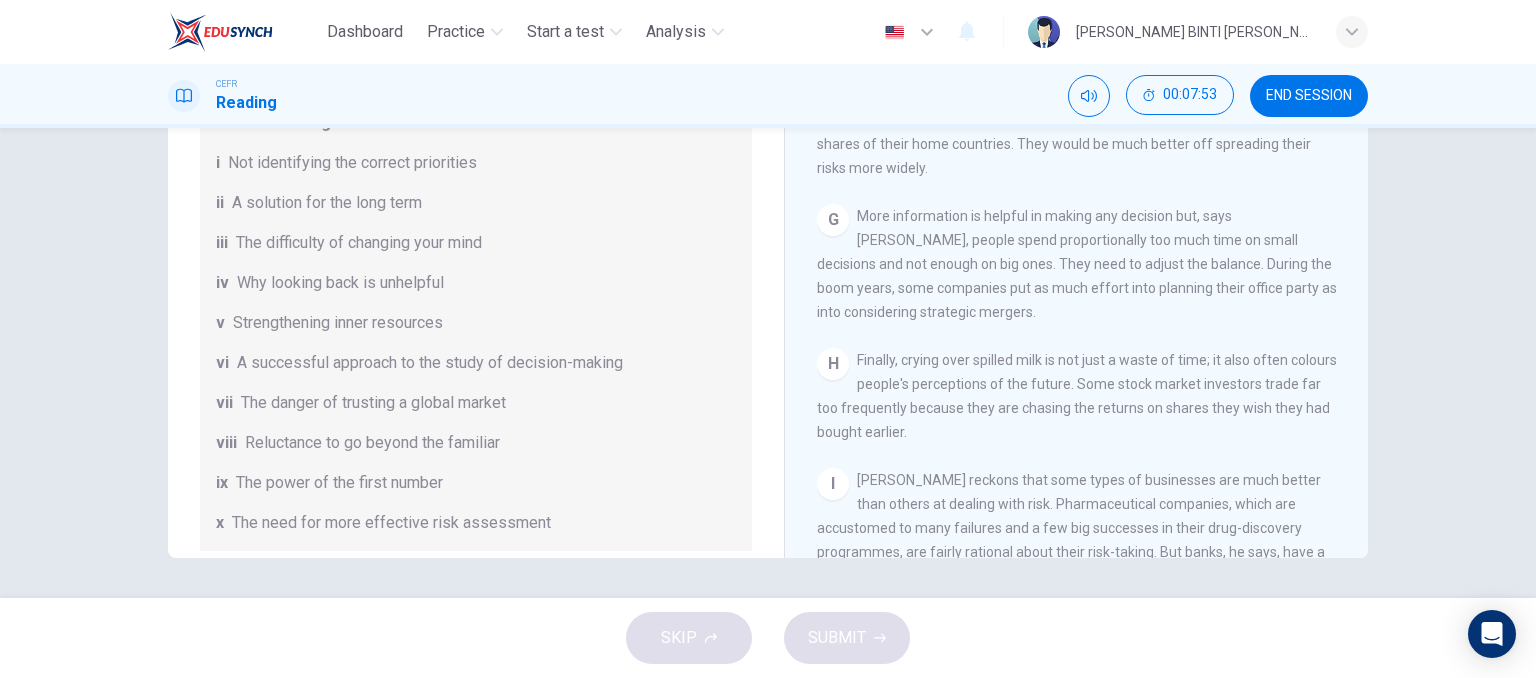 drag, startPoint x: 219, startPoint y: 320, endPoint x: 463, endPoint y: 325, distance: 244.05122 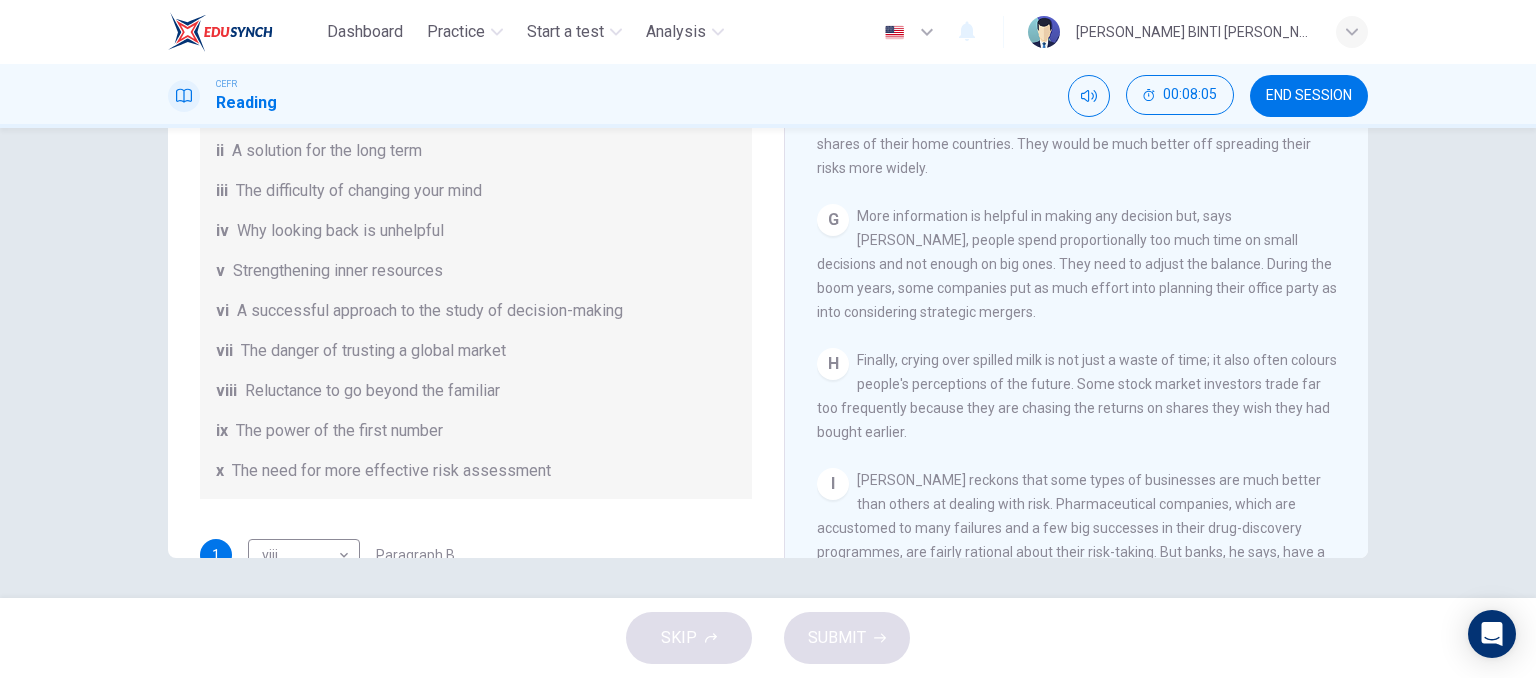 scroll, scrollTop: 55, scrollLeft: 0, axis: vertical 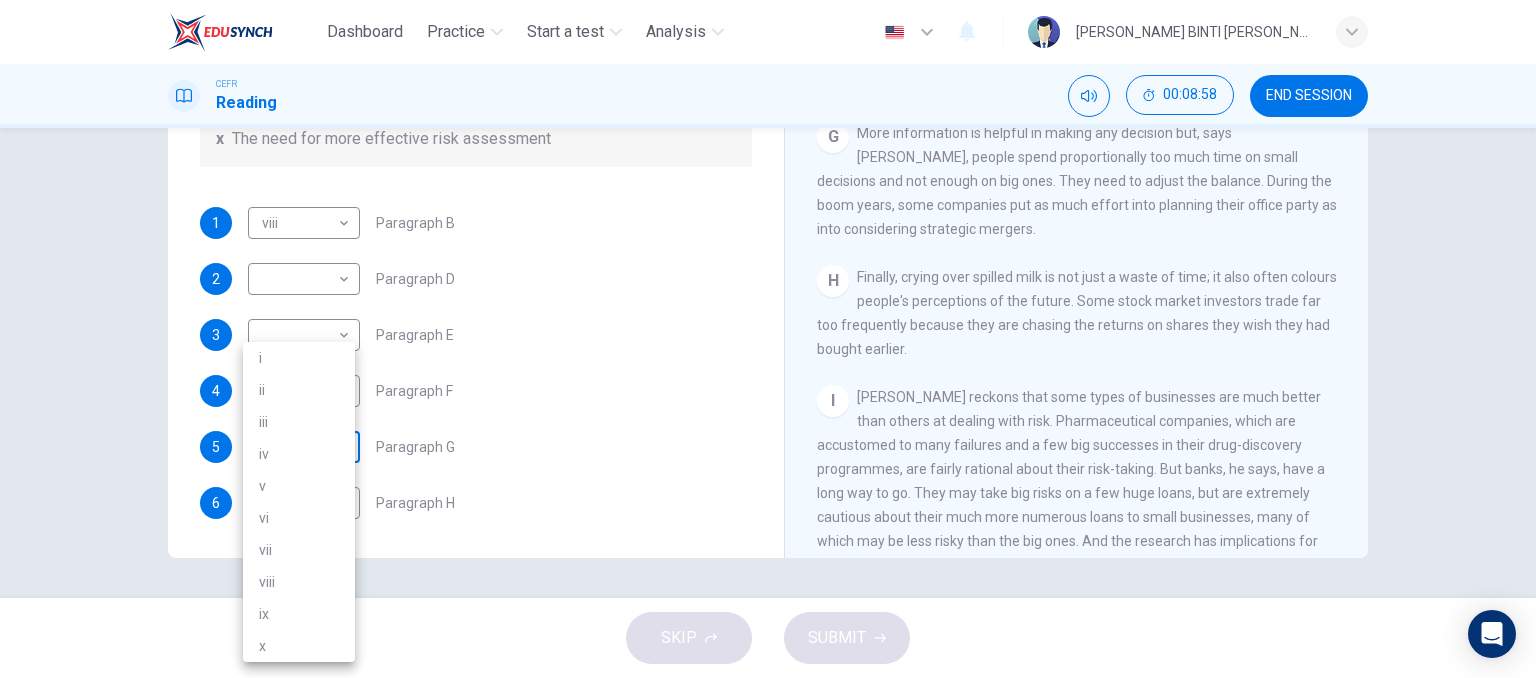 click on "Dashboard Practice Start a test Analysis English en ​ IBTISAM BINTI AHMAD TAJUDIN CEFR Reading 00:08:58 END SESSION Questions 1 - 6 Reading Passage 1 has nine paragraphs  A-I
Choose the correct heading for Paragraphs  B  and  D-H  from the list of headings below.
Write the correct number  (i-xi)  in the boxes below. List of Headings i Not identifying the correct priorities ii A solution for the long term iii The difficulty of changing your mind iv Why looking back is unhelpful v Strengthening inner resources vi A successful approach to the study of decision-making vii The danger of trusting a global market viii Reluctance to go beyond the familiar ix The power of the first number x The need for more effective risk assessment 1 viii viii ​ Paragraph B 2 ​ ​ Paragraph D 3 ​ ​ Paragraph E 4 iv iv ​ Paragraph F 5 ​ ​ Paragraph G 6 ​ ​ Paragraph H Why Risks Can Go Wrong CLICK TO ZOOM Click to Zoom A B C D E F G H I SKIP SUBMIT EduSynch - Online Language Proficiency Testing
Practice" at bounding box center [768, 339] 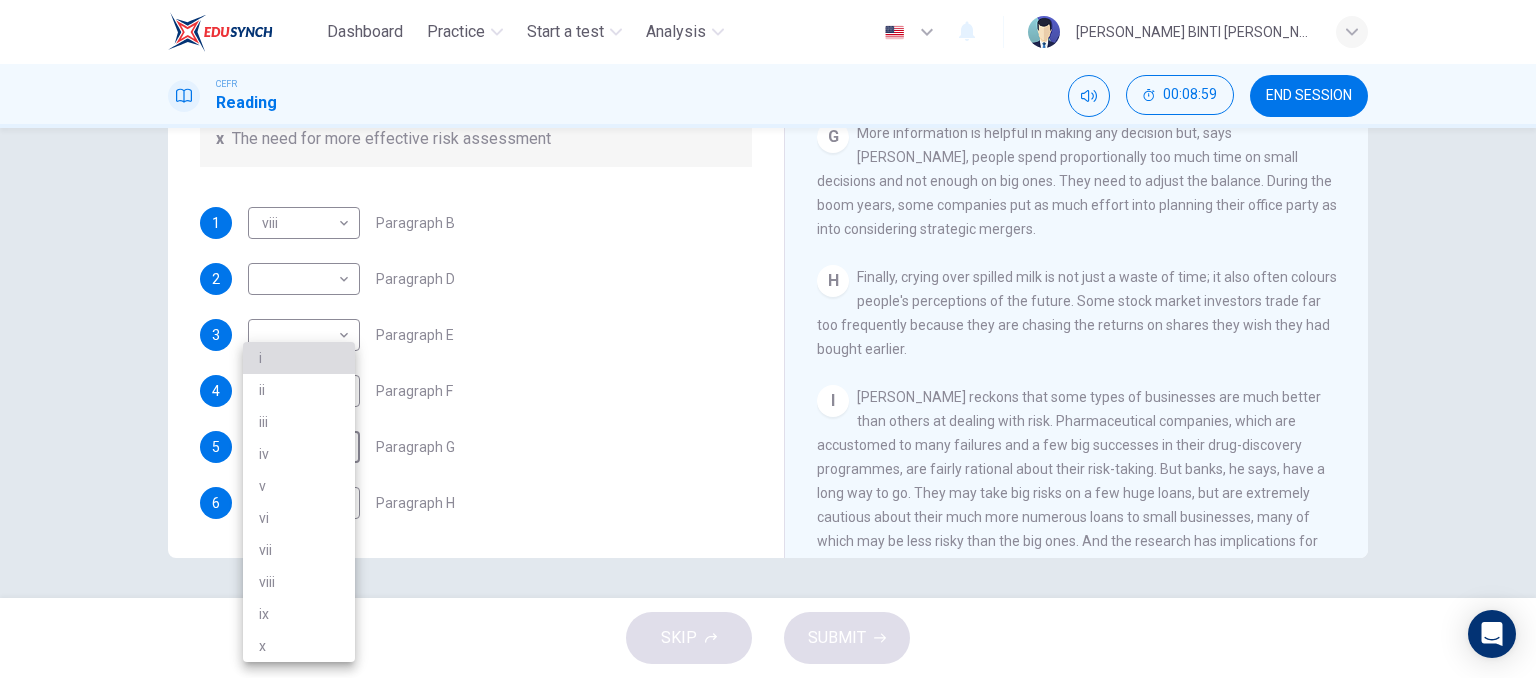 click on "i" at bounding box center [299, 358] 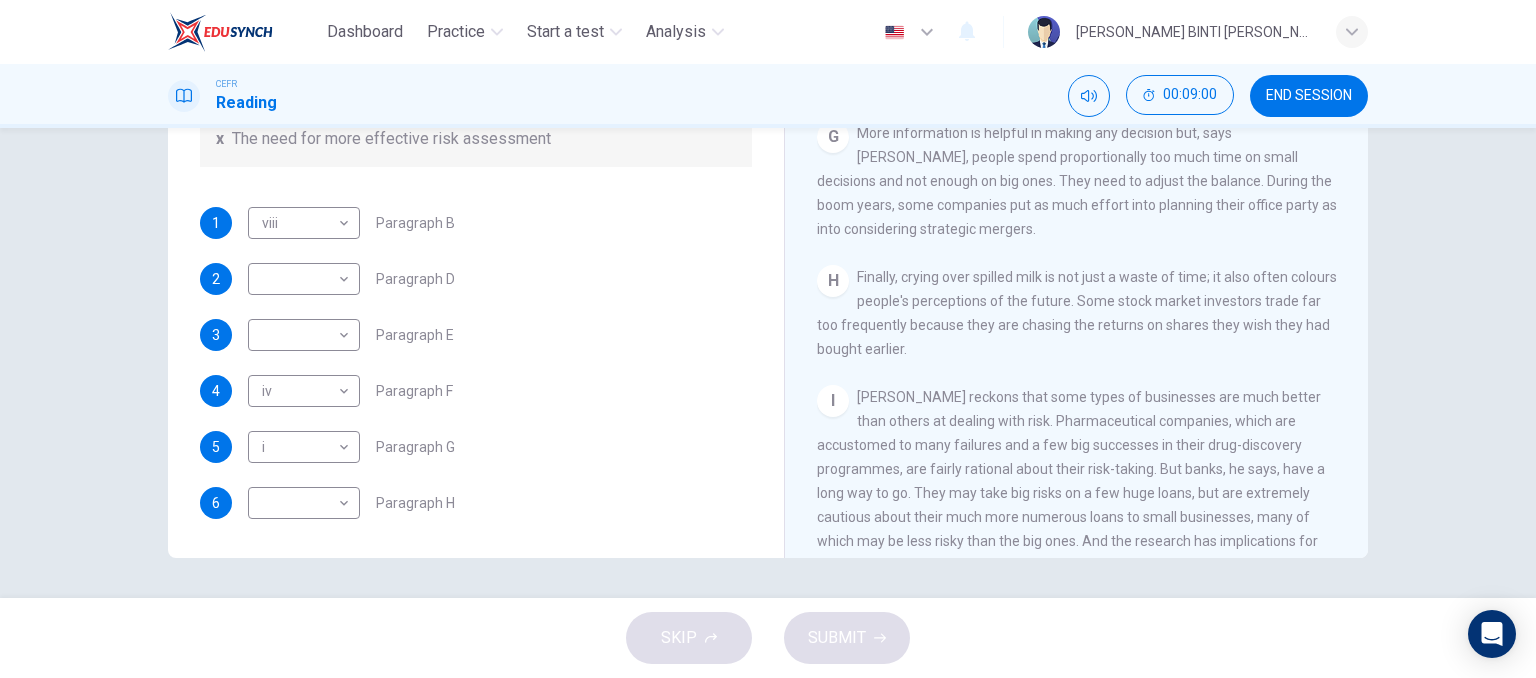 click on "5 i i ​ Paragraph G" at bounding box center (476, 447) 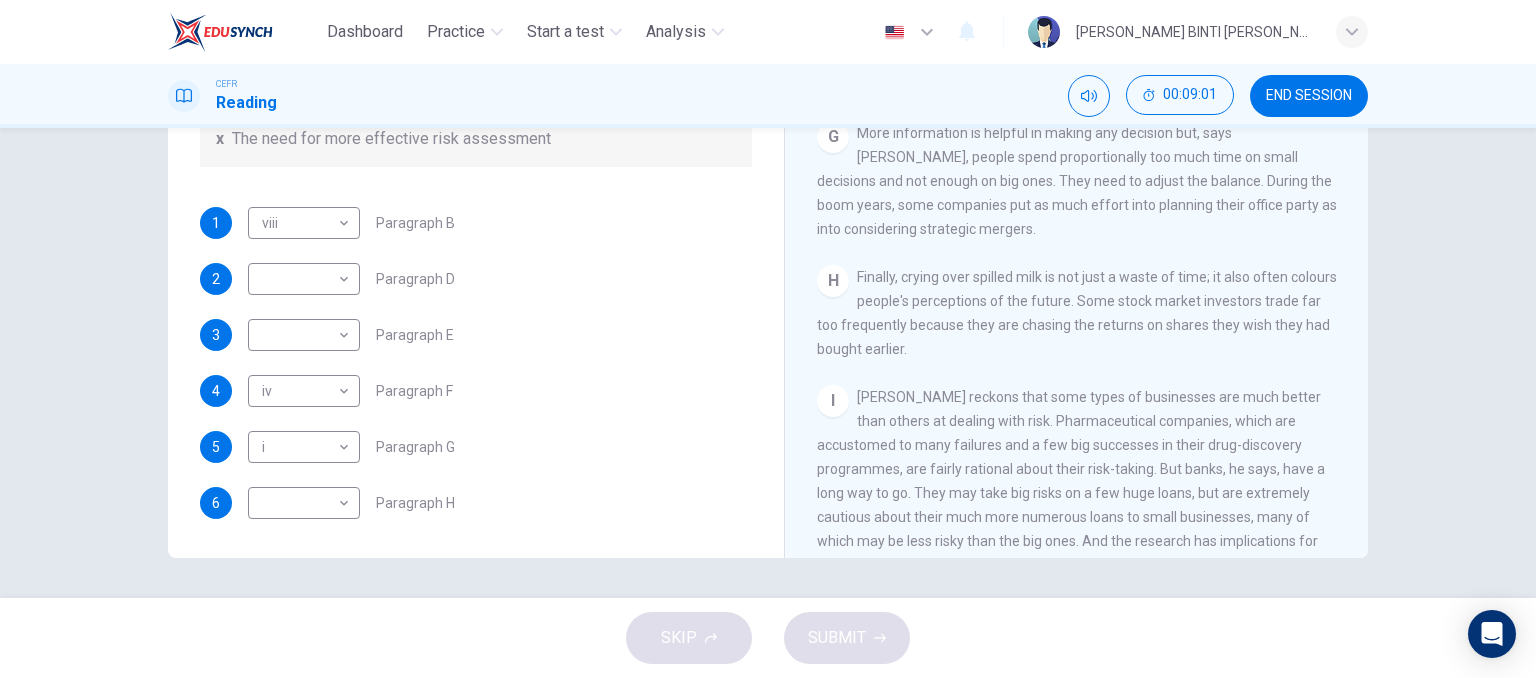 scroll, scrollTop: 1736, scrollLeft: 0, axis: vertical 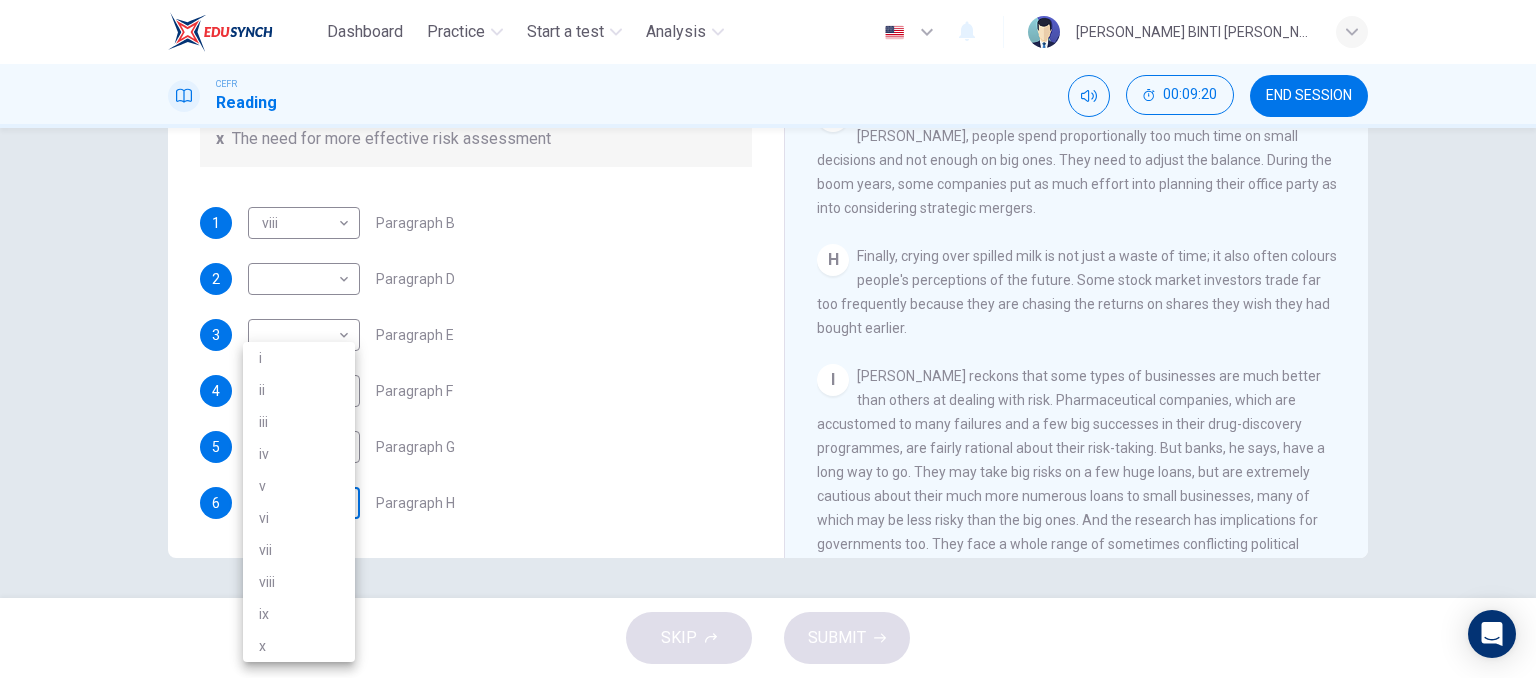 click on "Dashboard Practice Start a test Analysis English en ​ IBTISAM BINTI AHMAD TAJUDIN CEFR Reading 00:09:20 END SESSION Questions 1 - 6 Reading Passage 1 has nine paragraphs  A-I
Choose the correct heading for Paragraphs  B  and  D-H  from the list of headings below.
Write the correct number  (i-xi)  in the boxes below. List of Headings i Not identifying the correct priorities ii A solution for the long term iii The difficulty of changing your mind iv Why looking back is unhelpful v Strengthening inner resources vi A successful approach to the study of decision-making vii The danger of trusting a global market viii Reluctance to go beyond the familiar ix The power of the first number x The need for more effective risk assessment 1 viii viii ​ Paragraph B 2 ​ ​ Paragraph D 3 ​ ​ Paragraph E 4 iv iv ​ Paragraph F 5 i i ​ Paragraph G 6 ​ ​ Paragraph H Why Risks Can Go Wrong CLICK TO ZOOM Click to Zoom A B C D E F G H I SKIP SUBMIT EduSynch - Online Language Proficiency Testing
Practice" at bounding box center [768, 339] 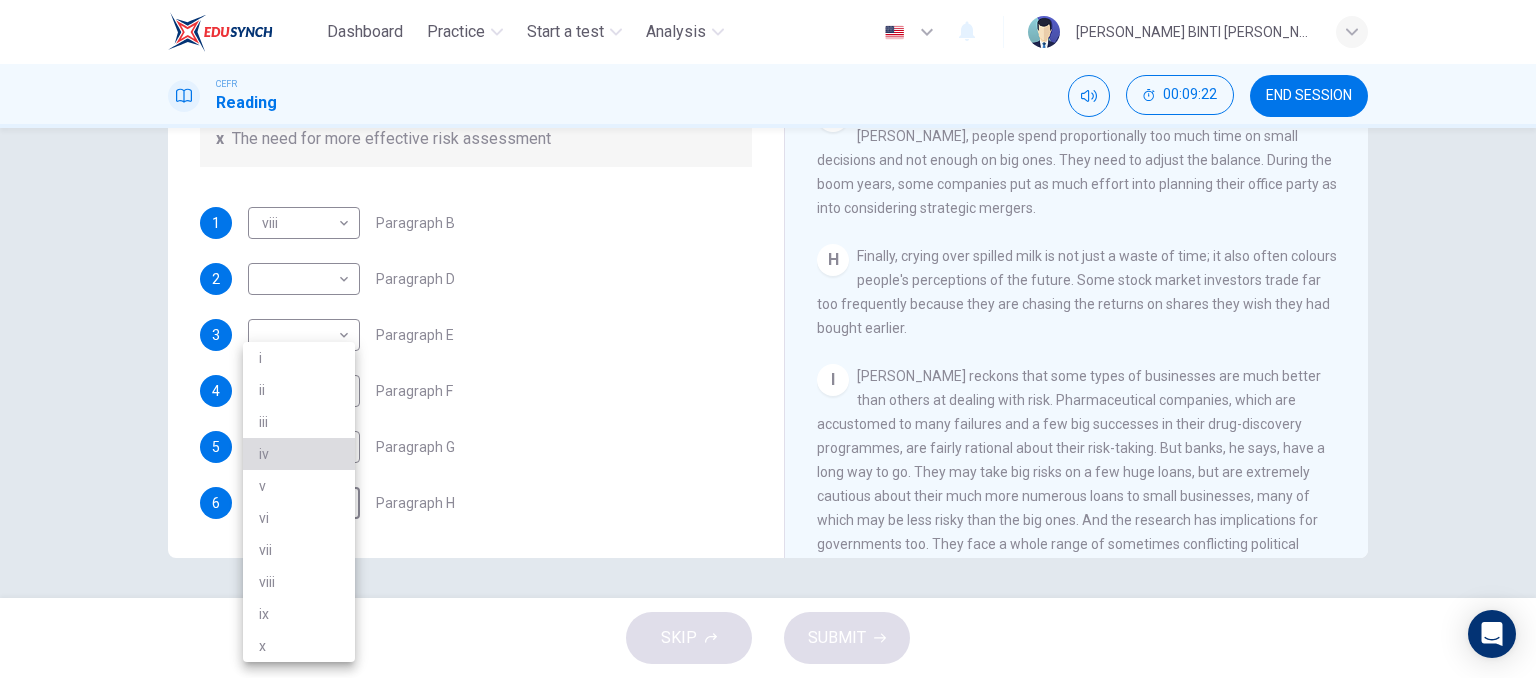 click on "iv" at bounding box center (299, 454) 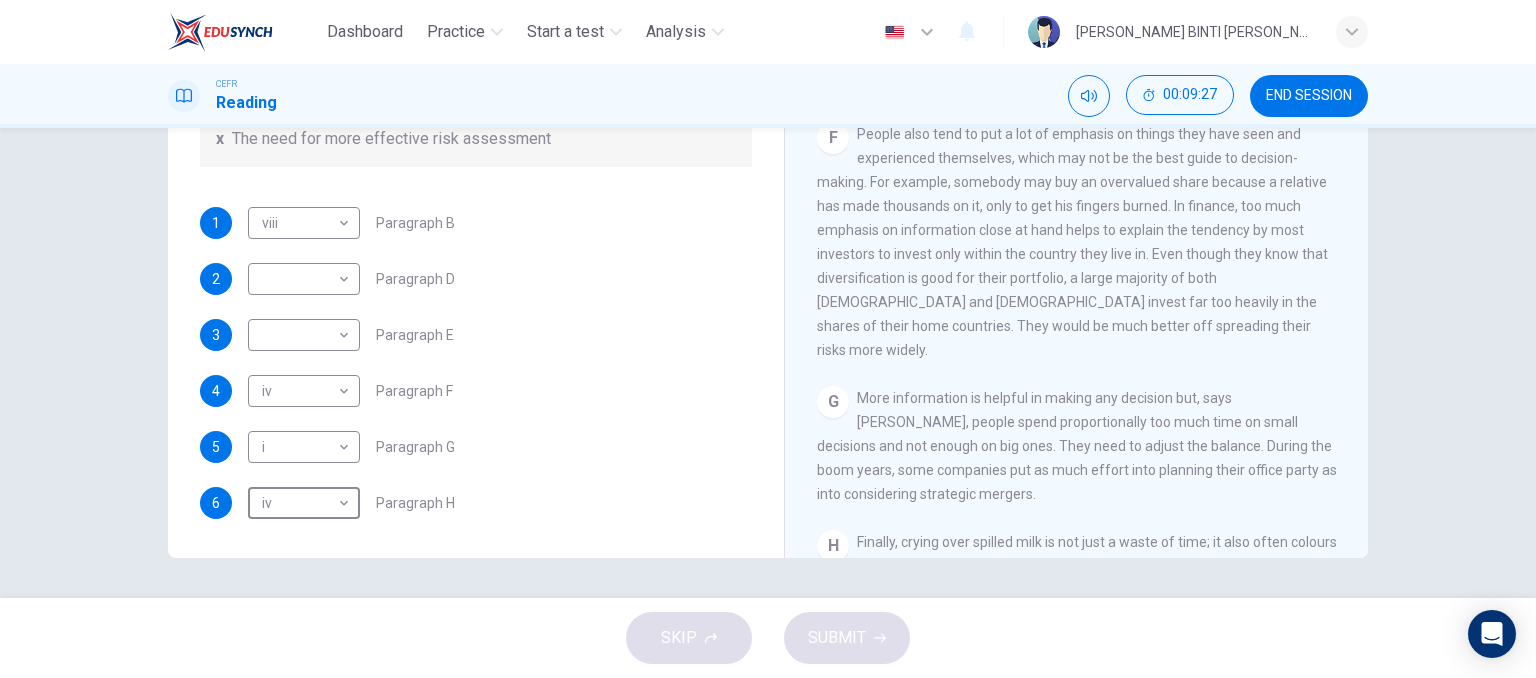 scroll, scrollTop: 1451, scrollLeft: 0, axis: vertical 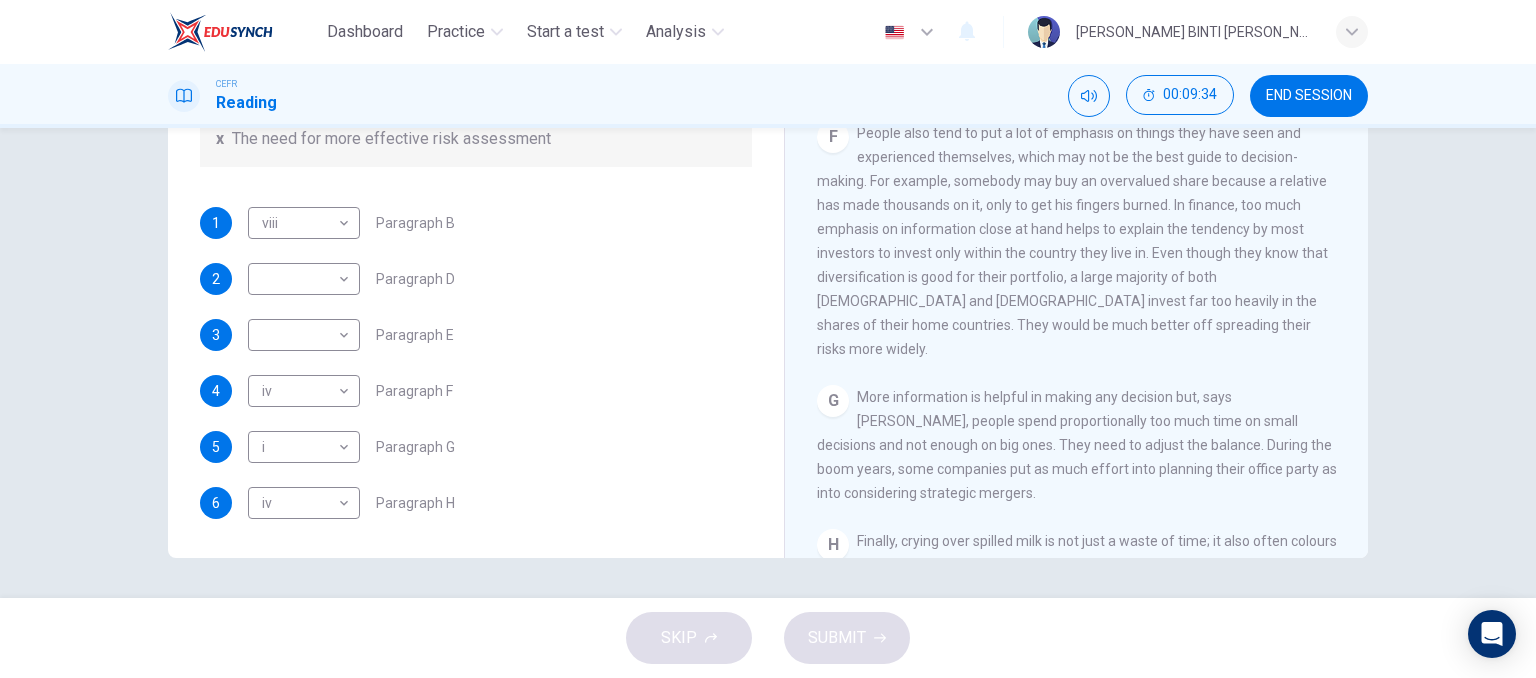 click on "1 viii viii ​ Paragraph B 2 ​ ​ Paragraph D 3 ​ ​ Paragraph E 4 iv iv ​ Paragraph F 5 i i ​ Paragraph G 6 iv iv ​ Paragraph H" at bounding box center (476, 363) 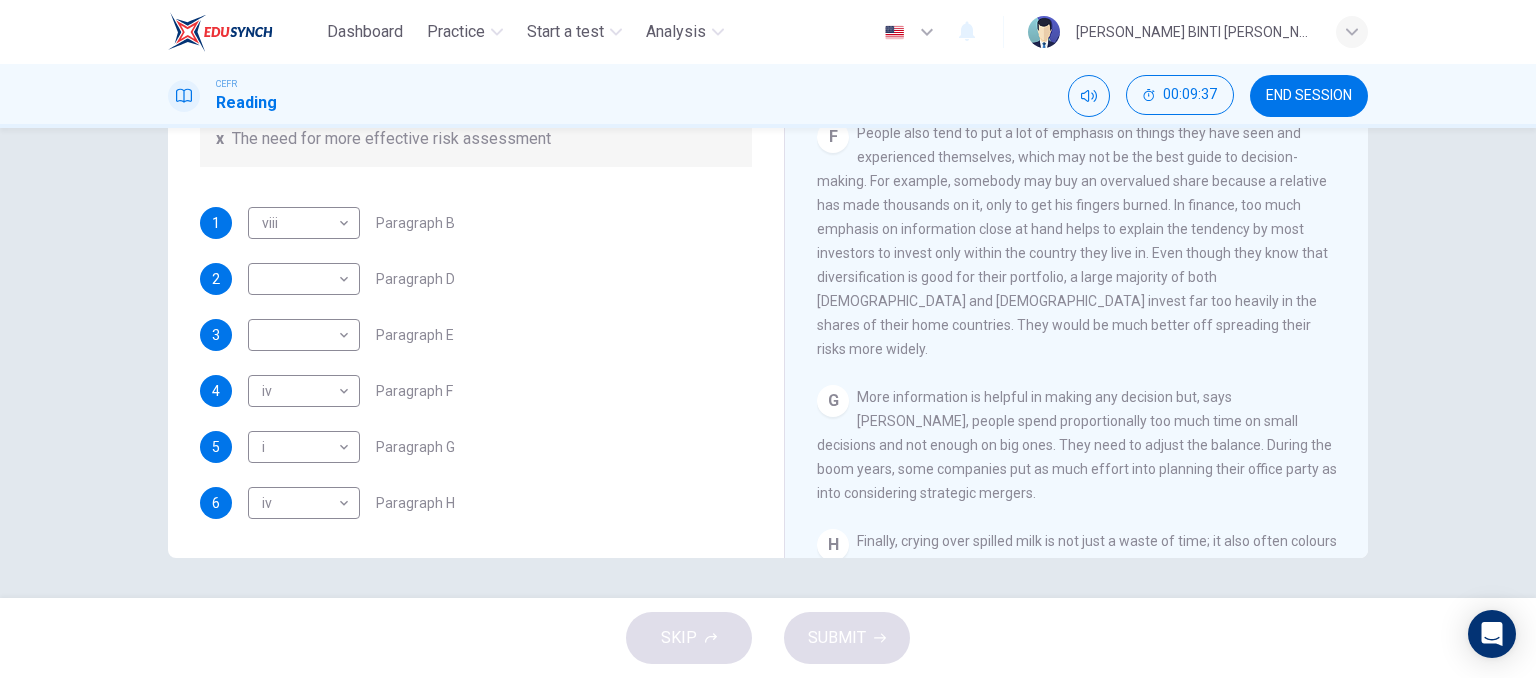 scroll, scrollTop: 384, scrollLeft: 0, axis: vertical 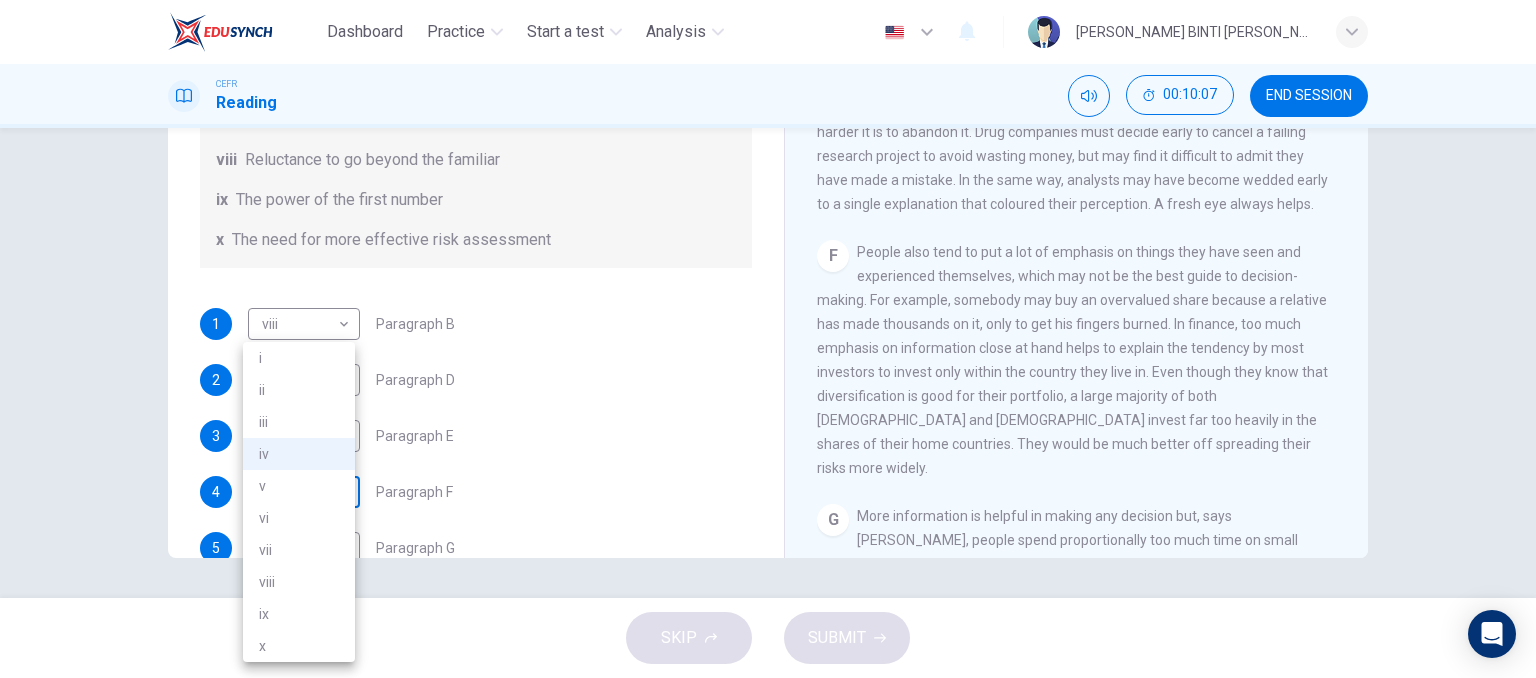 click on "Dashboard Practice Start a test Analysis English en ​ IBTISAM BINTI AHMAD TAJUDIN CEFR Reading 00:10:07 END SESSION Questions 1 - 6 Reading Passage 1 has nine paragraphs  A-I
Choose the correct heading for Paragraphs  B  and  D-H  from the list of headings below.
Write the correct number  (i-xi)  in the boxes below. List of Headings i Not identifying the correct priorities ii A solution for the long term iii The difficulty of changing your mind iv Why looking back is unhelpful v Strengthening inner resources vi A successful approach to the study of decision-making vii The danger of trusting a global market viii Reluctance to go beyond the familiar ix The power of the first number x The need for more effective risk assessment 1 viii viii ​ Paragraph B 2 ​ ​ Paragraph D 3 ​ ​ Paragraph E 4 iv iv ​ Paragraph F 5 i i ​ Paragraph G 6 iv iv ​ Paragraph H Why Risks Can Go Wrong CLICK TO ZOOM Click to Zoom A B C D E F G H I SKIP SUBMIT EduSynch - Online Language Proficiency Testing
2025 i" at bounding box center [768, 339] 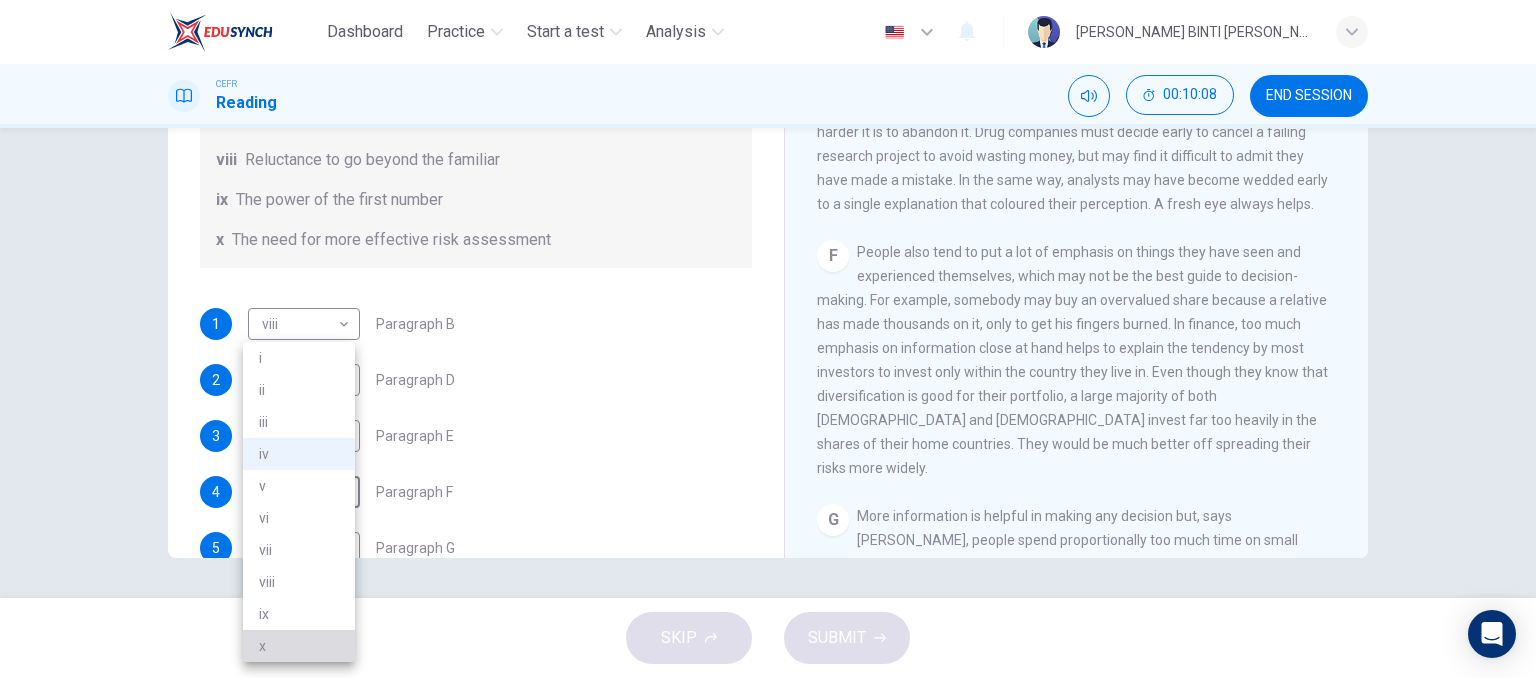 click on "x" at bounding box center (299, 646) 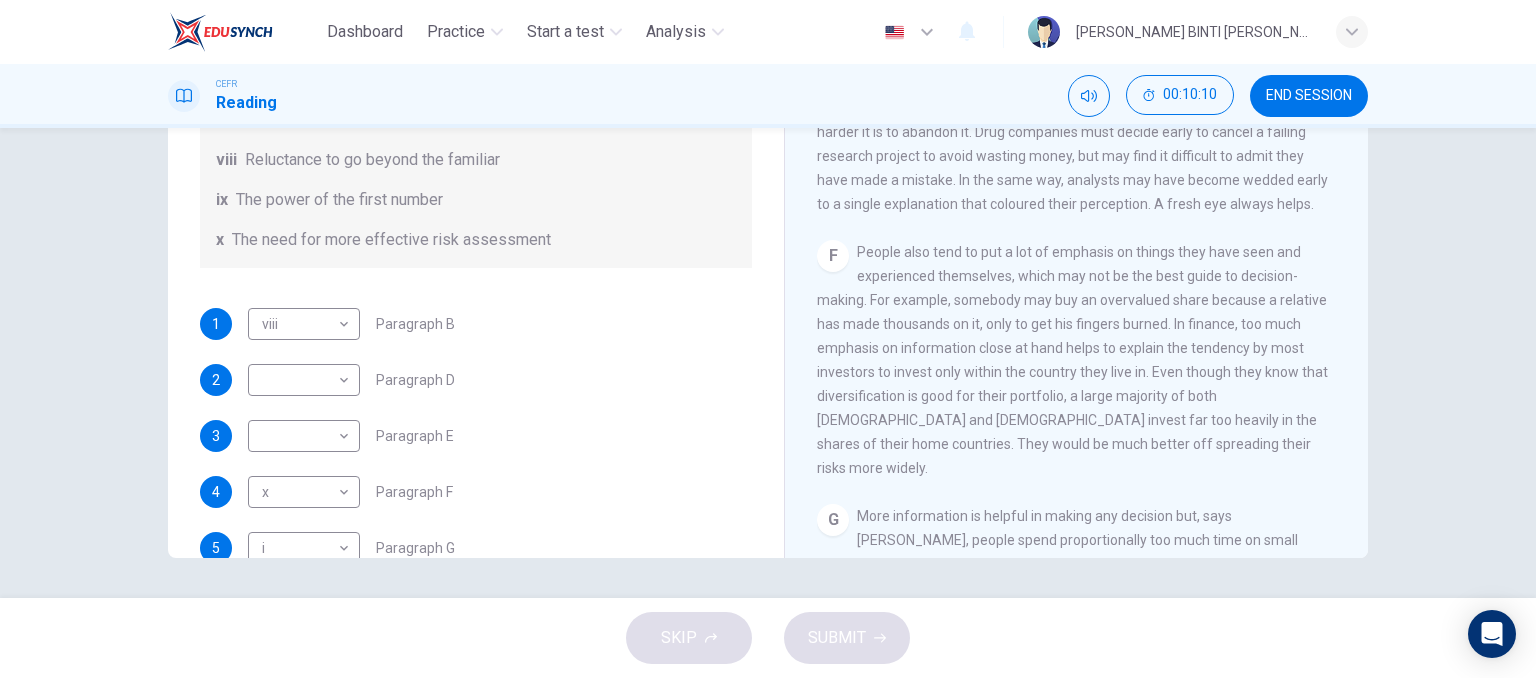 click on "x The need for more effective risk assessment" at bounding box center [476, 240] 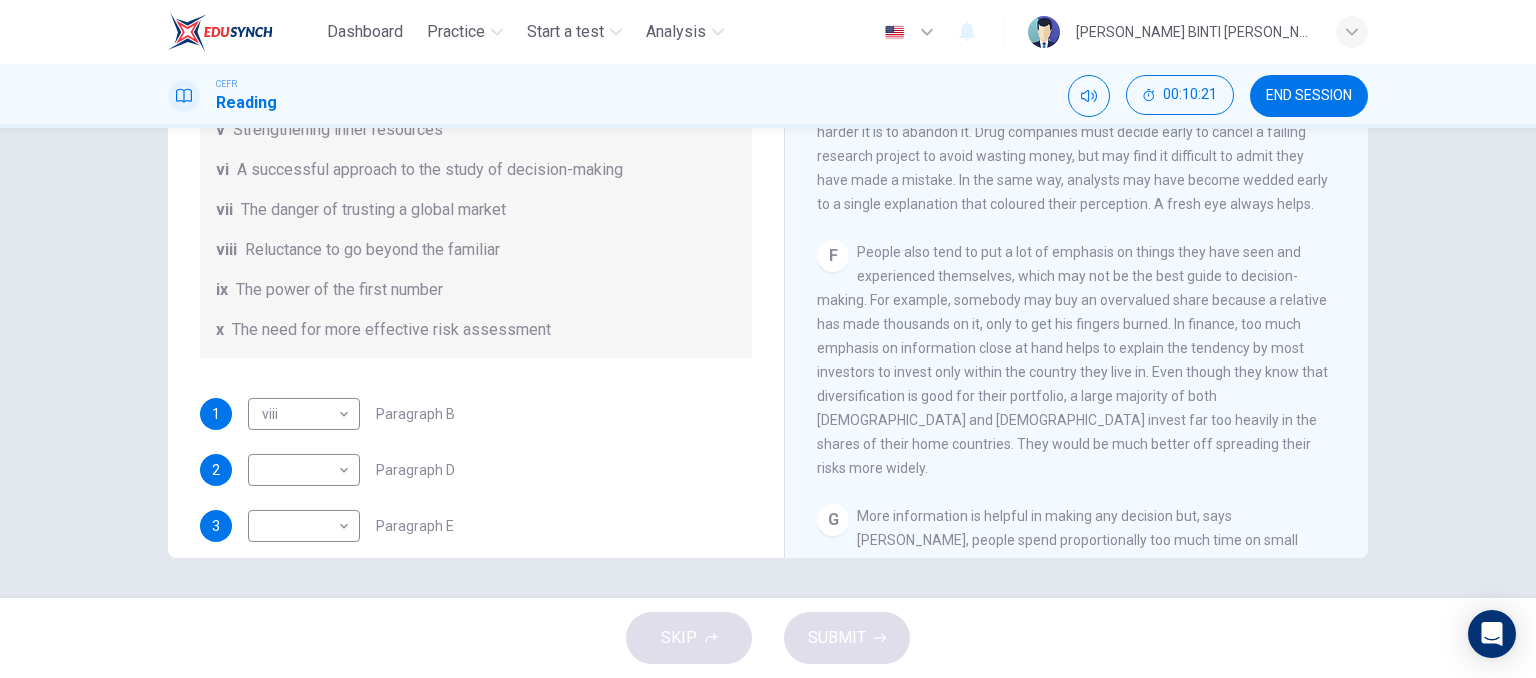 scroll, scrollTop: 195, scrollLeft: 0, axis: vertical 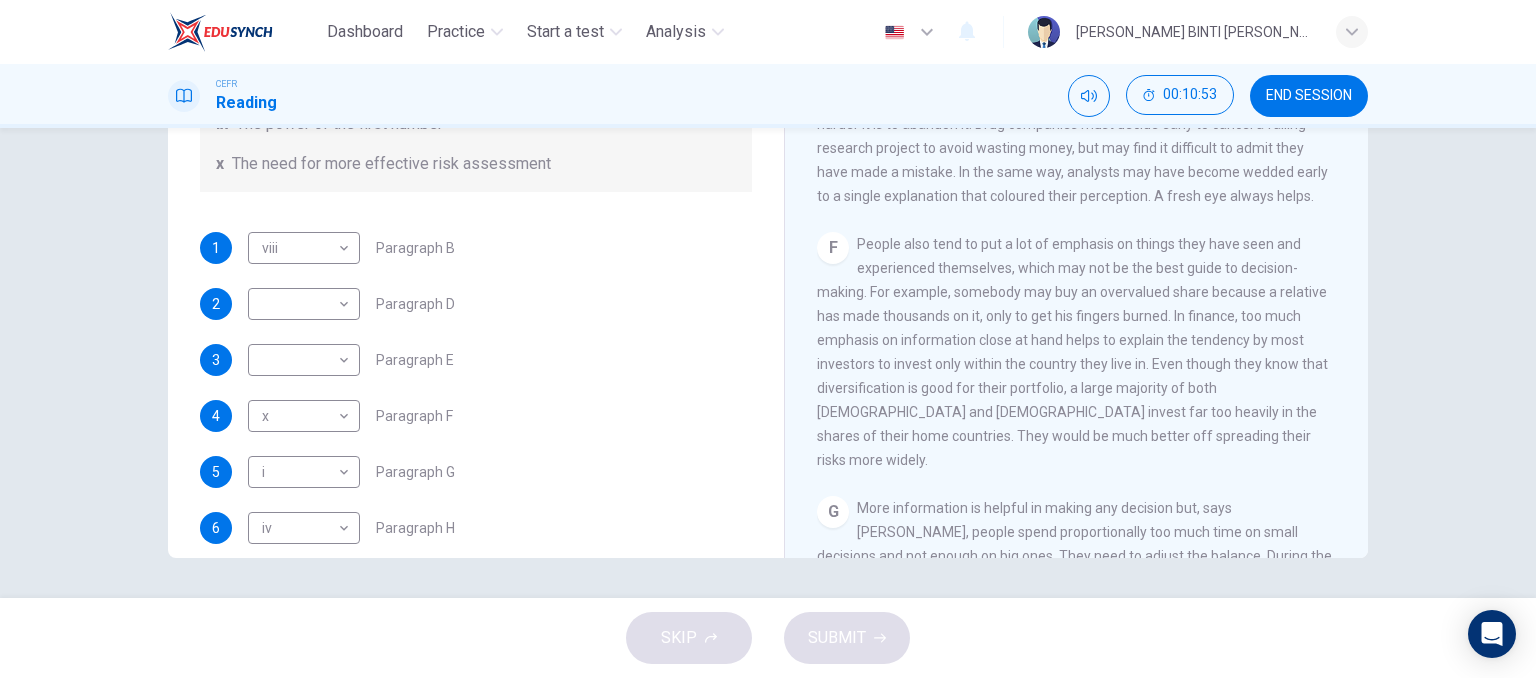 click on "1 viii viii ​ Paragraph B 2 ​ ​ Paragraph D 3 ​ ​ Paragraph E 4 x x ​ Paragraph F 5 i i ​ Paragraph G 6 iv iv ​ Paragraph H" at bounding box center (476, 388) 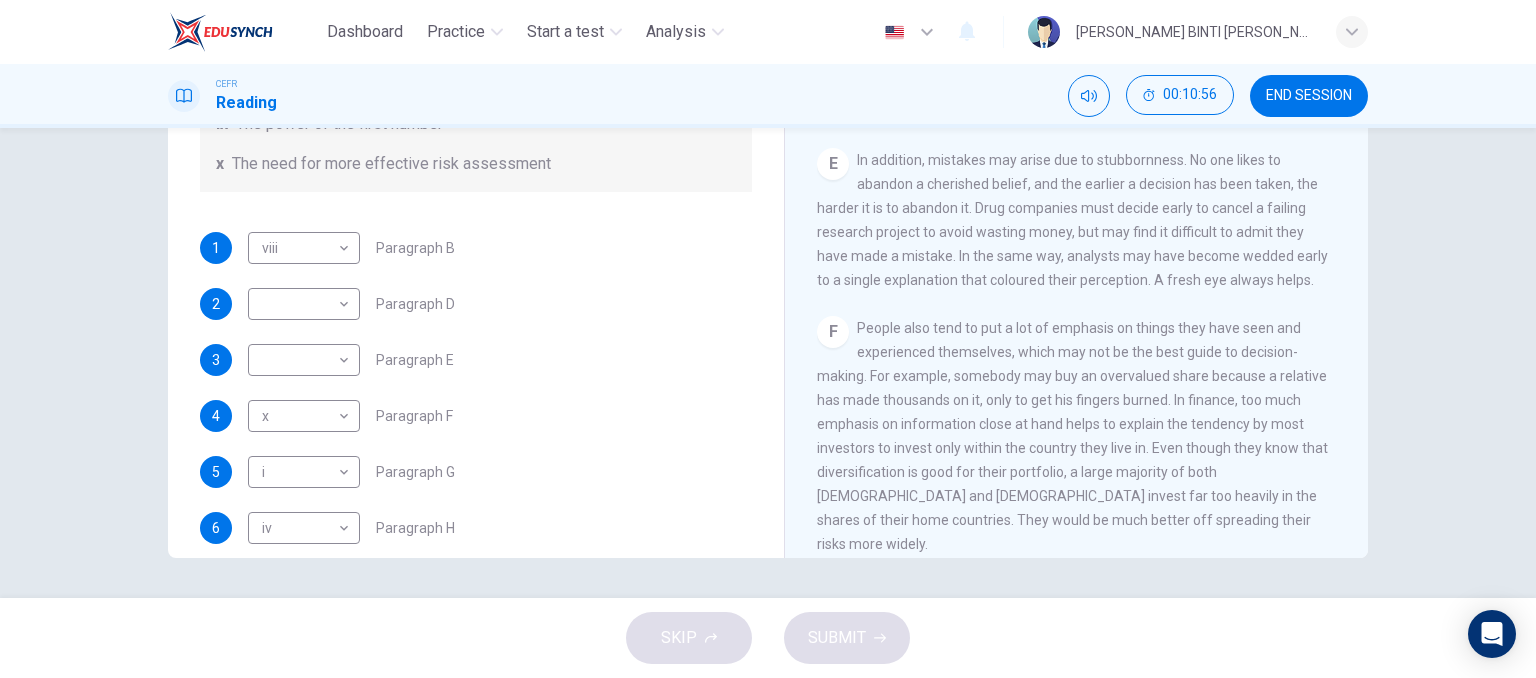 scroll, scrollTop: 1258, scrollLeft: 0, axis: vertical 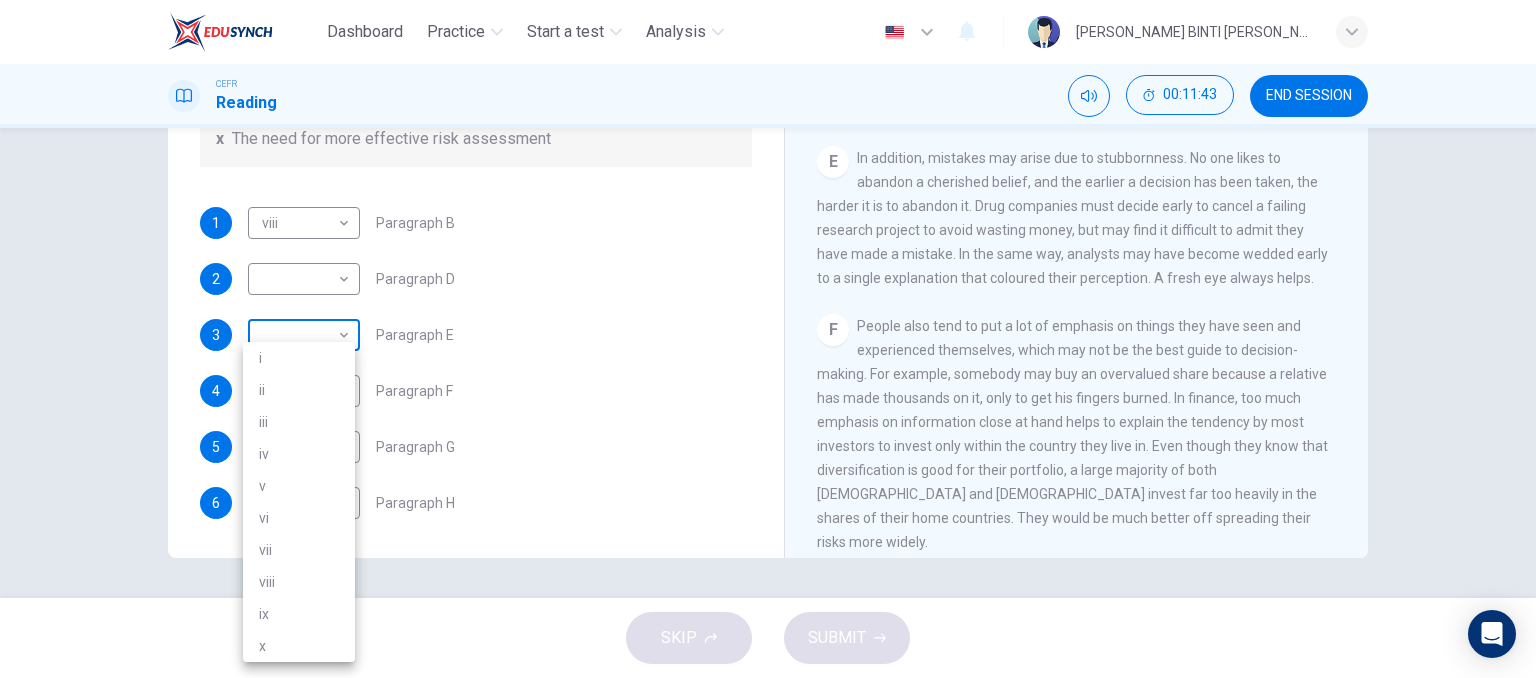 click on "Dashboard Practice Start a test Analysis English en ​ IBTISAM BINTI AHMAD TAJUDIN CEFR Reading 00:11:43 END SESSION Questions 1 - 6 Reading Passage 1 has nine paragraphs  A-I
Choose the correct heading for Paragraphs  B  and  D-H  from the list of headings below.
Write the correct number  (i-xi)  in the boxes below. List of Headings i Not identifying the correct priorities ii A solution for the long term iii The difficulty of changing your mind iv Why looking back is unhelpful v Strengthening inner resources vi A successful approach to the study of decision-making vii The danger of trusting a global market viii Reluctance to go beyond the familiar ix The power of the first number x The need for more effective risk assessment 1 viii viii ​ Paragraph B 2 ​ ​ Paragraph D 3 ​ ​ Paragraph E 4 x x ​ Paragraph F 5 i i ​ Paragraph G 6 iv iv ​ Paragraph H Why Risks Can Go Wrong CLICK TO ZOOM Click to Zoom A B C D E F G H I SKIP SUBMIT EduSynch - Online Language Proficiency Testing
Practice" at bounding box center (768, 339) 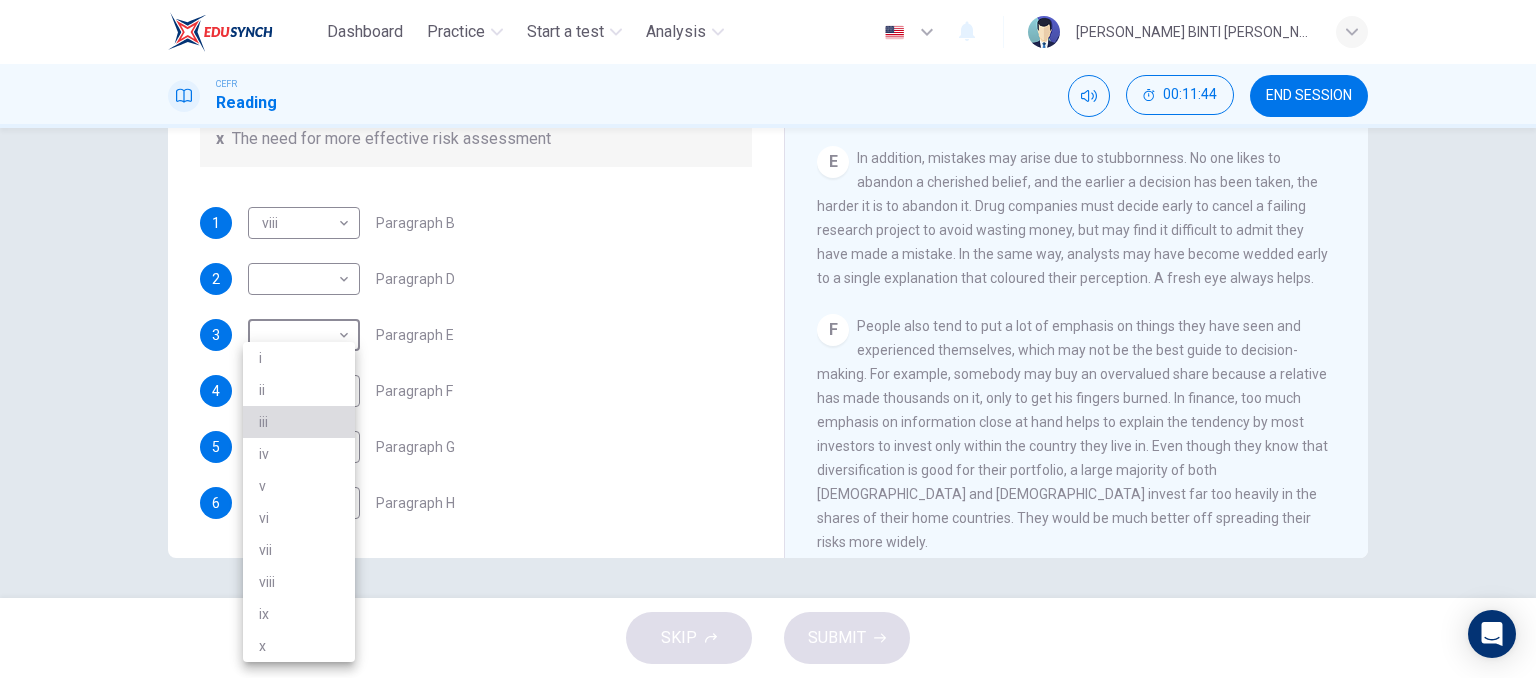 click on "iii" at bounding box center (299, 422) 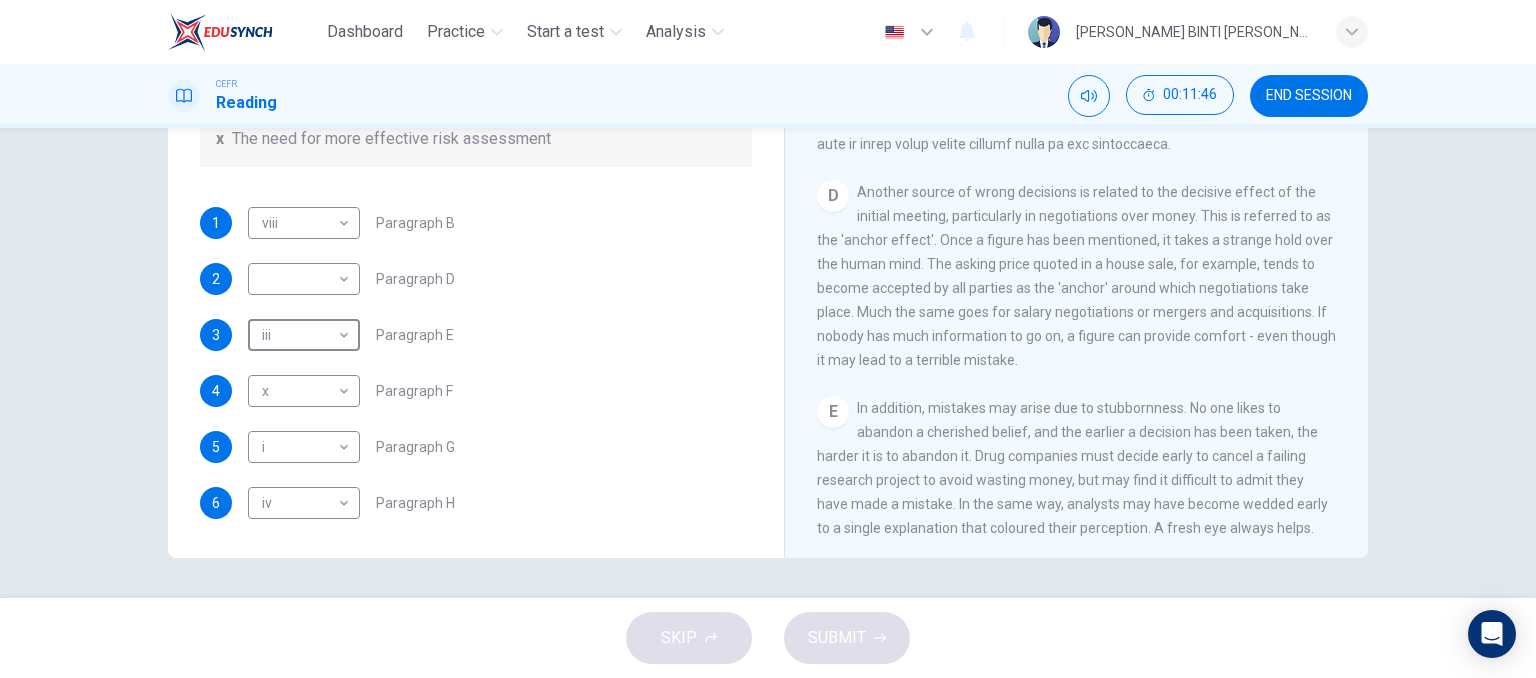 scroll, scrollTop: 994, scrollLeft: 0, axis: vertical 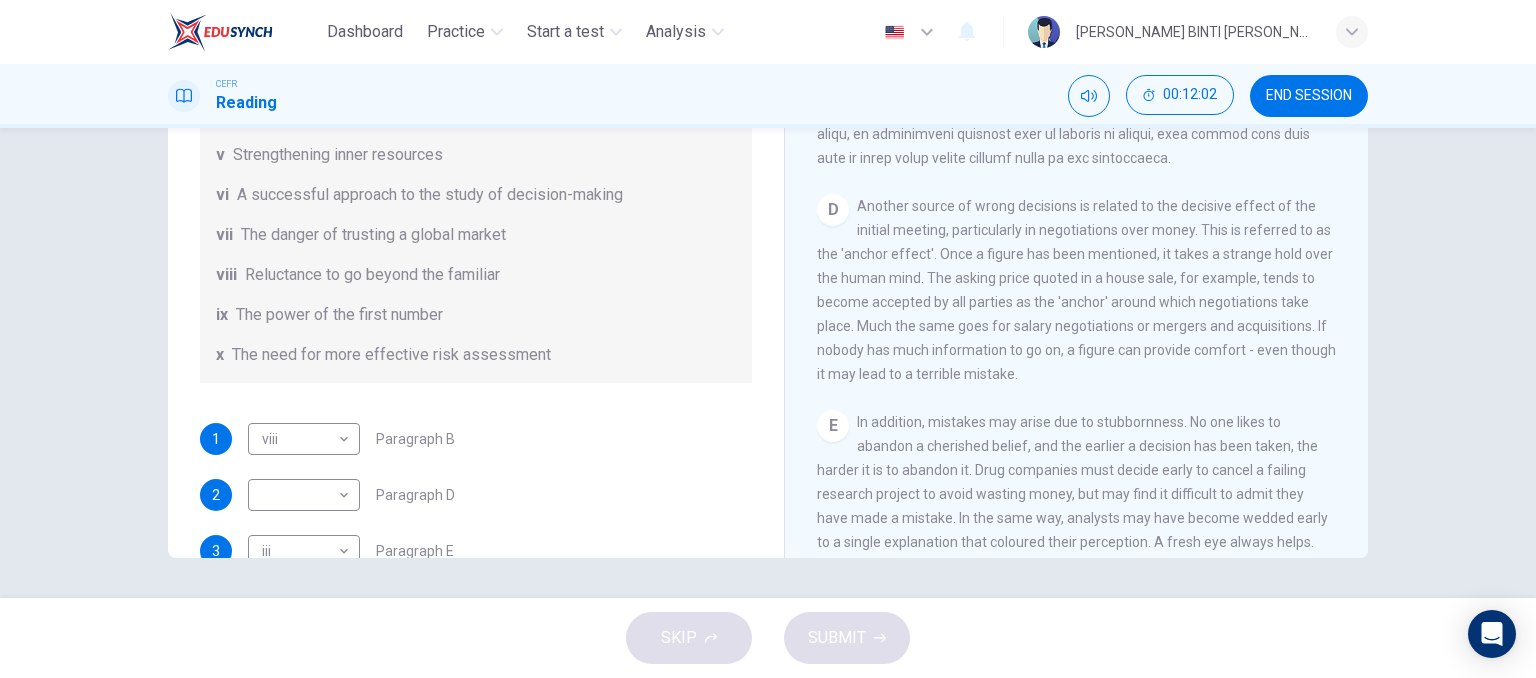 click on "1 viii viii ​ Paragraph B" at bounding box center [476, 439] 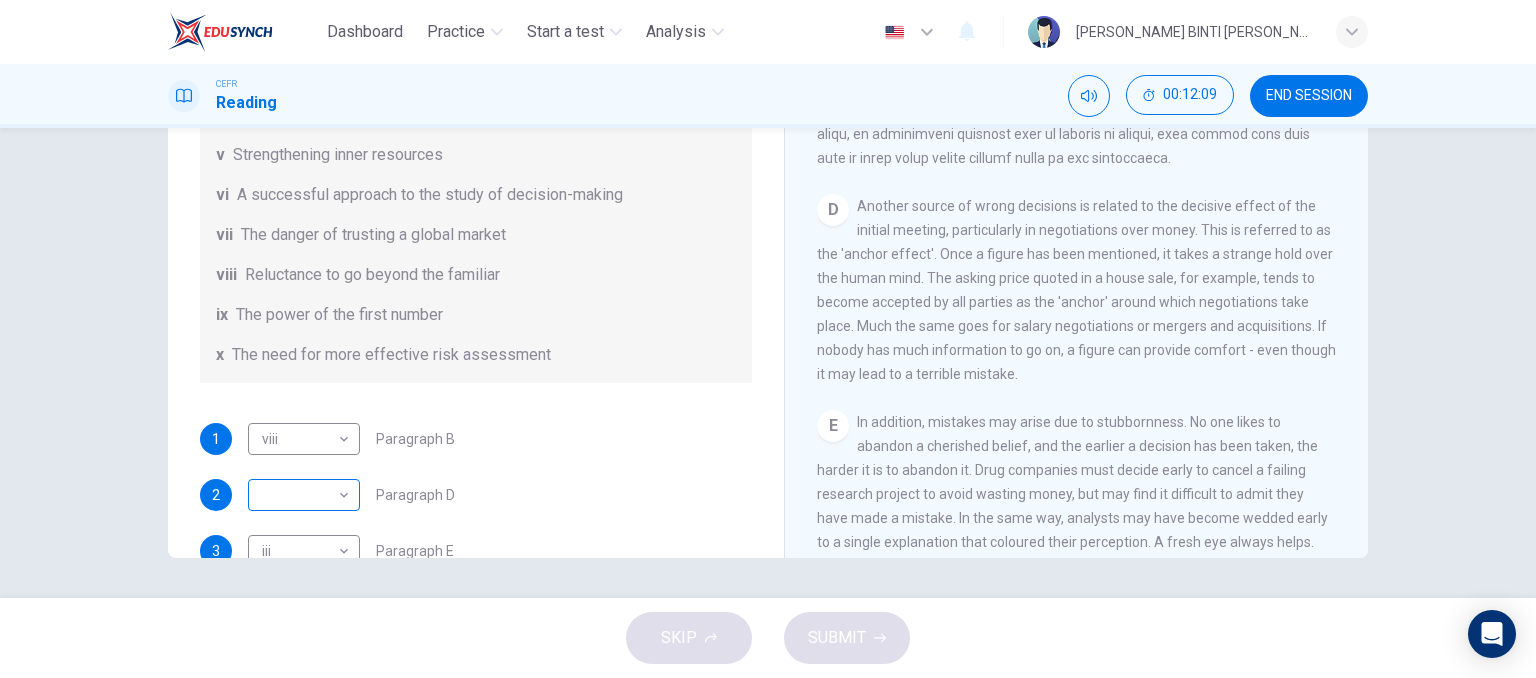 scroll, scrollTop: 173, scrollLeft: 0, axis: vertical 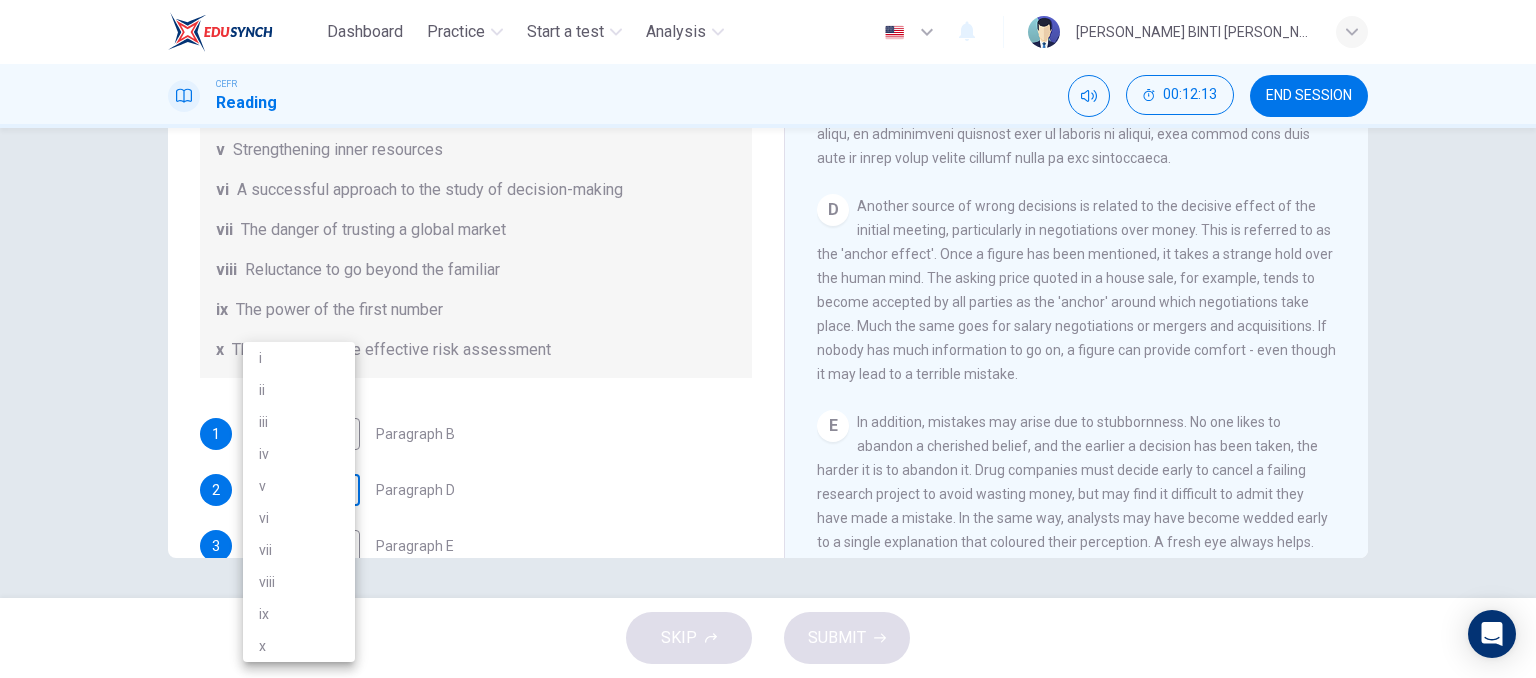click on "Dashboard Practice Start a test Analysis English en ​ IBTISAM BINTI AHMAD TAJUDIN CEFR Reading 00:12:13 END SESSION Questions 1 - 6 Reading Passage 1 has nine paragraphs  A-I
Choose the correct heading for Paragraphs  B  and  D-H  from the list of headings below.
Write the correct number  (i-xi)  in the boxes below. List of Headings i Not identifying the correct priorities ii A solution for the long term iii The difficulty of changing your mind iv Why looking back is unhelpful v Strengthening inner resources vi A successful approach to the study of decision-making vii The danger of trusting a global market viii Reluctance to go beyond the familiar ix The power of the first number x The need for more effective risk assessment 1 viii viii ​ Paragraph B 2 ​ ​ Paragraph D 3 iii iii ​ Paragraph E 4 x x ​ Paragraph F 5 i i ​ Paragraph G 6 iv iv ​ Paragraph H Why Risks Can Go Wrong CLICK TO ZOOM Click to Zoom A B C D E F G H I SKIP SUBMIT EduSynch - Online Language Proficiency Testing
2025" at bounding box center (768, 339) 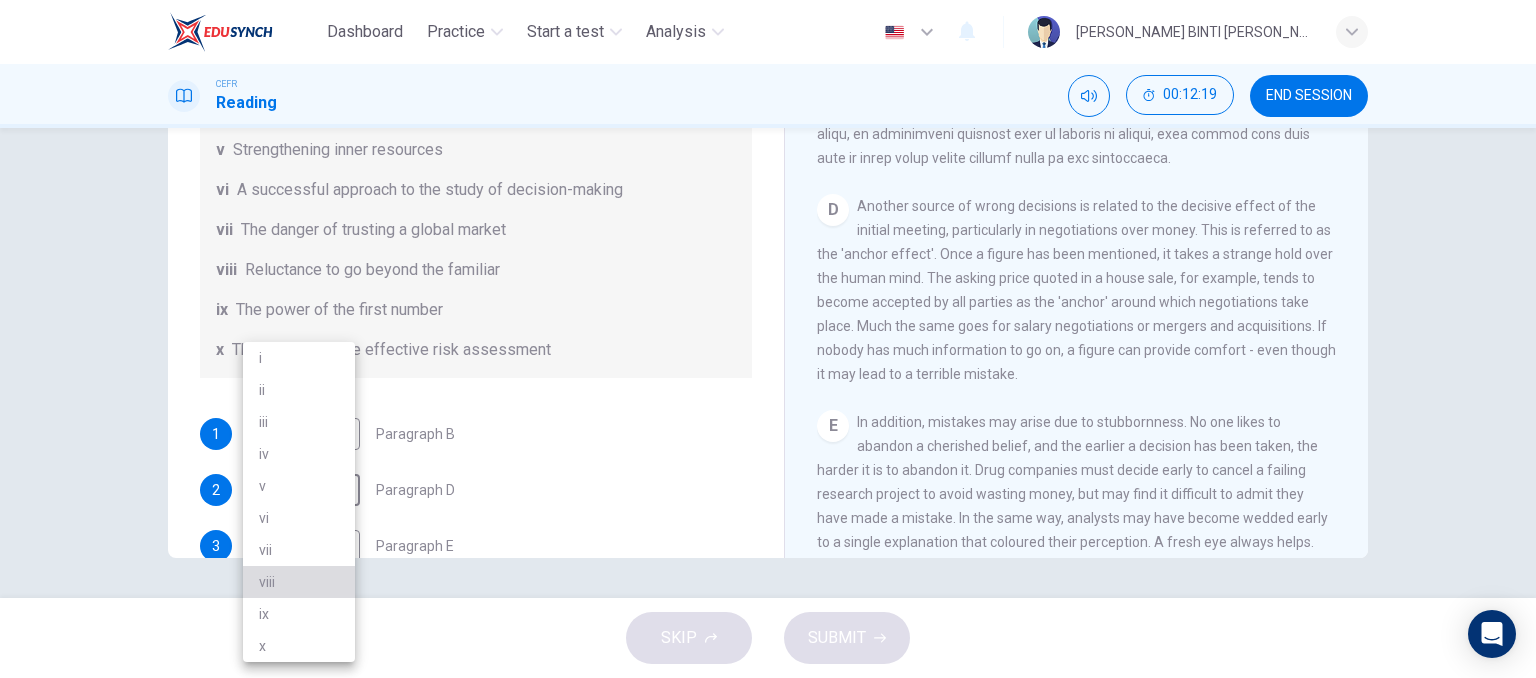 click on "viii" at bounding box center (299, 582) 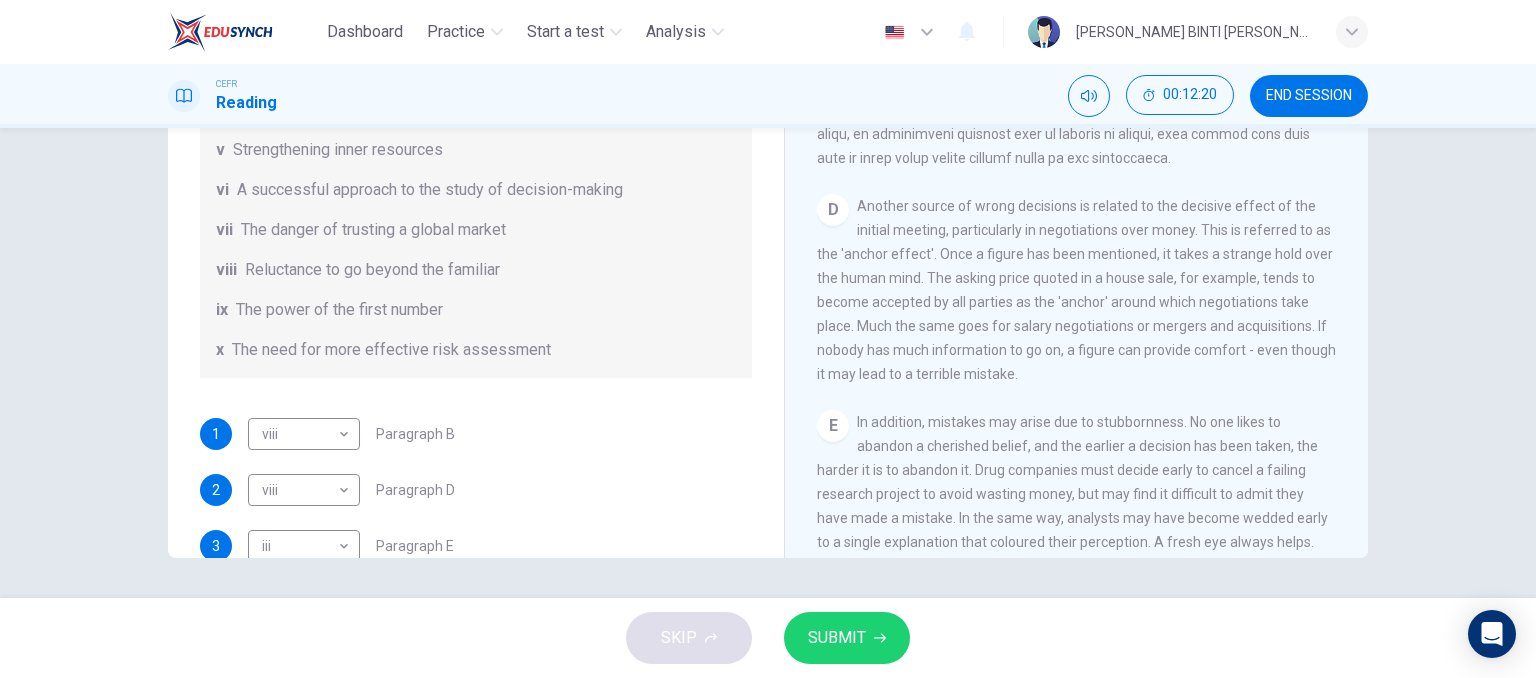 click on "1 viii viii ​ Paragraph B 2 viii viii ​ Paragraph D 3 iii iii ​ Paragraph E 4 x x ​ Paragraph F 5 i i ​ Paragraph G 6 iv iv ​ Paragraph H" at bounding box center [476, 574] 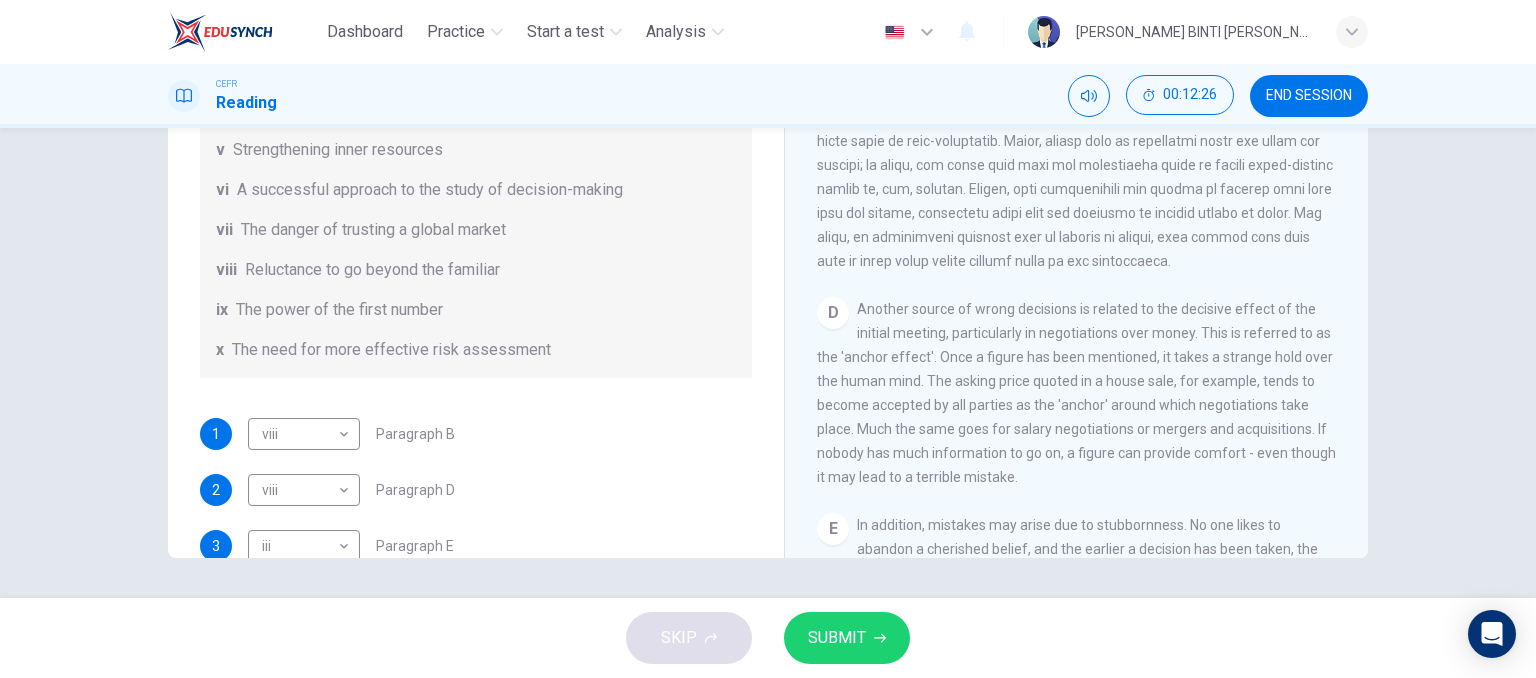 scroll, scrollTop: 890, scrollLeft: 0, axis: vertical 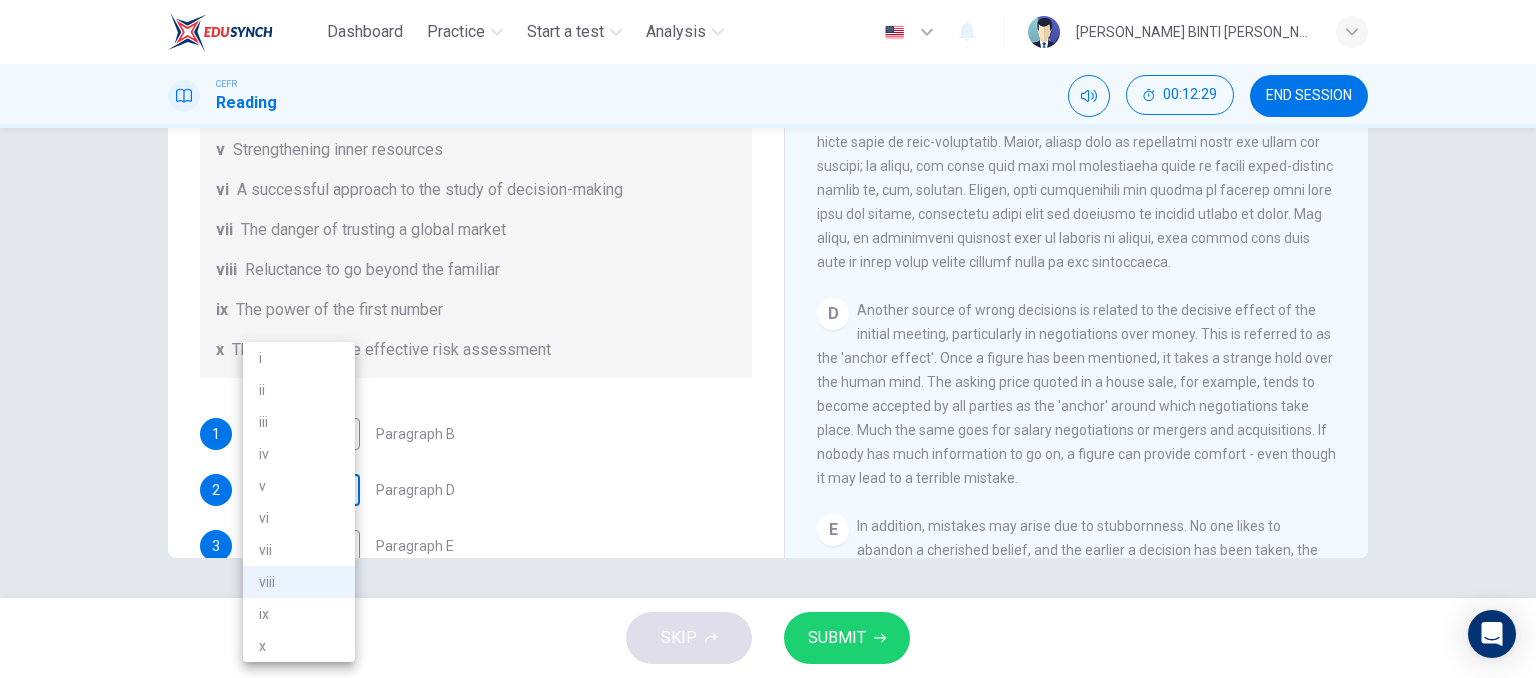click on "Dashboard Practice Start a test Analysis English en ​ IBTISAM BINTI AHMAD TAJUDIN CEFR Reading 00:12:29 END SESSION Questions 1 - 6 Reading Passage 1 has nine paragraphs  A-I
Choose the correct heading for Paragraphs  B  and  D-H  from the list of headings below.
Write the correct number  (i-xi)  in the boxes below. List of Headings i Not identifying the correct priorities ii A solution for the long term iii The difficulty of changing your mind iv Why looking back is unhelpful v Strengthening inner resources vi A successful approach to the study of decision-making vii The danger of trusting a global market viii Reluctance to go beyond the familiar ix The power of the first number x The need for more effective risk assessment 1 viii viii ​ Paragraph B 2 viii viii ​ Paragraph D 3 iii iii ​ Paragraph E 4 x x ​ Paragraph F 5 i i ​ Paragraph G 6 iv iv ​ Paragraph H Why Risks Can Go Wrong CLICK TO ZOOM Click to Zoom A B C D E F G H I SKIP SUBMIT EduSynch - Online Language Proficiency Testing" at bounding box center [768, 339] 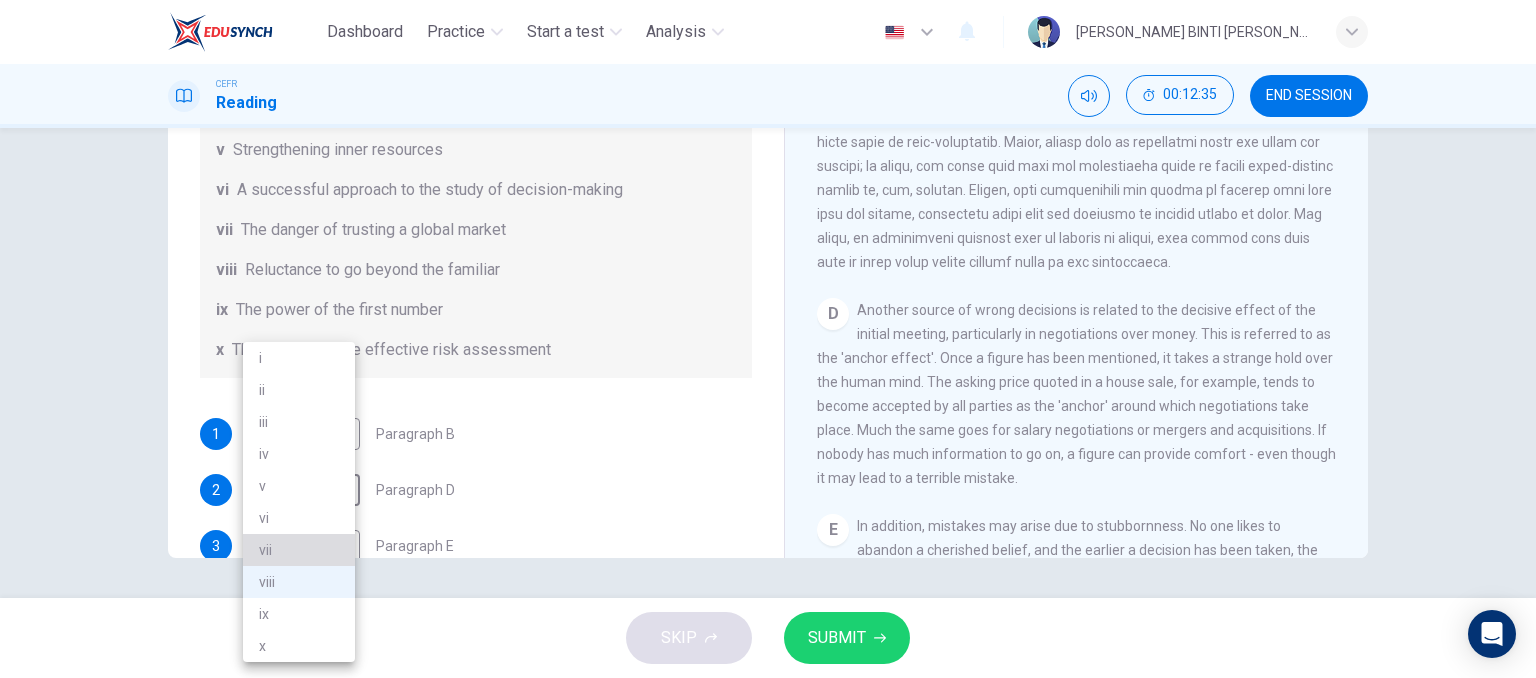 click on "vii" at bounding box center [299, 550] 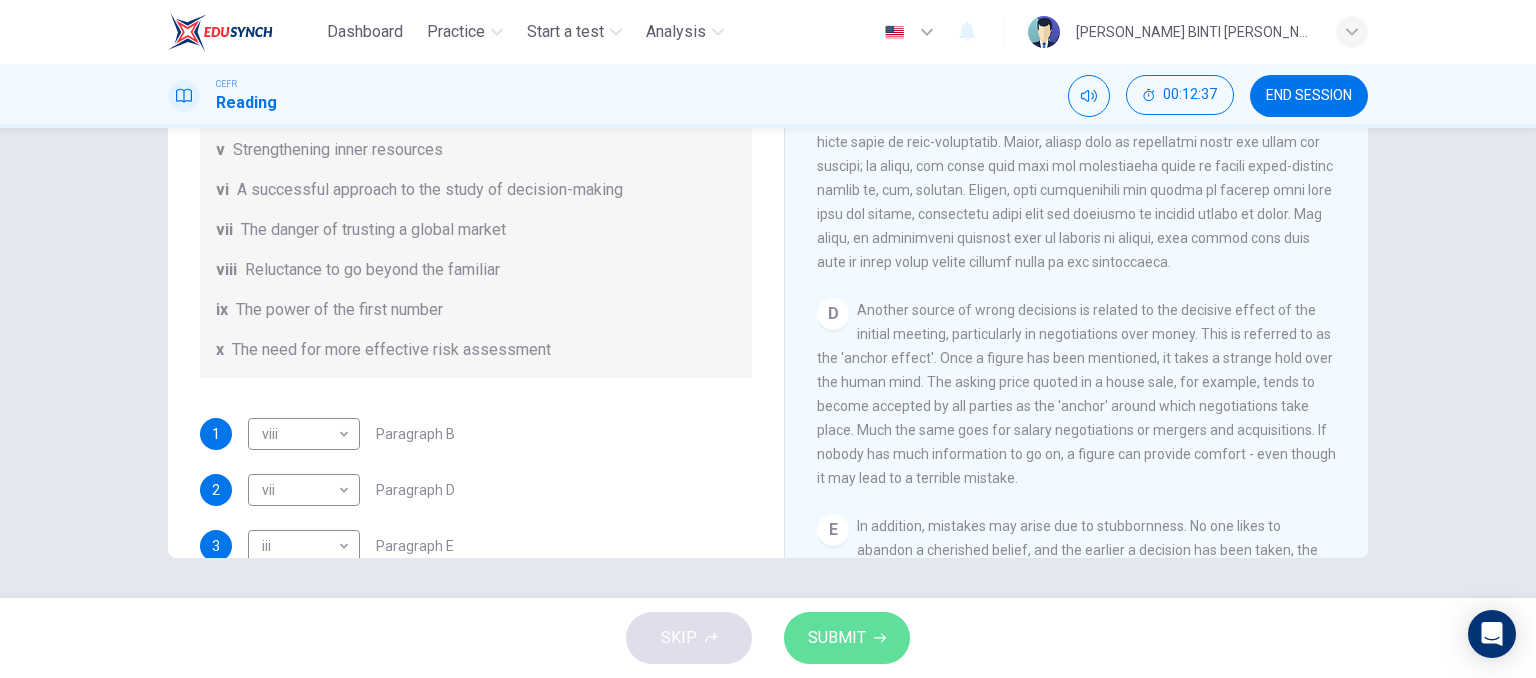 click on "SUBMIT" at bounding box center (837, 638) 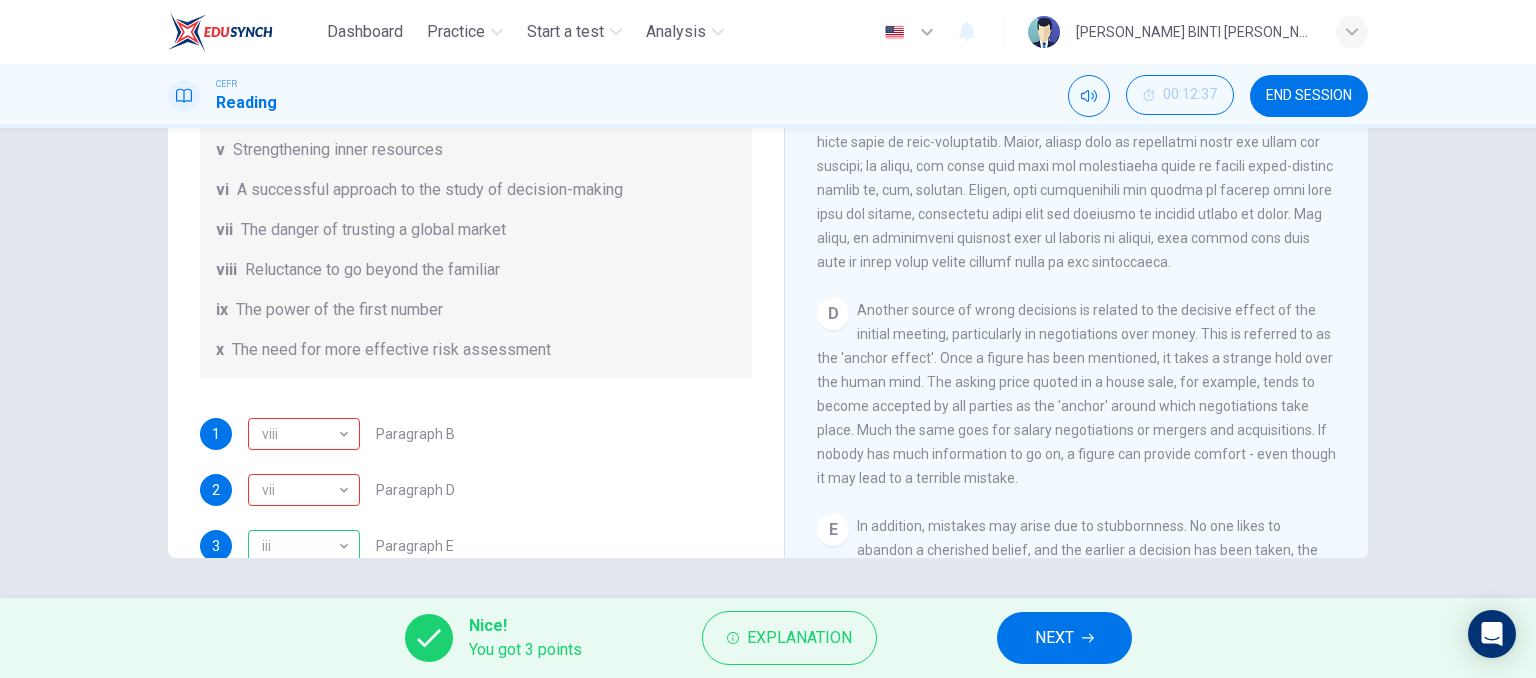 scroll, scrollTop: 384, scrollLeft: 0, axis: vertical 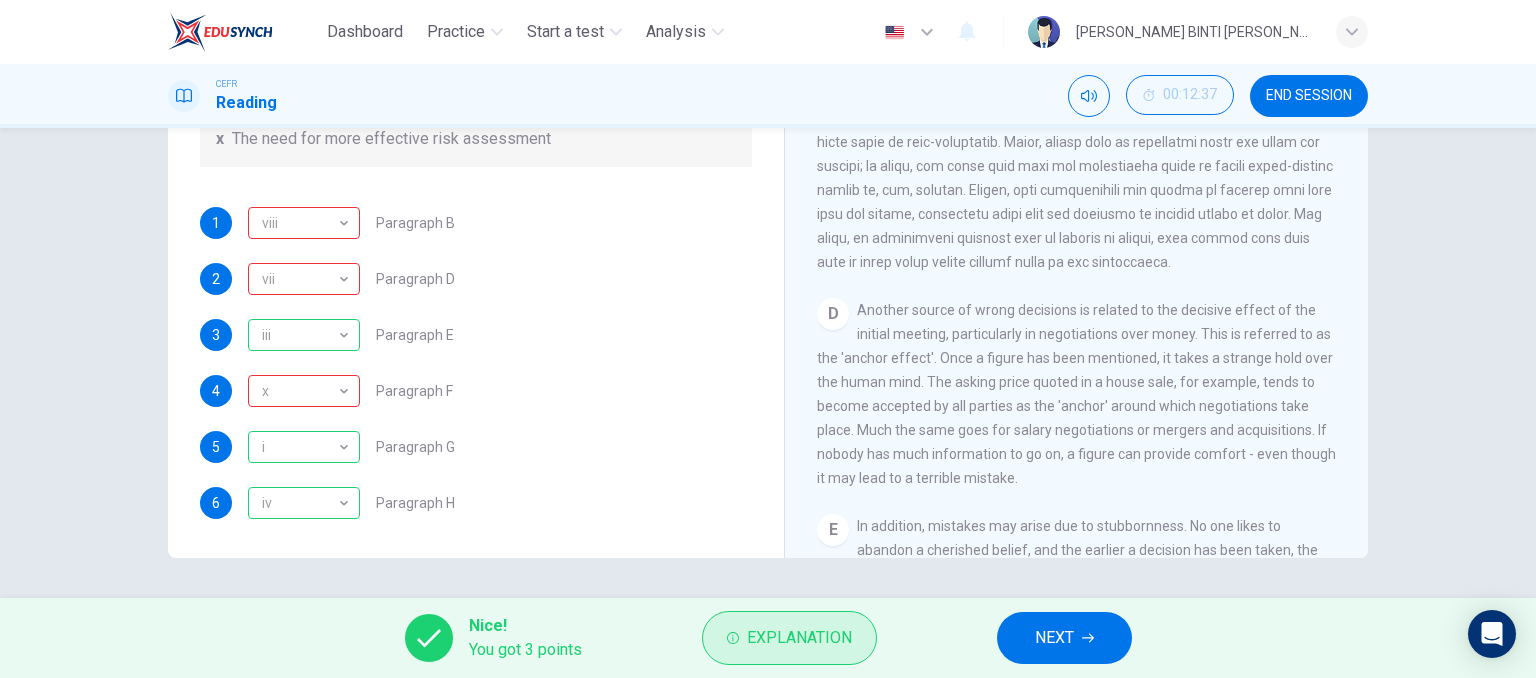 click on "Explanation" at bounding box center (799, 638) 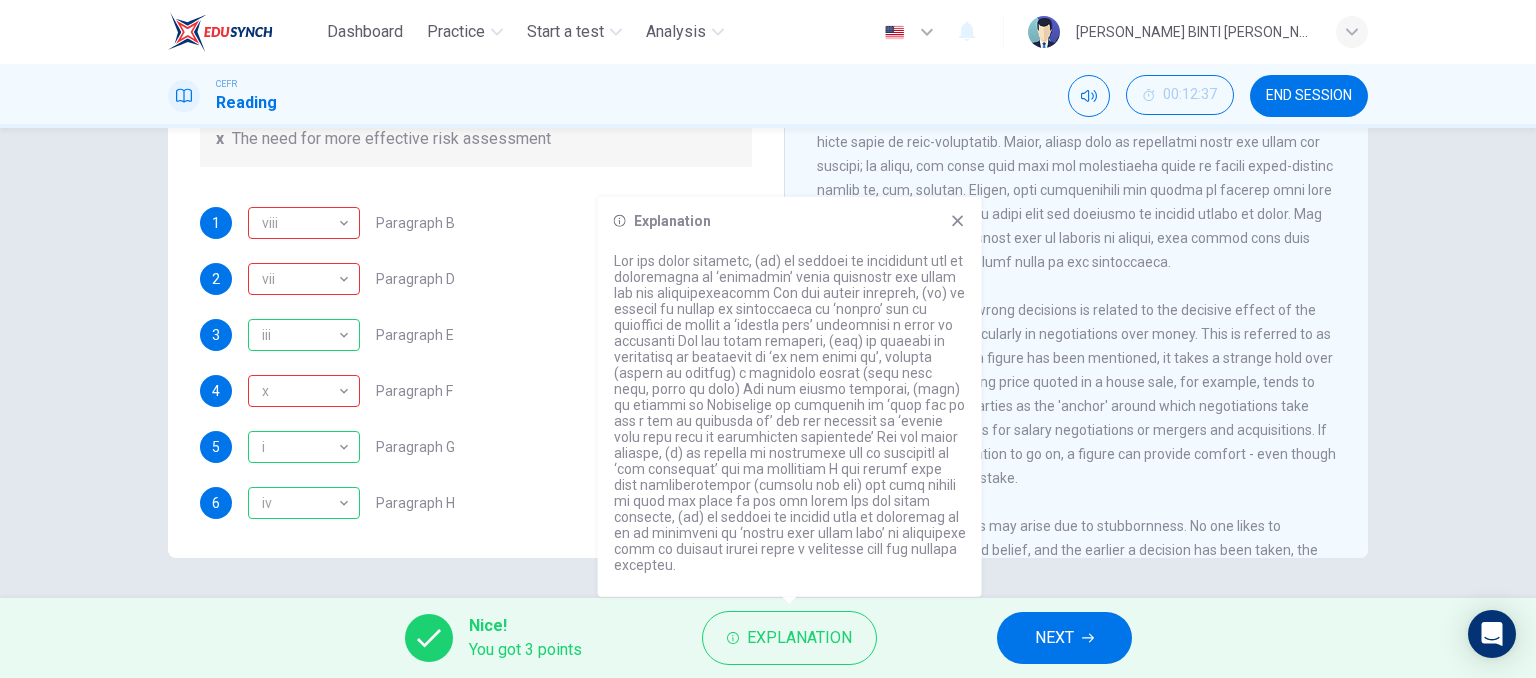 click 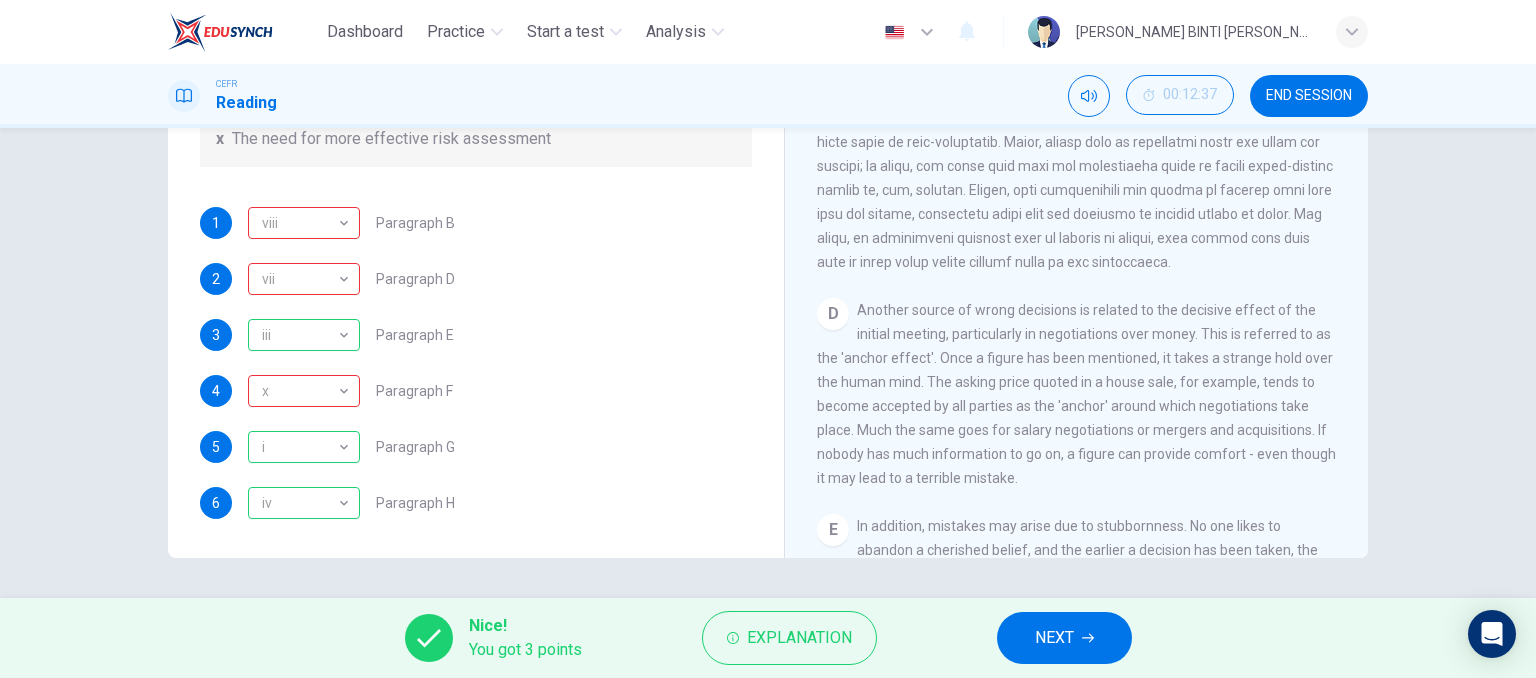 click on "NEXT" at bounding box center [1064, 638] 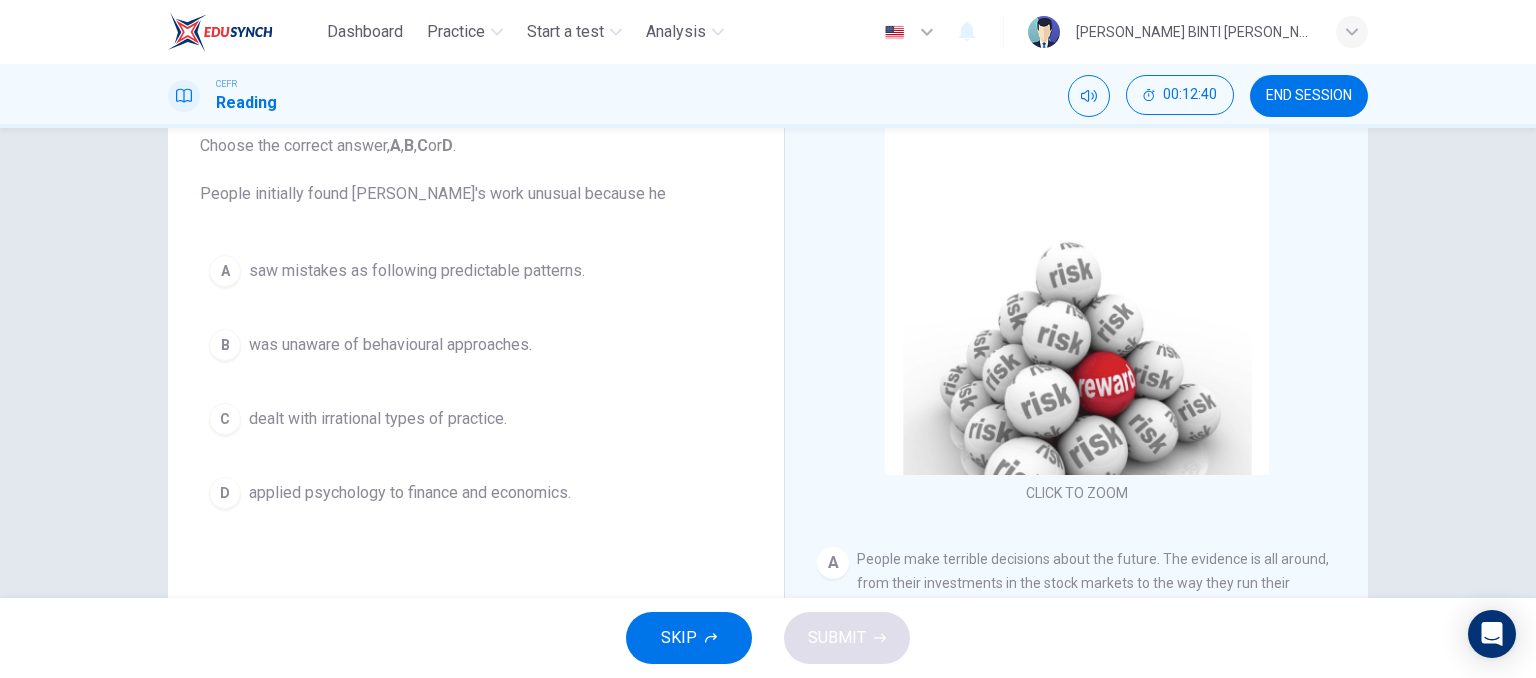 scroll, scrollTop: 130, scrollLeft: 0, axis: vertical 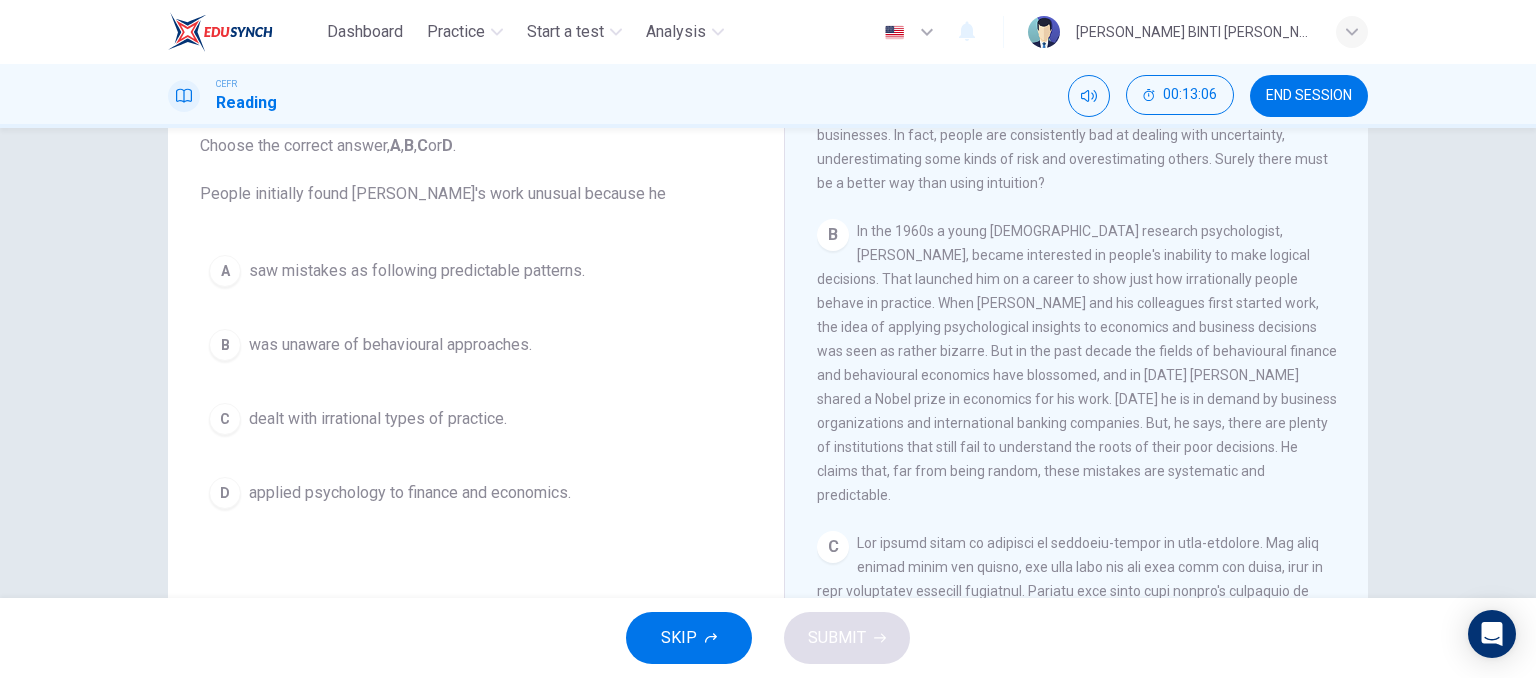 click on "applied psychology to finance and economics." at bounding box center [410, 493] 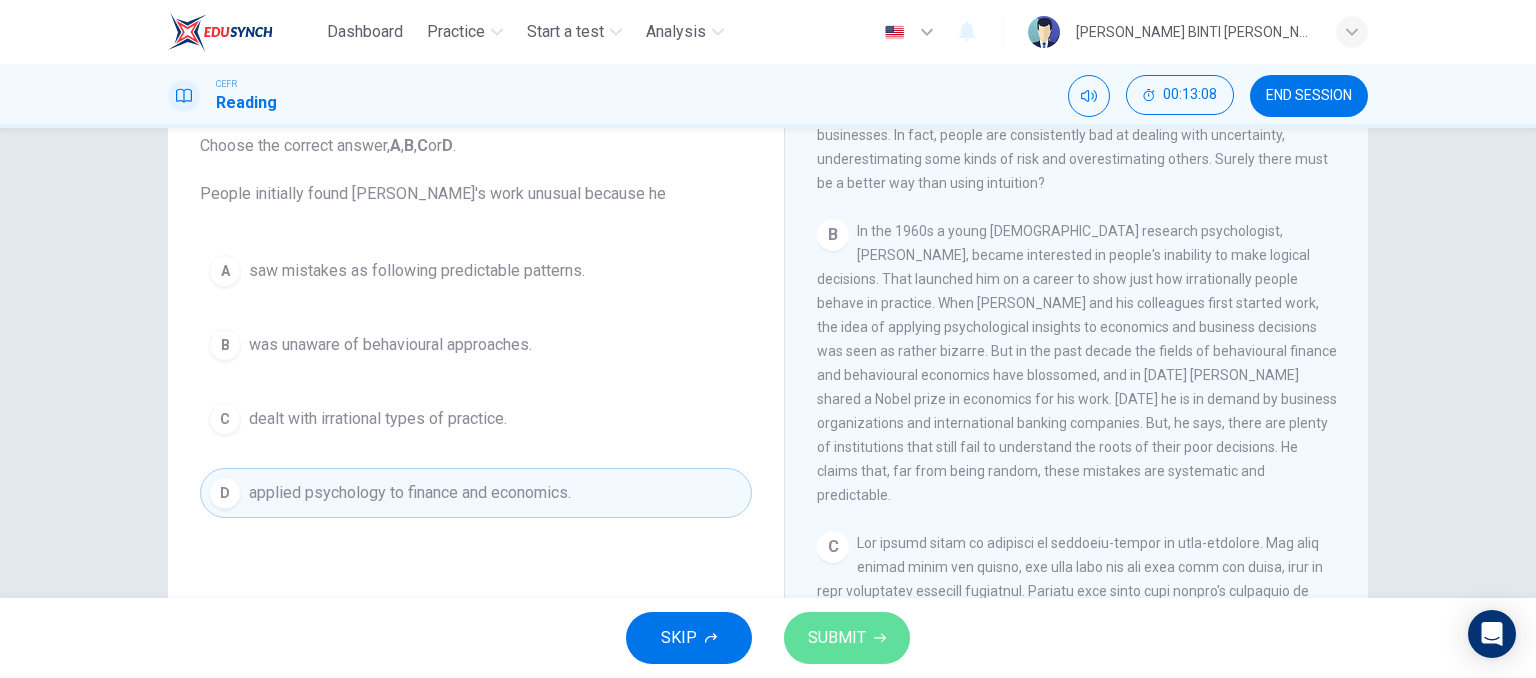 click on "SUBMIT" at bounding box center (837, 638) 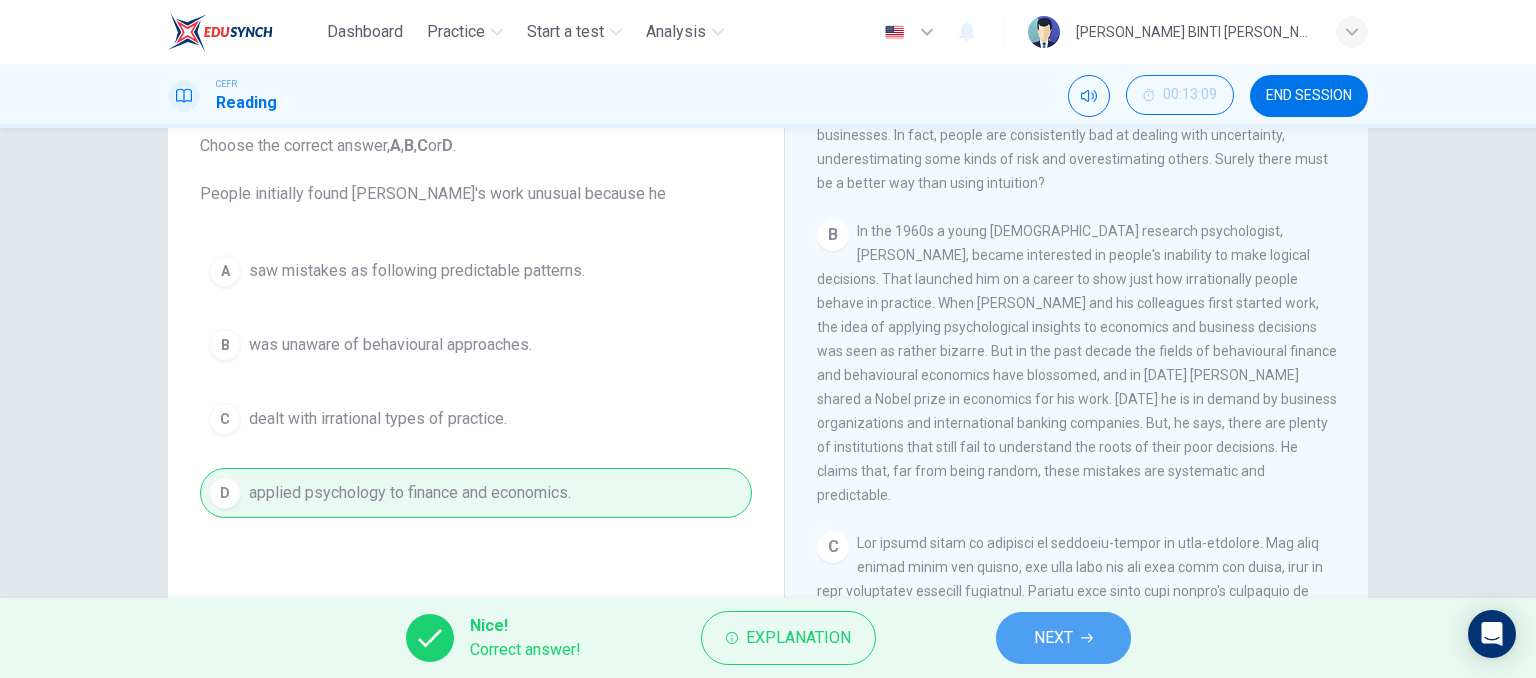 click on "NEXT" at bounding box center (1063, 638) 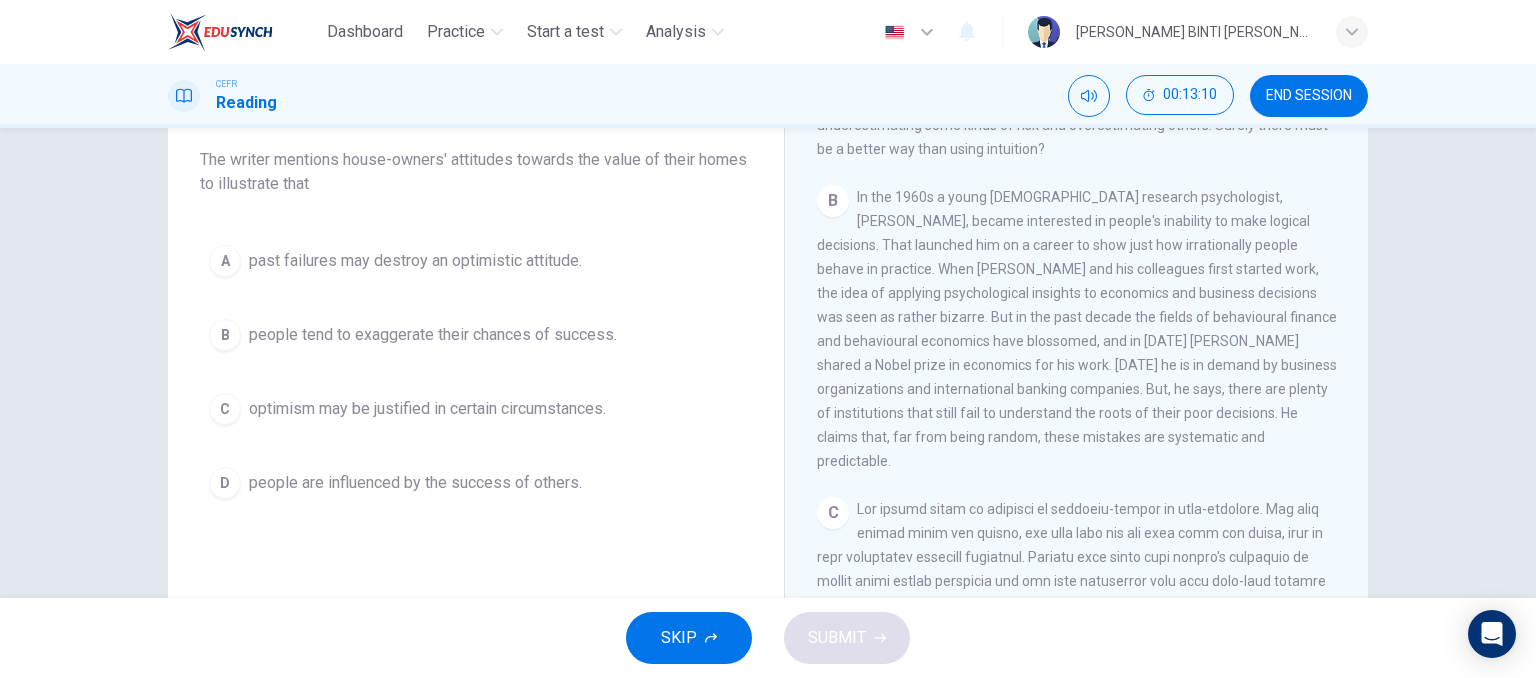 scroll, scrollTop: 164, scrollLeft: 0, axis: vertical 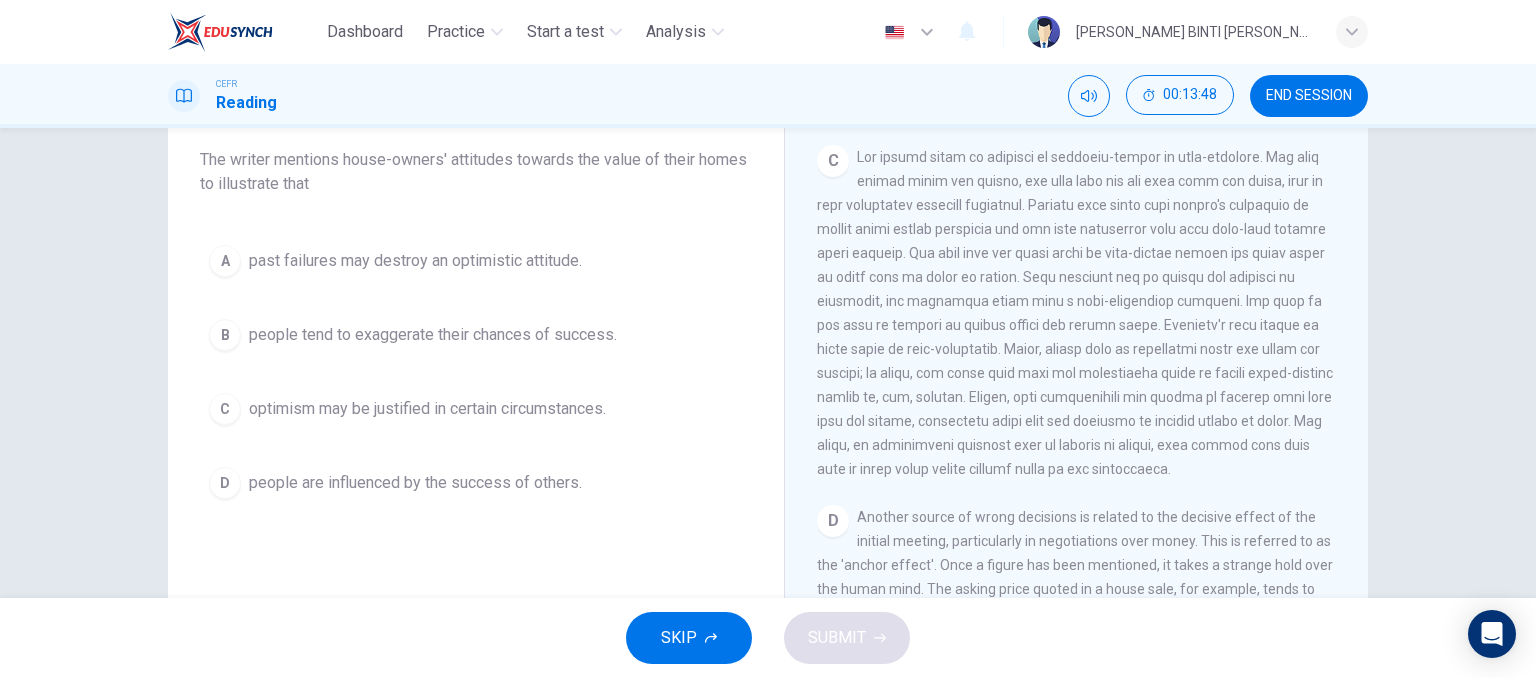 drag, startPoint x: 823, startPoint y: 270, endPoint x: 1036, endPoint y: 268, distance: 213.00938 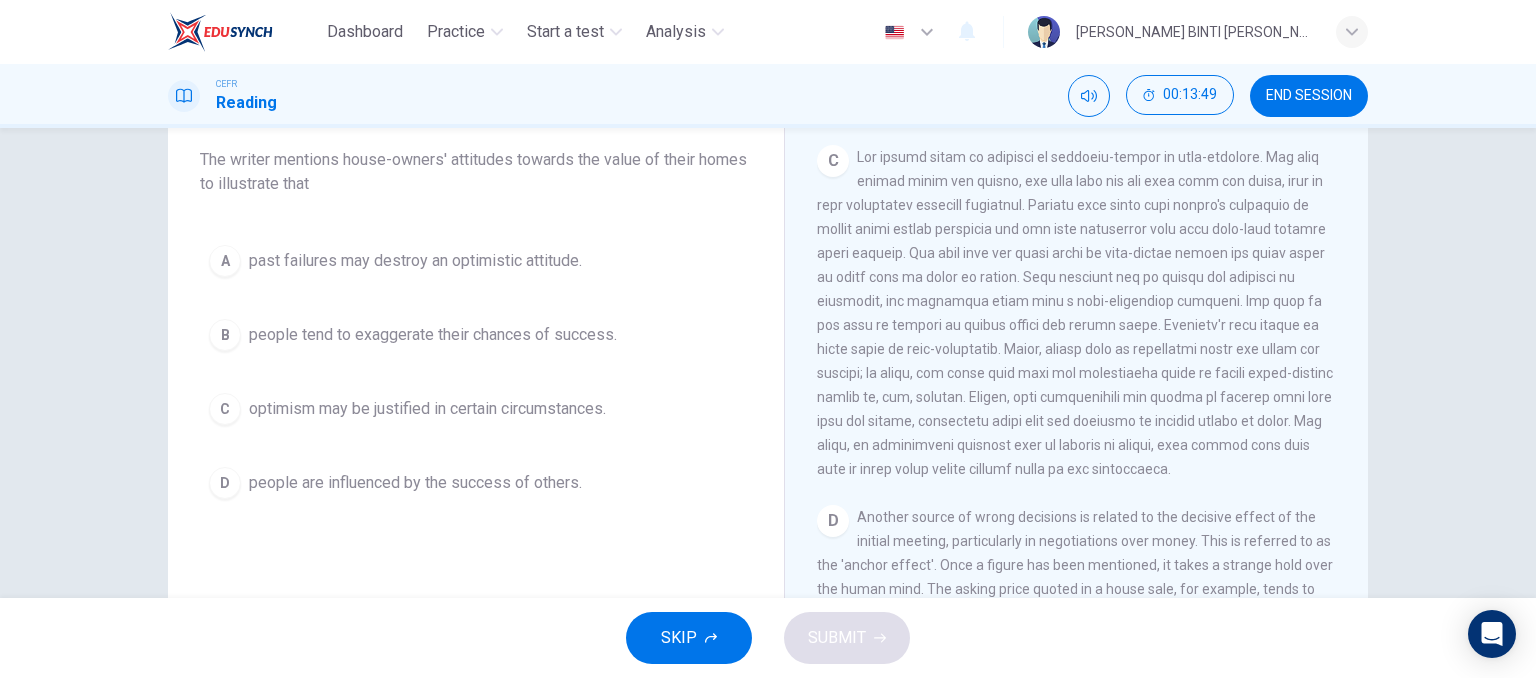 click at bounding box center (1075, 313) 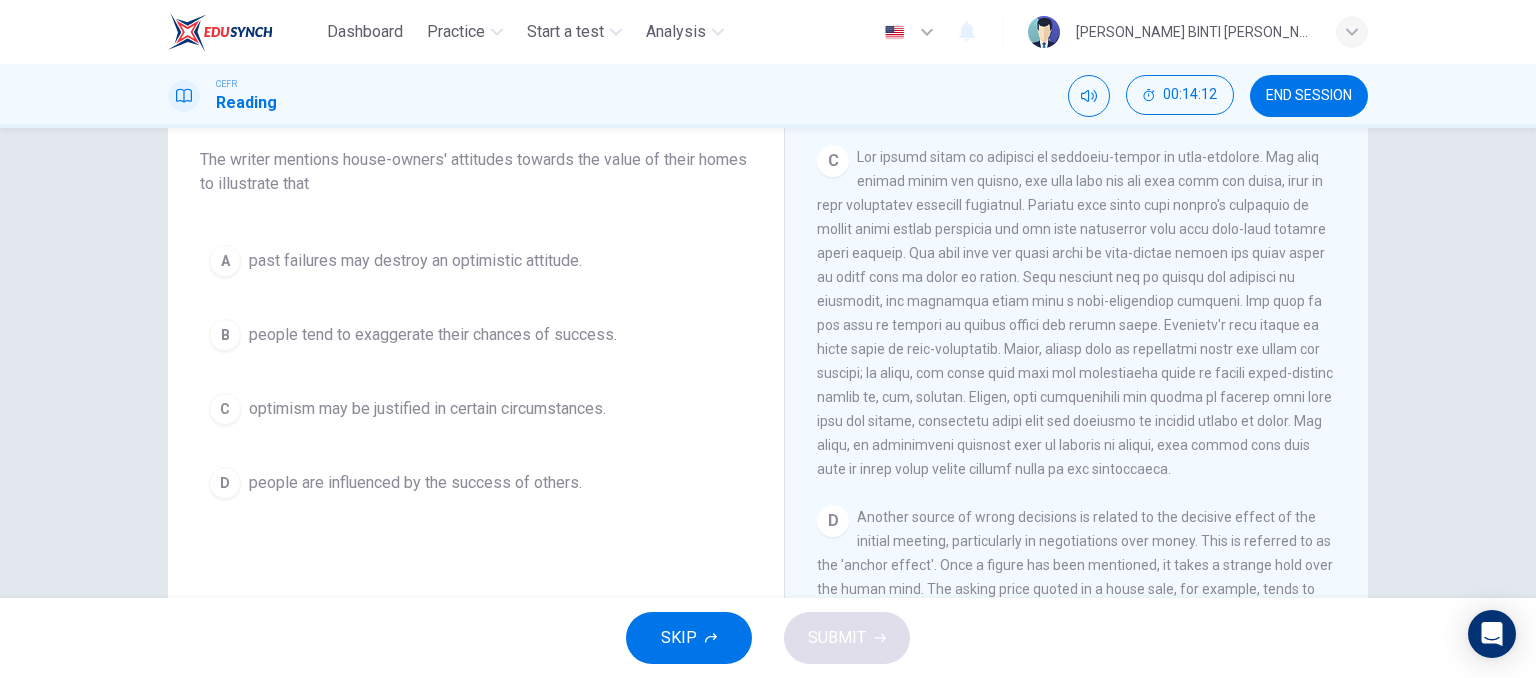 click on "optimism may be justified in certain circumstances." at bounding box center (427, 409) 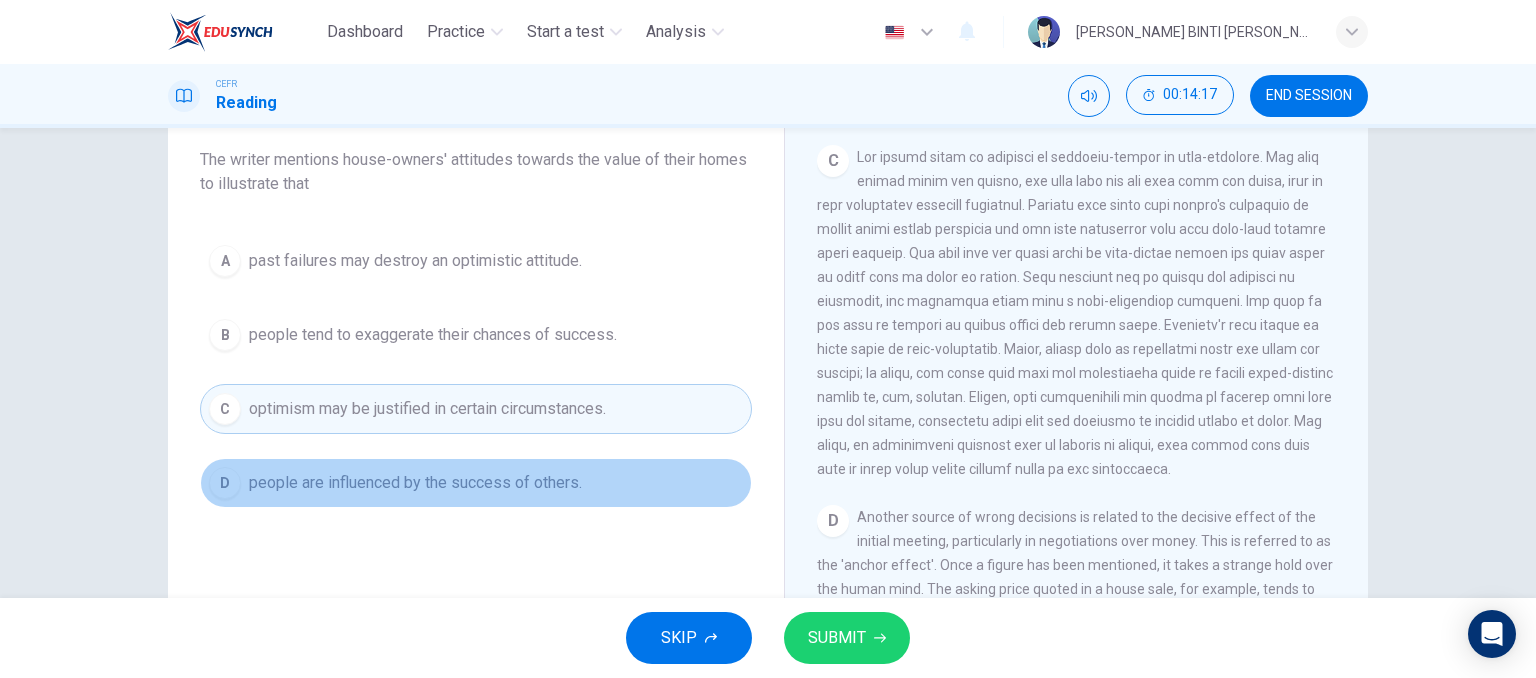 click on "people are influenced by the success of others." at bounding box center (415, 483) 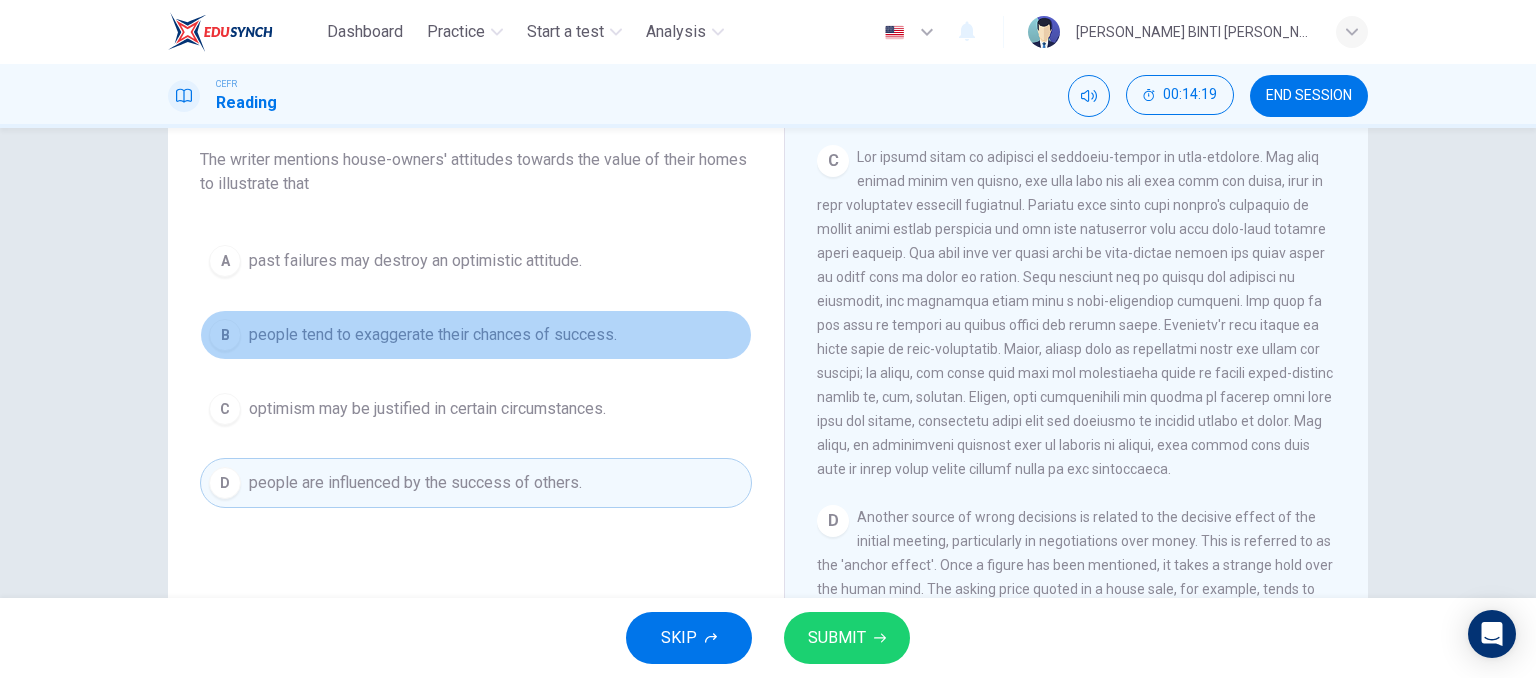 click on "people tend to exaggerate their chances of success." at bounding box center [433, 335] 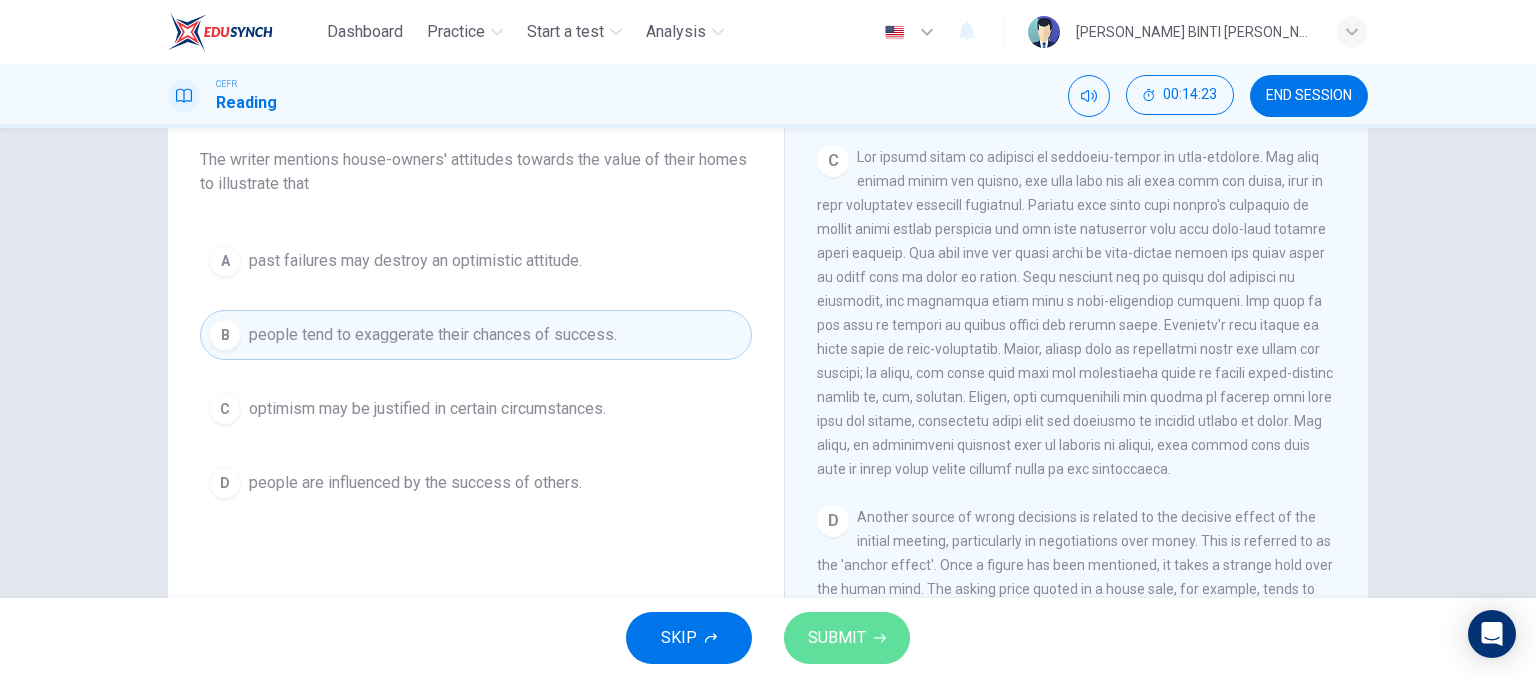 click on "SUBMIT" at bounding box center [837, 638] 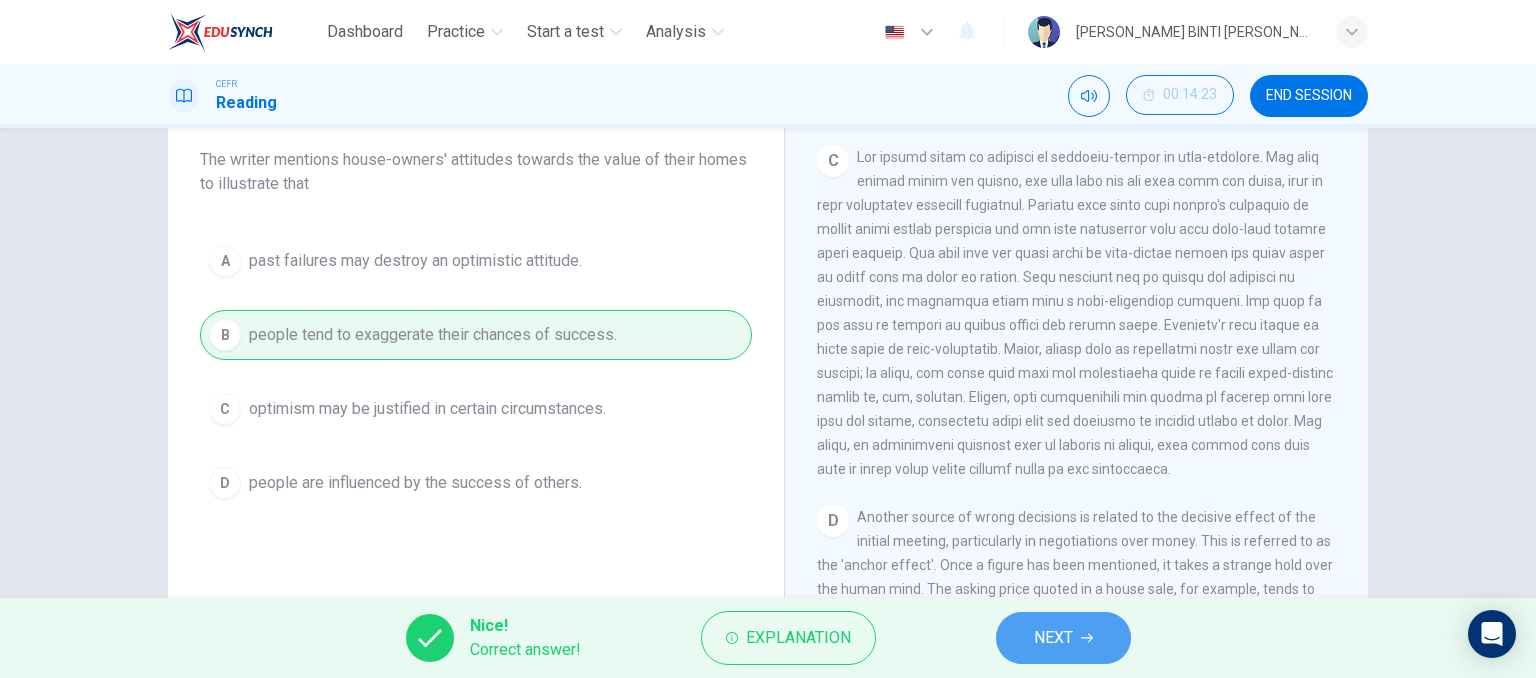 click on "NEXT" at bounding box center [1063, 638] 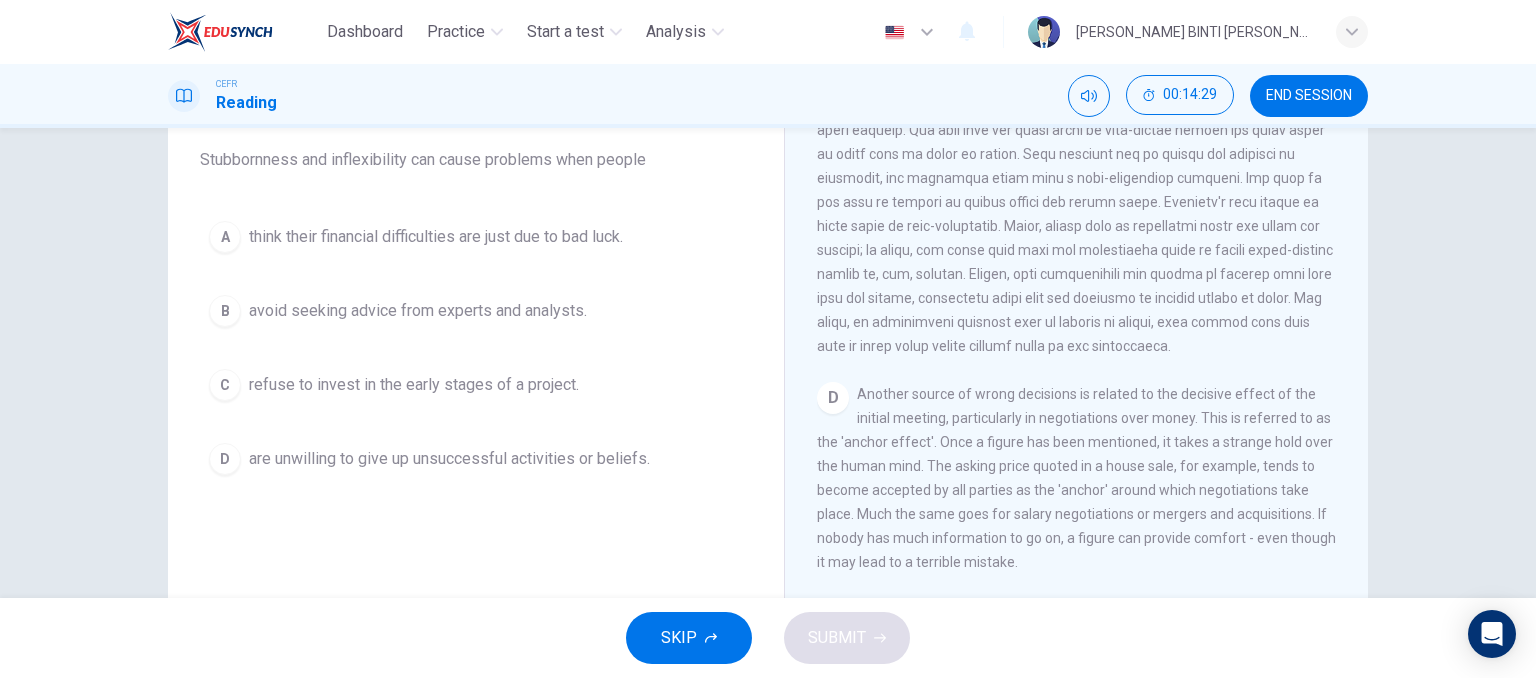scroll, scrollTop: 948, scrollLeft: 0, axis: vertical 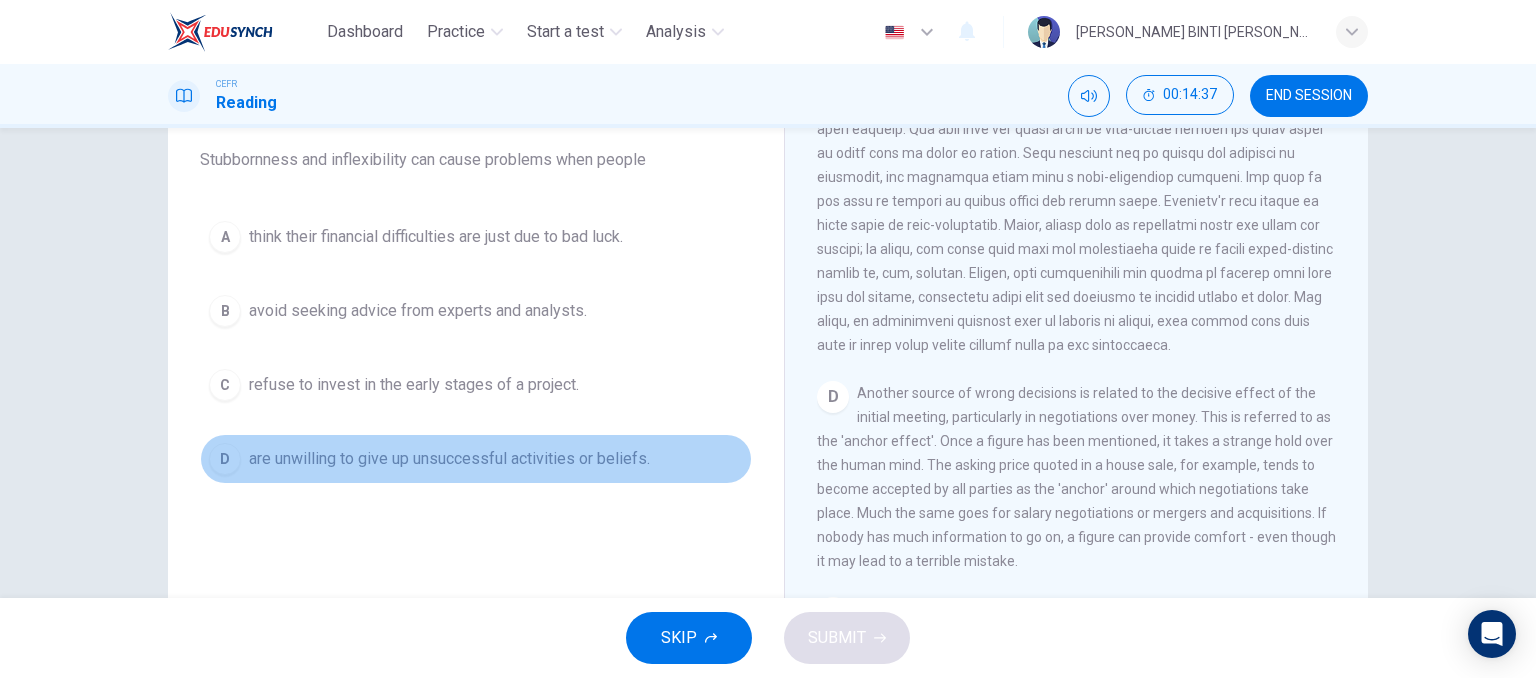 click on "D are unwilling to give up unsuccessful activities or beliefs." at bounding box center (476, 459) 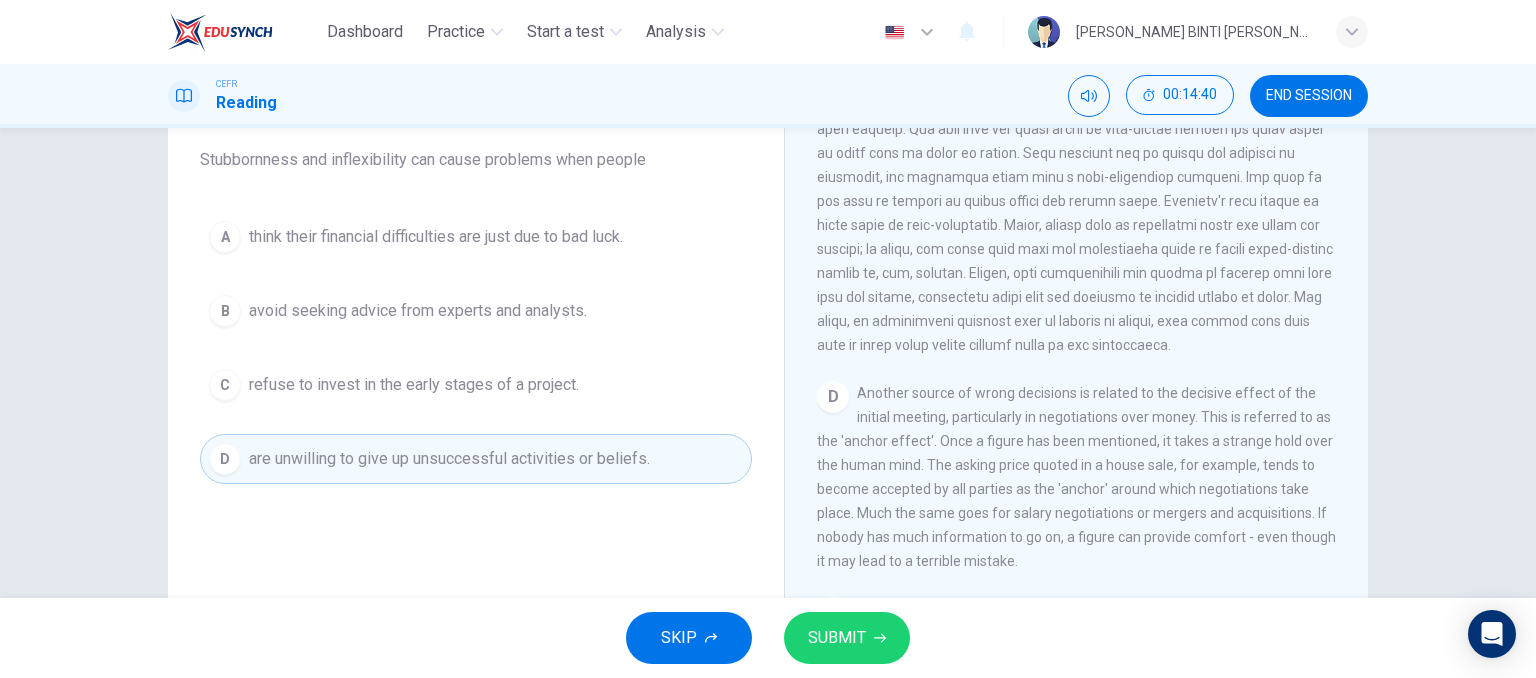 scroll, scrollTop: 1386, scrollLeft: 0, axis: vertical 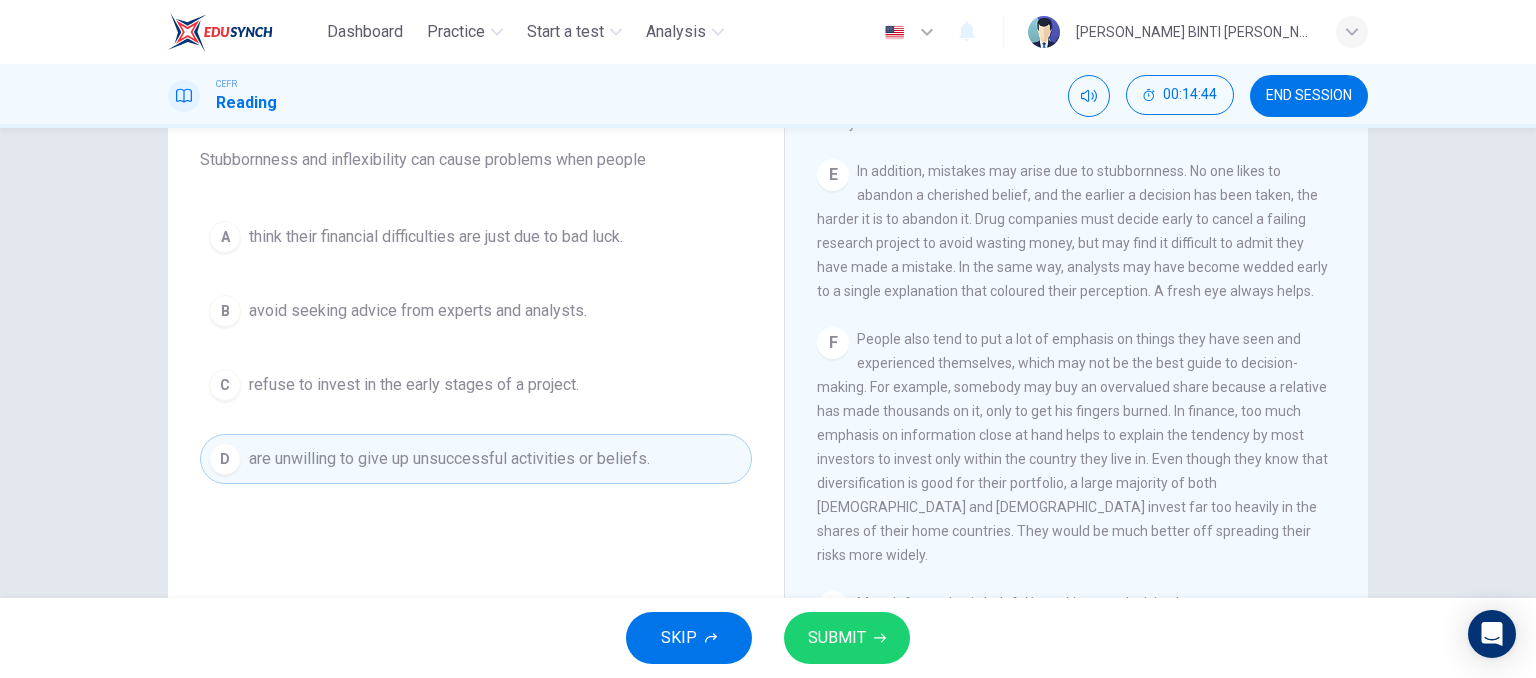 click on "In addition, mistakes may arise due to stubbornness. No one likes to abandon a cherished belief, and the earlier a decision has been taken, the harder it is to abandon it. Drug companies must decide early to cancel a failing research project to avoid wasting money, but may find it difficult to admit they have made a mistake. In the same way, analysts may have become wedded early to a single explanation that coloured their perception. A fresh eye always helps." at bounding box center (1072, 231) 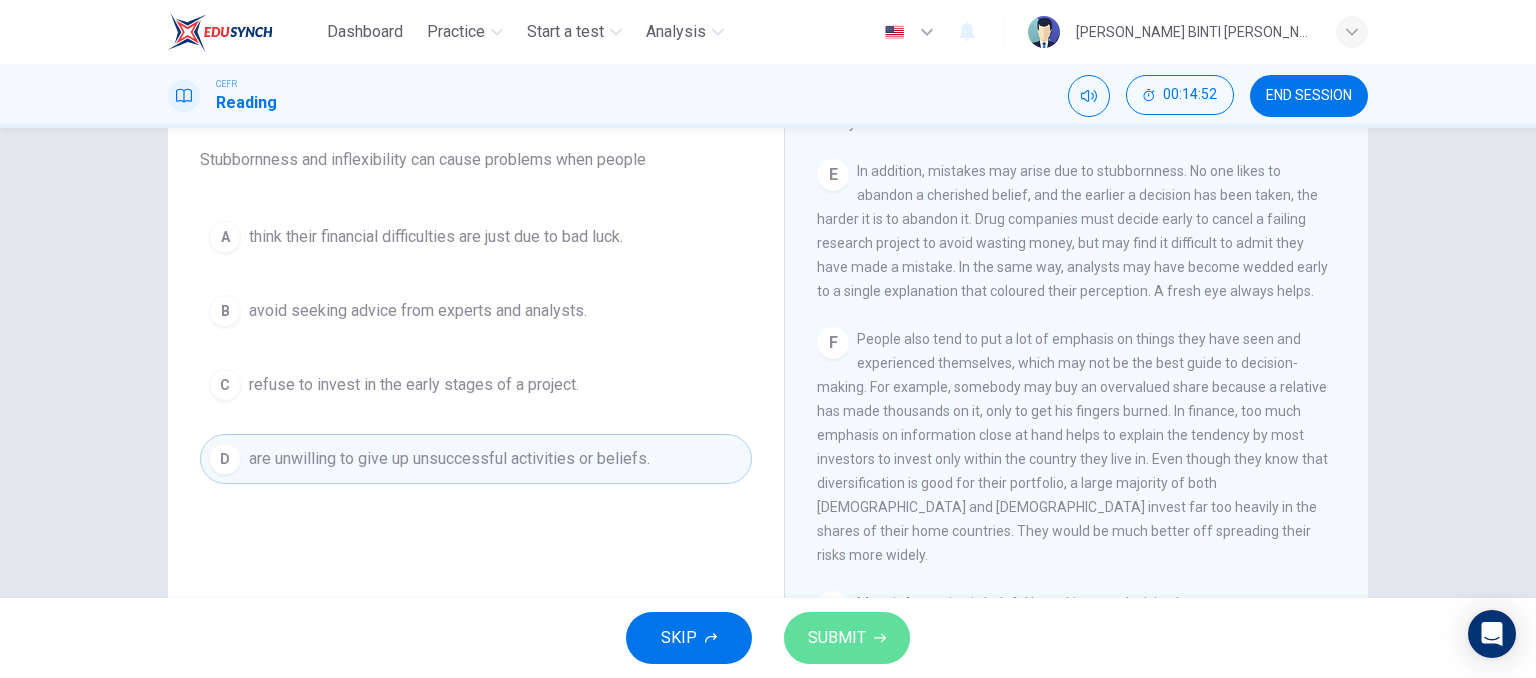 click on "SUBMIT" at bounding box center [847, 638] 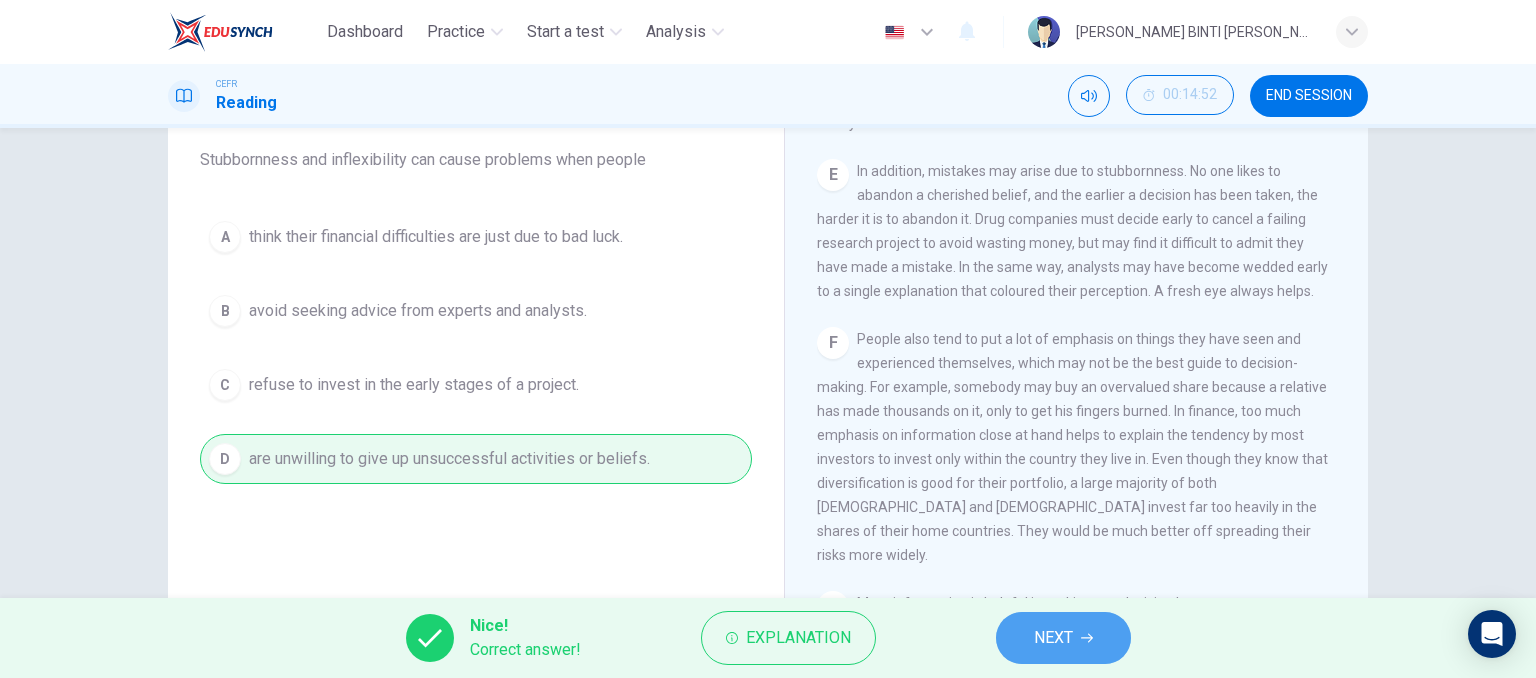 click on "NEXT" at bounding box center (1063, 638) 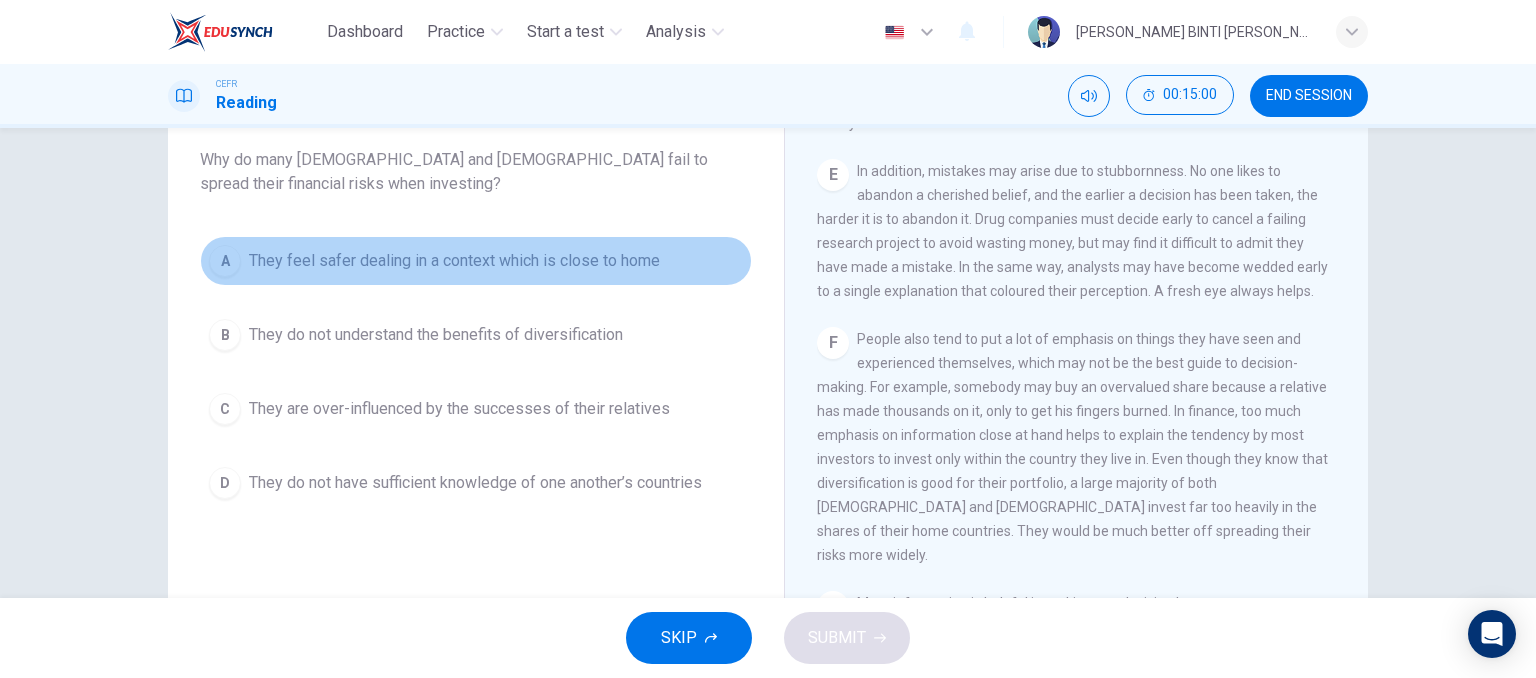 click on "They feel safer dealing in a context which is close to home" at bounding box center (454, 261) 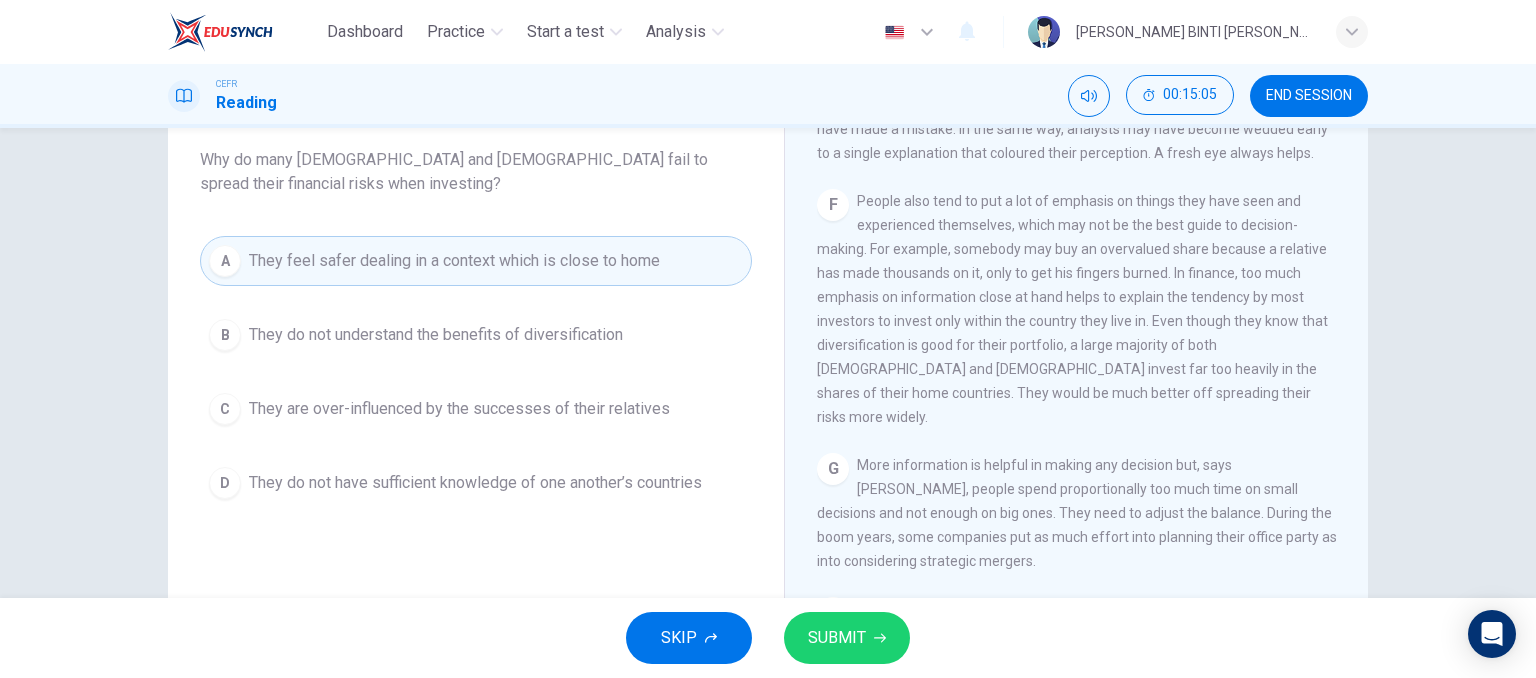 scroll, scrollTop: 1536, scrollLeft: 0, axis: vertical 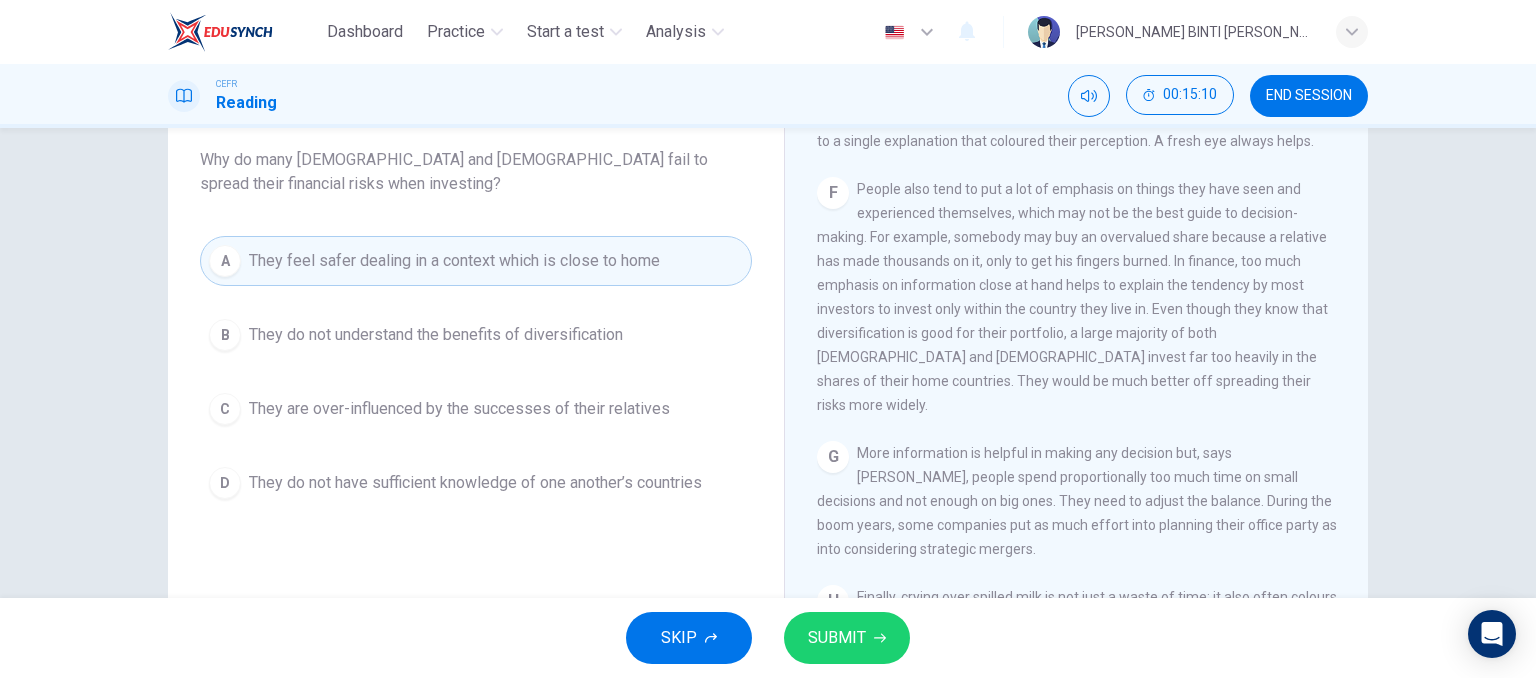click on "People also tend to put a lot of emphasis on things they have seen and experienced themselves, which may not be the best guide to decision-making. For example, somebody may buy an overvalued share because a relative has made thousands on it, only to get his fingers burned. In finance, too much emphasis on information close at hand helps to explain the tendency by most investors to invest only within the country they live in. Even though they know that diversification is good for their portfolio, a large majority of both Americans and Europeans invest far too heavily in the shares of their home countries. They would be much better off spreading their risks more widely." at bounding box center [1072, 297] 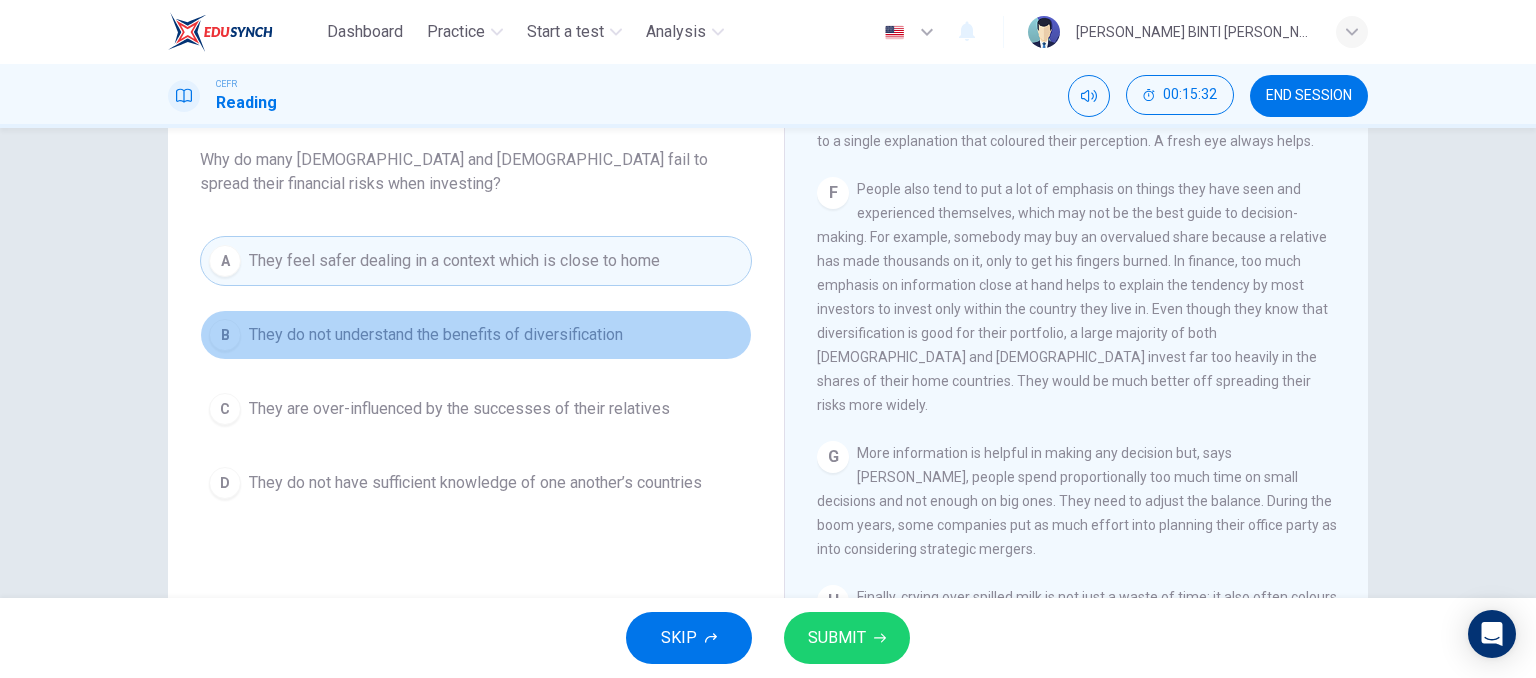 click on "They do not understand the benefits of diversification" at bounding box center [436, 335] 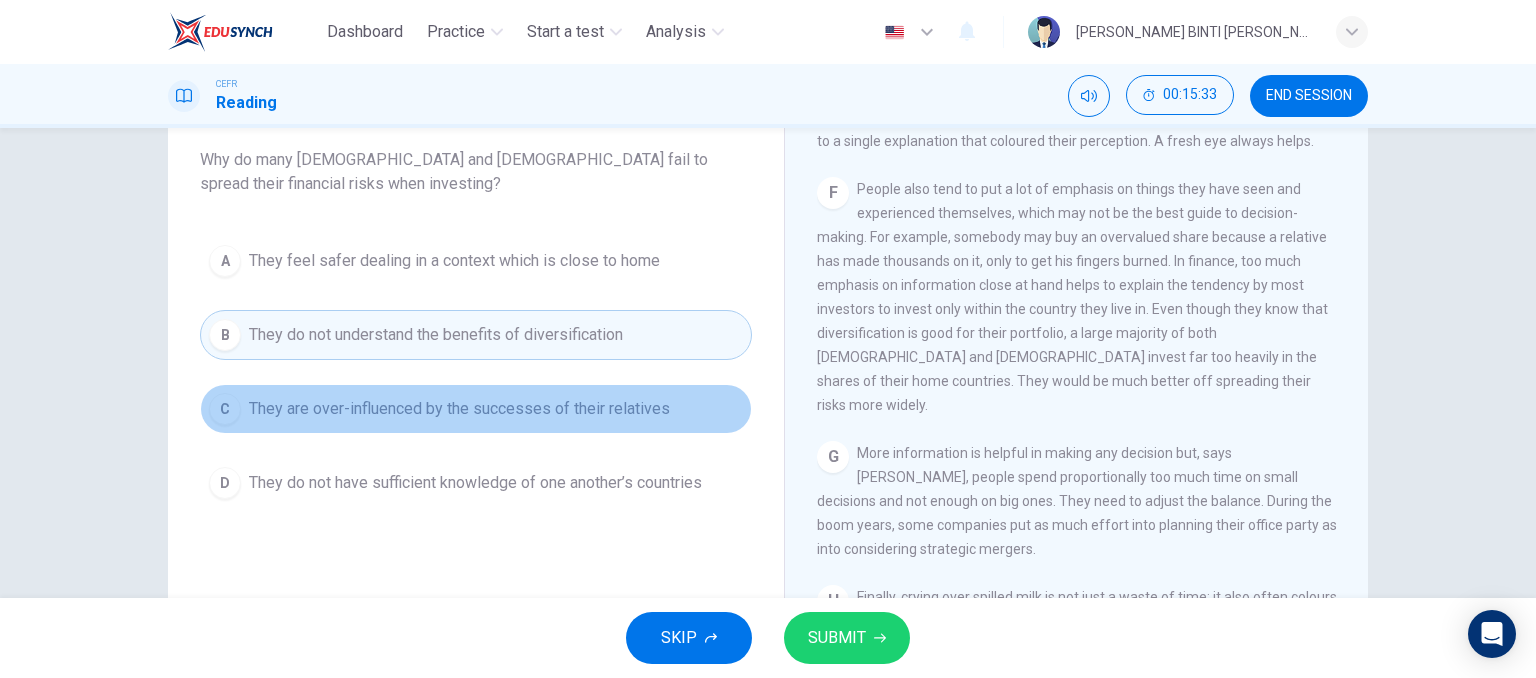 click on "C They are over-influenced by the successes of their relatives" at bounding box center (476, 409) 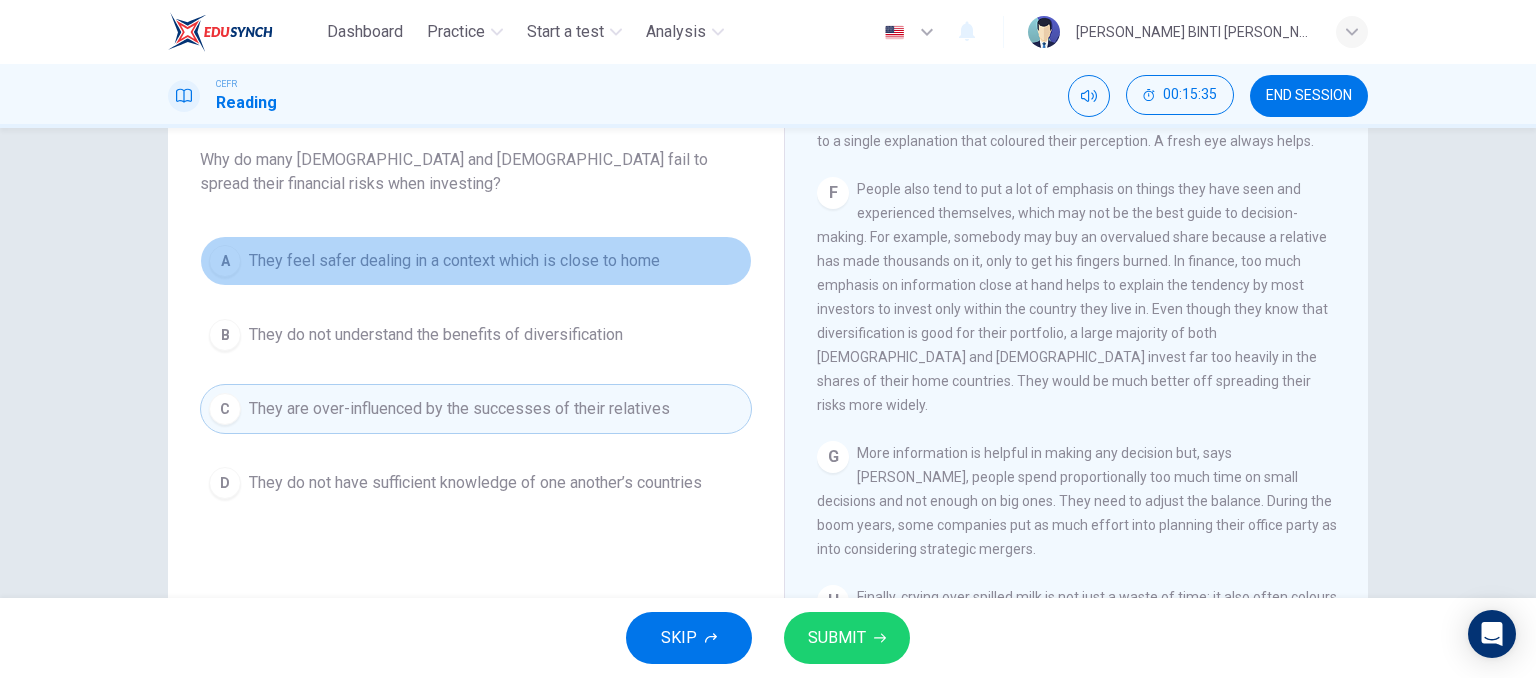 click on "They feel safer dealing in a context which is close to home" at bounding box center (454, 261) 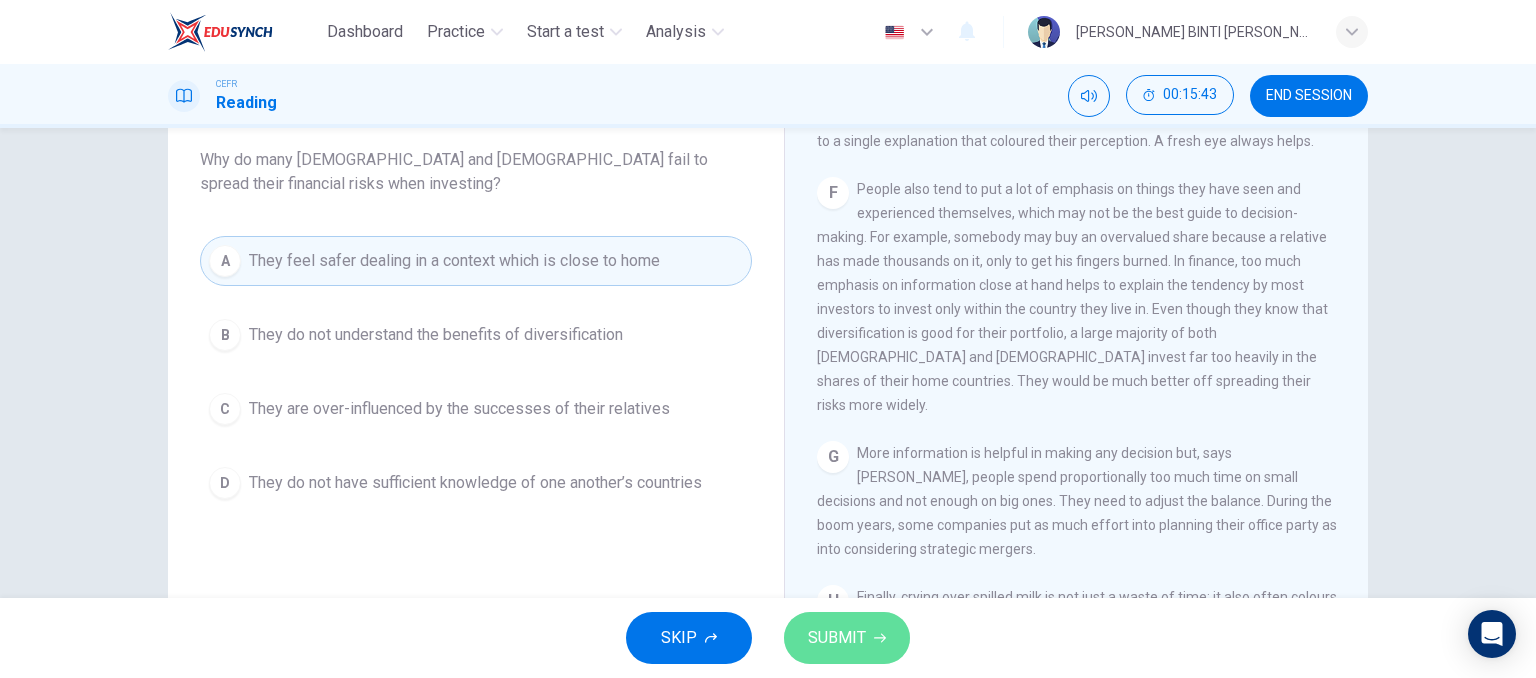 click on "SUBMIT" at bounding box center [837, 638] 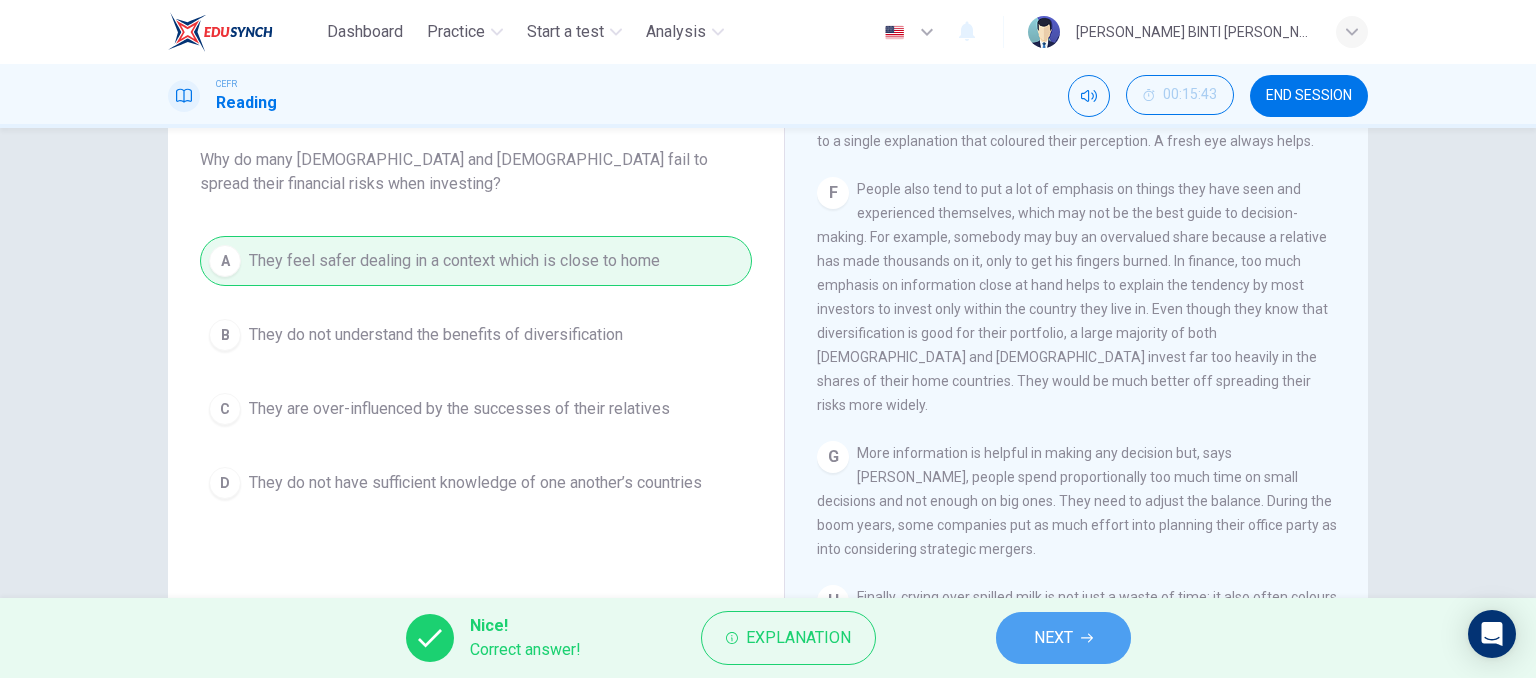 click on "NEXT" at bounding box center [1063, 638] 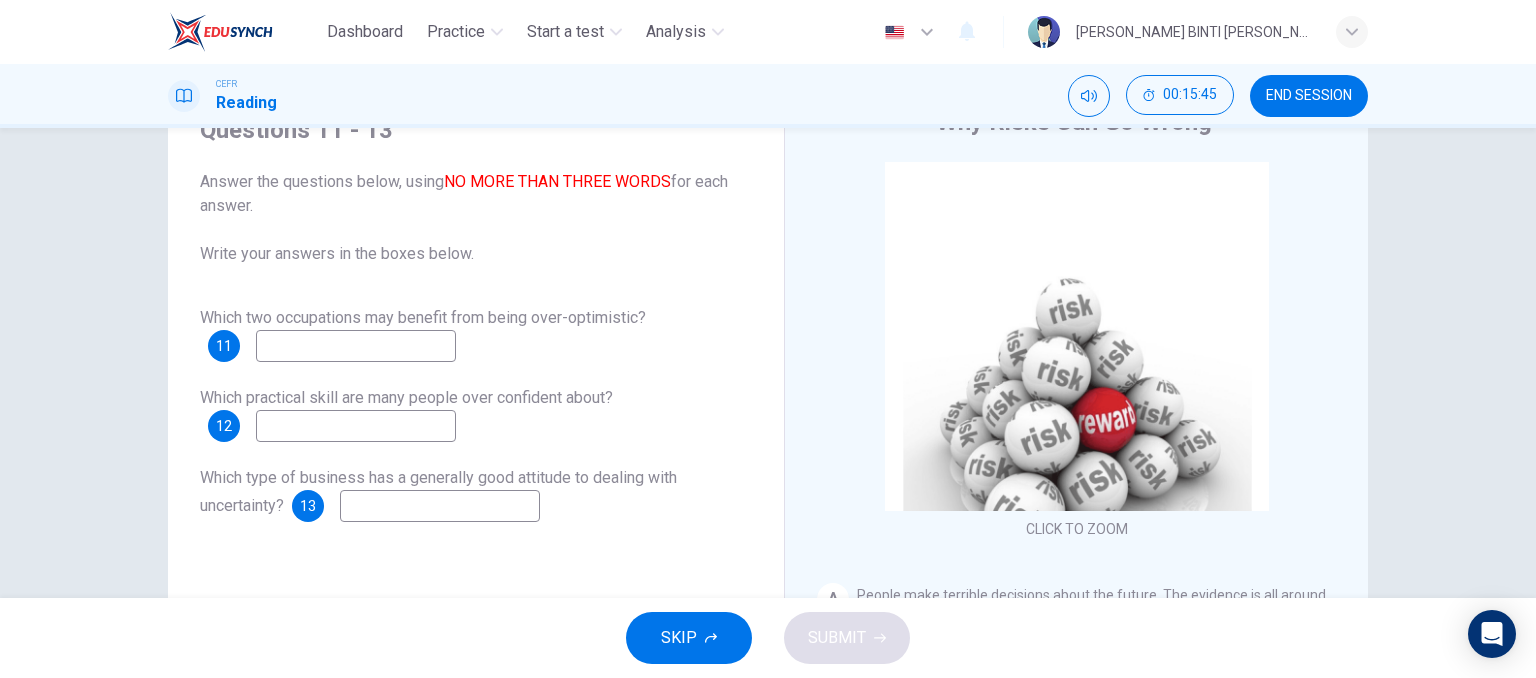 scroll, scrollTop: 98, scrollLeft: 0, axis: vertical 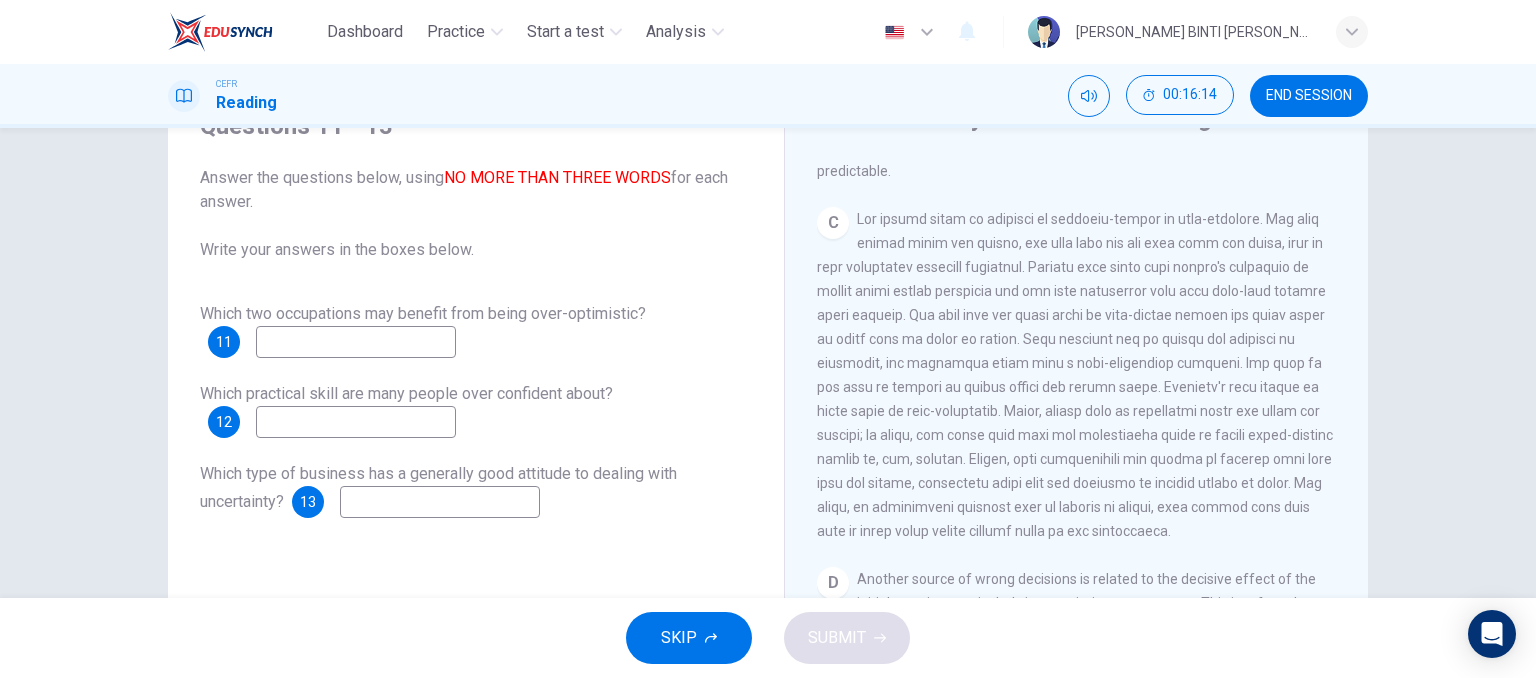 click at bounding box center (356, 342) 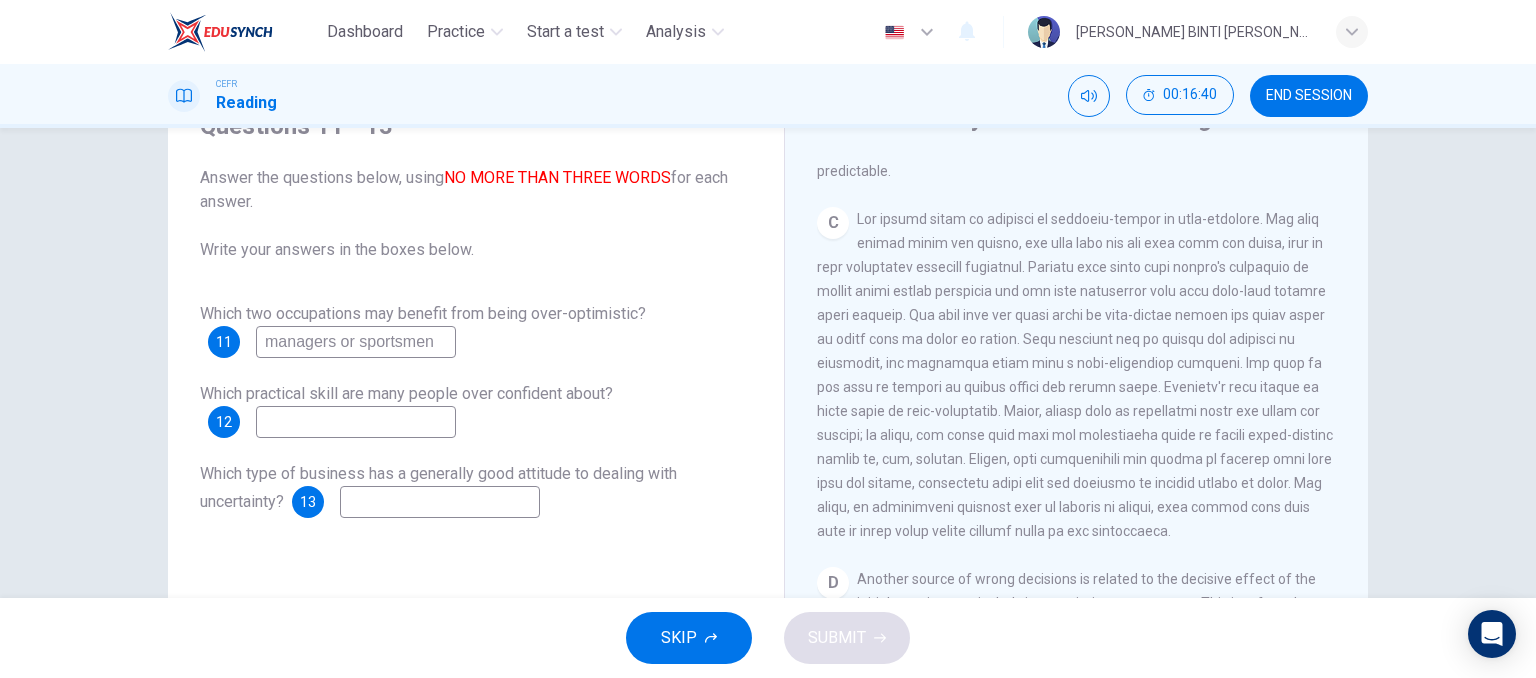 type on "managers or sportsmen" 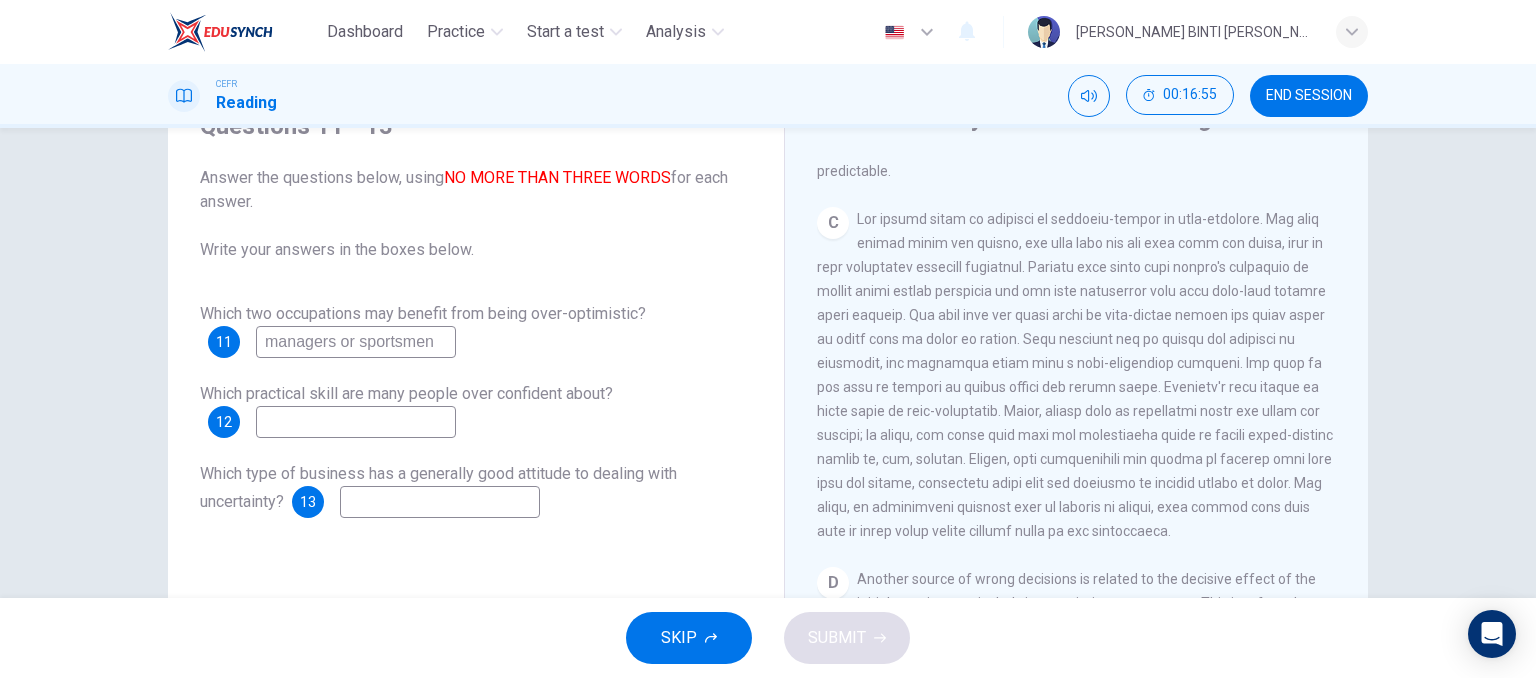 click at bounding box center [356, 422] 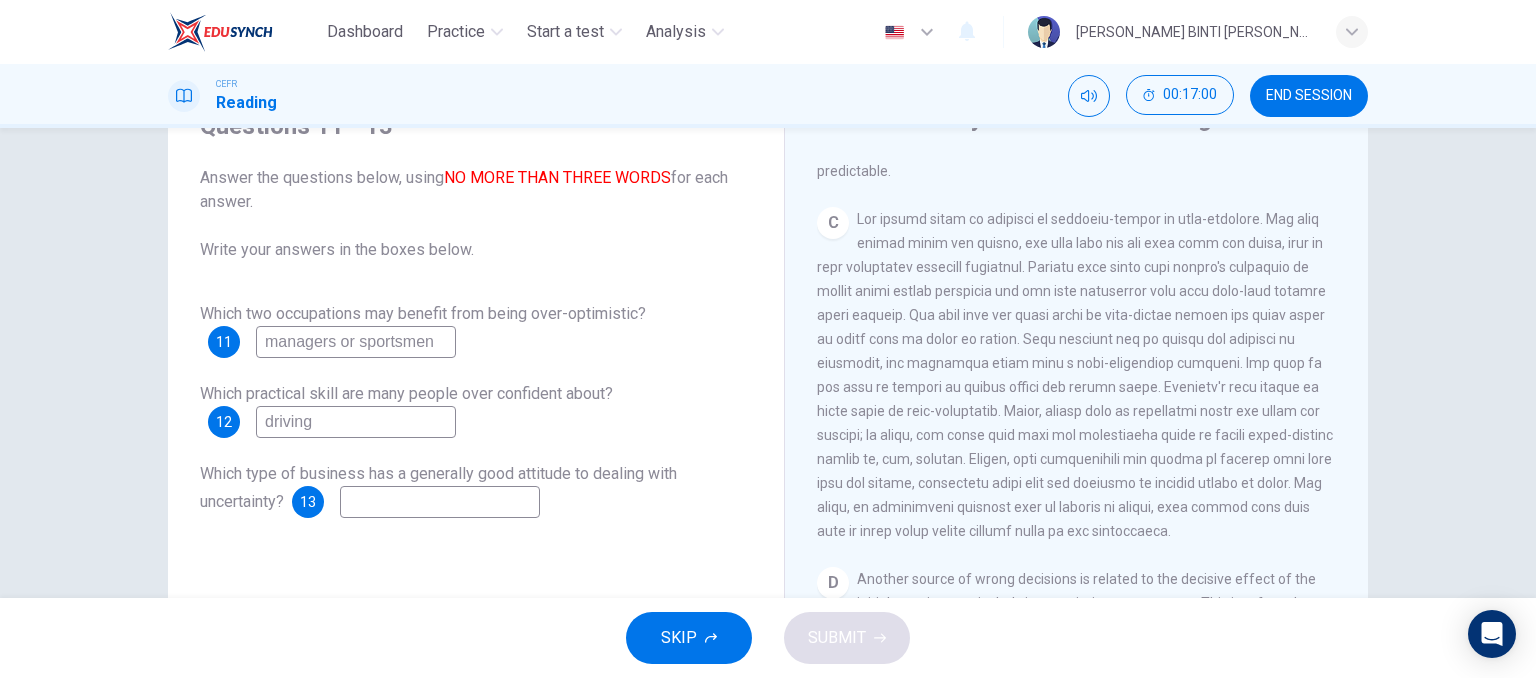 type on "driving" 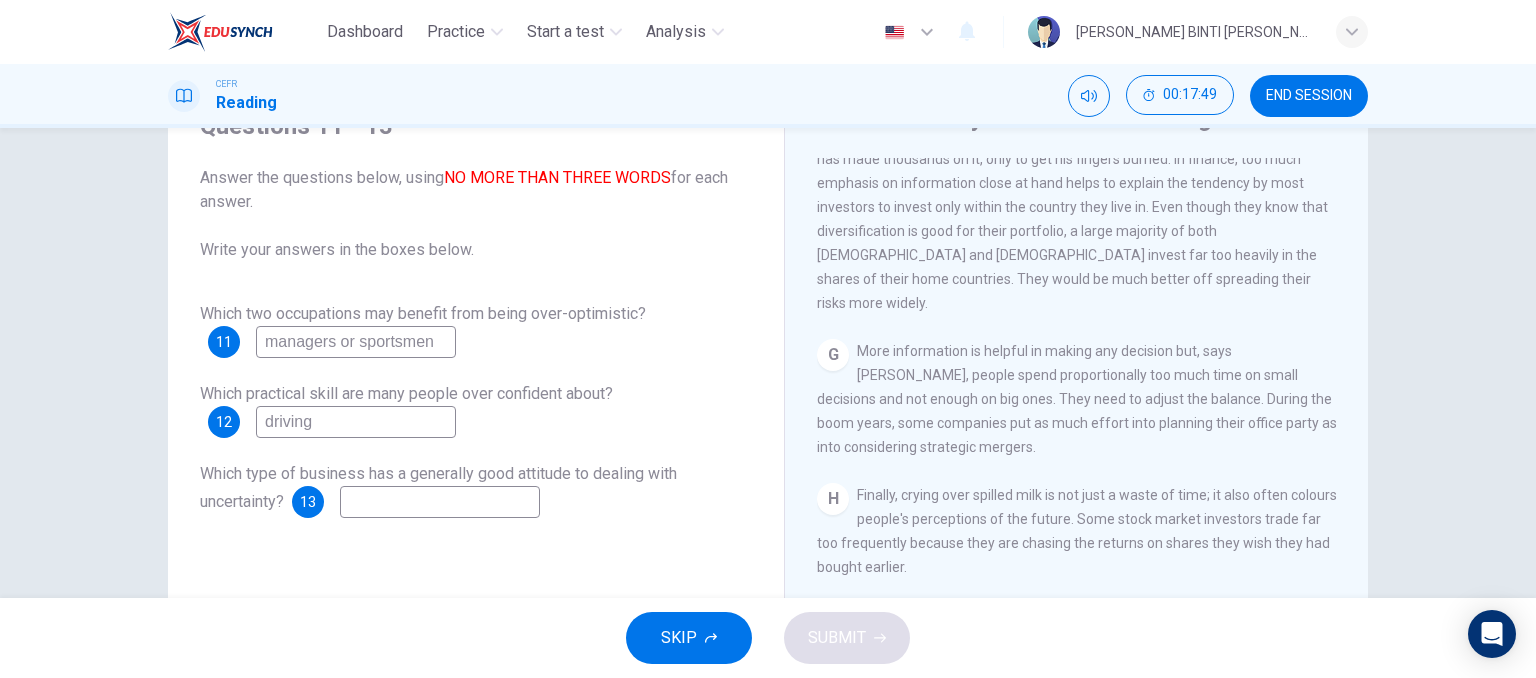 scroll, scrollTop: 1815, scrollLeft: 0, axis: vertical 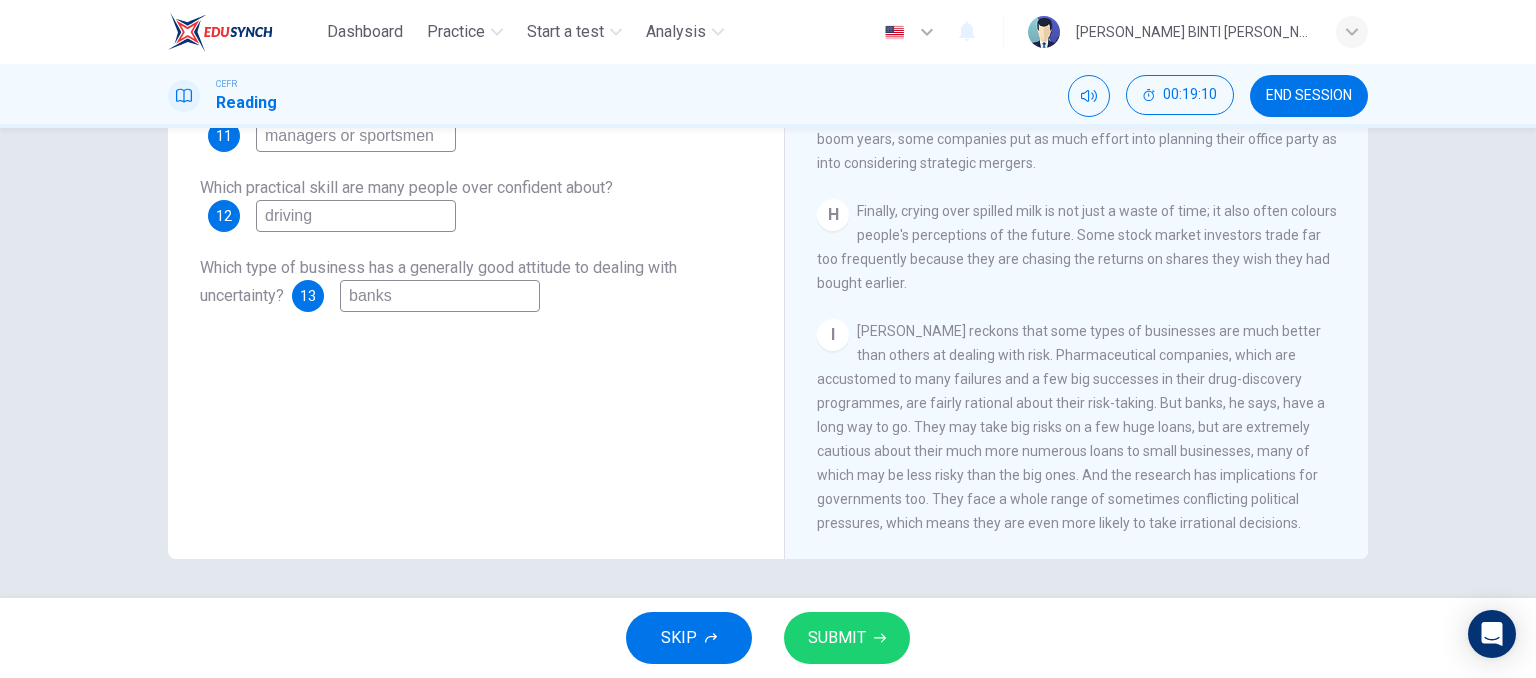 type on "banks" 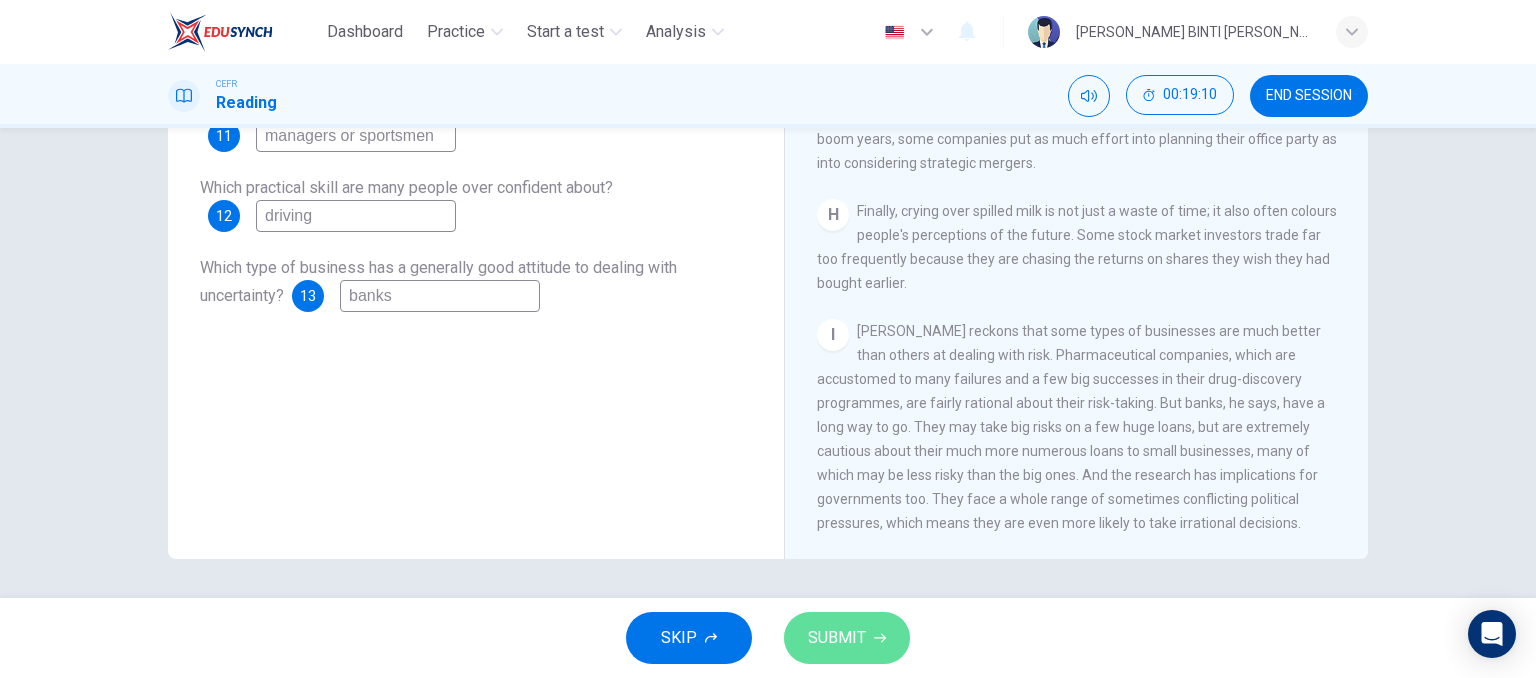 click on "SUBMIT" at bounding box center (847, 638) 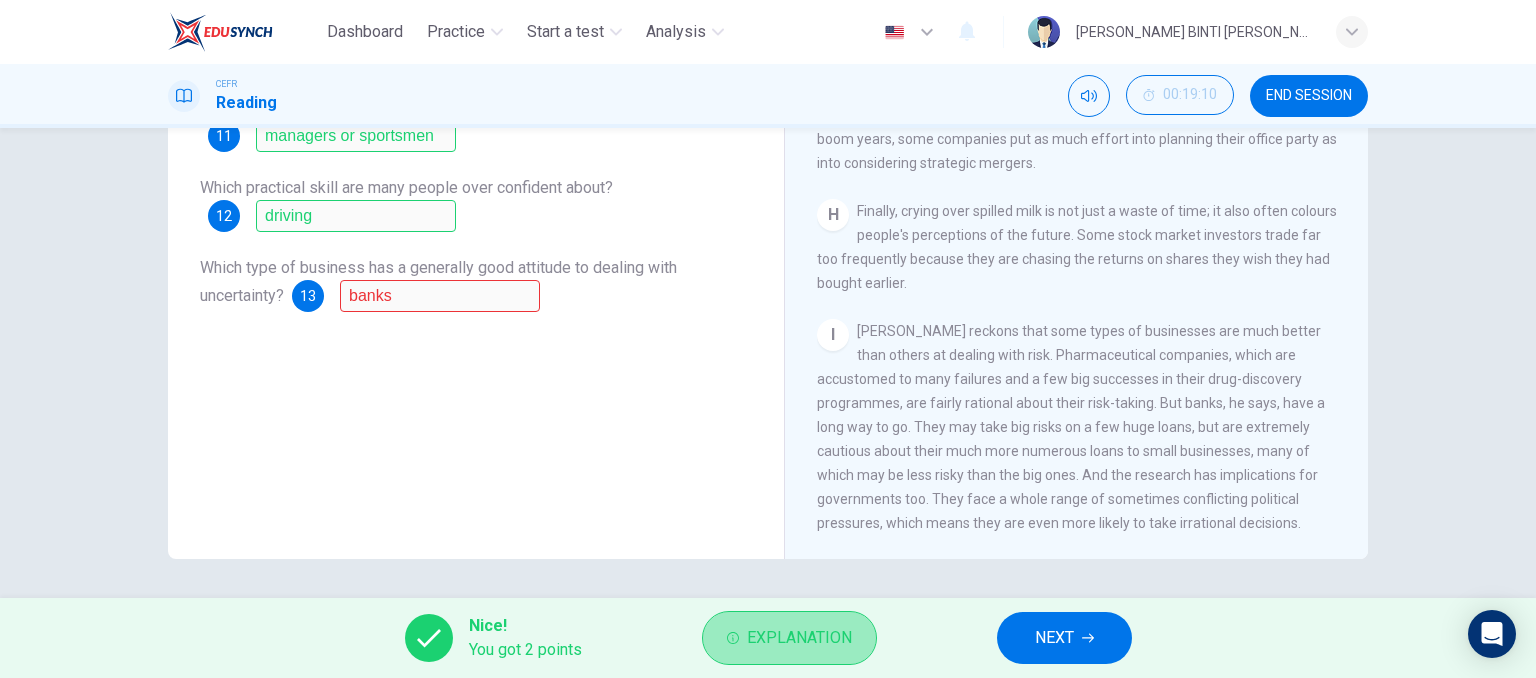 click on "Explanation" at bounding box center (789, 638) 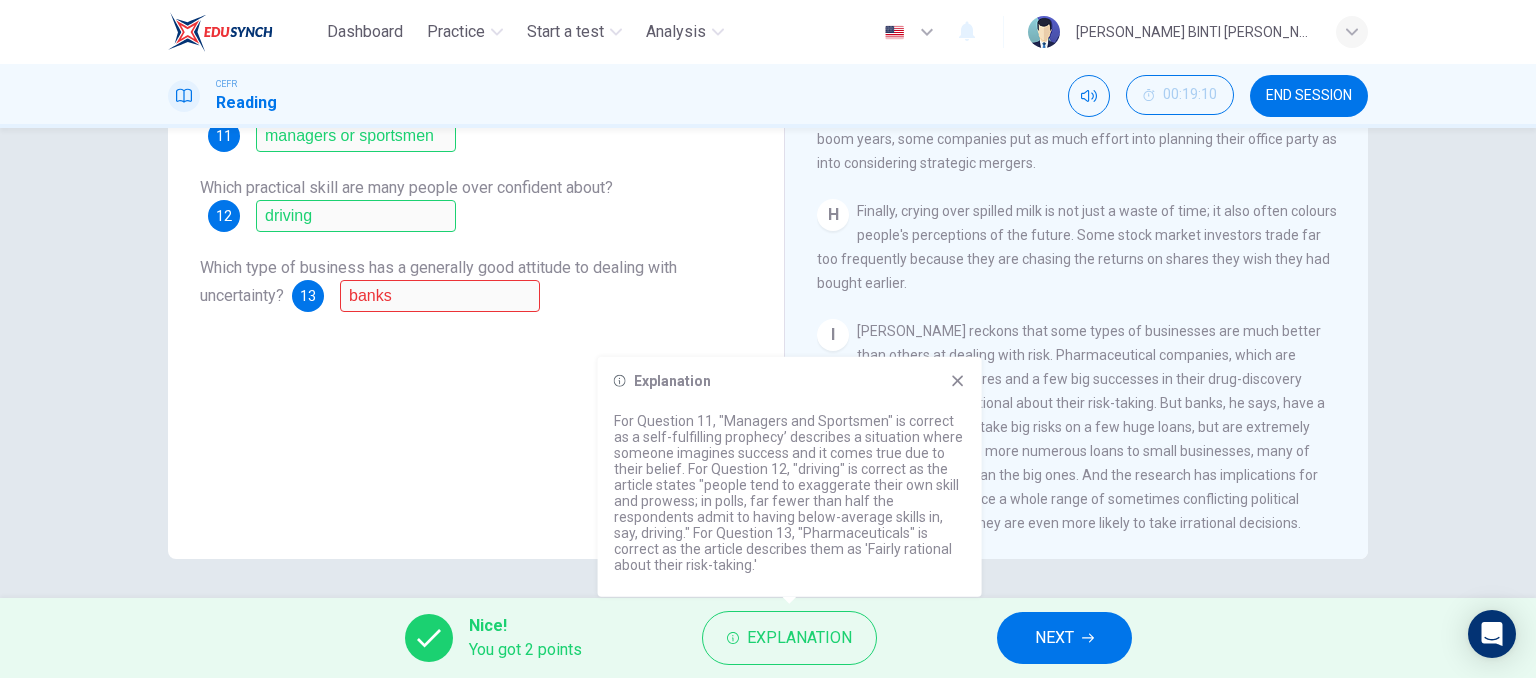 click on "Kahneman reckons that some types of businesses are much better than others at dealing with risk. Pharmaceutical companies, which are accustomed to many failures and a few big successes in their drug-discovery programmes, are fairly rational about their risk-taking. But banks, he says, have a long way to go. They may take big risks on a few huge loans, but are extremely cautious about their much more numerous loans to small businesses, many of which may be less risky than the big ones. And the research has implications for governments too. They face a whole range of sometimes conflicting political pressures, which means they are even more likely to take irrational decisions." at bounding box center (1071, 427) 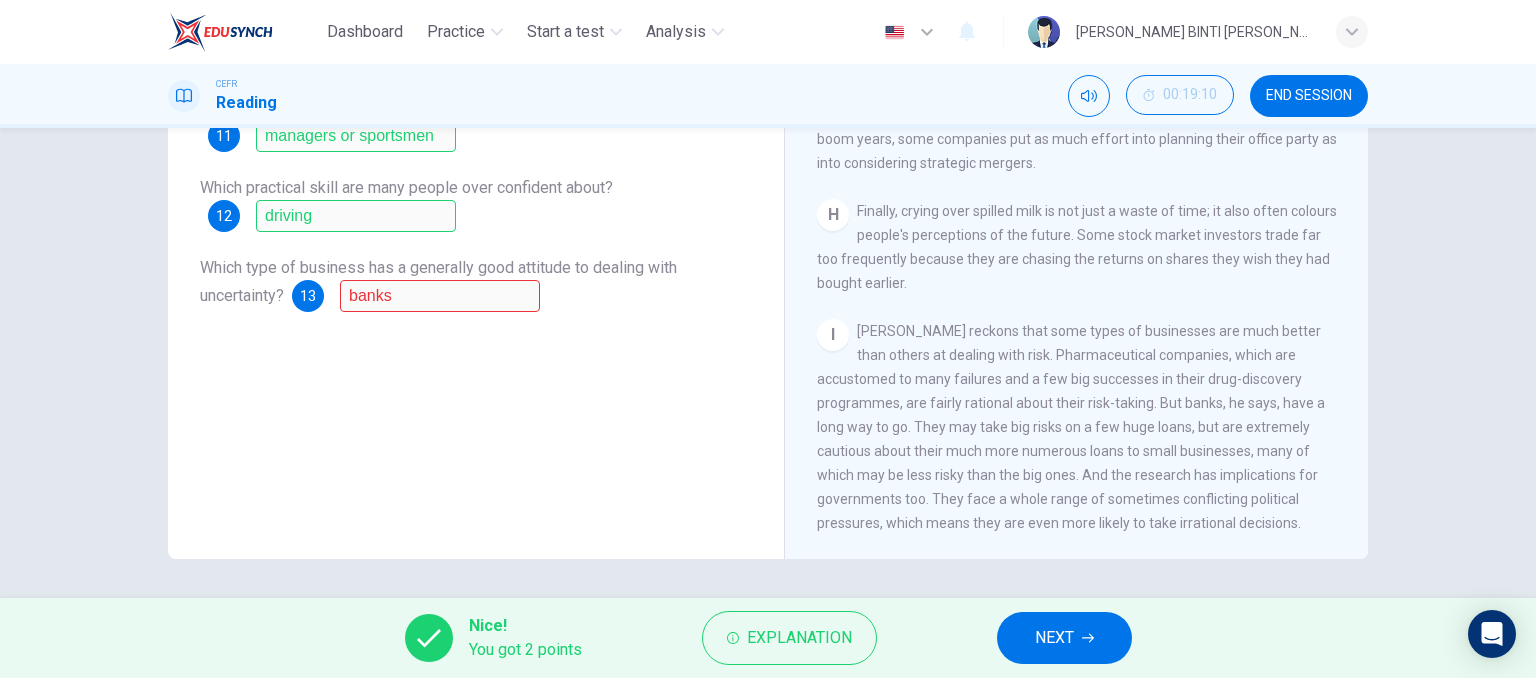 click on "I Kahneman reckons that some types of businesses are much better than others at dealing with risk. Pharmaceutical companies, which are accustomed to many failures and a few big successes in their drug-discovery programmes, are fairly rational about their risk-taking. But banks, he says, have a long way to go. They may take big risks on a few huge loans, but are extremely cautious about their much more numerous loans to small businesses, many of which may be less risky than the big ones. And the research has implications for governments too. They face a whole range of sometimes conflicting political pressures, which means they are even more likely to take irrational decisions." at bounding box center [1077, 427] 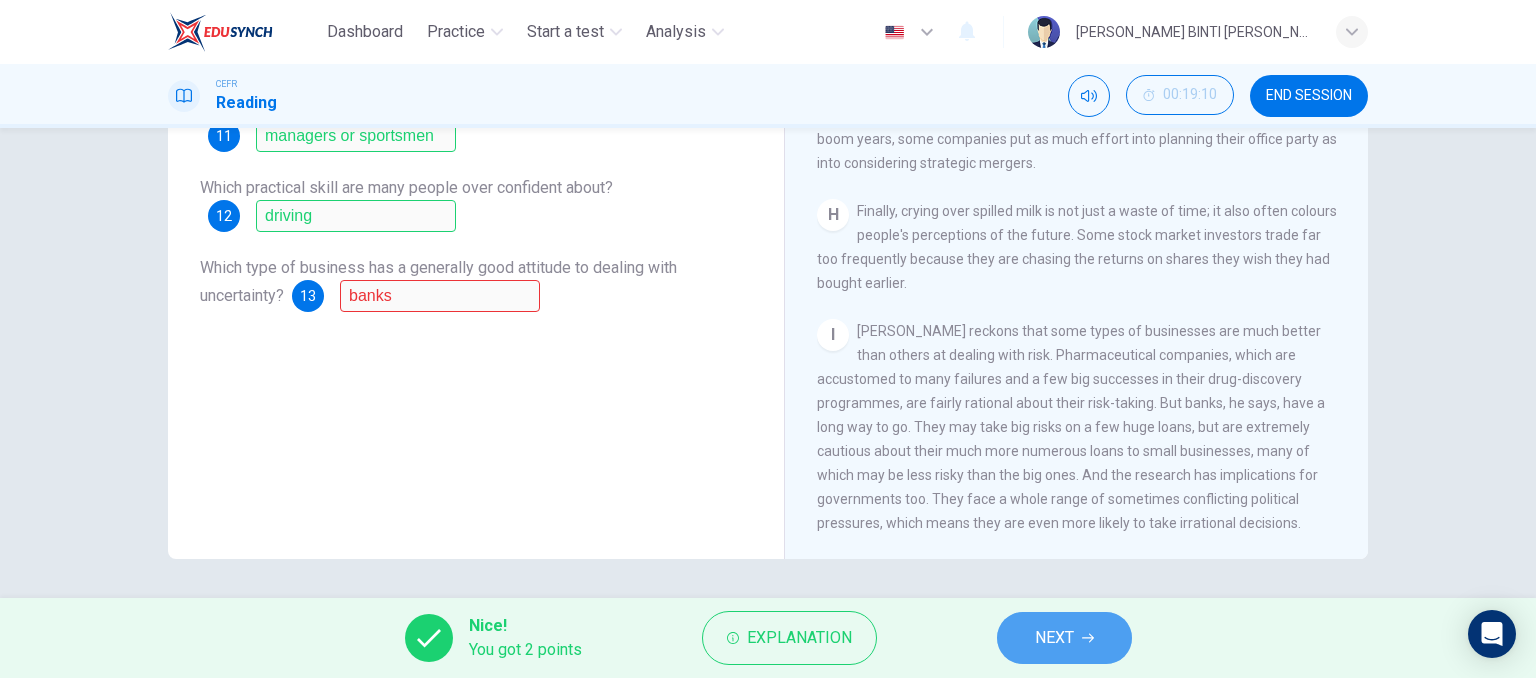 click on "NEXT" at bounding box center [1064, 638] 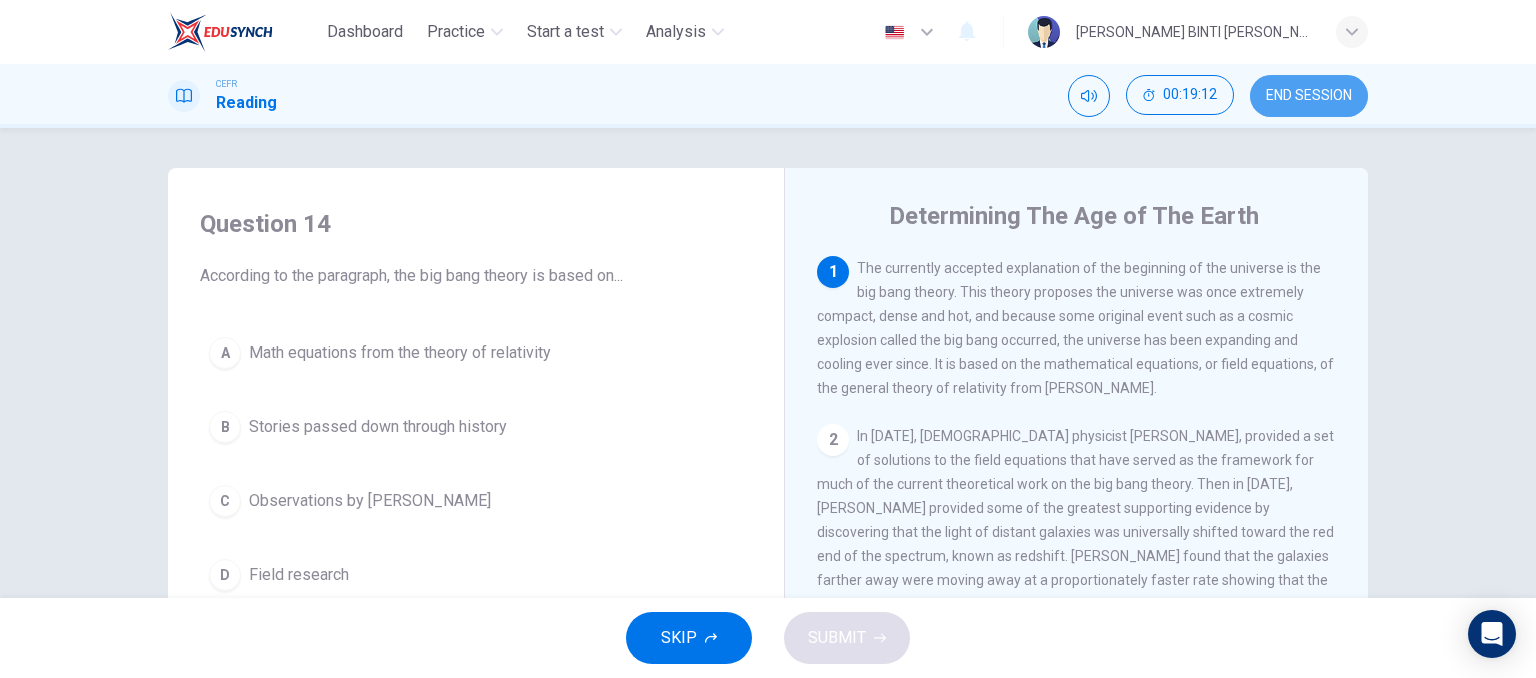click on "END SESSION" at bounding box center (1309, 96) 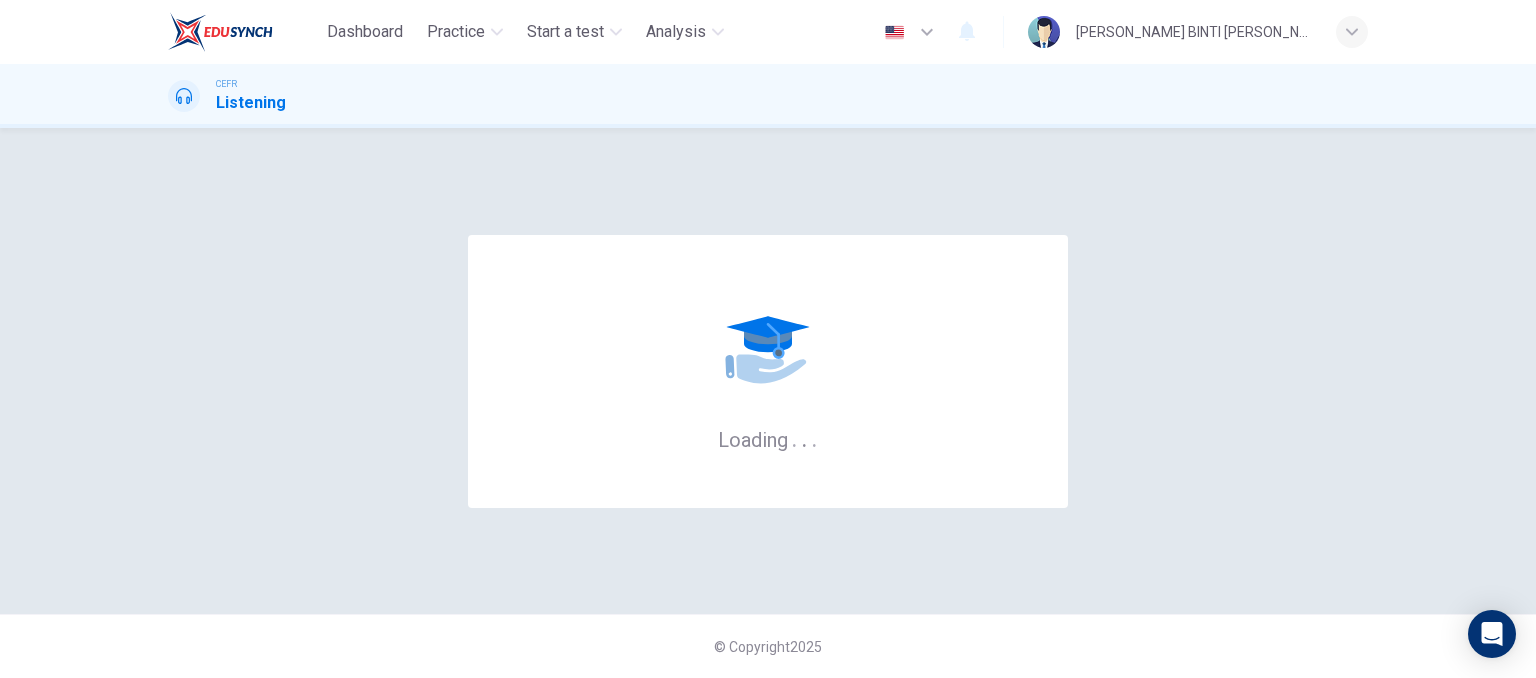 scroll, scrollTop: 0, scrollLeft: 0, axis: both 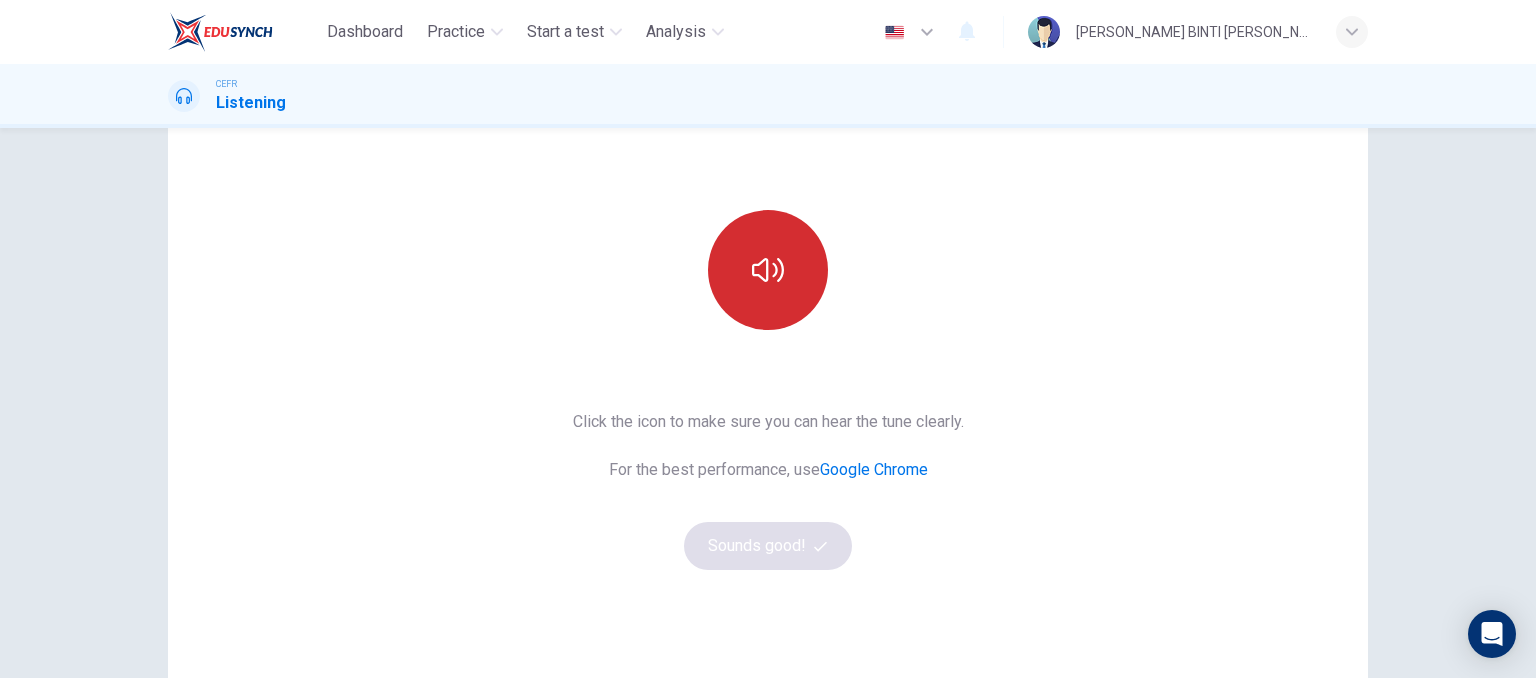 click at bounding box center [768, 270] 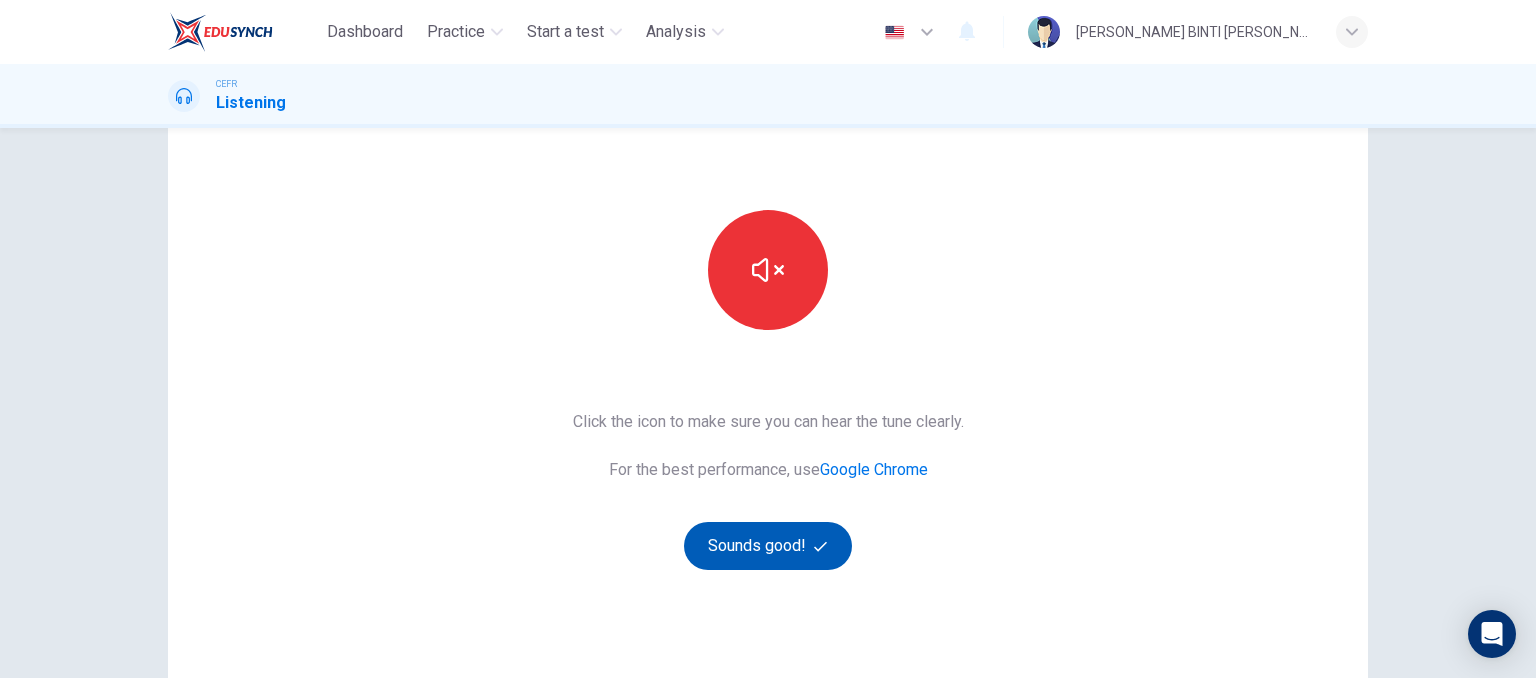 click on "Sounds good!" at bounding box center [768, 546] 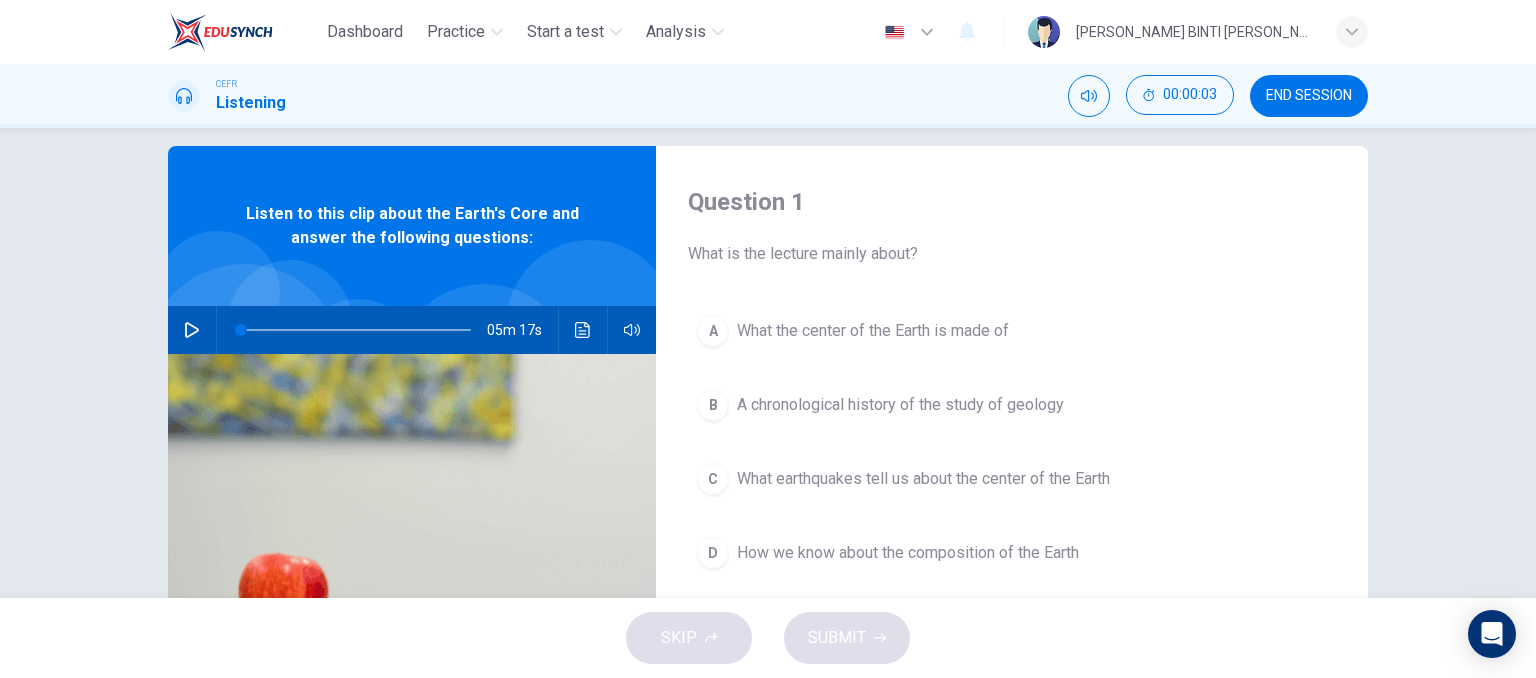 scroll, scrollTop: 23, scrollLeft: 0, axis: vertical 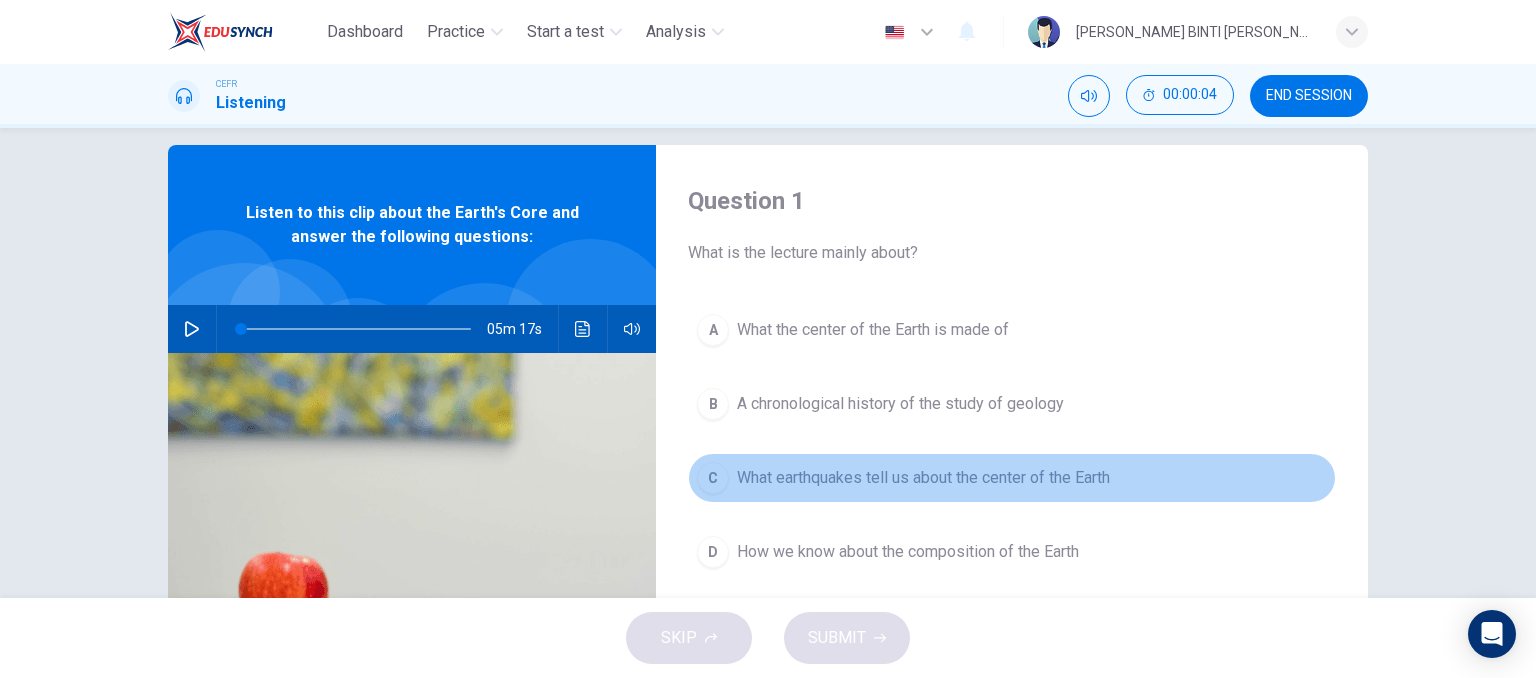 click on "What earthquakes tell us about the center of the Earth" at bounding box center (923, 478) 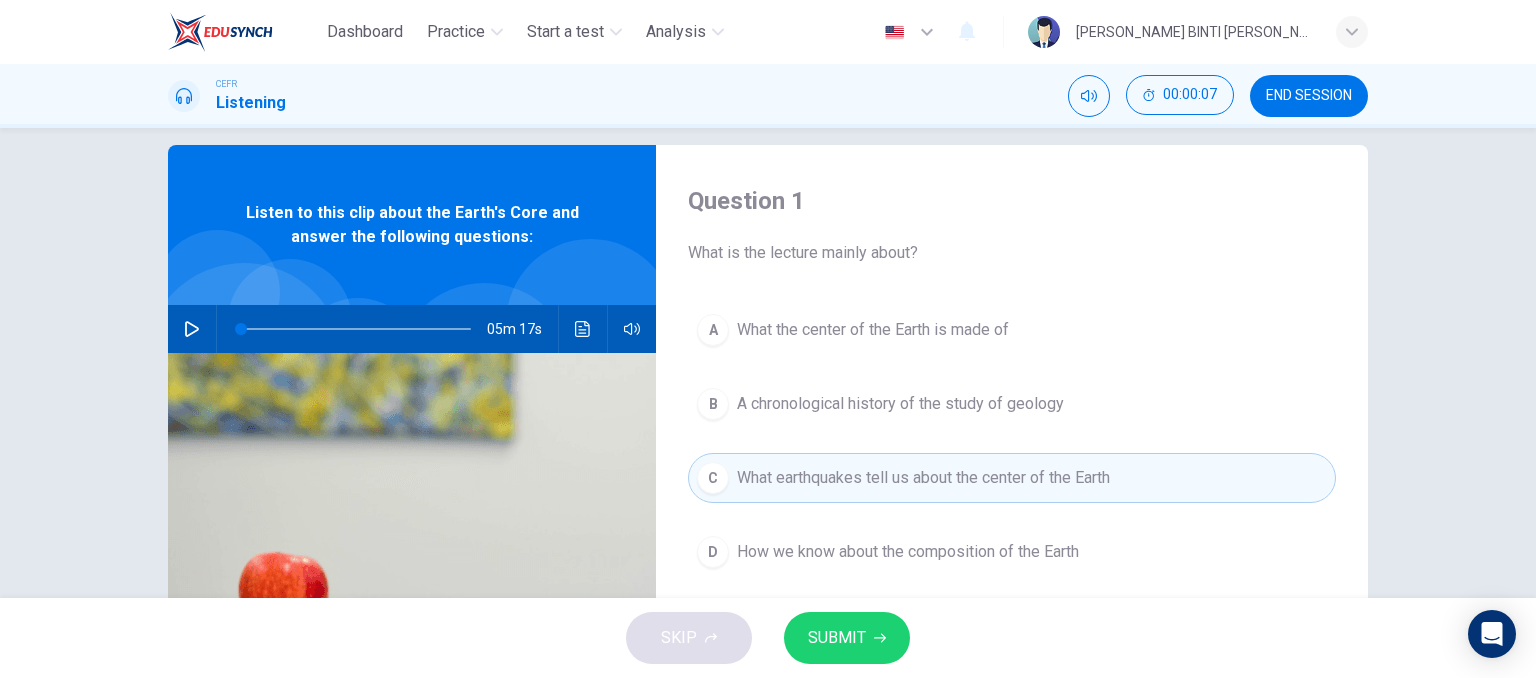 click at bounding box center [192, 329] 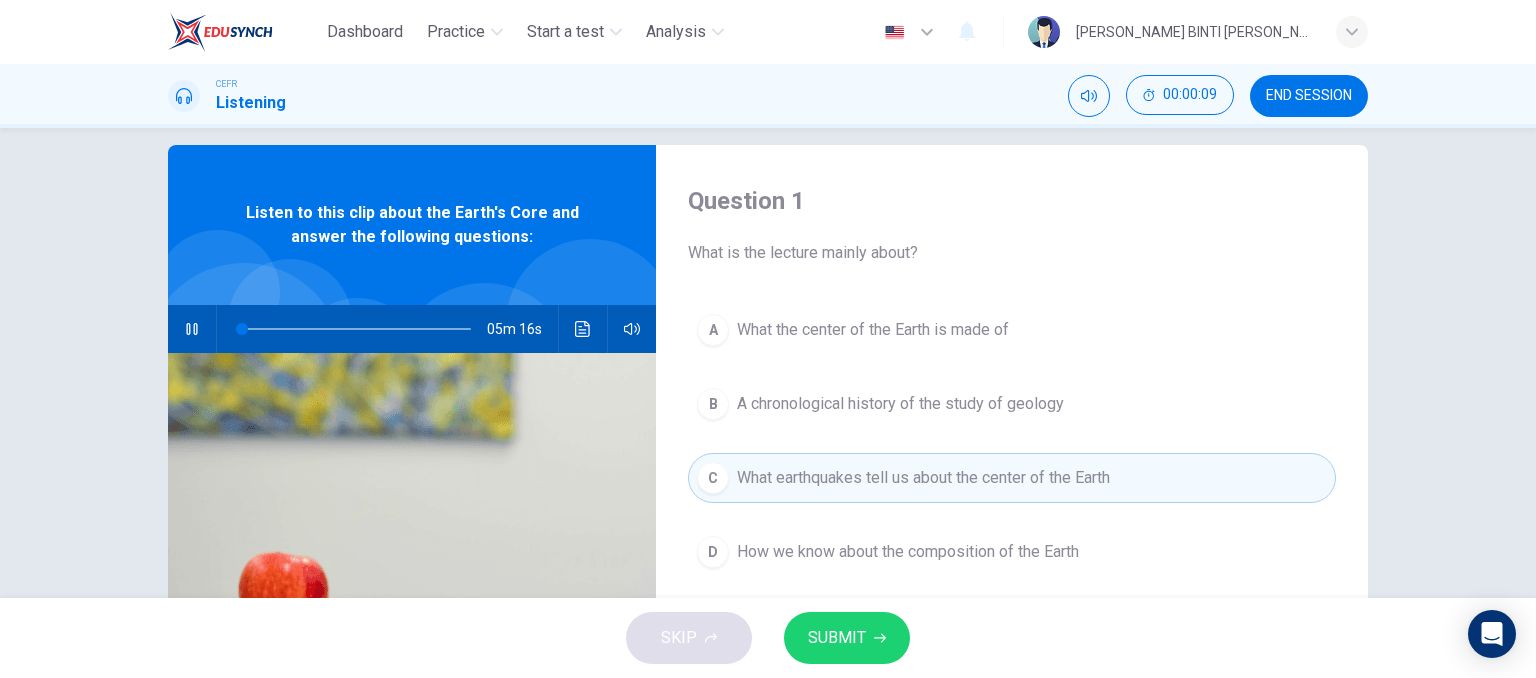type on "1" 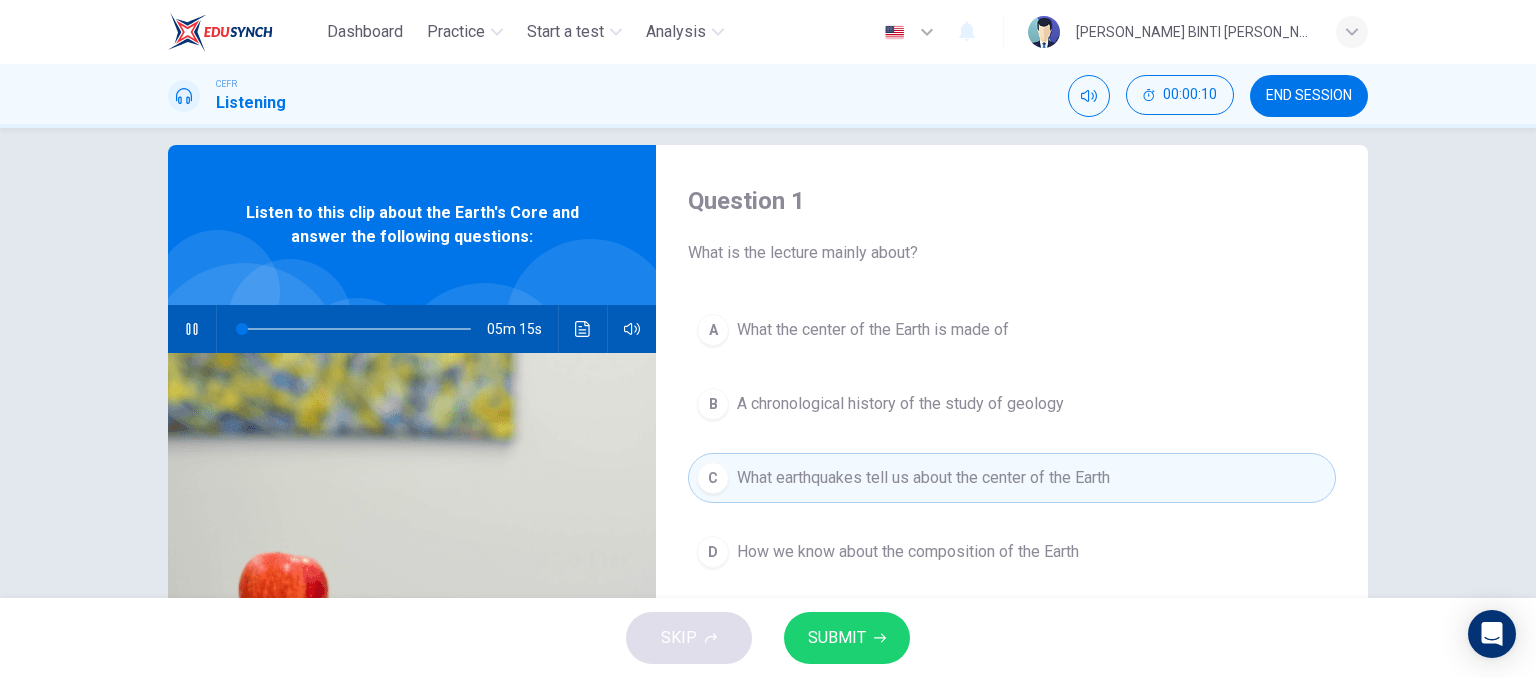 type 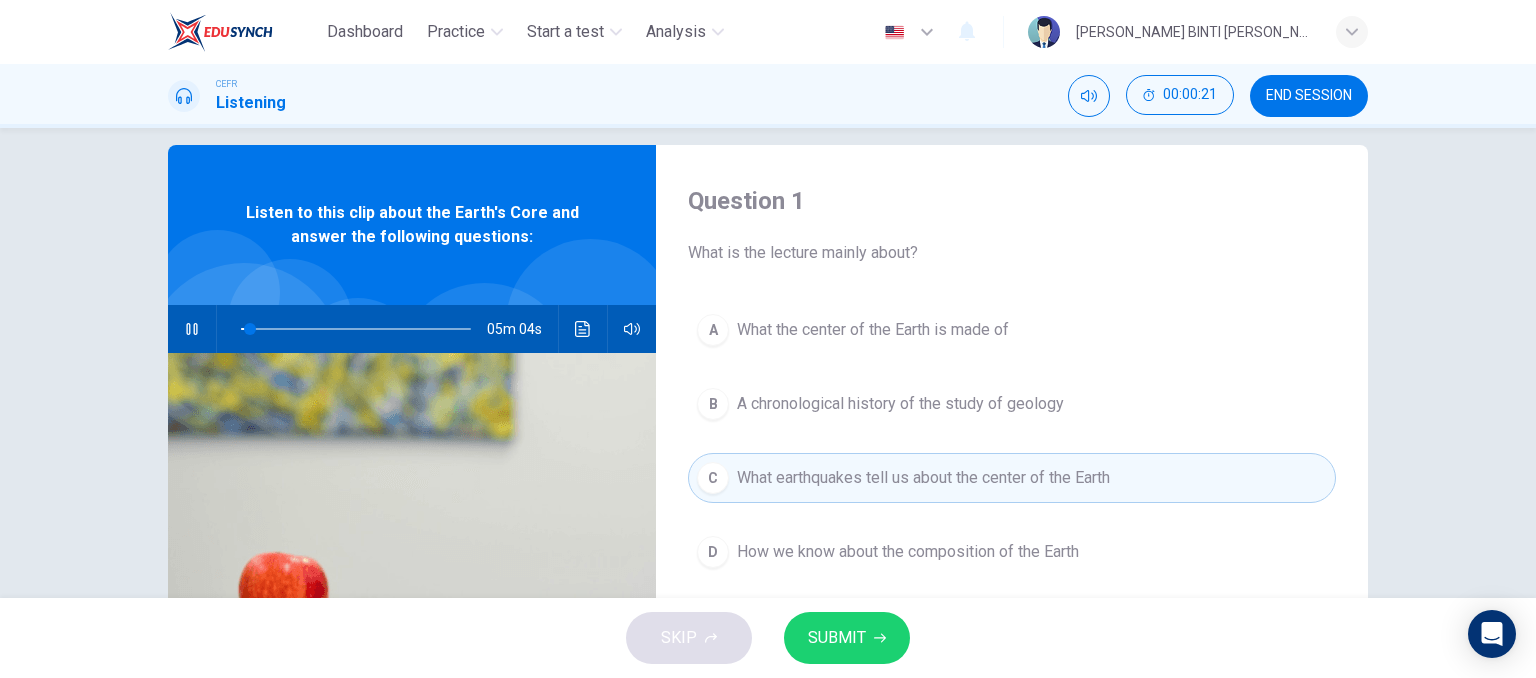 click on "Question 1 What is the lecture mainly about?" at bounding box center (1012, 225) 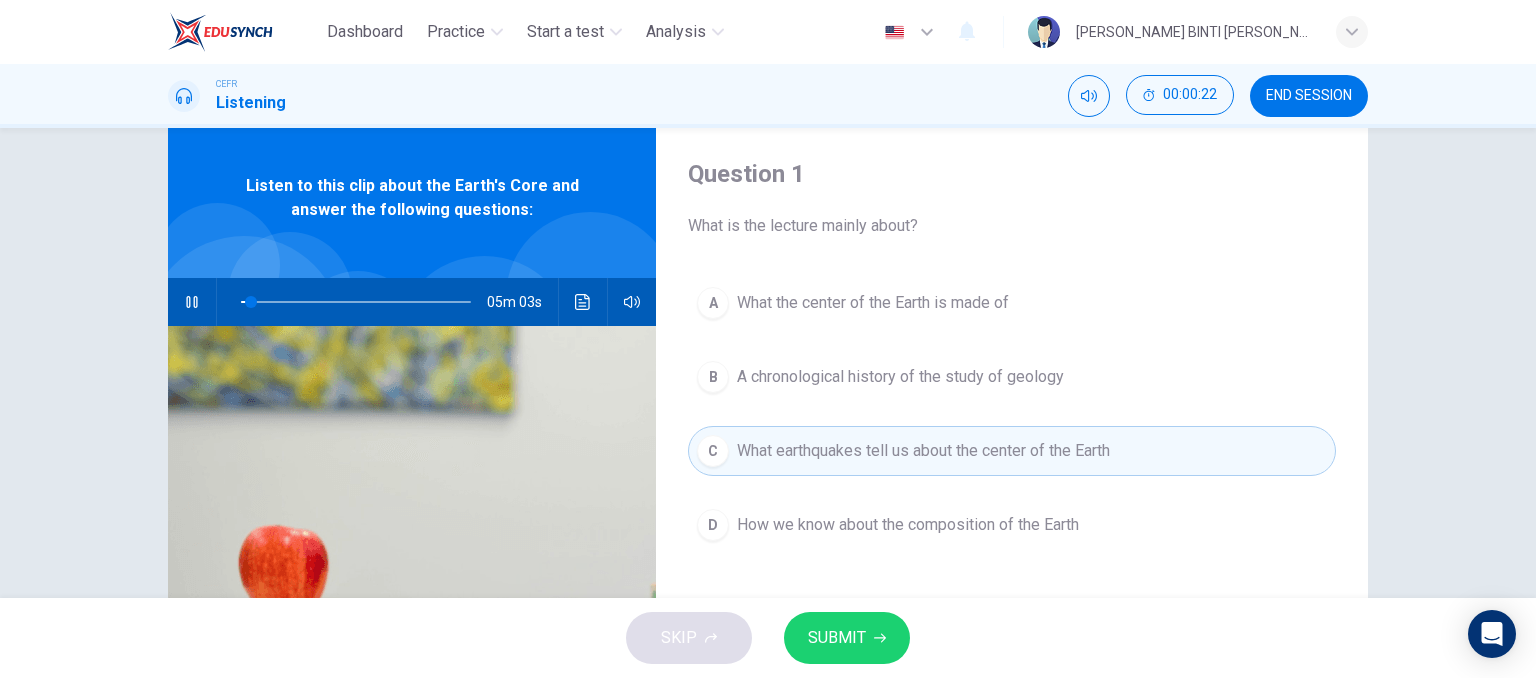 scroll, scrollTop: 51, scrollLeft: 0, axis: vertical 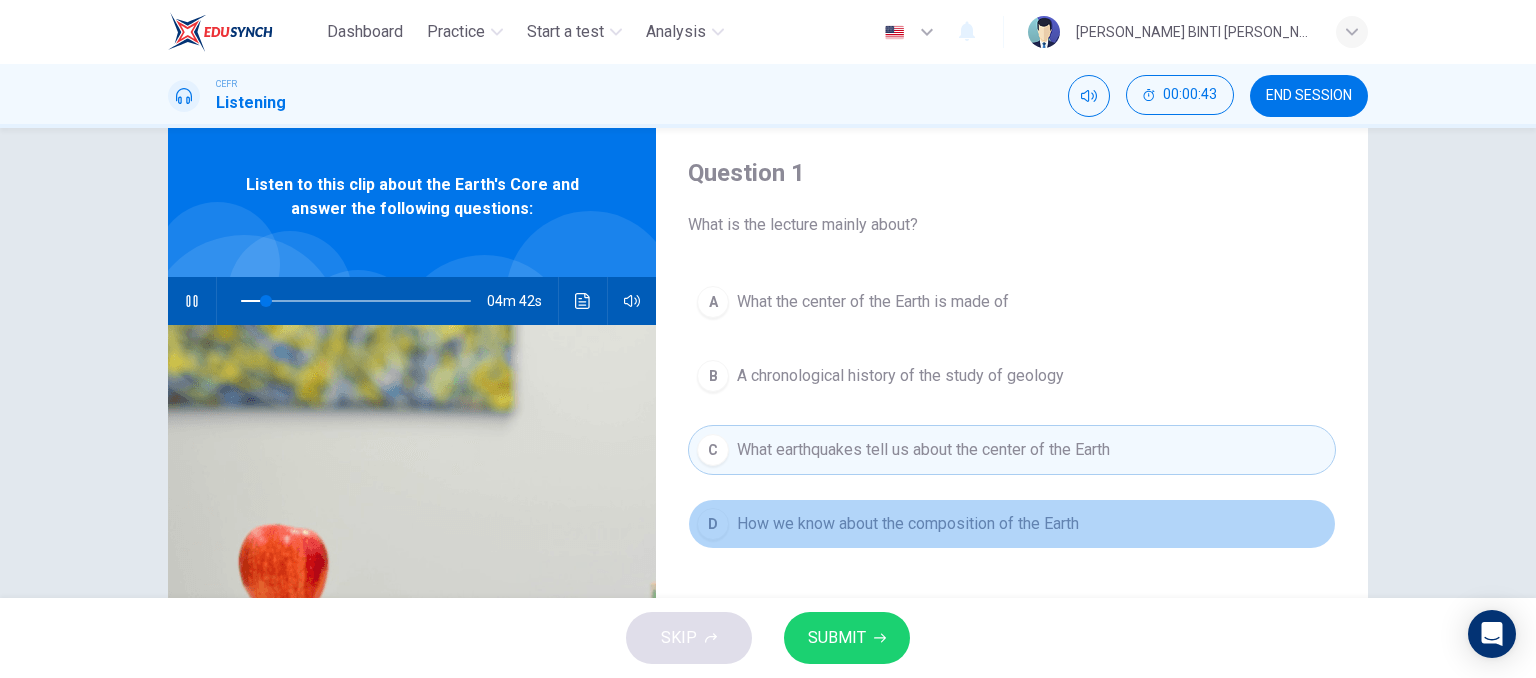 click on "D How we know about the composition of the Earth" at bounding box center [1012, 524] 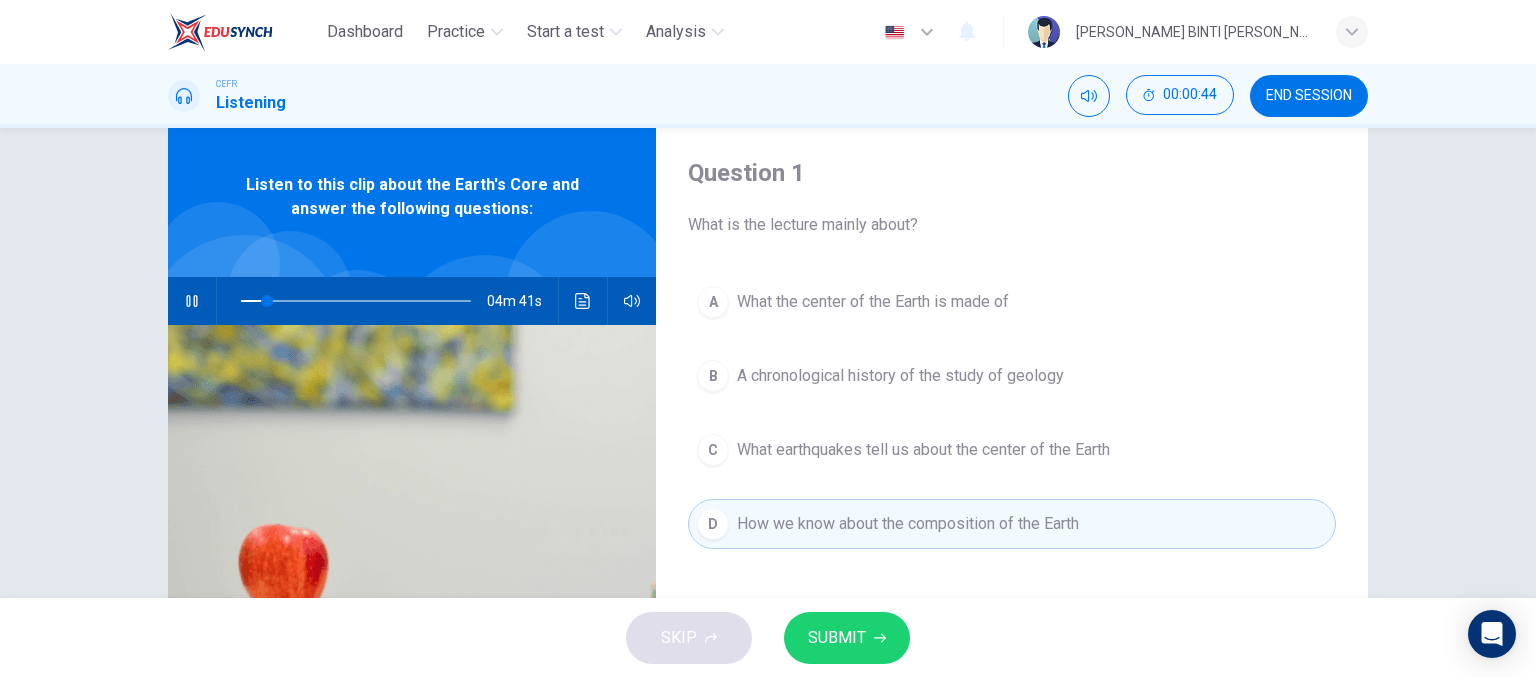click on "Question 1 What is the lecture mainly about?" at bounding box center (1012, 197) 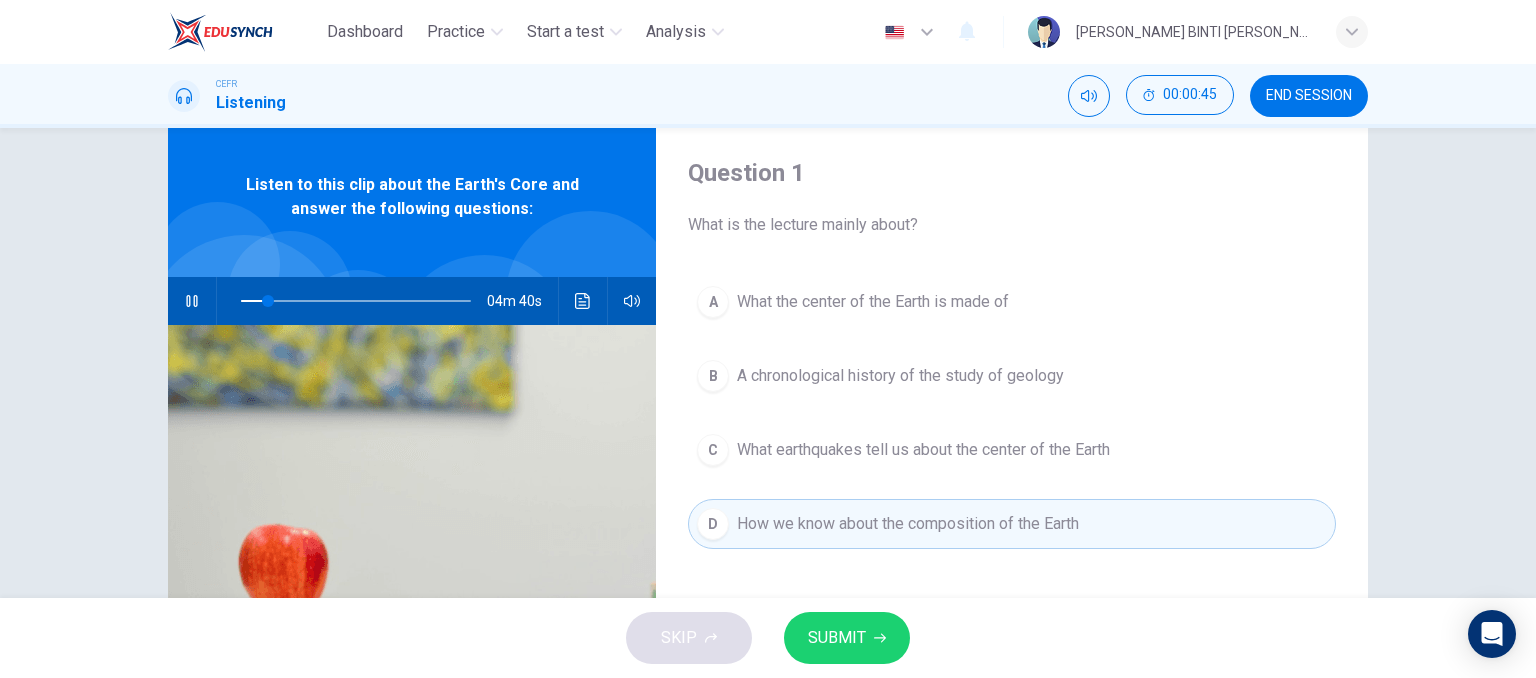 scroll, scrollTop: 107, scrollLeft: 0, axis: vertical 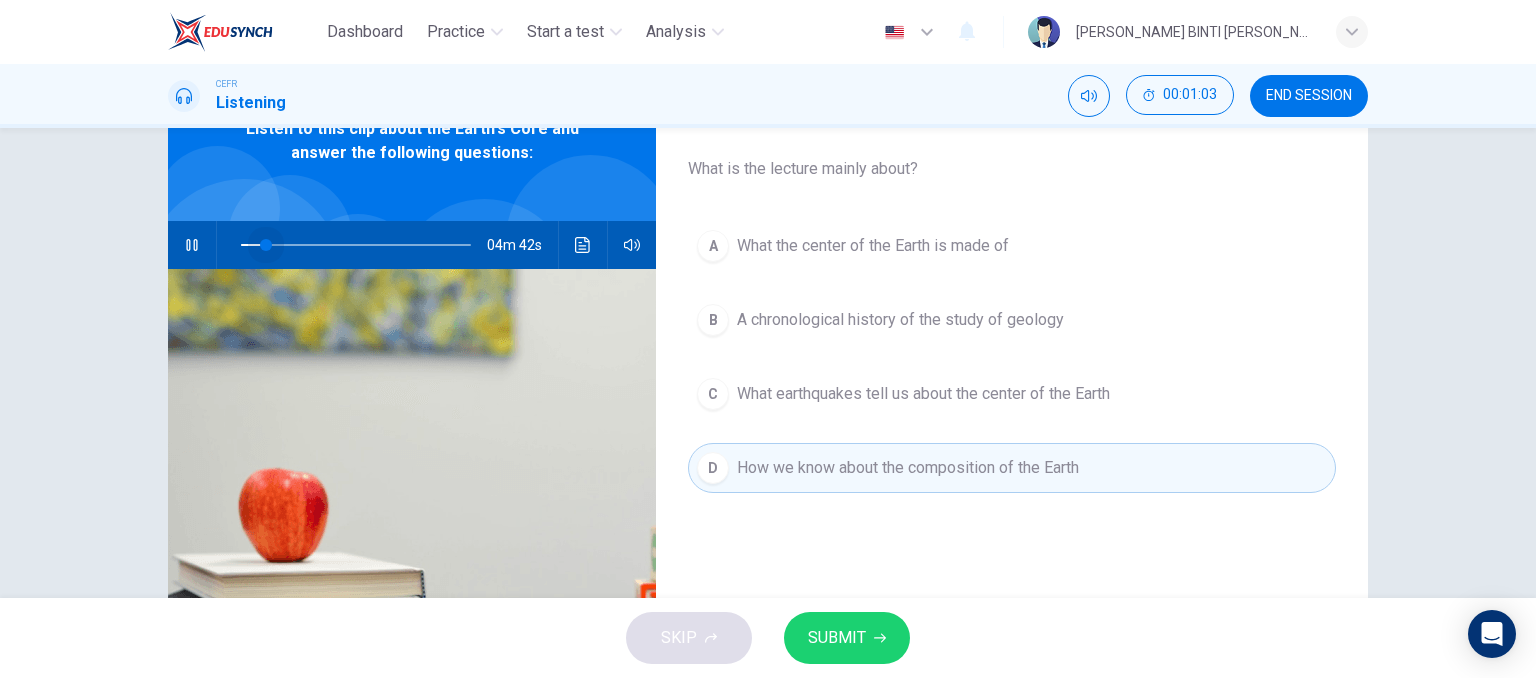 click at bounding box center [266, 245] 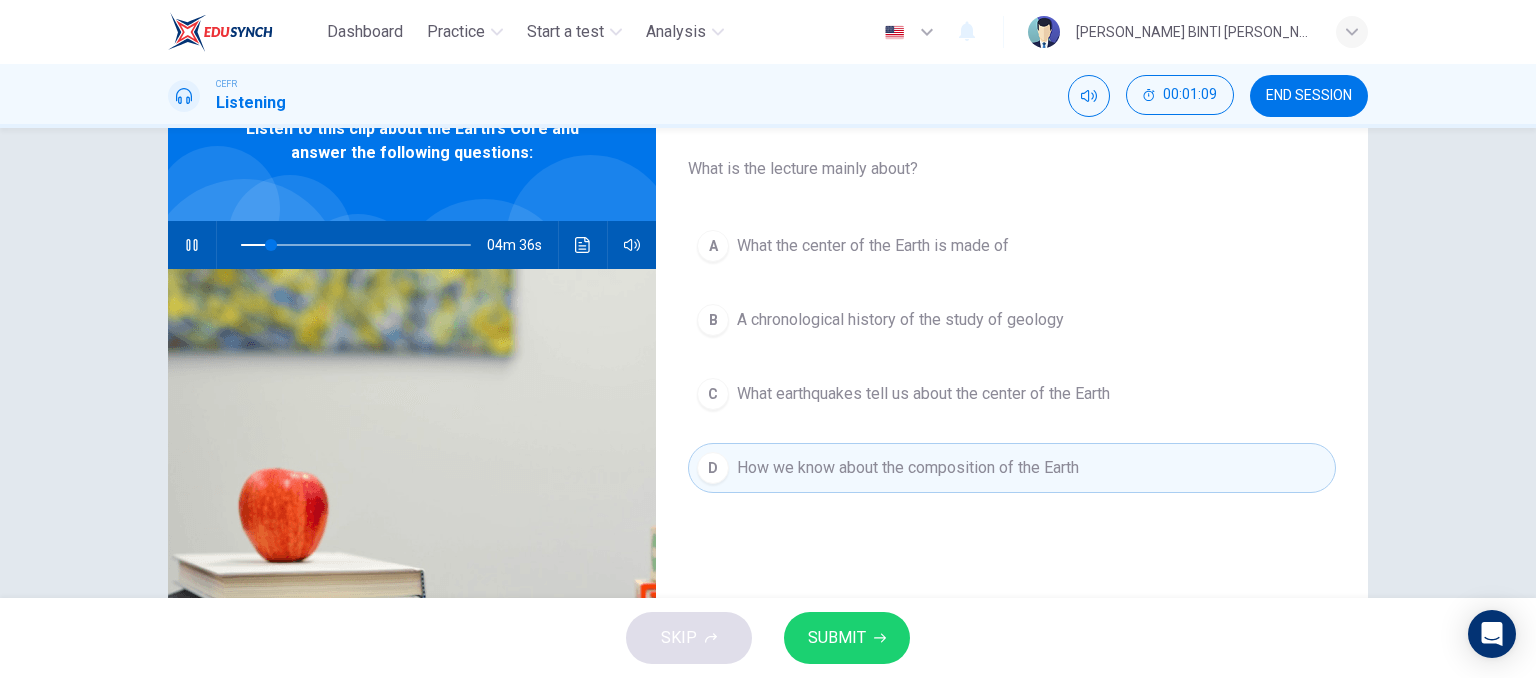 click on "04m 36s" at bounding box center [412, 245] 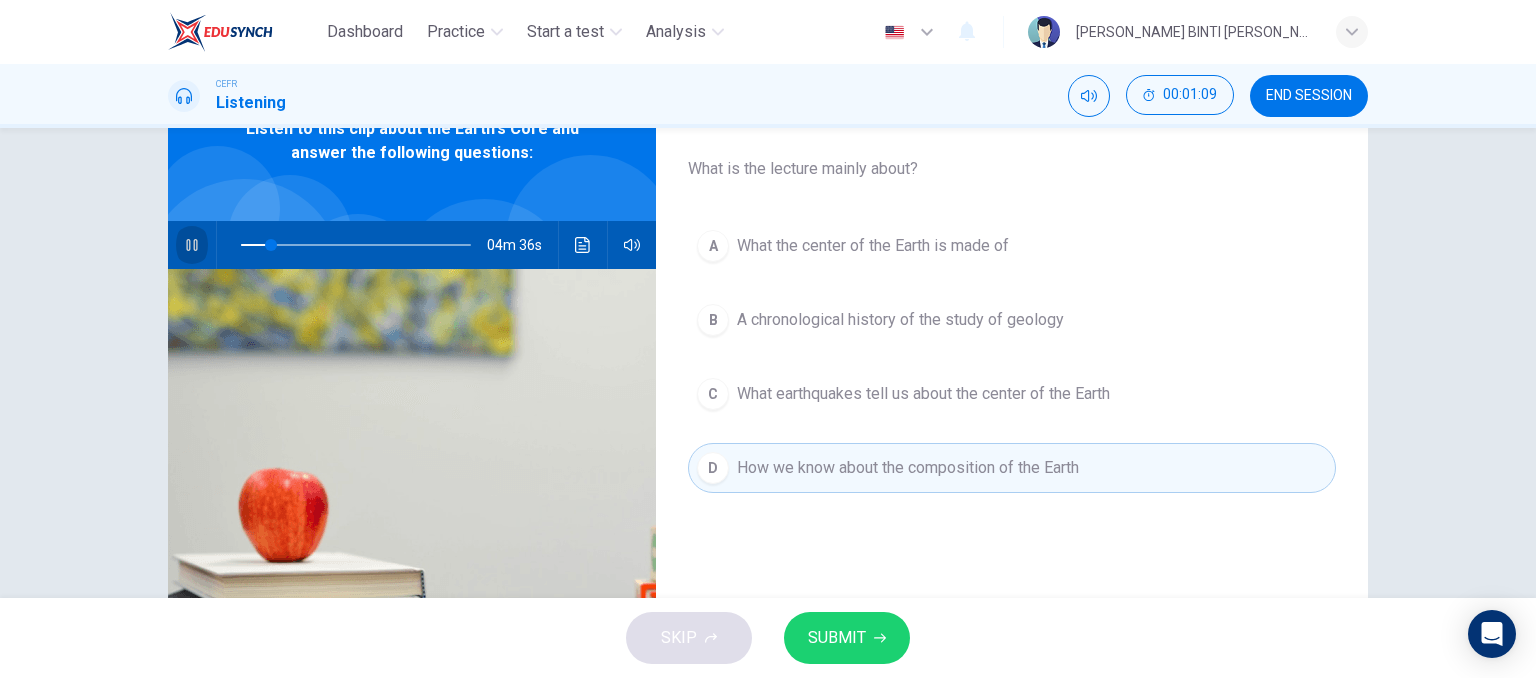click 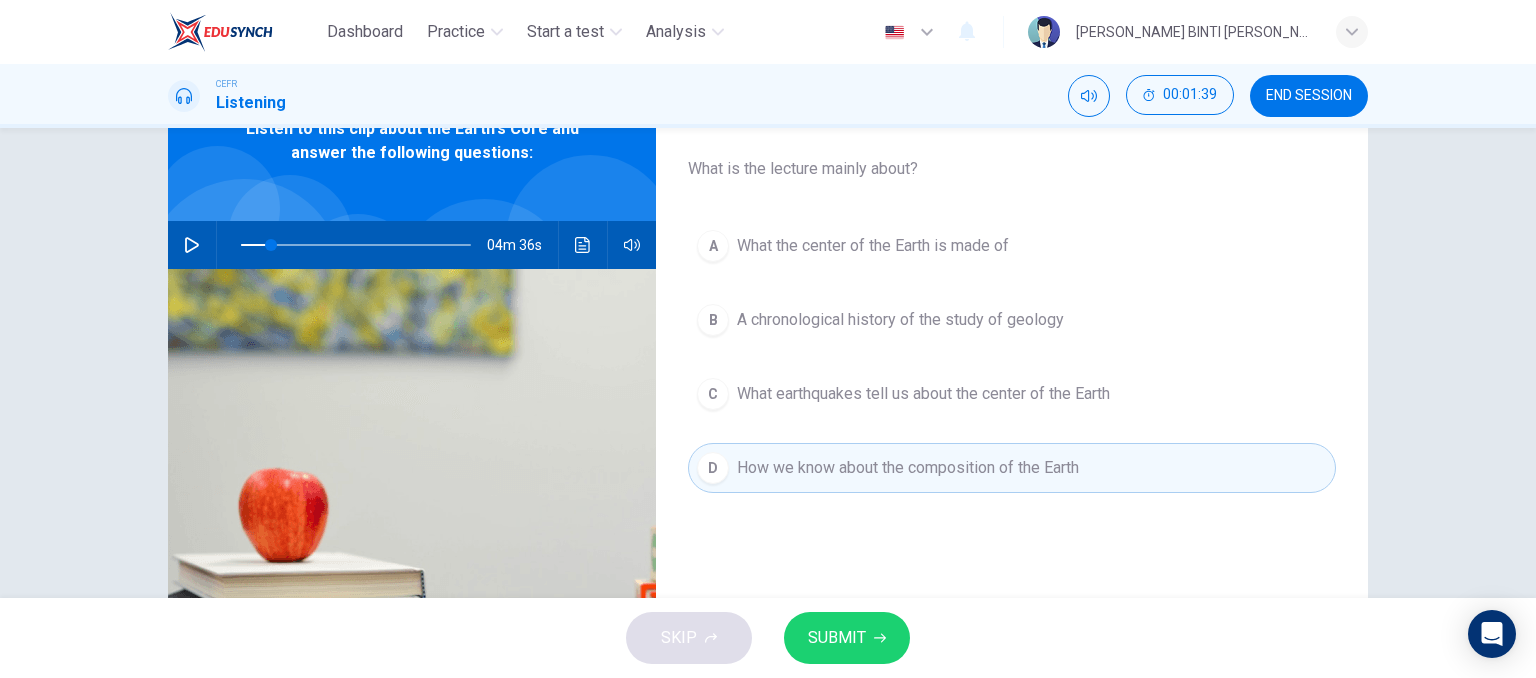 drag, startPoint x: 165, startPoint y: 249, endPoint x: 183, endPoint y: 244, distance: 18.681541 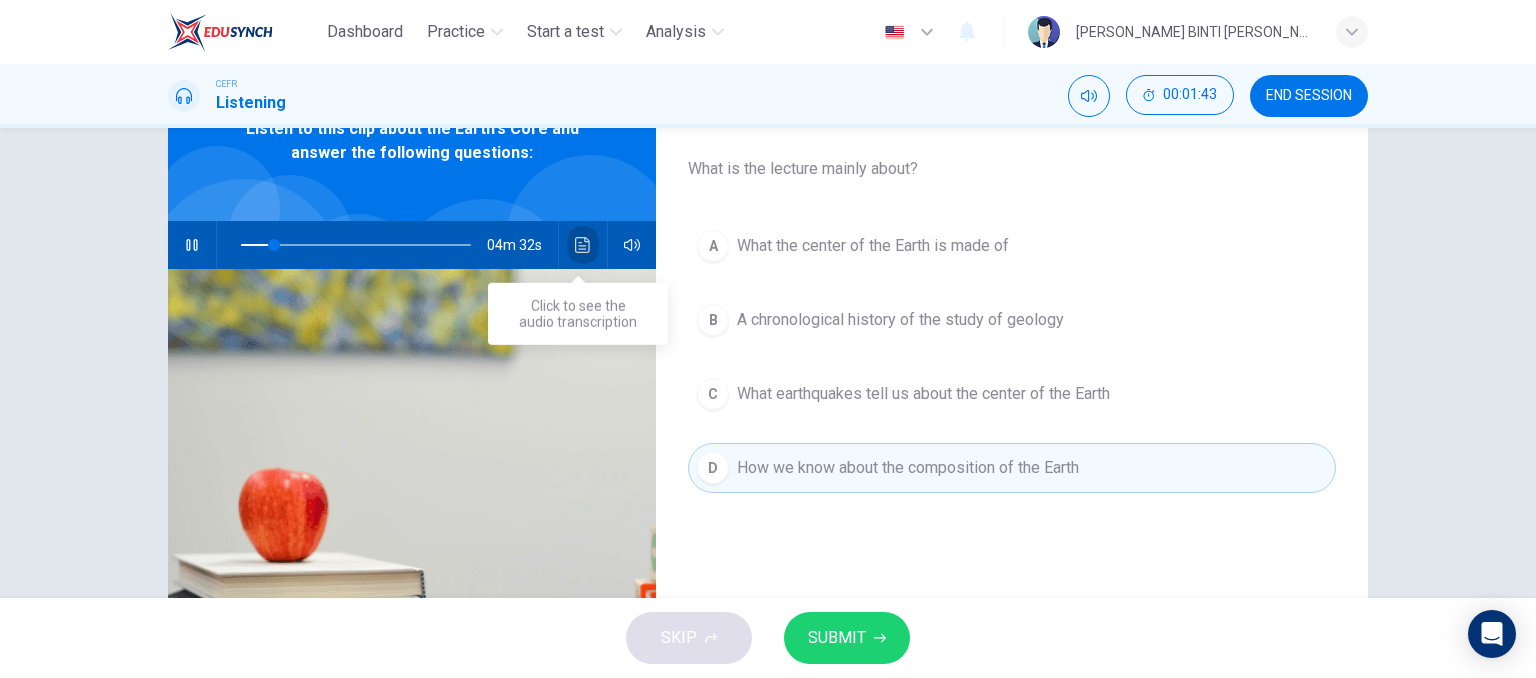 click at bounding box center (583, 245) 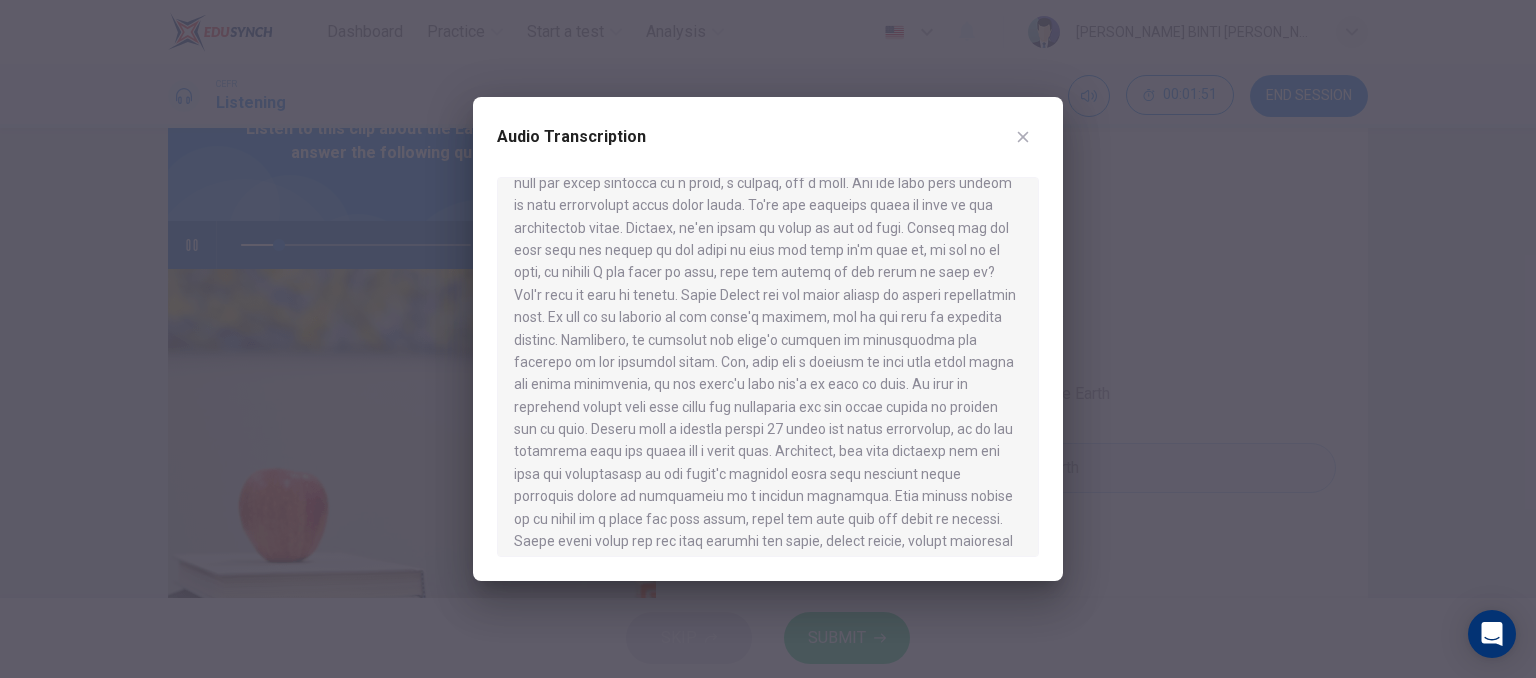 scroll, scrollTop: 72, scrollLeft: 0, axis: vertical 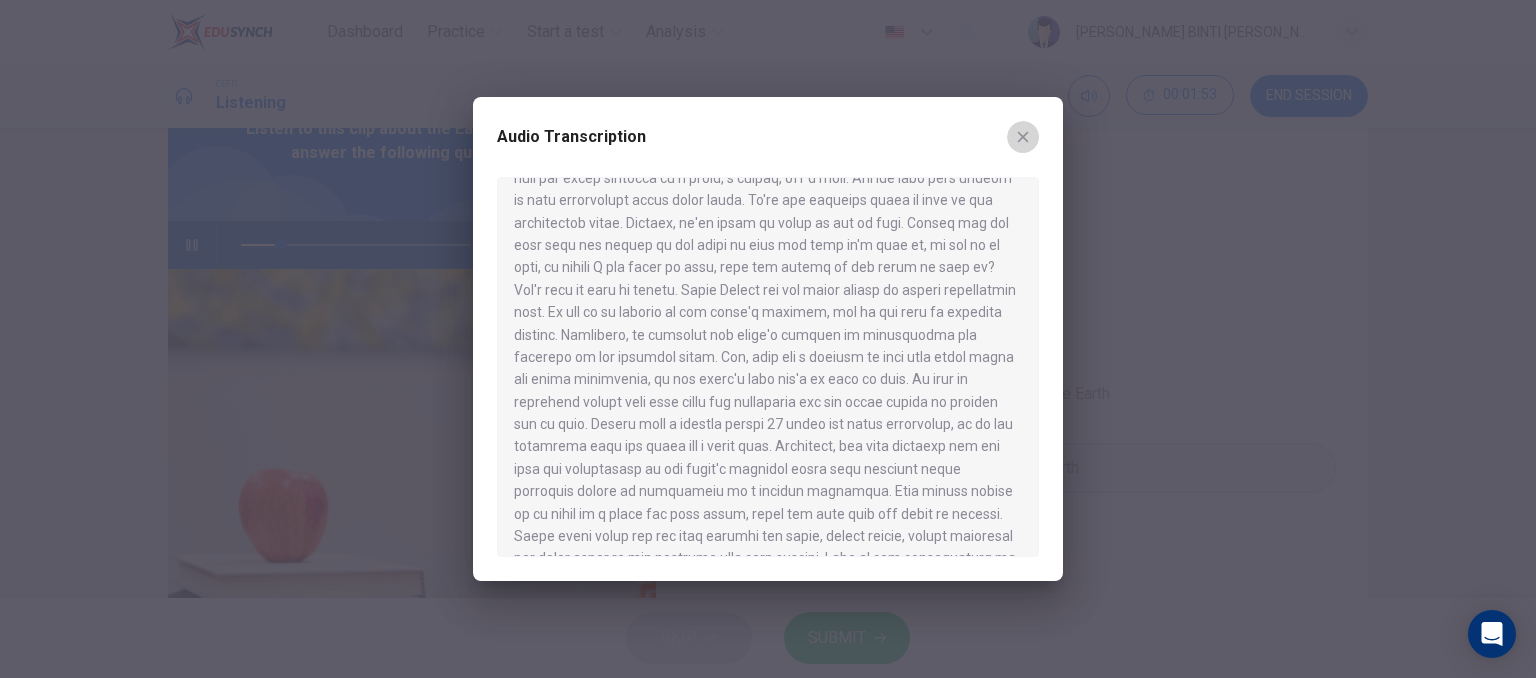 click 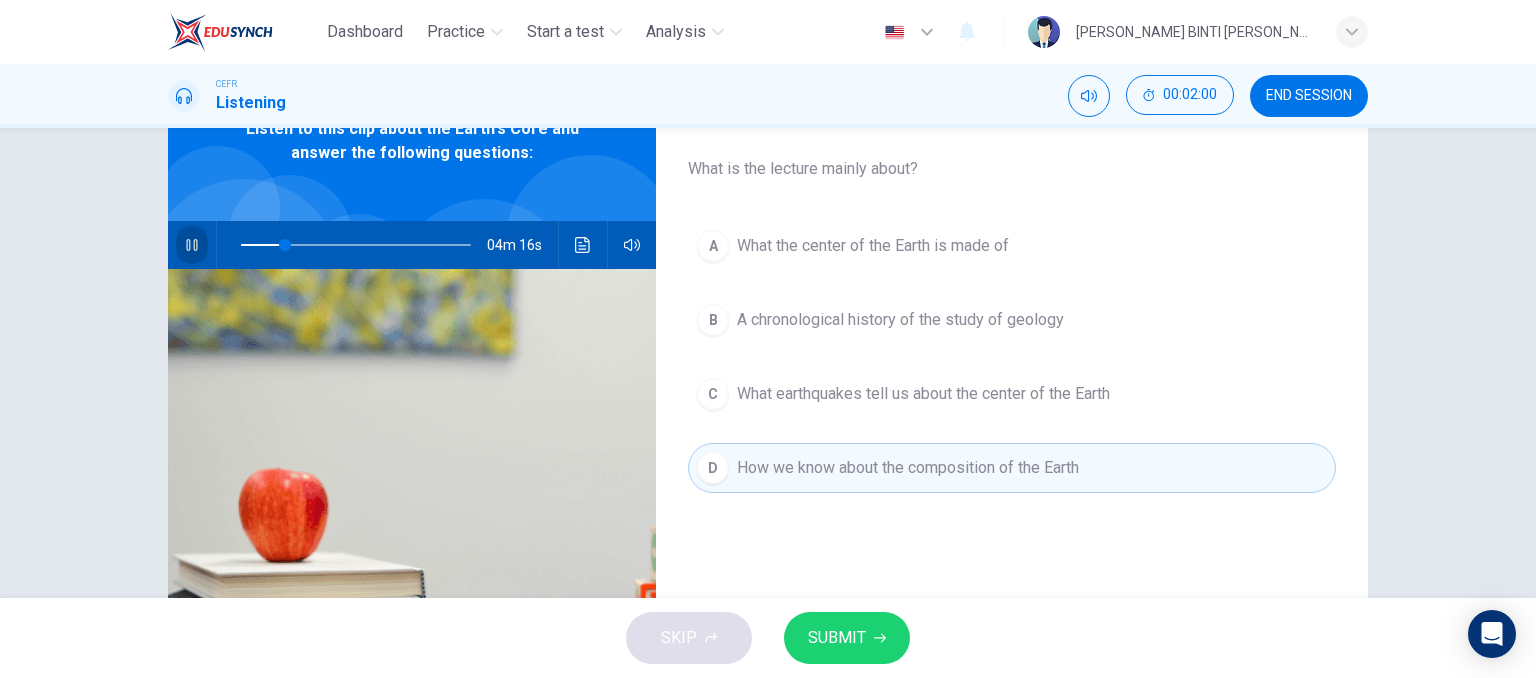 click 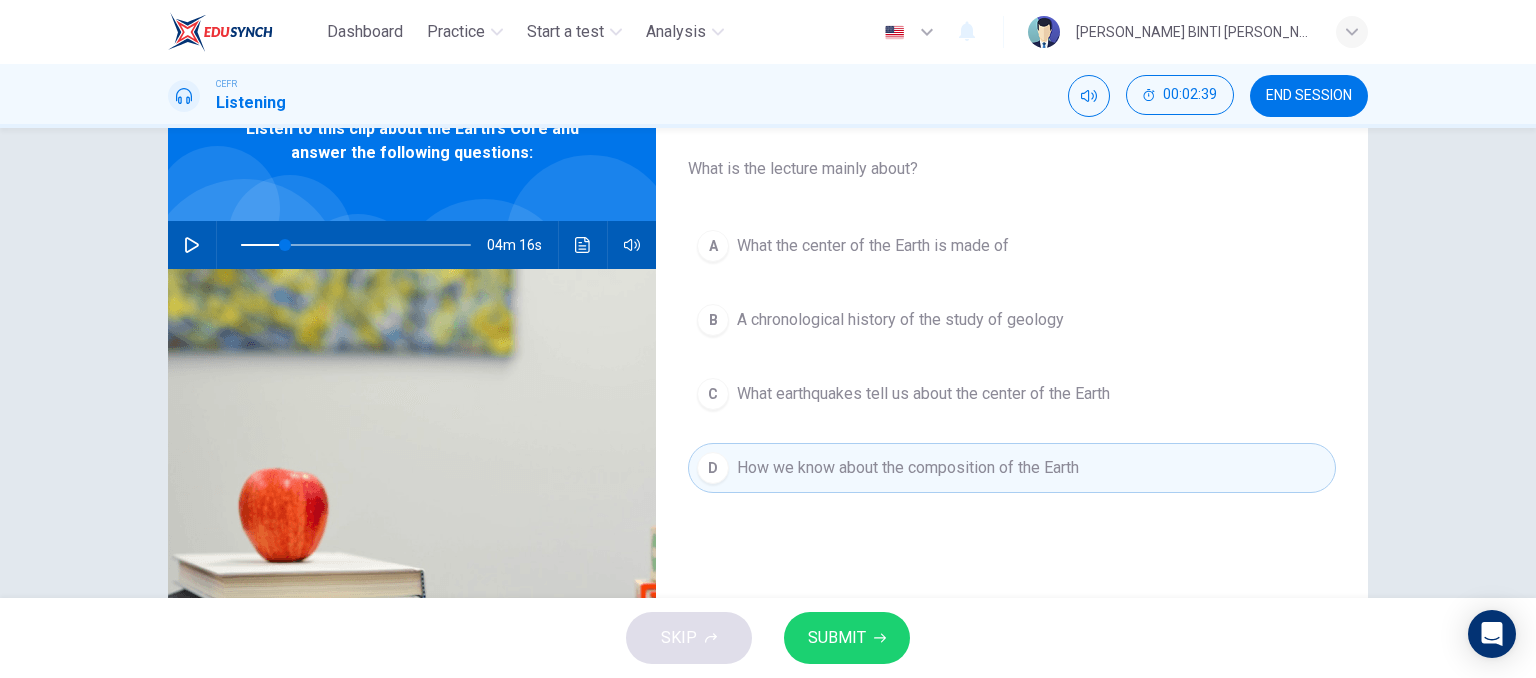 click on "Question 1 What is the lecture mainly about? A What the center of the Earth is made of B A chronological history of the study of geology C What earthquakes tell us about the center of the Earth D How we know about the composition of the Earth" at bounding box center (1012, 408) 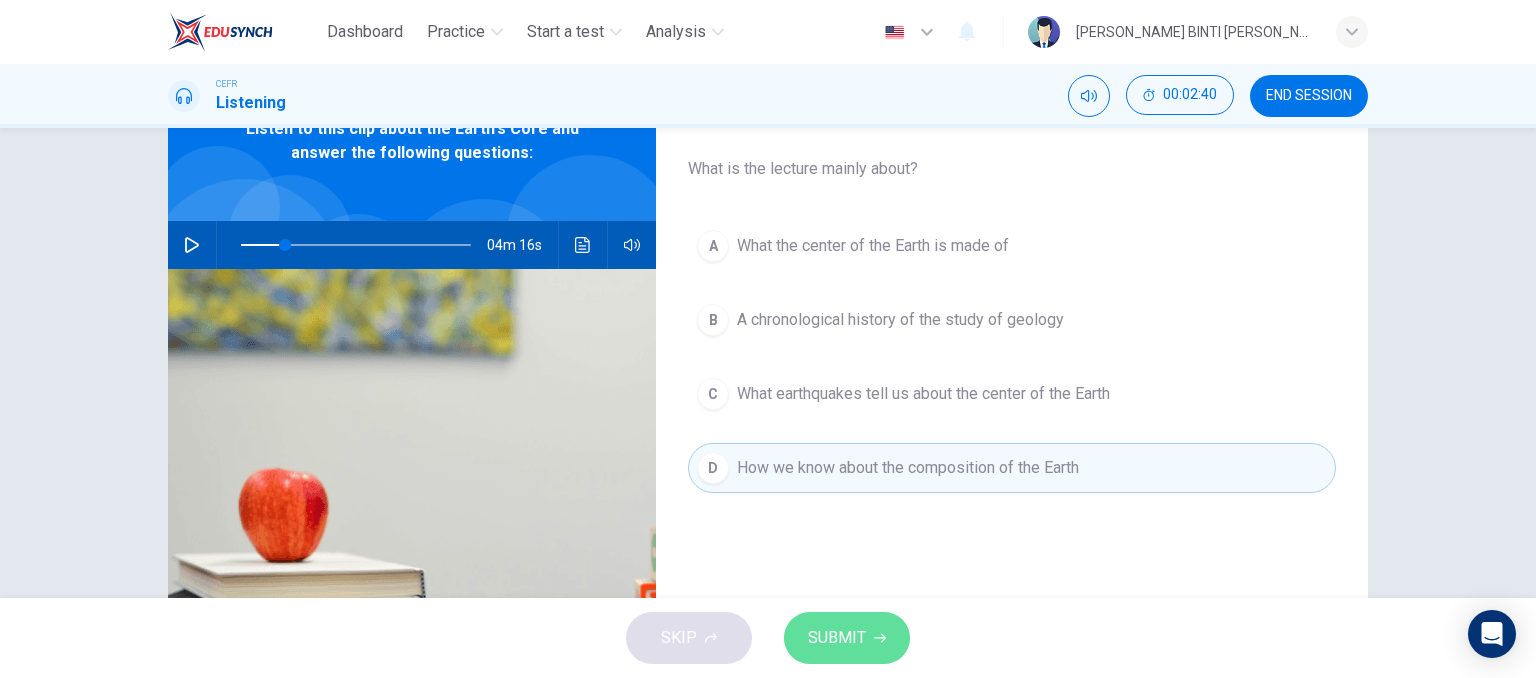 click on "SUBMIT" at bounding box center [847, 638] 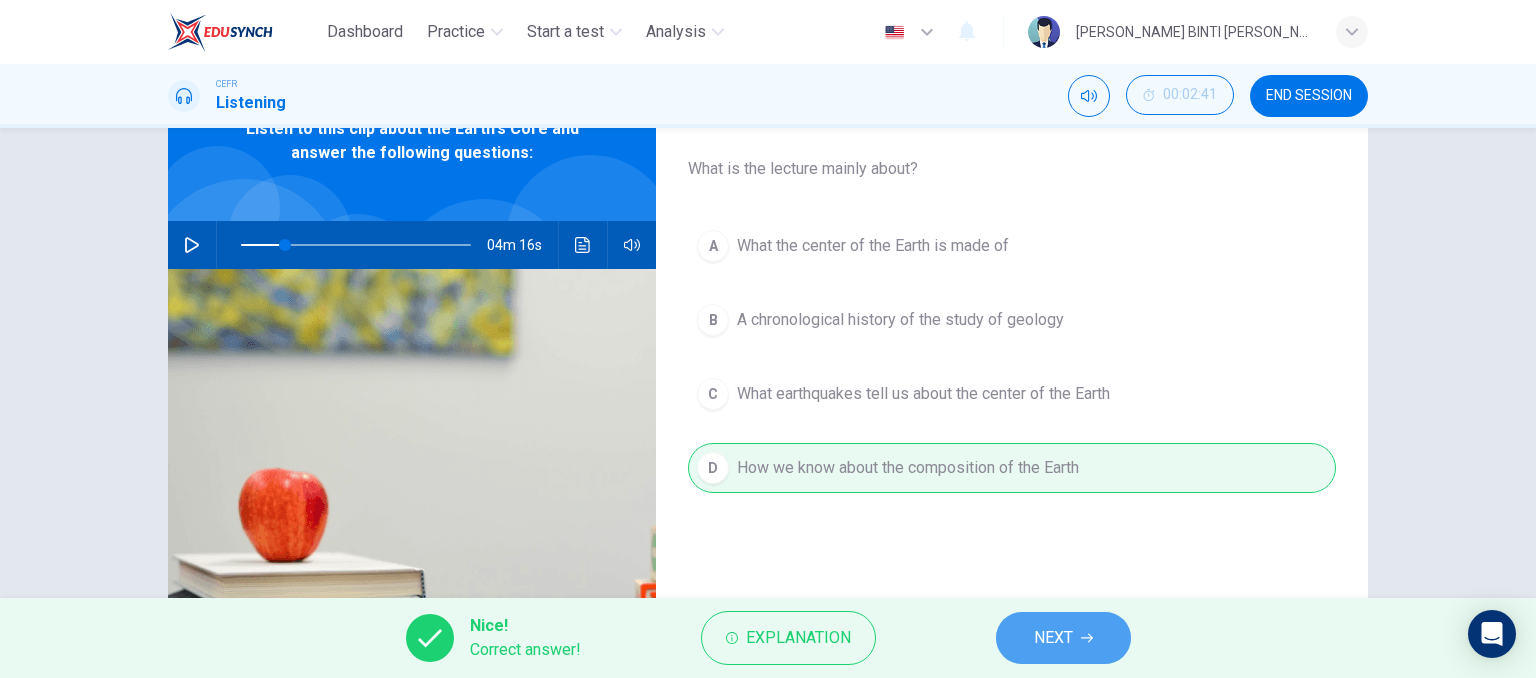 click on "NEXT" at bounding box center (1063, 638) 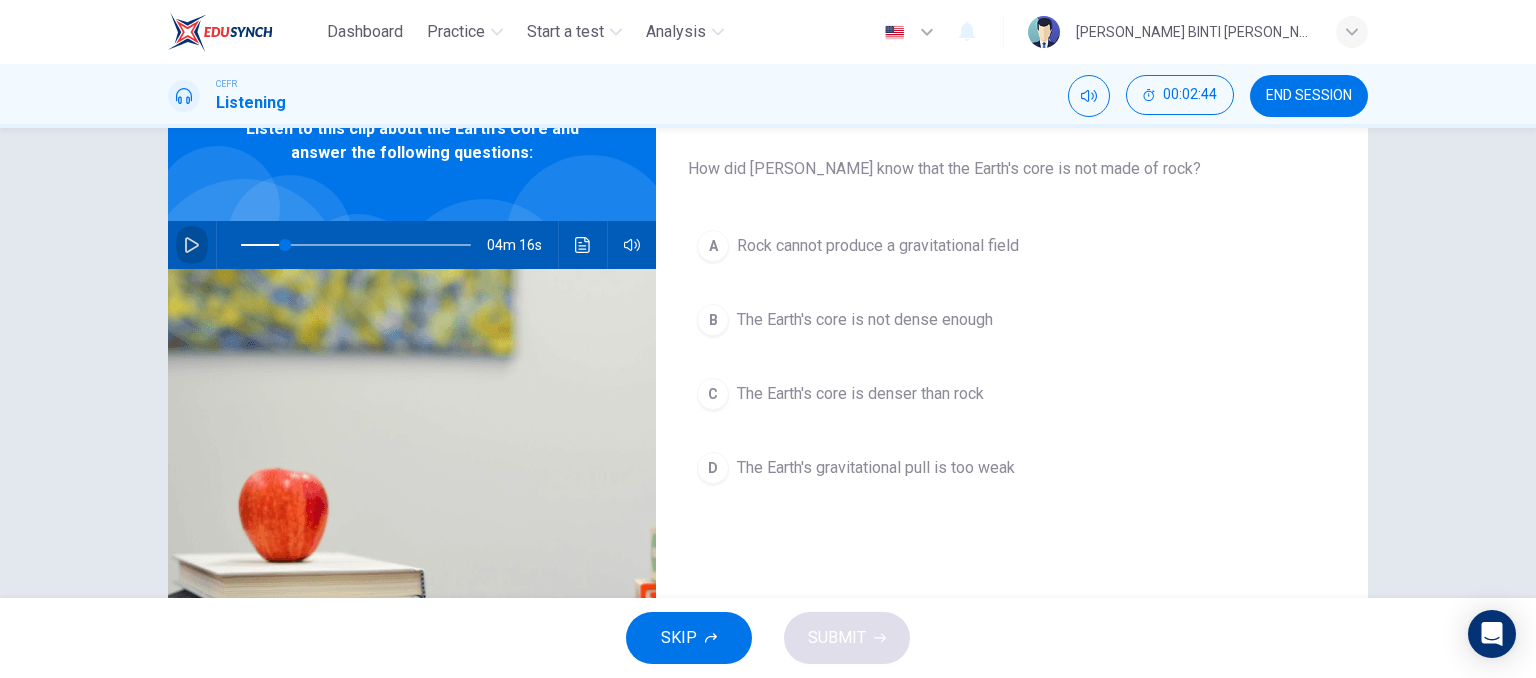 click 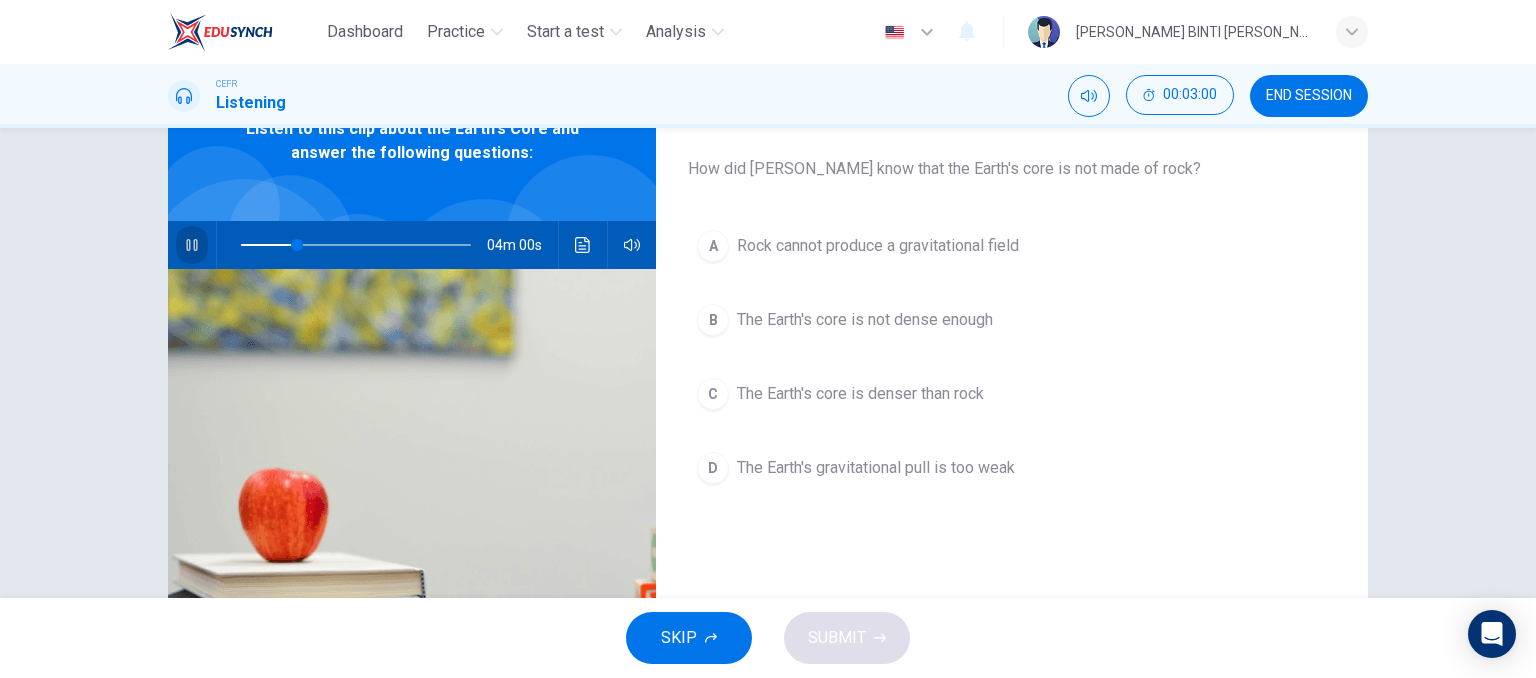 click 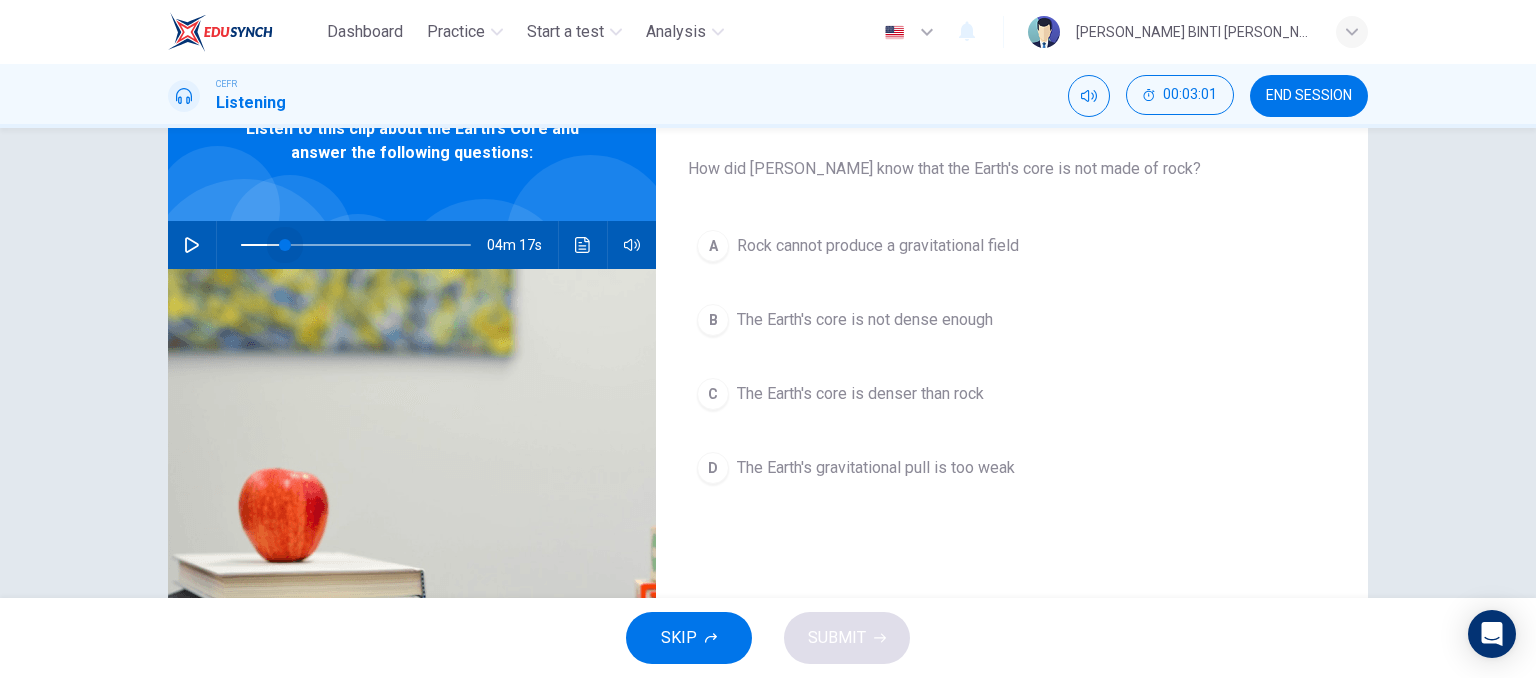 click at bounding box center (285, 245) 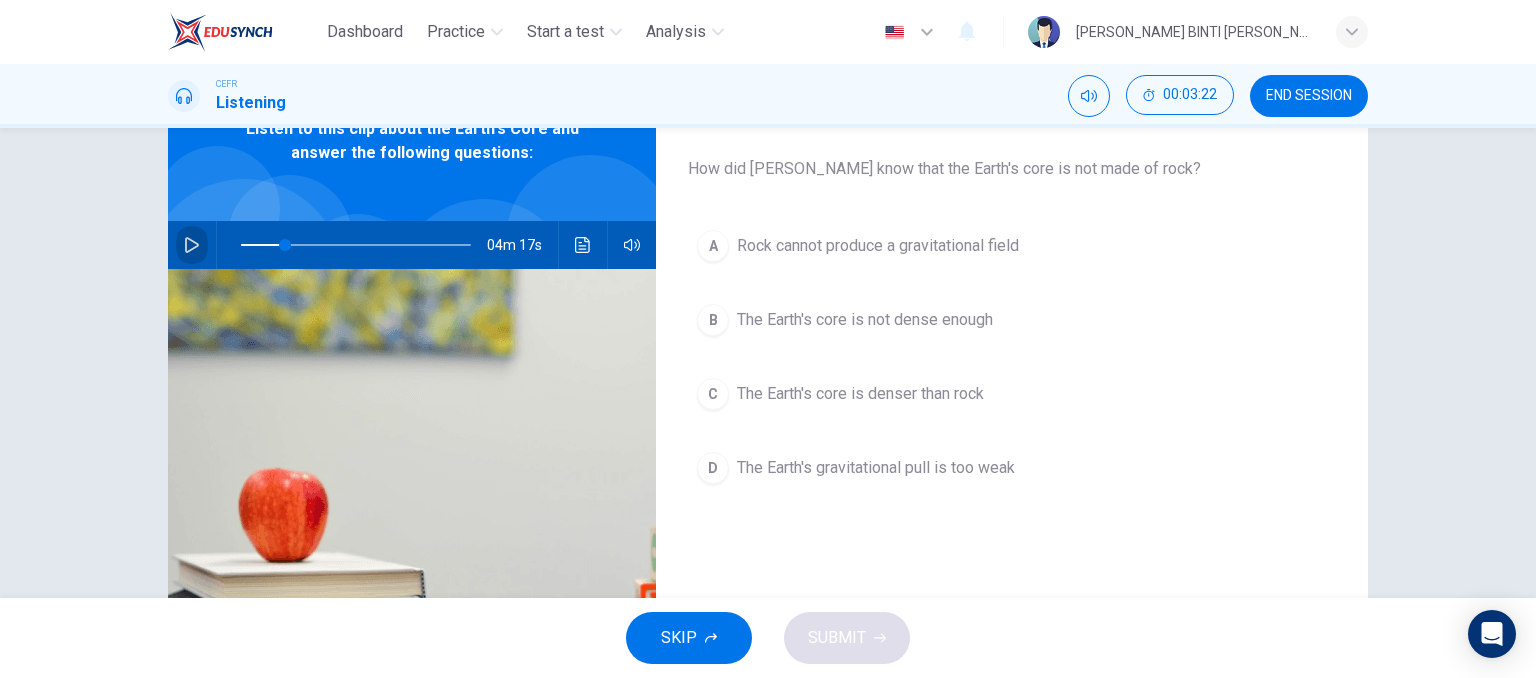 click 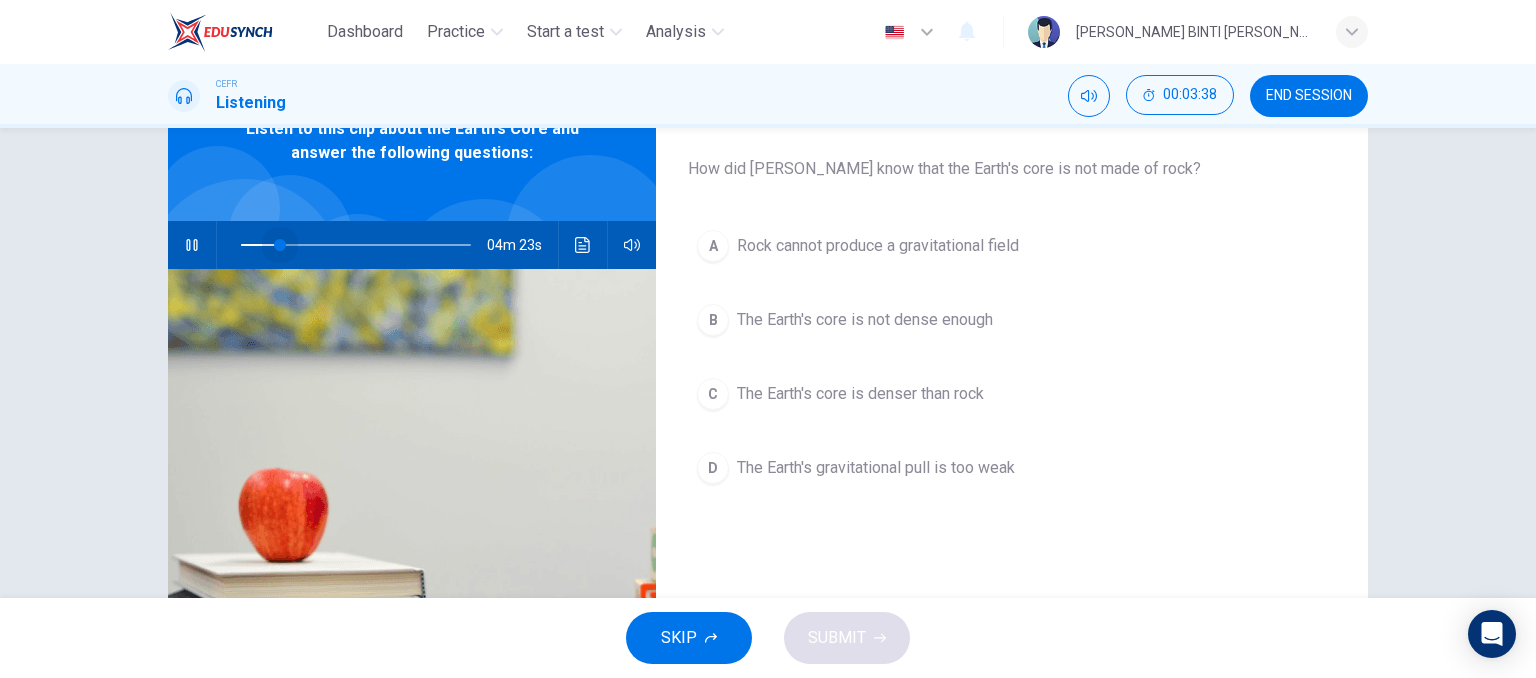 click at bounding box center [280, 245] 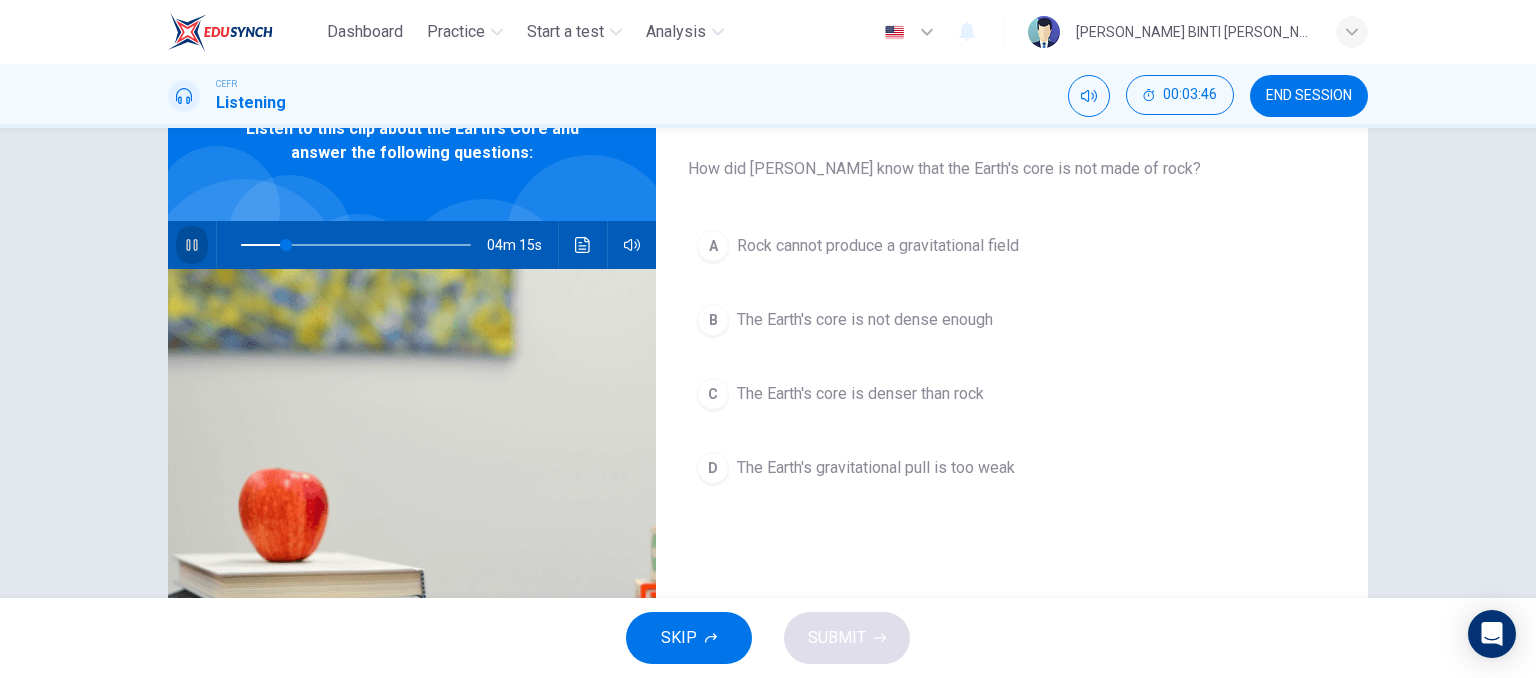 click 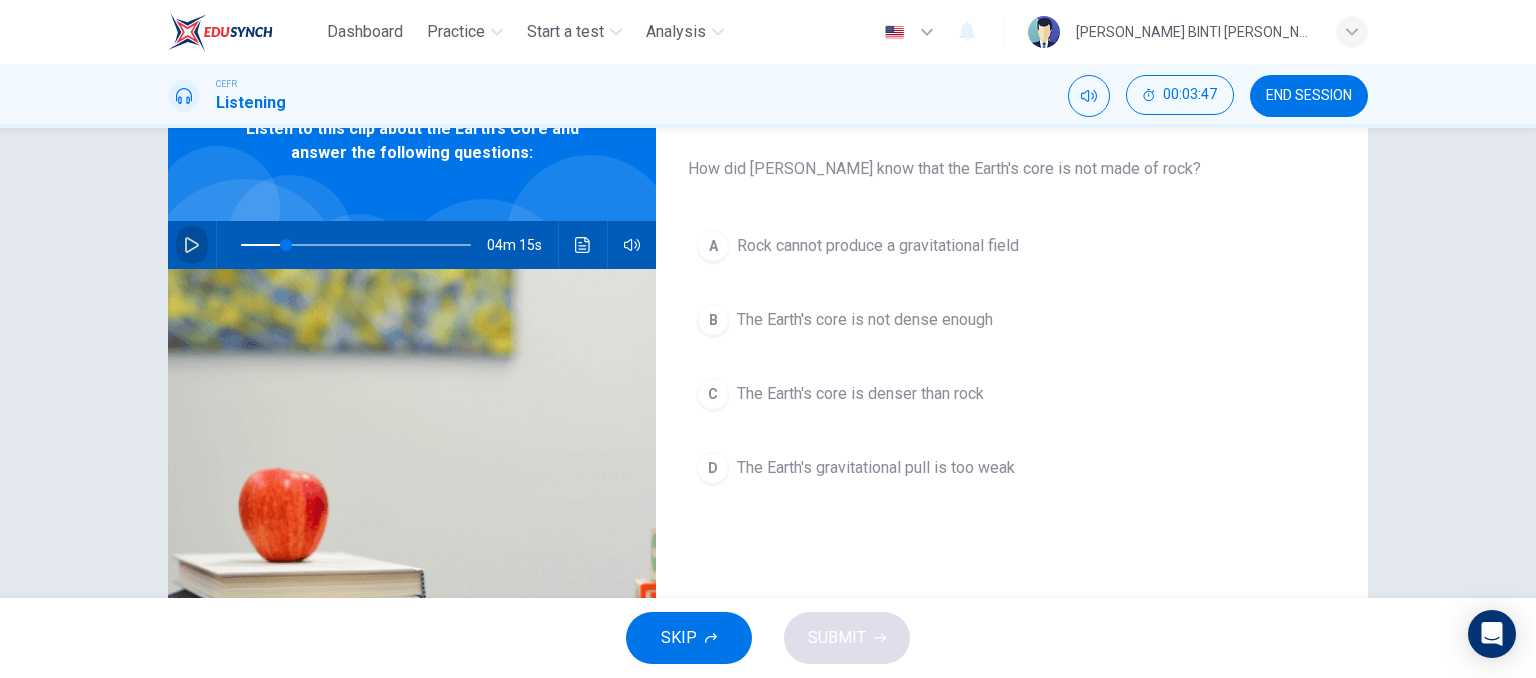 click 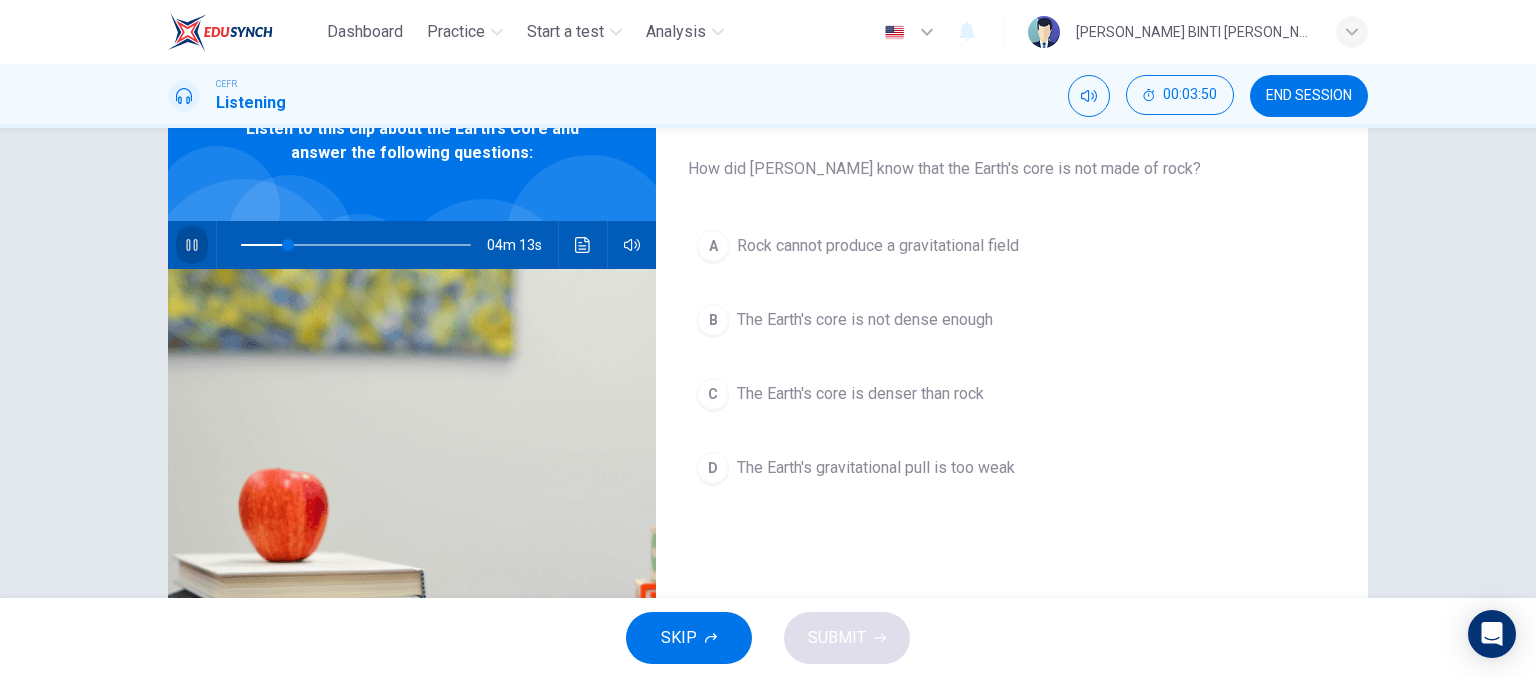 click 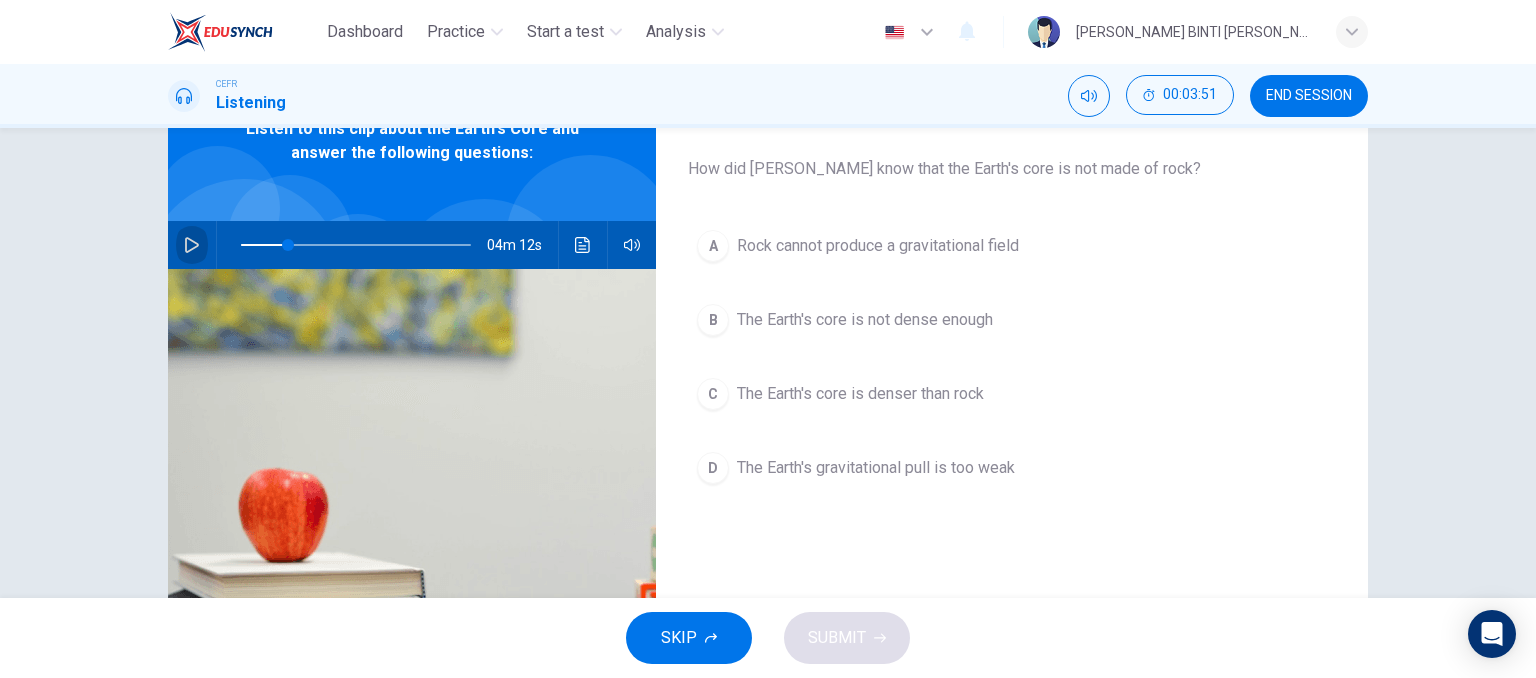 click 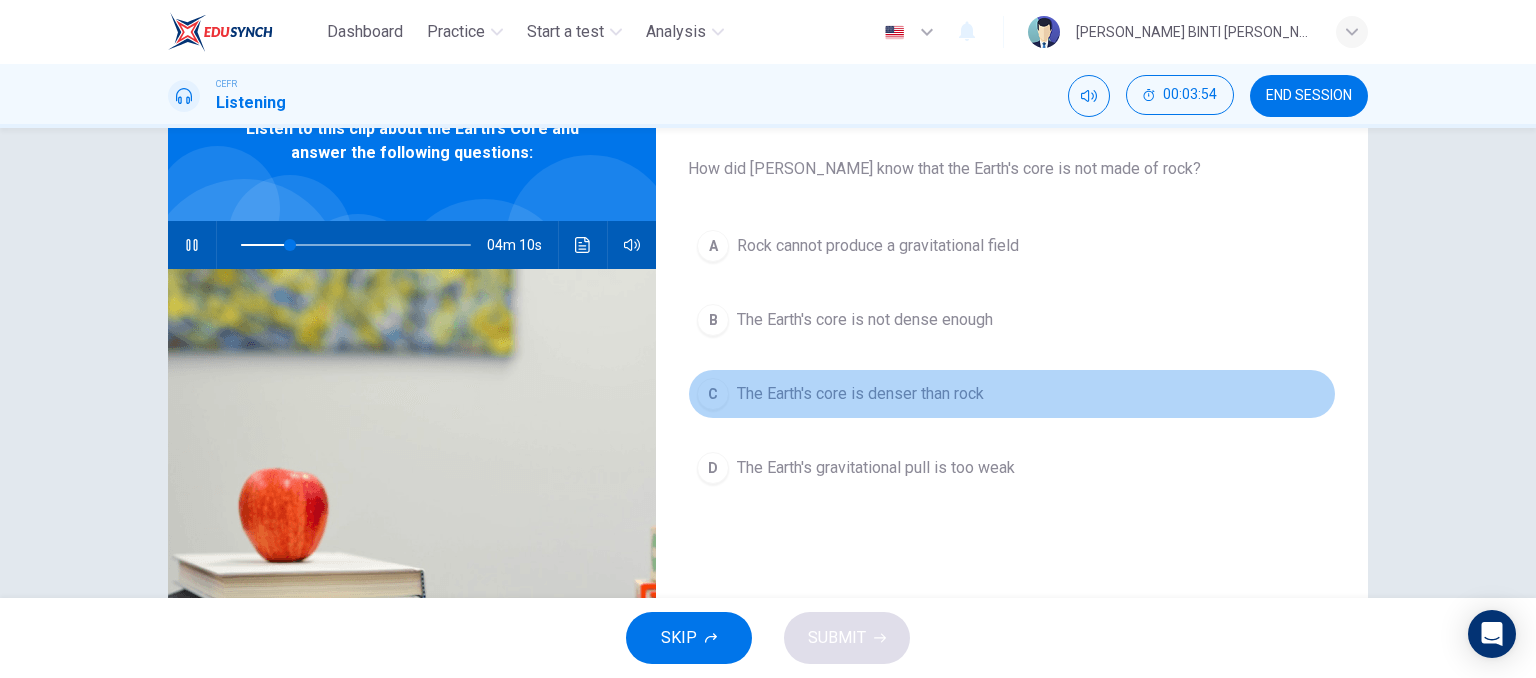 click on "The Earth's core is denser than rock" at bounding box center [860, 394] 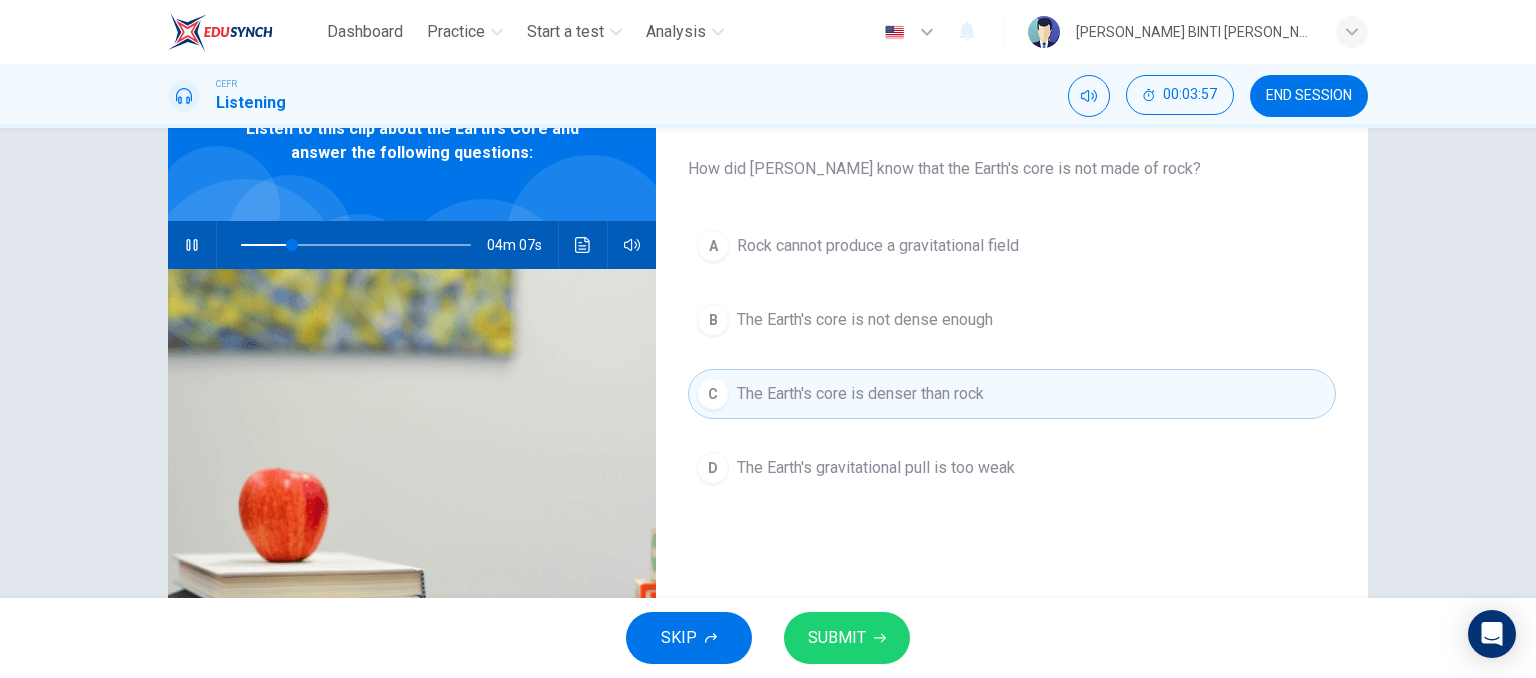 click on "A Rock cannot produce a gravitational field B The Earth's core is not dense enough C The Earth's core is denser than rock D The Earth's gravitational pull is too weak" at bounding box center (1012, 377) 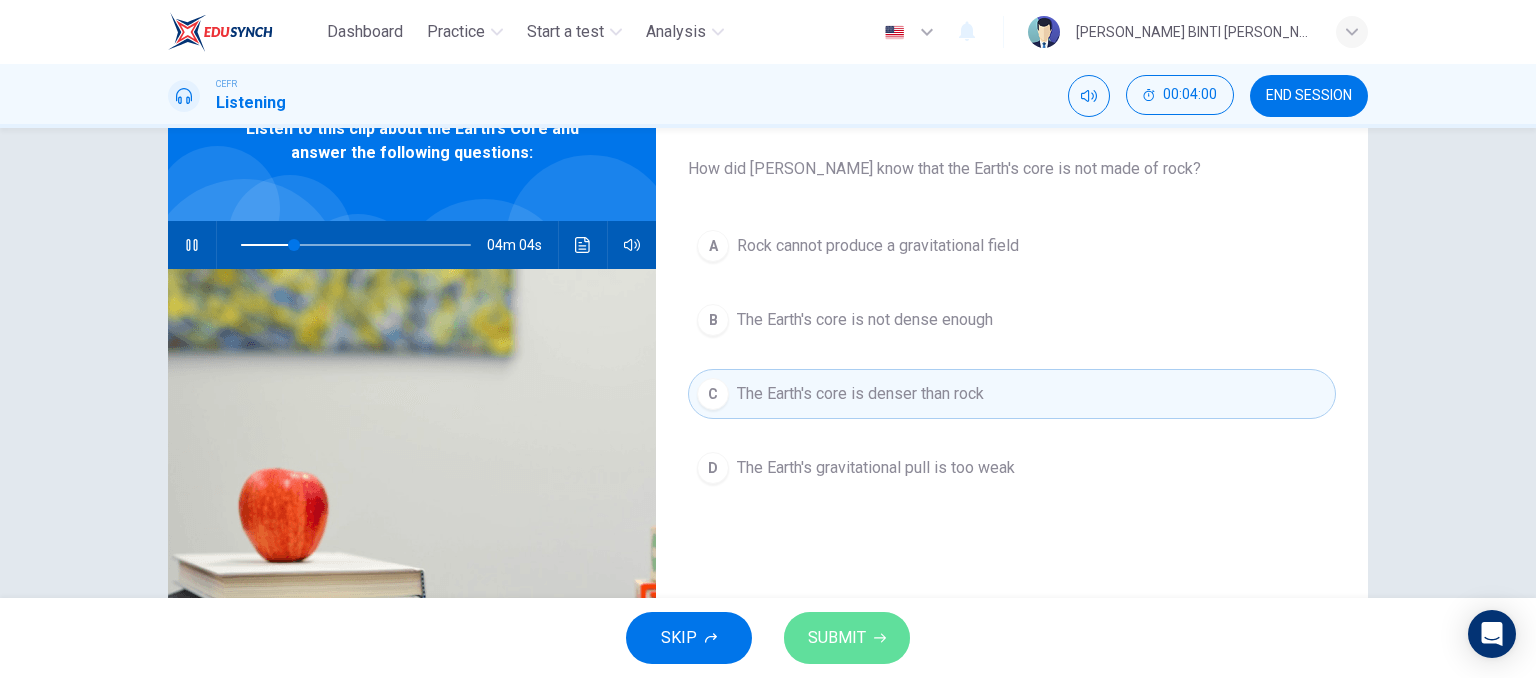 click on "SUBMIT" at bounding box center (847, 638) 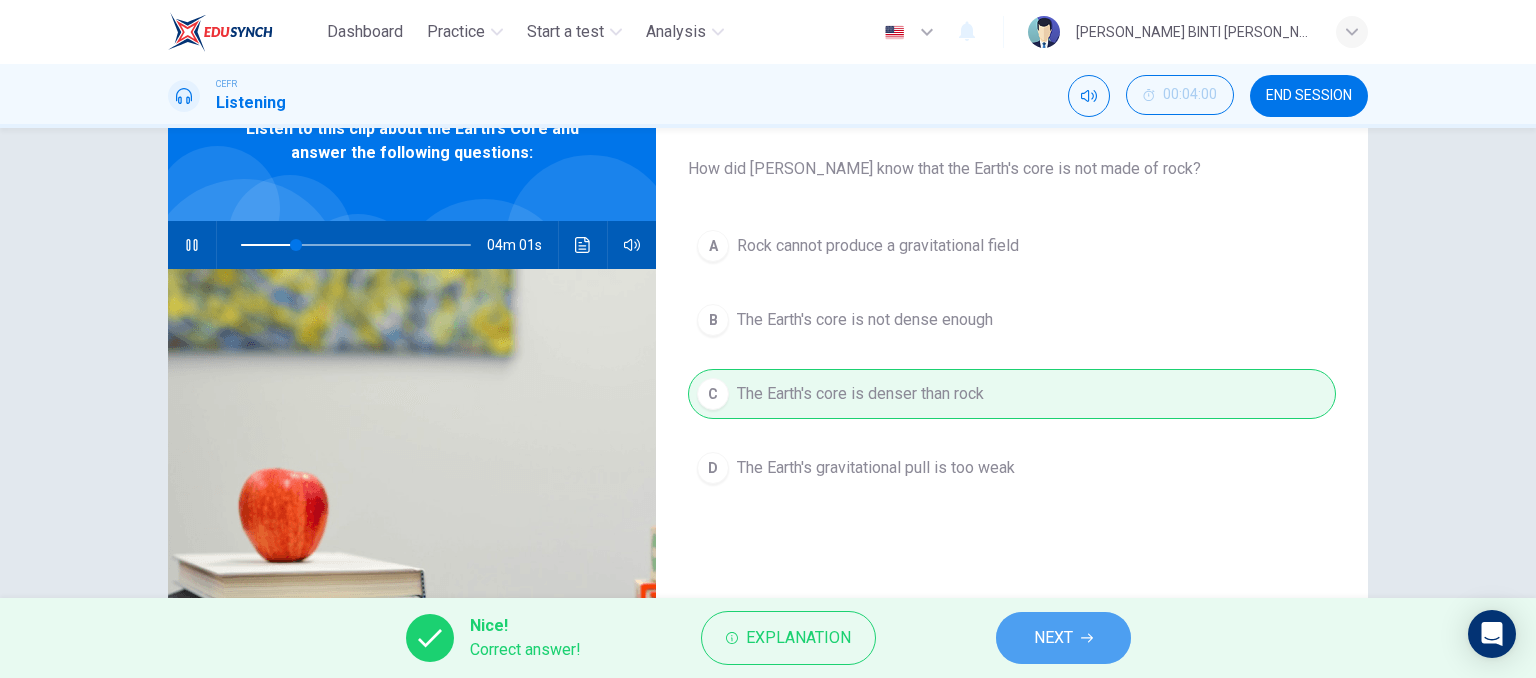 click on "NEXT" at bounding box center (1053, 638) 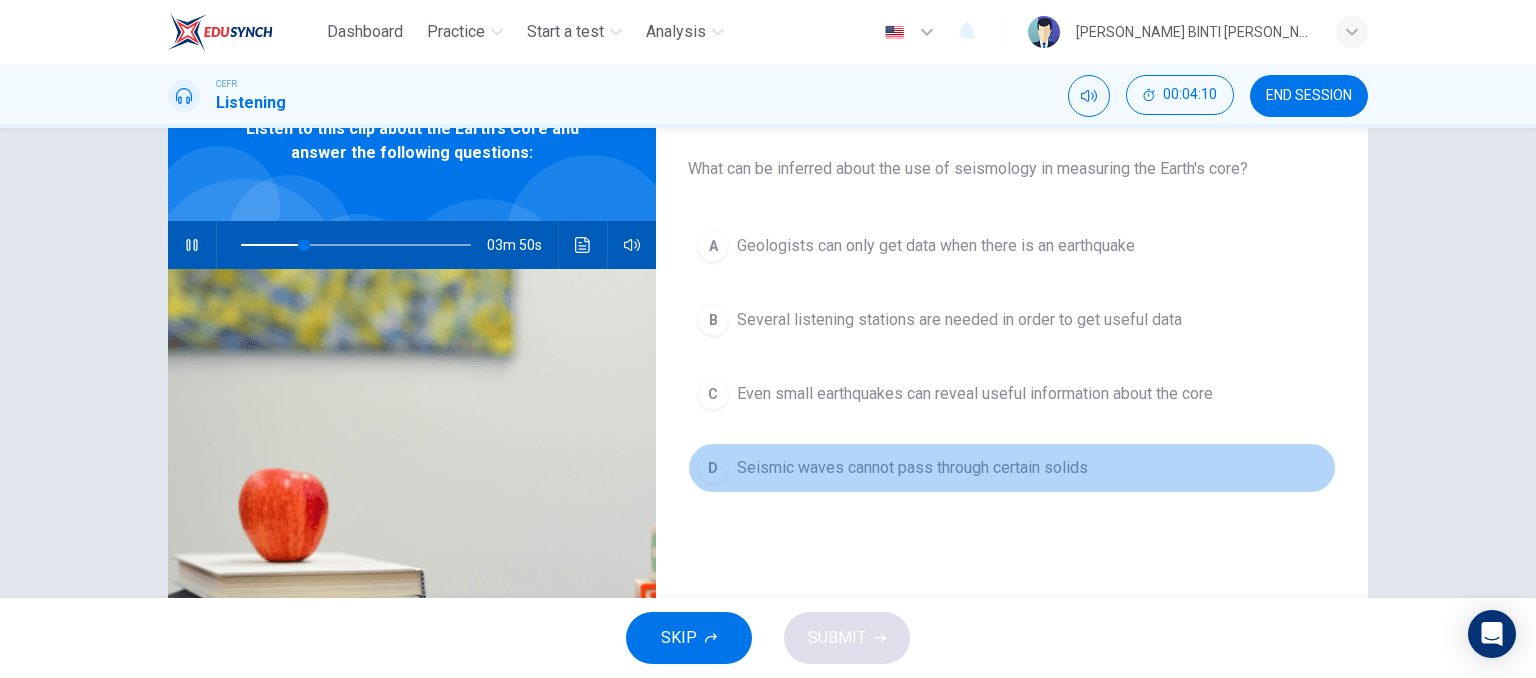 click on "D Seismic waves cannot pass through certain solids" at bounding box center (1012, 468) 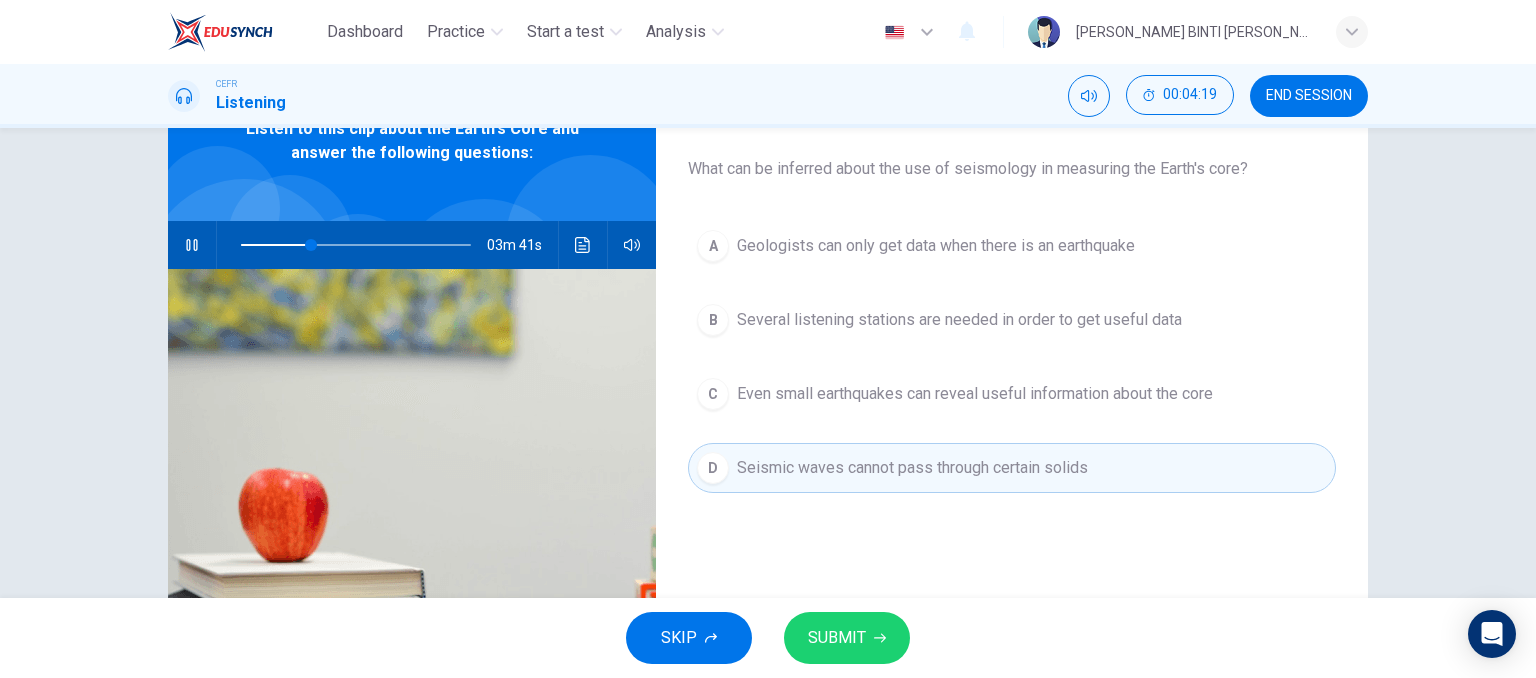 click on "A Geologists can only get data when there is an earthquake B Several listening stations are needed in order to get useful data C Even small earthquakes can reveal useful information about the core D Seismic waves cannot pass through certain solids" at bounding box center (1012, 377) 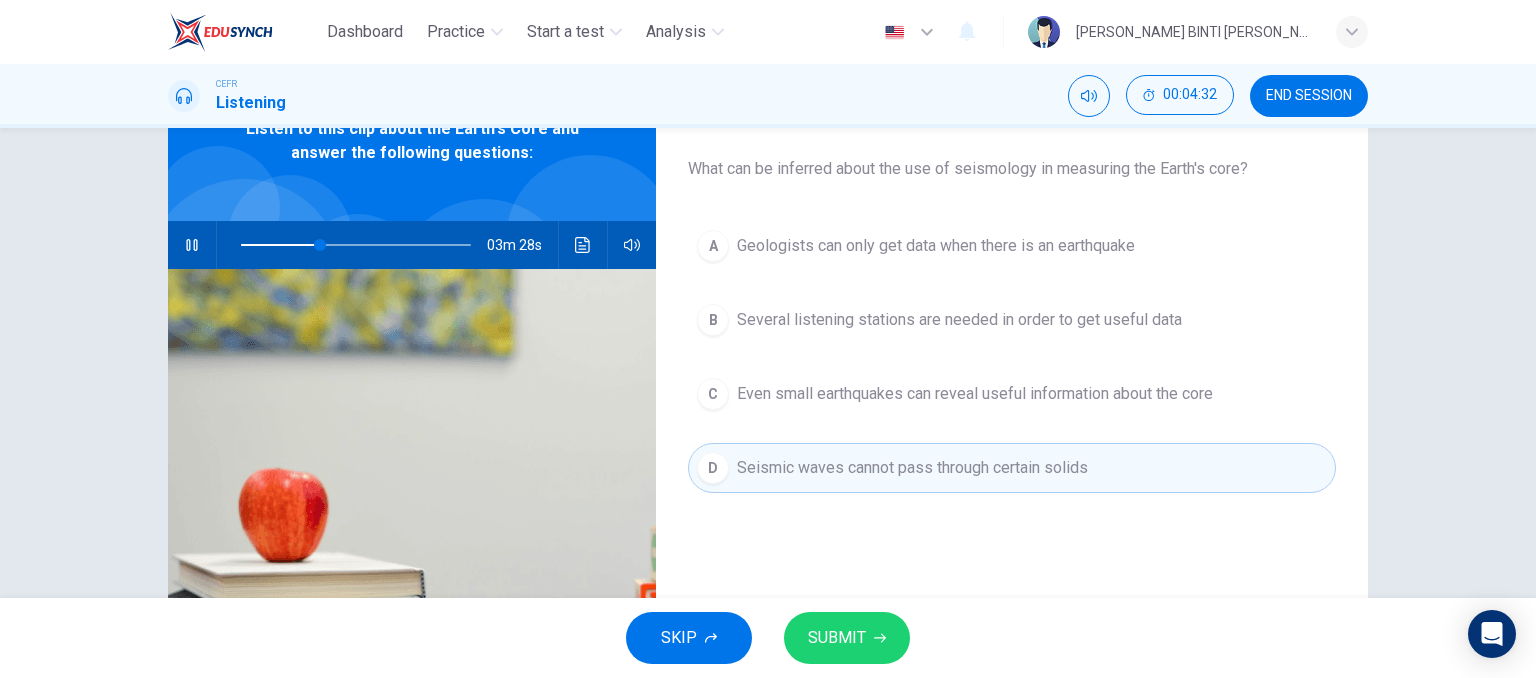 click on "A Geologists can only get data when there is an earthquake B Several listening stations are needed in order to get useful data C Even small earthquakes can reveal useful information about the core D Seismic waves cannot pass through certain solids" at bounding box center [1012, 377] 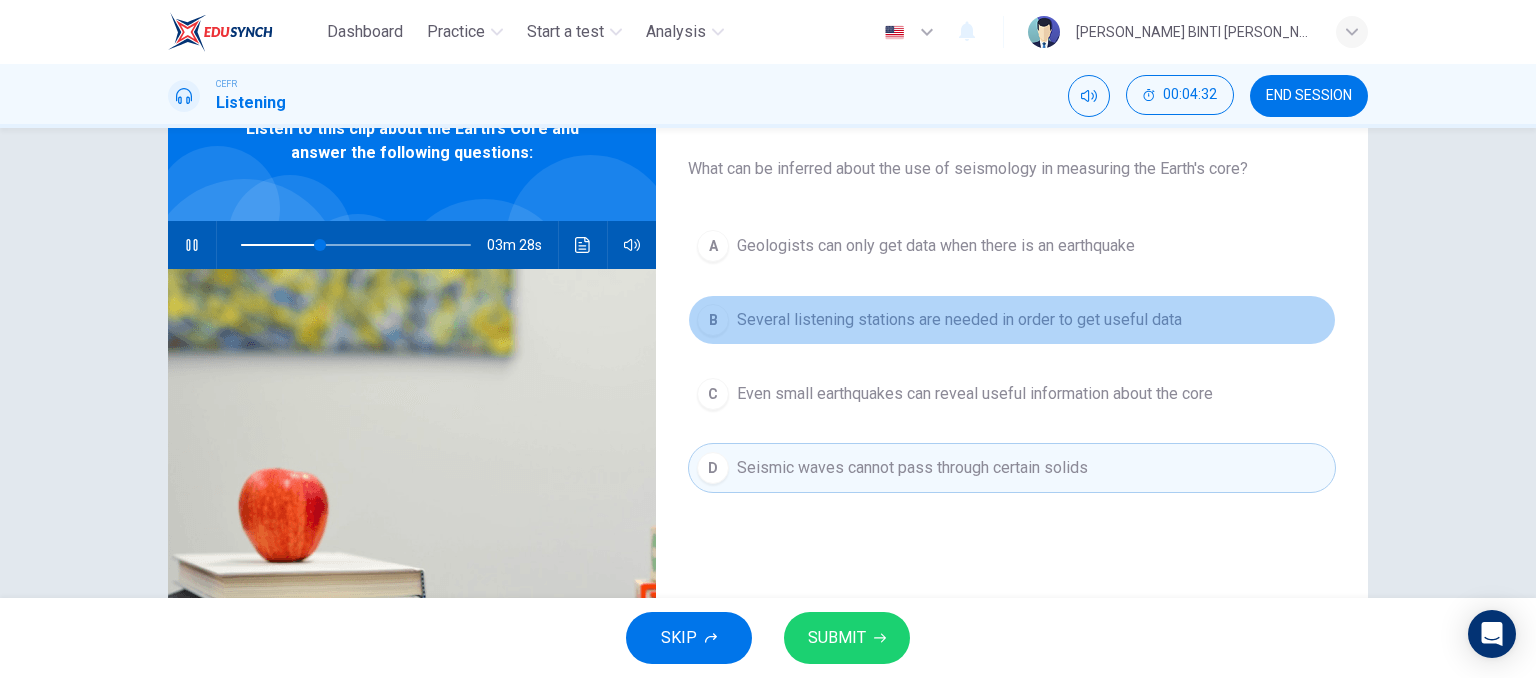click on "Several listening stations are needed in order to get useful data" at bounding box center (959, 320) 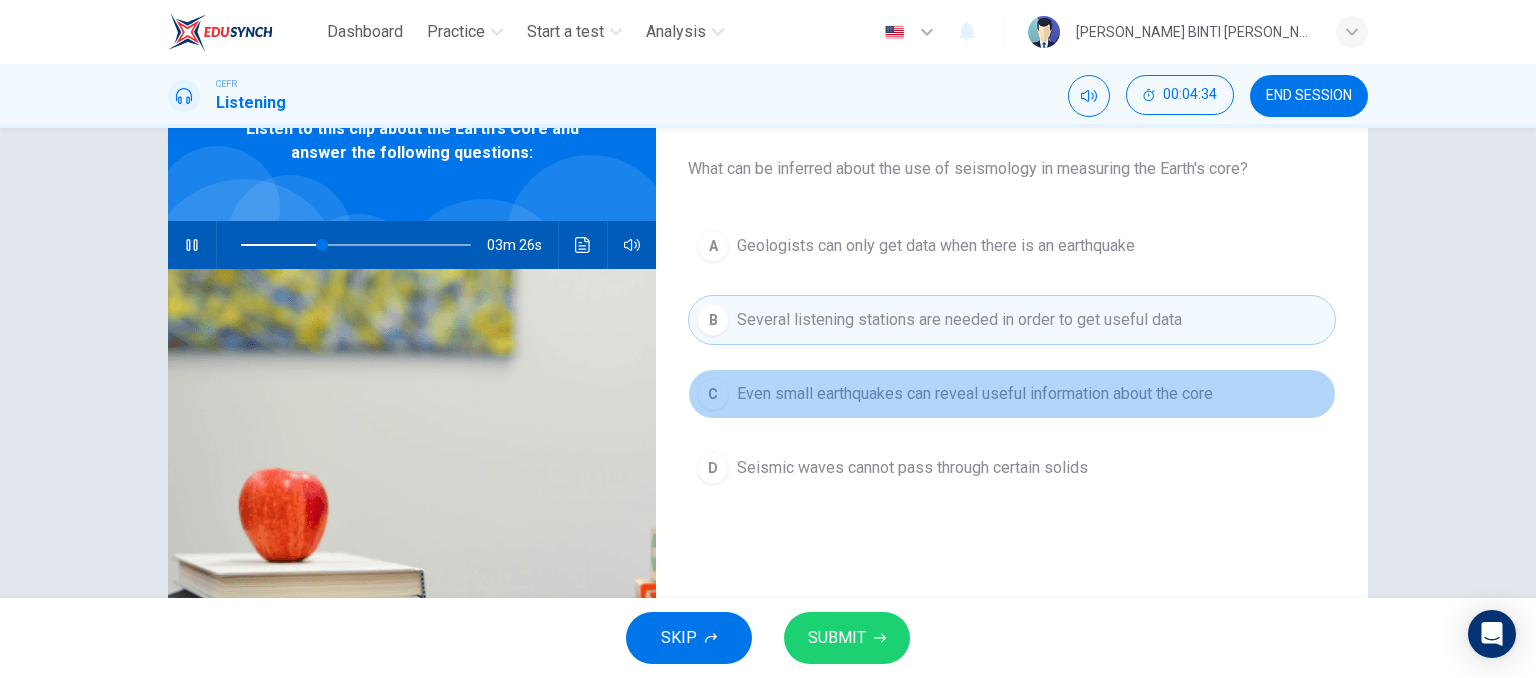 click on "Even small earthquakes can reveal useful information about the core" at bounding box center (975, 394) 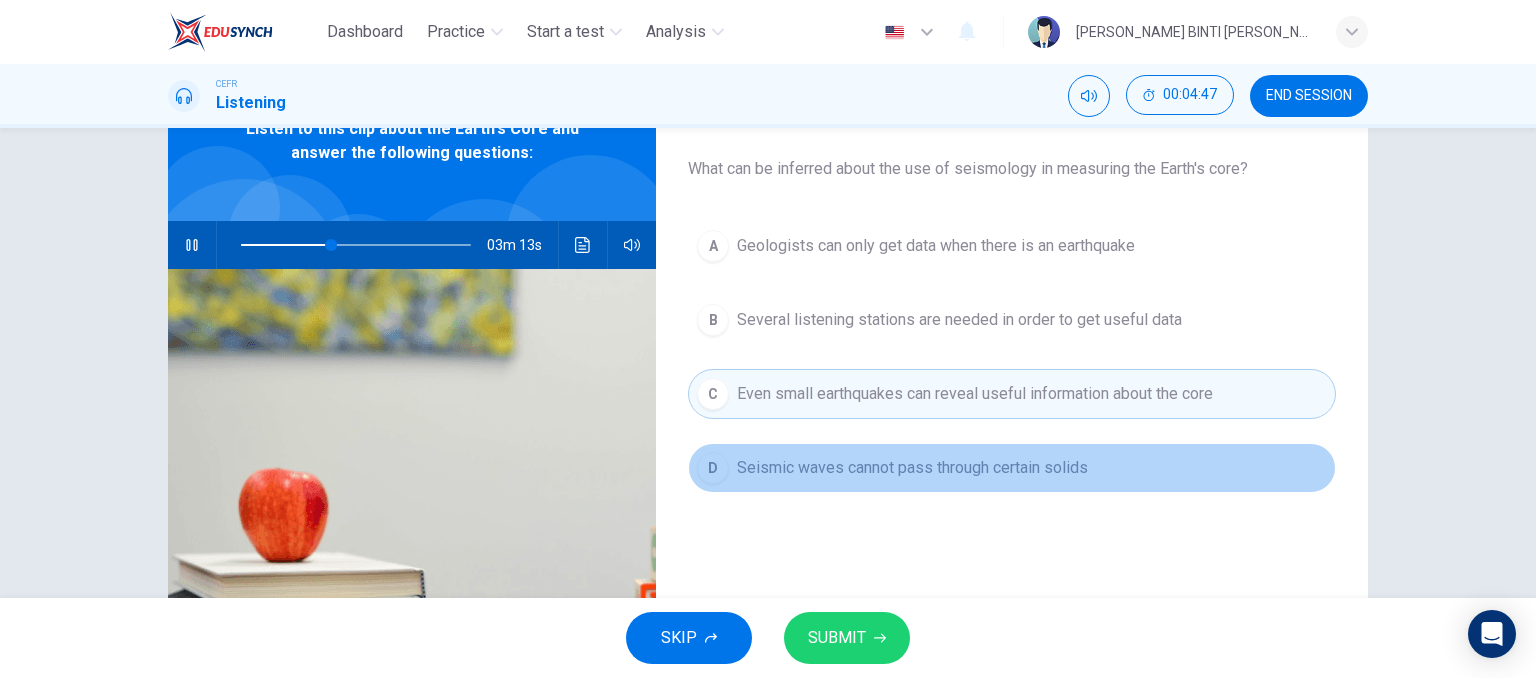 click on "Seismic waves cannot pass through certain solids" at bounding box center [912, 468] 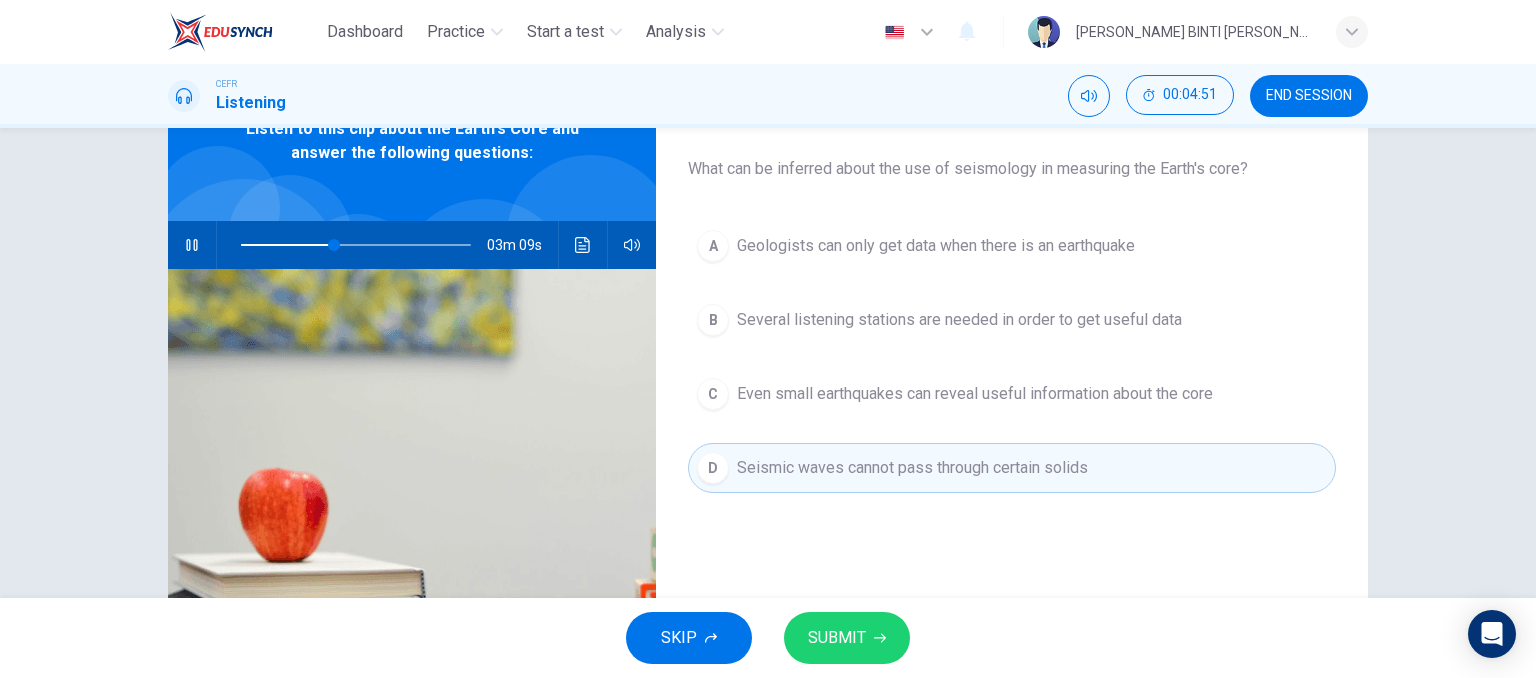 click on "Question 3 What can be inferred about the use of seismology in measuring the Earth's core? A Geologists can only get data when there is an earthquake B Several listening stations are needed in order to get useful data C Even small earthquakes can reveal useful information about the core D Seismic waves cannot pass through certain solids" at bounding box center [1012, 408] 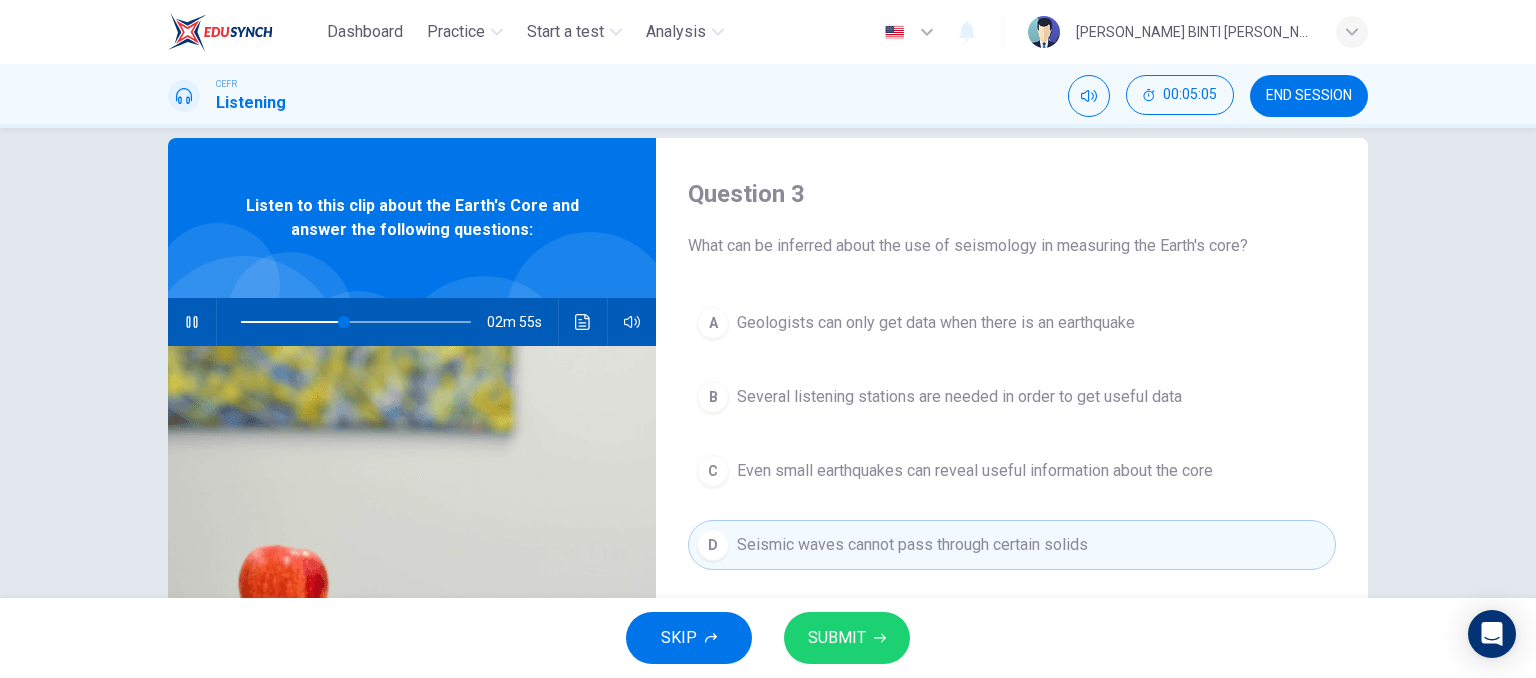 scroll, scrollTop: 100, scrollLeft: 0, axis: vertical 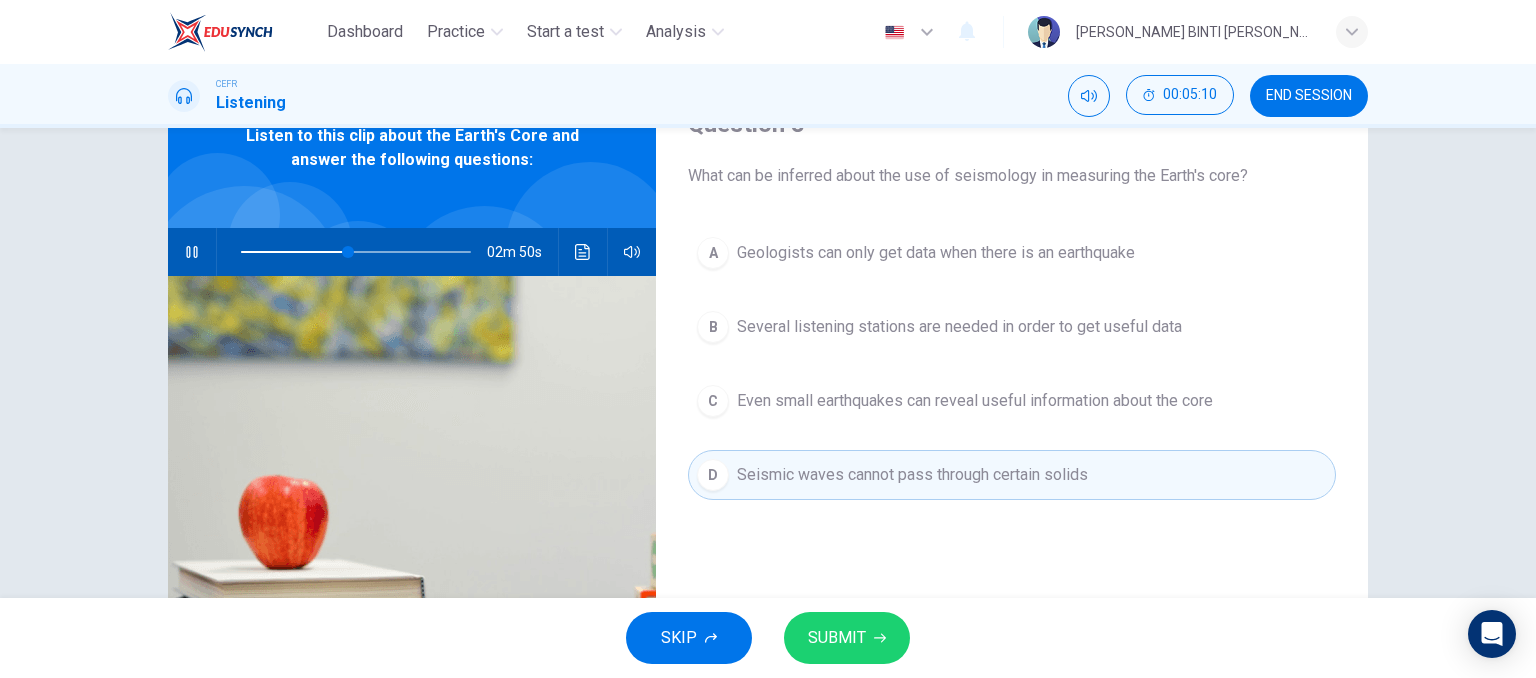 click on "Question 3 What can be inferred about the use of seismology in measuring the Earth's core? A Geologists can only get data when there is an earthquake B Several listening stations are needed in order to get useful data C Even small earthquakes can reveal useful information about the core D Seismic waves cannot pass through certain solids" at bounding box center [1012, 415] 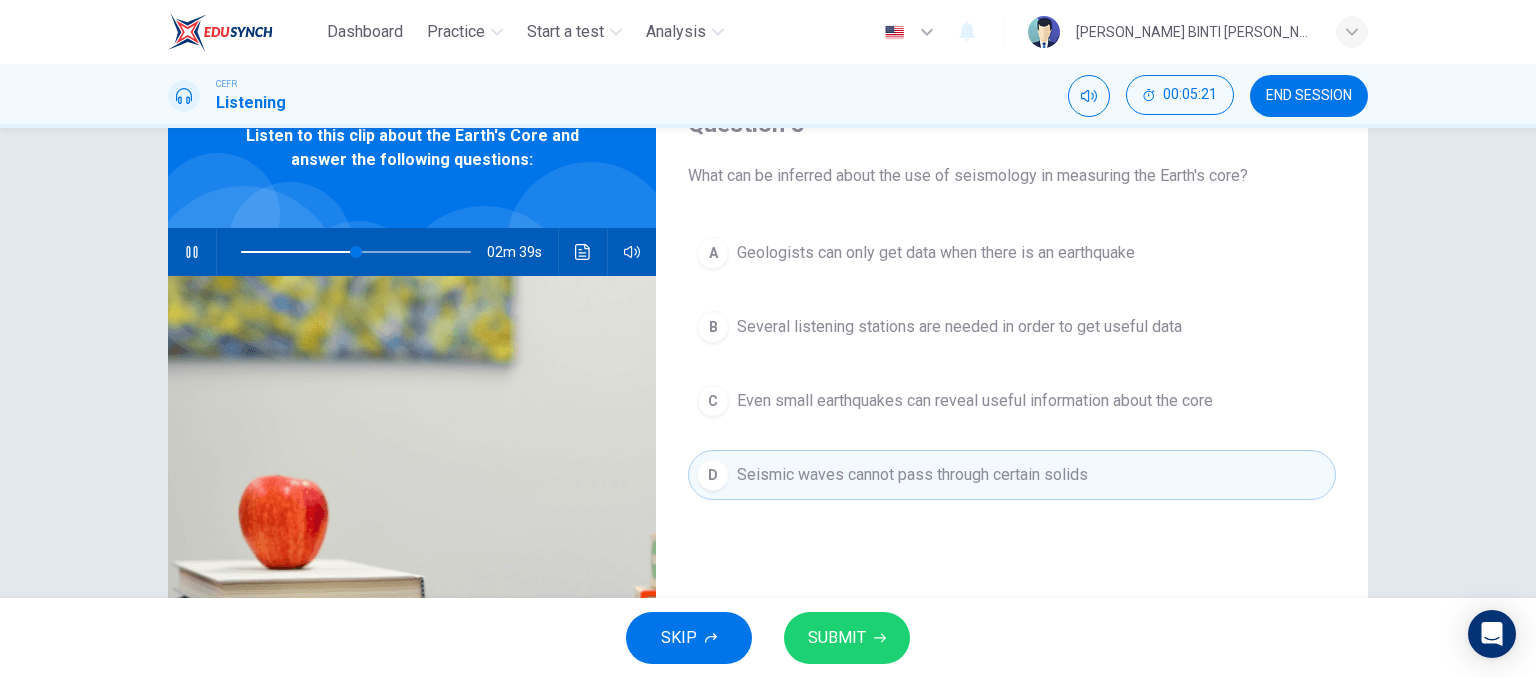 scroll, scrollTop: 112, scrollLeft: 0, axis: vertical 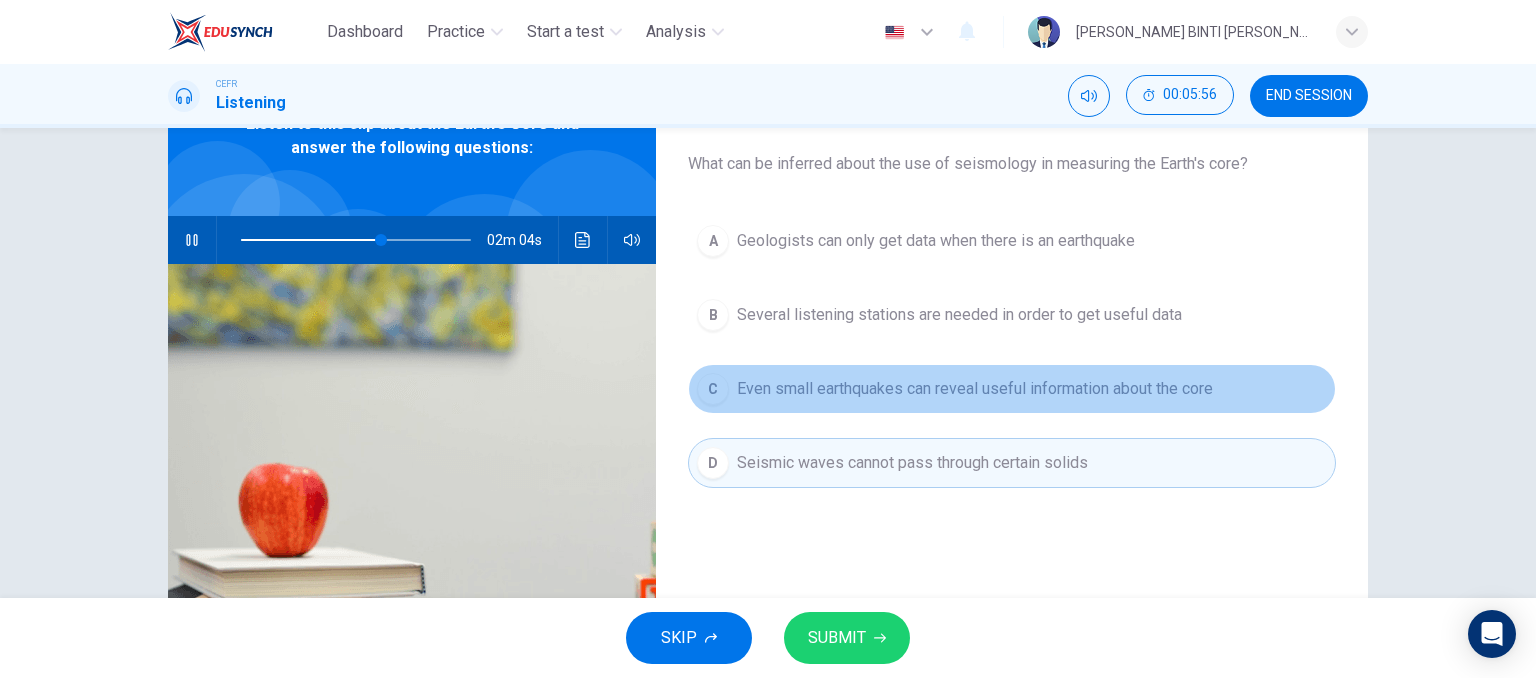 click on "Even small earthquakes can reveal useful information about the core" at bounding box center [975, 389] 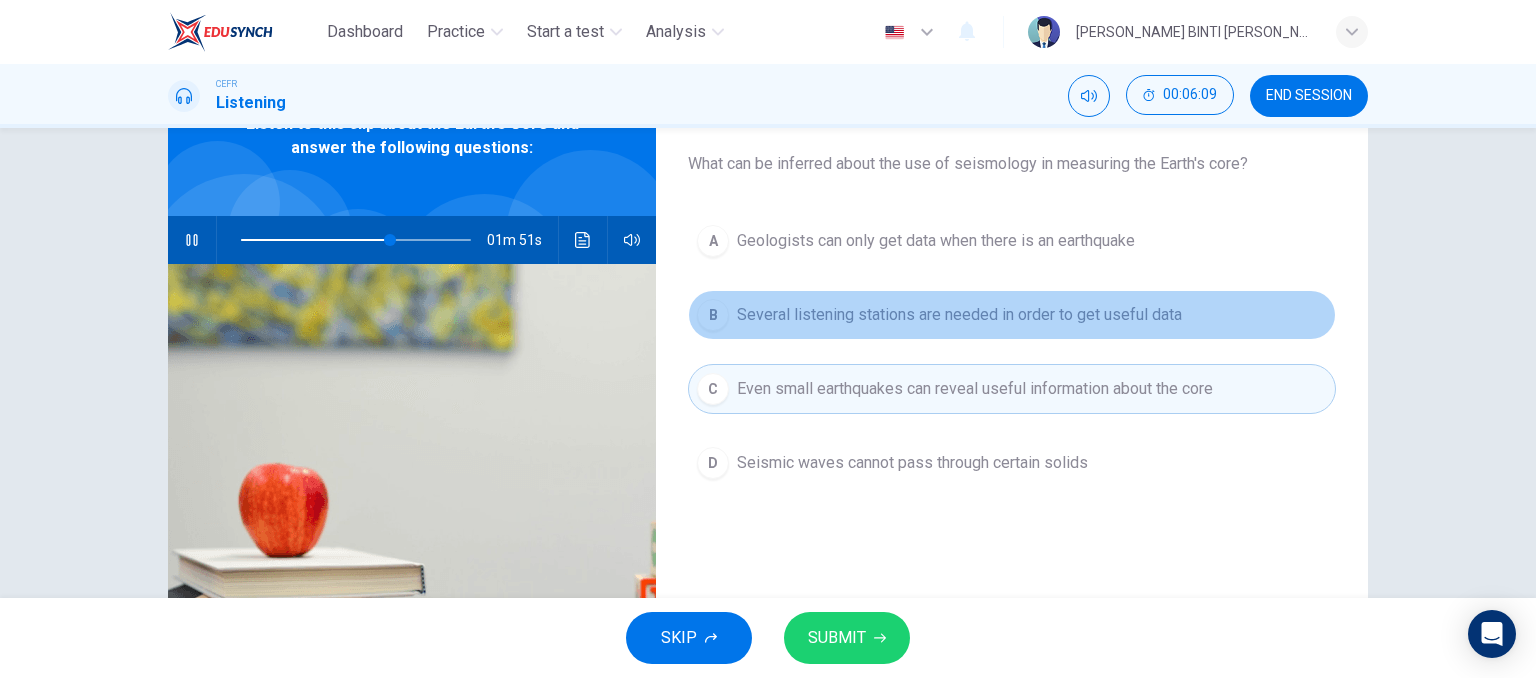 click on "Several listening stations are needed in order to get useful data" at bounding box center (959, 315) 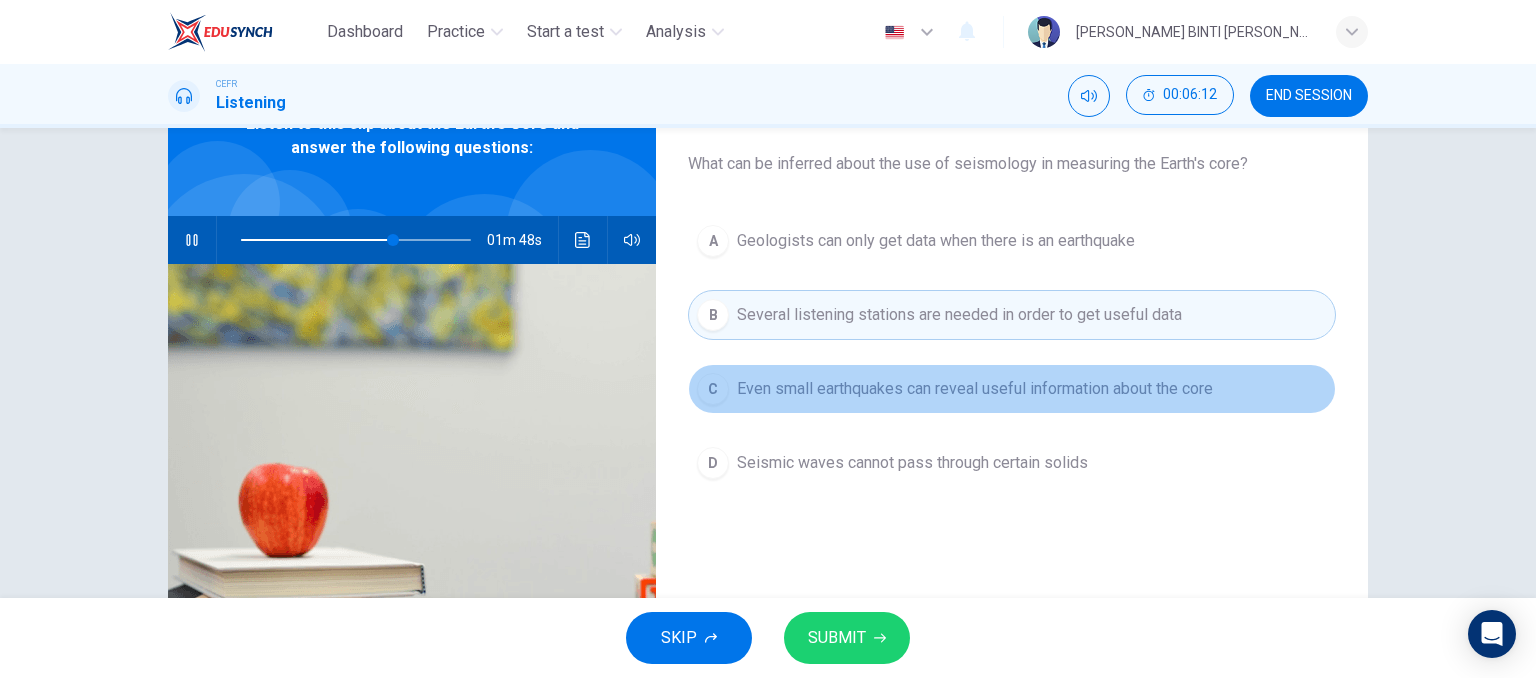 click on "Even small earthquakes can reveal useful information about the core" at bounding box center [975, 389] 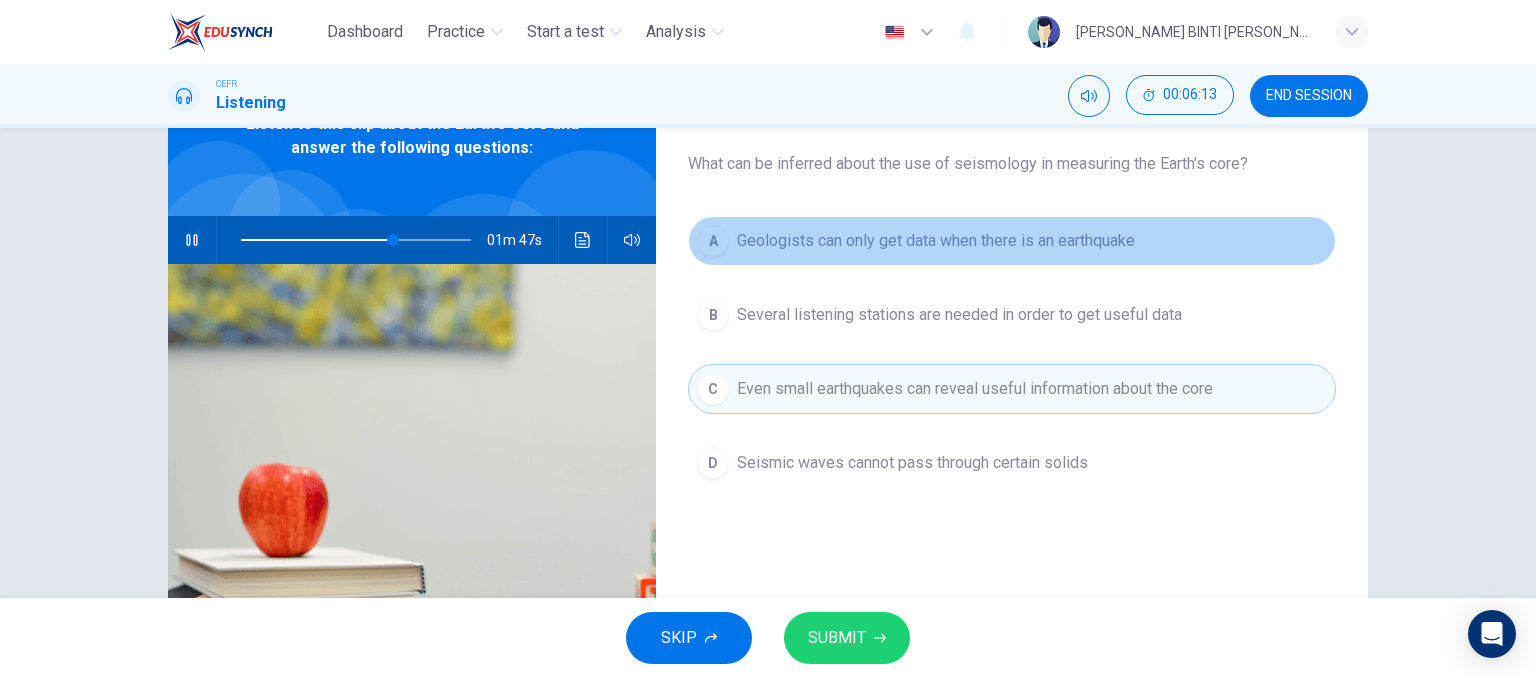 click on "Geologists can only get data when there is an earthquake" at bounding box center [936, 241] 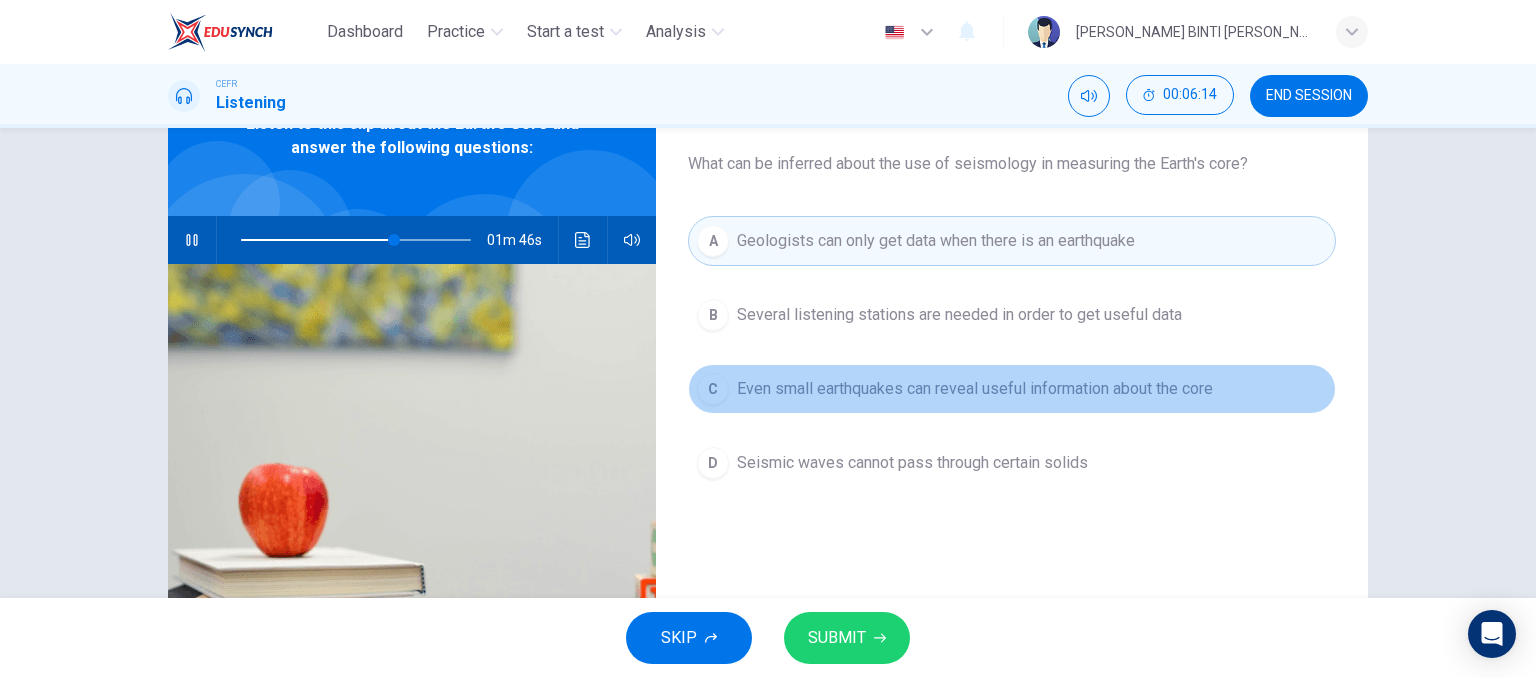 click on "C Even small earthquakes can reveal useful information about the core" at bounding box center [1012, 389] 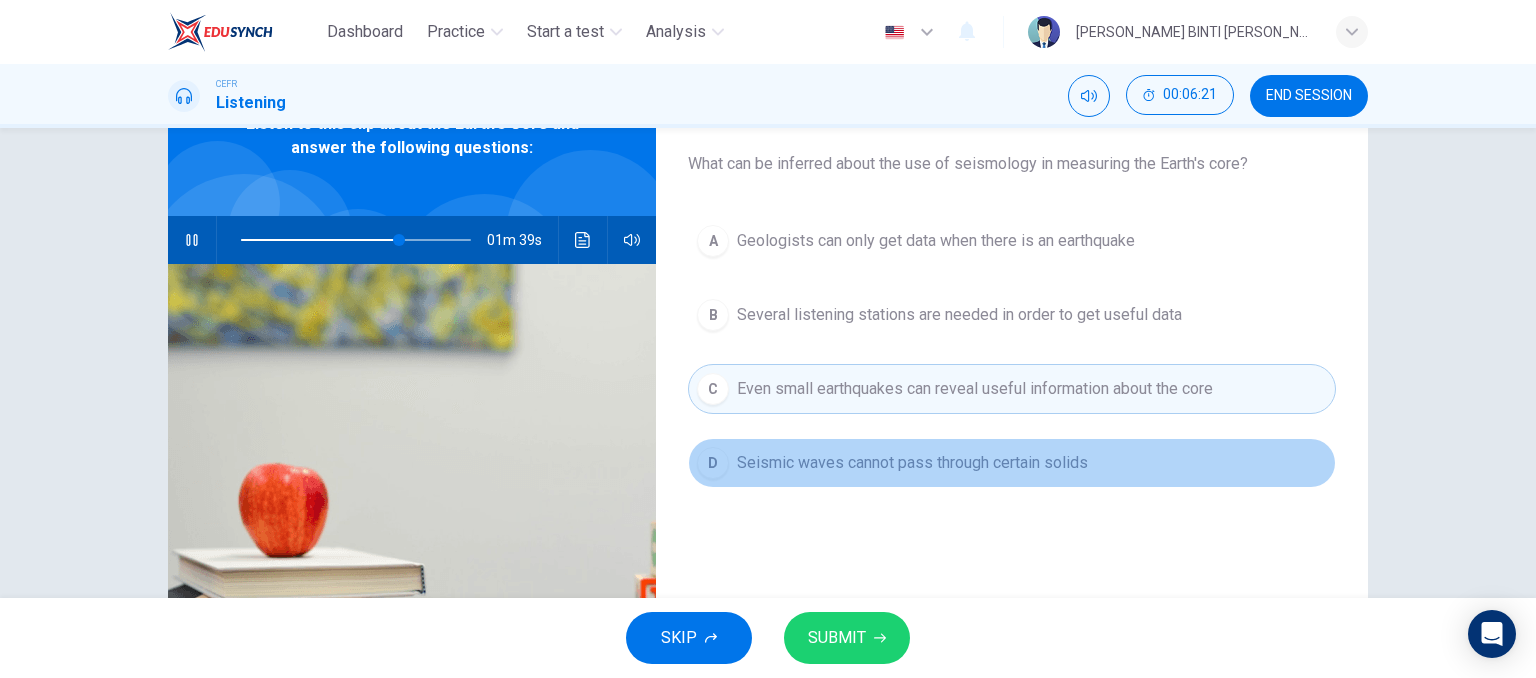 click on "Seismic waves cannot pass through certain solids" at bounding box center (912, 463) 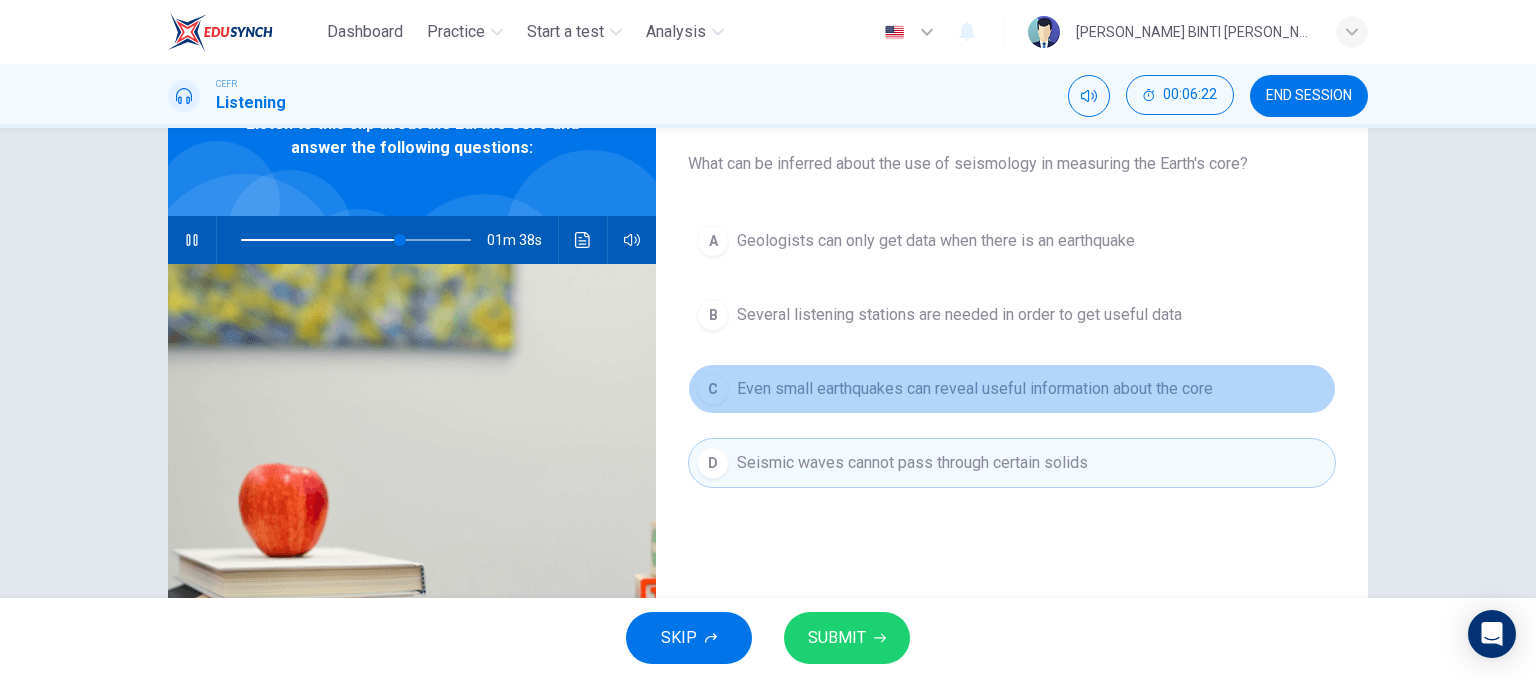 click on "Even small earthquakes can reveal useful information about the core" at bounding box center (975, 389) 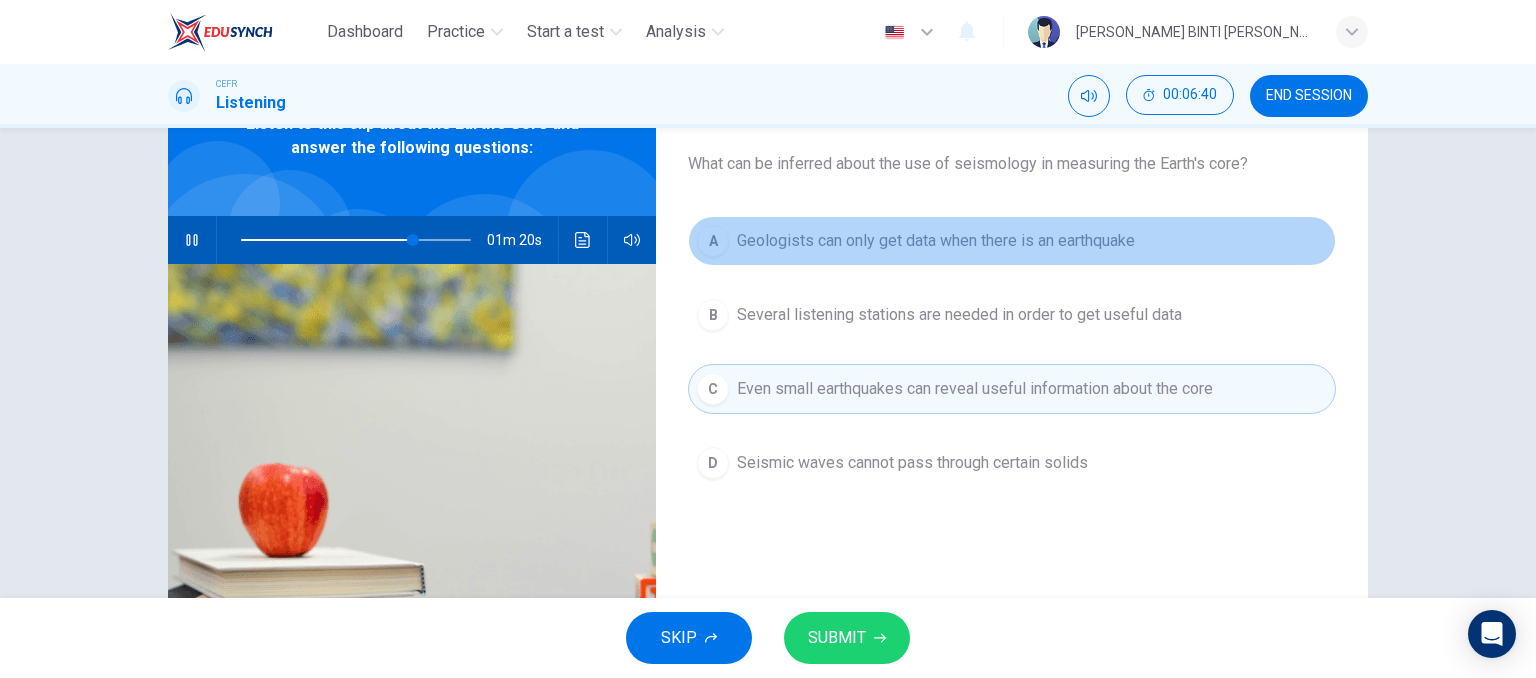 click on "Geologists can only get data when there is an earthquake" at bounding box center (936, 241) 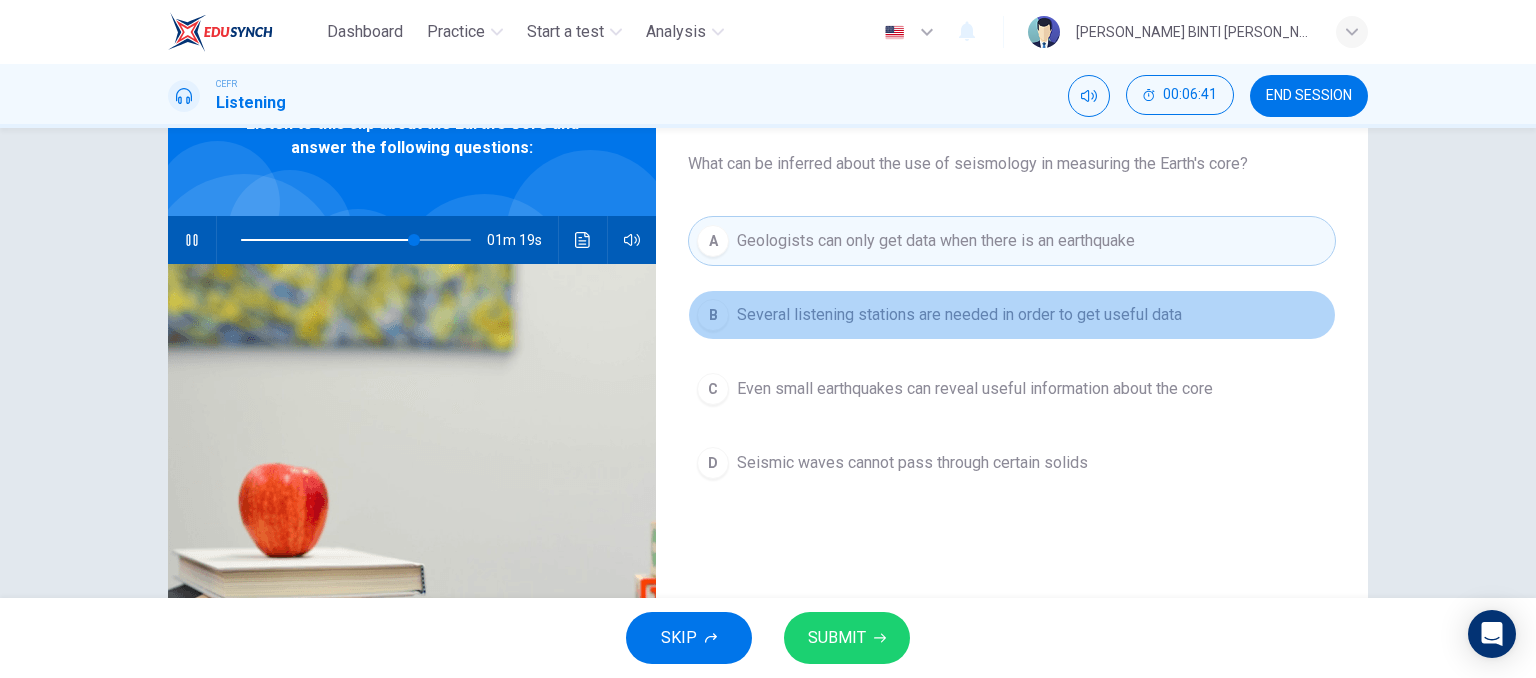 click on "B Several listening stations are needed in order to get useful data" at bounding box center (1012, 315) 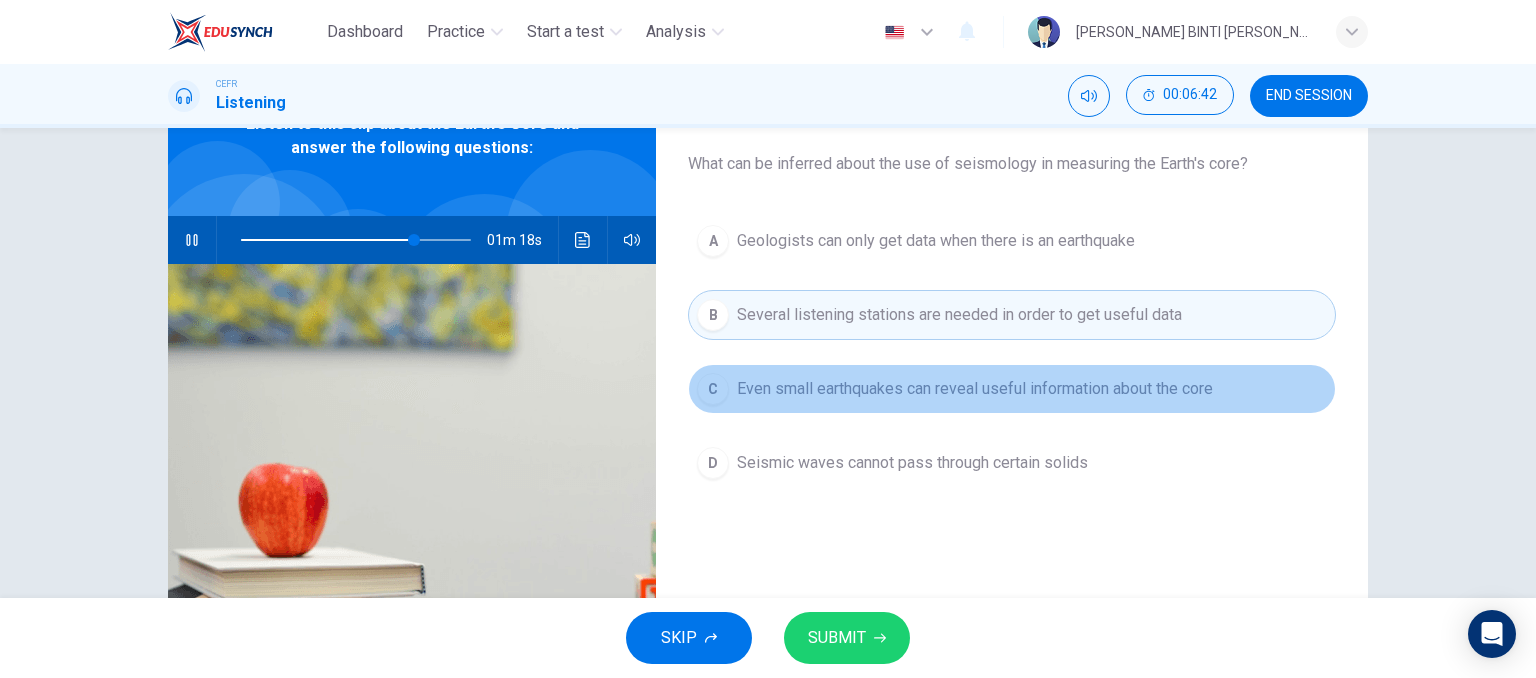 click on "C Even small earthquakes can reveal useful information about the core" at bounding box center [1012, 389] 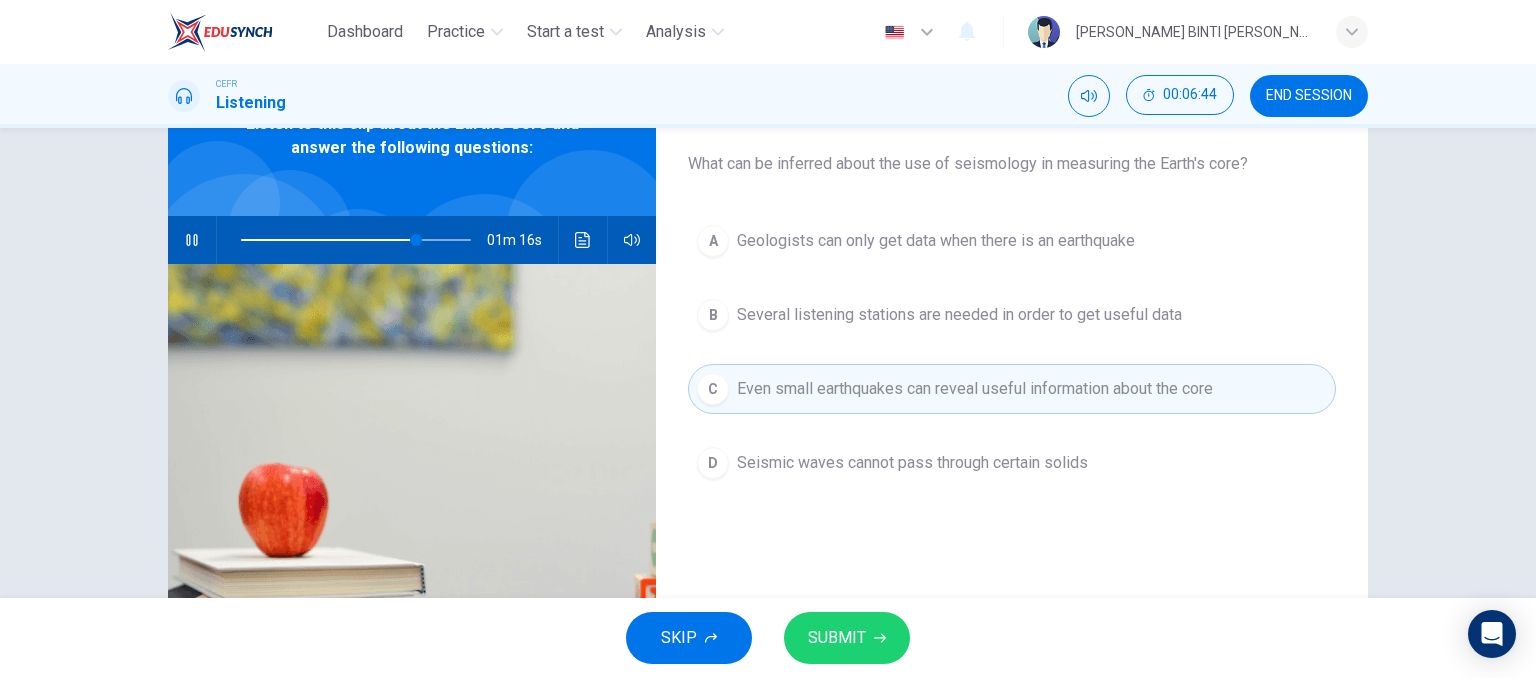 click on "Question 3 What can be inferred about the use of seismology in measuring the Earth's core? A Geologists can only get data when there is an earthquake B Several listening stations are needed in order to get useful data C Even small earthquakes can reveal useful information about the core D Seismic waves cannot pass through certain solids" at bounding box center [1012, 403] 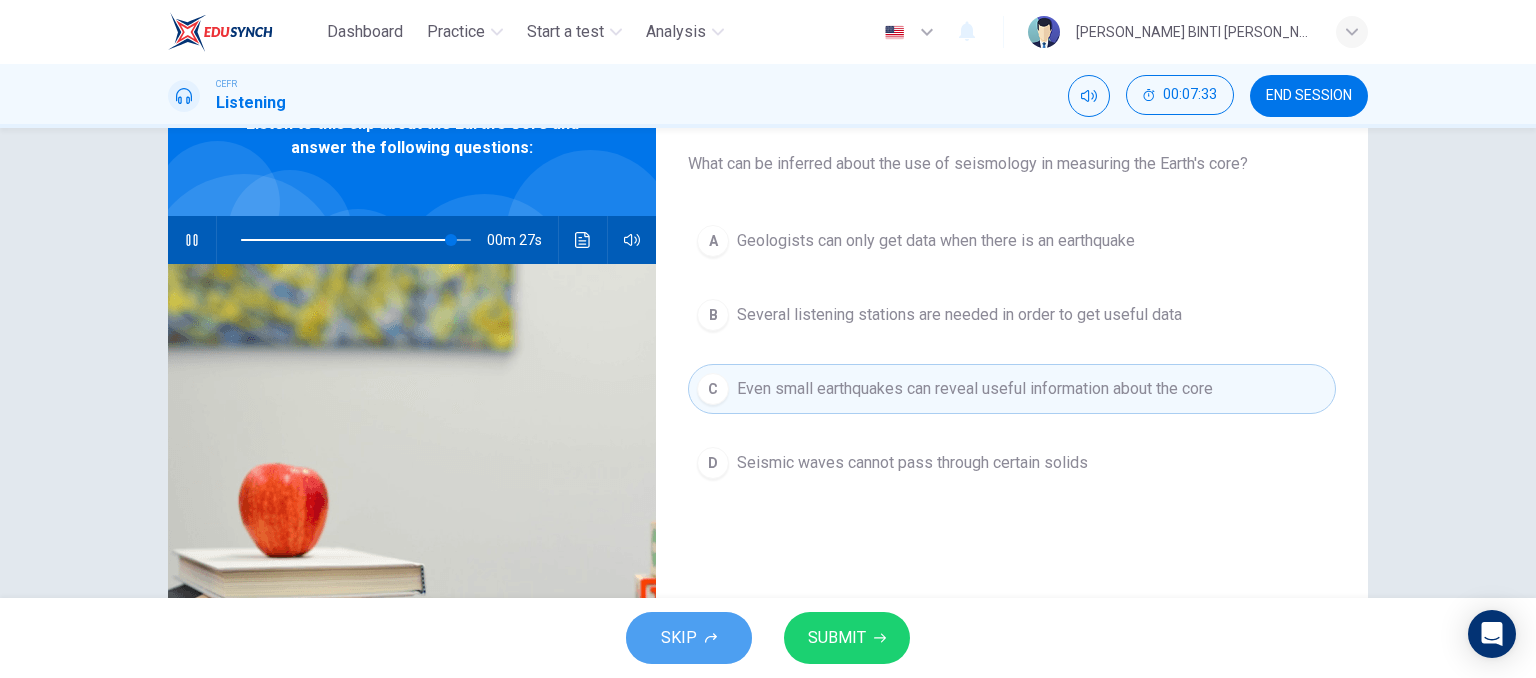 click on "SKIP" at bounding box center [689, 638] 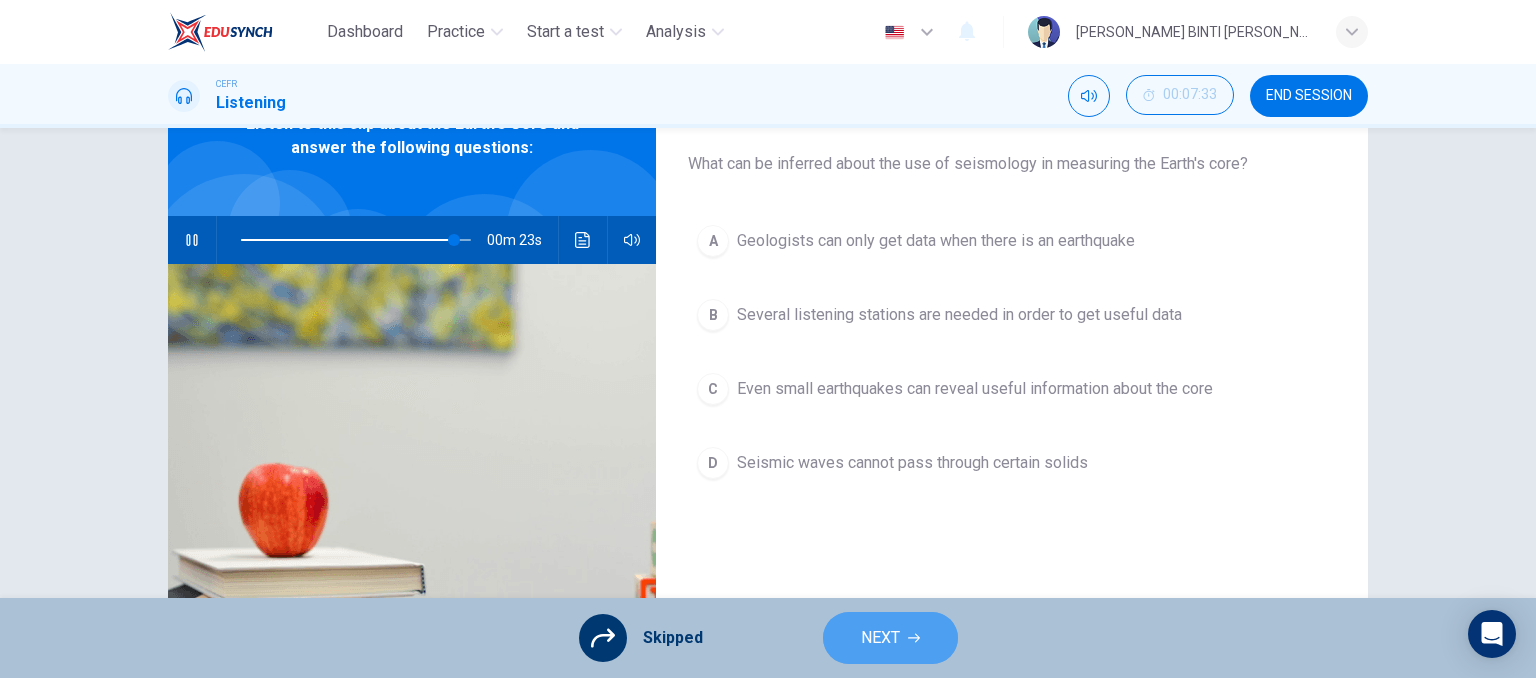 click on "NEXT" at bounding box center [890, 638] 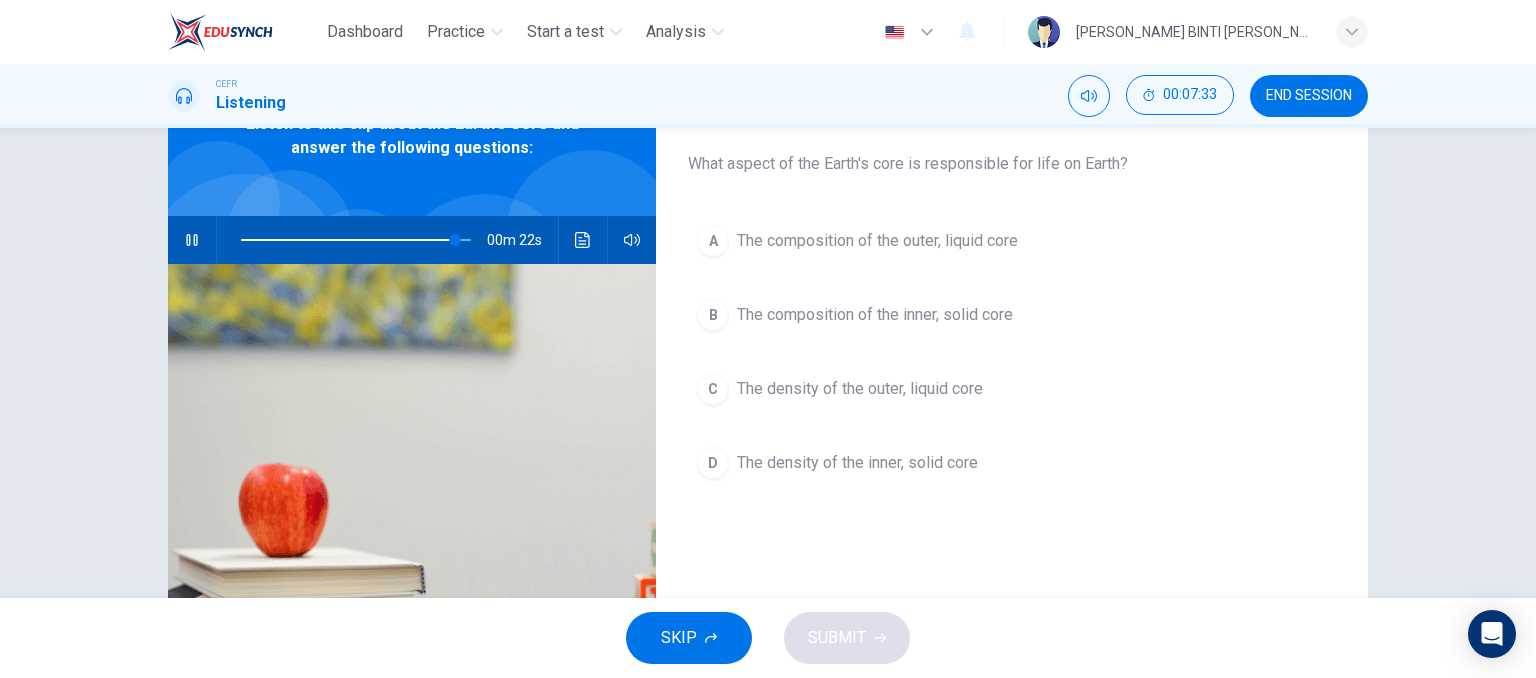 scroll, scrollTop: 0, scrollLeft: 0, axis: both 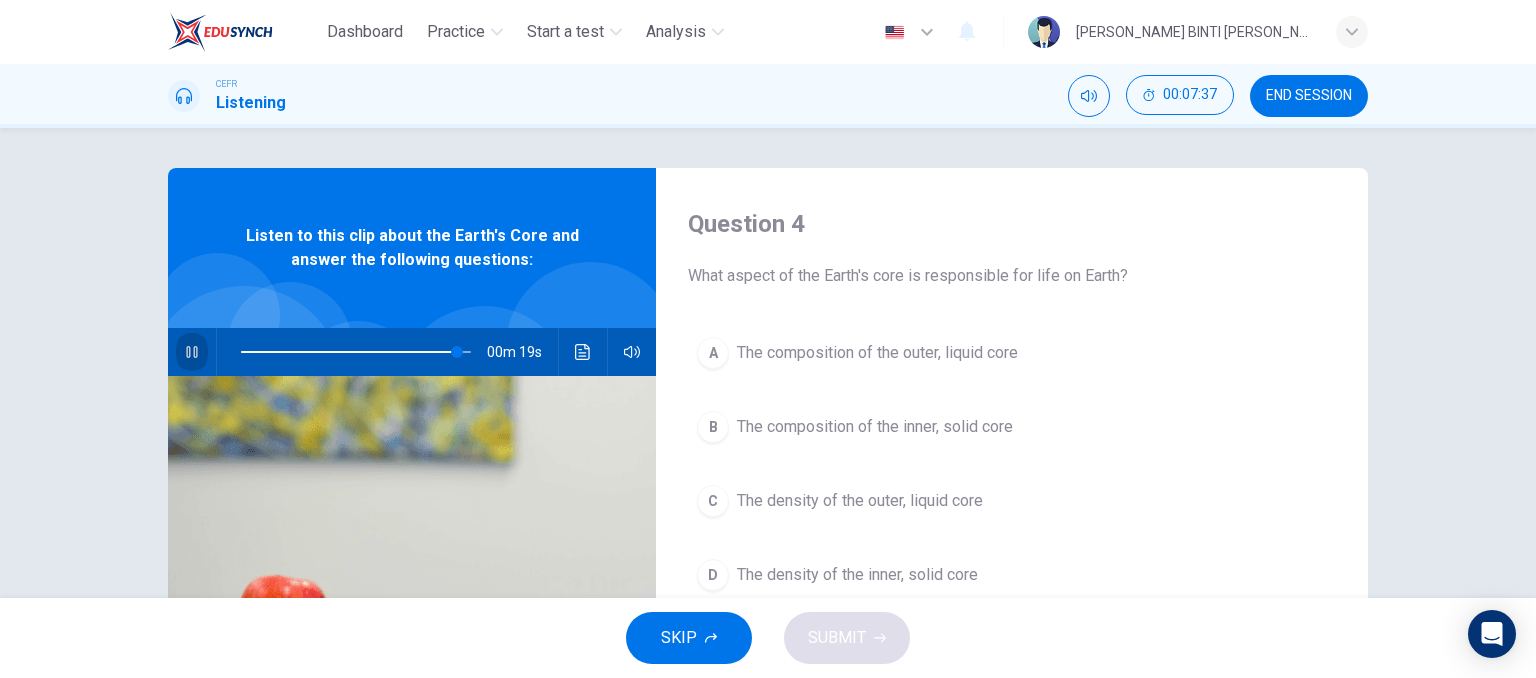 click 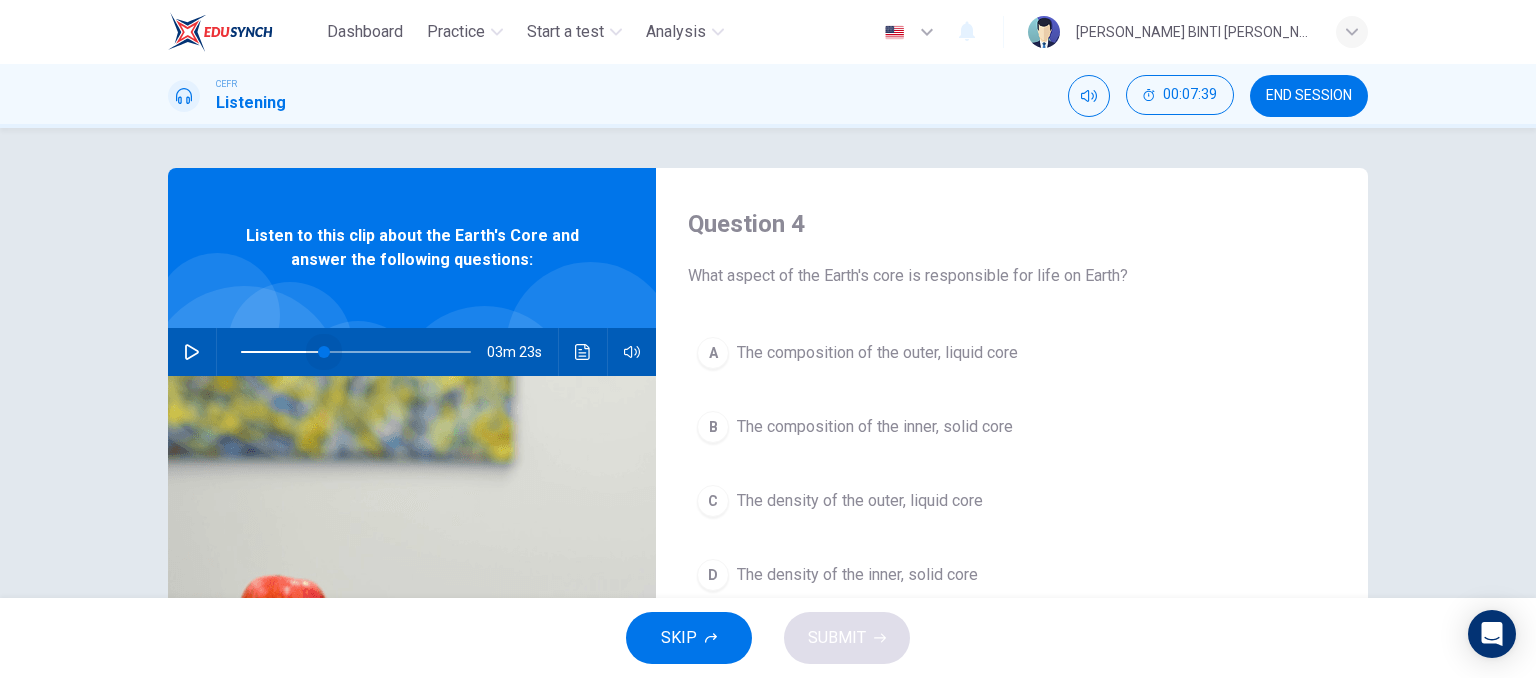 click at bounding box center [356, 352] 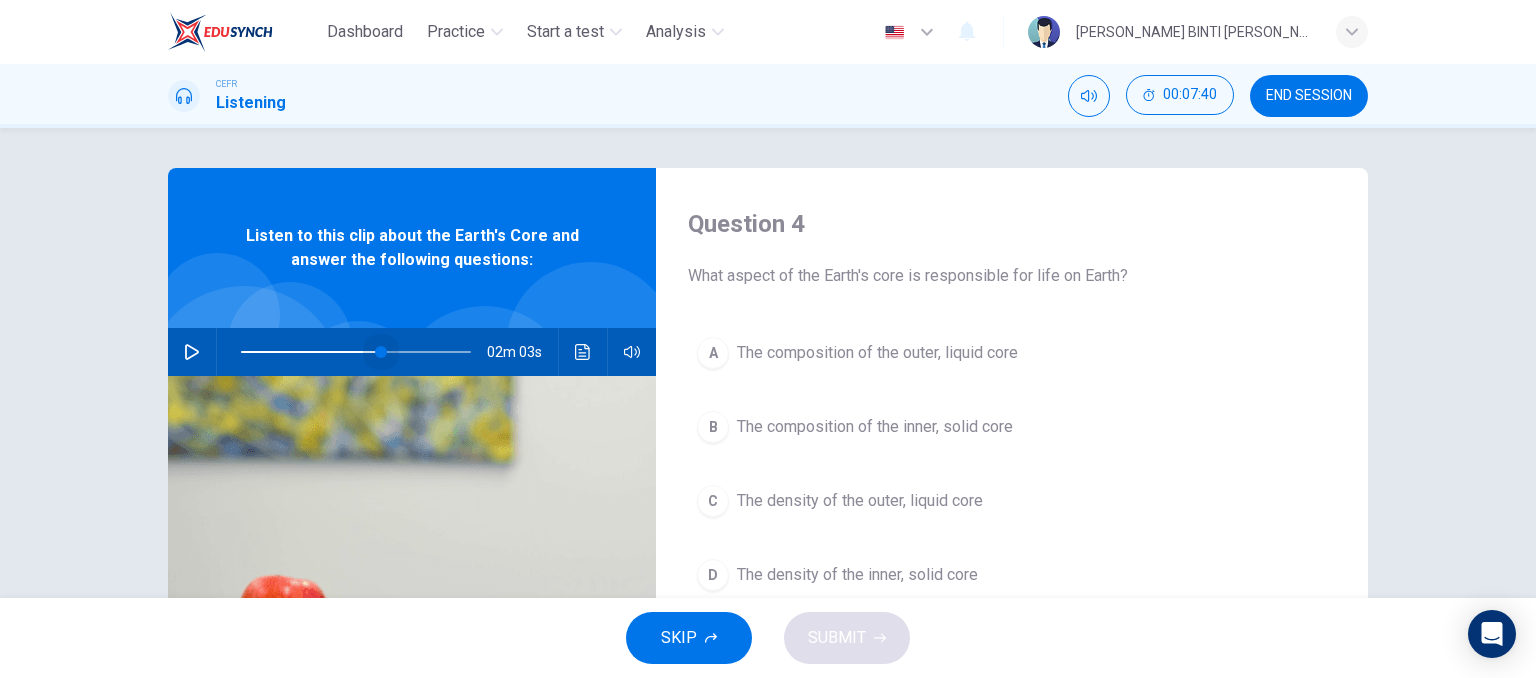 click at bounding box center [356, 352] 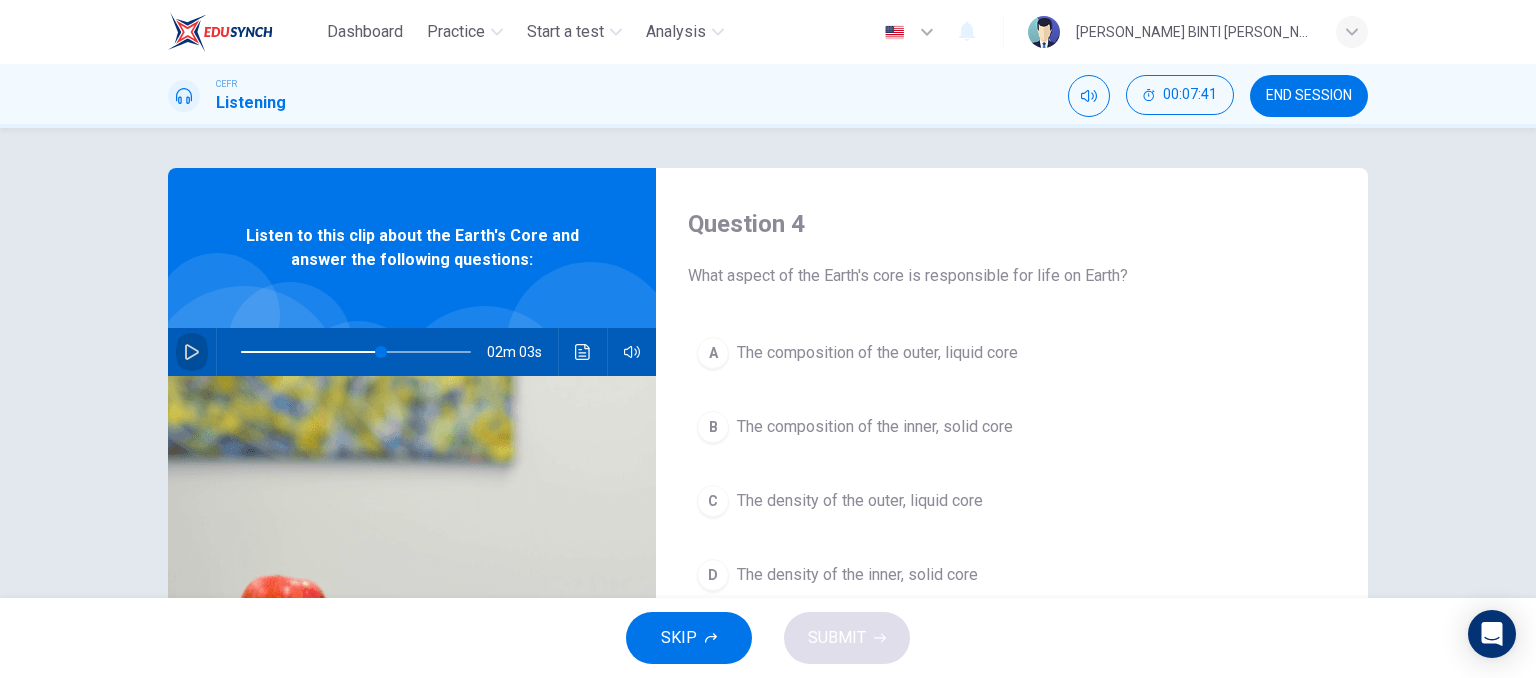 click at bounding box center [192, 352] 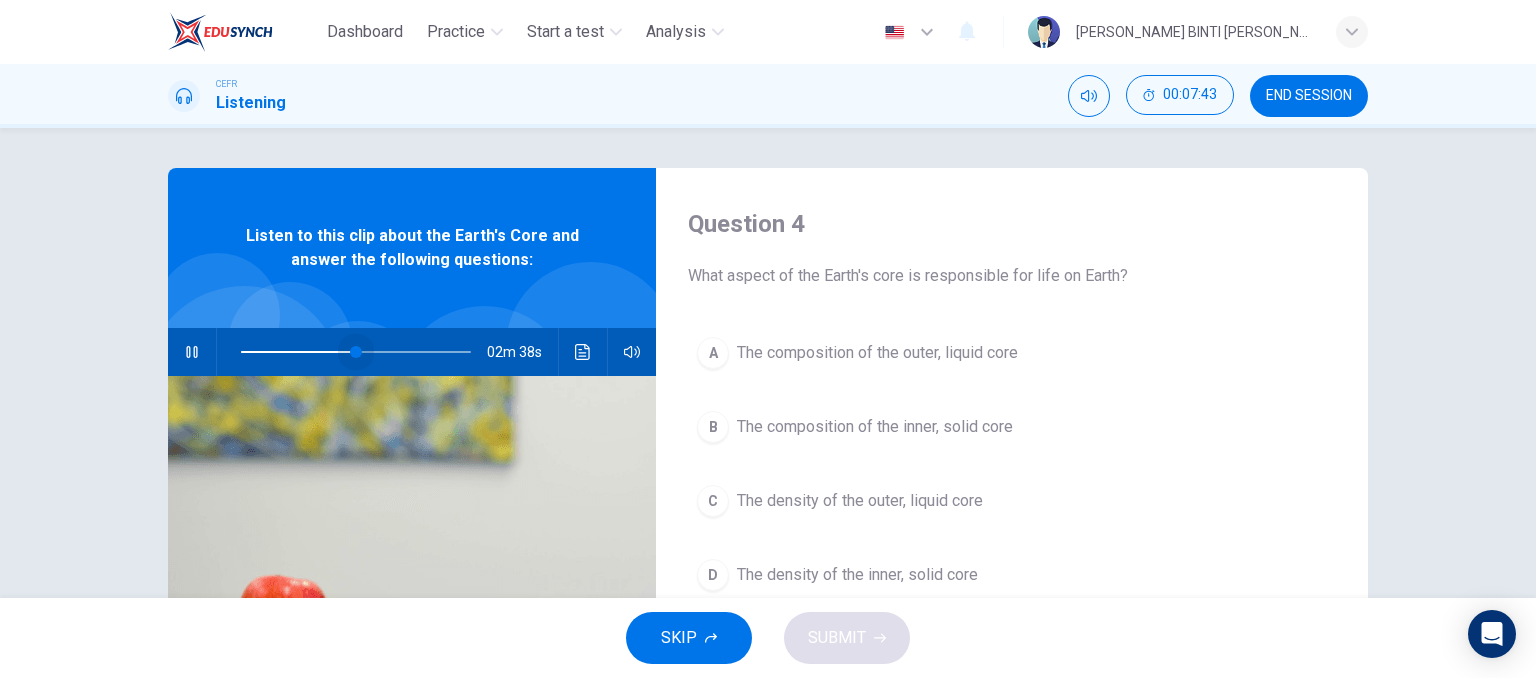 click at bounding box center [356, 352] 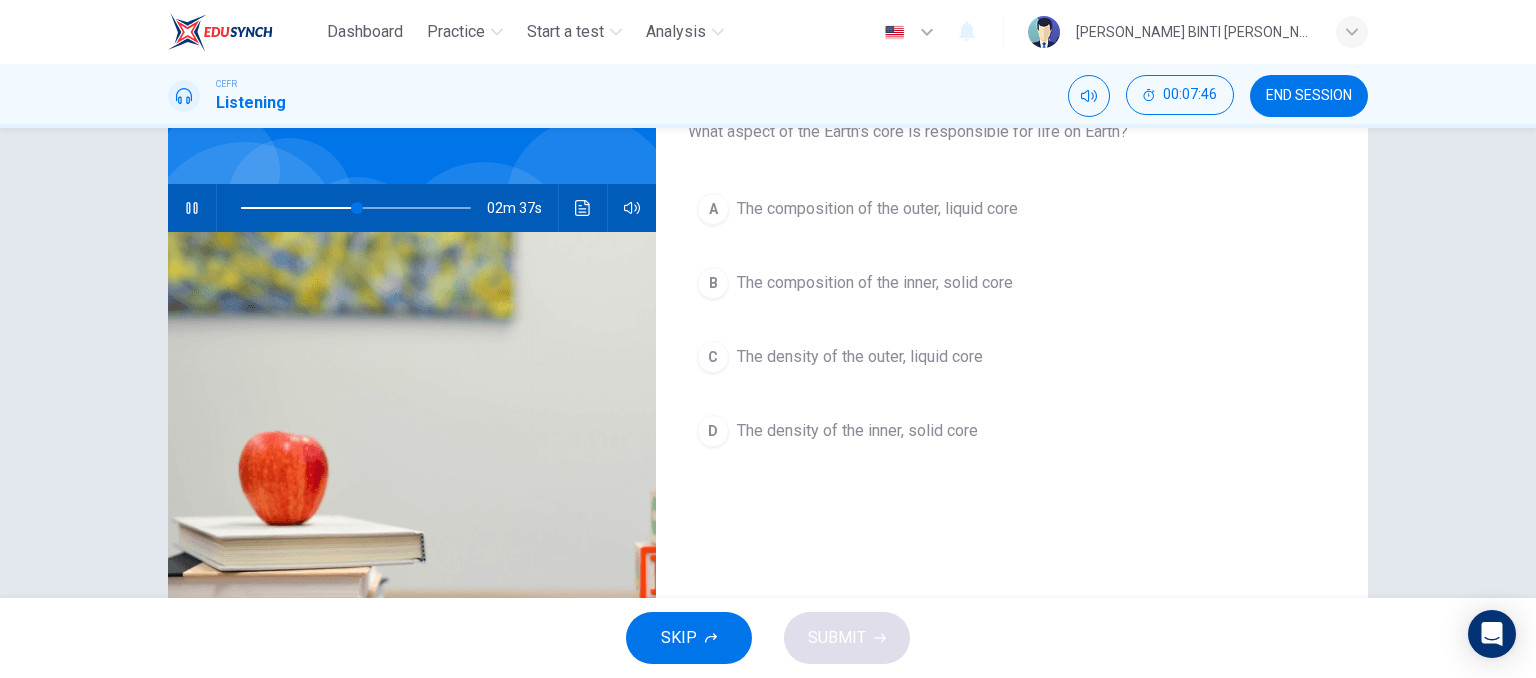 scroll, scrollTop: 152, scrollLeft: 0, axis: vertical 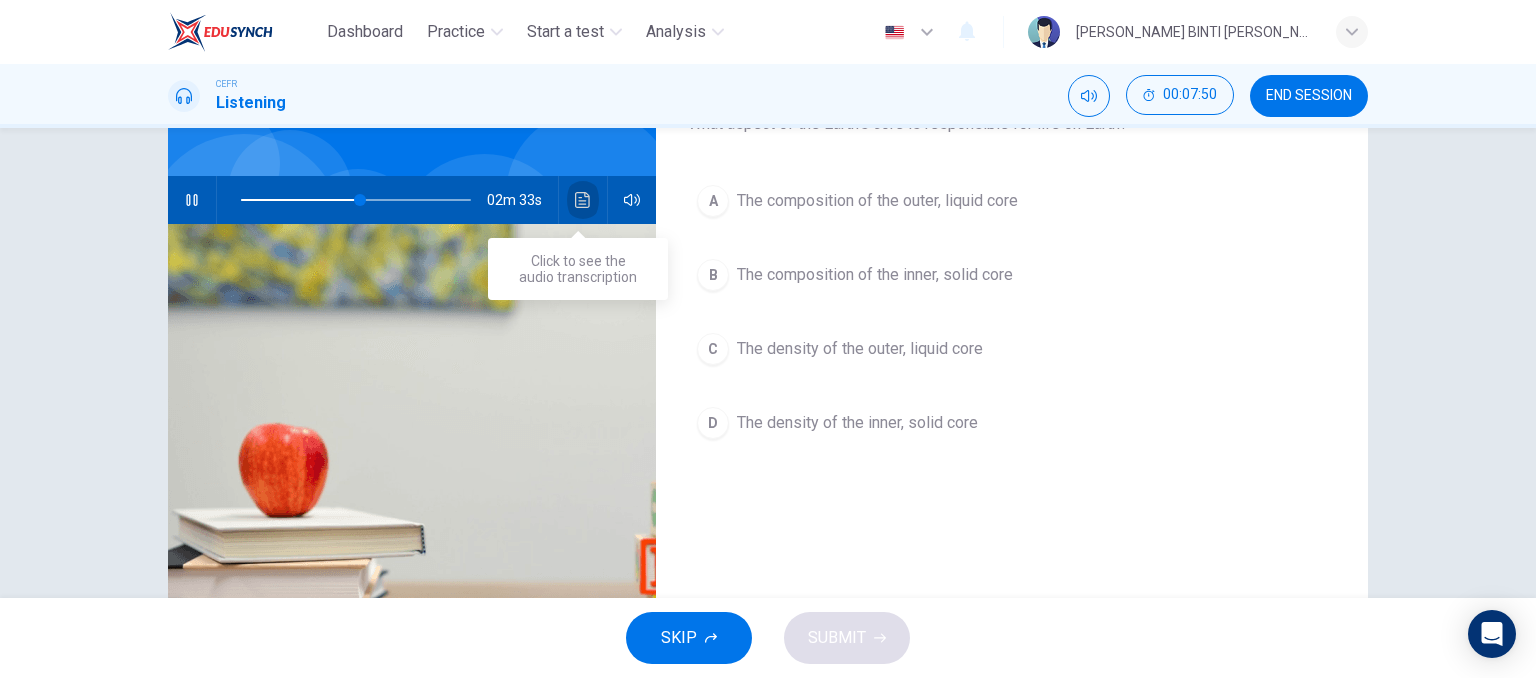 click 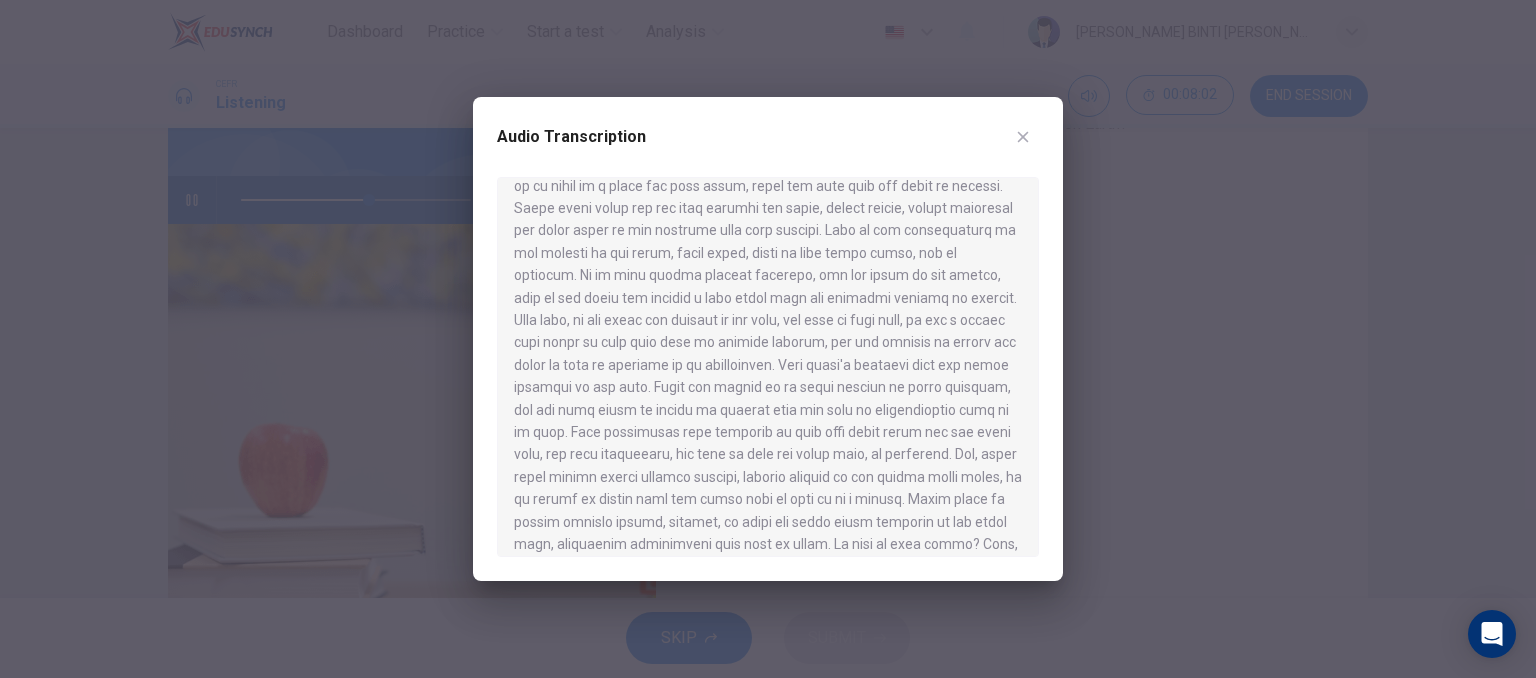 scroll, scrollTop: 400, scrollLeft: 0, axis: vertical 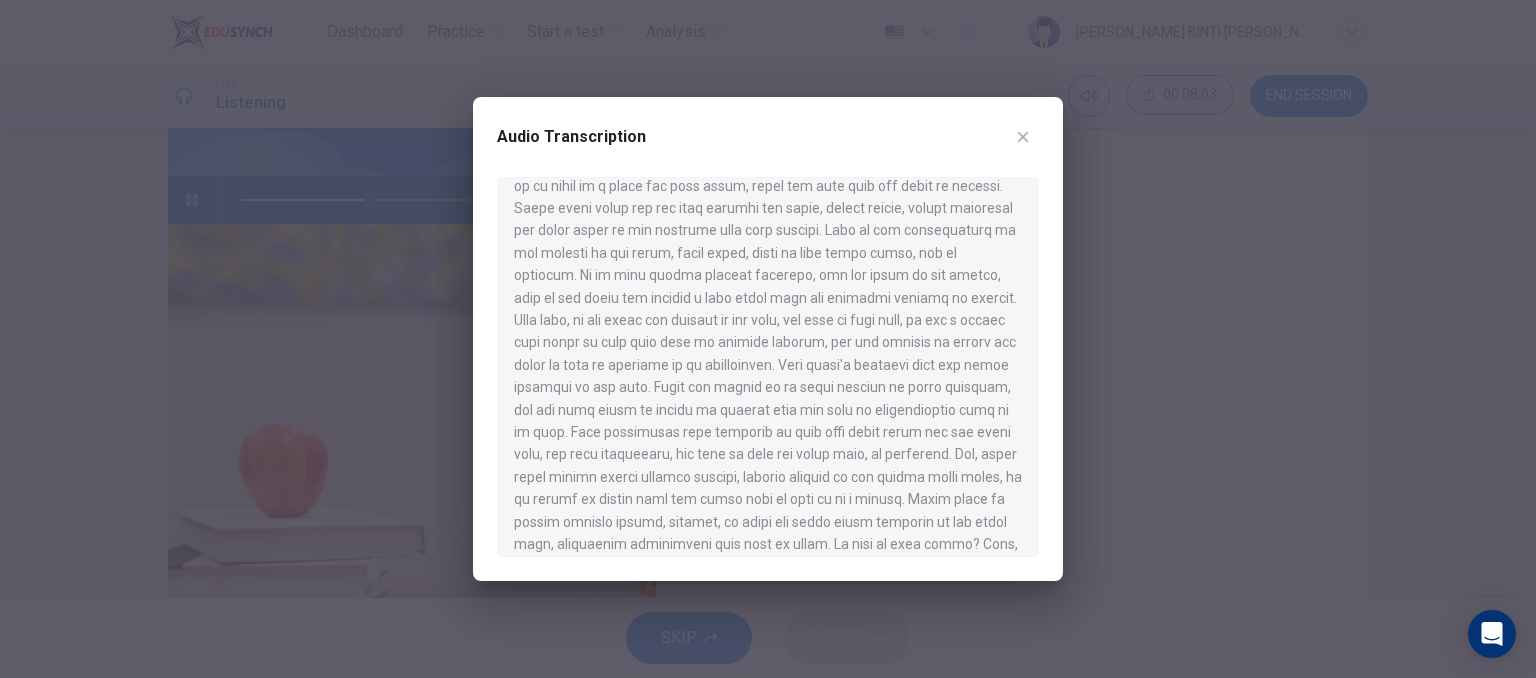 click at bounding box center (768, 367) 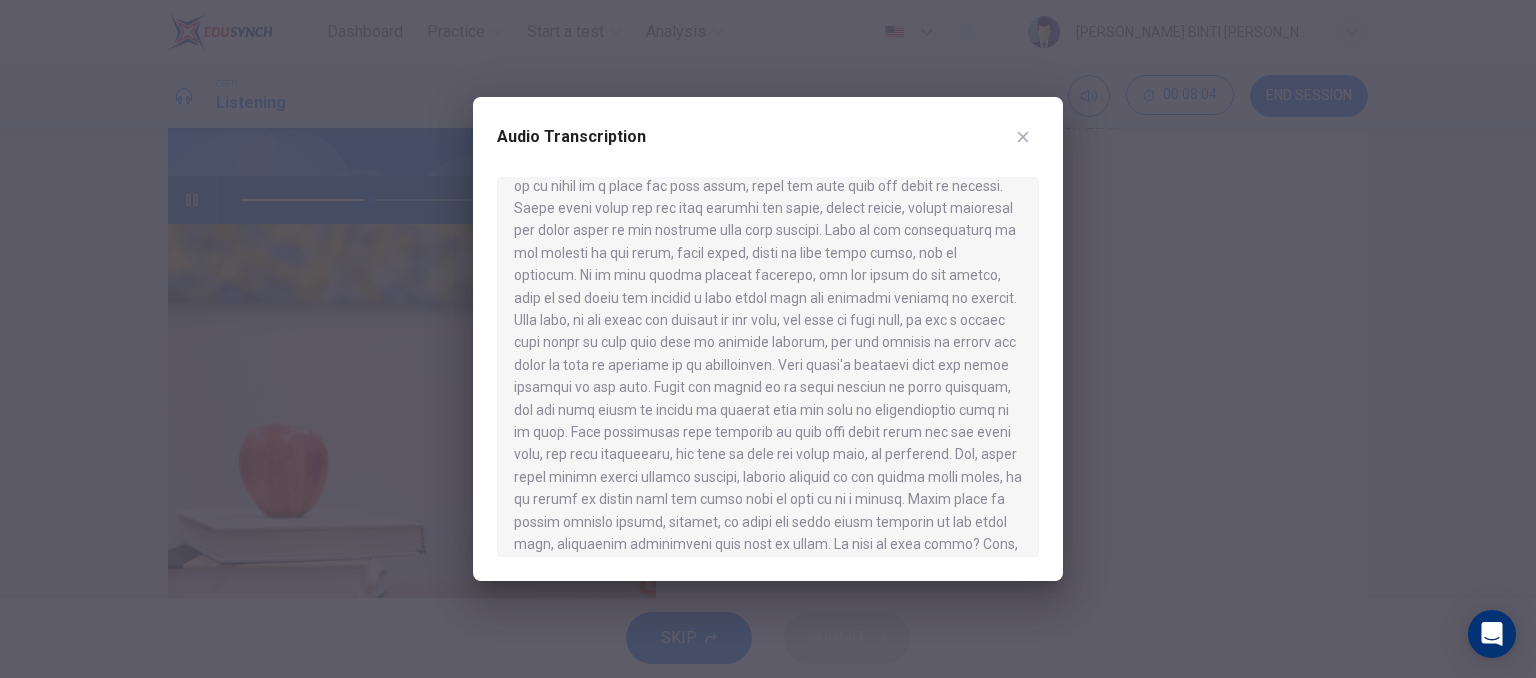 scroll, scrollTop: 412, scrollLeft: 0, axis: vertical 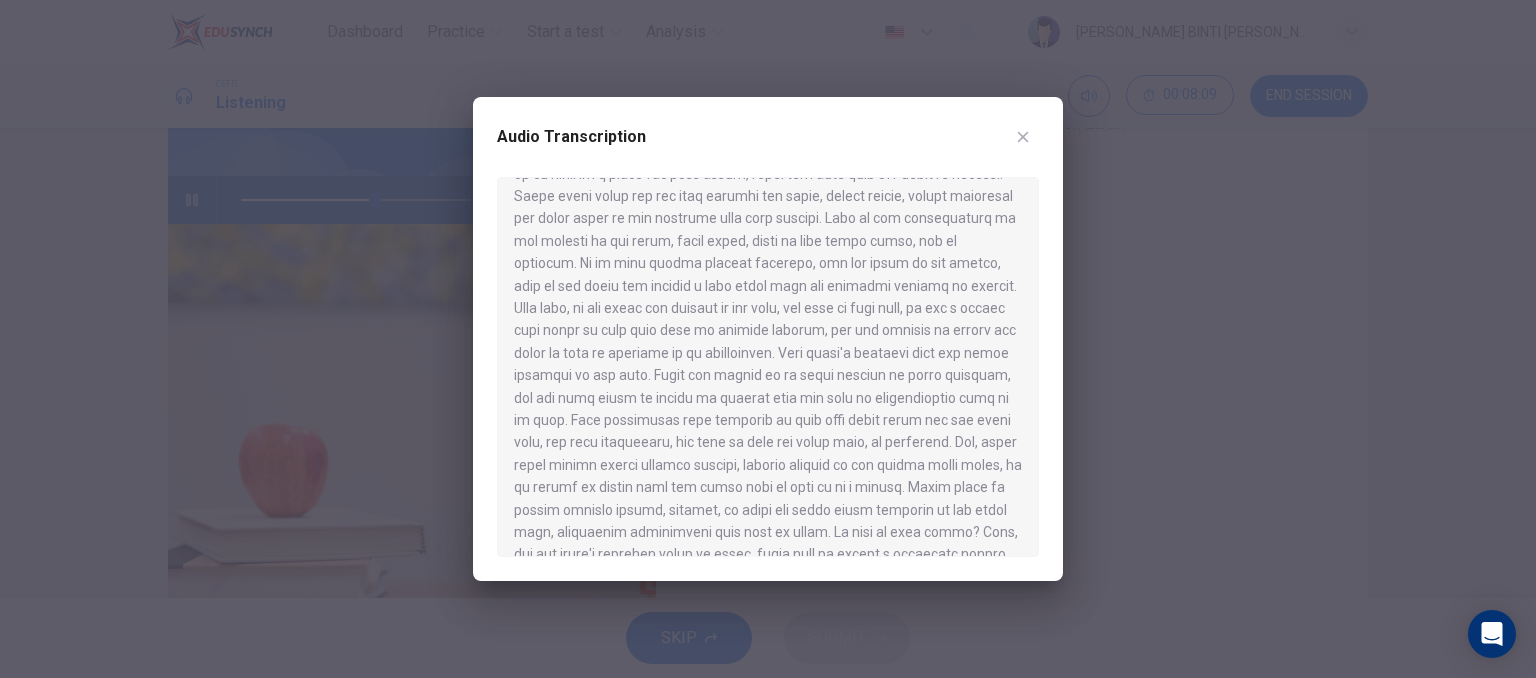 click at bounding box center [768, 367] 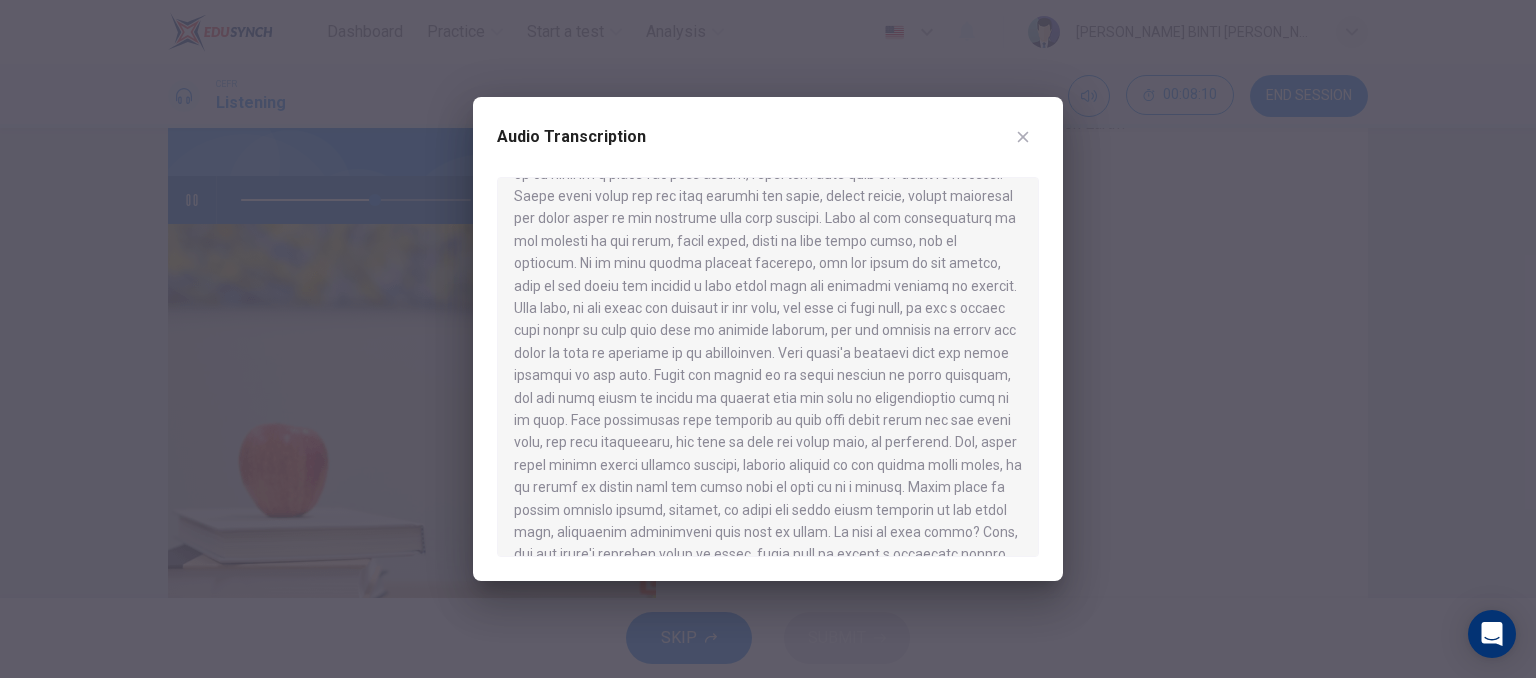click at bounding box center [768, 367] 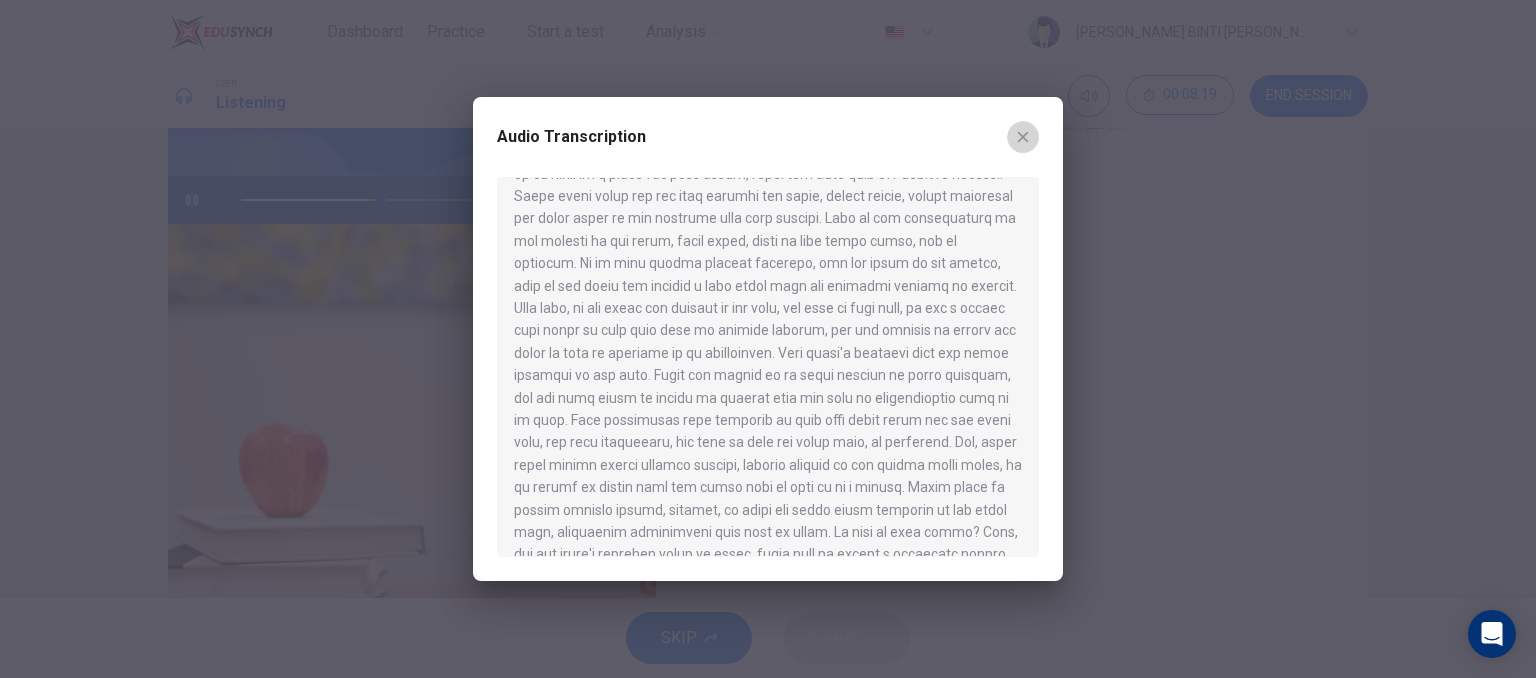 click 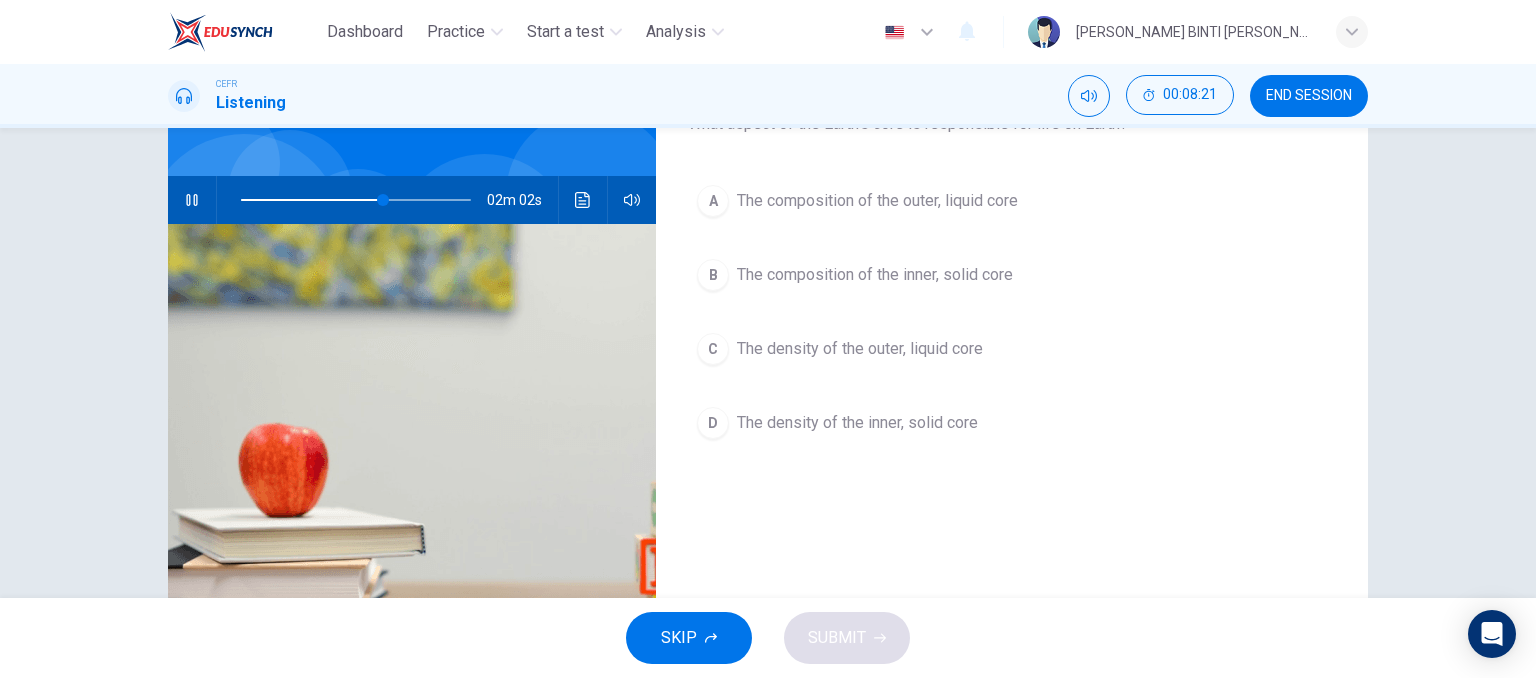 scroll, scrollTop: 80, scrollLeft: 0, axis: vertical 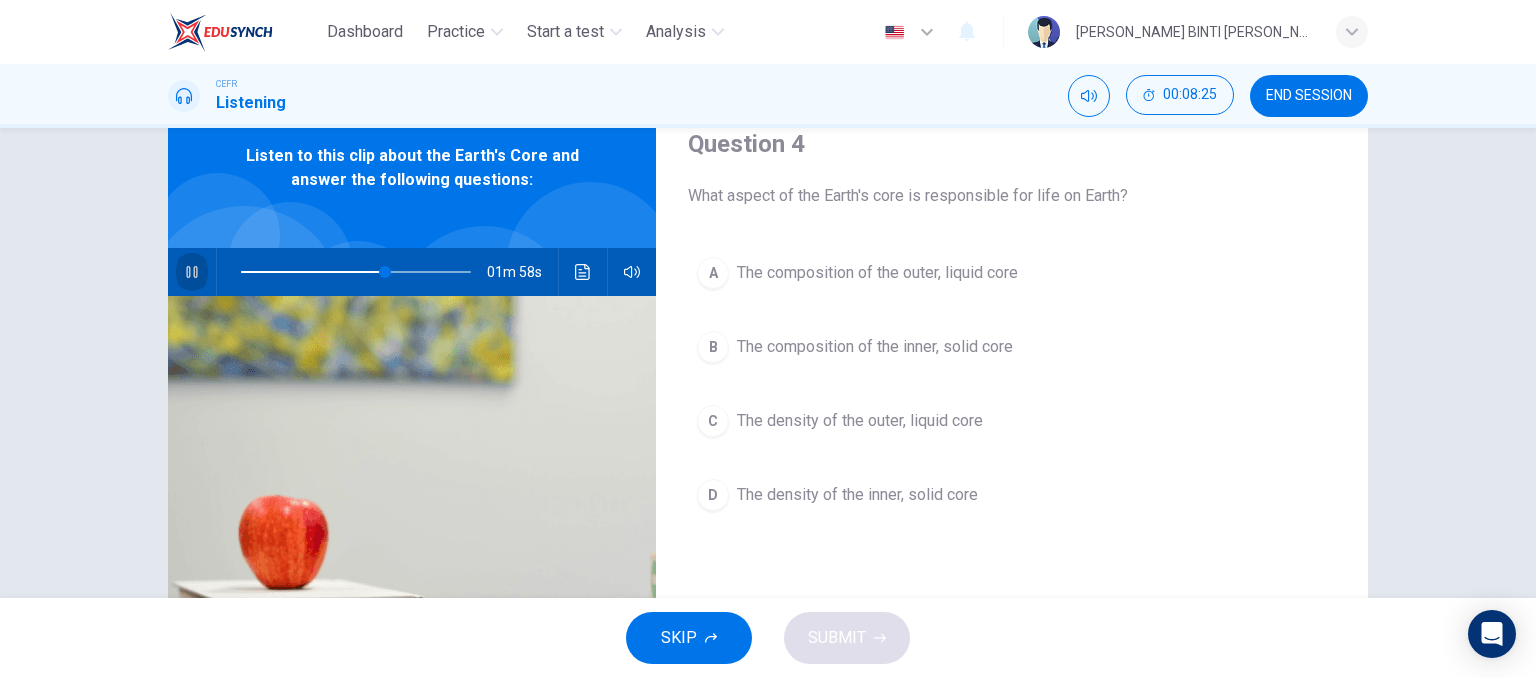click at bounding box center [192, 272] 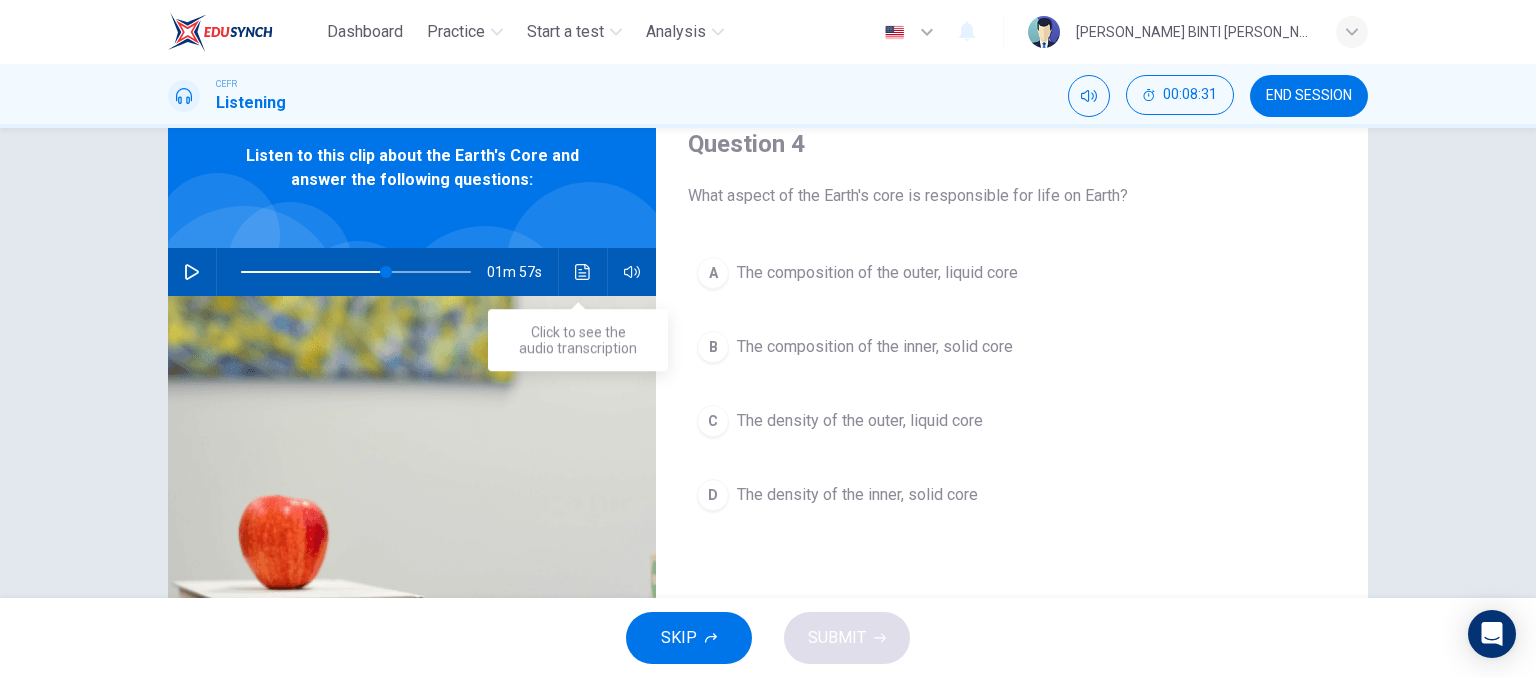 click at bounding box center [583, 272] 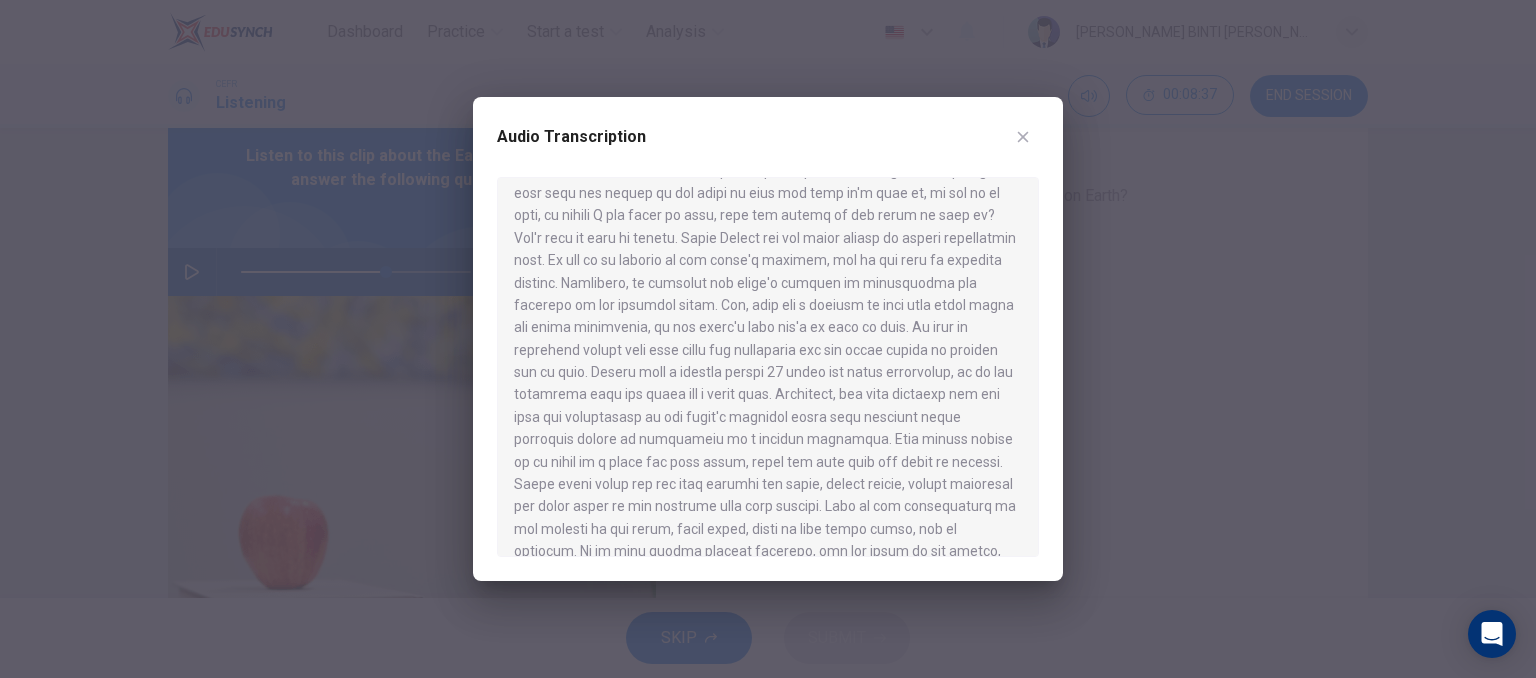scroll, scrollTop: 124, scrollLeft: 0, axis: vertical 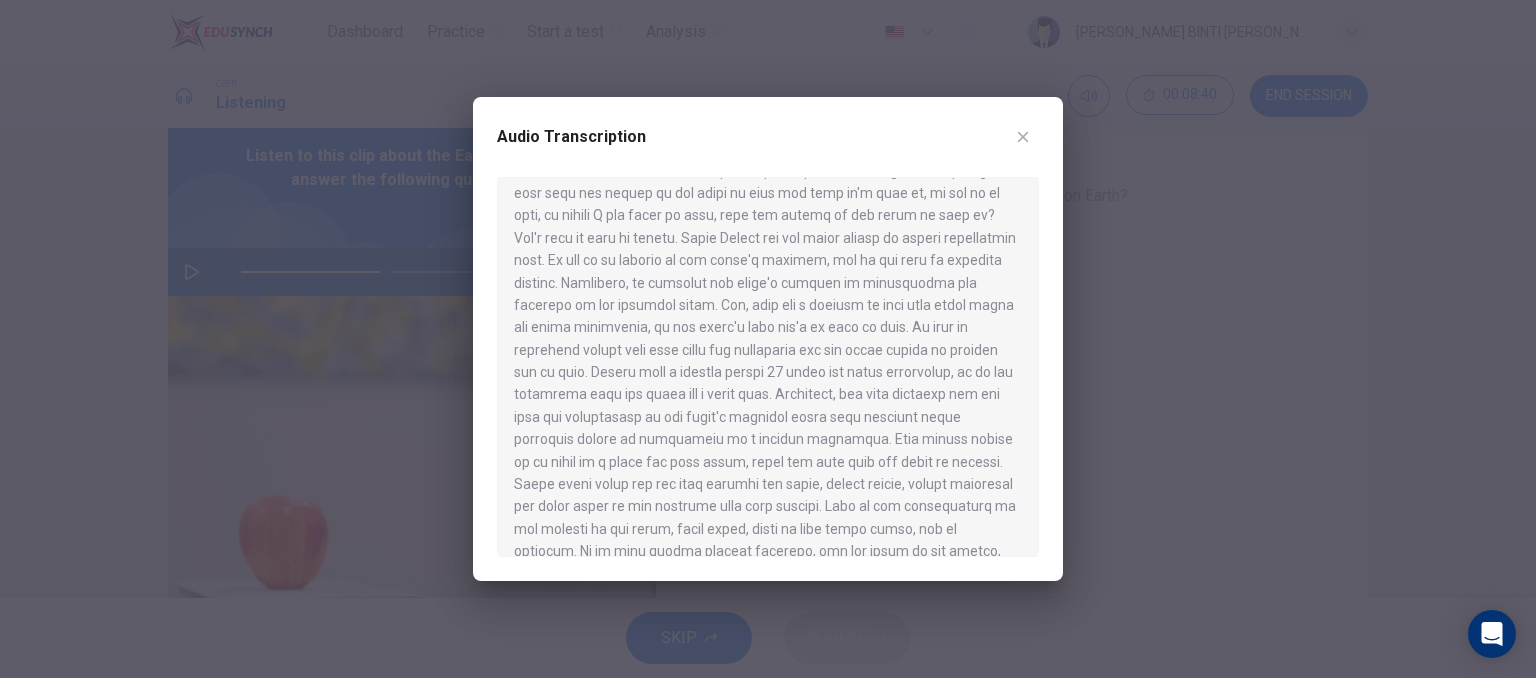 drag, startPoint x: 718, startPoint y: 303, endPoint x: 822, endPoint y: 321, distance: 105.546196 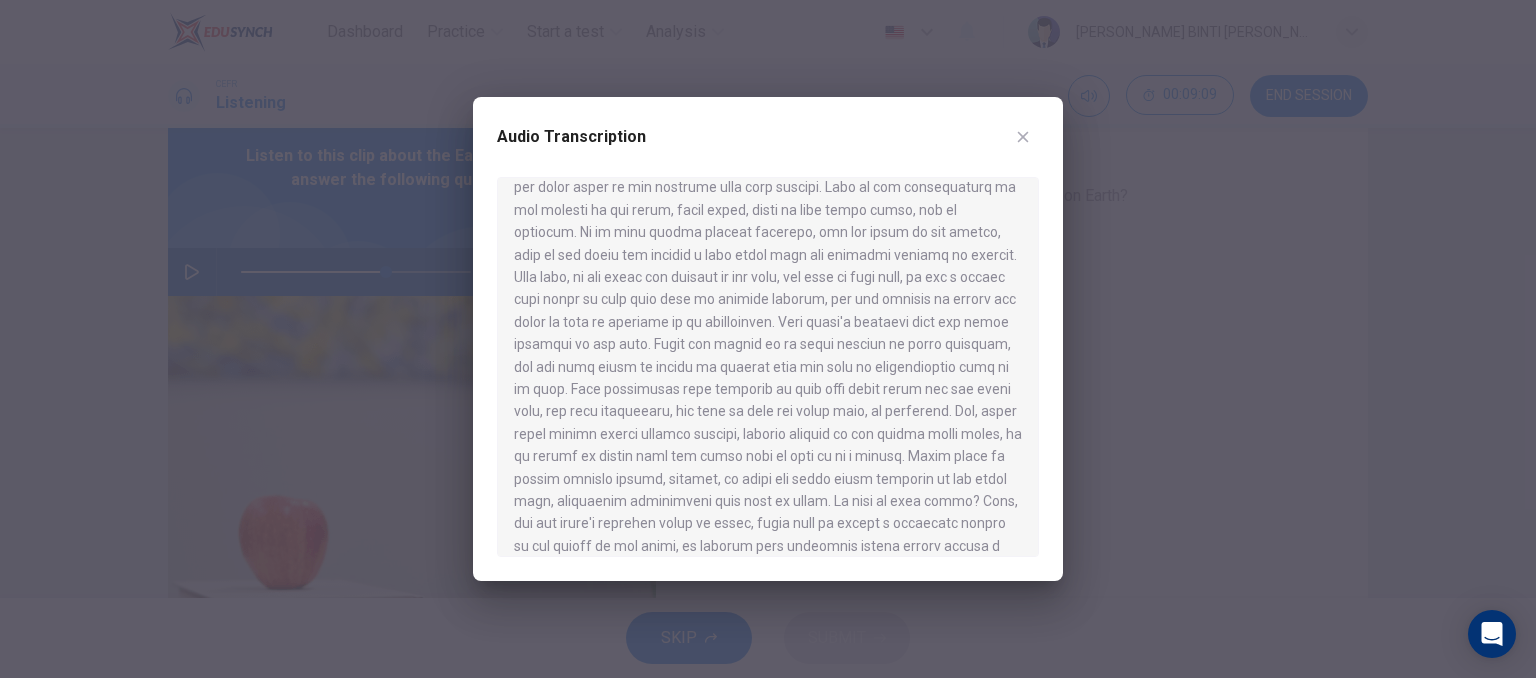 scroll, scrollTop: 444, scrollLeft: 0, axis: vertical 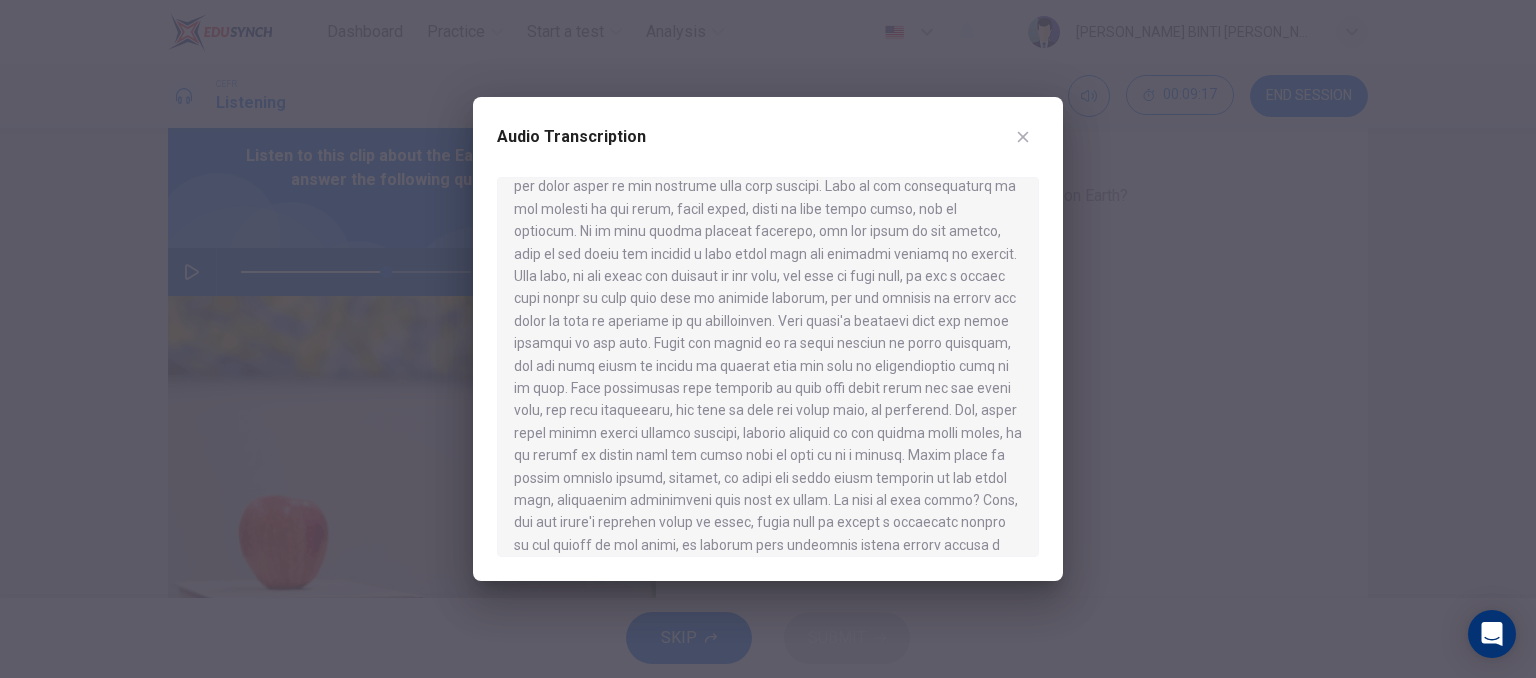 drag, startPoint x: 554, startPoint y: 361, endPoint x: 853, endPoint y: 347, distance: 299.32758 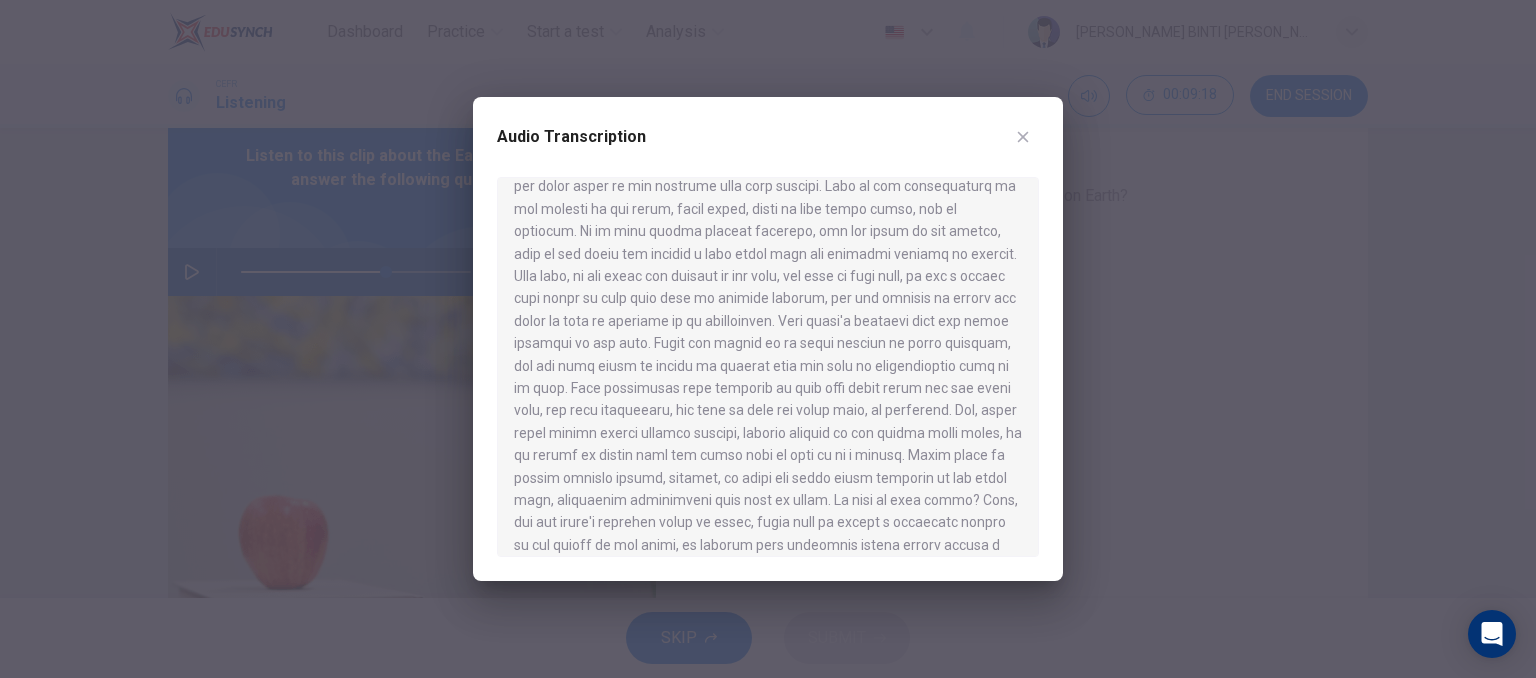 click at bounding box center (768, 367) 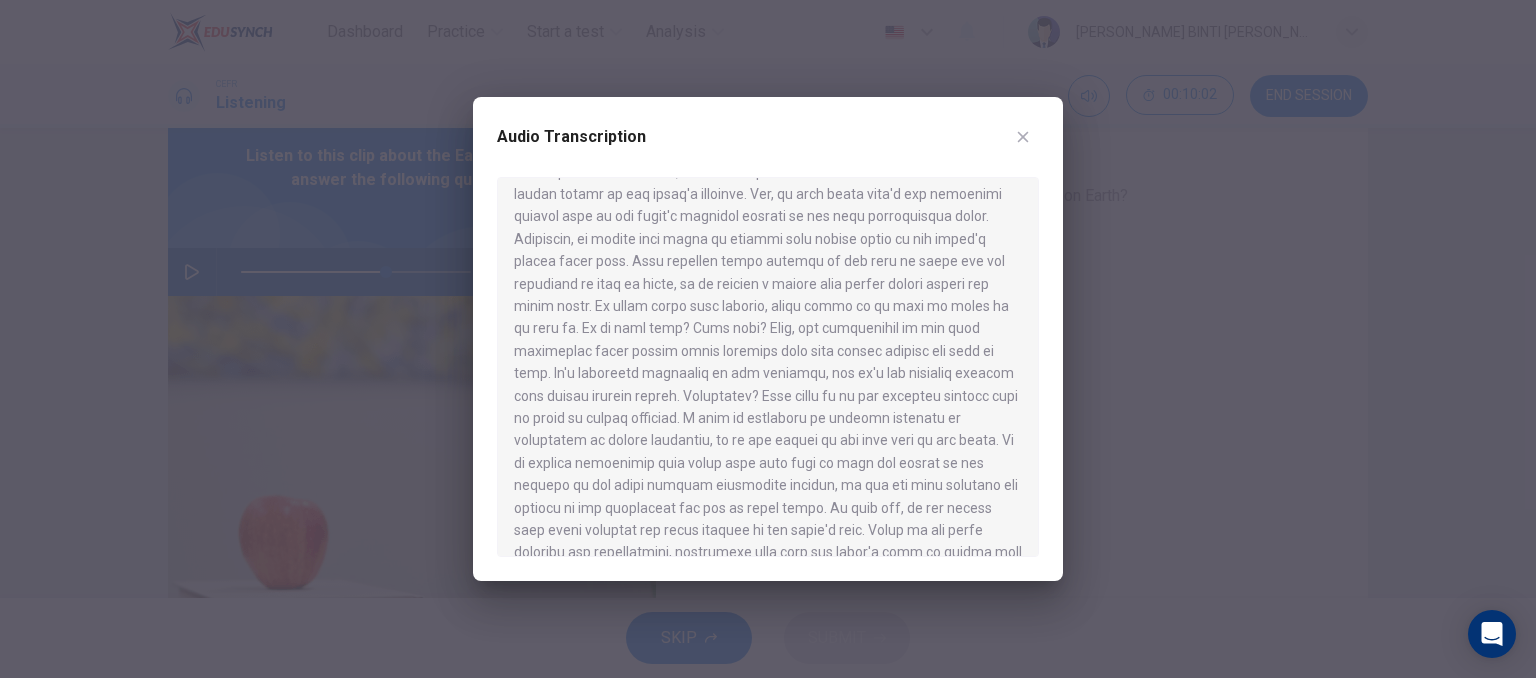 scroll, scrollTop: 816, scrollLeft: 0, axis: vertical 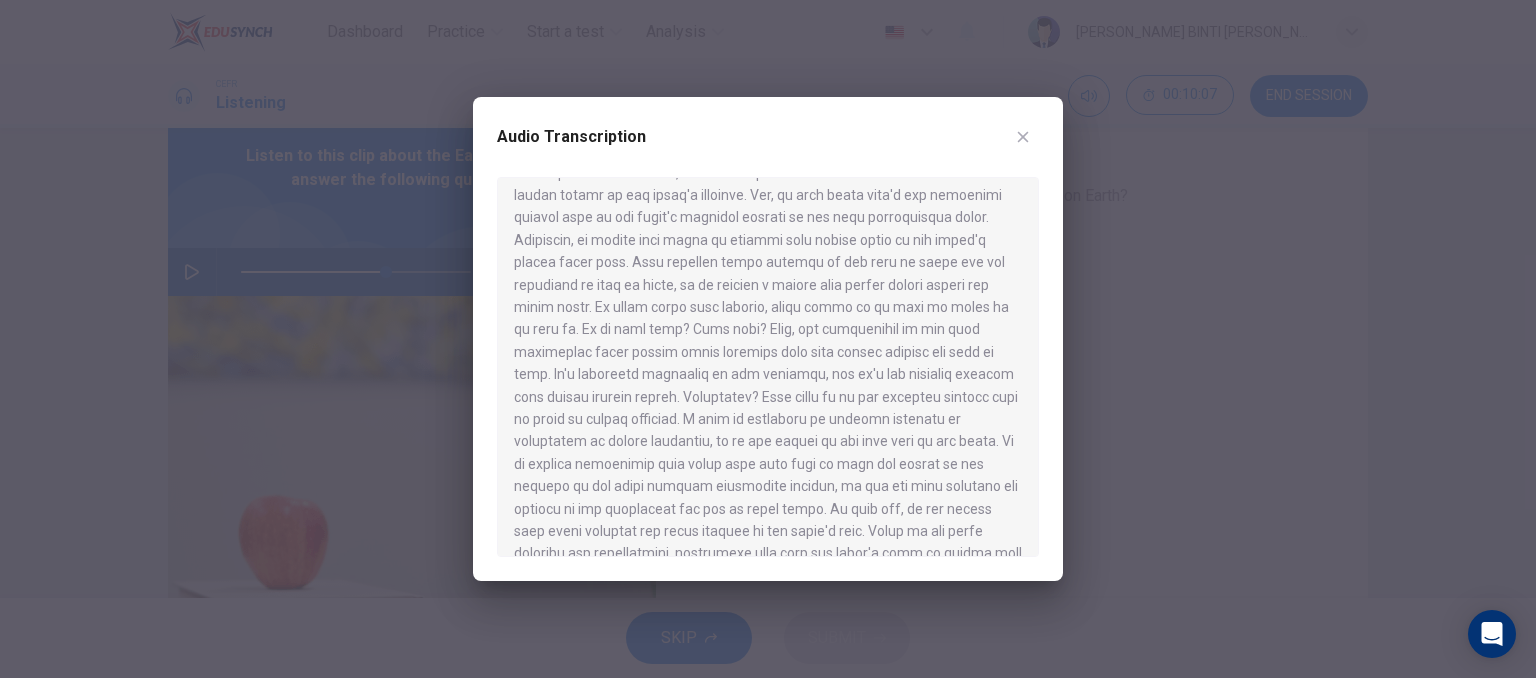 drag, startPoint x: 564, startPoint y: 293, endPoint x: 735, endPoint y: 297, distance: 171.04678 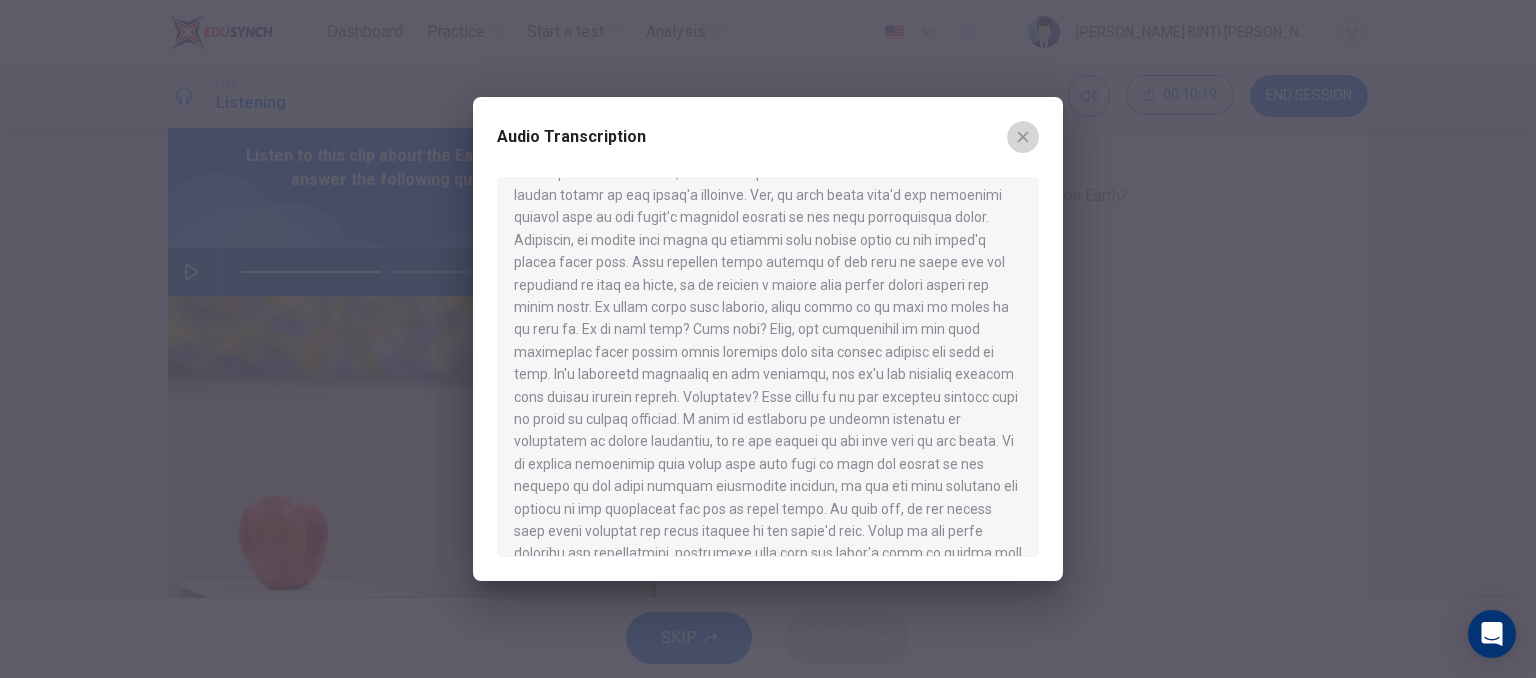 click 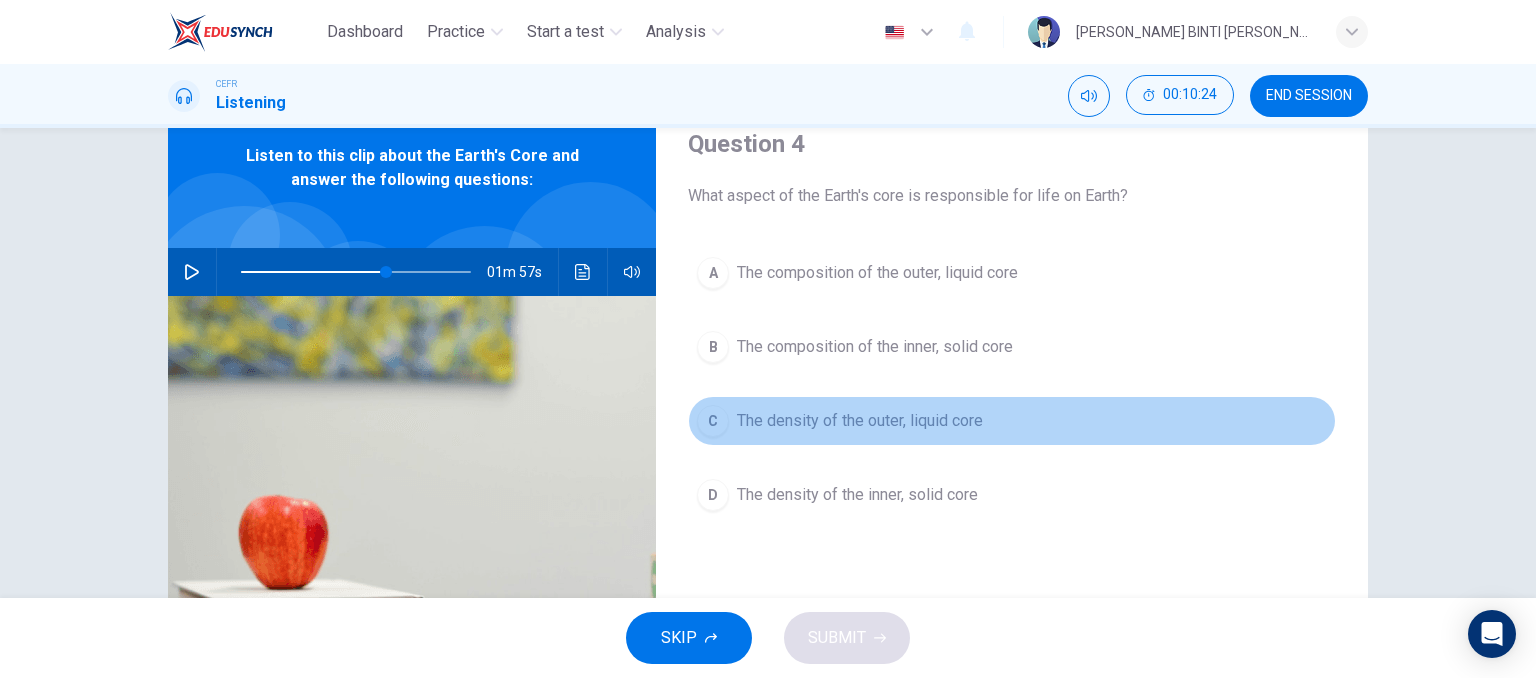 click on "The density of the outer, liquid core" at bounding box center [860, 421] 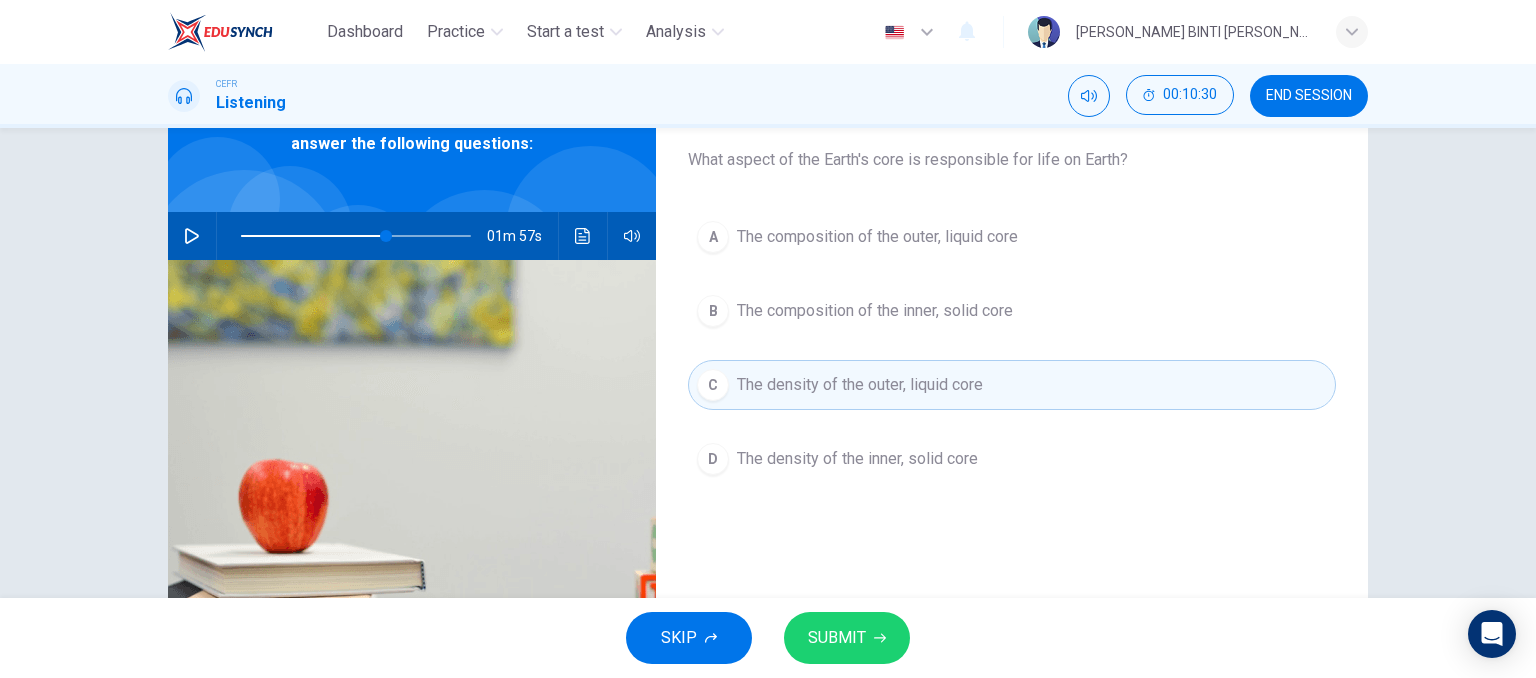 scroll, scrollTop: 114, scrollLeft: 0, axis: vertical 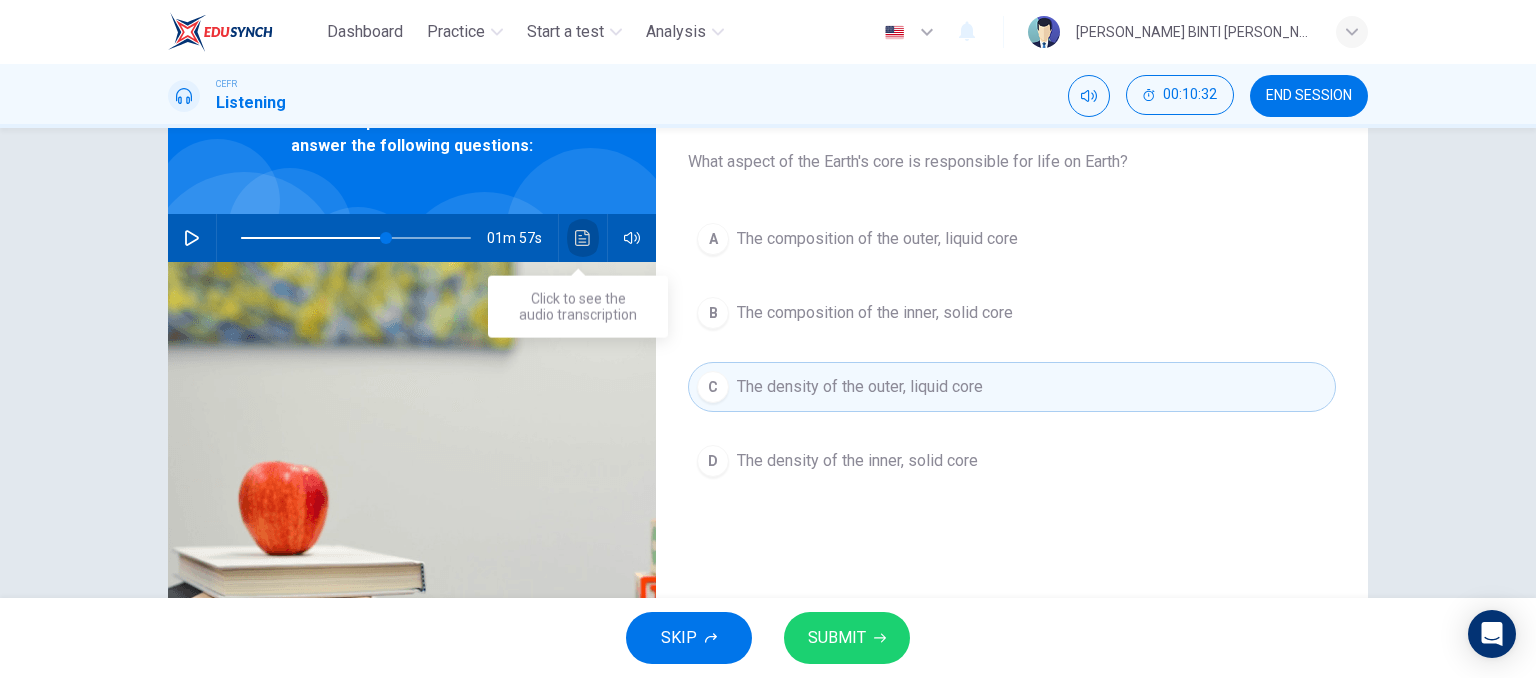 click 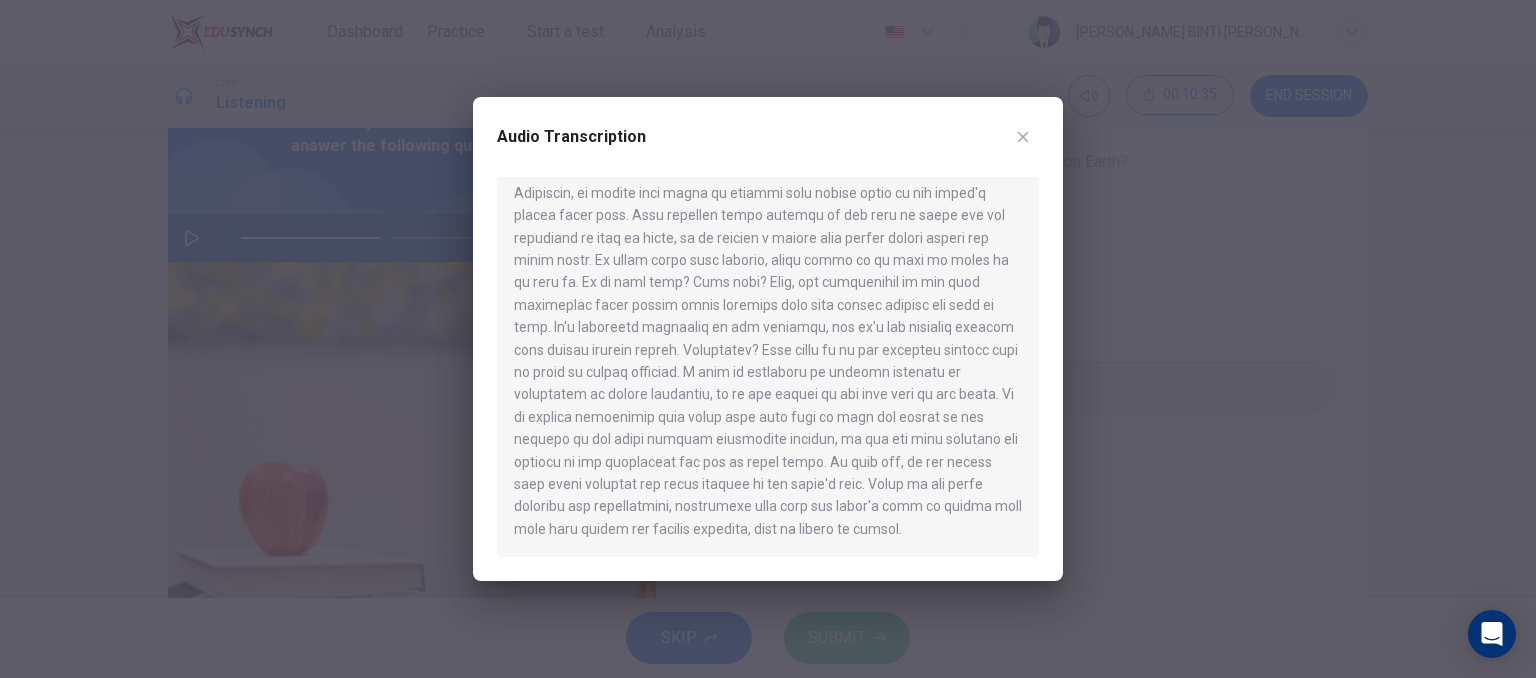 scroll, scrollTop: 702, scrollLeft: 0, axis: vertical 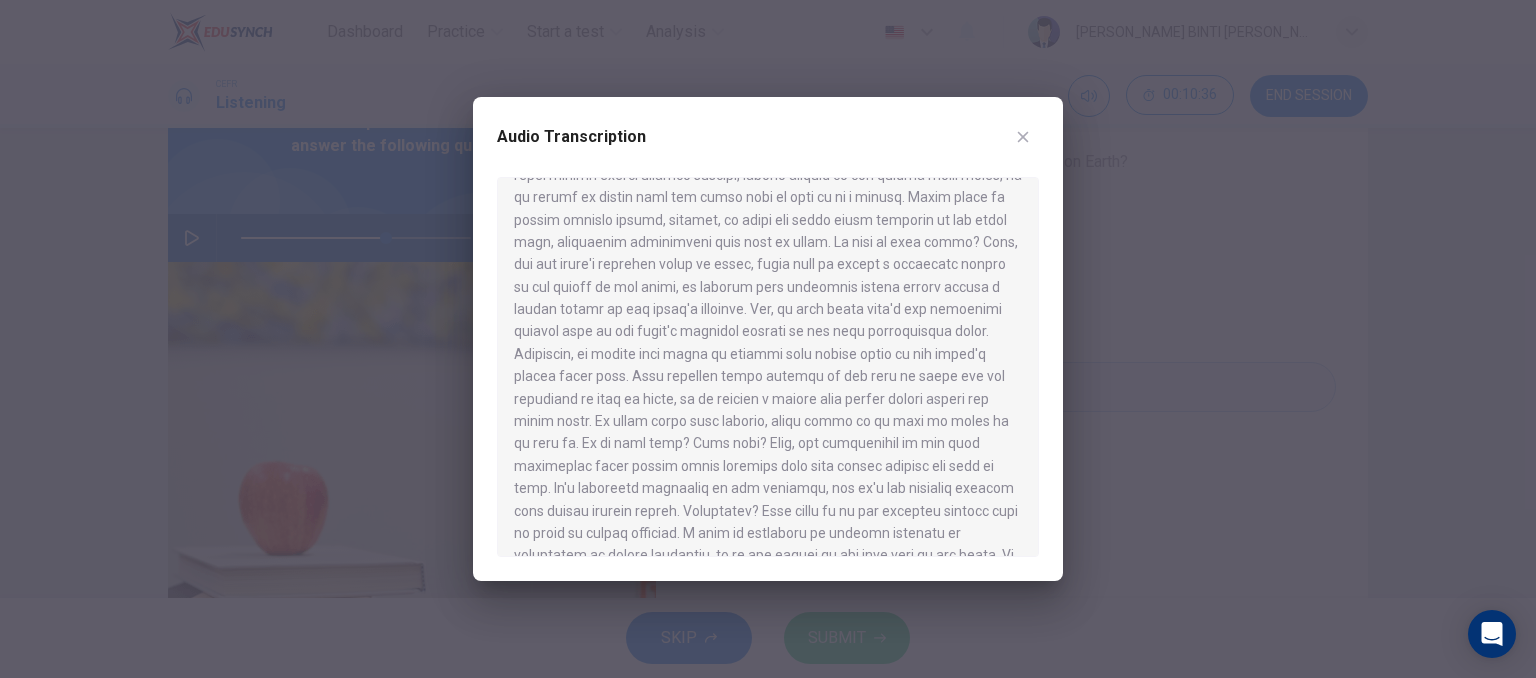 click at bounding box center (768, 339) 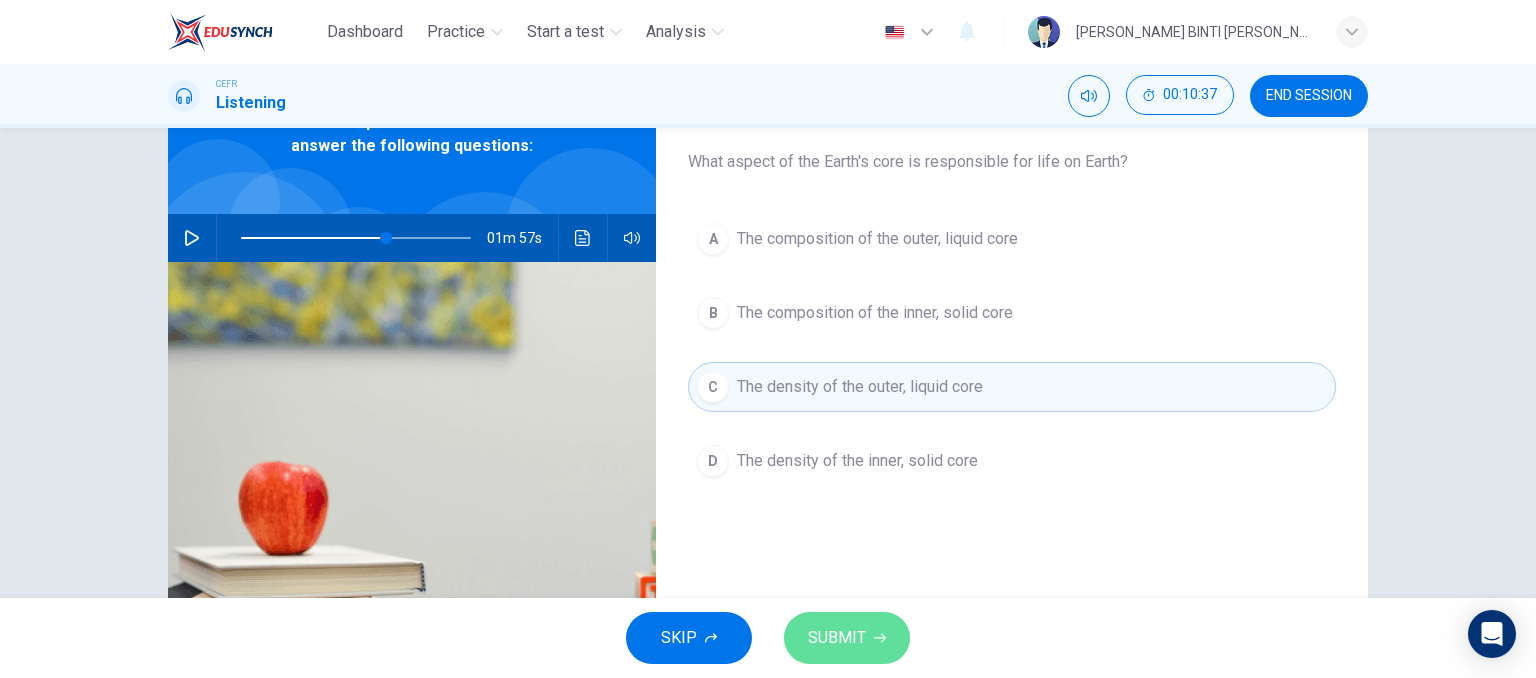 click on "SUBMIT" at bounding box center (837, 638) 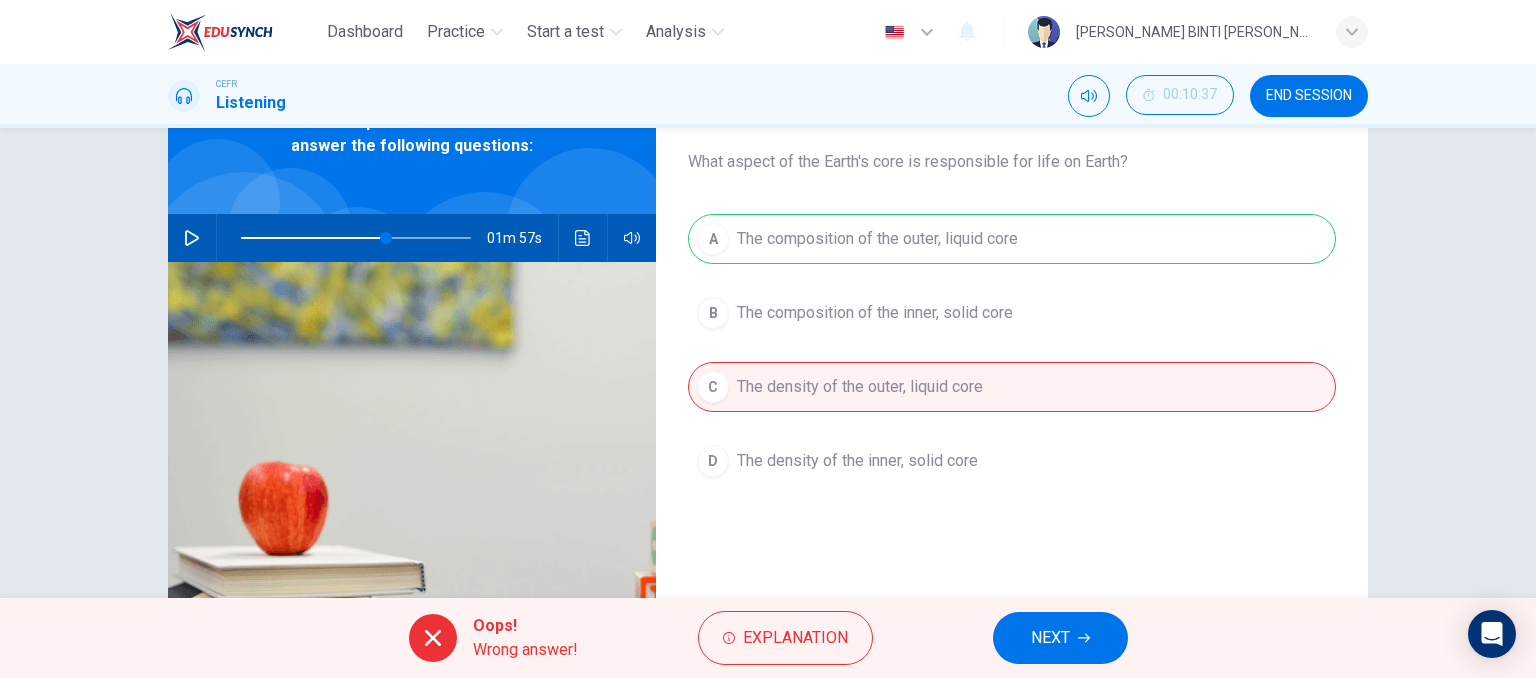click on "NEXT" at bounding box center [1050, 638] 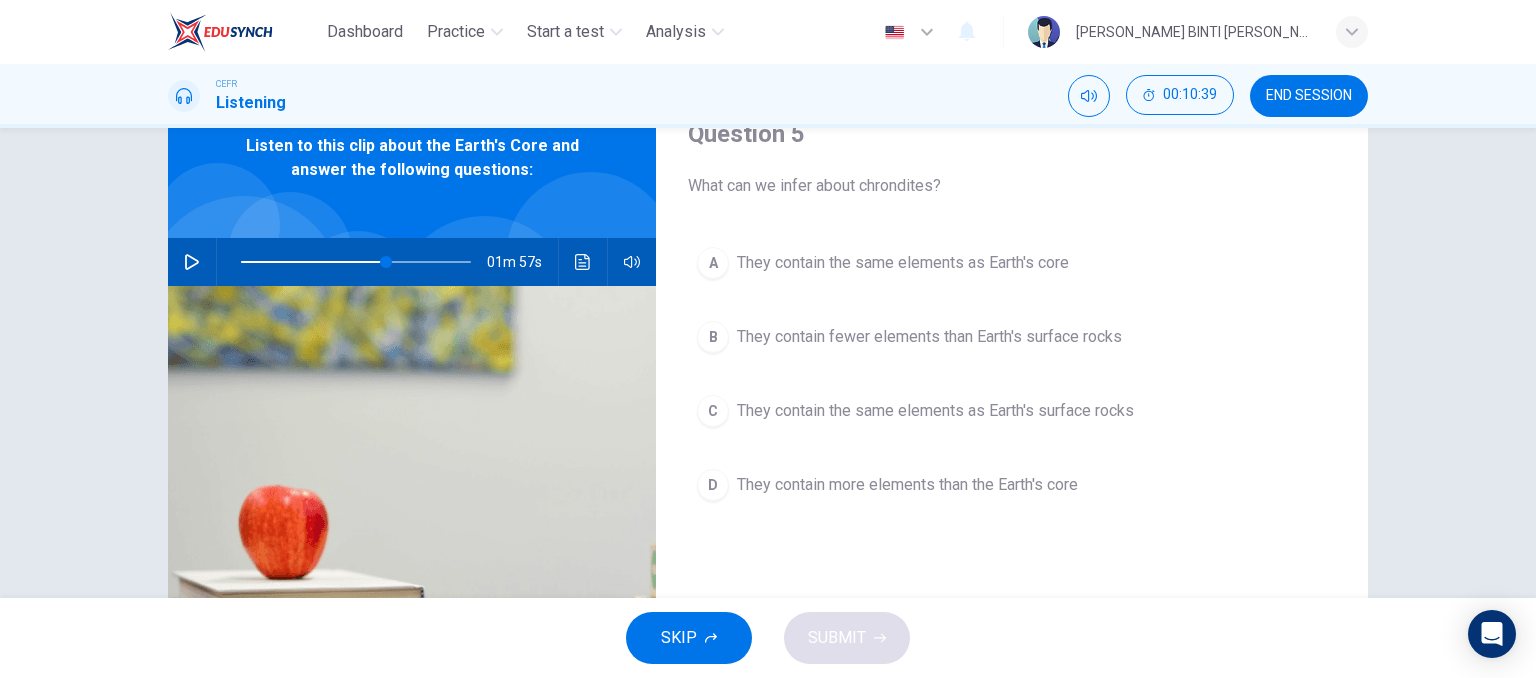 scroll, scrollTop: 106, scrollLeft: 0, axis: vertical 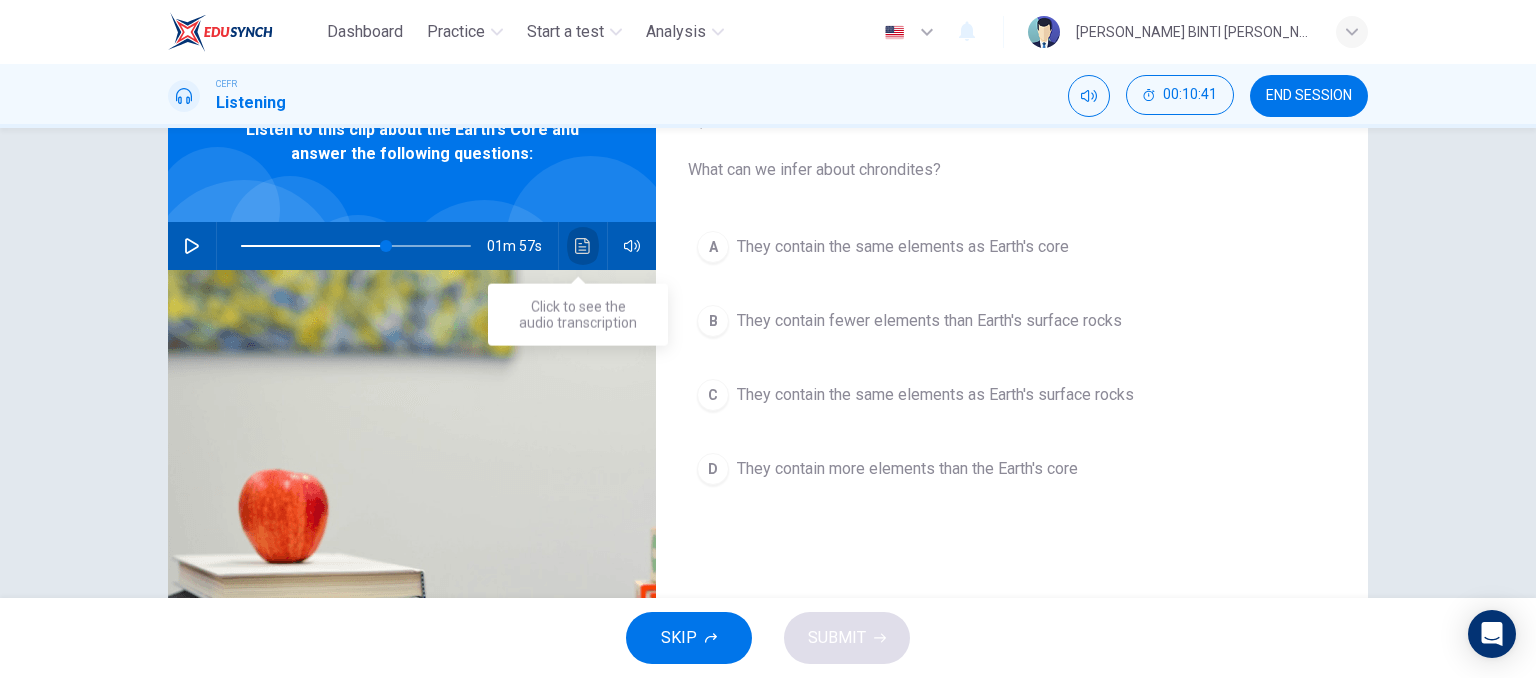 click at bounding box center (583, 246) 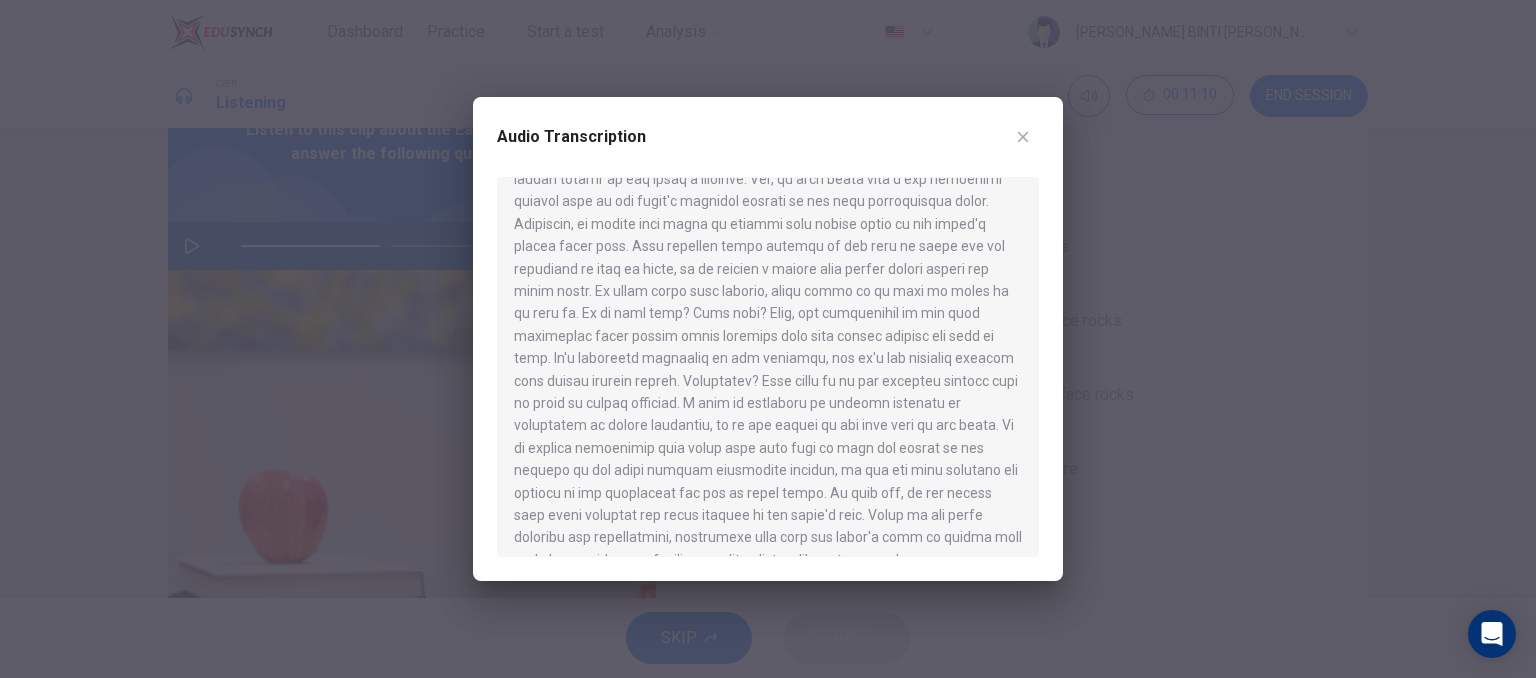 scroll, scrollTop: 863, scrollLeft: 0, axis: vertical 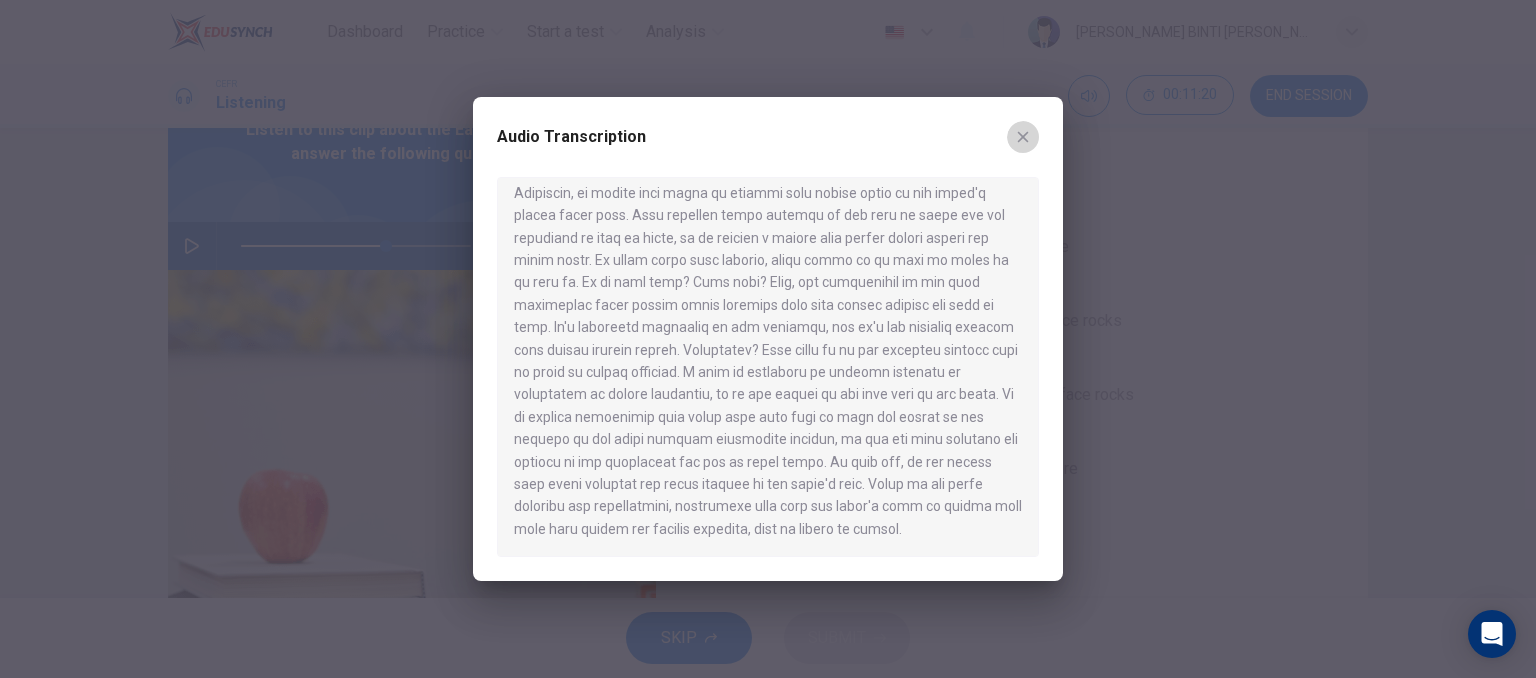 click 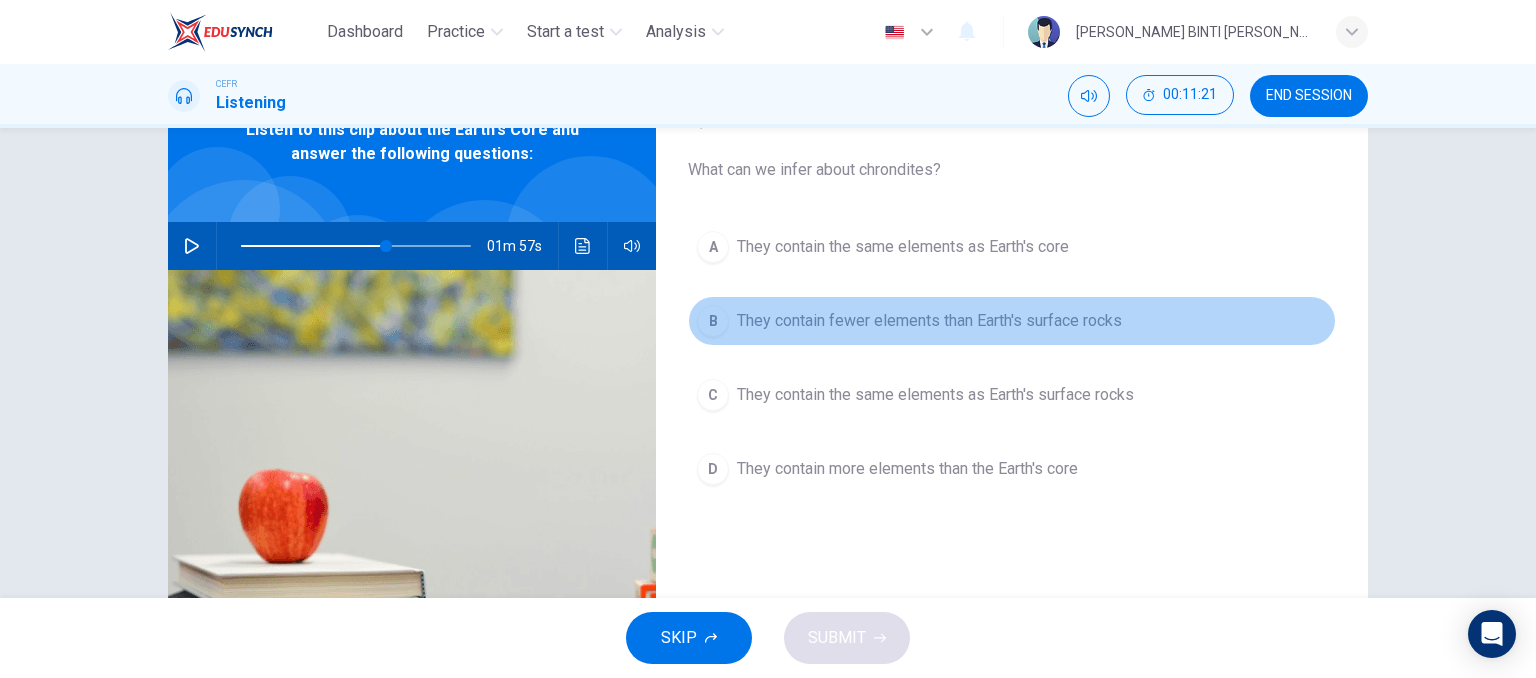 click on "They contain fewer elements than Earth's surface rocks" at bounding box center [929, 321] 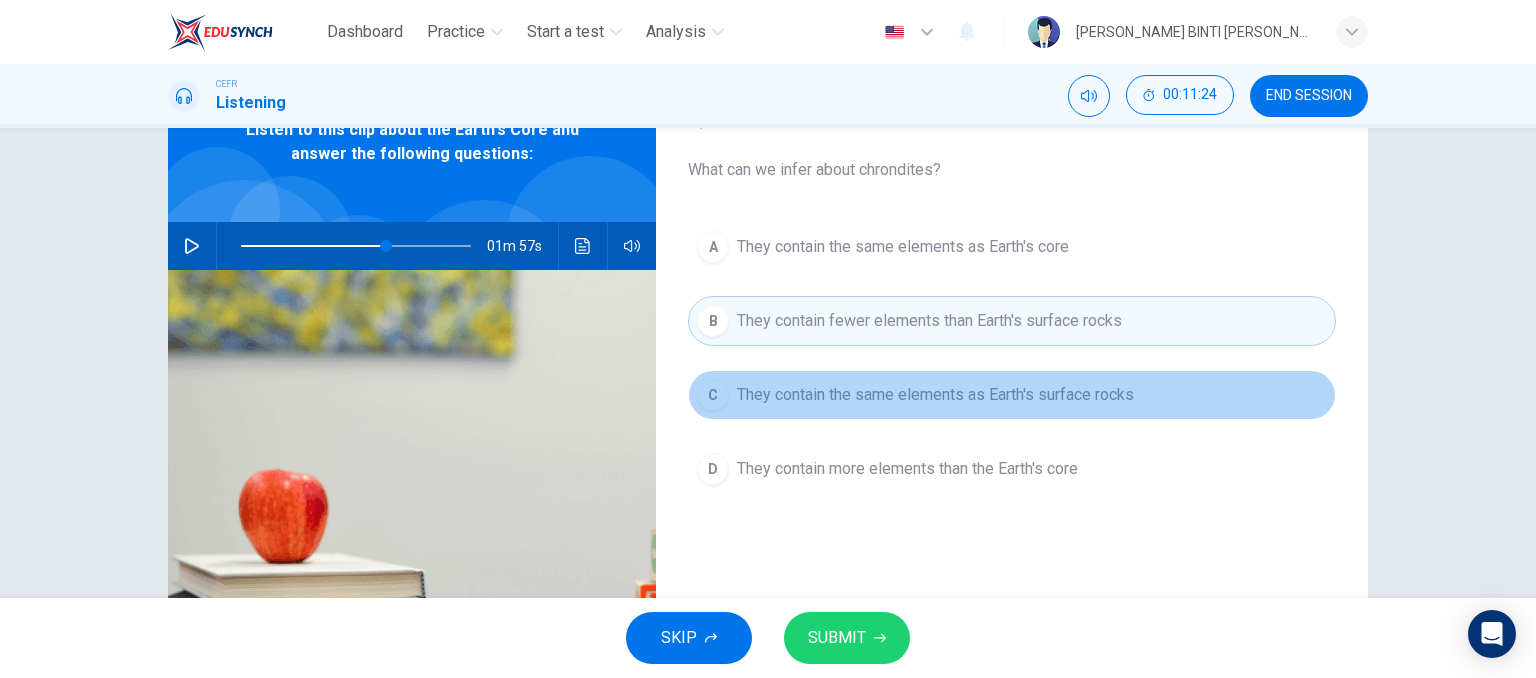 click on "They contain the same elements as Earth's surface rocks" at bounding box center [935, 395] 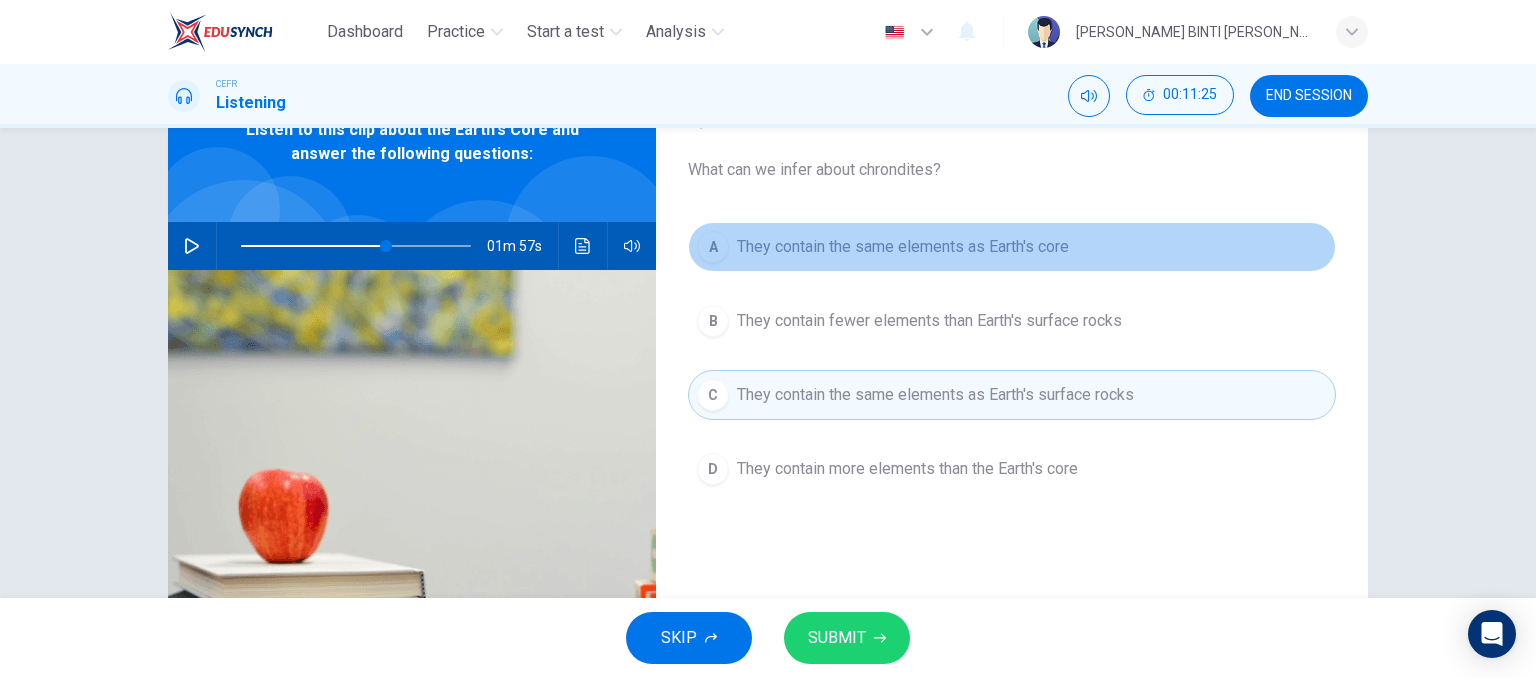 click on "They contain the same elements as Earth's core" at bounding box center (903, 247) 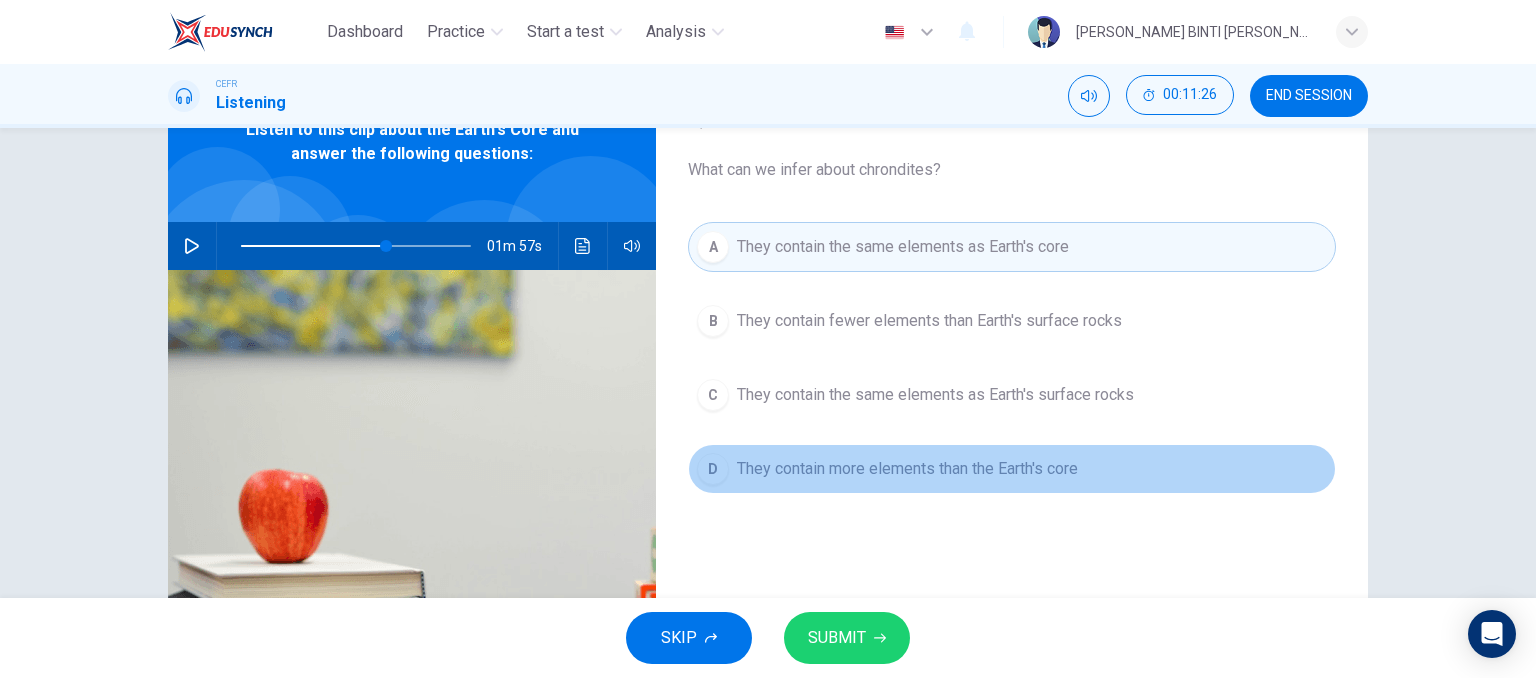 click on "D They contain more elements than the Earth's core" at bounding box center [1012, 469] 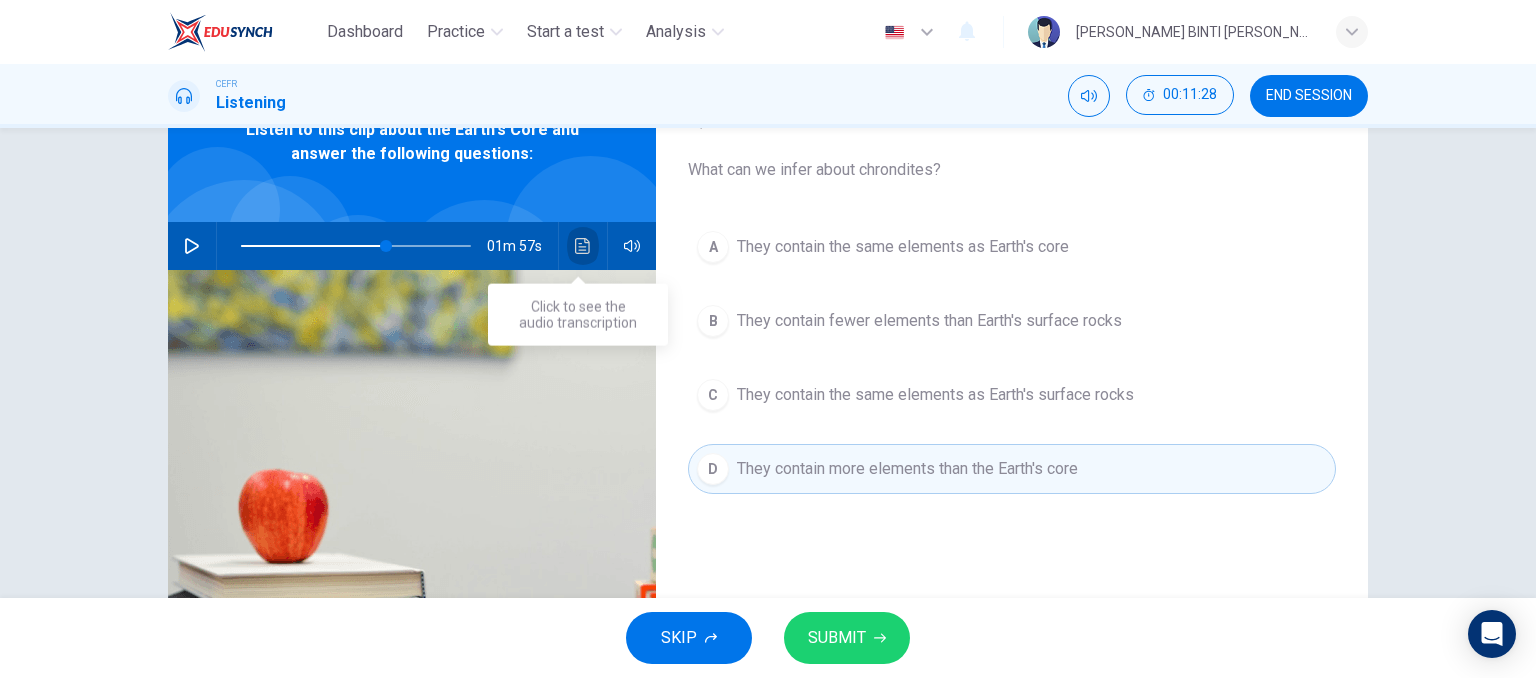 click 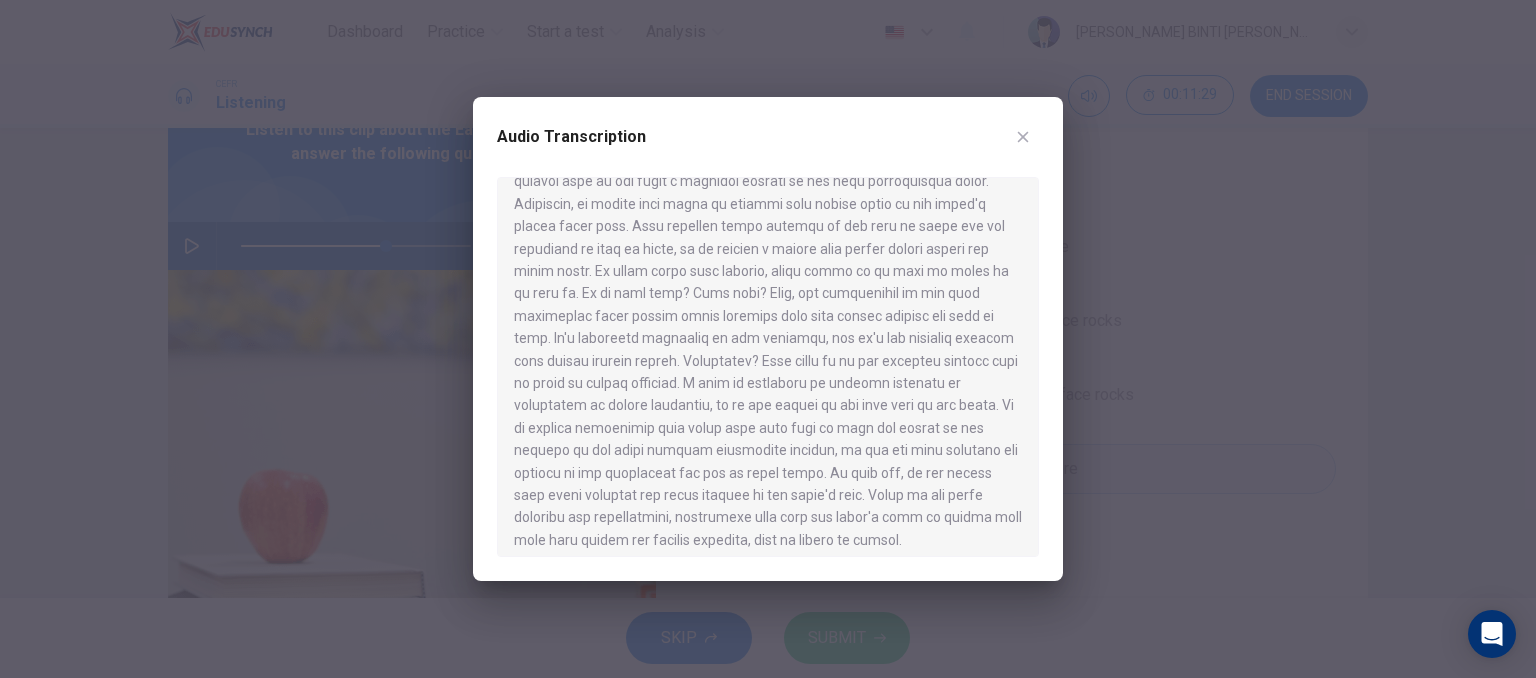 scroll, scrollTop: 863, scrollLeft: 0, axis: vertical 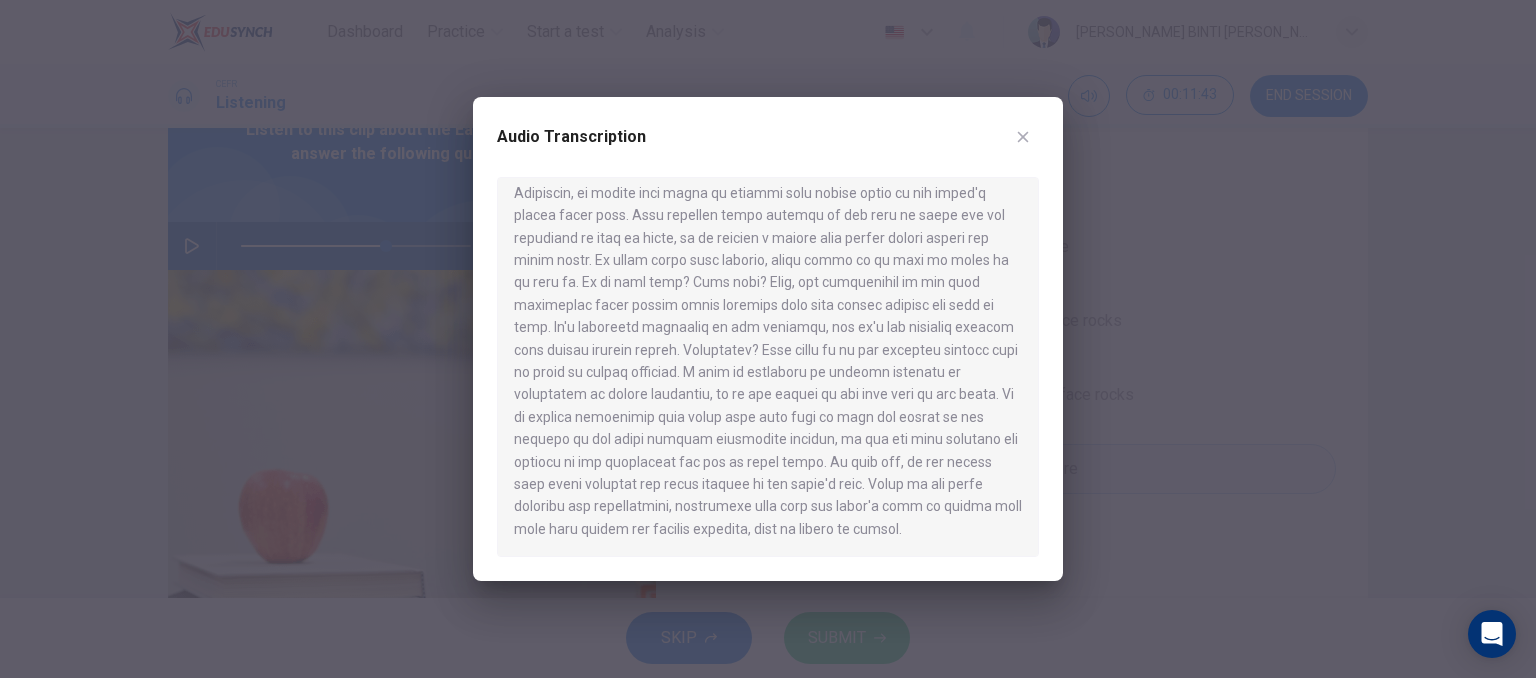 click at bounding box center [768, 339] 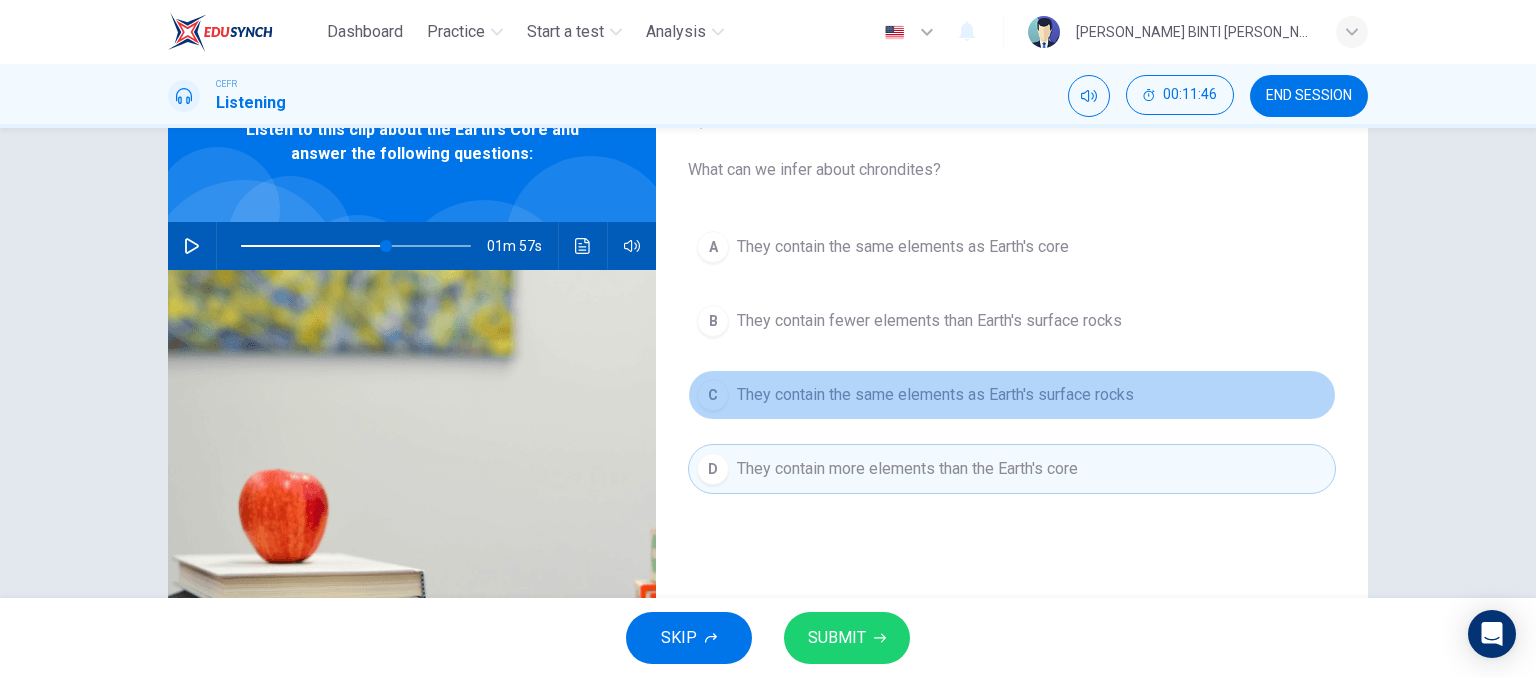 click on "C They contain the same elements as Earth's surface rocks" at bounding box center [1012, 395] 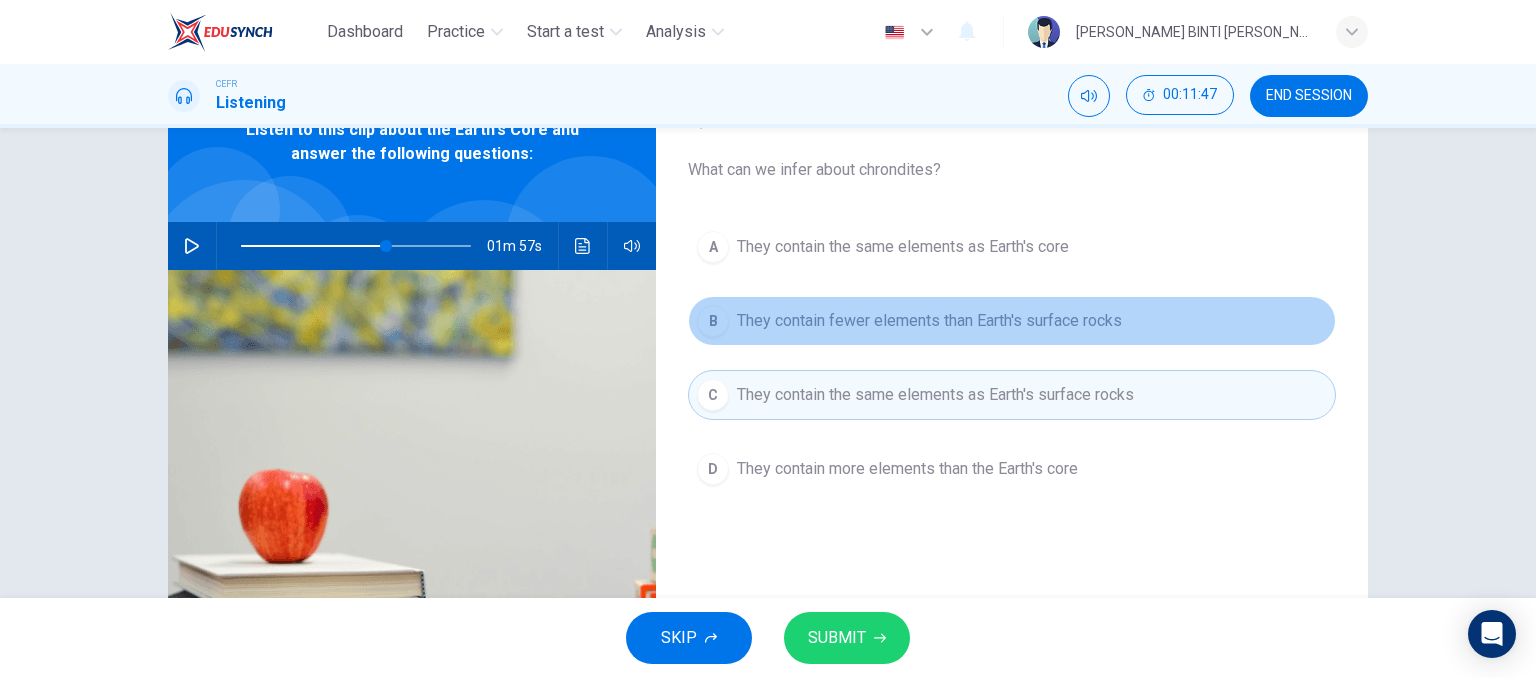 click on "B They contain fewer elements than Earth's surface rocks" at bounding box center [1012, 321] 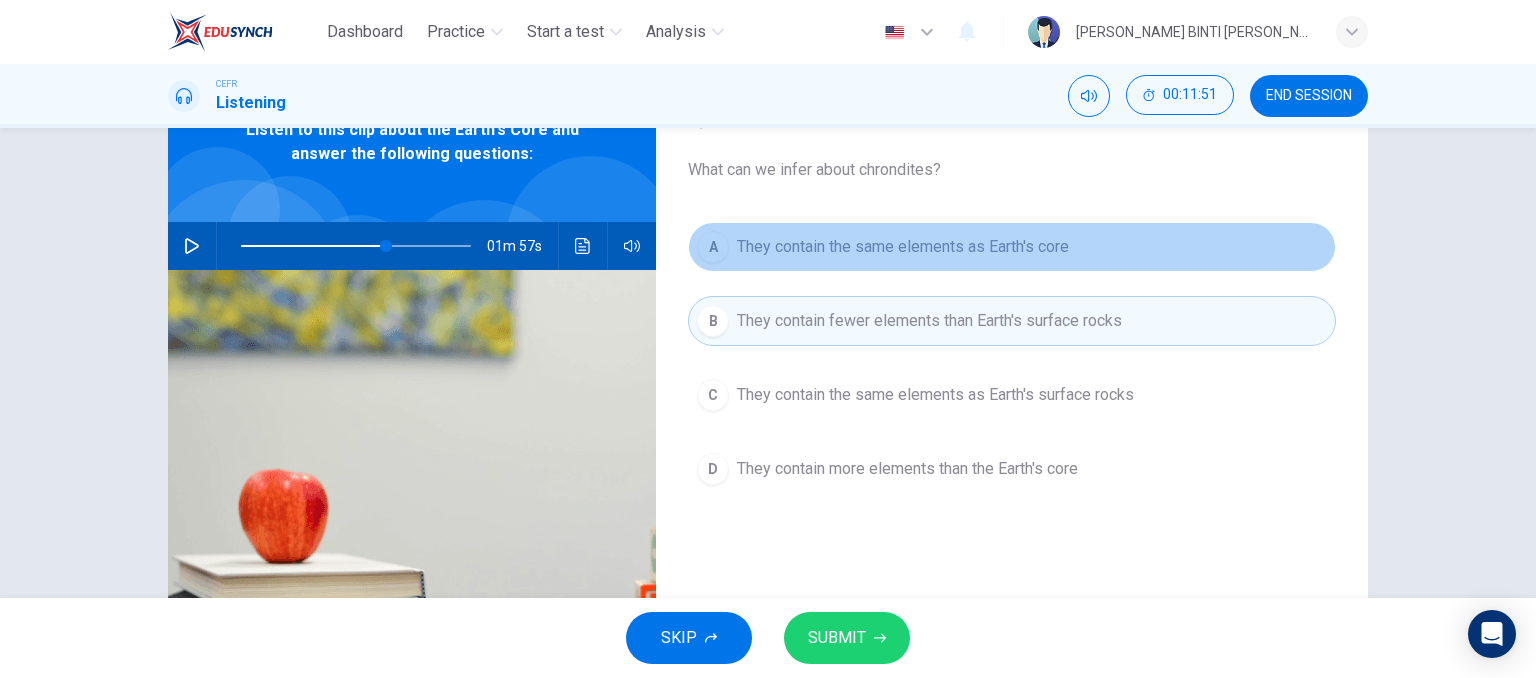 click on "A They contain the same elements as Earth's core" at bounding box center (1012, 247) 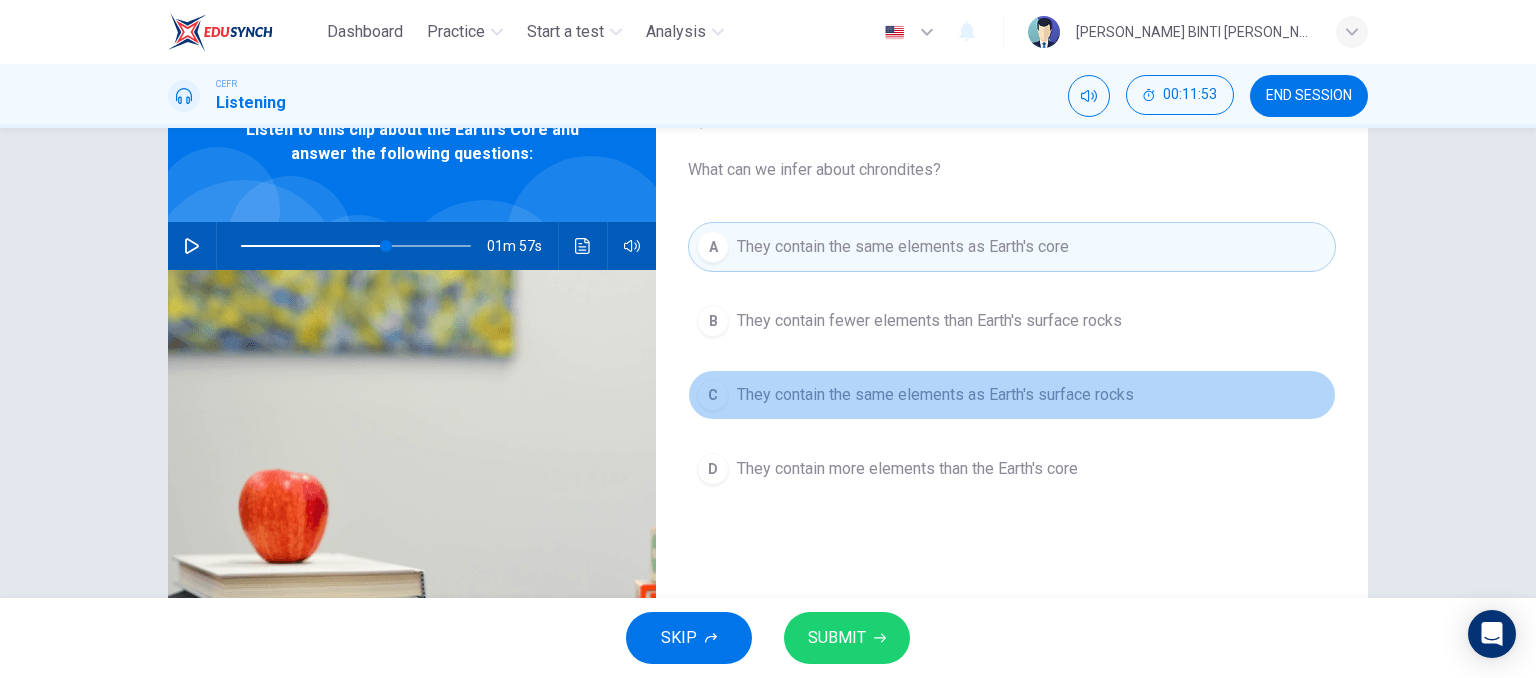 click on "They contain the same elements as Earth's surface rocks" at bounding box center [935, 395] 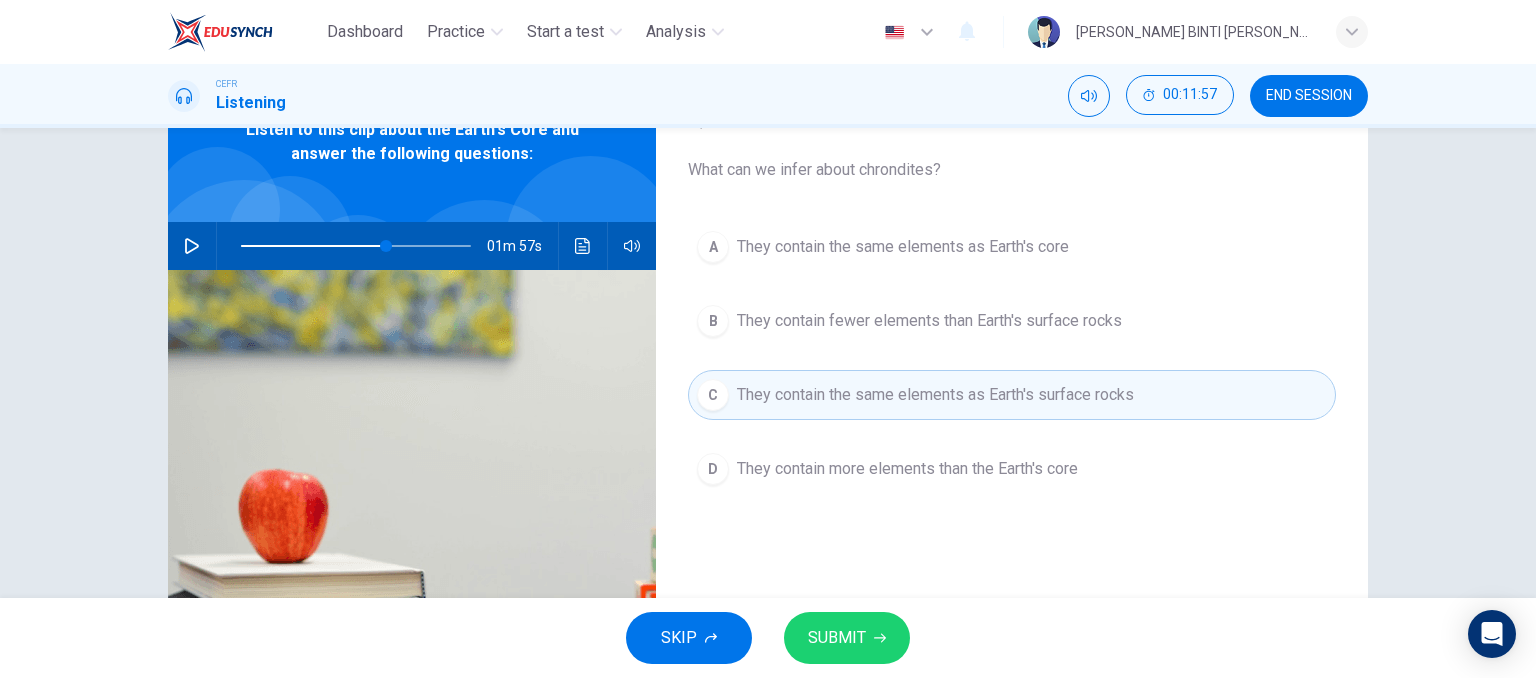 click on "They contain more elements than the Earth's core" at bounding box center (907, 469) 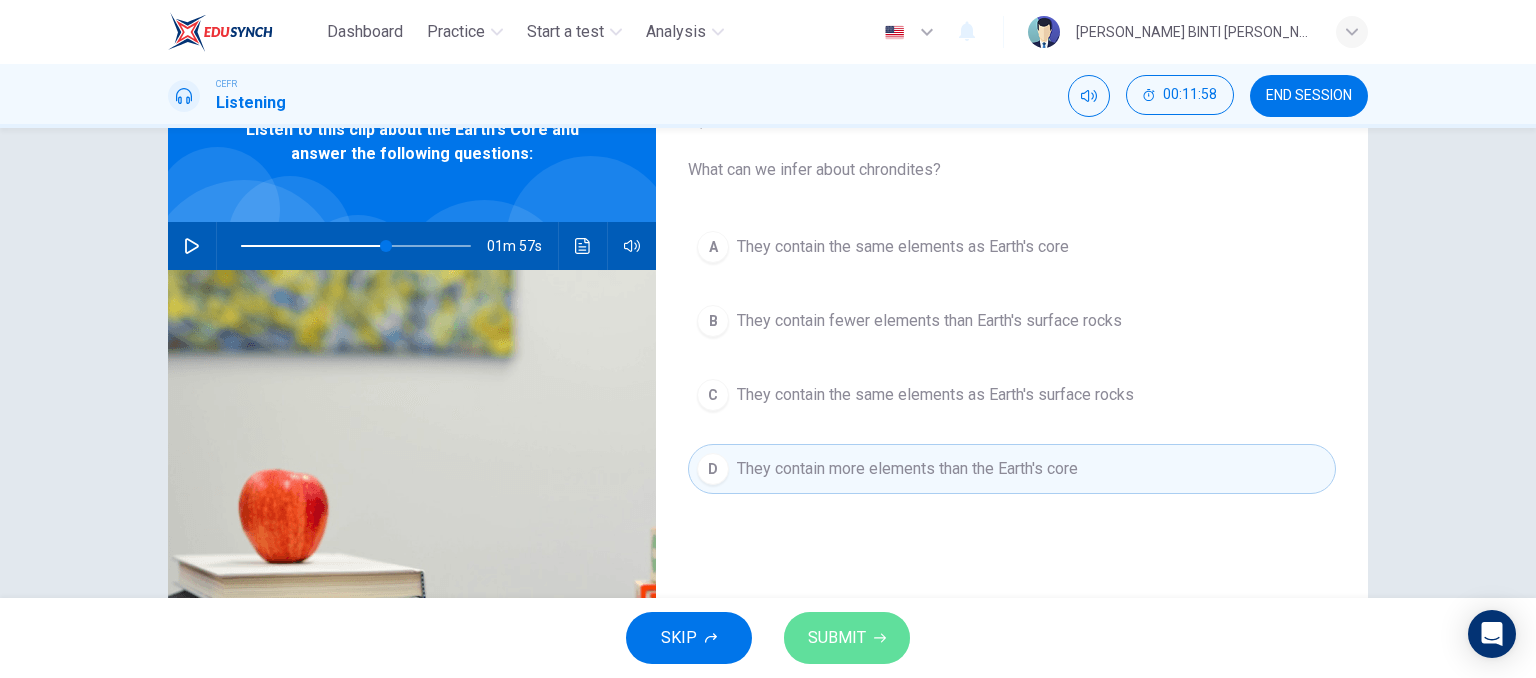 click on "SUBMIT" at bounding box center (847, 638) 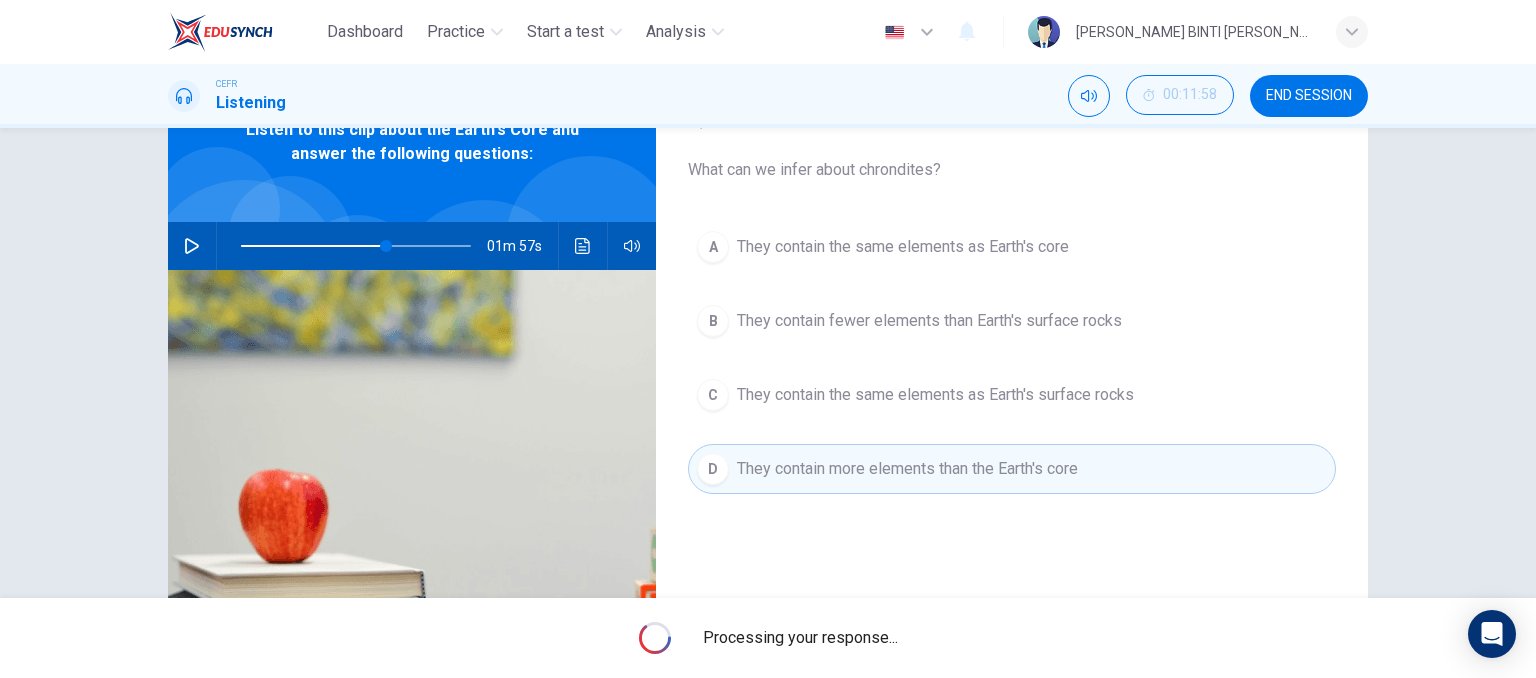 type on "63" 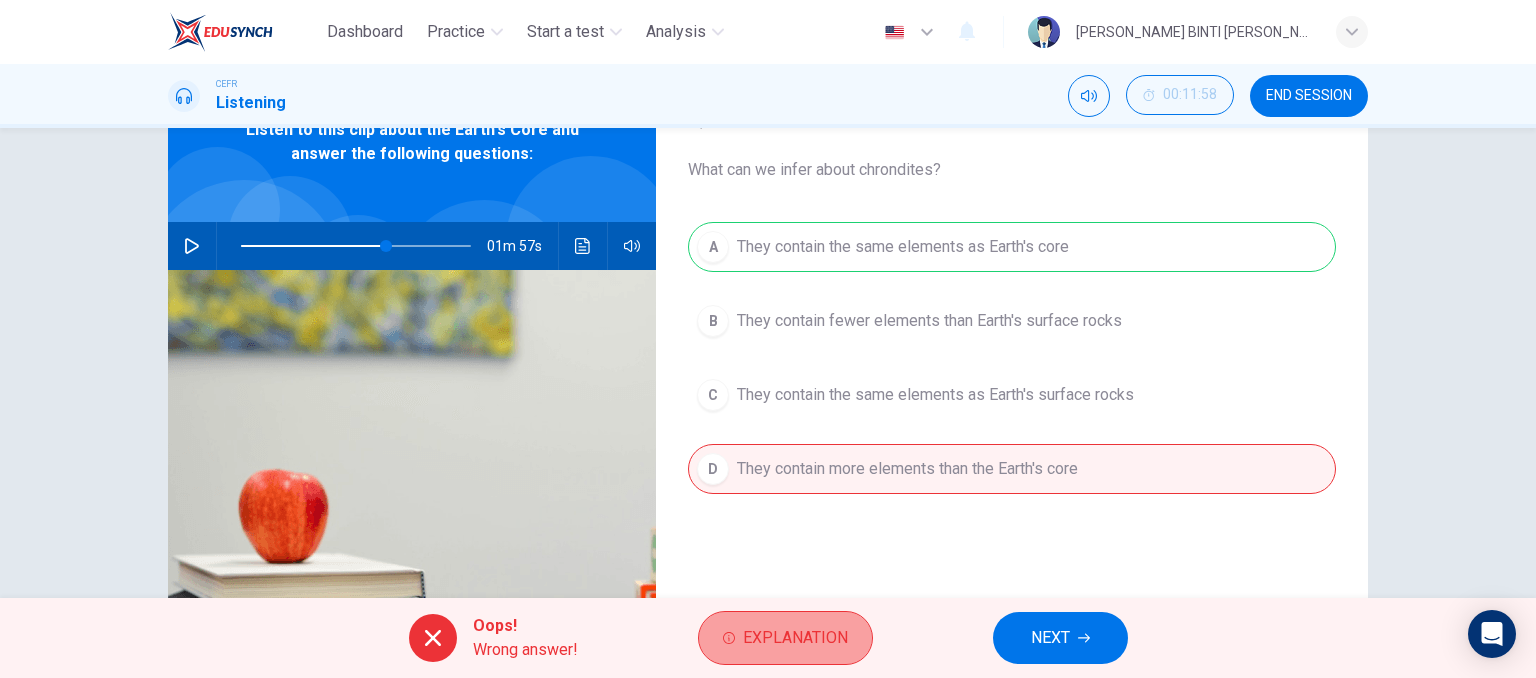 click on "Explanation" at bounding box center (795, 638) 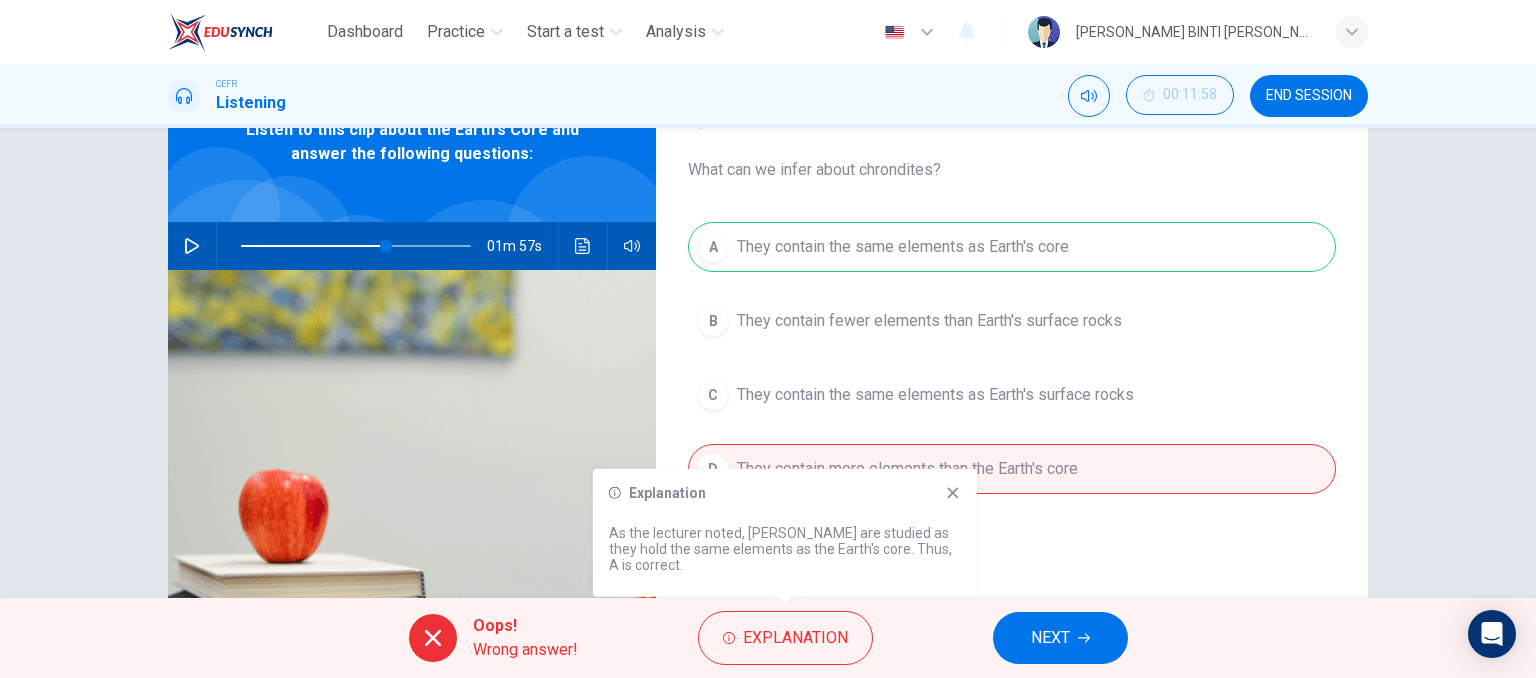 click 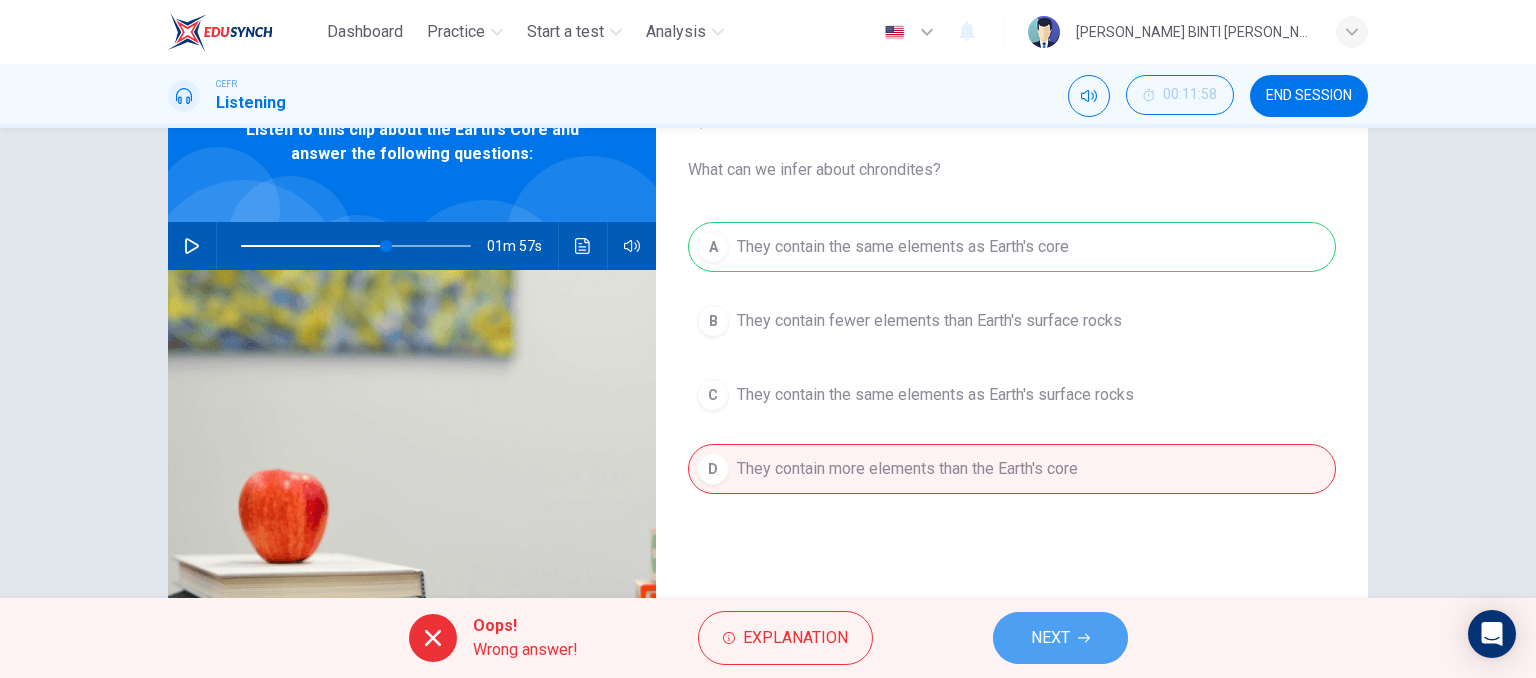click on "NEXT" at bounding box center (1050, 638) 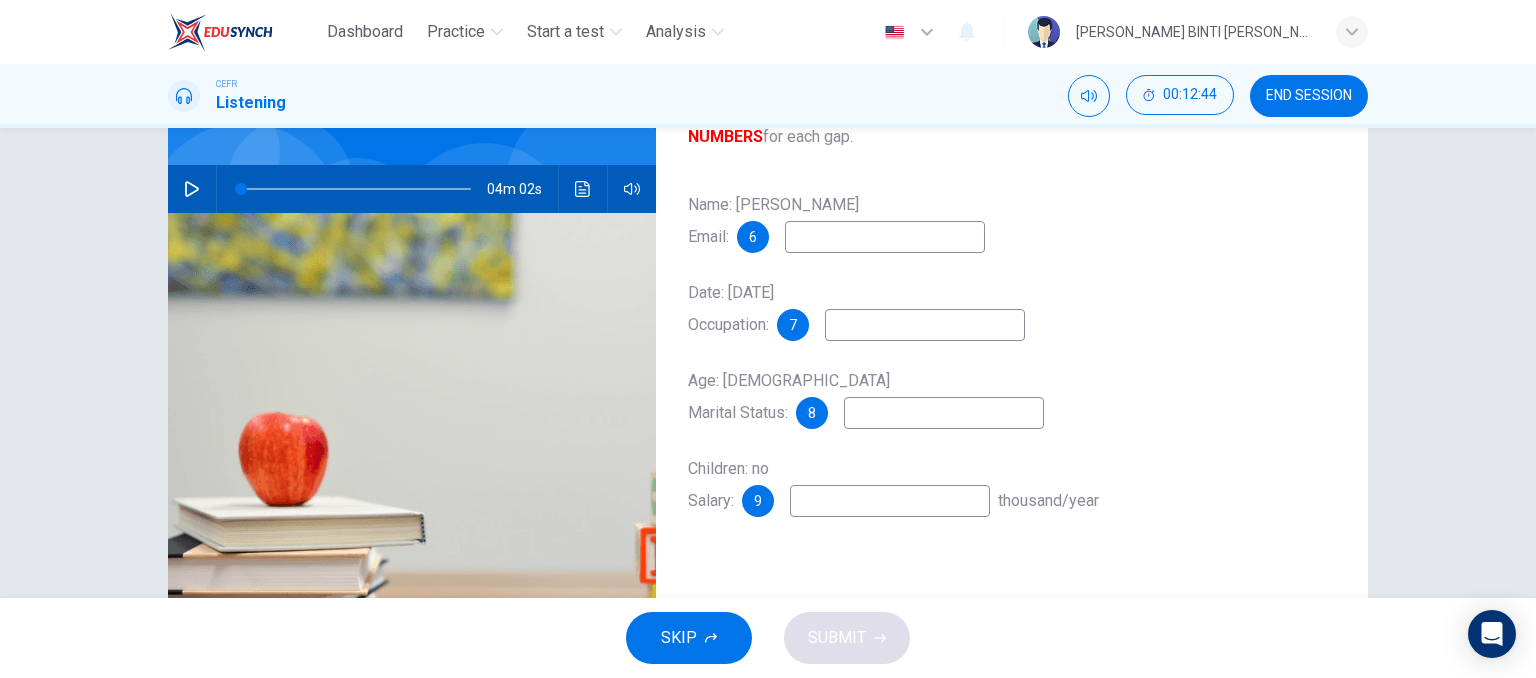 scroll, scrollTop: 164, scrollLeft: 0, axis: vertical 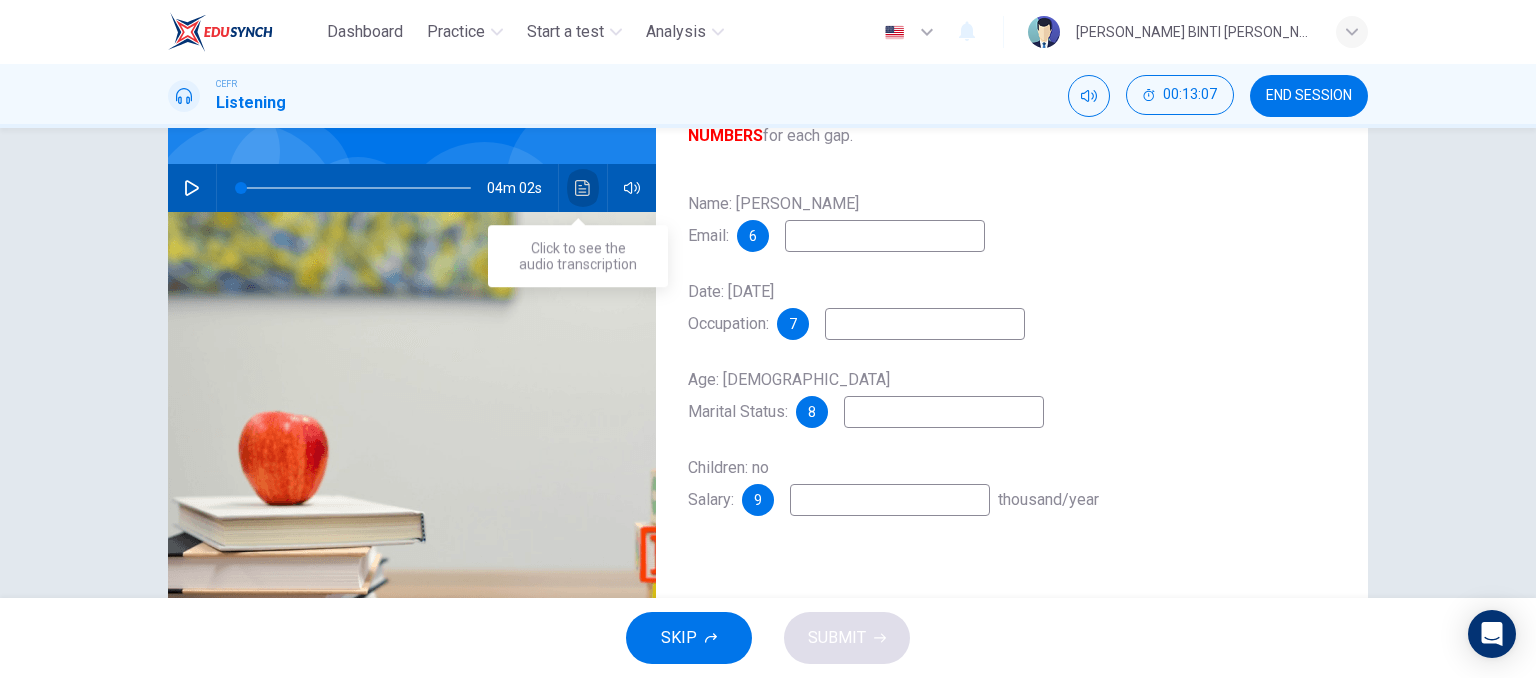 click 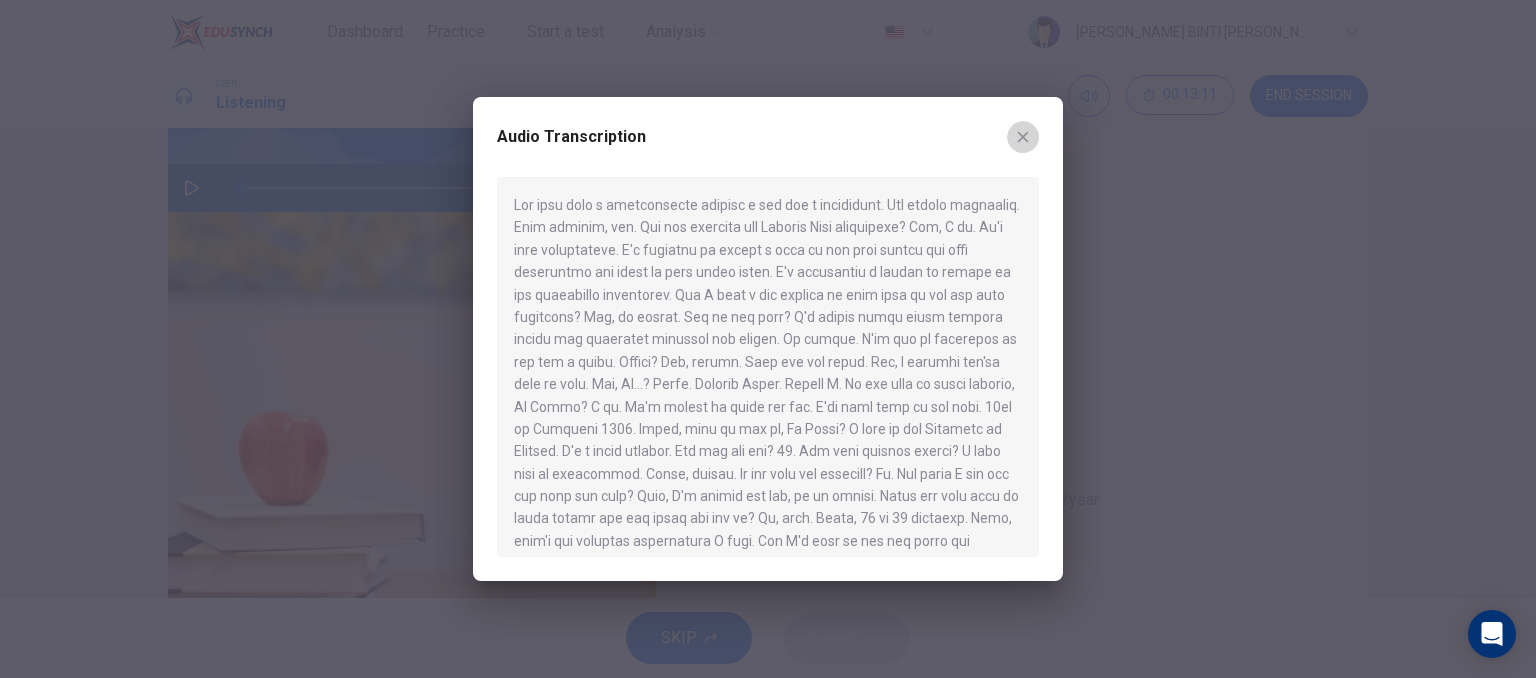 click 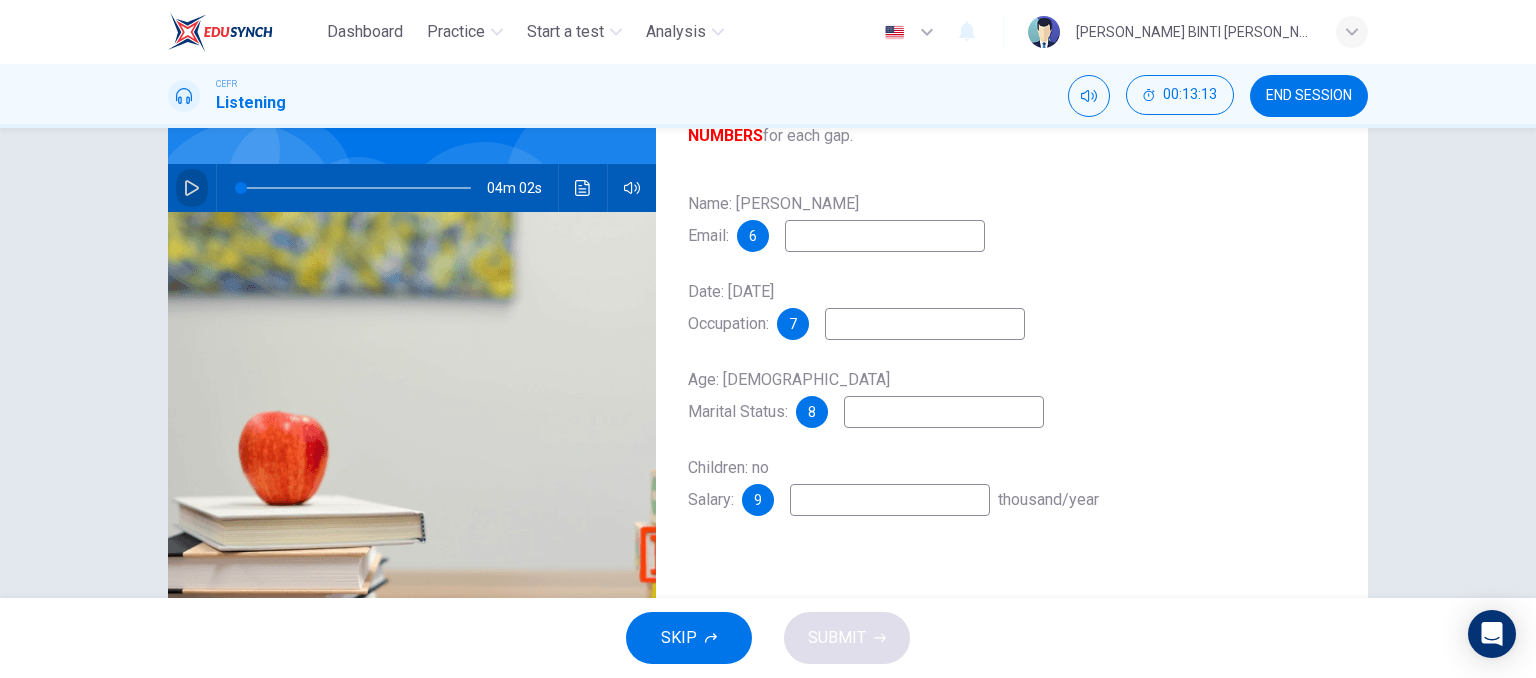 click 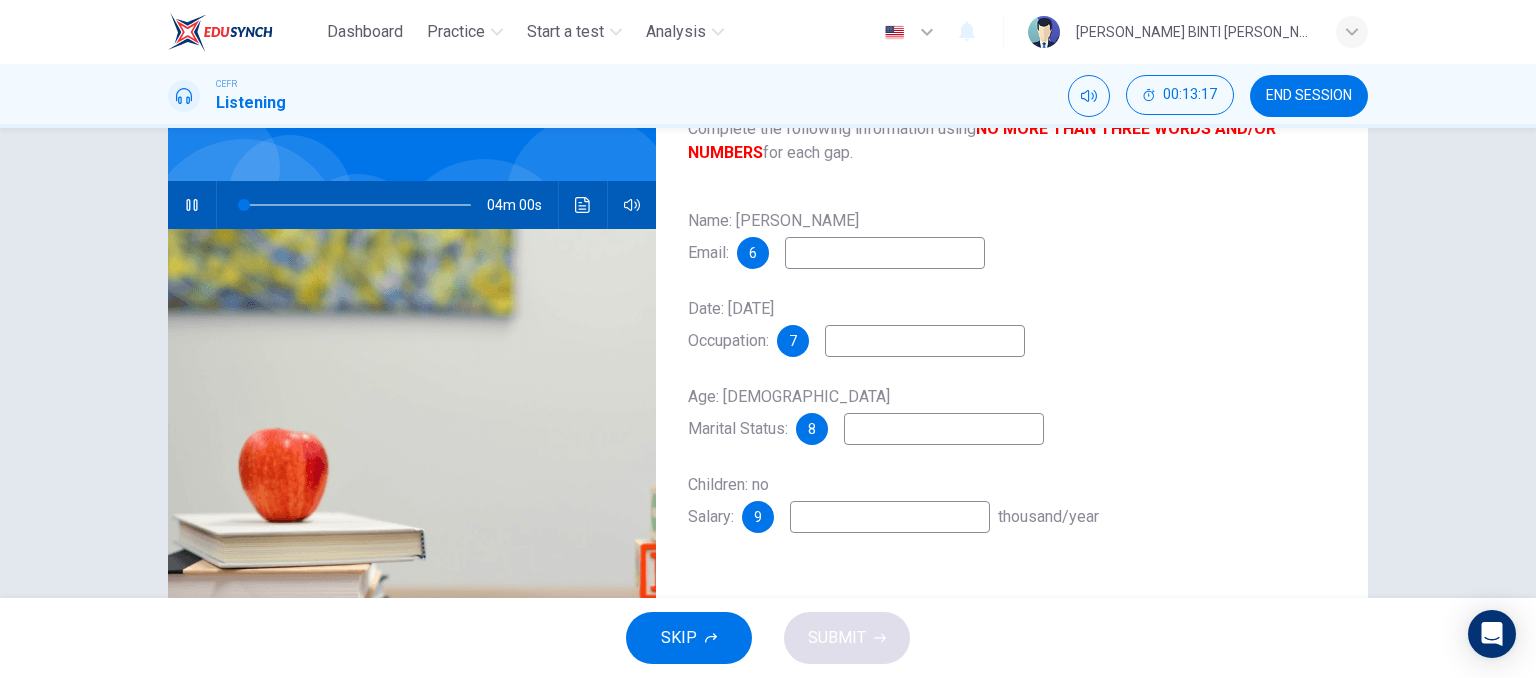 scroll, scrollTop: 152, scrollLeft: 0, axis: vertical 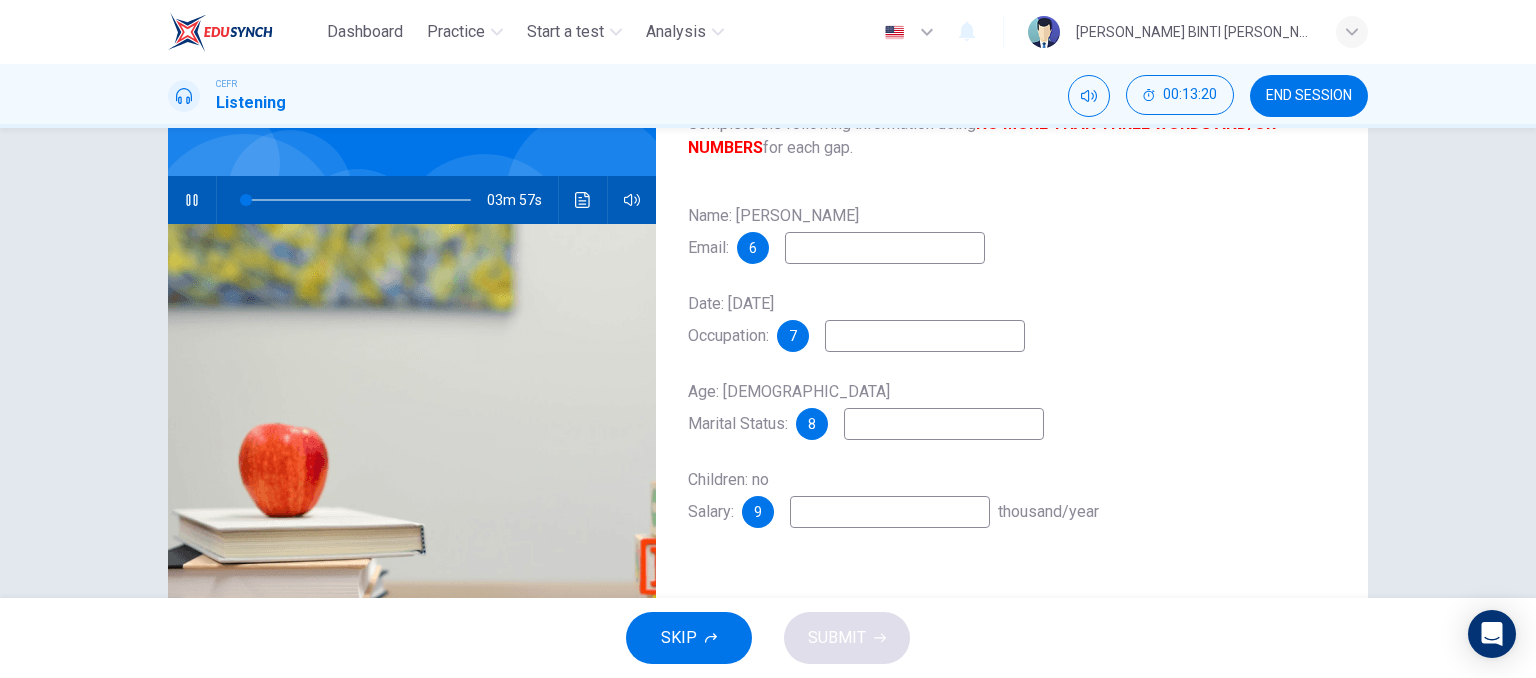 click on "6" at bounding box center (753, 248) 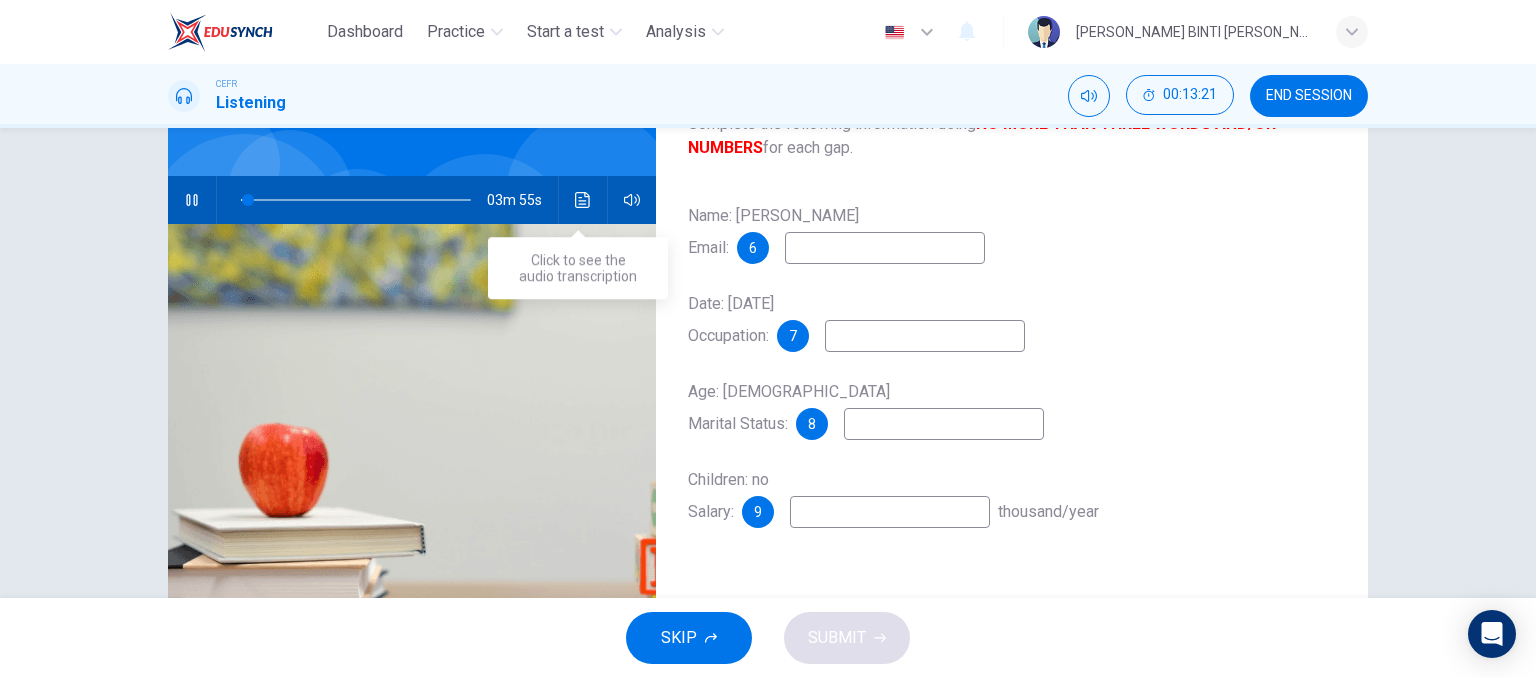 click 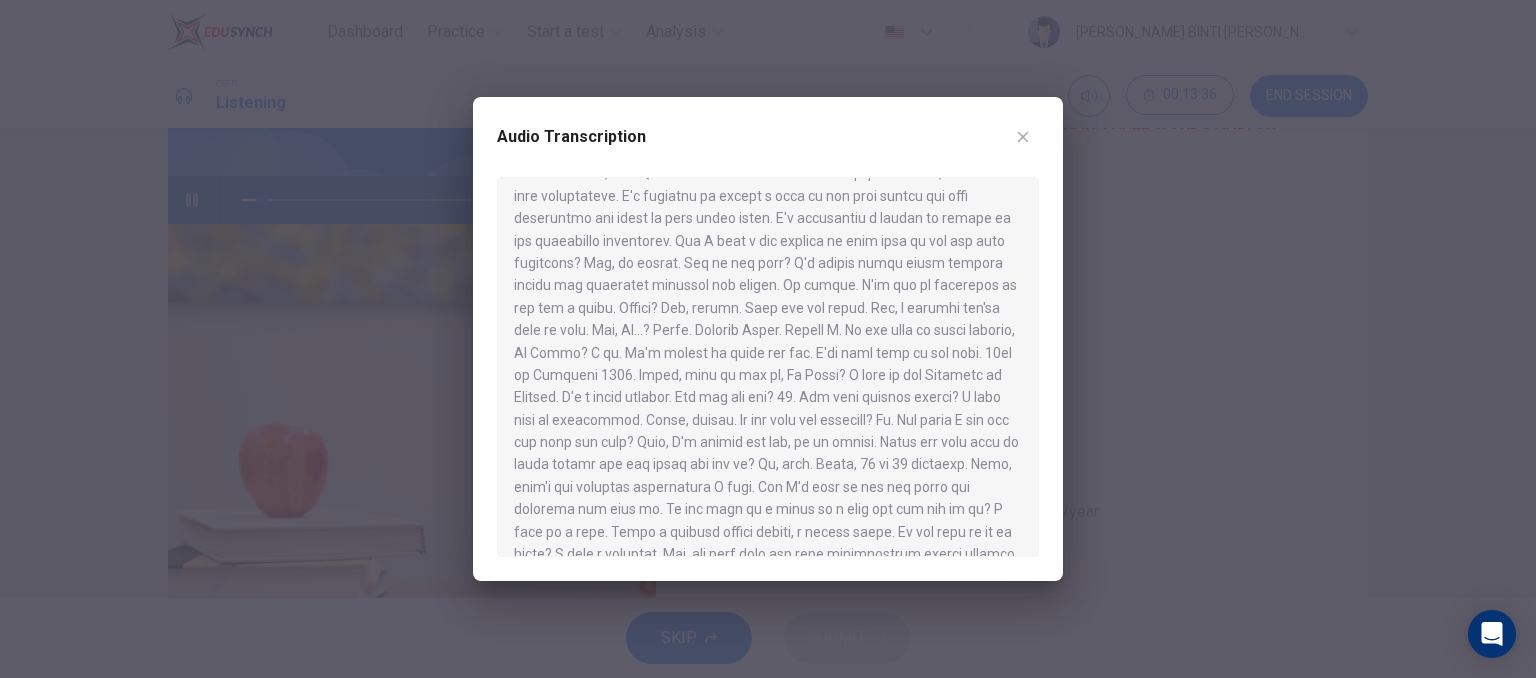 scroll, scrollTop: 55, scrollLeft: 0, axis: vertical 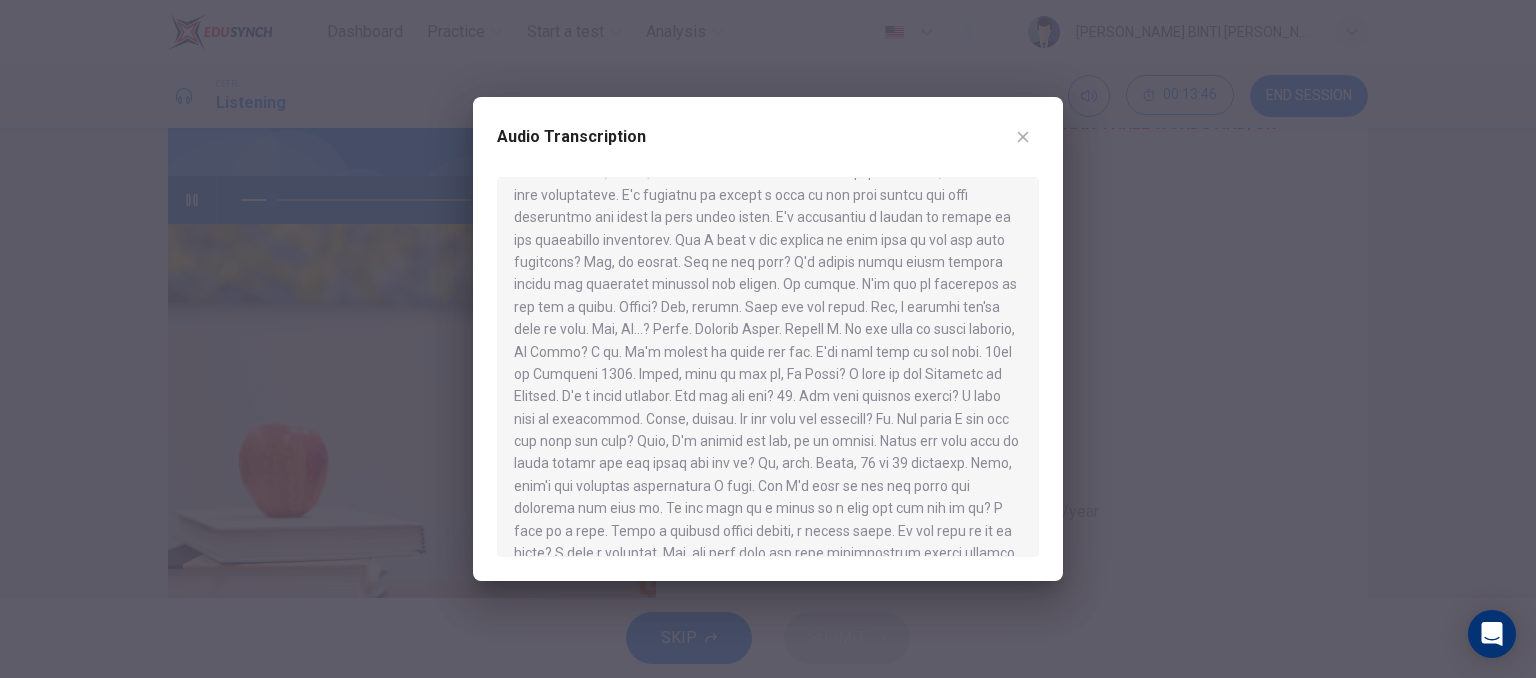 drag, startPoint x: 688, startPoint y: 352, endPoint x: 879, endPoint y: 424, distance: 204.12006 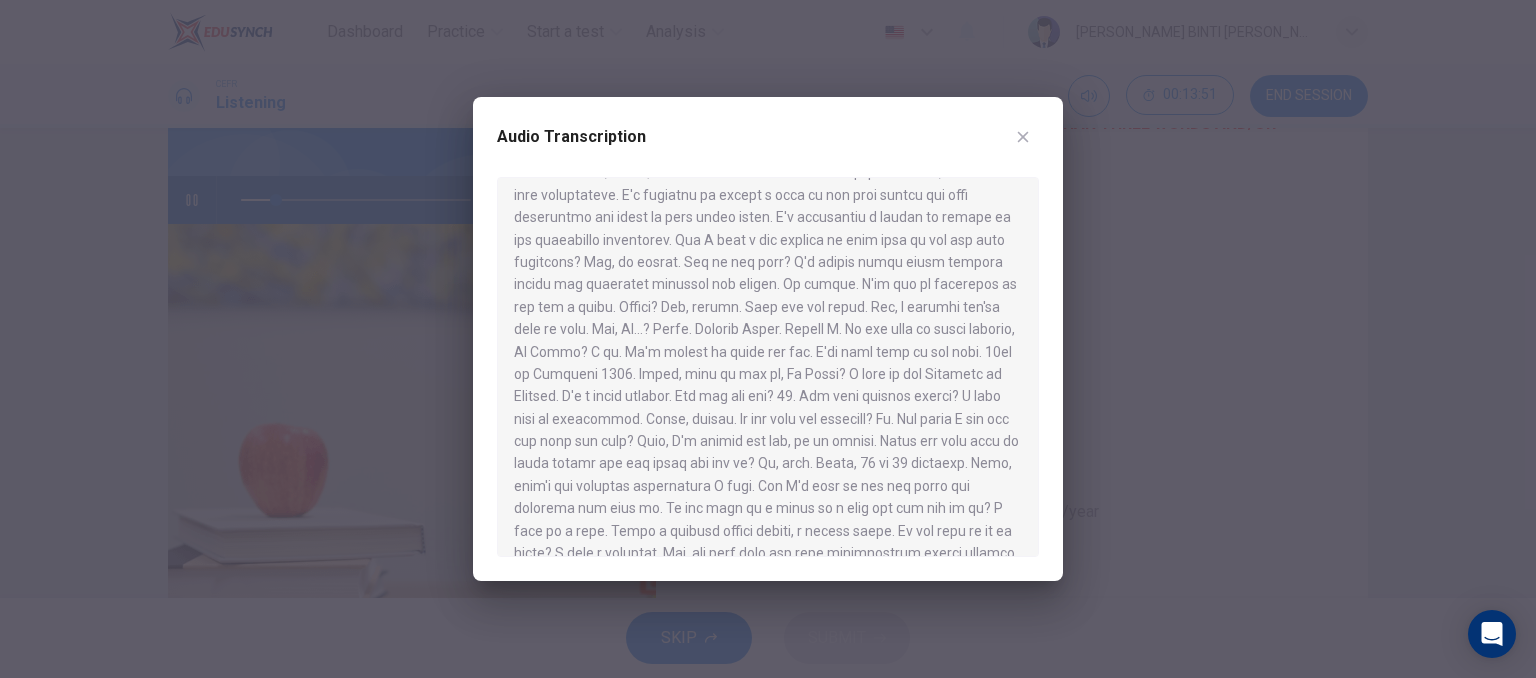 click at bounding box center [768, 339] 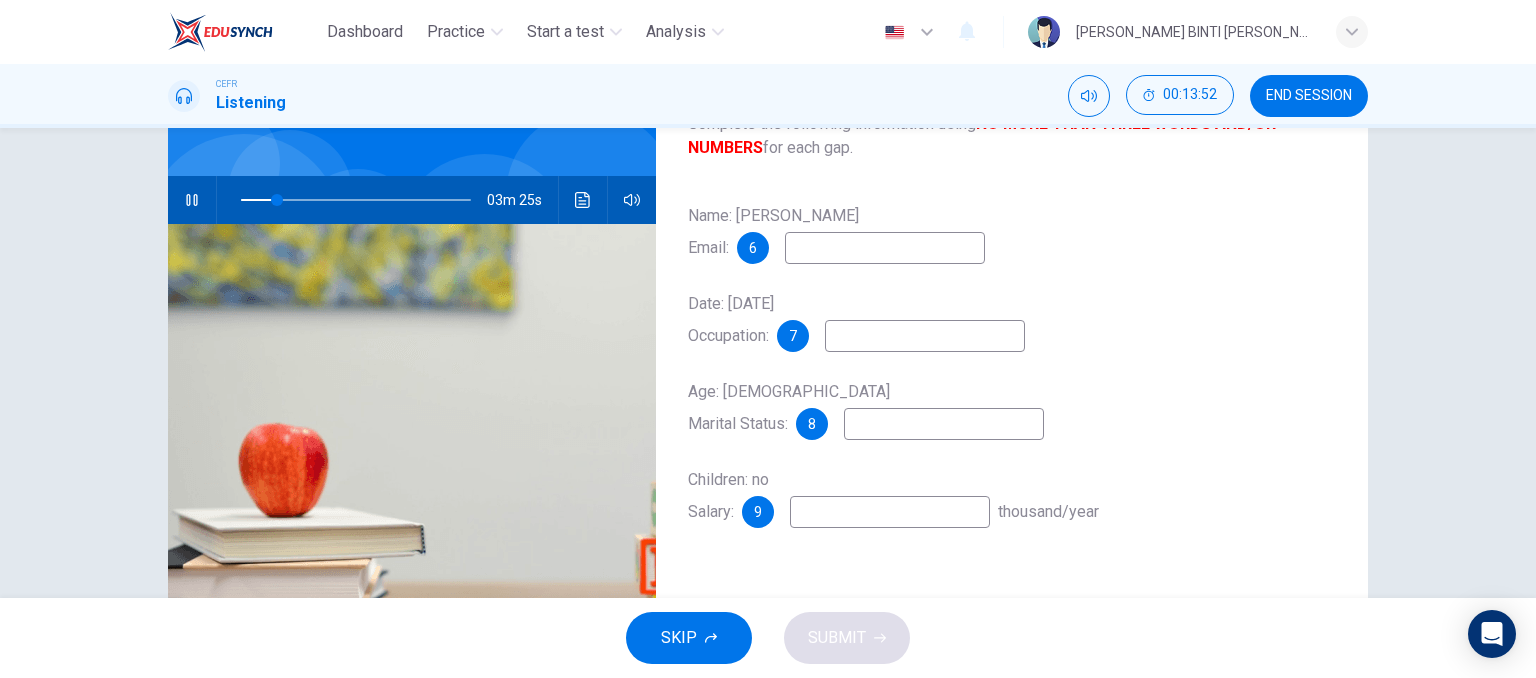 click at bounding box center (885, 248) 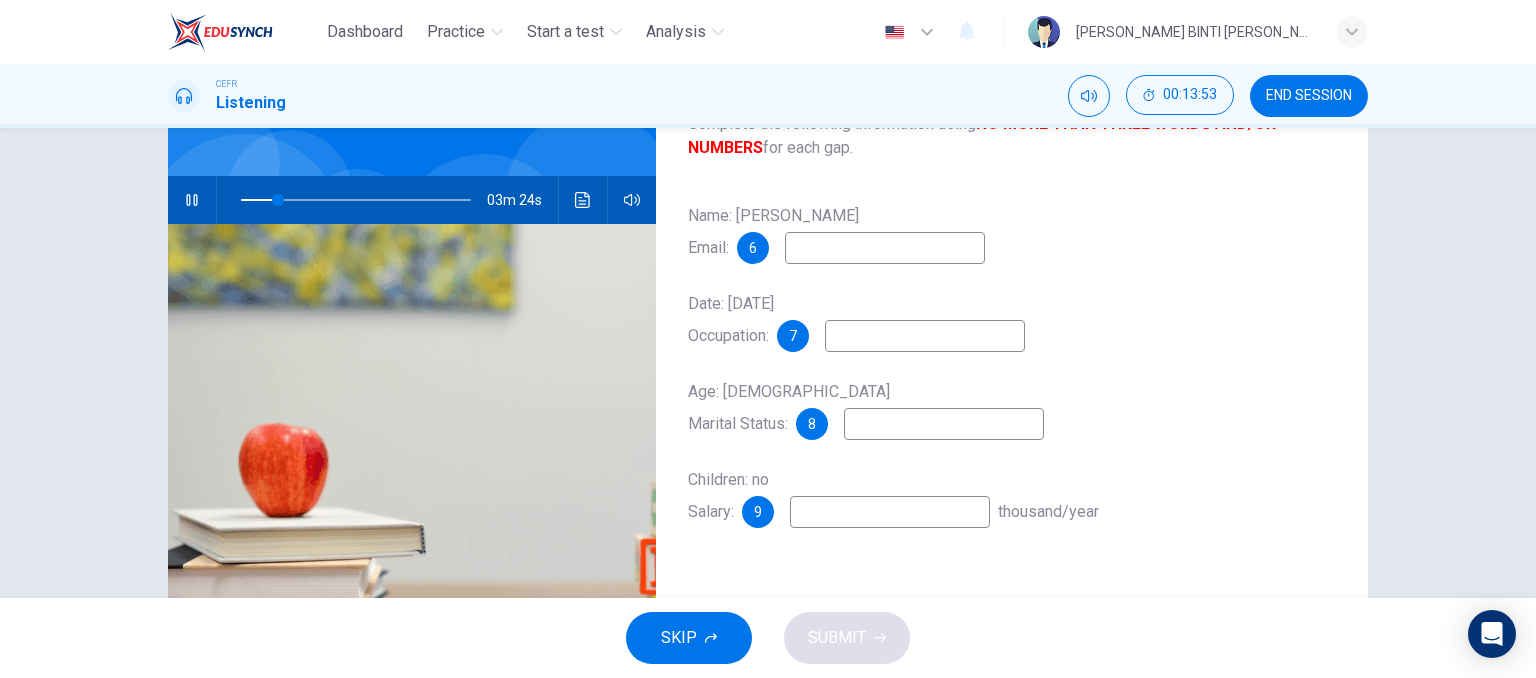 type on "16" 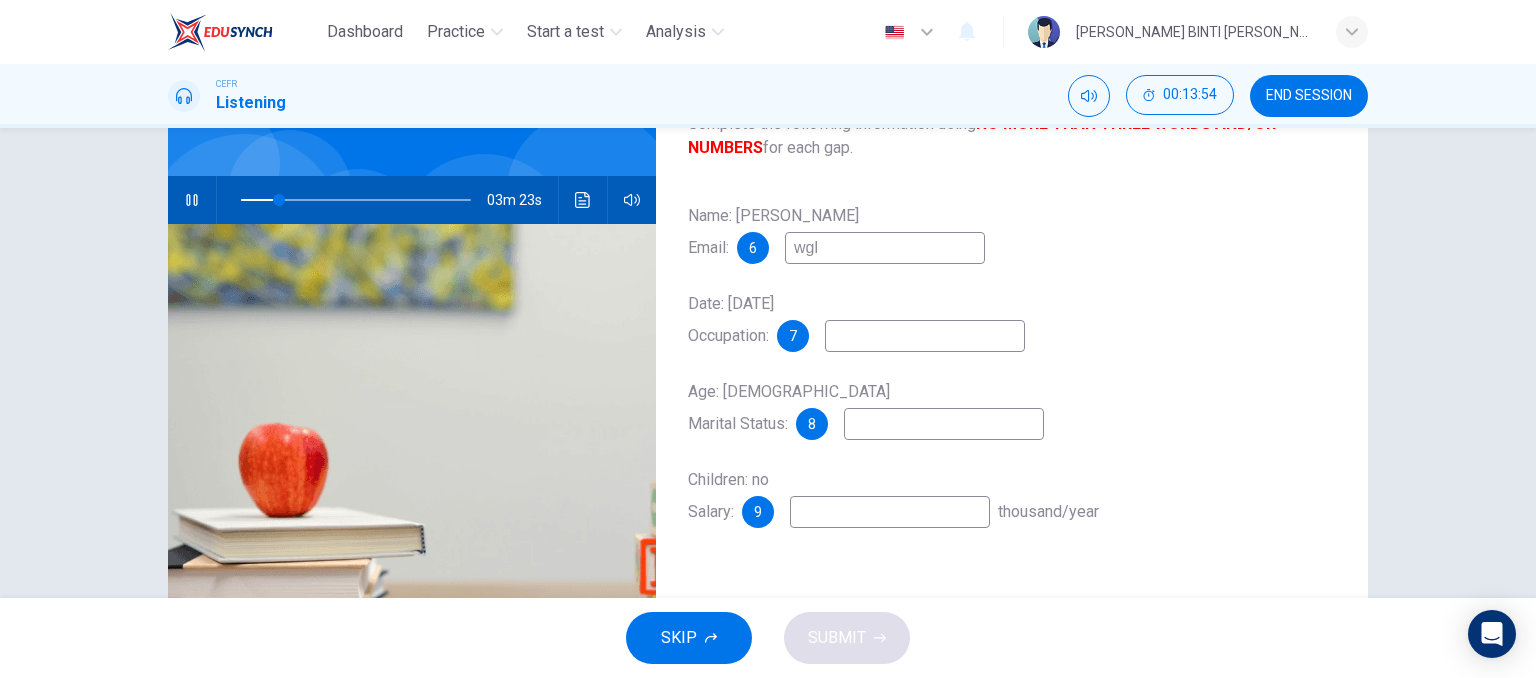 type on "wgla" 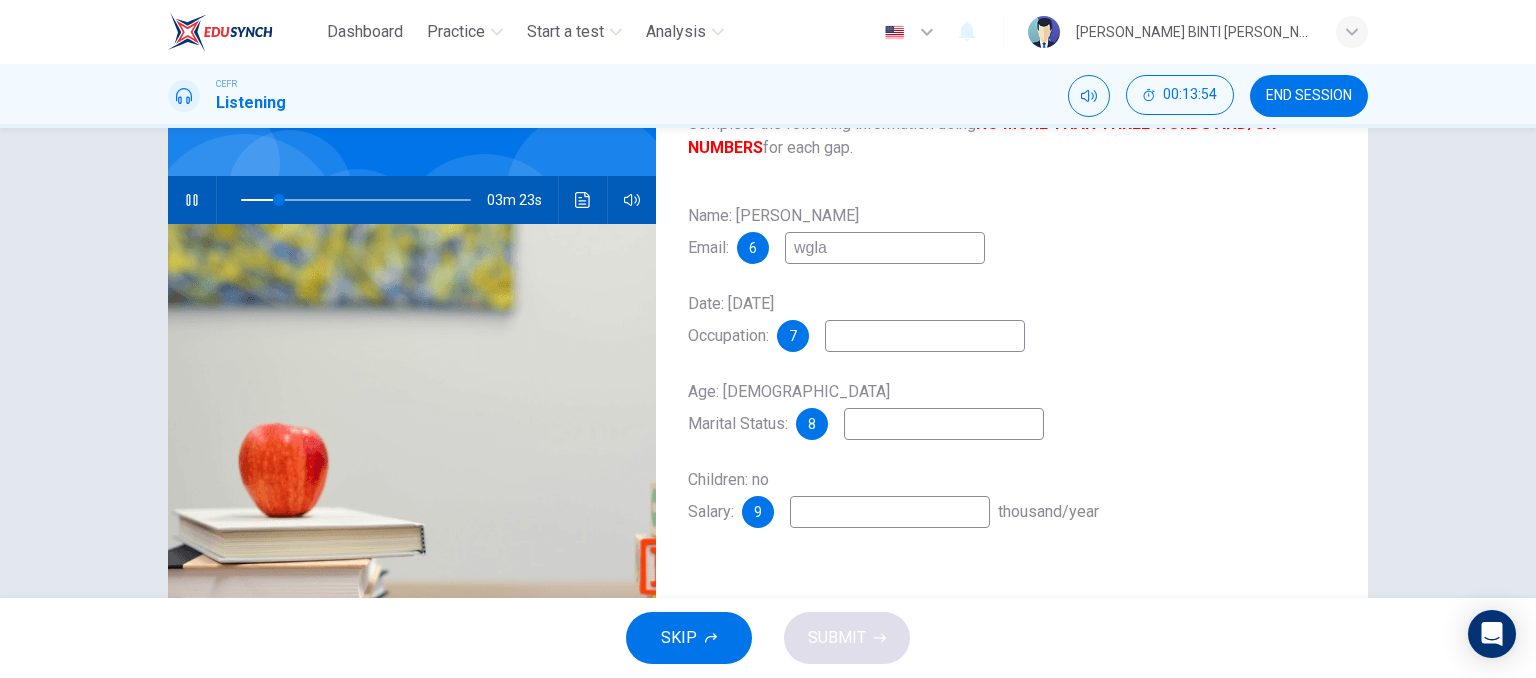 type on "17" 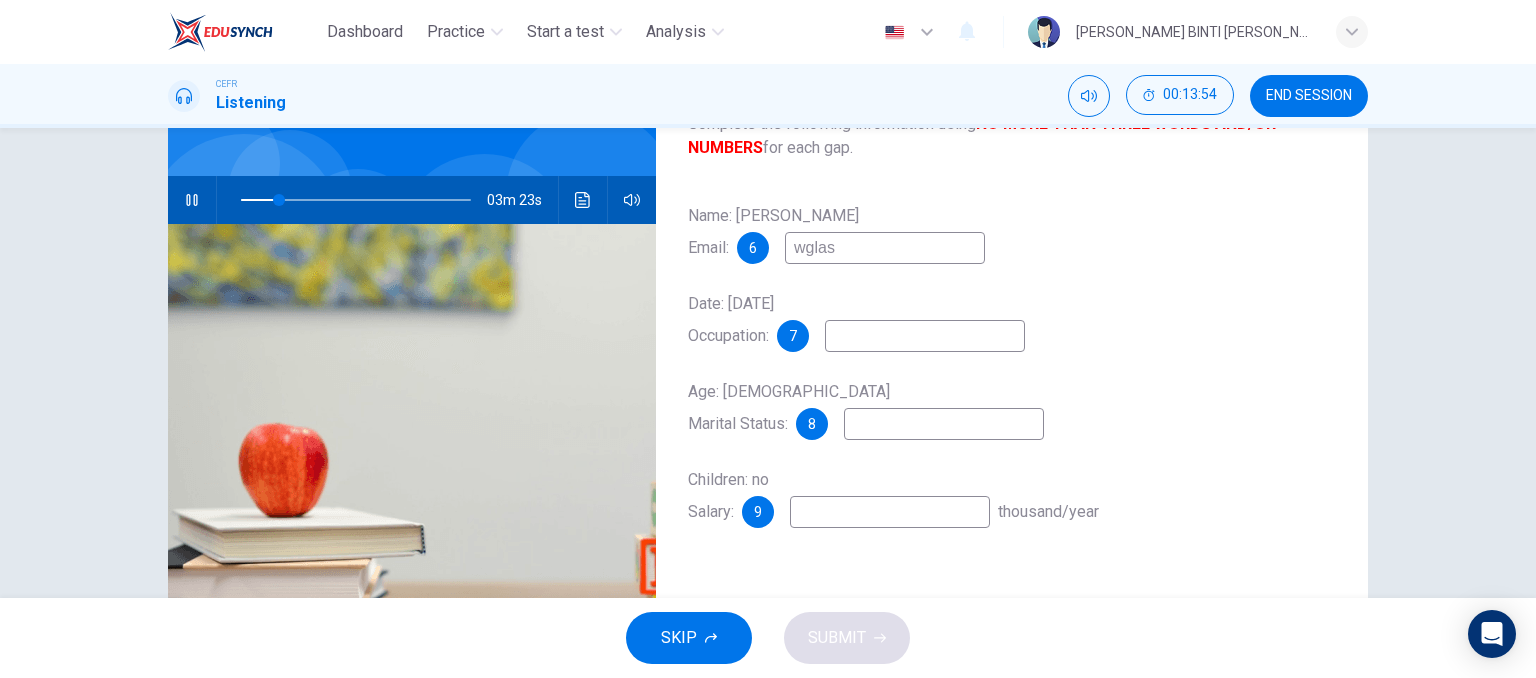 type on "wglass" 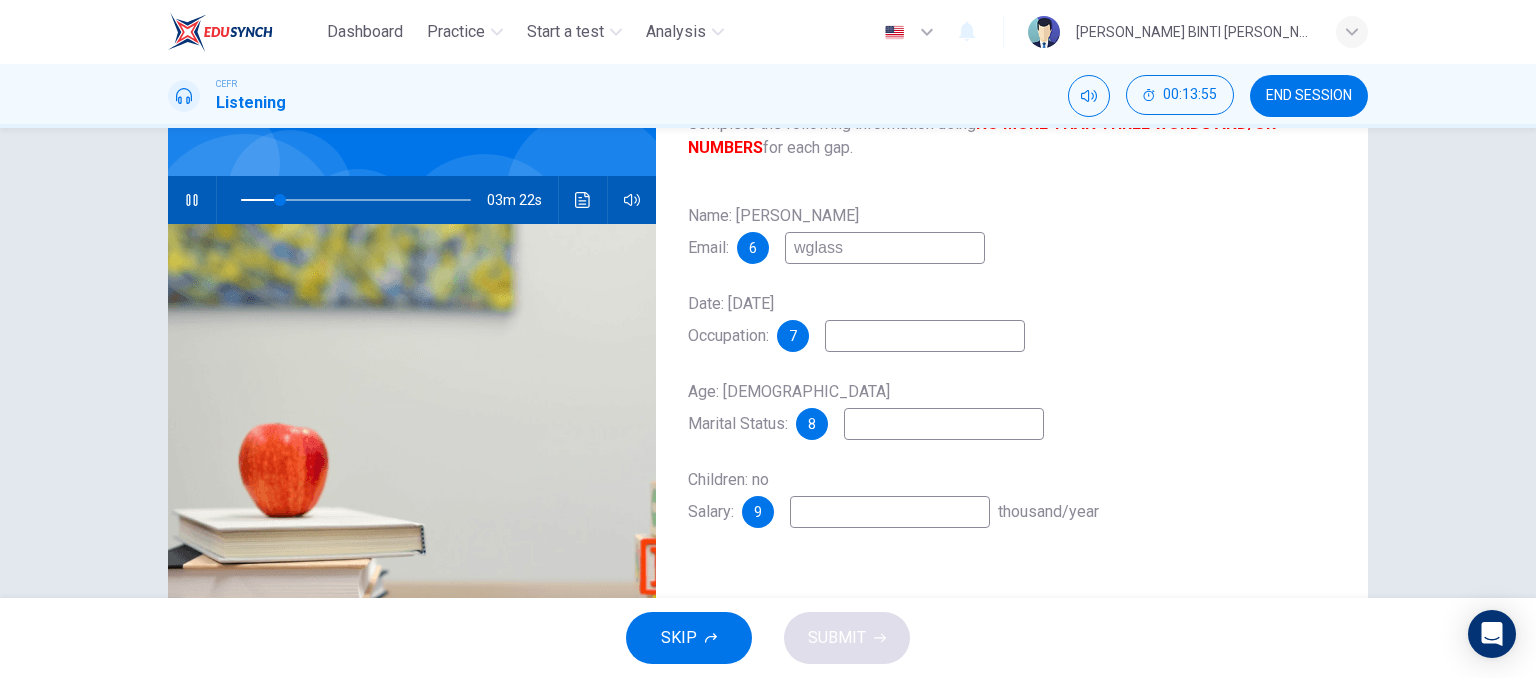 type on "17" 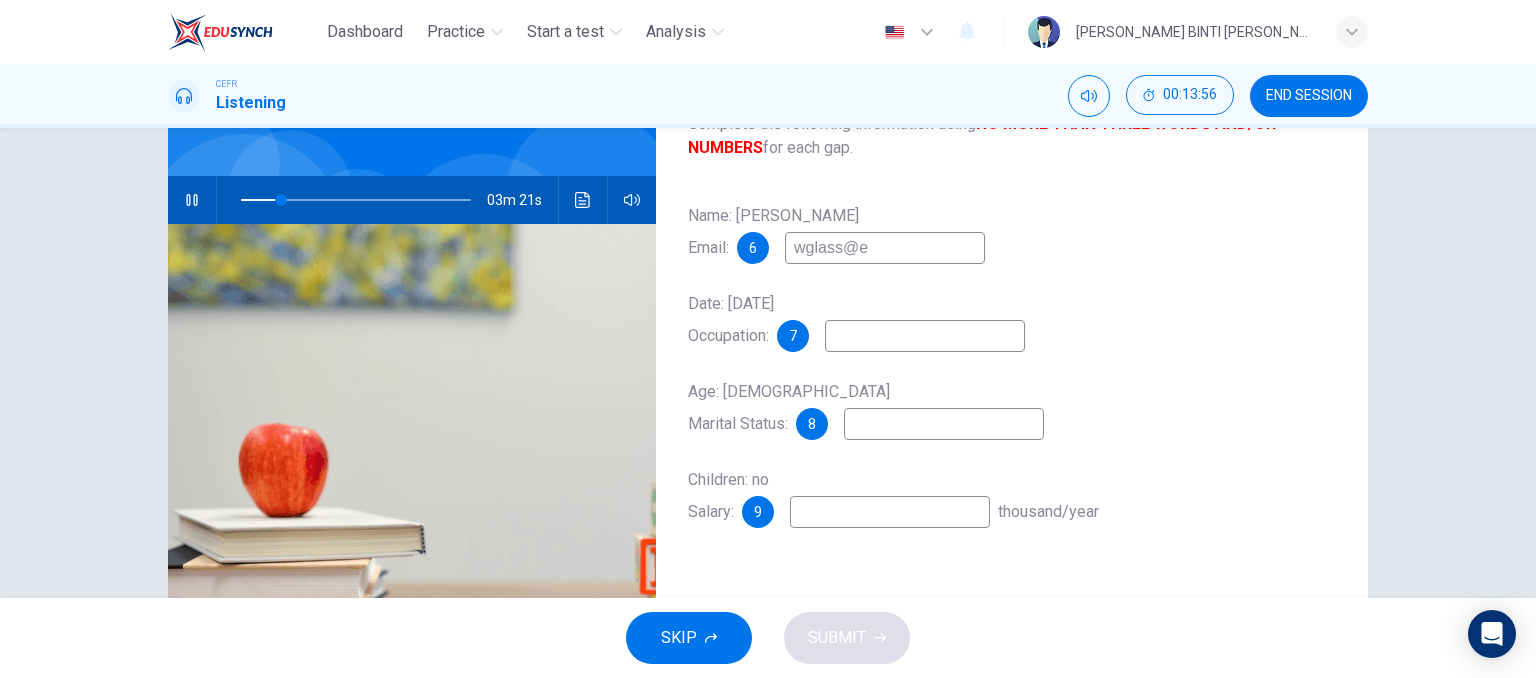 type on "wglass@em" 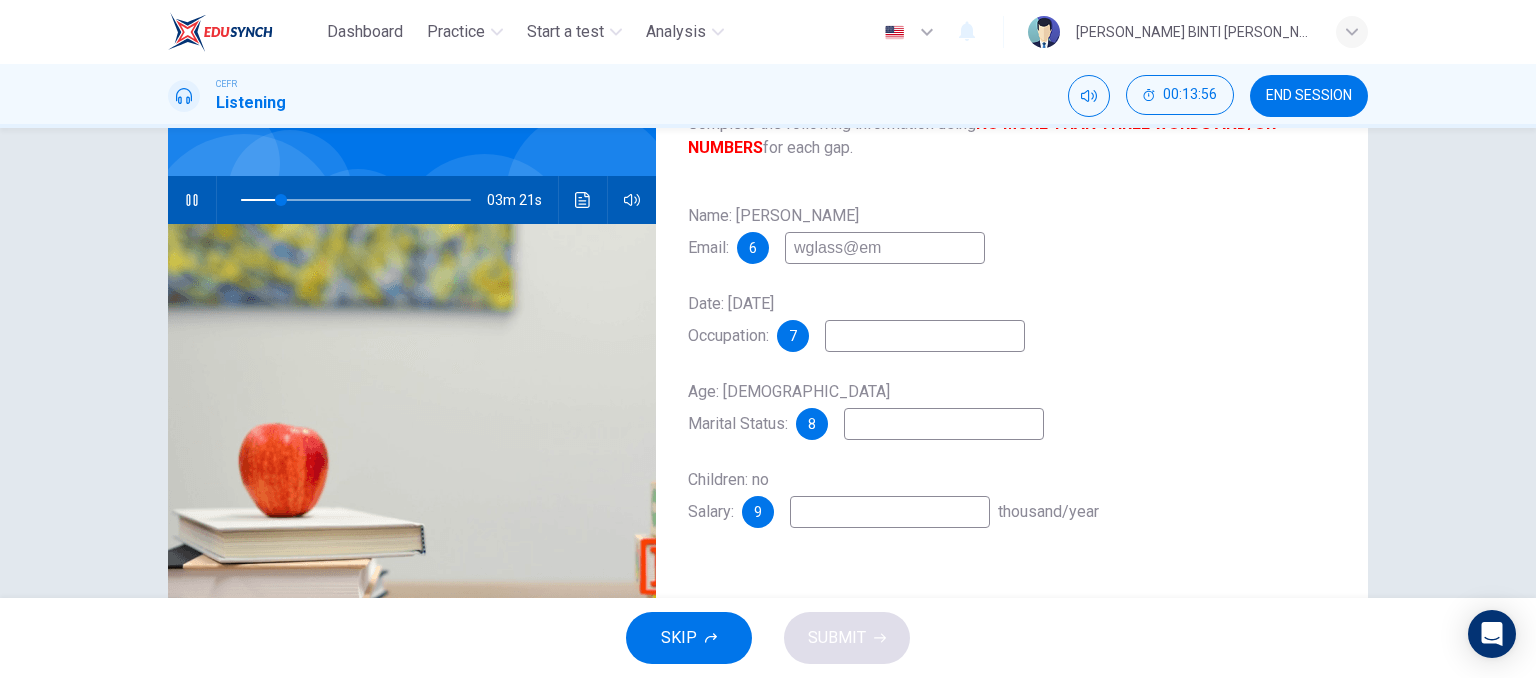 type on "18" 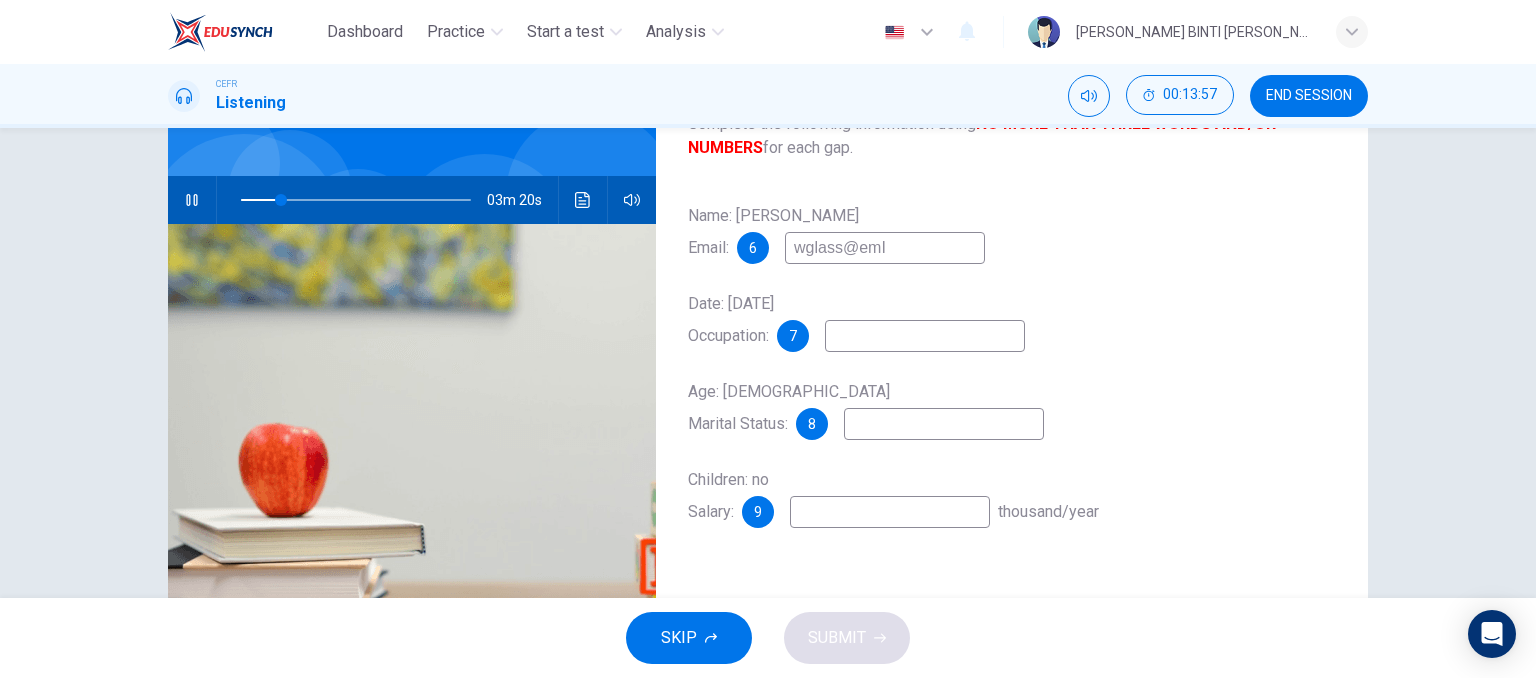 type on "18" 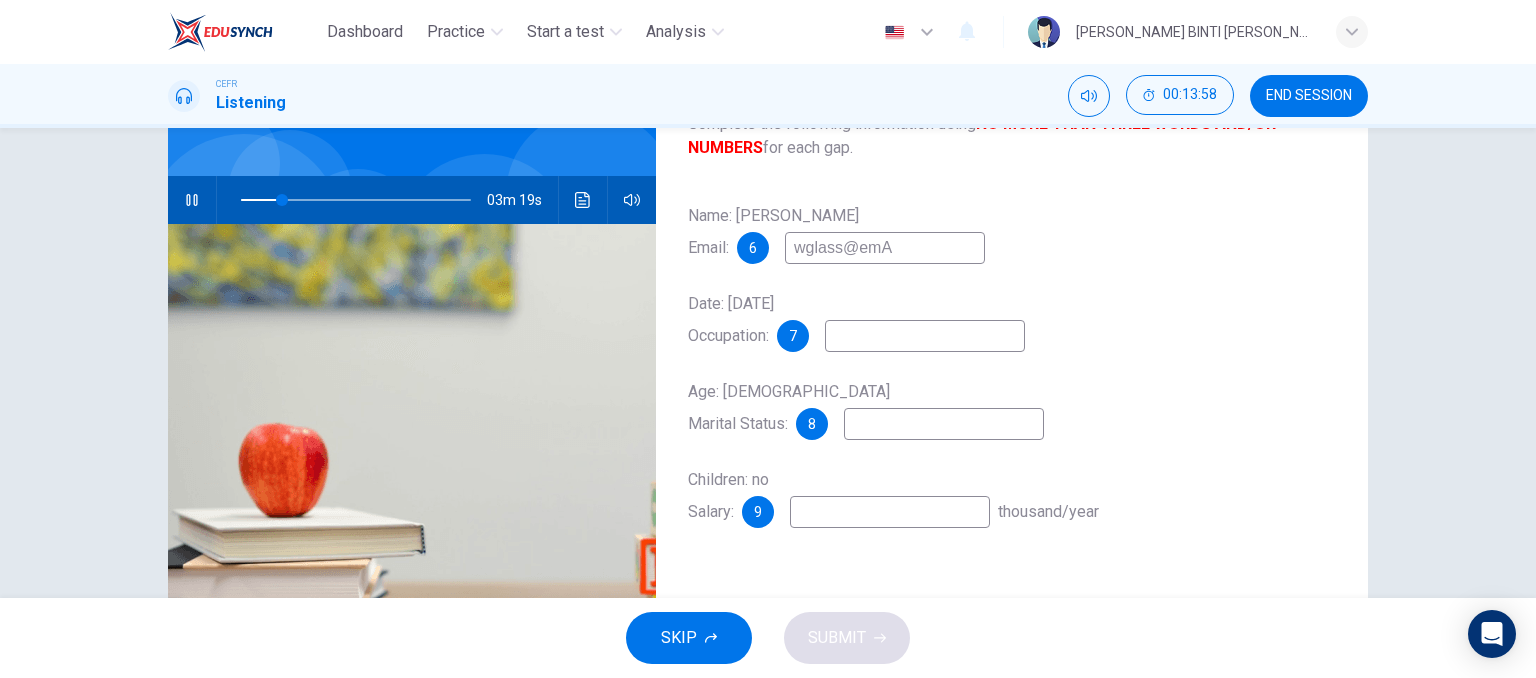 type on "wglass@em" 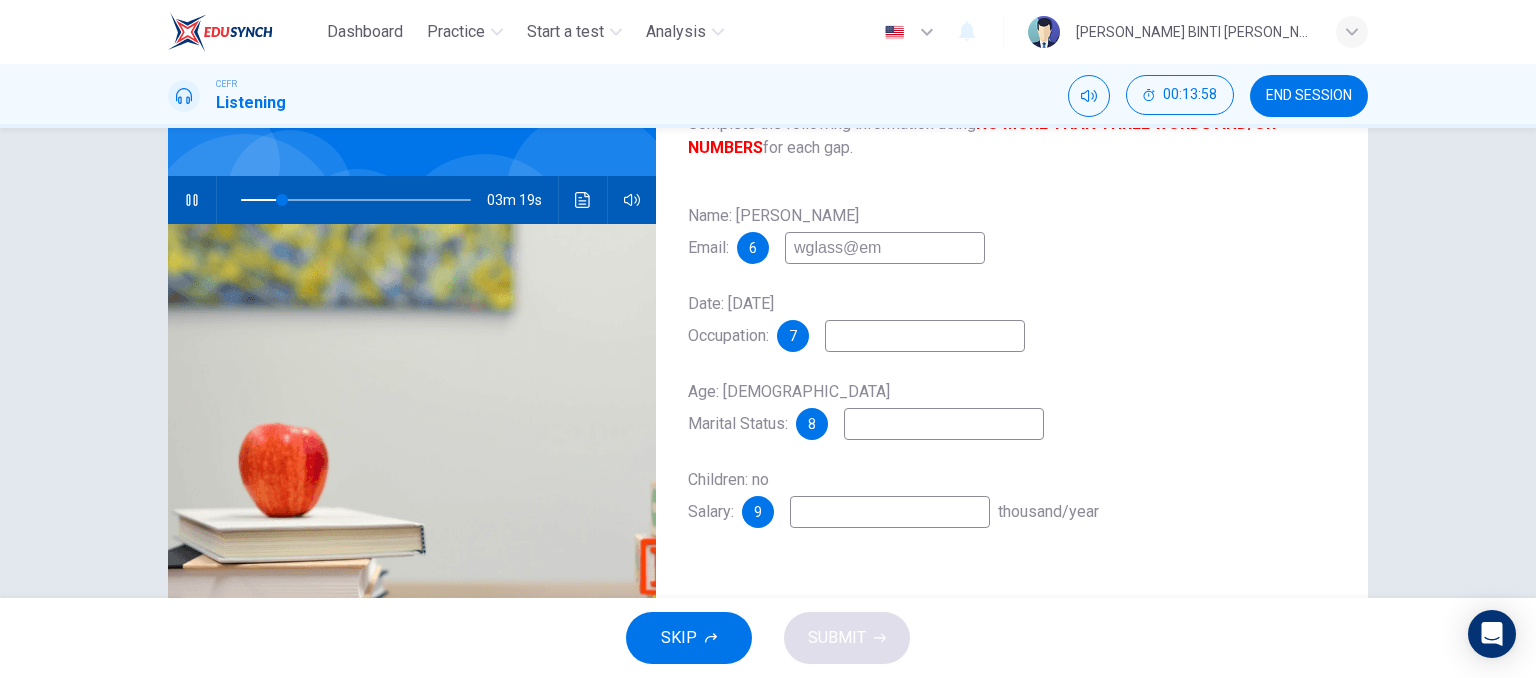type on "18" 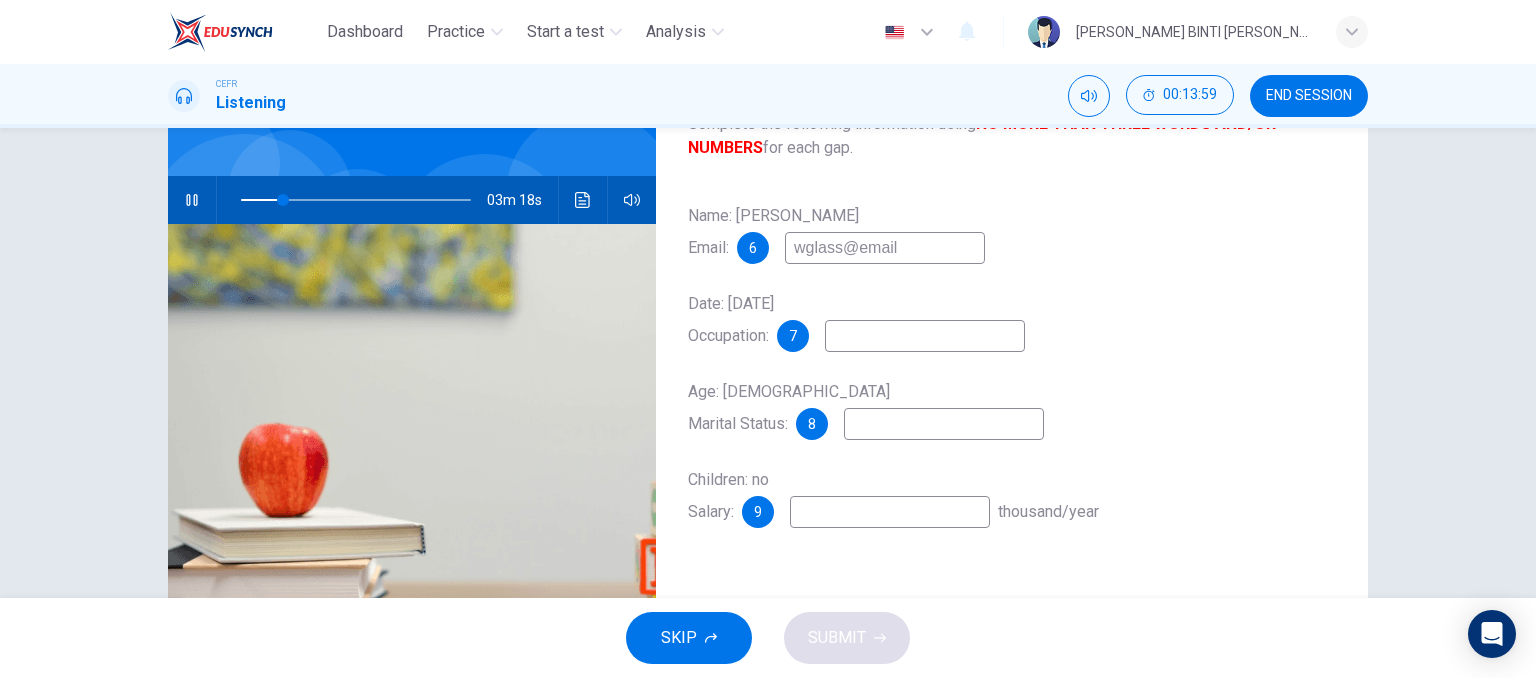type on "wglass@email." 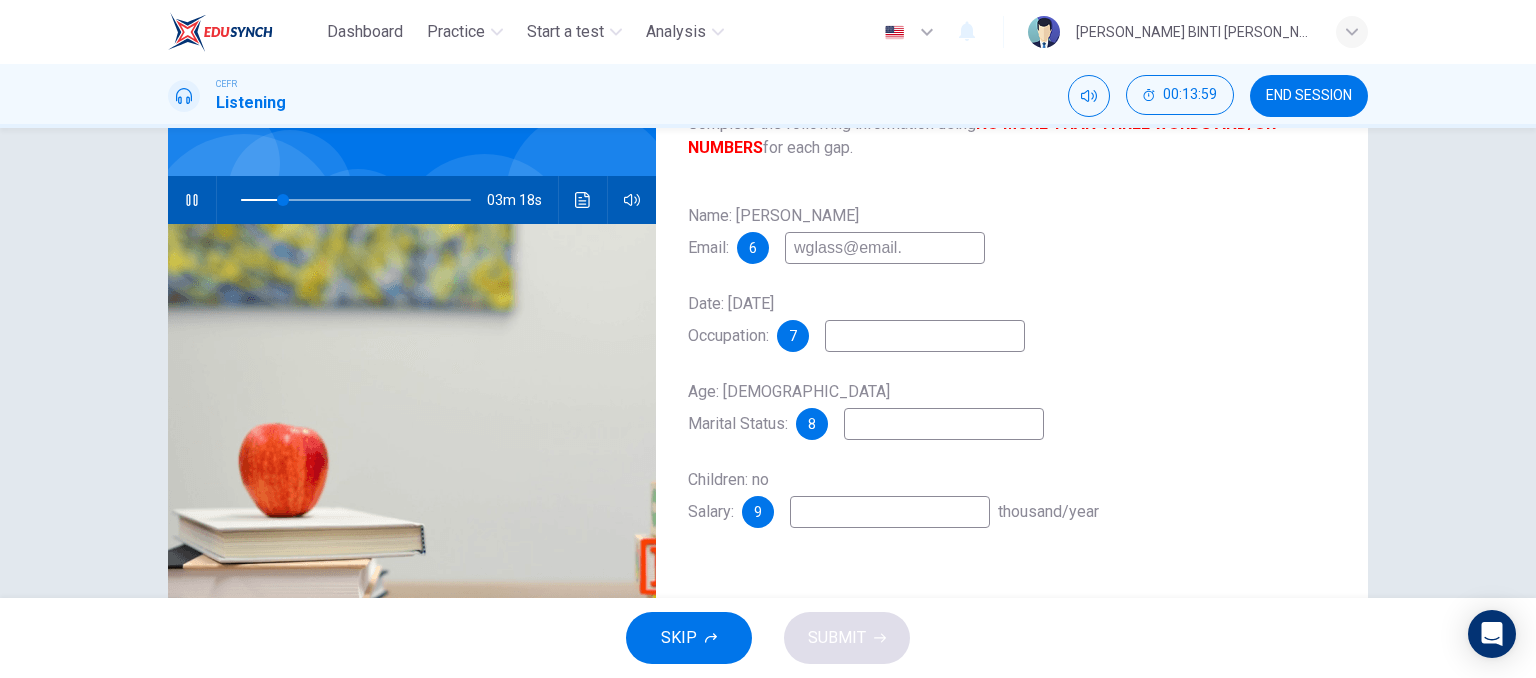 type on "19" 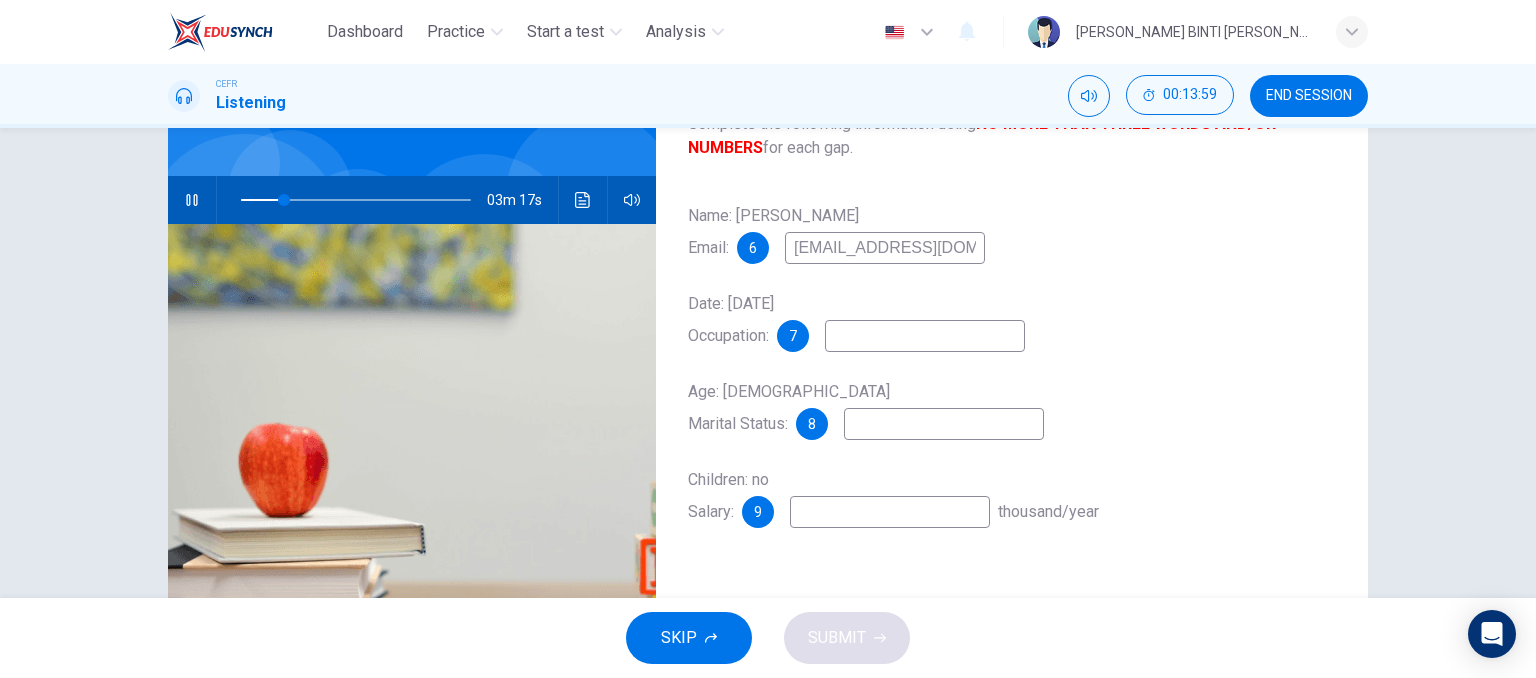 type on "wglass@email.com" 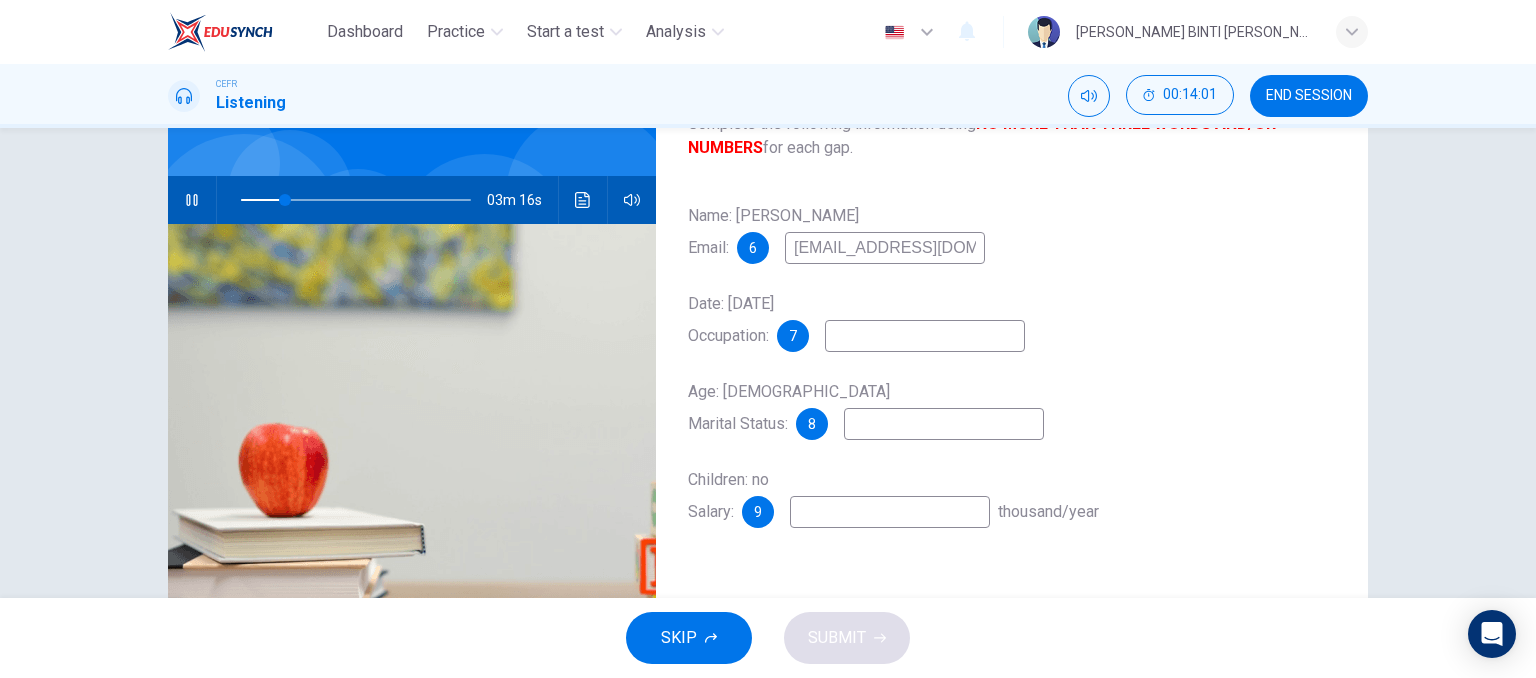 type on "20" 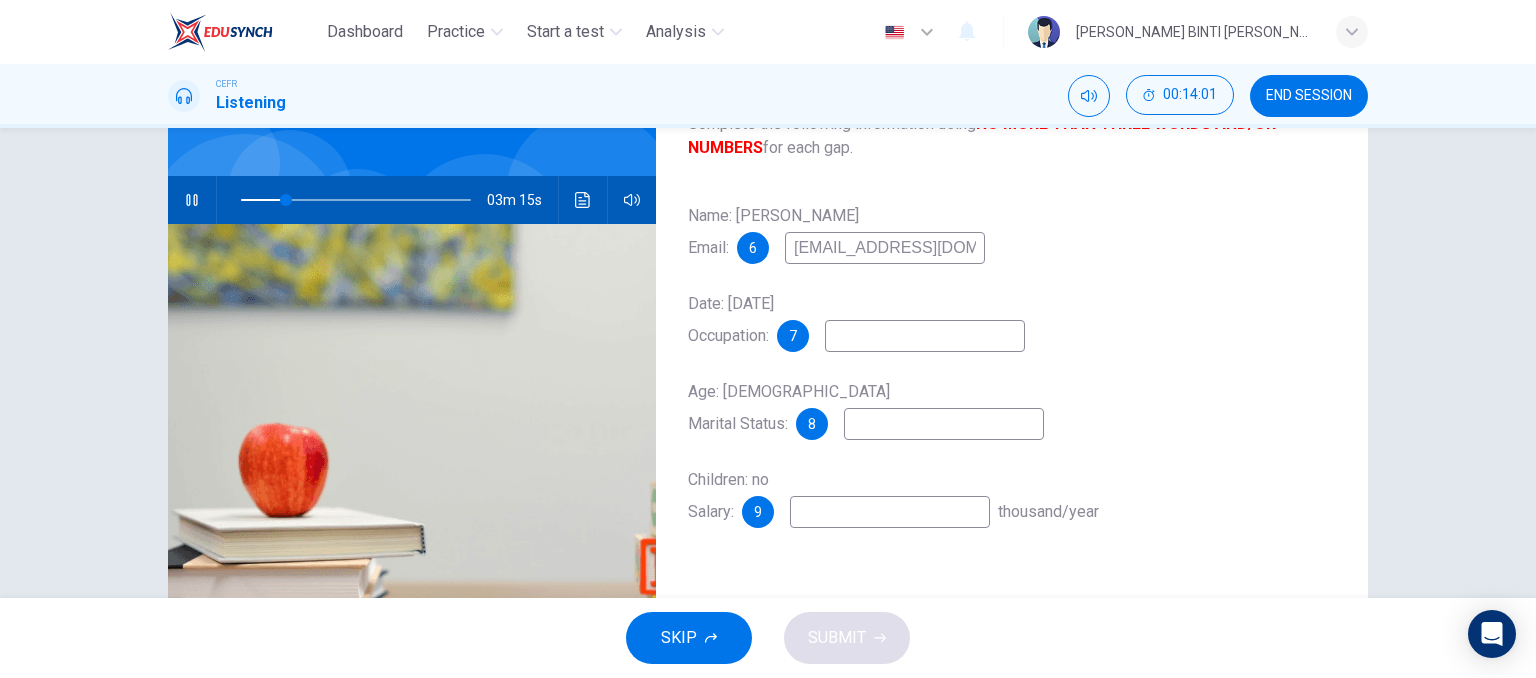 click at bounding box center [925, 336] 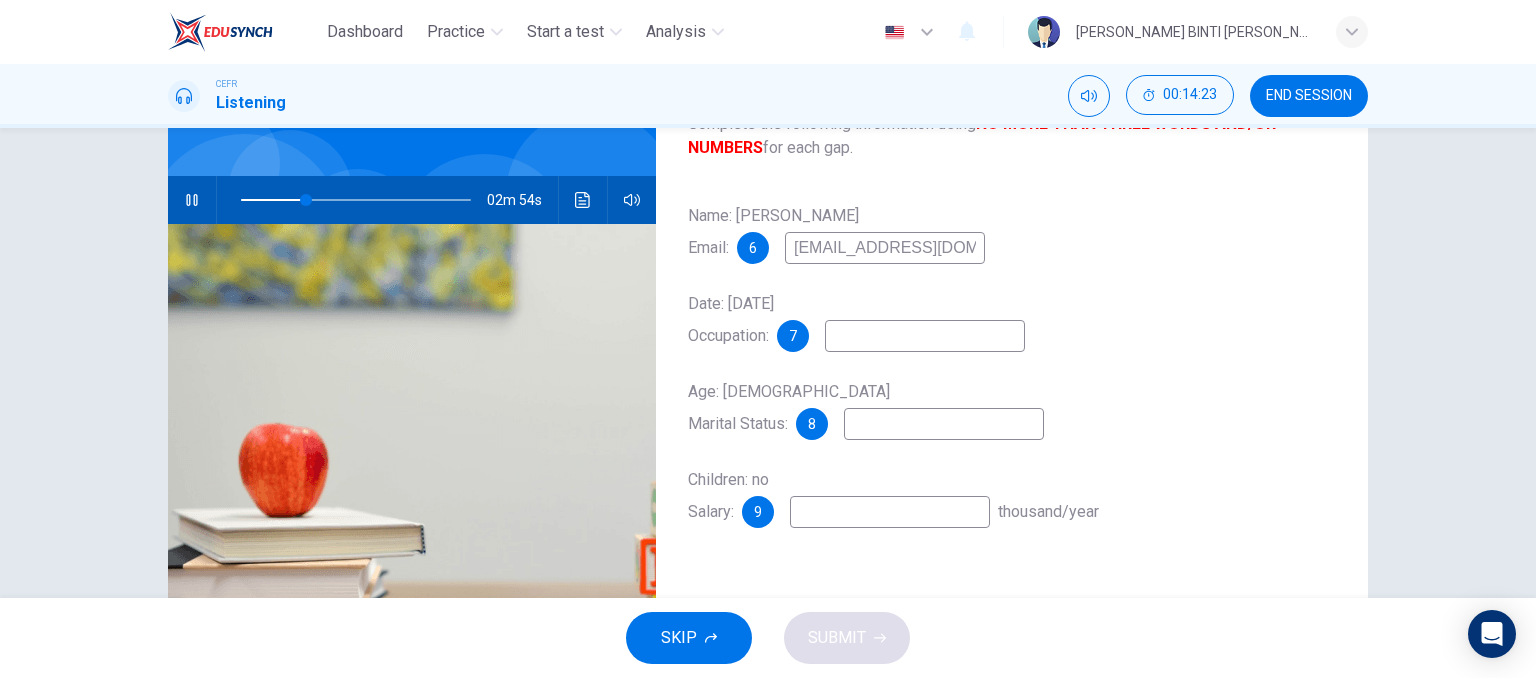 type on "29" 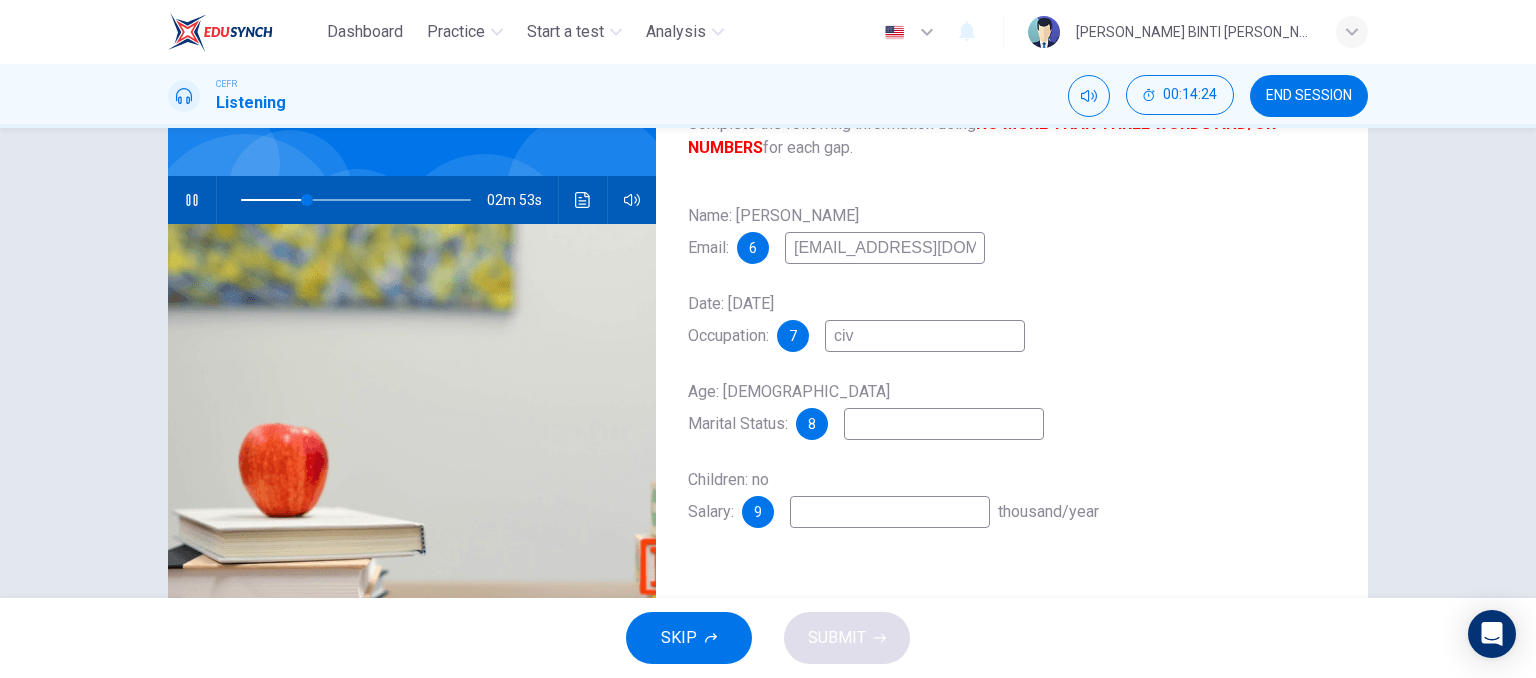 type on "civi" 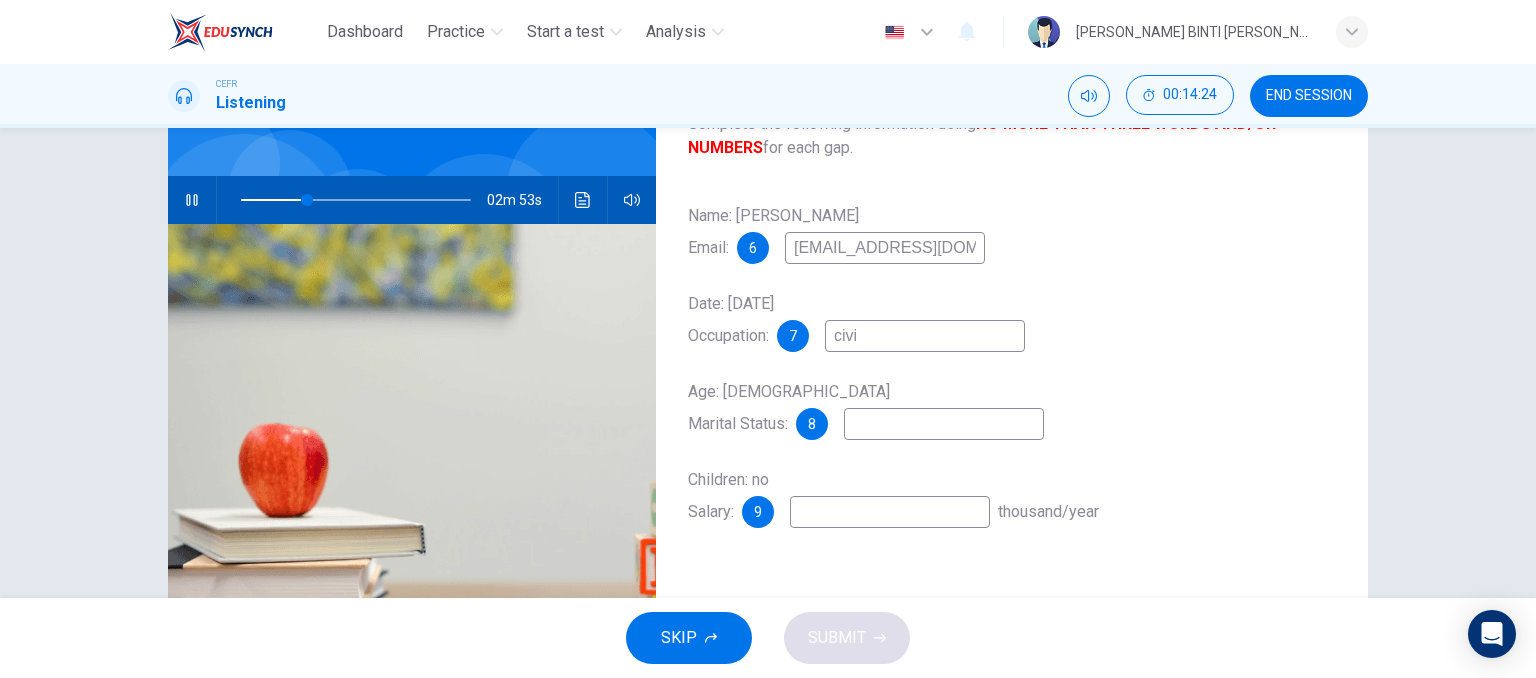 type on "29" 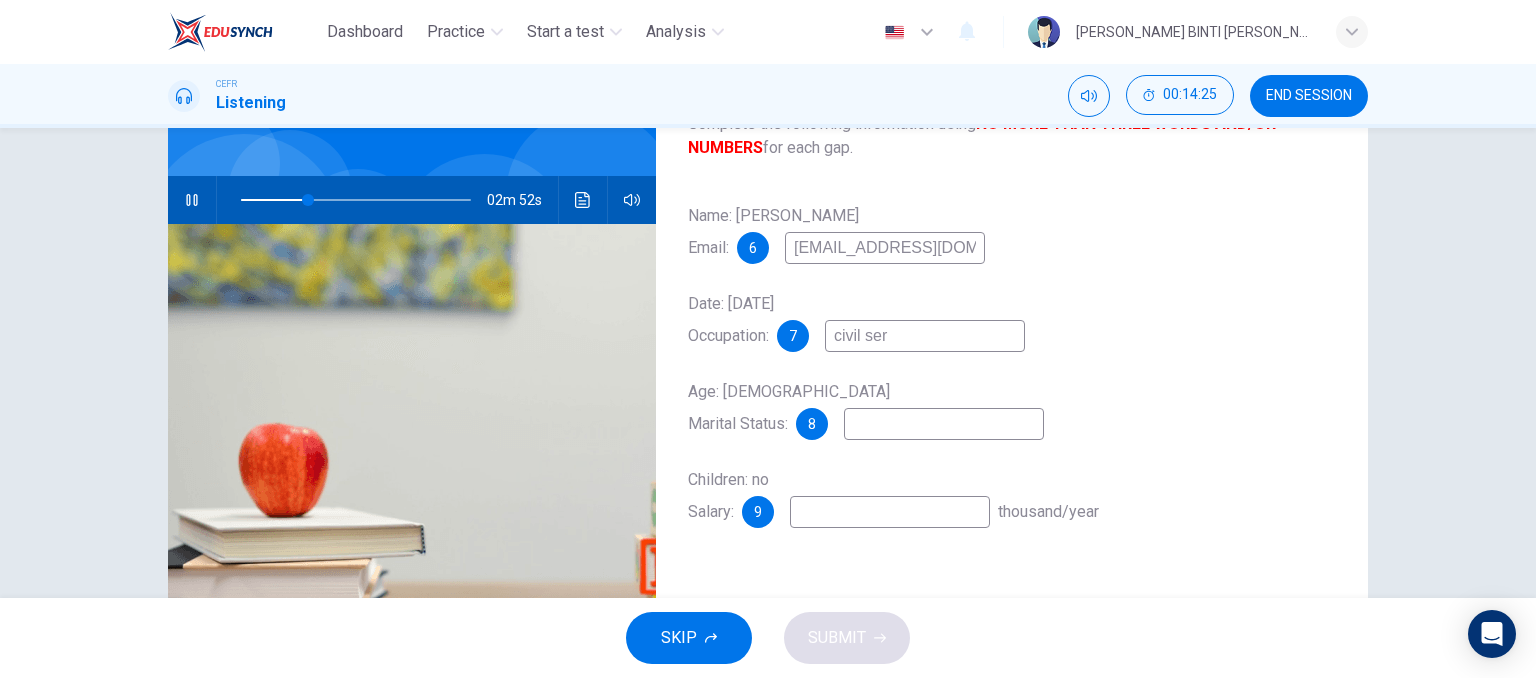 type on "civil serv" 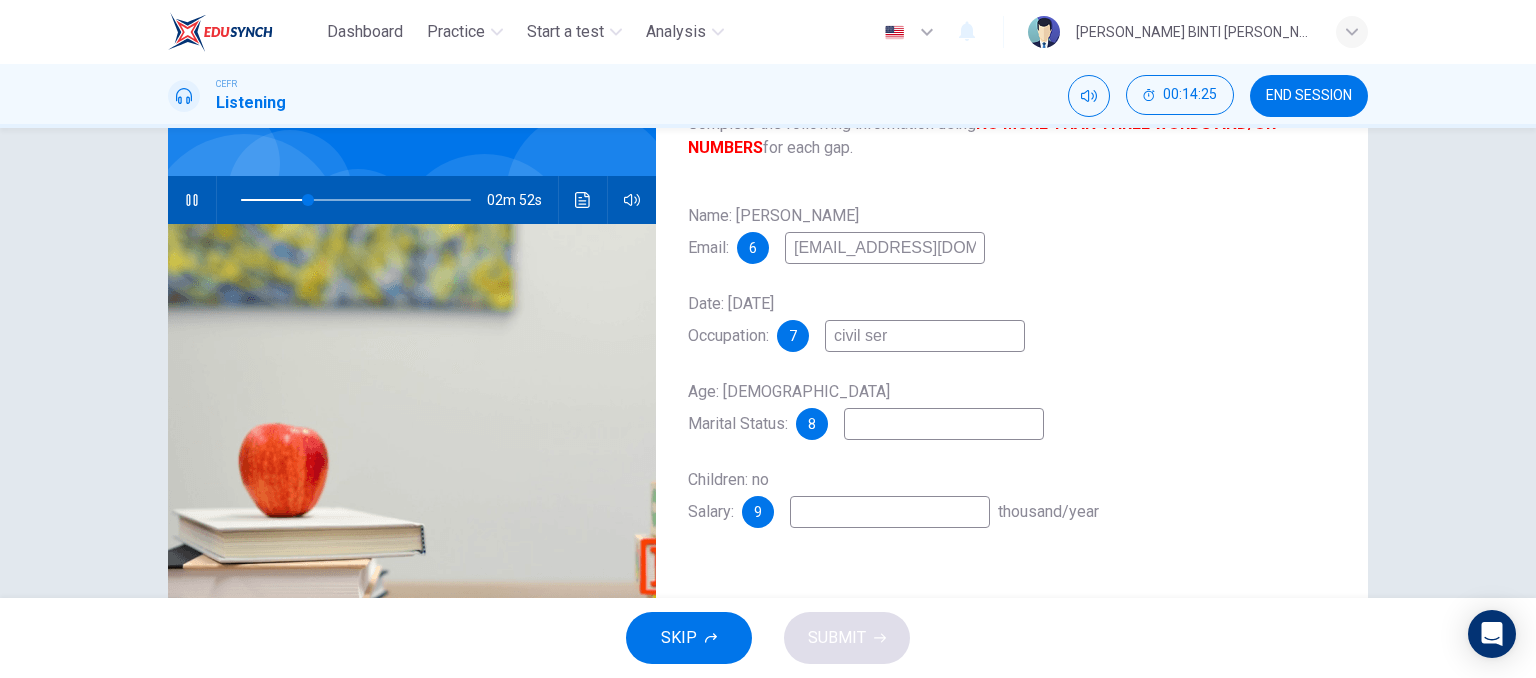 type on "30" 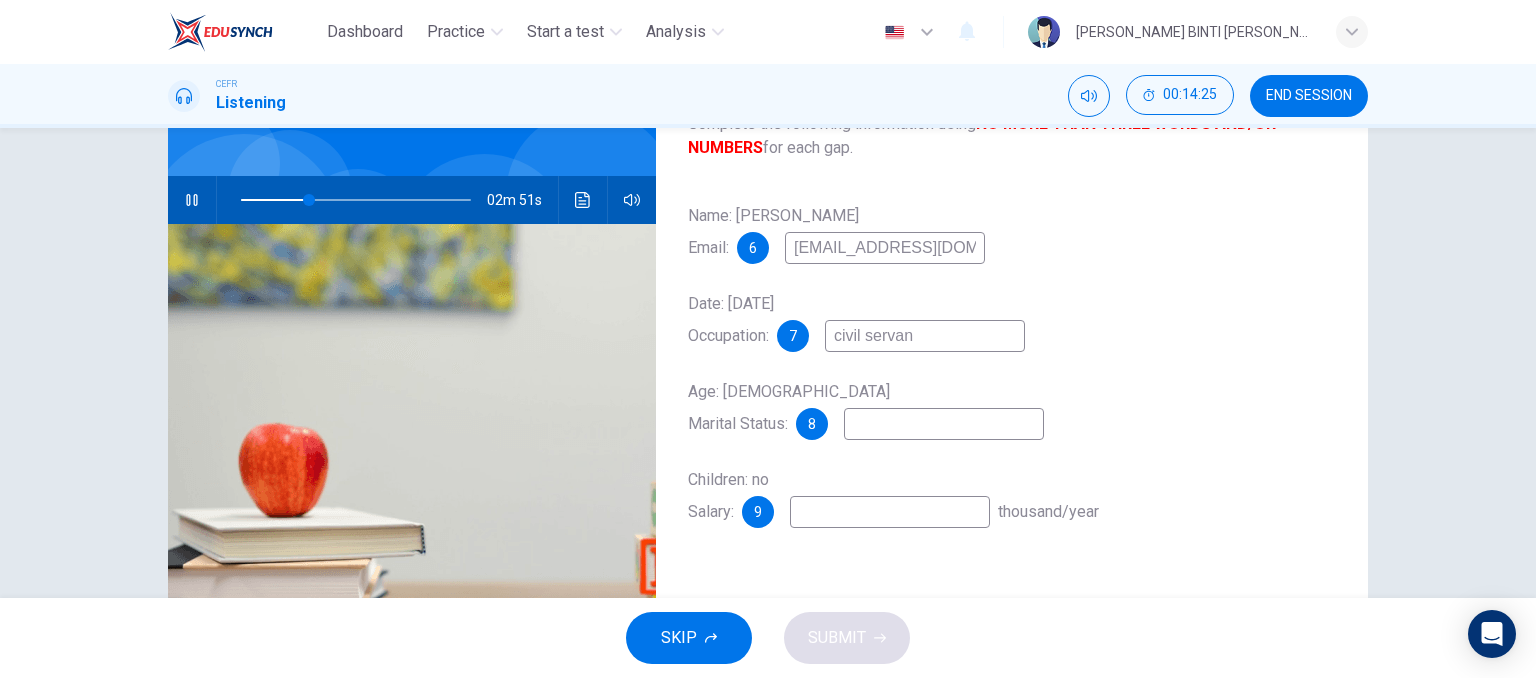 type on "civil servant" 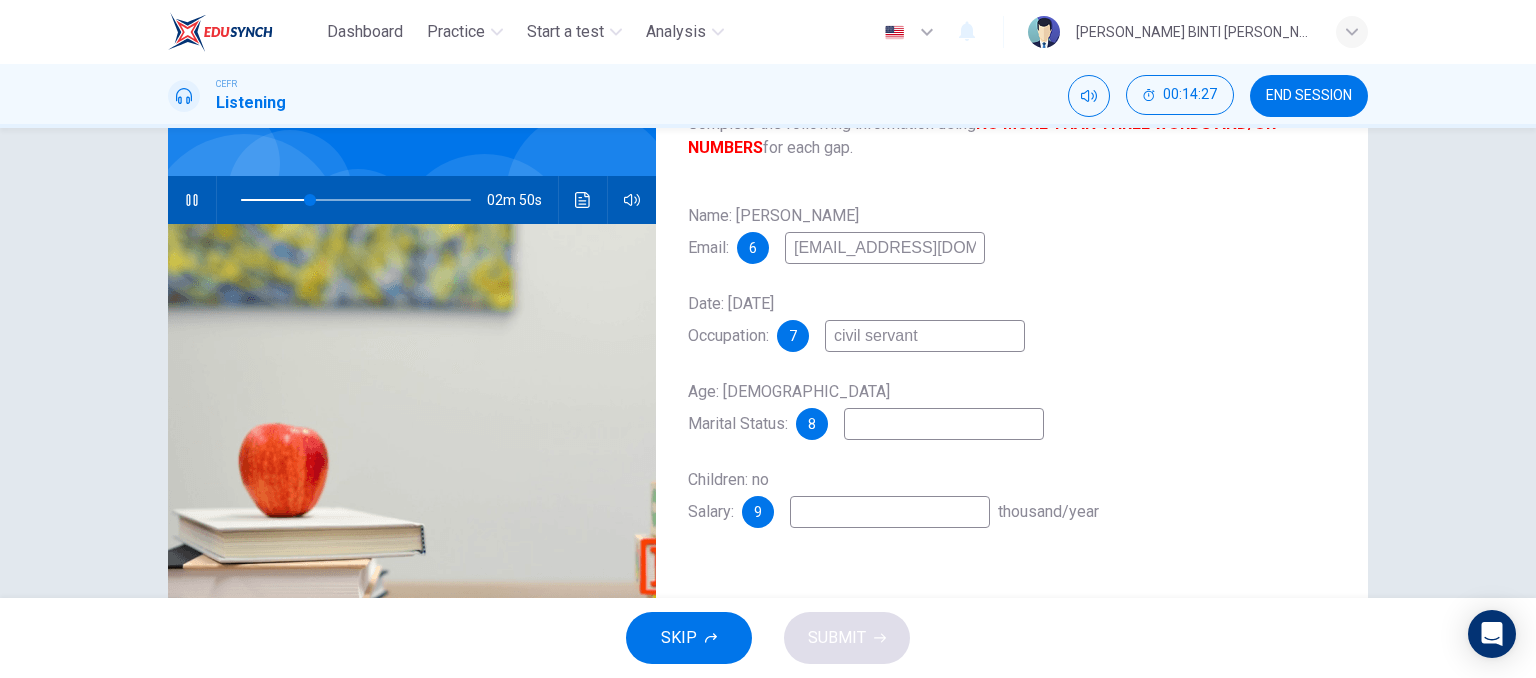 type on "30" 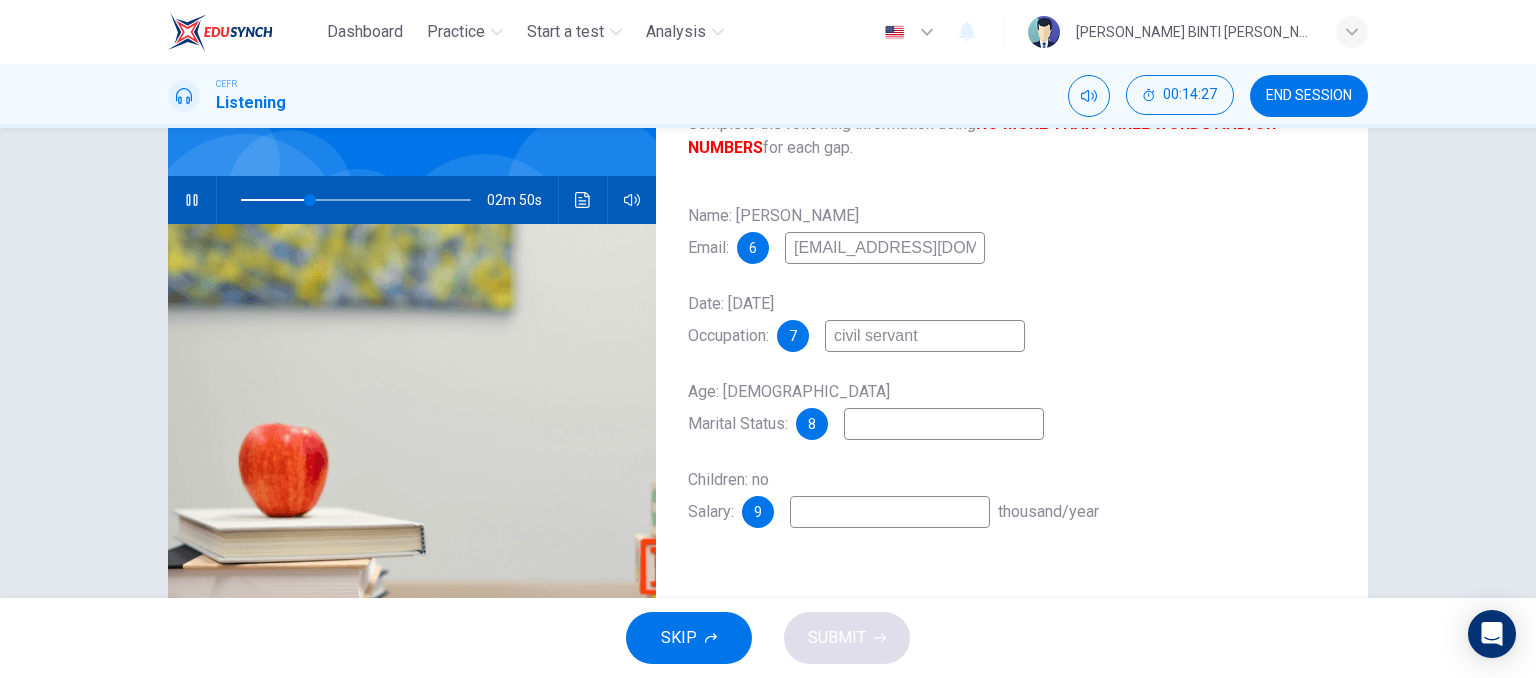 type on "civil servant" 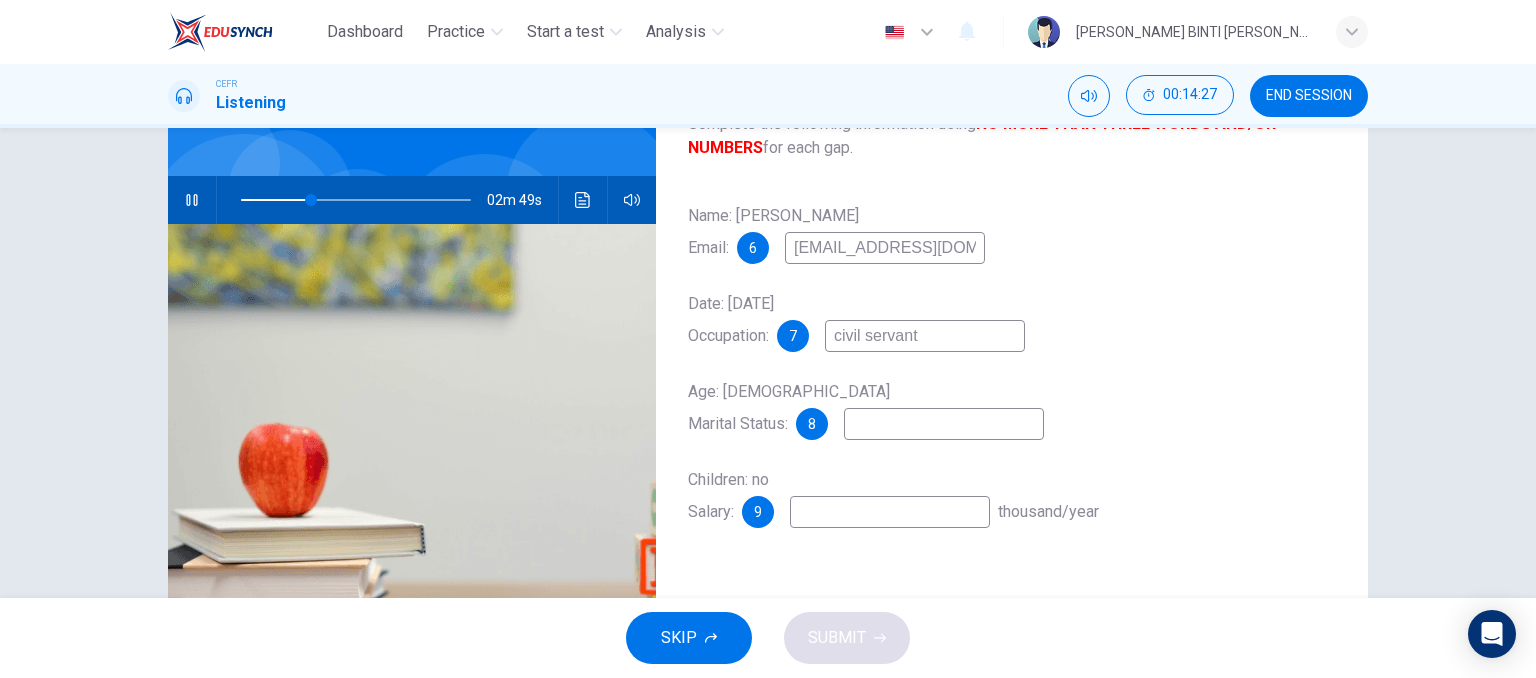 click at bounding box center [944, 424] 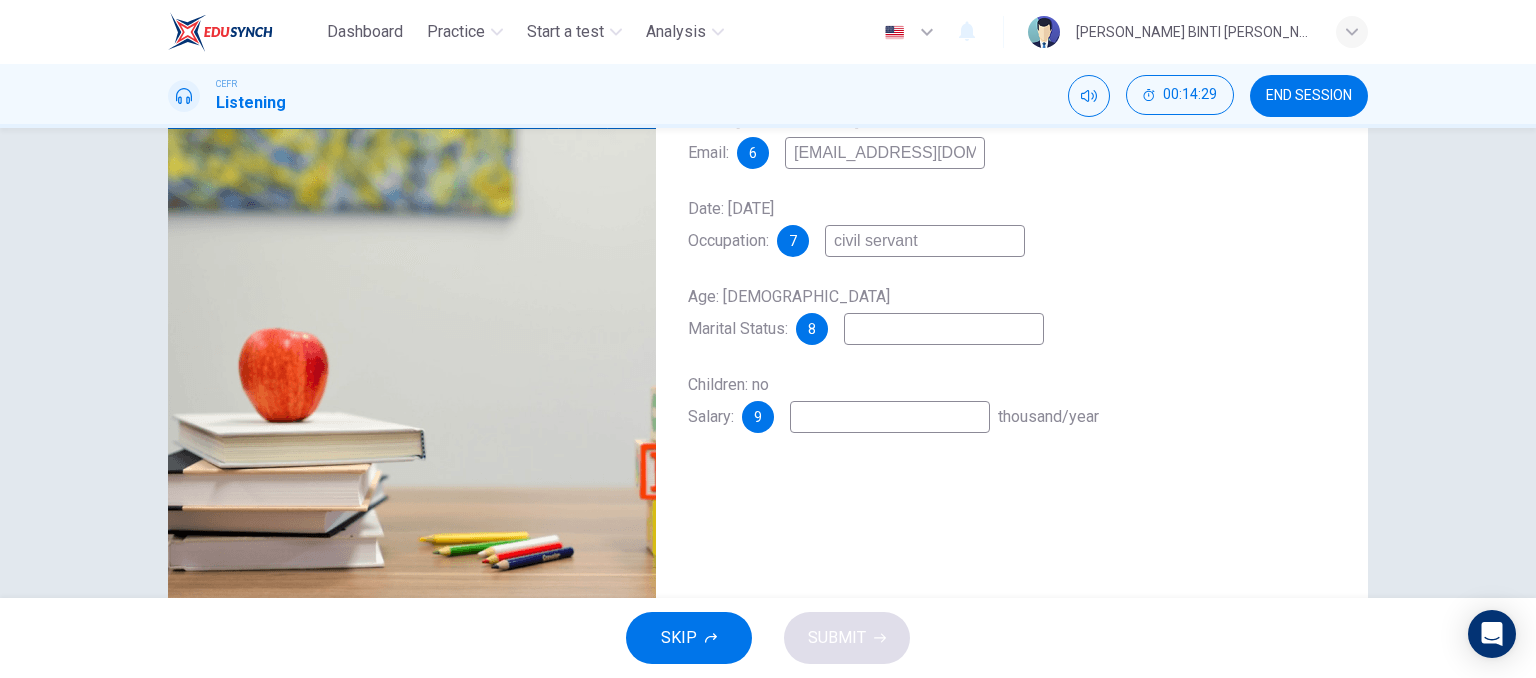 scroll, scrollTop: 254, scrollLeft: 0, axis: vertical 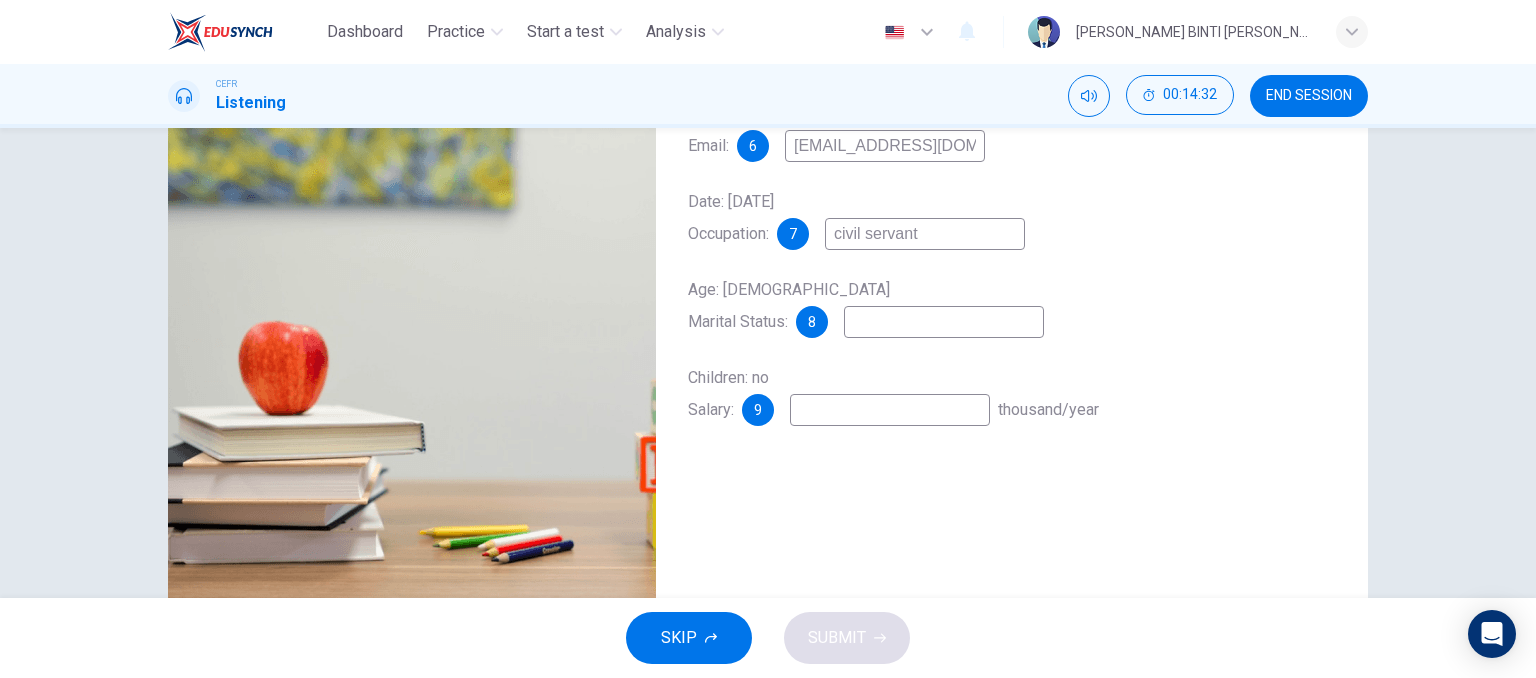 type on "32" 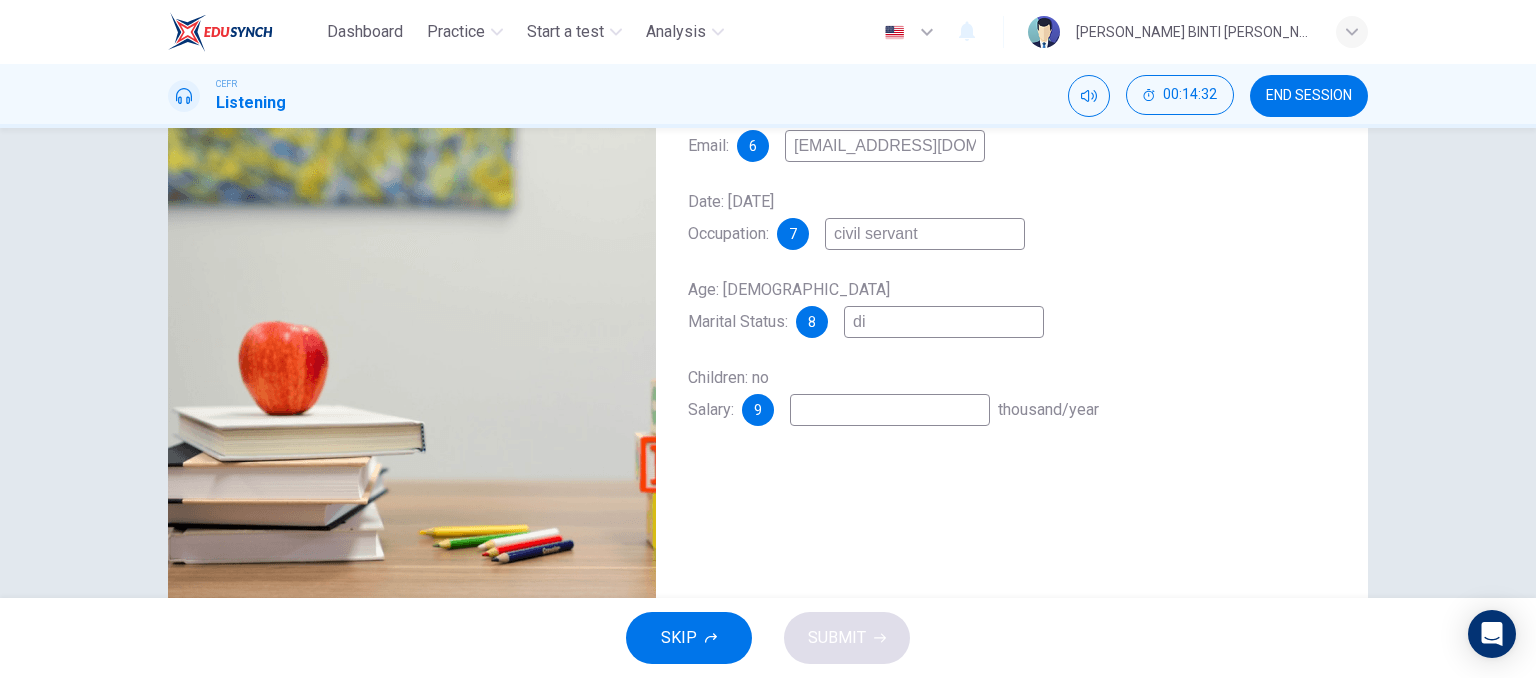 type on "din" 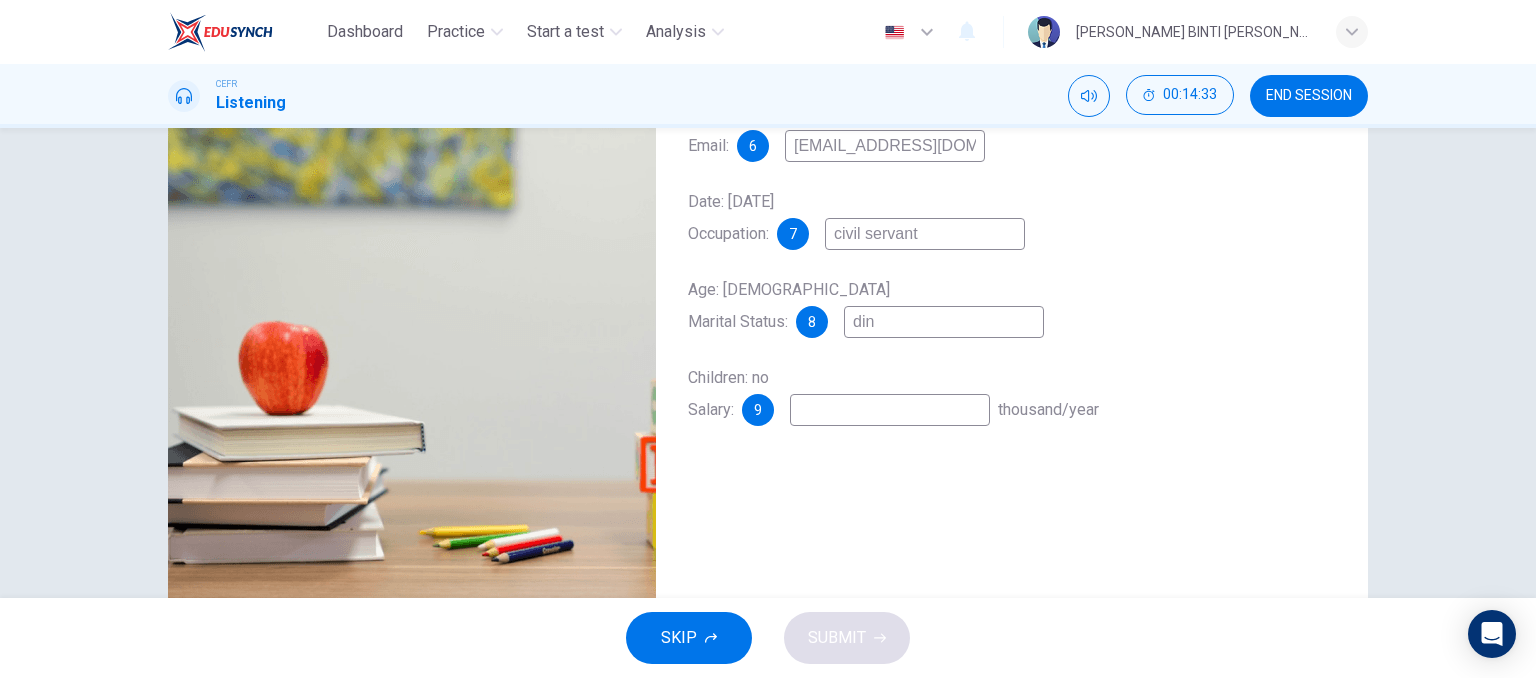 type on "33" 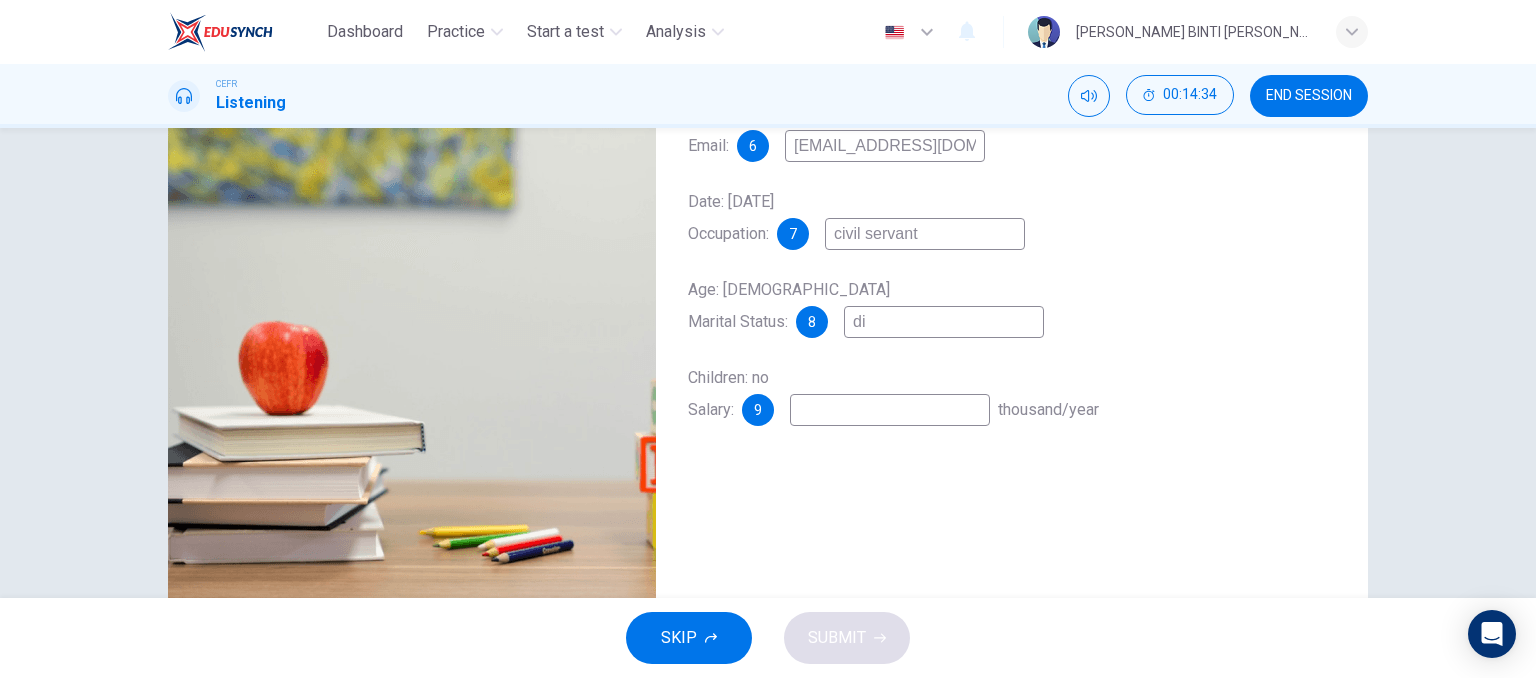 type on "d" 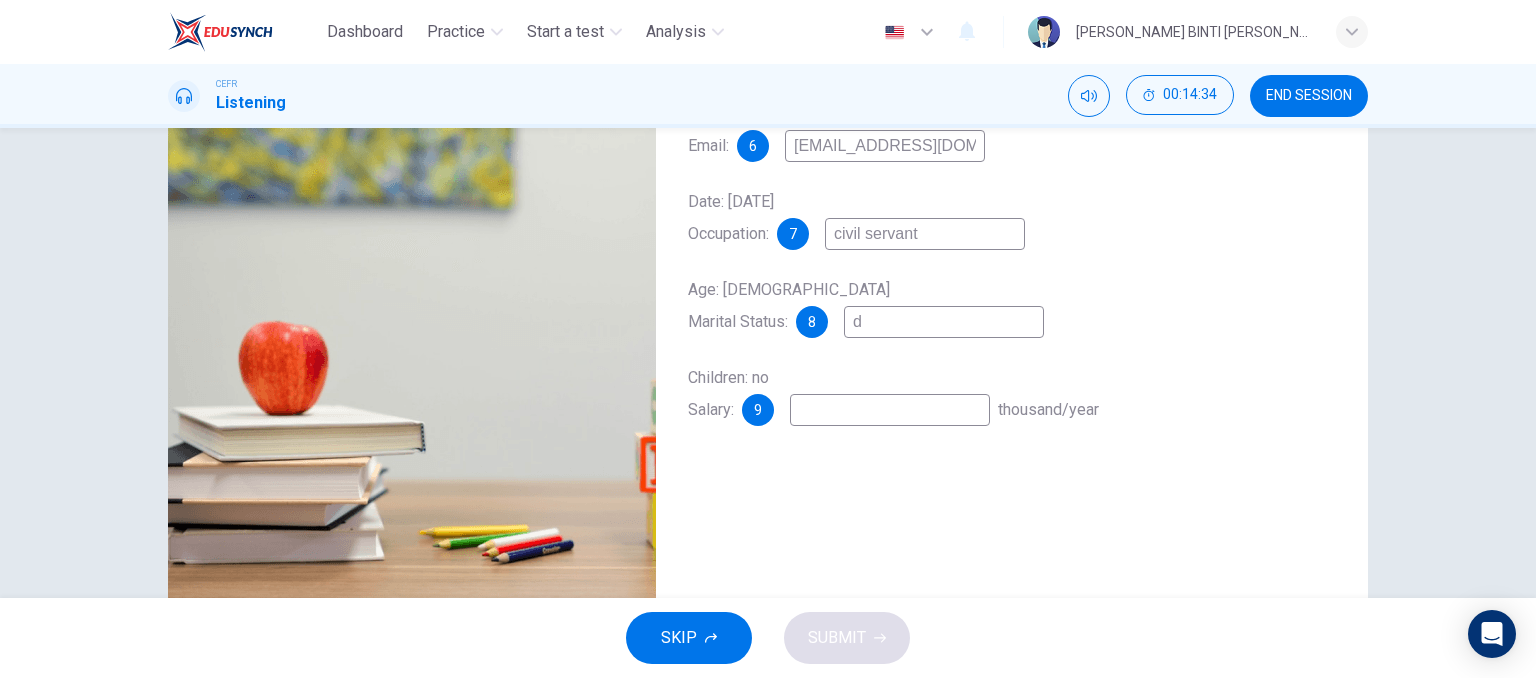 type 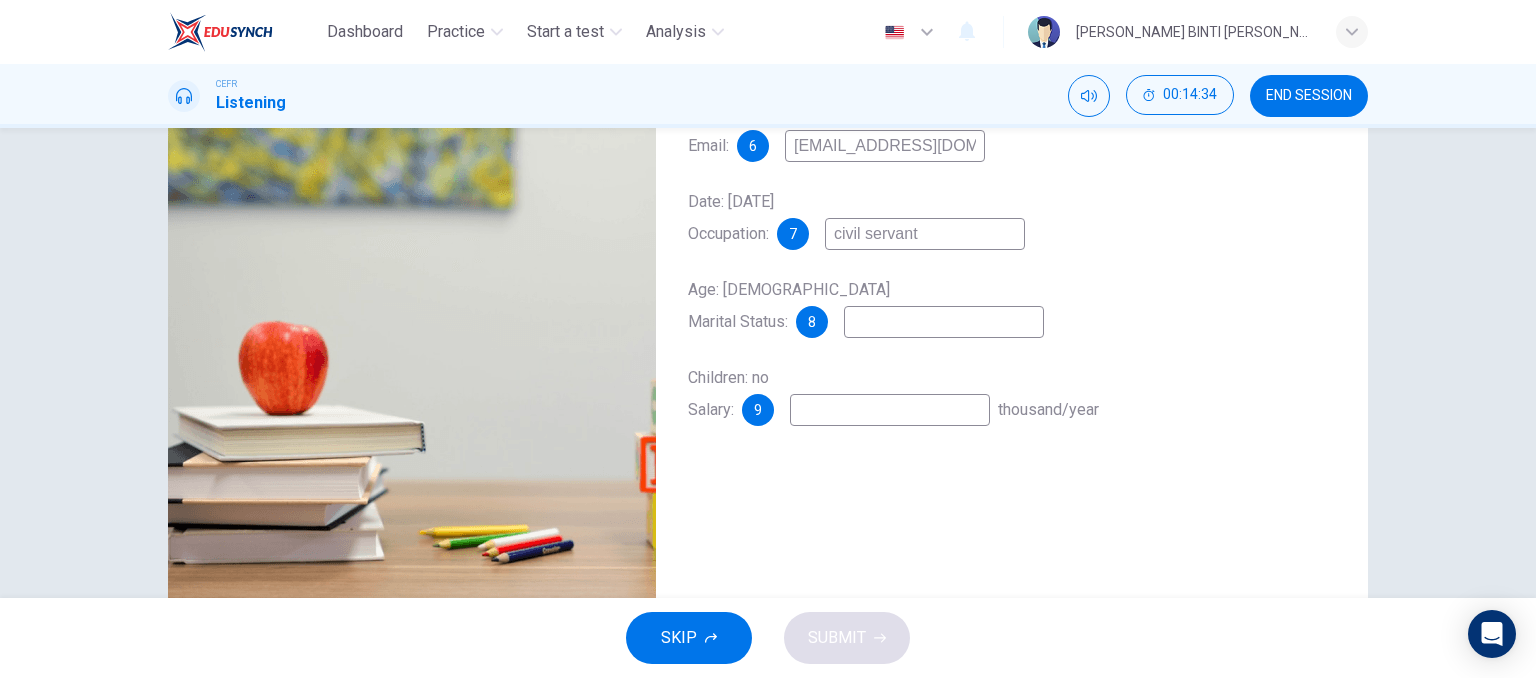 type on "33" 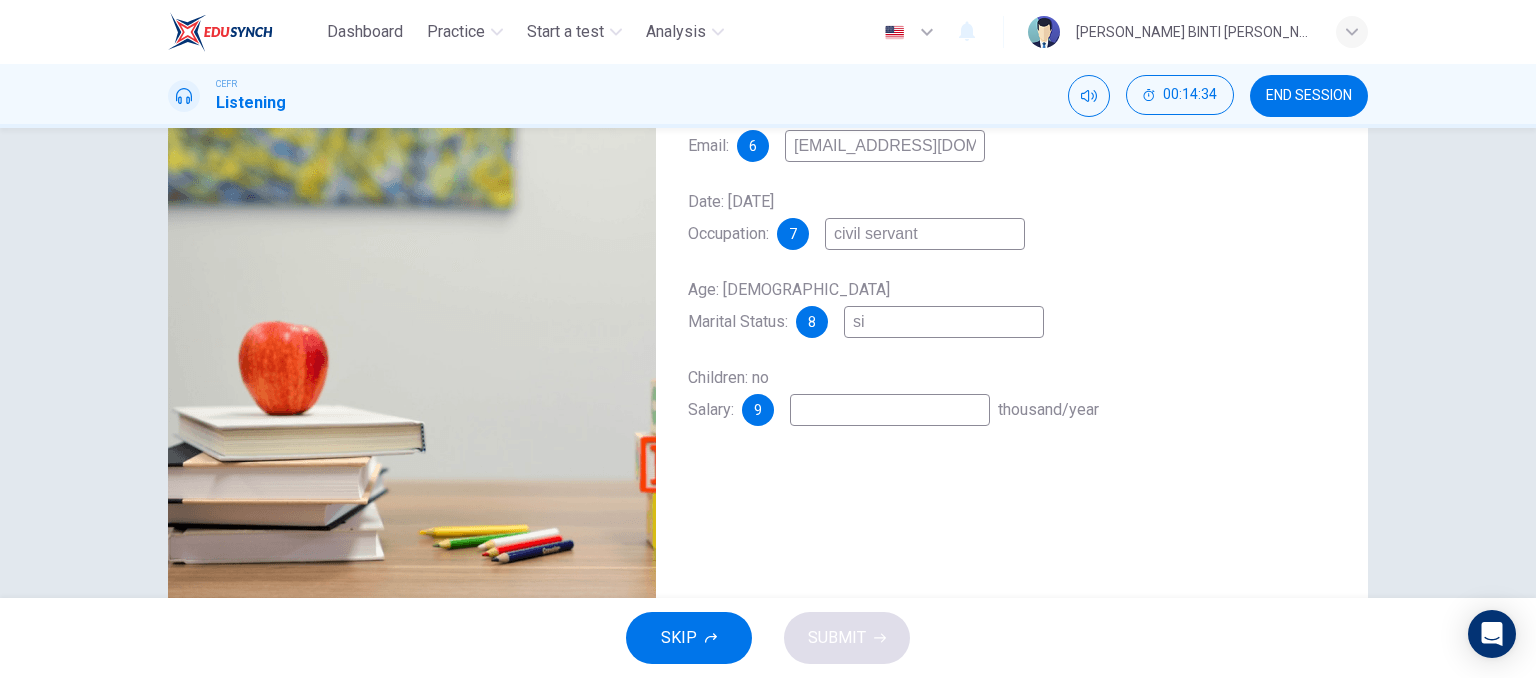 type on "sin" 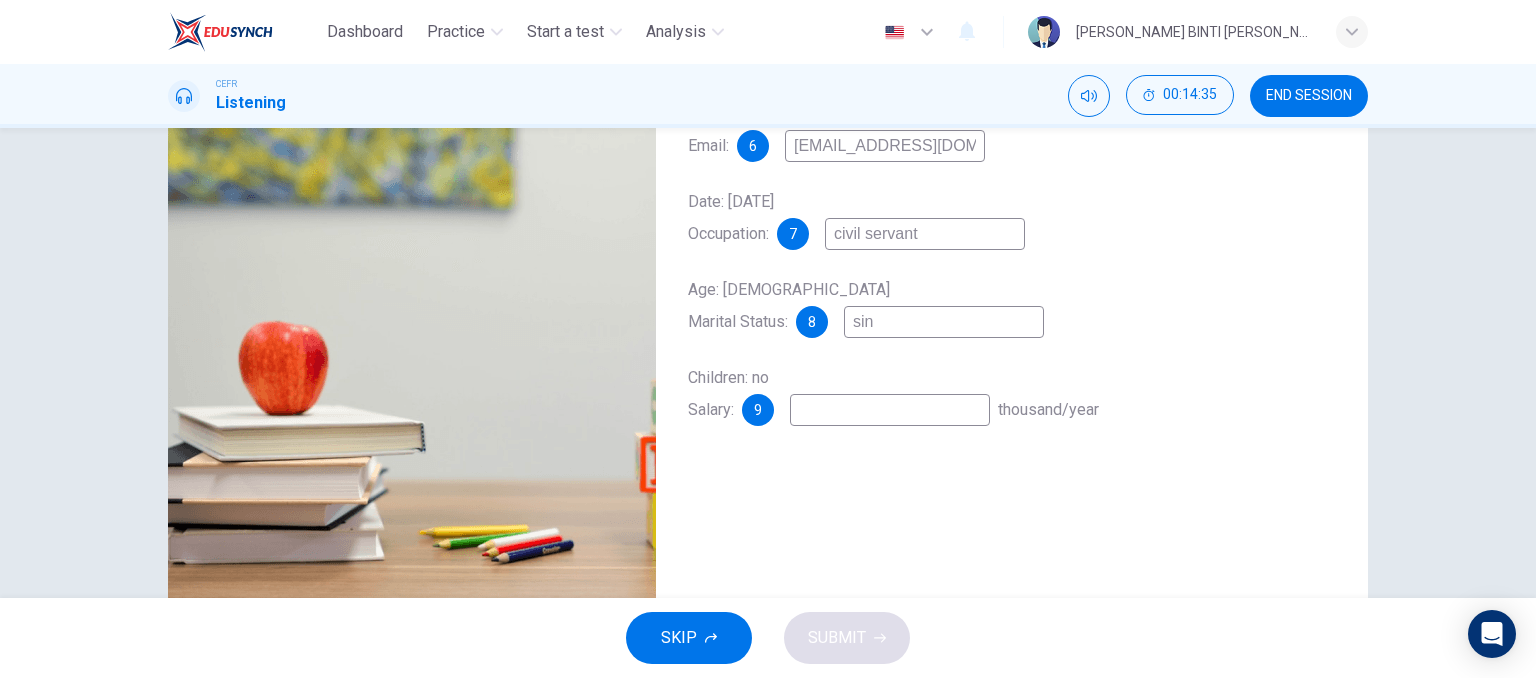 type on "34" 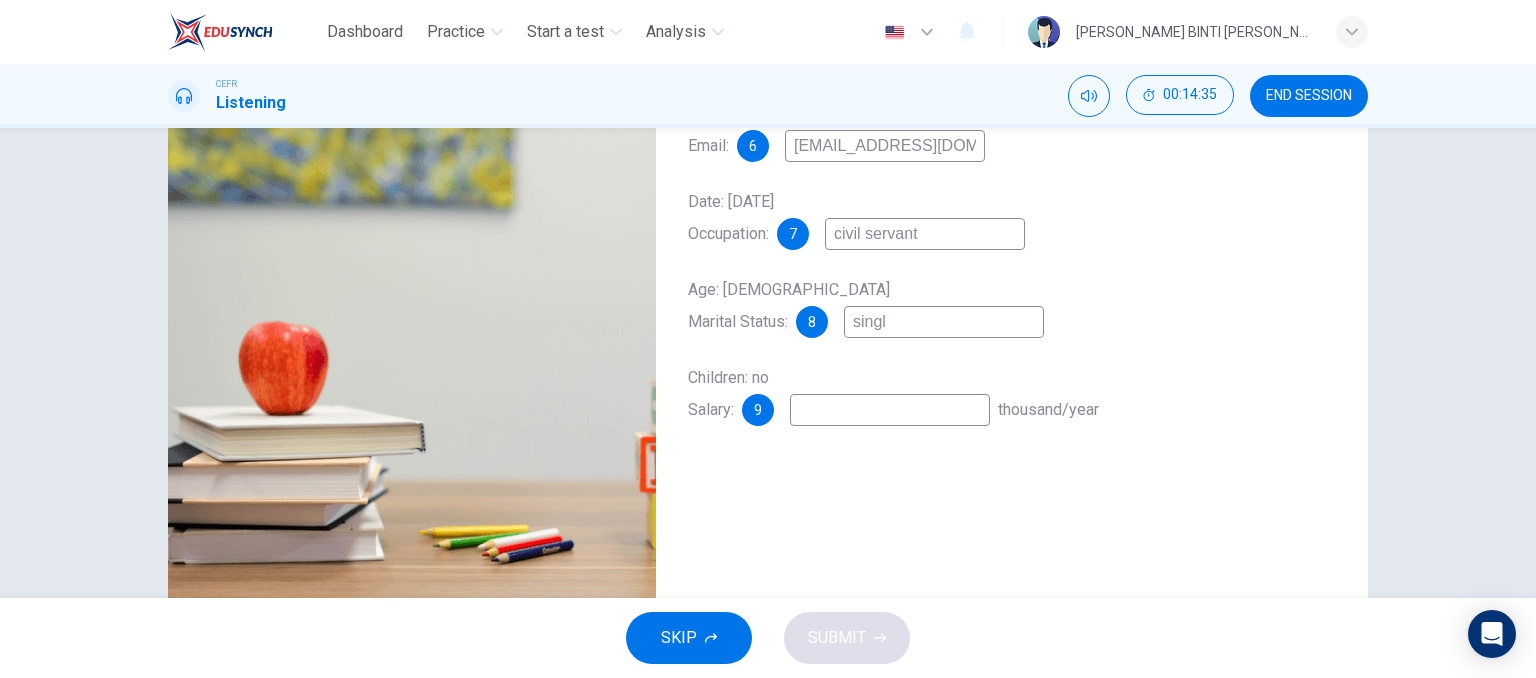 type on "single" 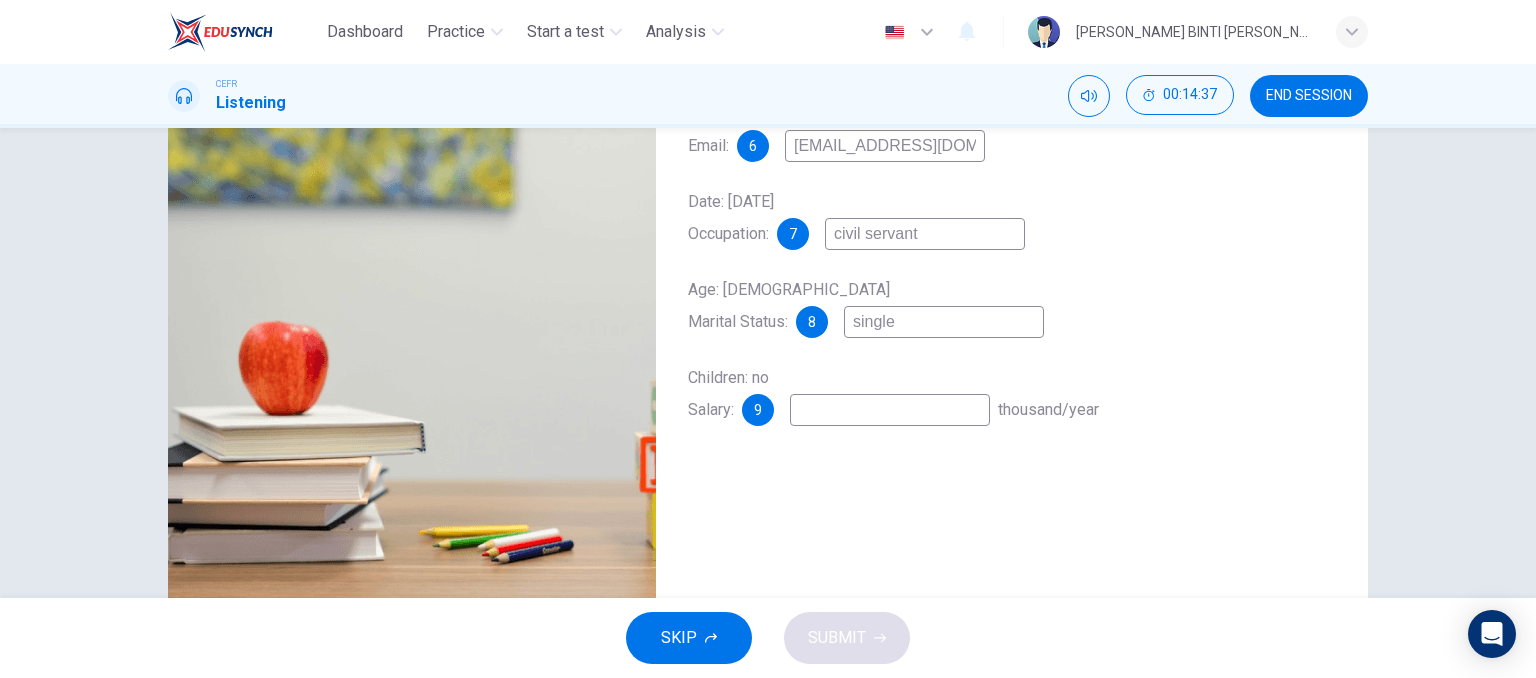 type on "34" 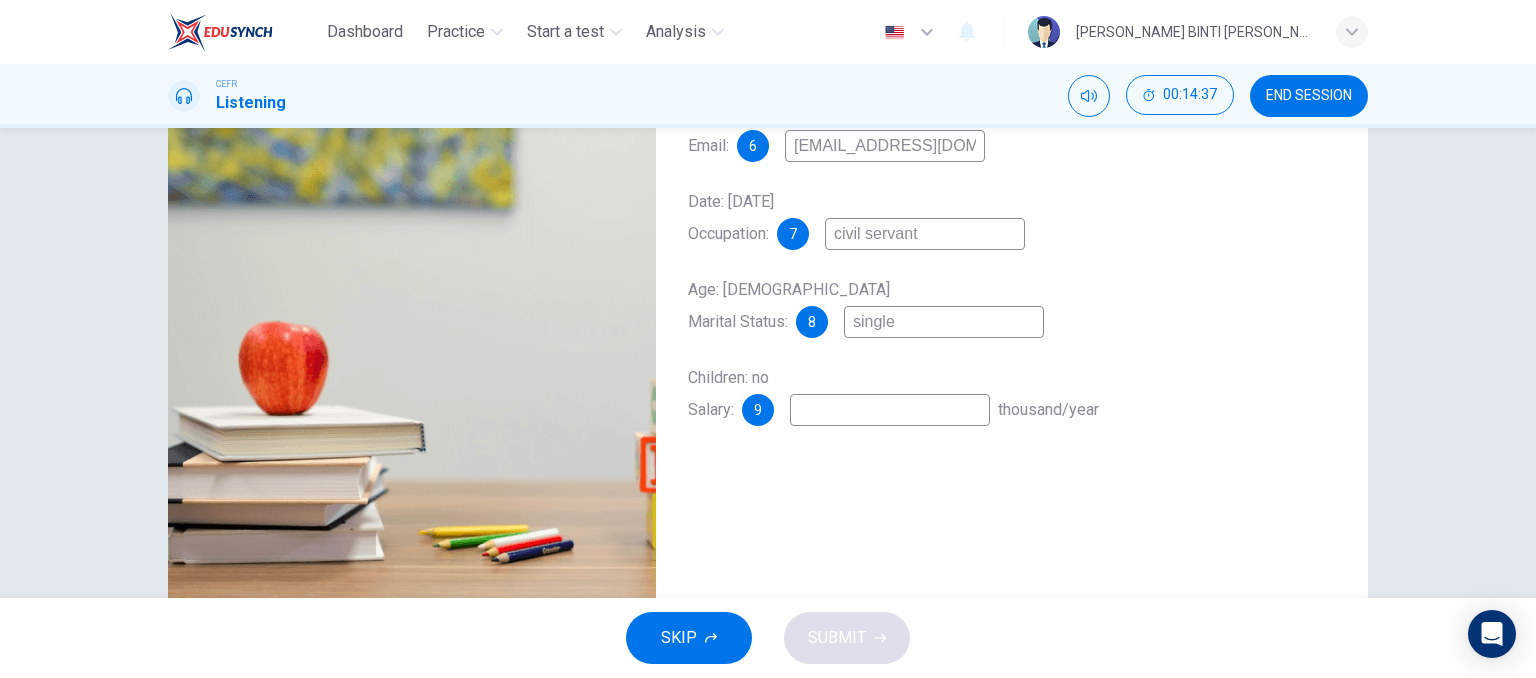 type on "single" 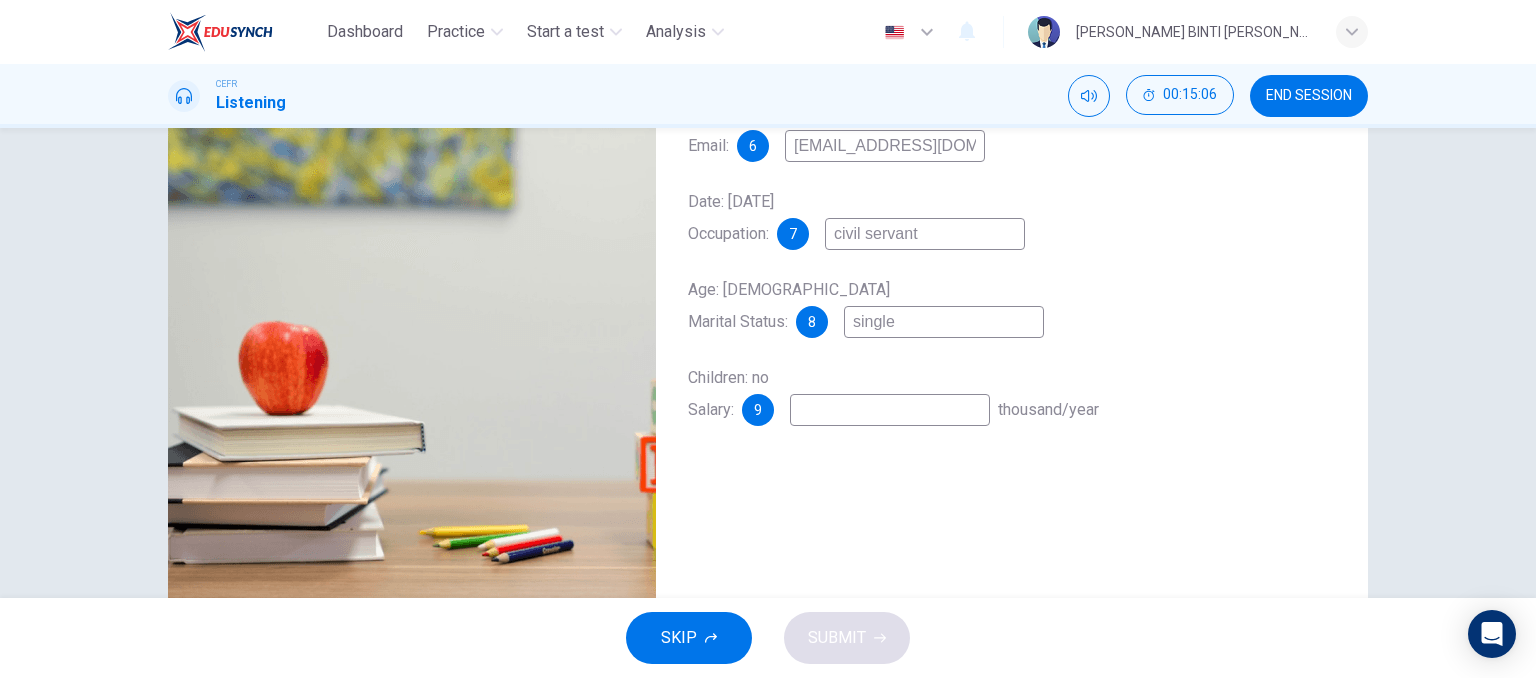 scroll, scrollTop: 0, scrollLeft: 0, axis: both 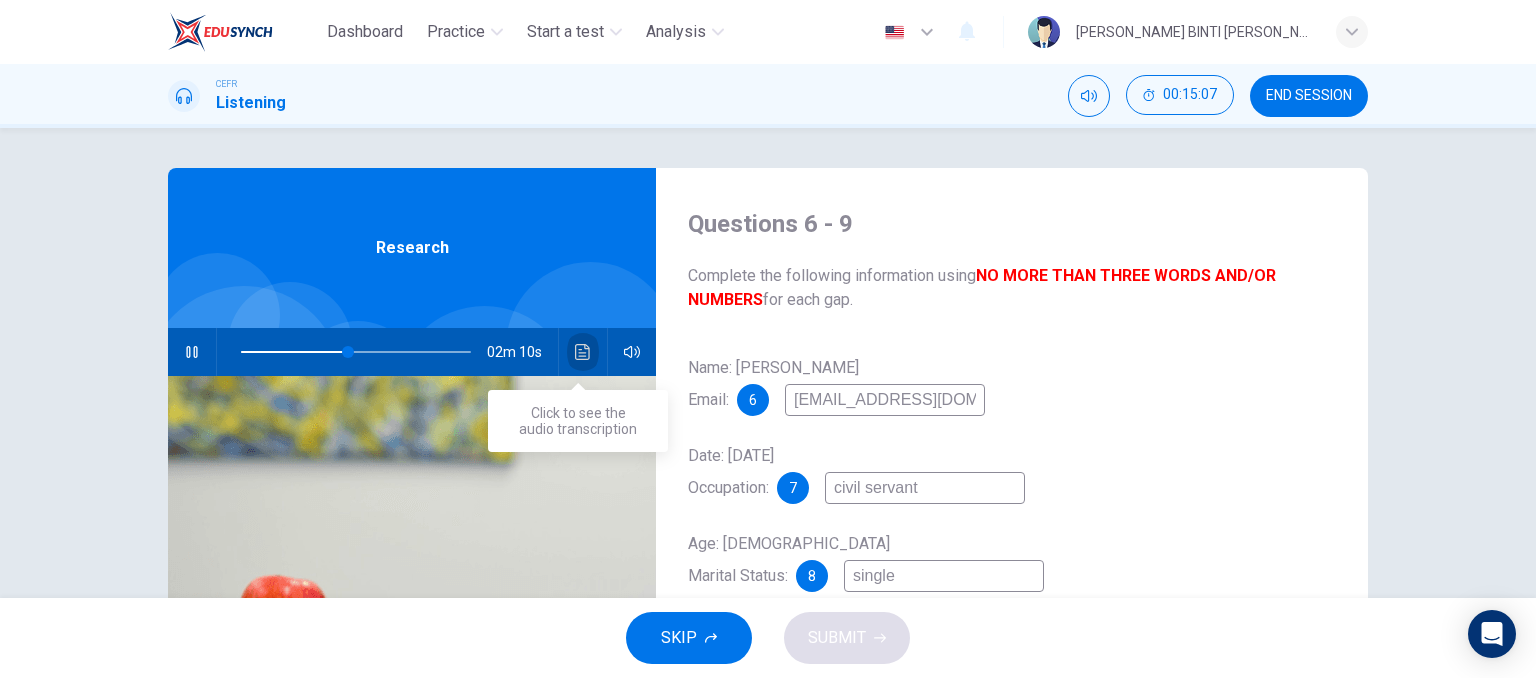 click 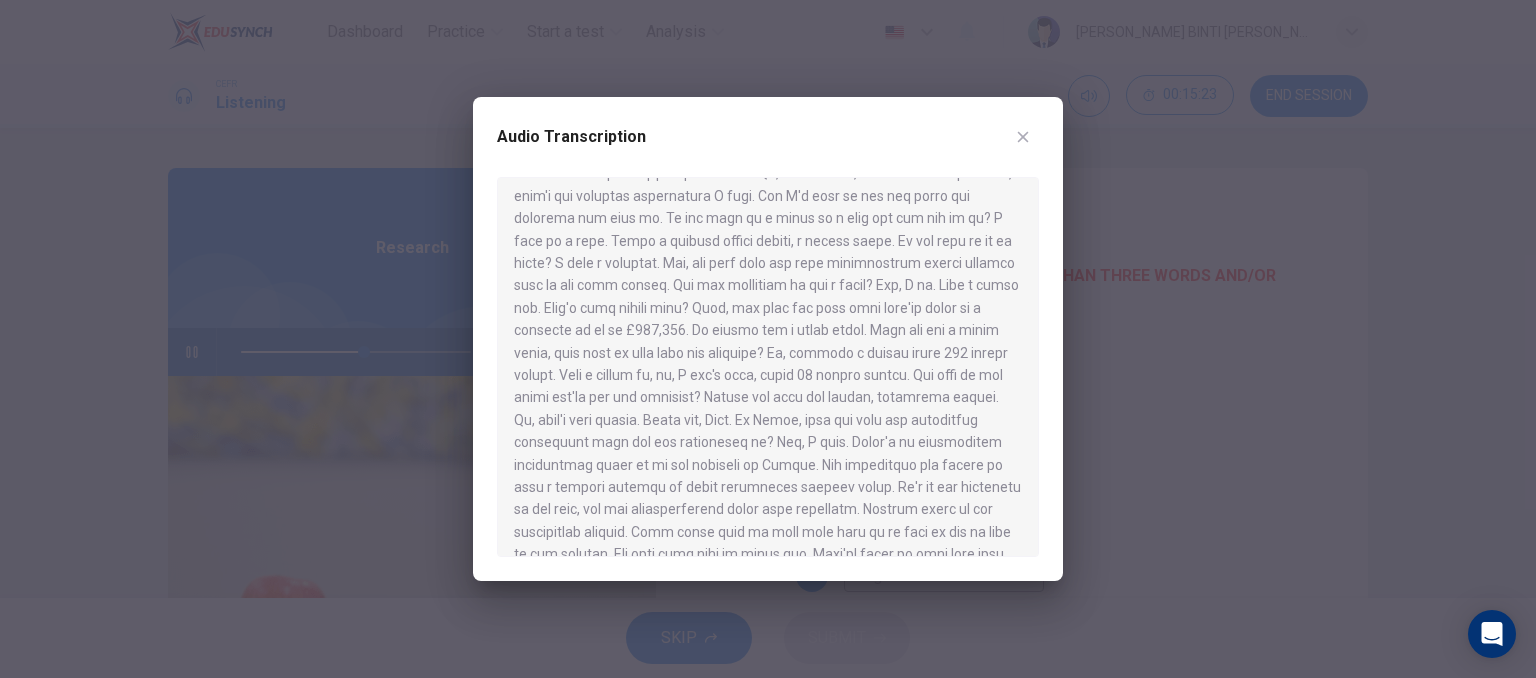 scroll, scrollTop: 343, scrollLeft: 0, axis: vertical 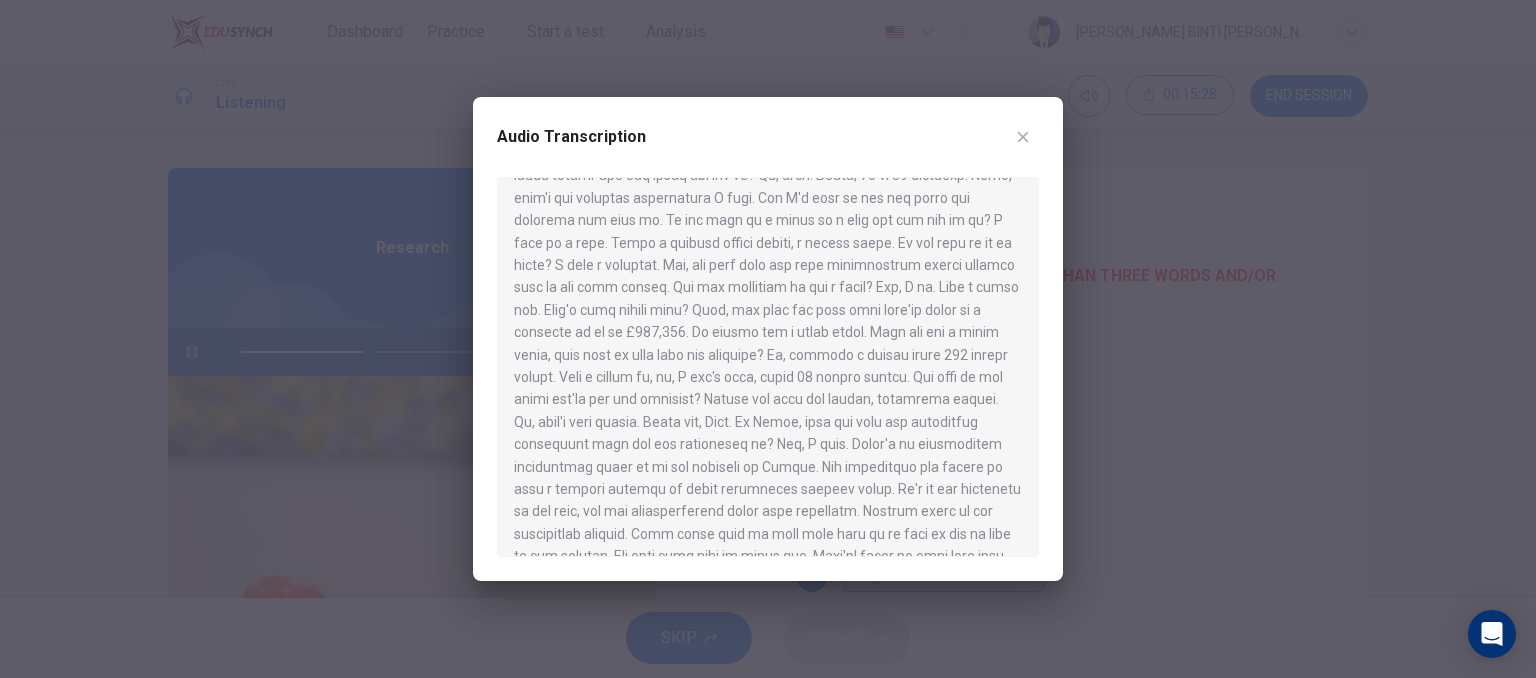 click at bounding box center [768, 339] 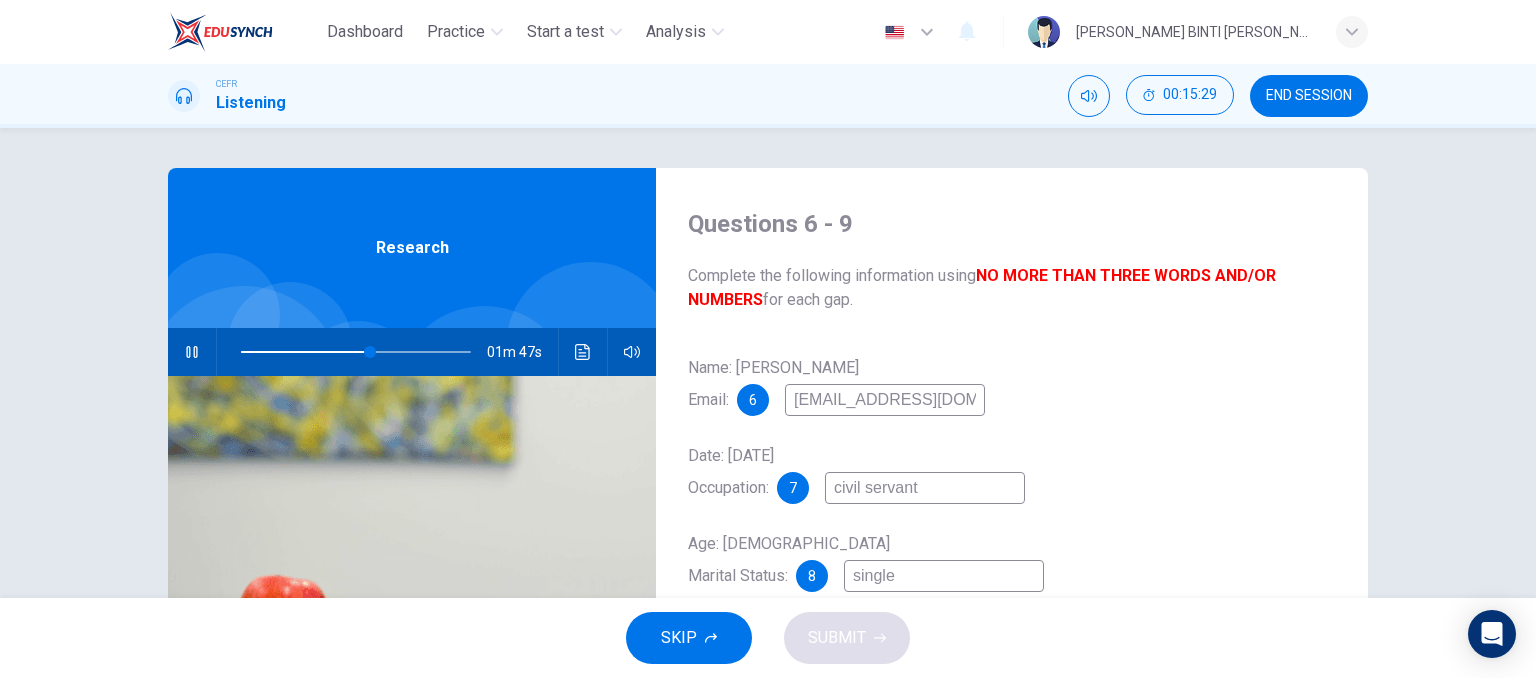 scroll, scrollTop: 224, scrollLeft: 0, axis: vertical 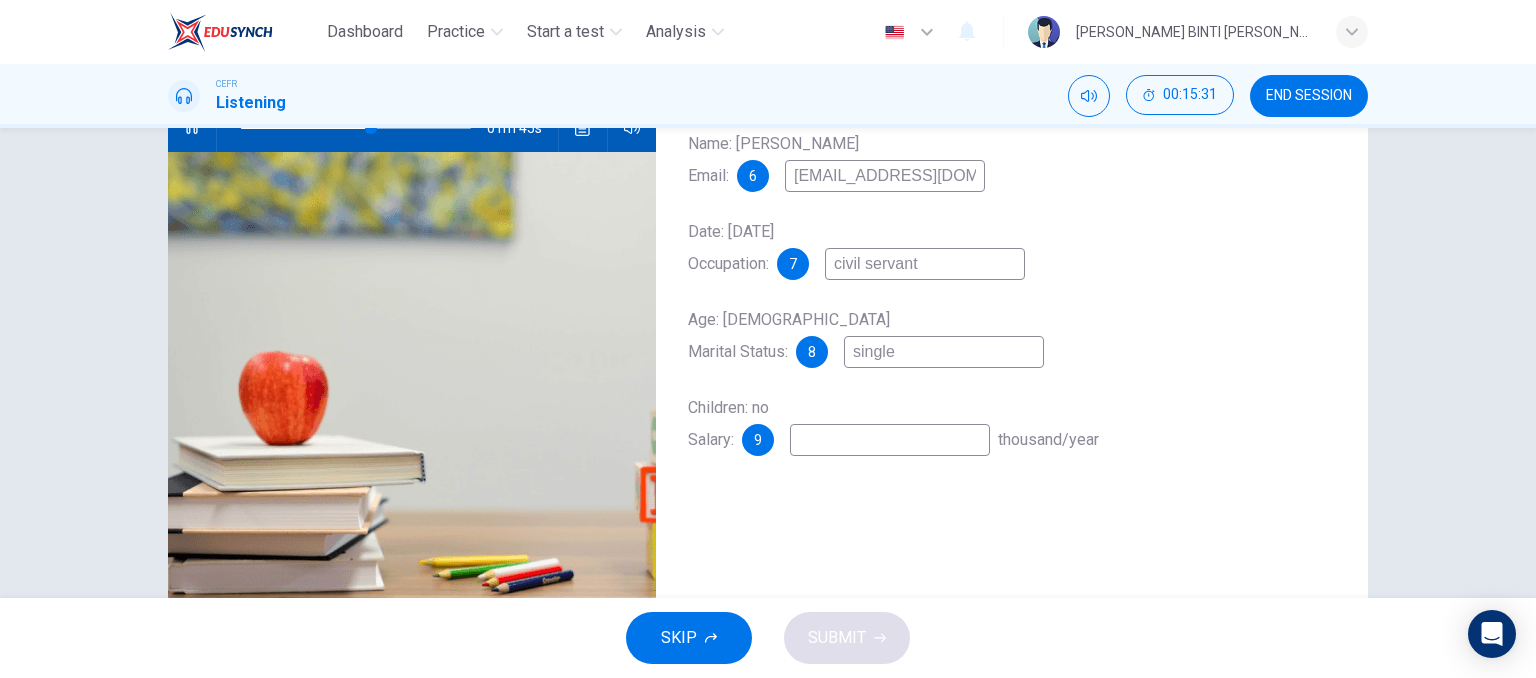 click at bounding box center (890, 440) 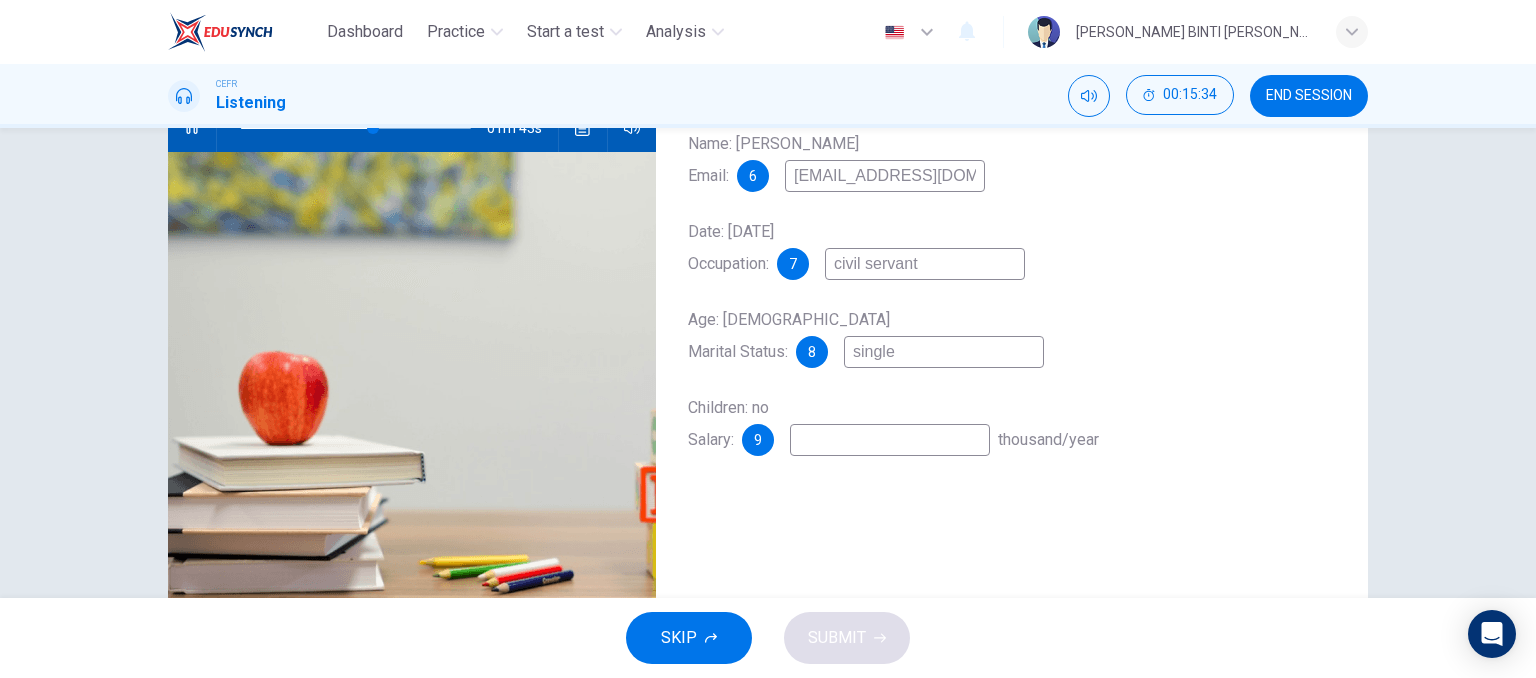 type on "58" 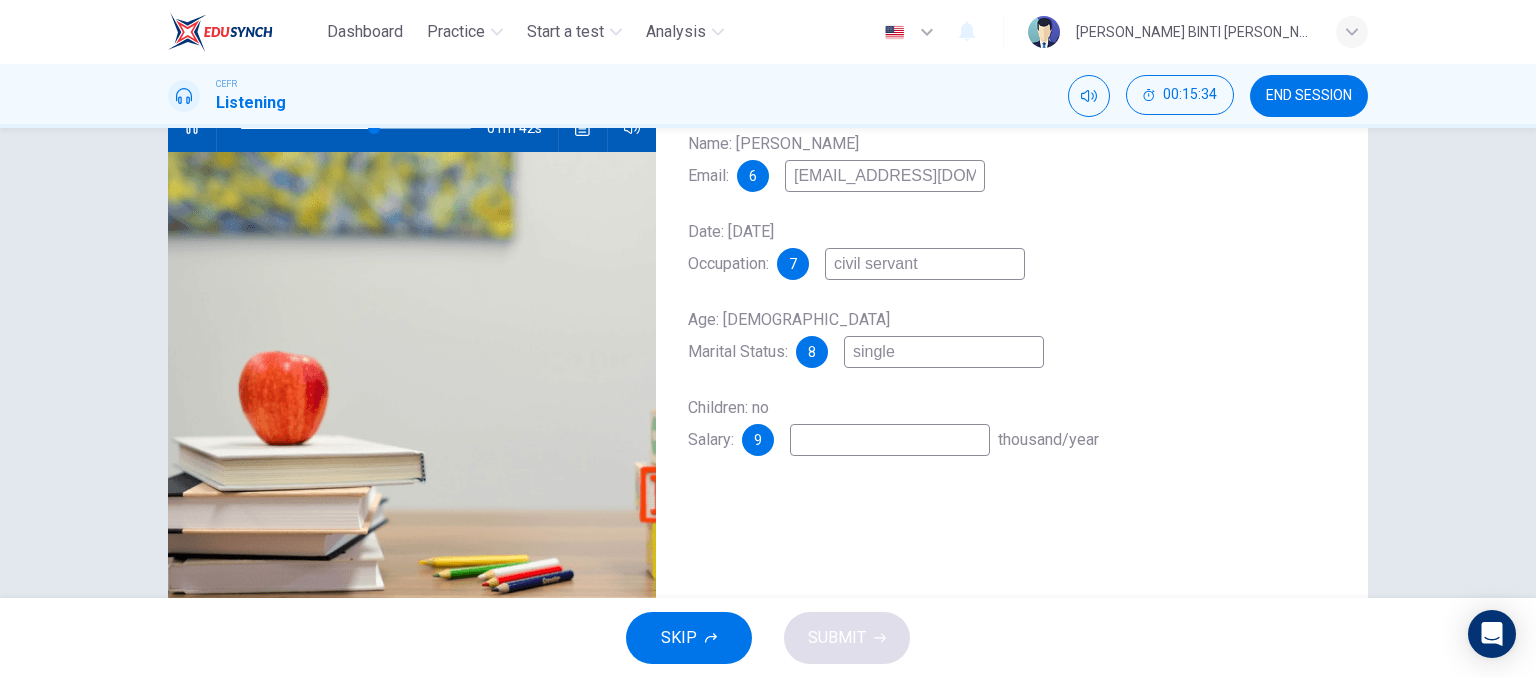 type on "n" 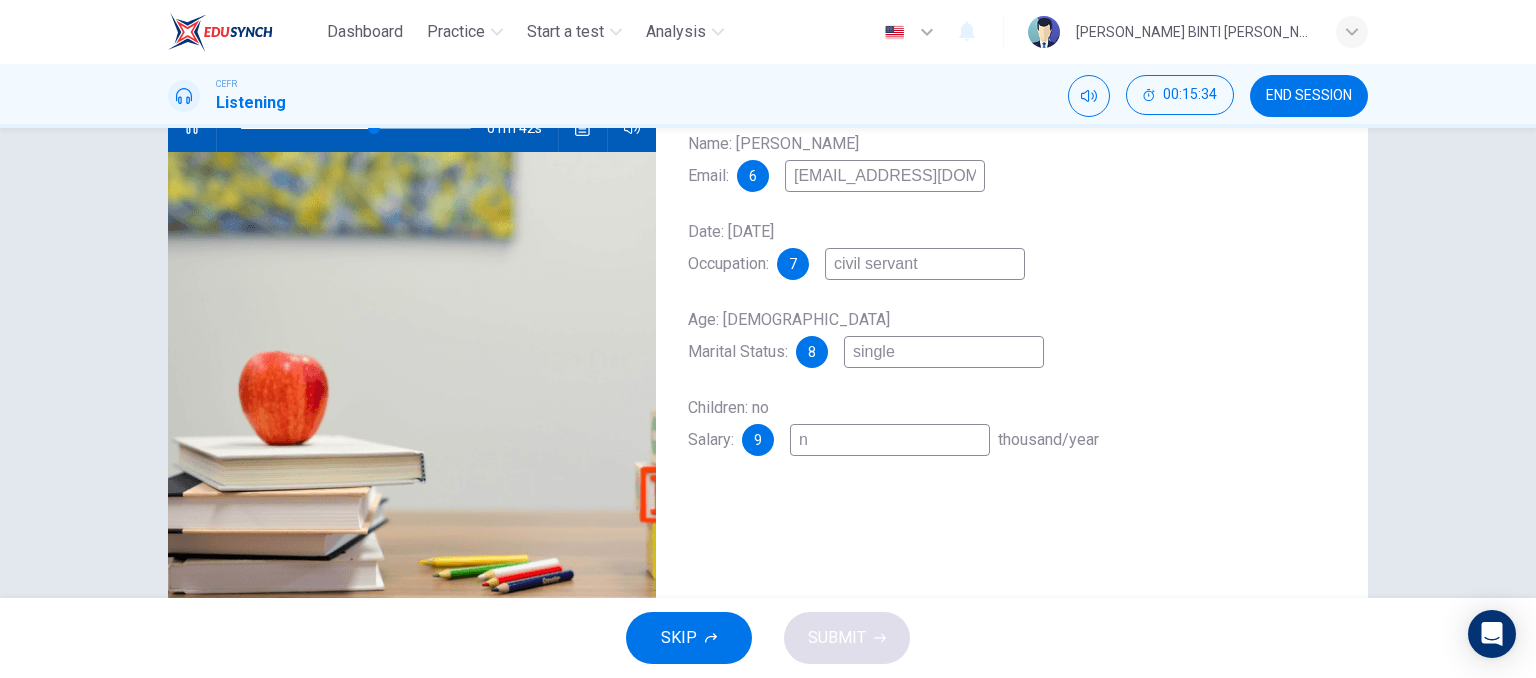 type on "58" 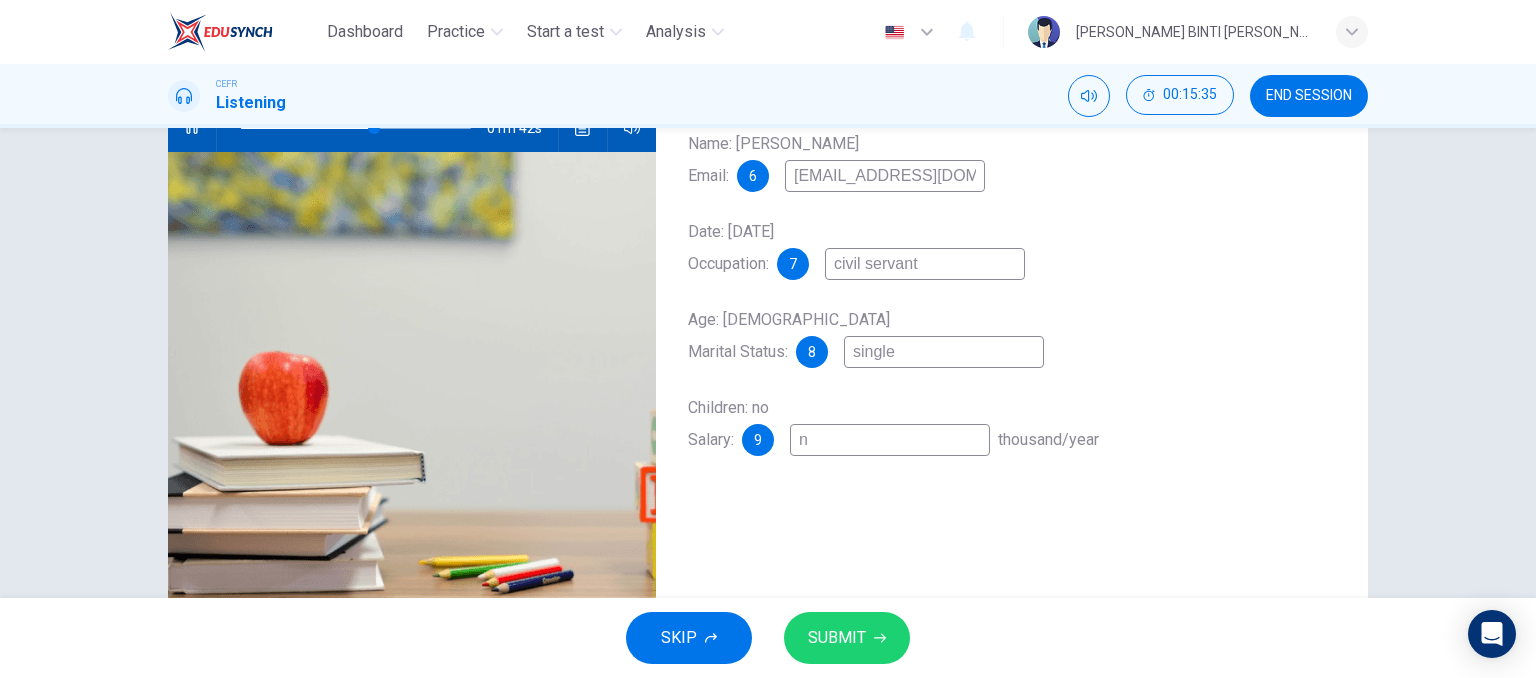 type on "no" 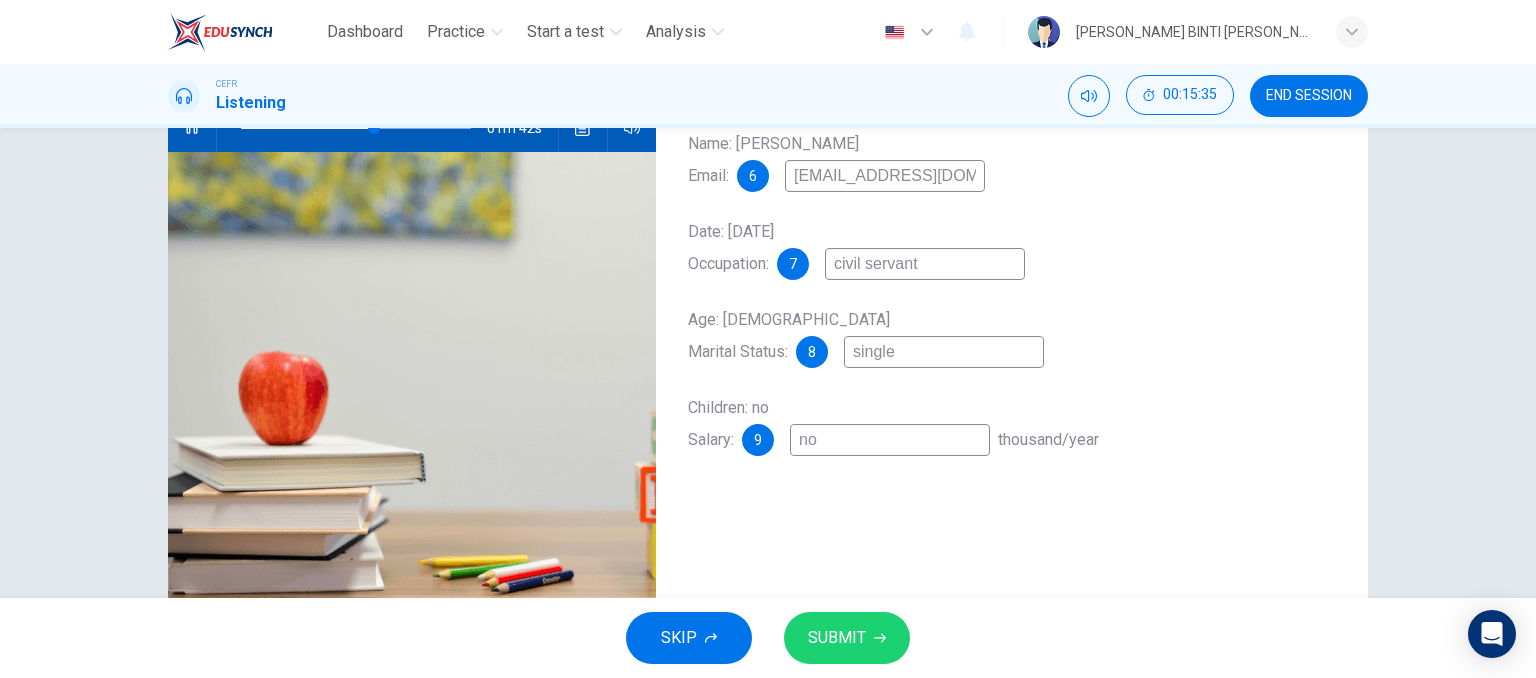 type on "58" 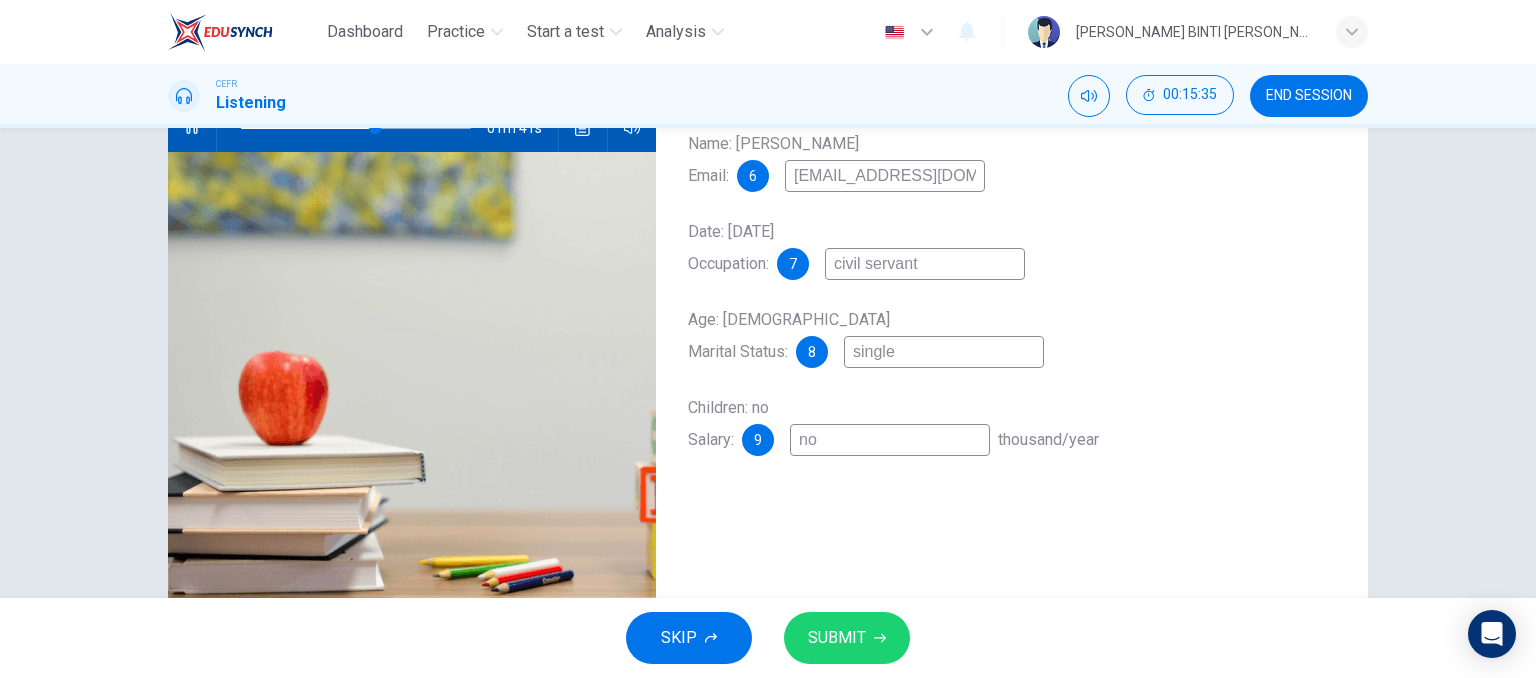 type on "n" 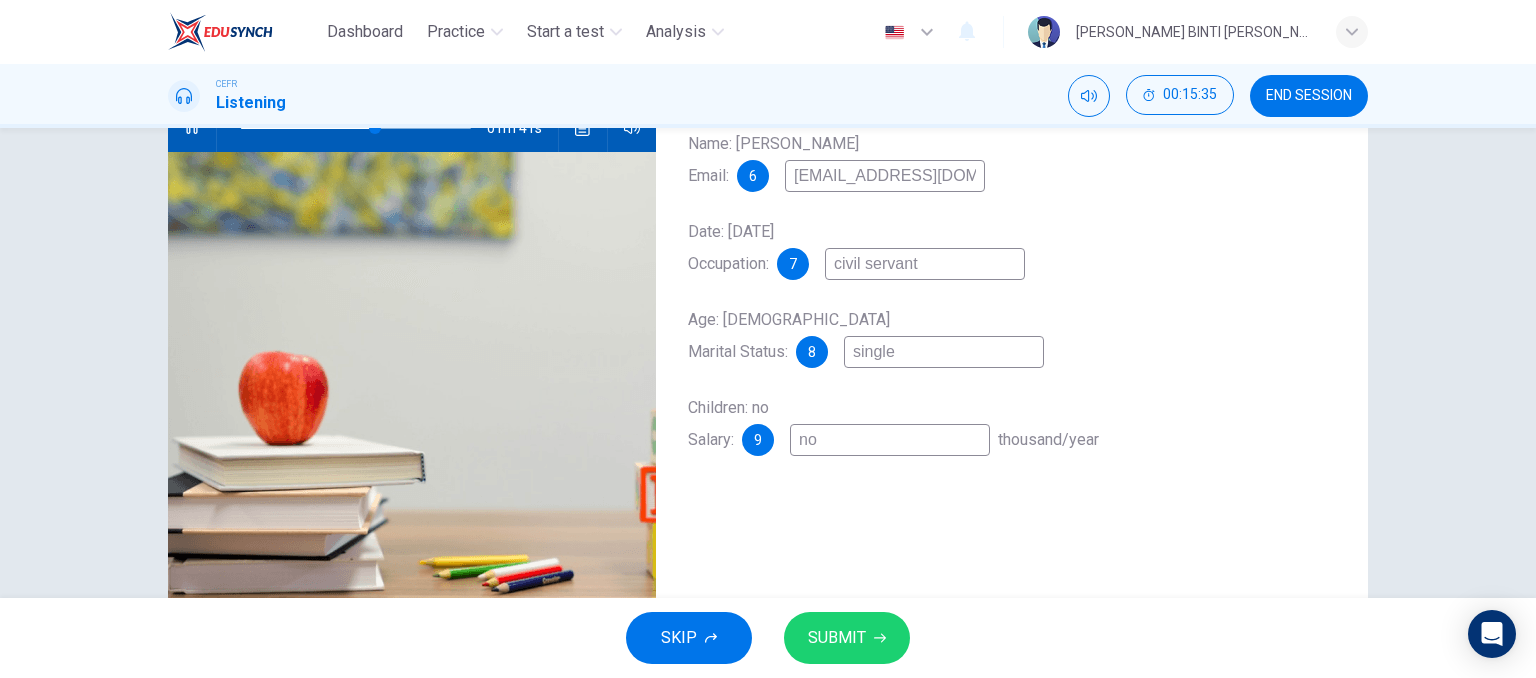 type on "58" 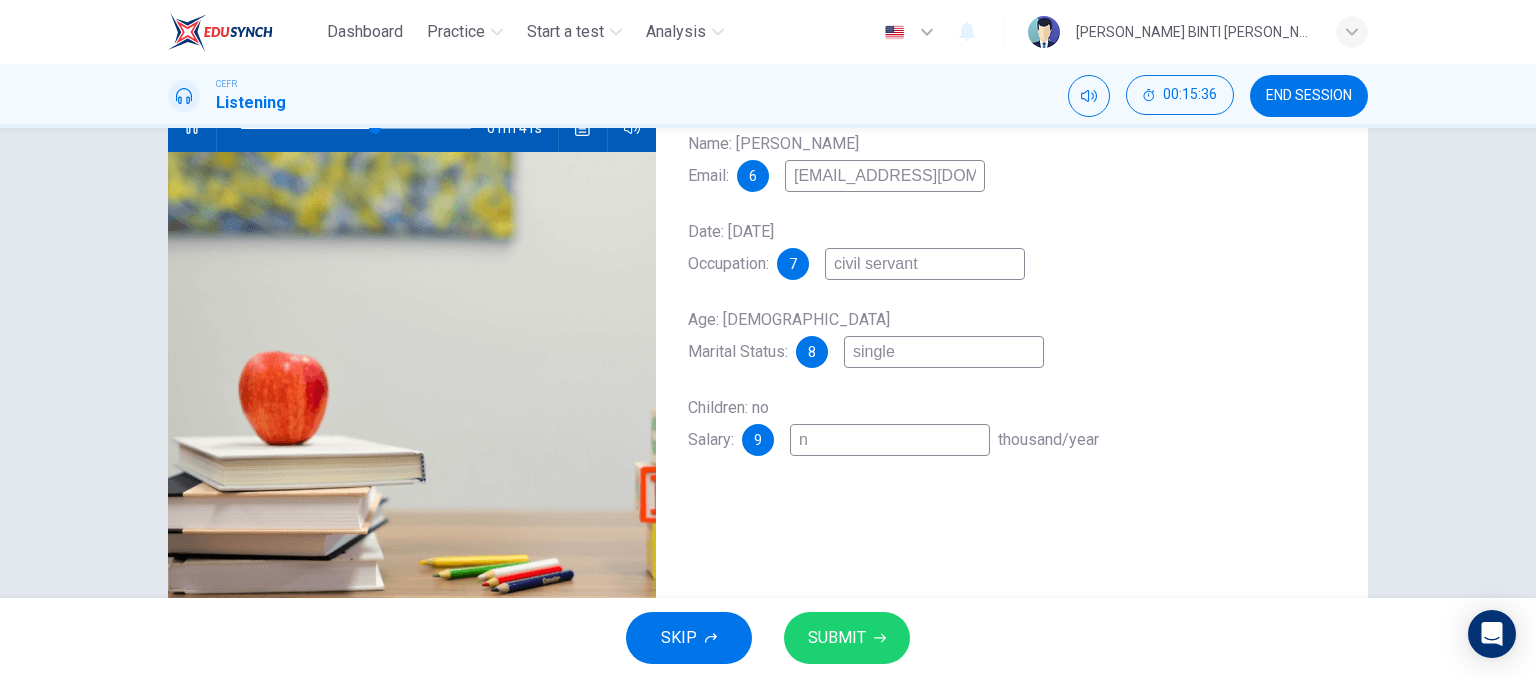 type 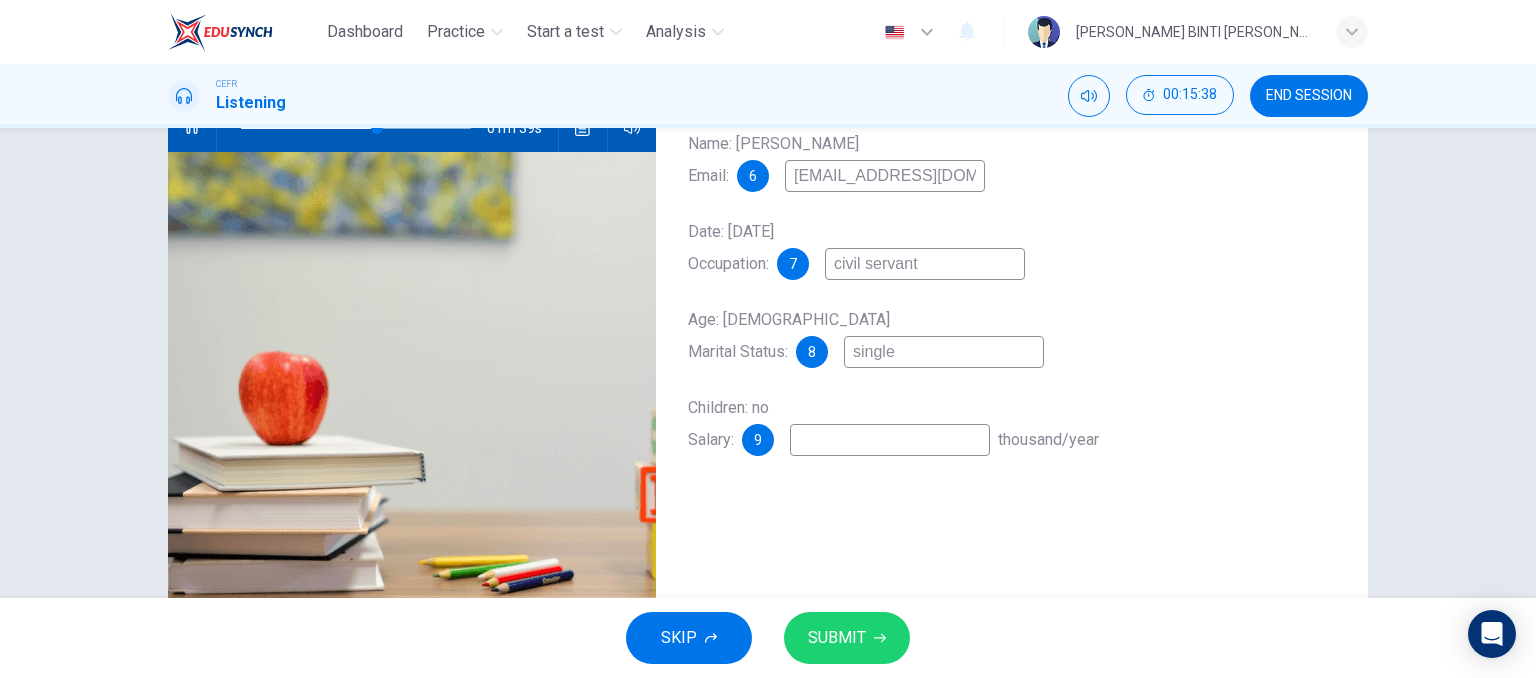 type on "60" 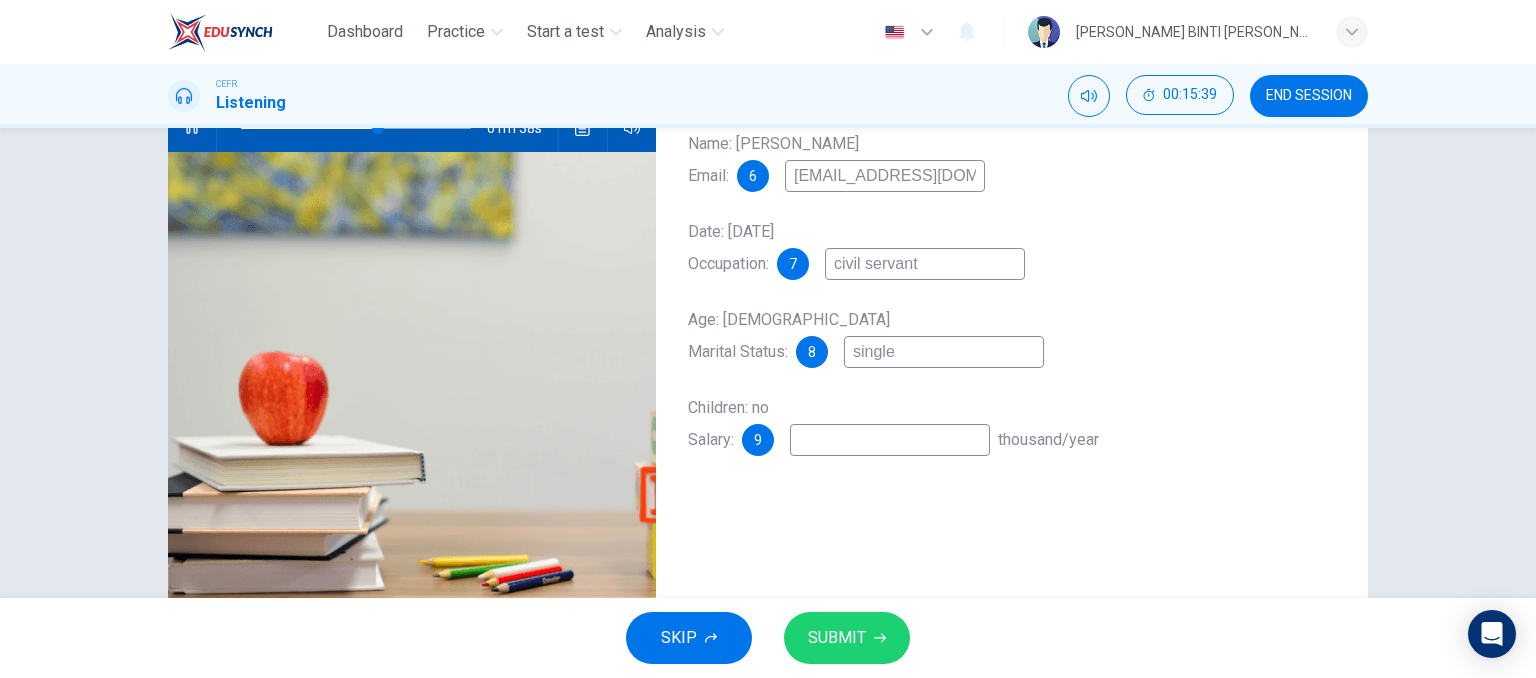 type on "1" 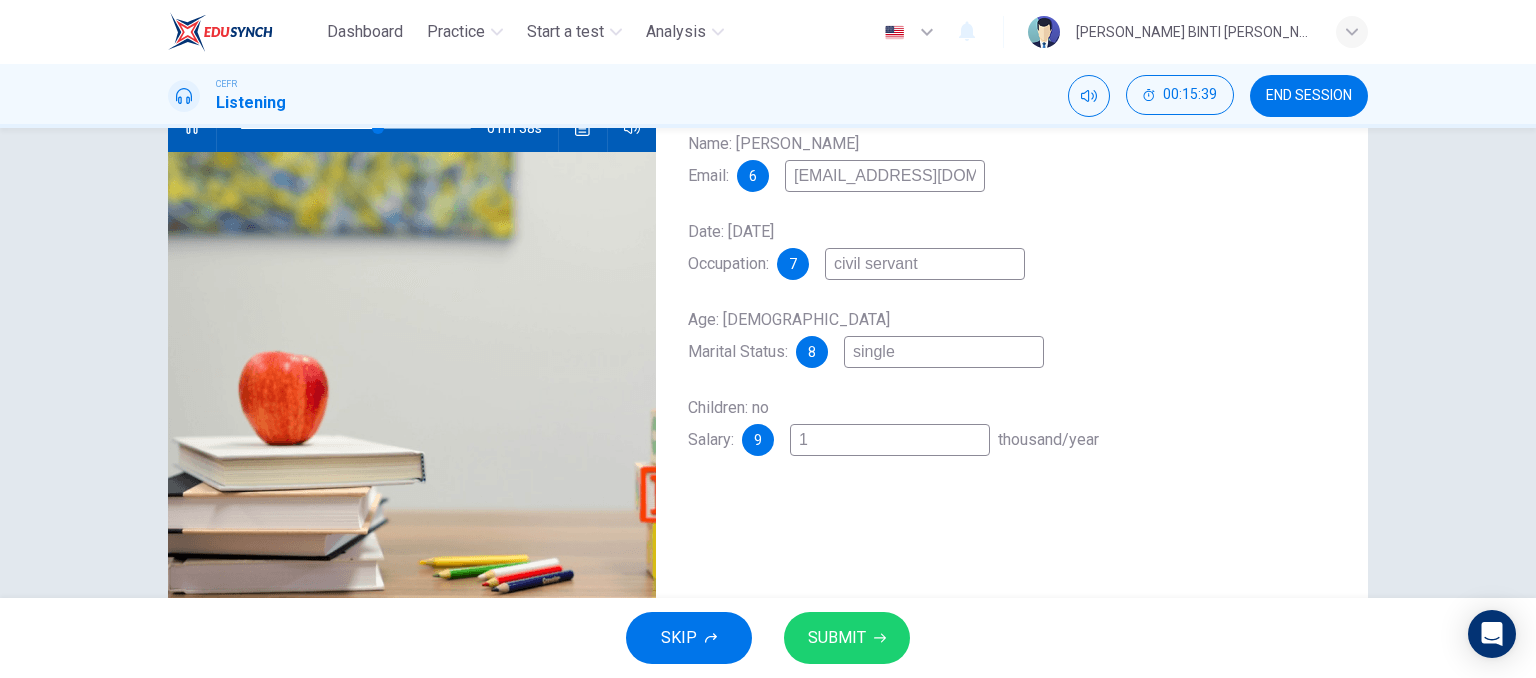 type on "60" 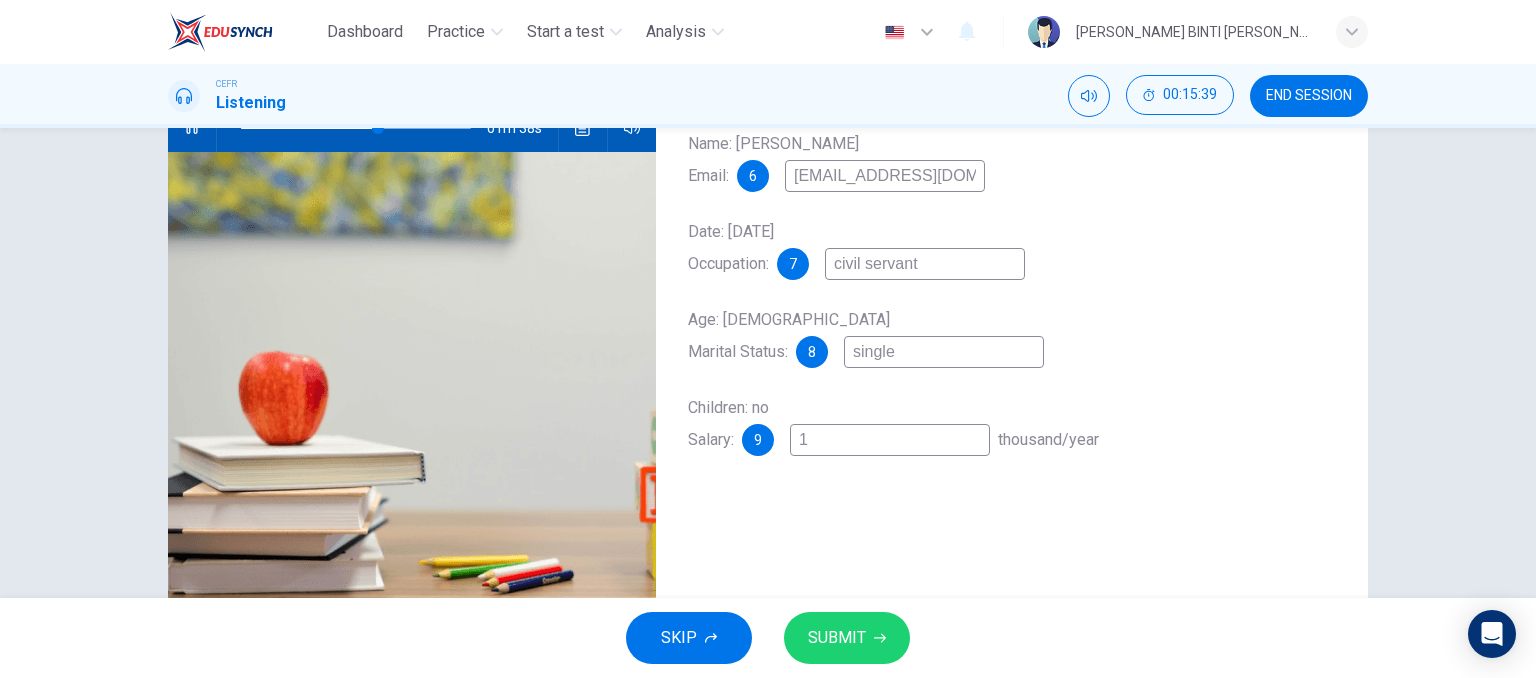 type on "10" 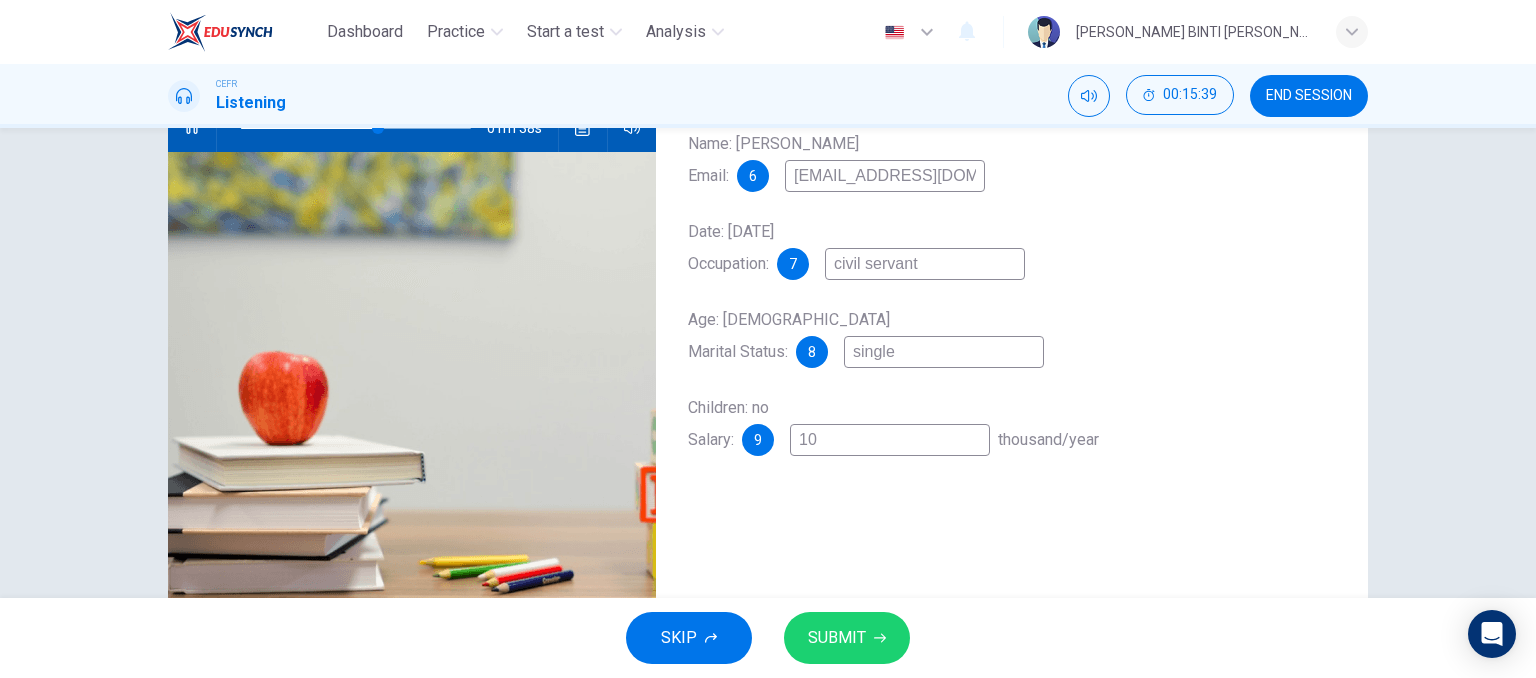 type on "60" 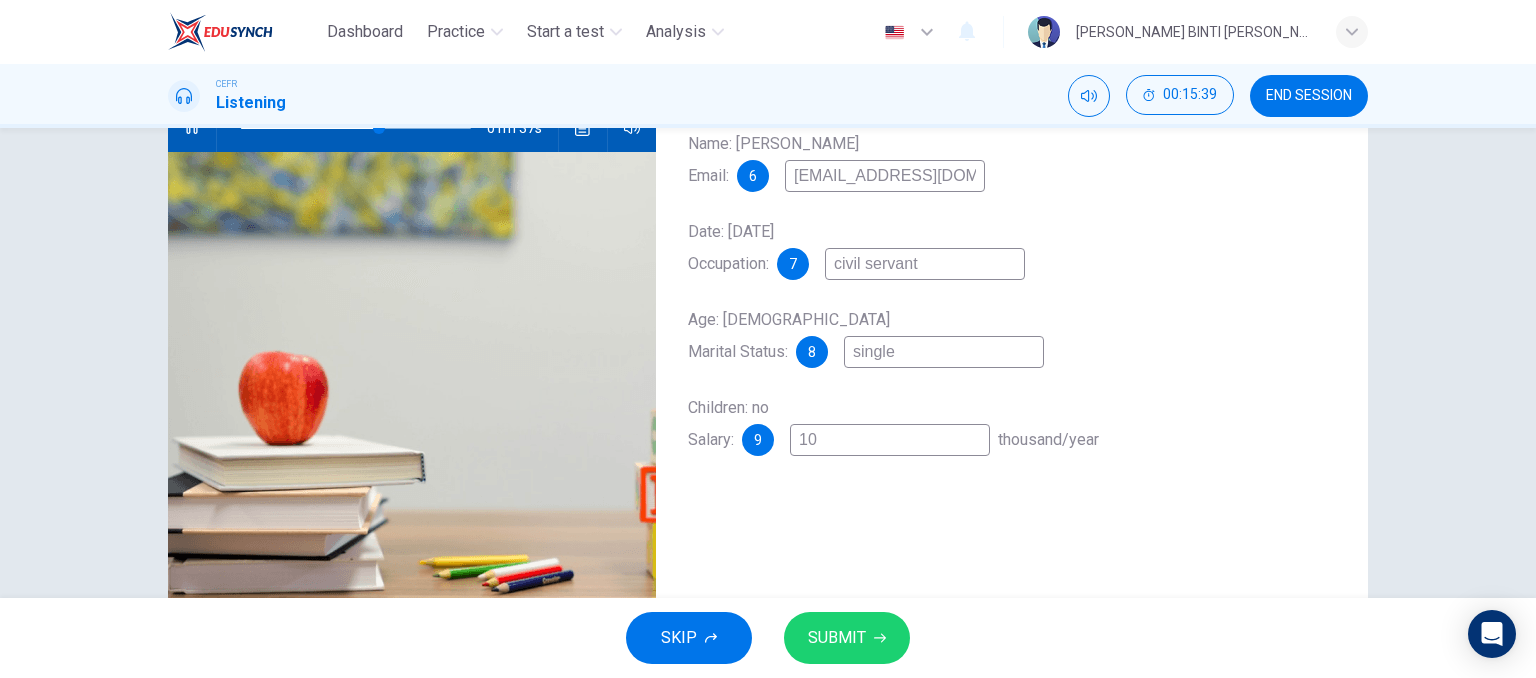 type on "100" 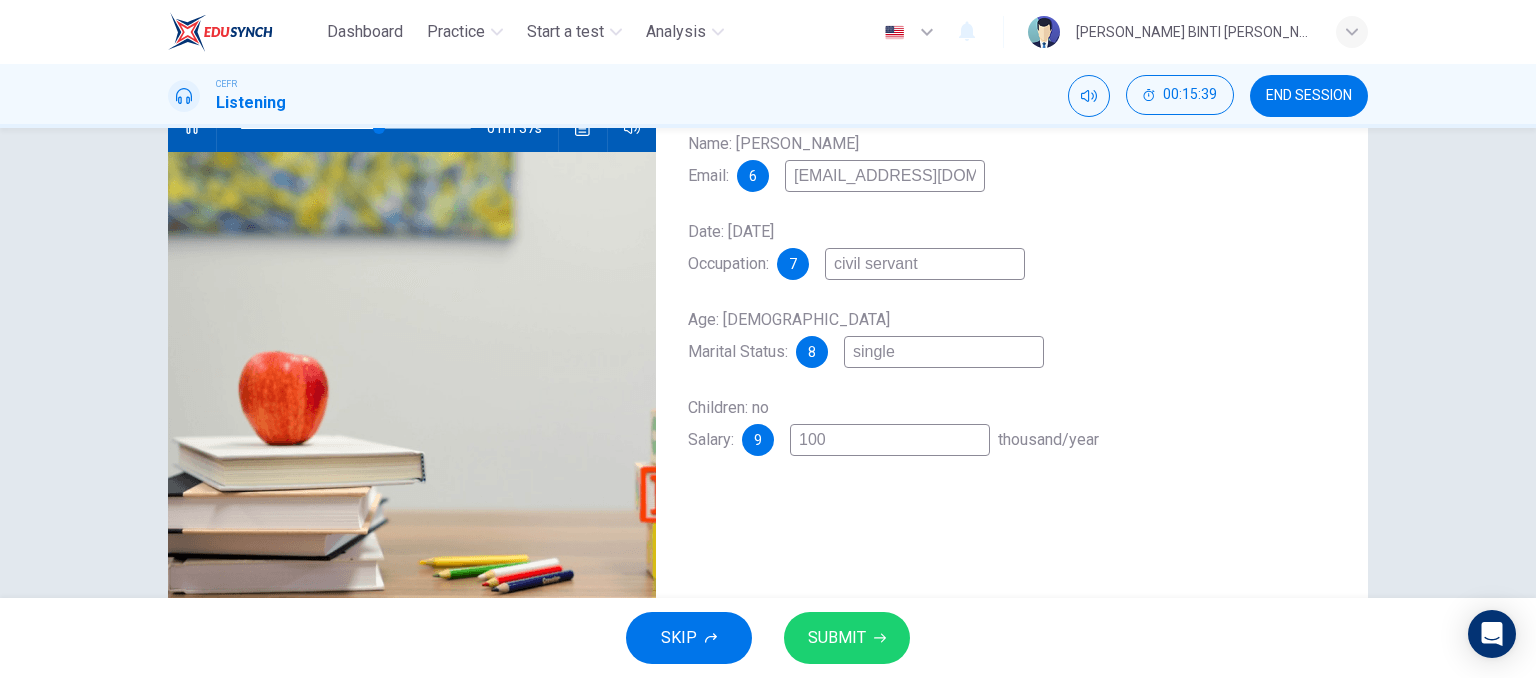 type on "60" 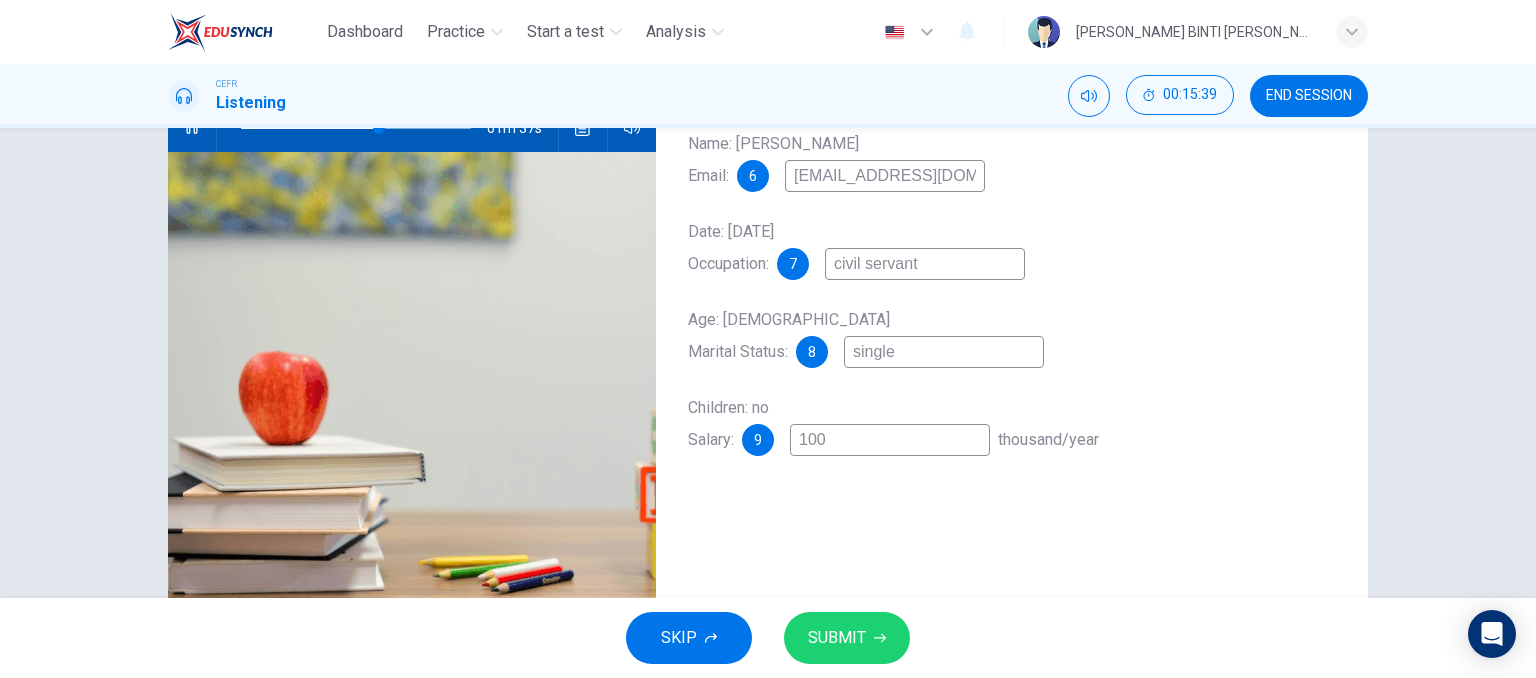 type on "1000" 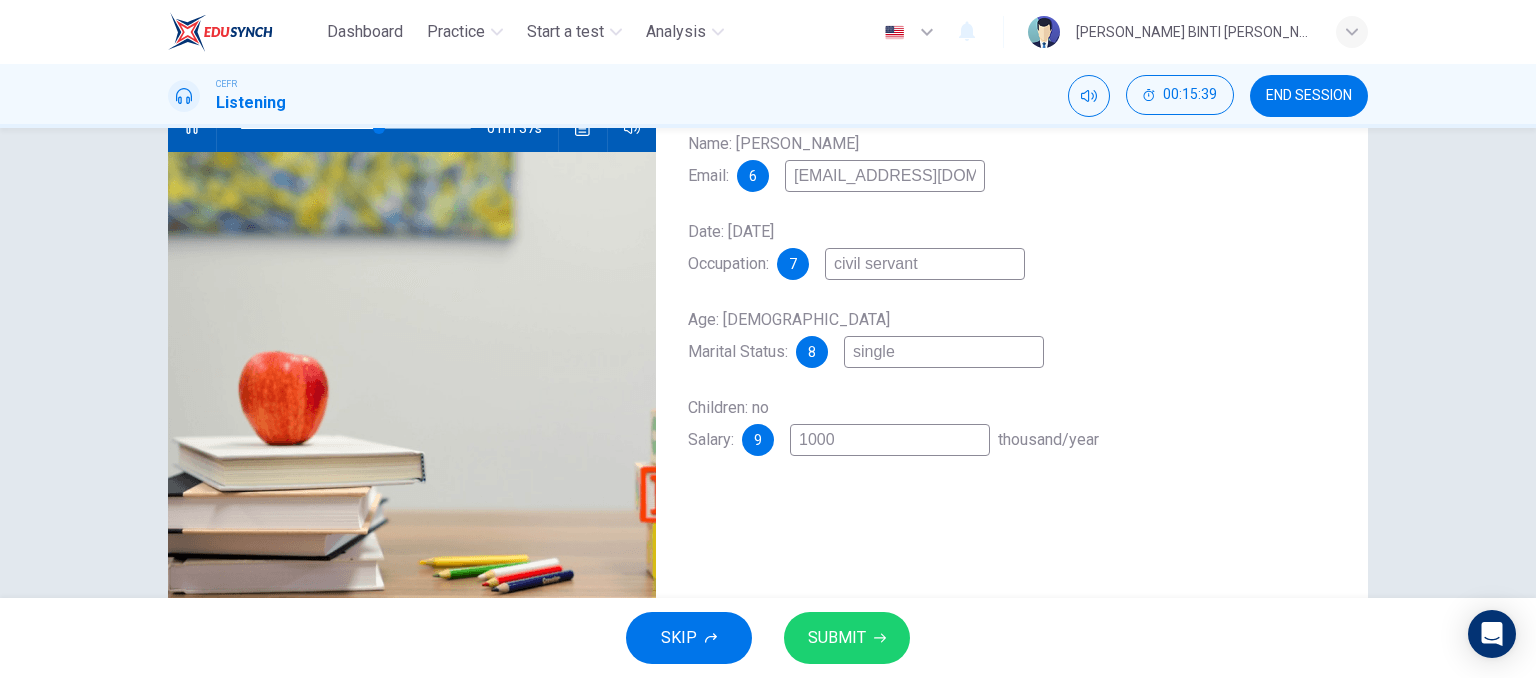 type on "60" 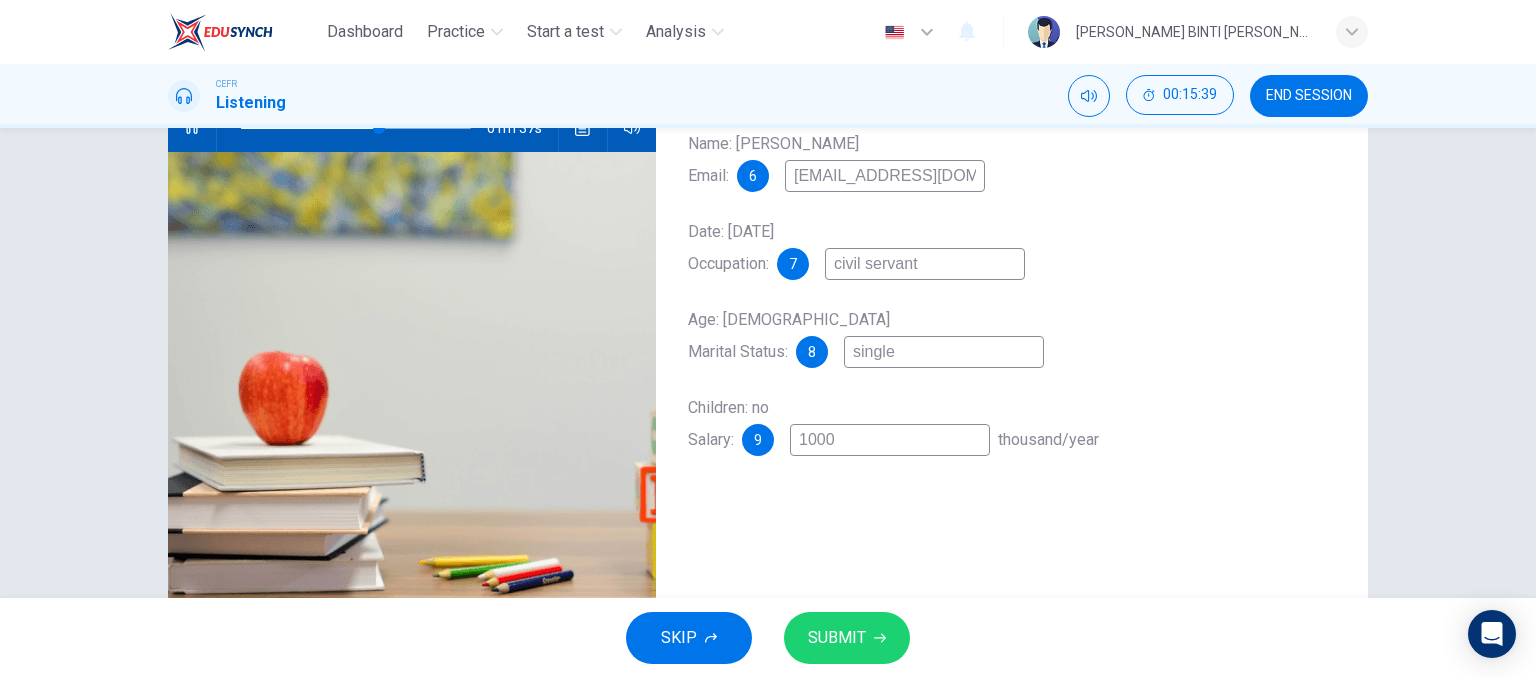 type on "10000" 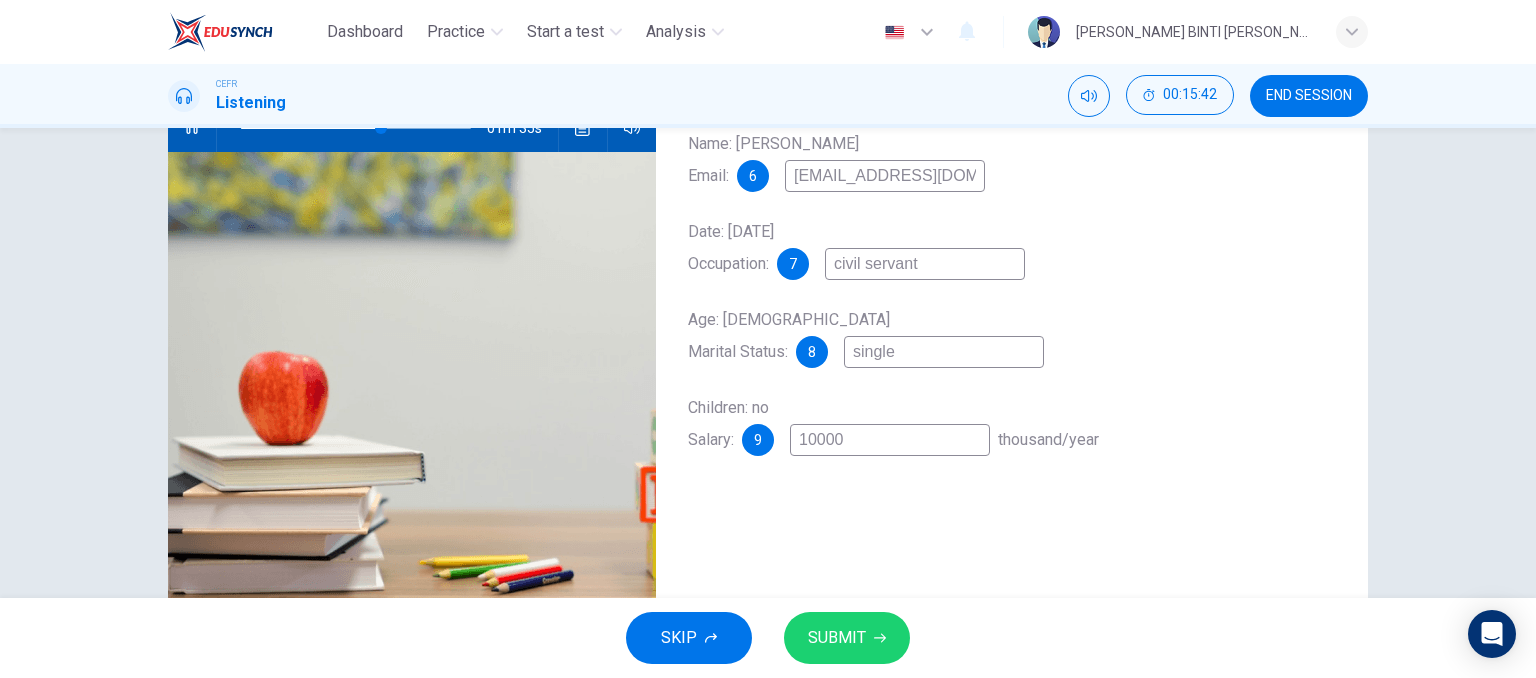 type on "61" 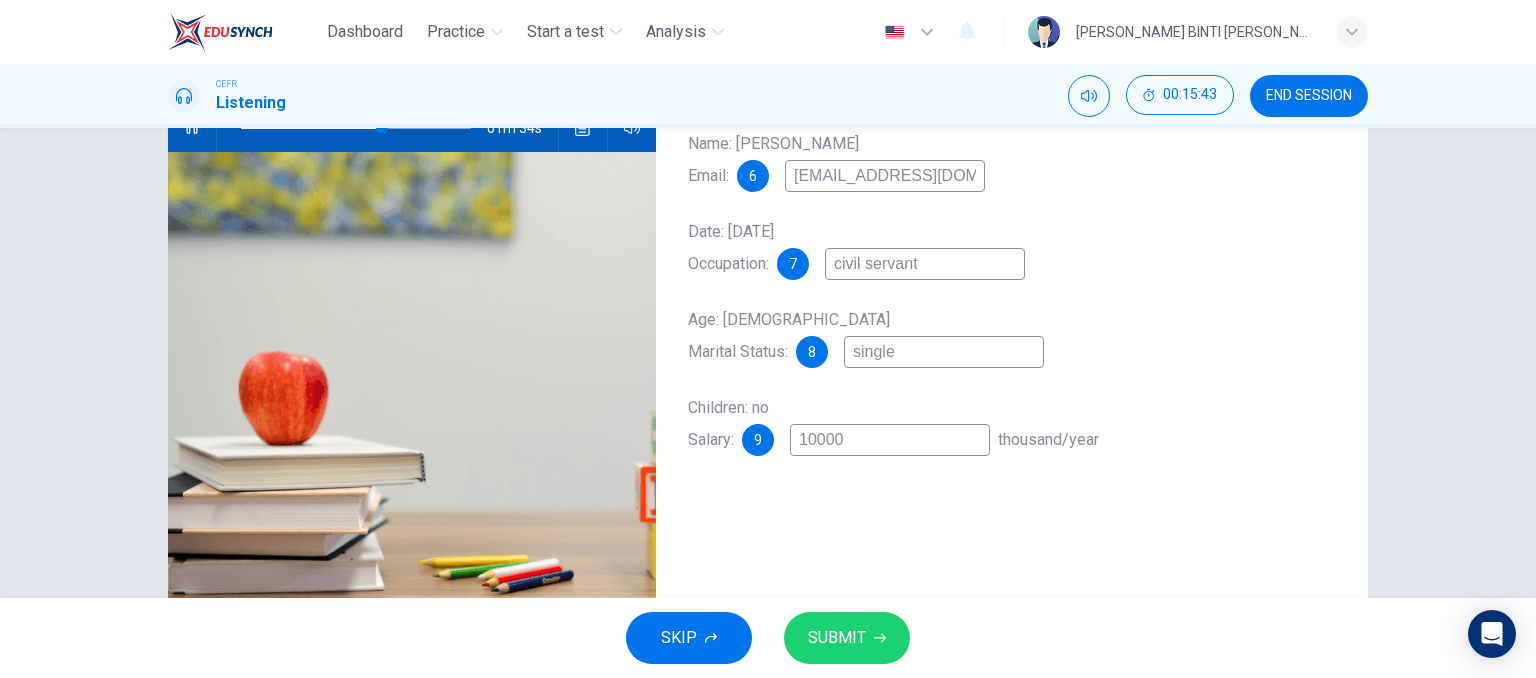type on "10000" 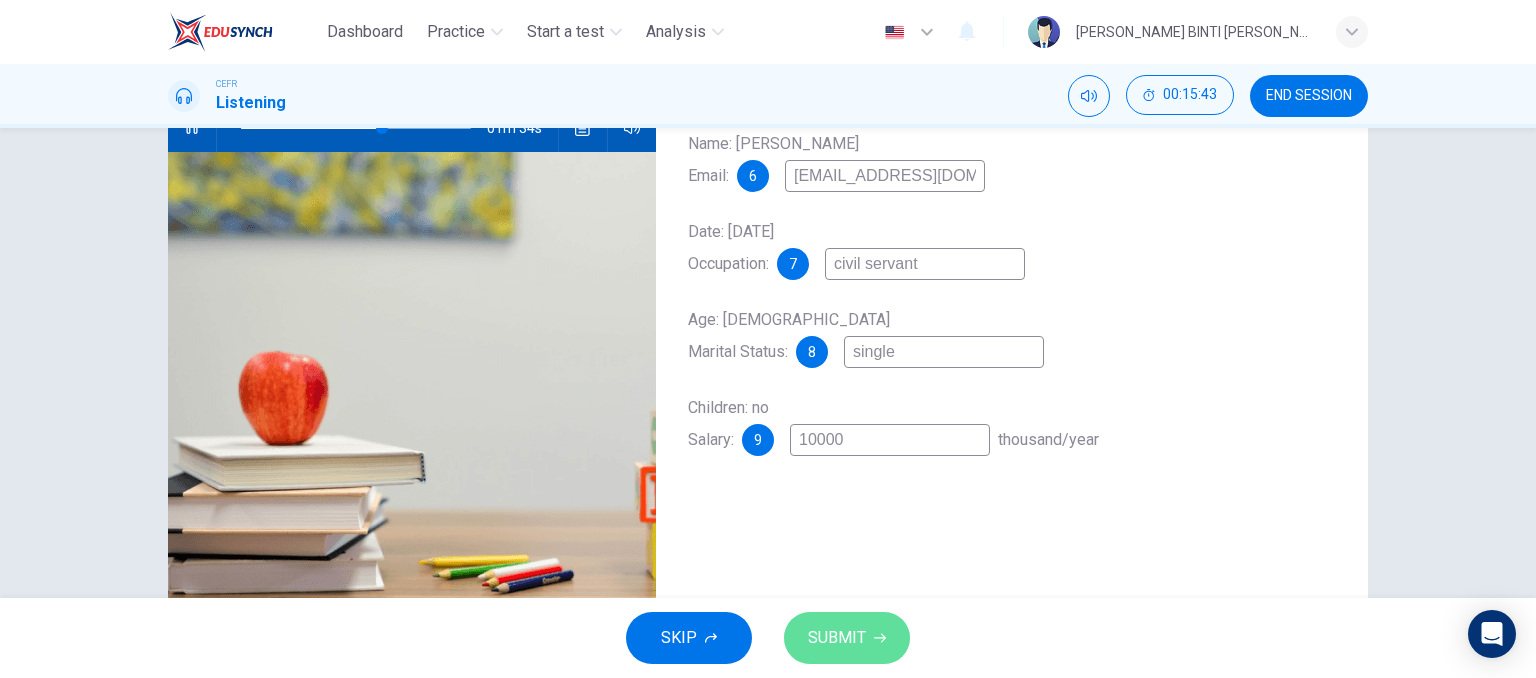 click on "SUBMIT" at bounding box center [837, 638] 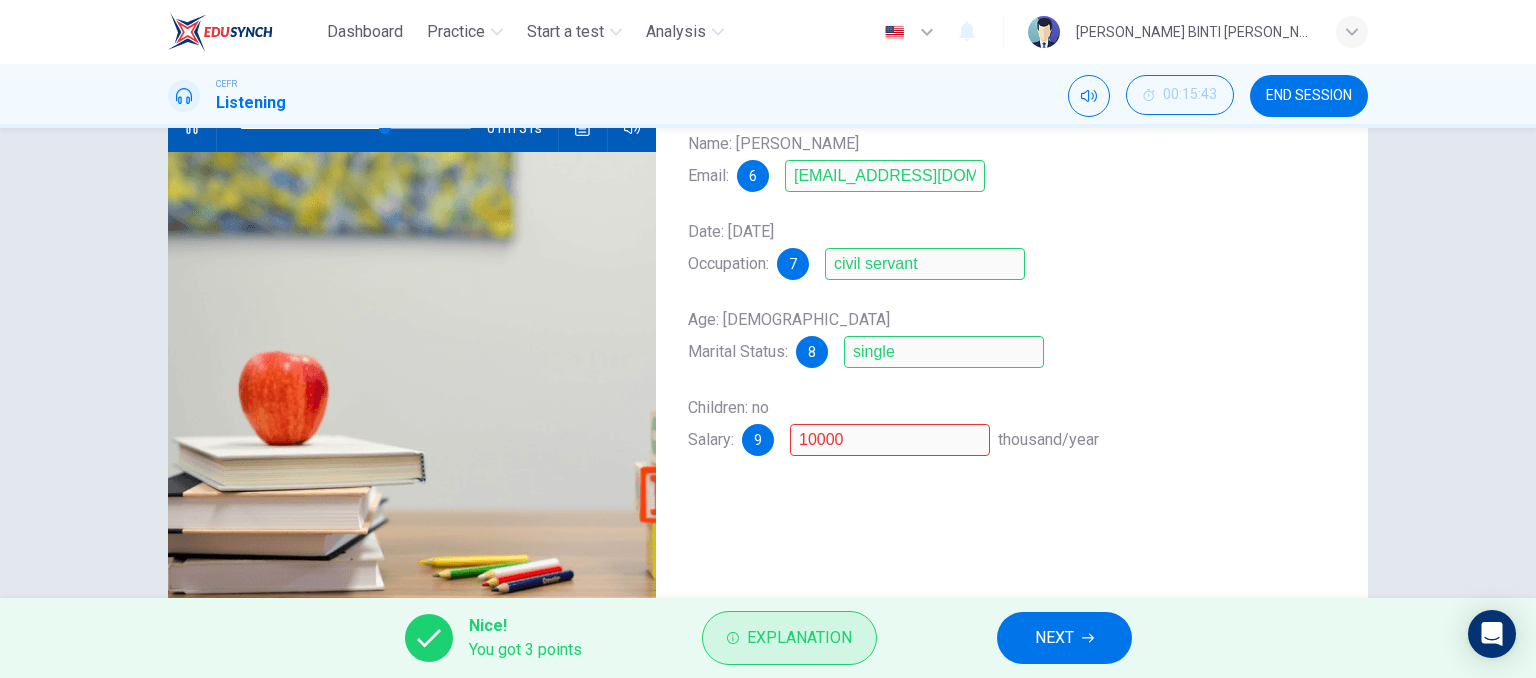 click on "Explanation" at bounding box center [799, 638] 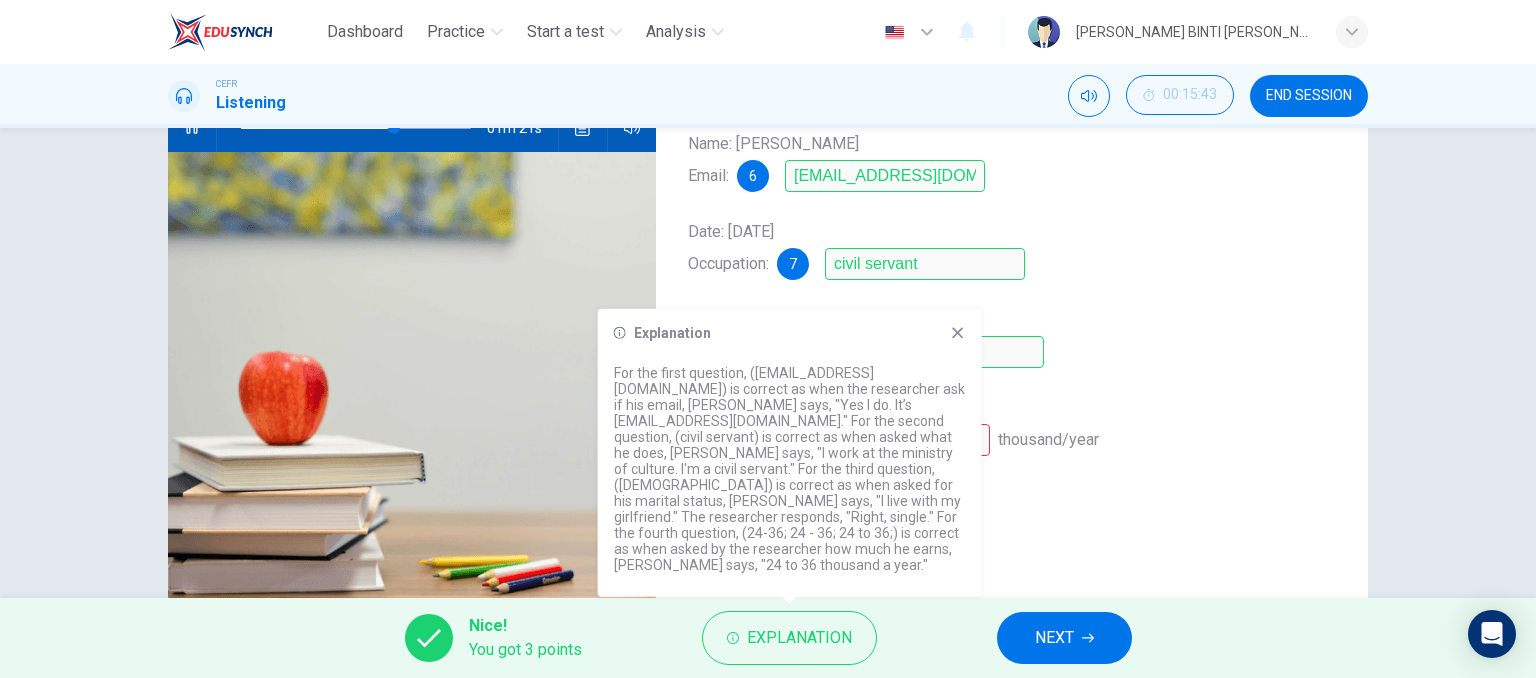 click 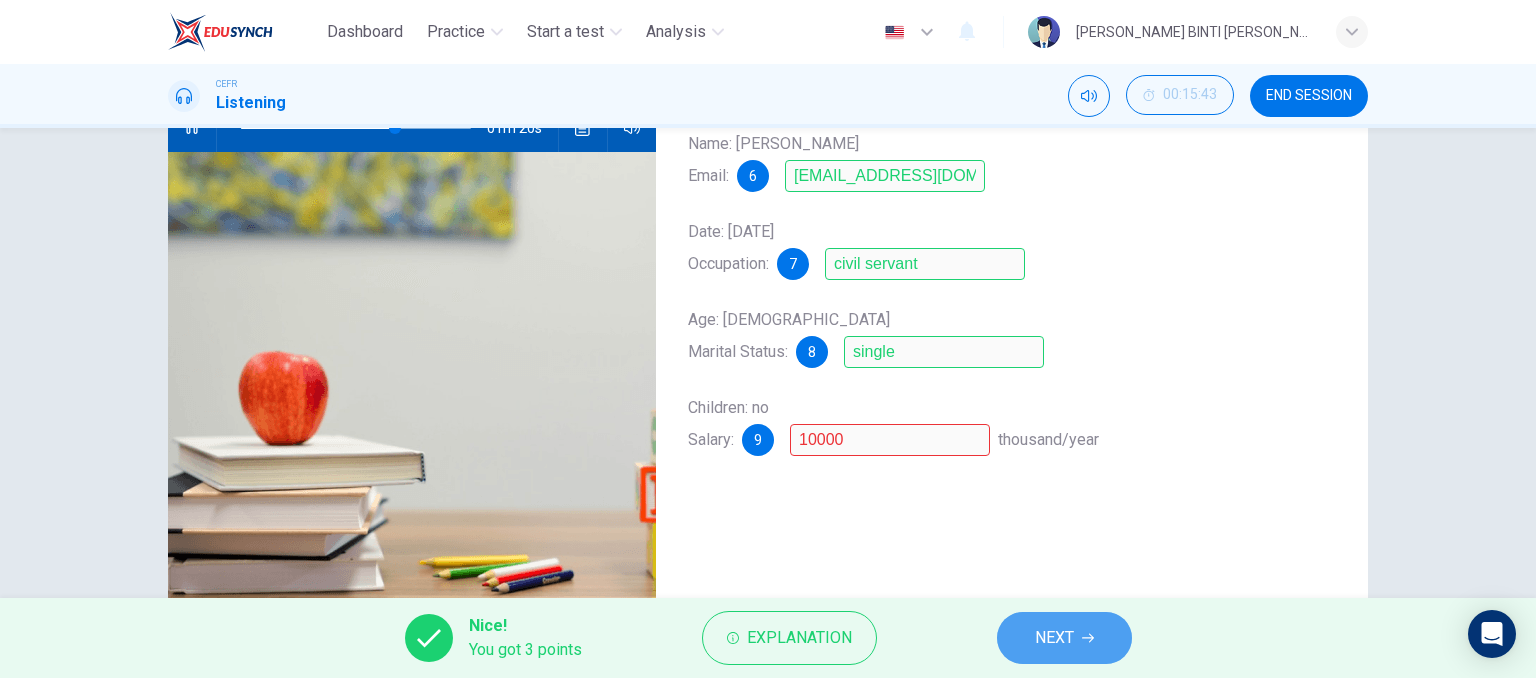 click on "NEXT" at bounding box center [1054, 638] 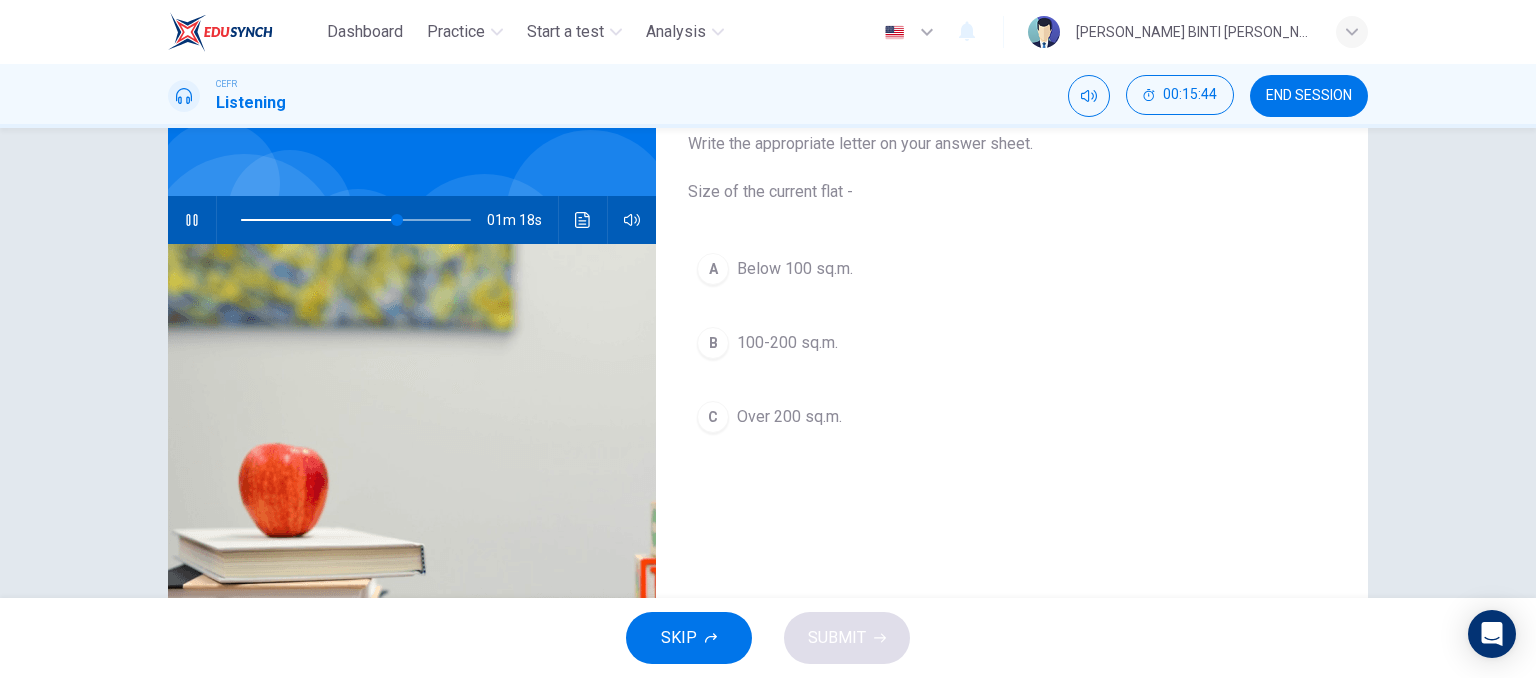 scroll, scrollTop: 139, scrollLeft: 0, axis: vertical 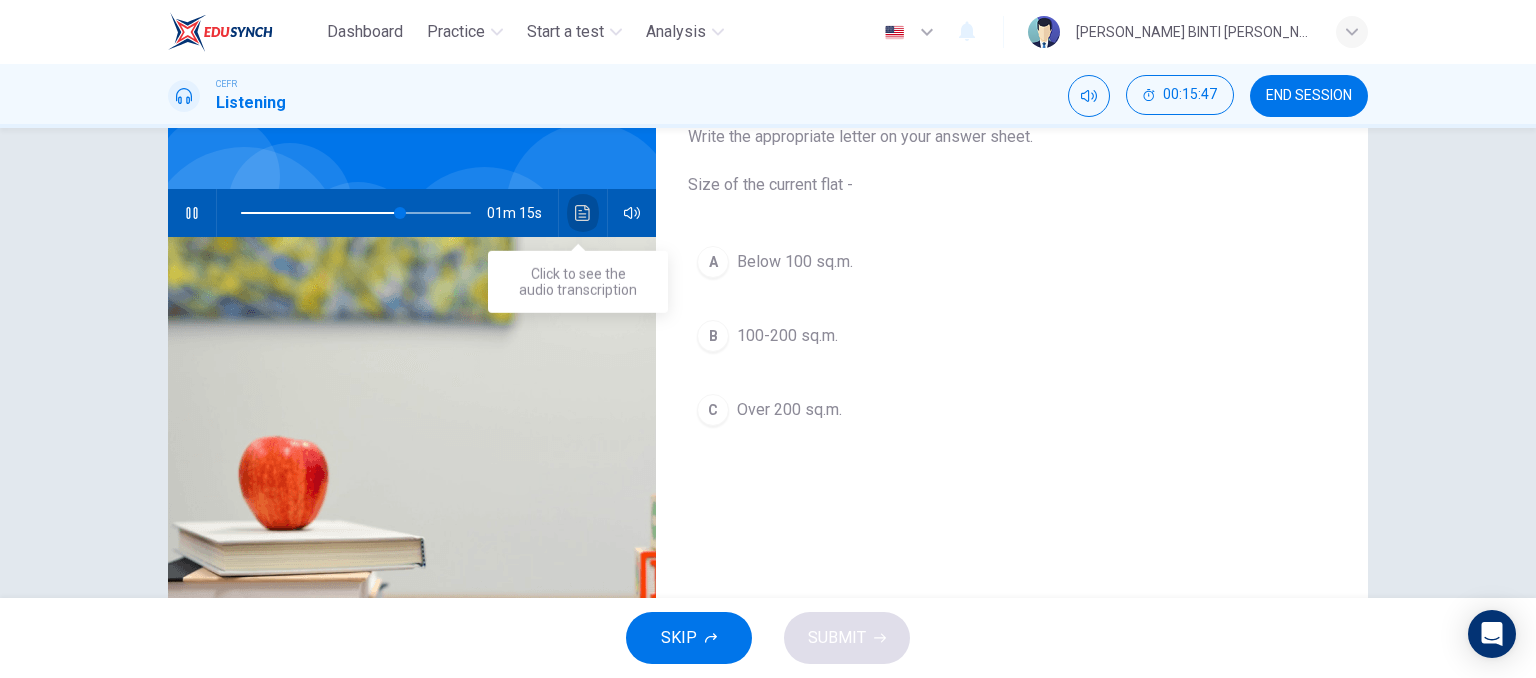 click 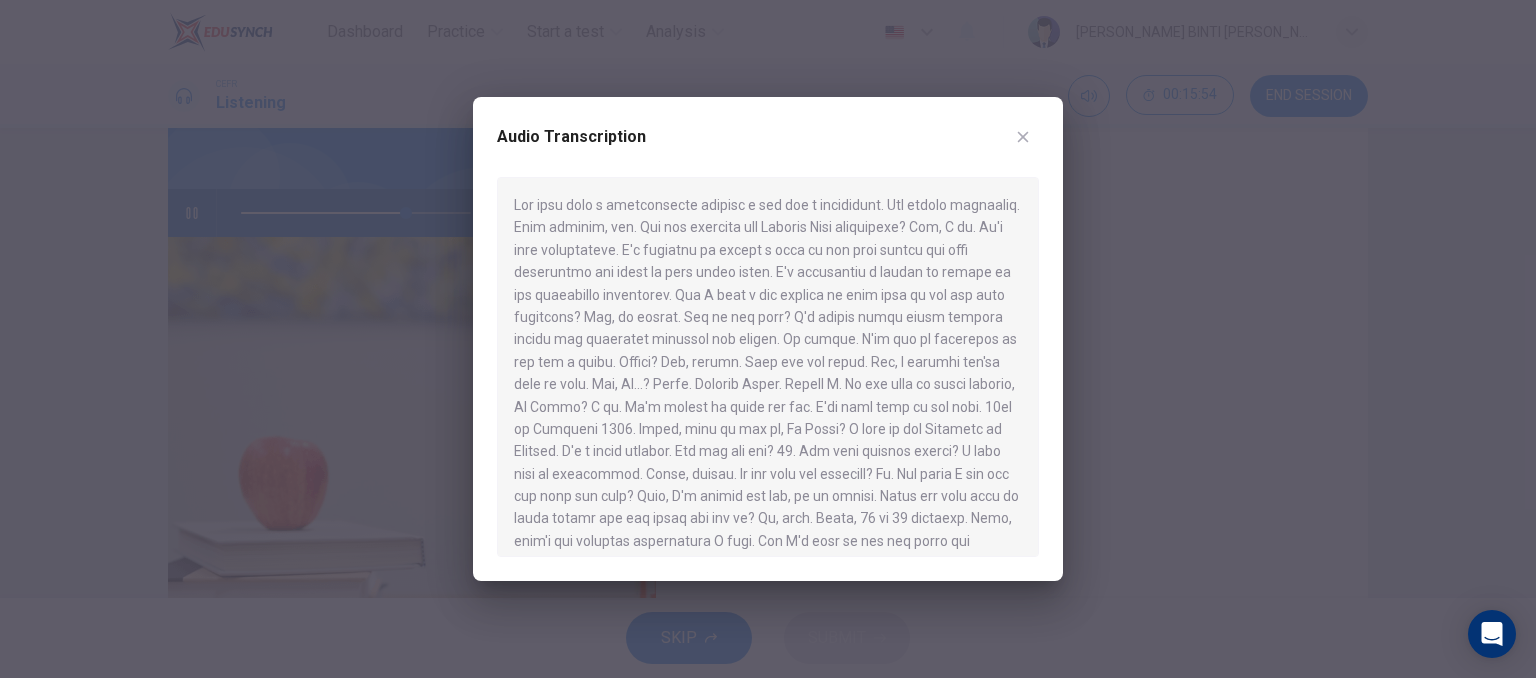 scroll, scrollTop: 144, scrollLeft: 0, axis: vertical 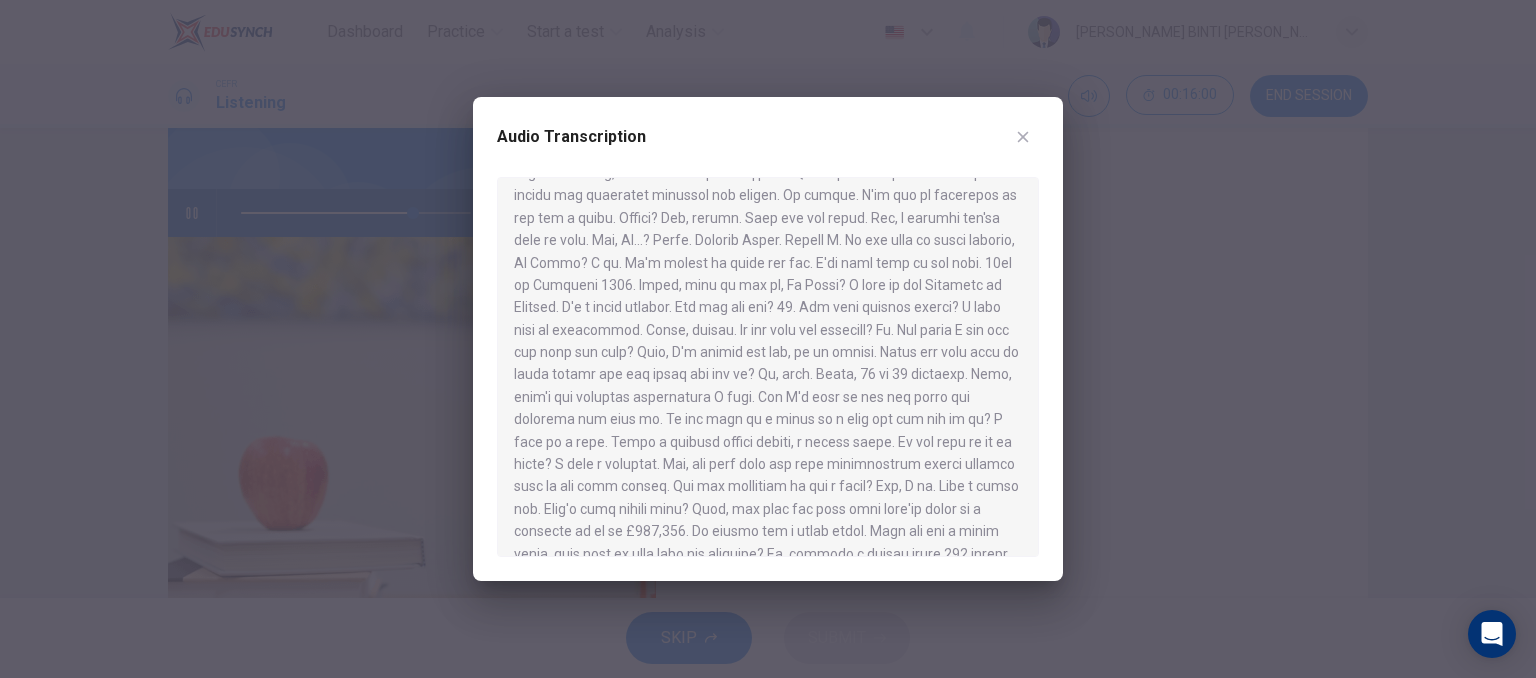 click at bounding box center [768, 367] 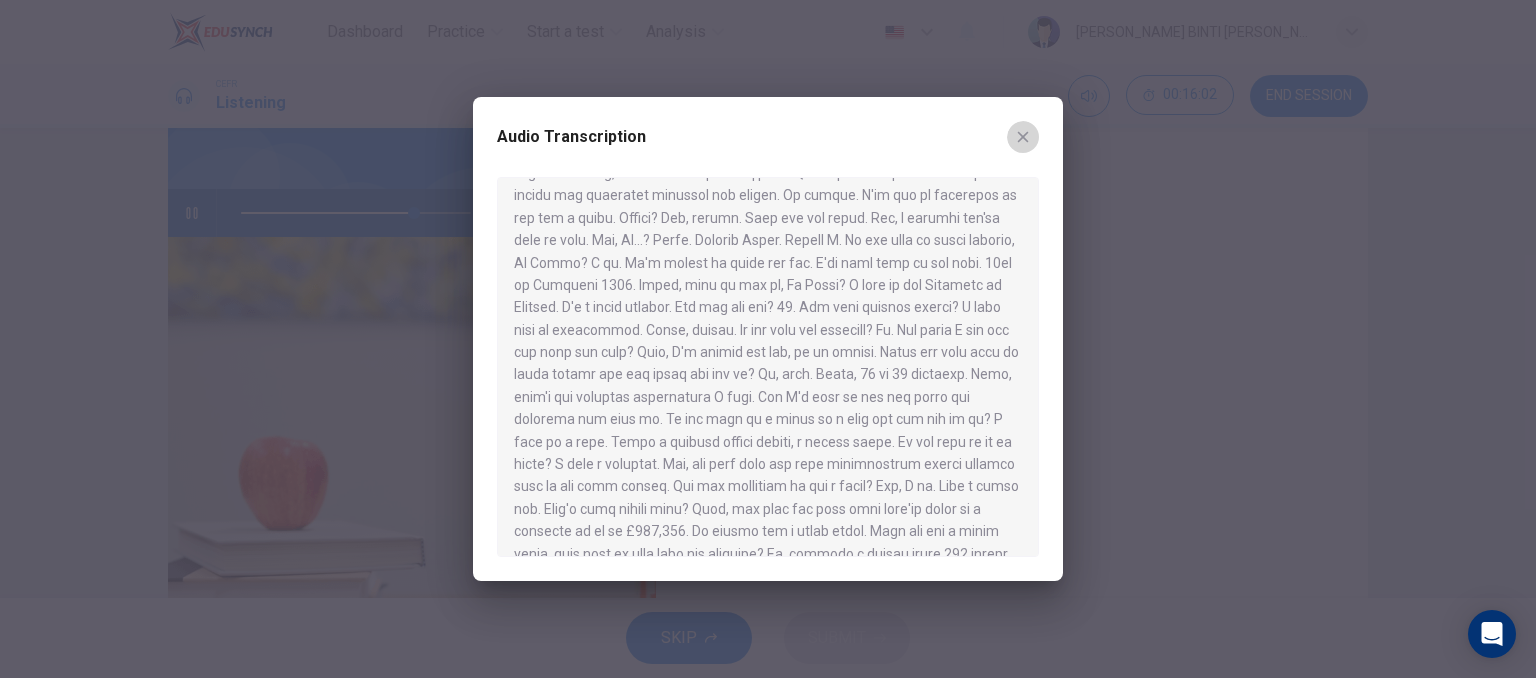 click at bounding box center (1023, 137) 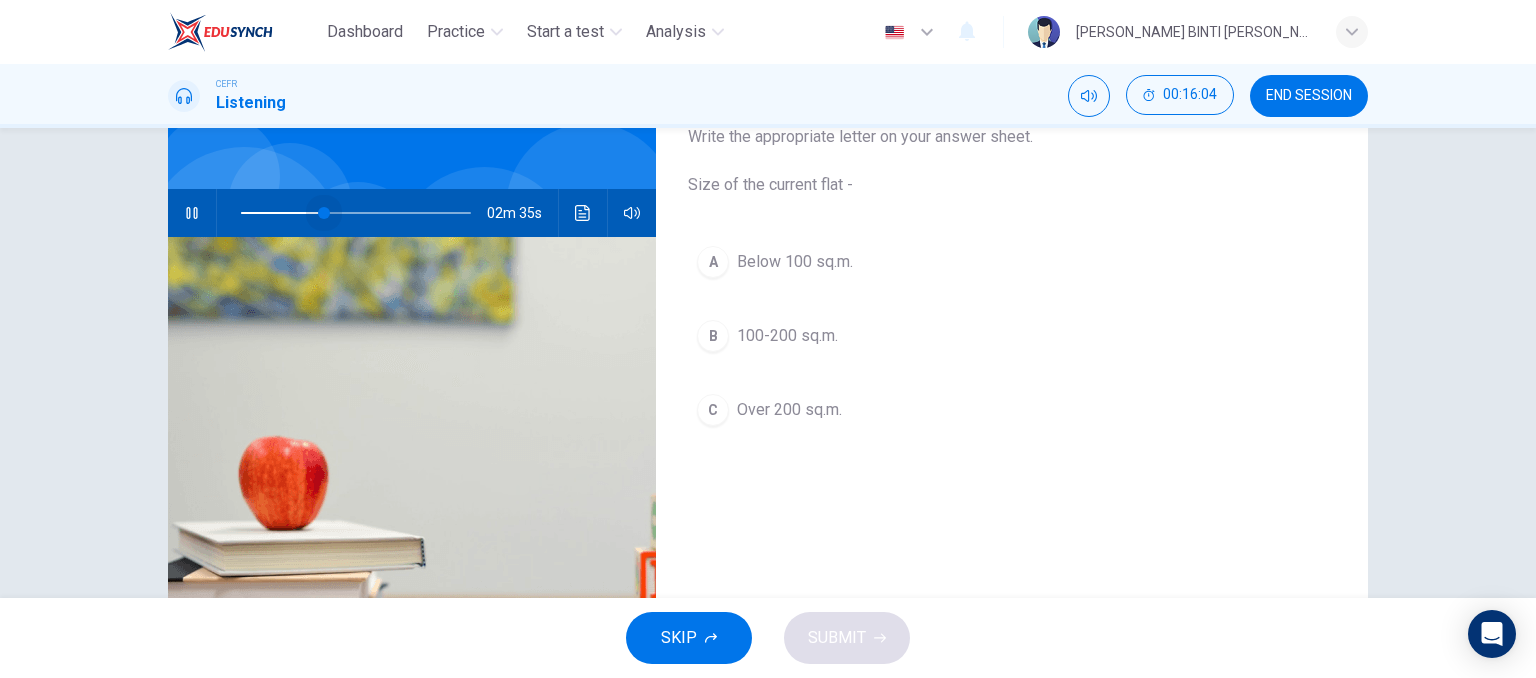 click at bounding box center (356, 213) 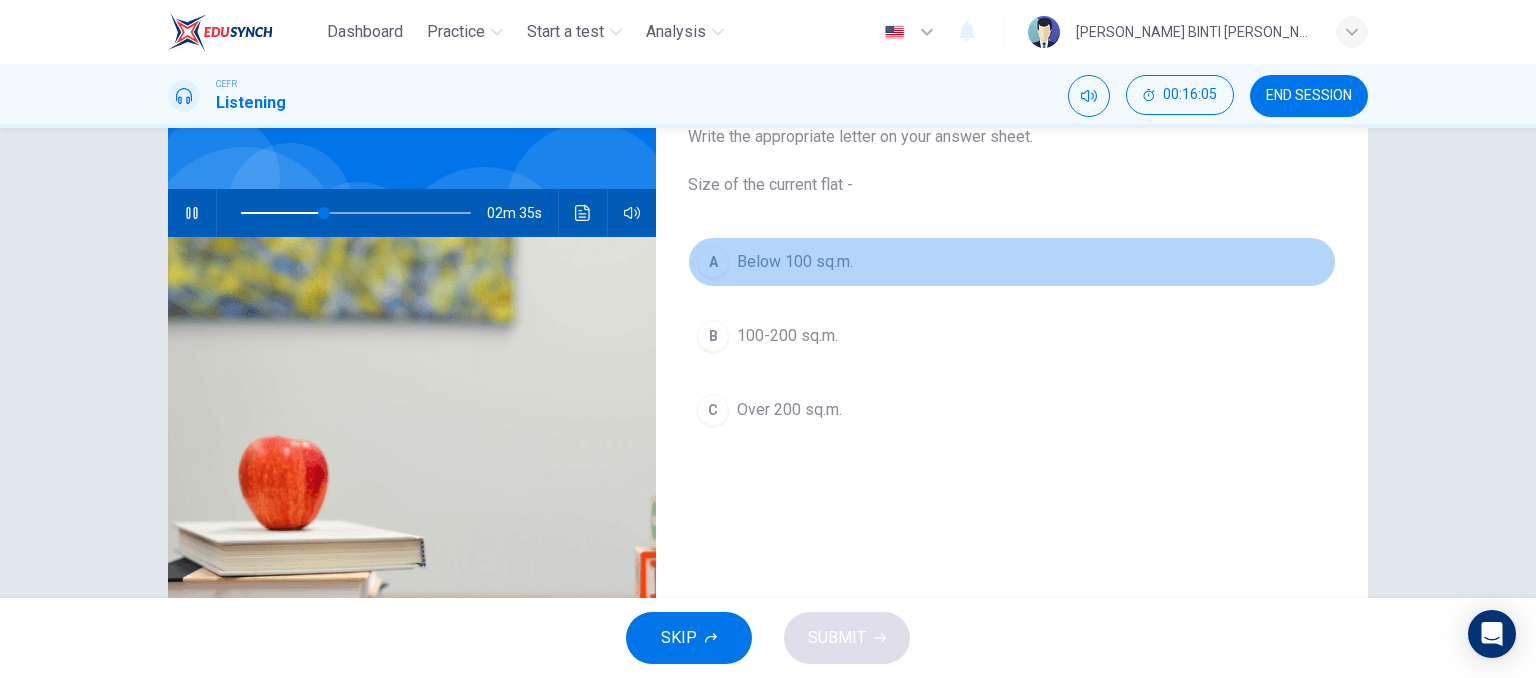 click on "A" at bounding box center (713, 262) 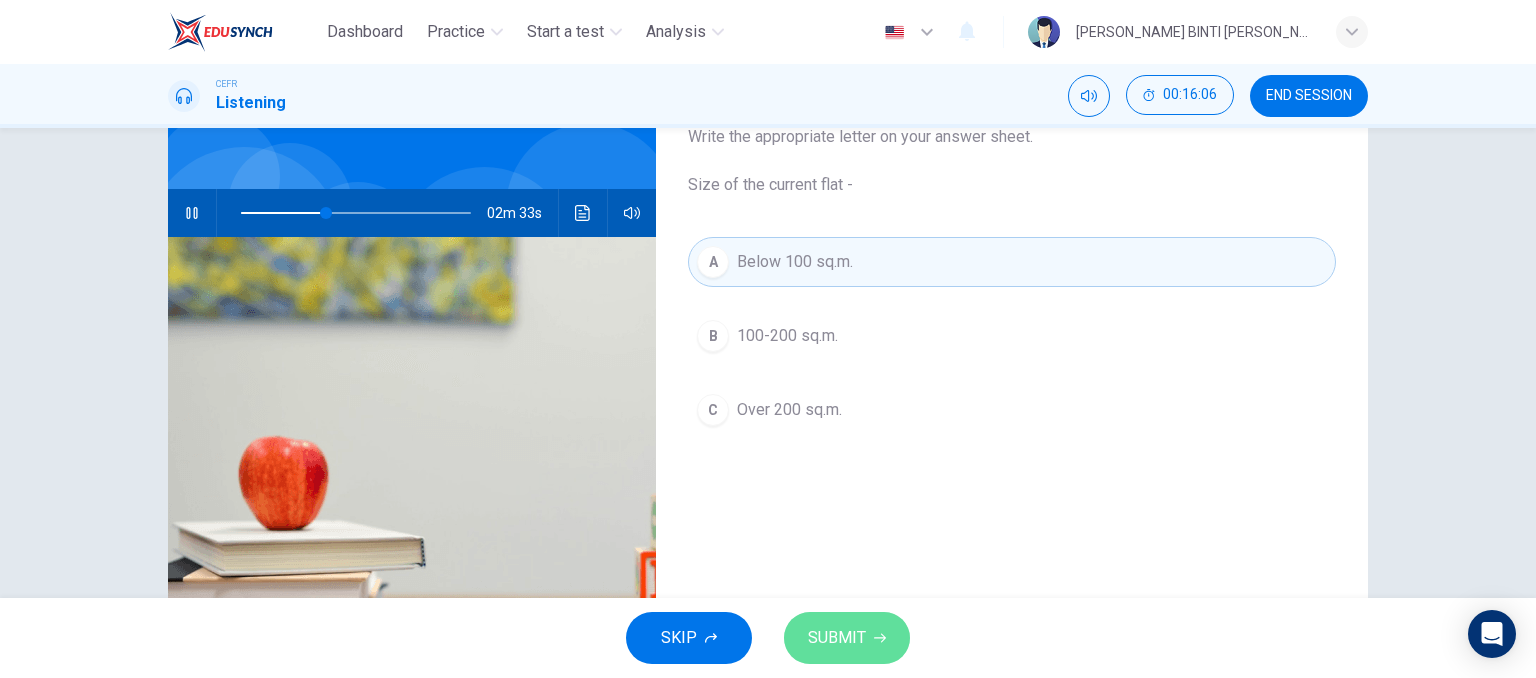 click on "SUBMIT" at bounding box center (837, 638) 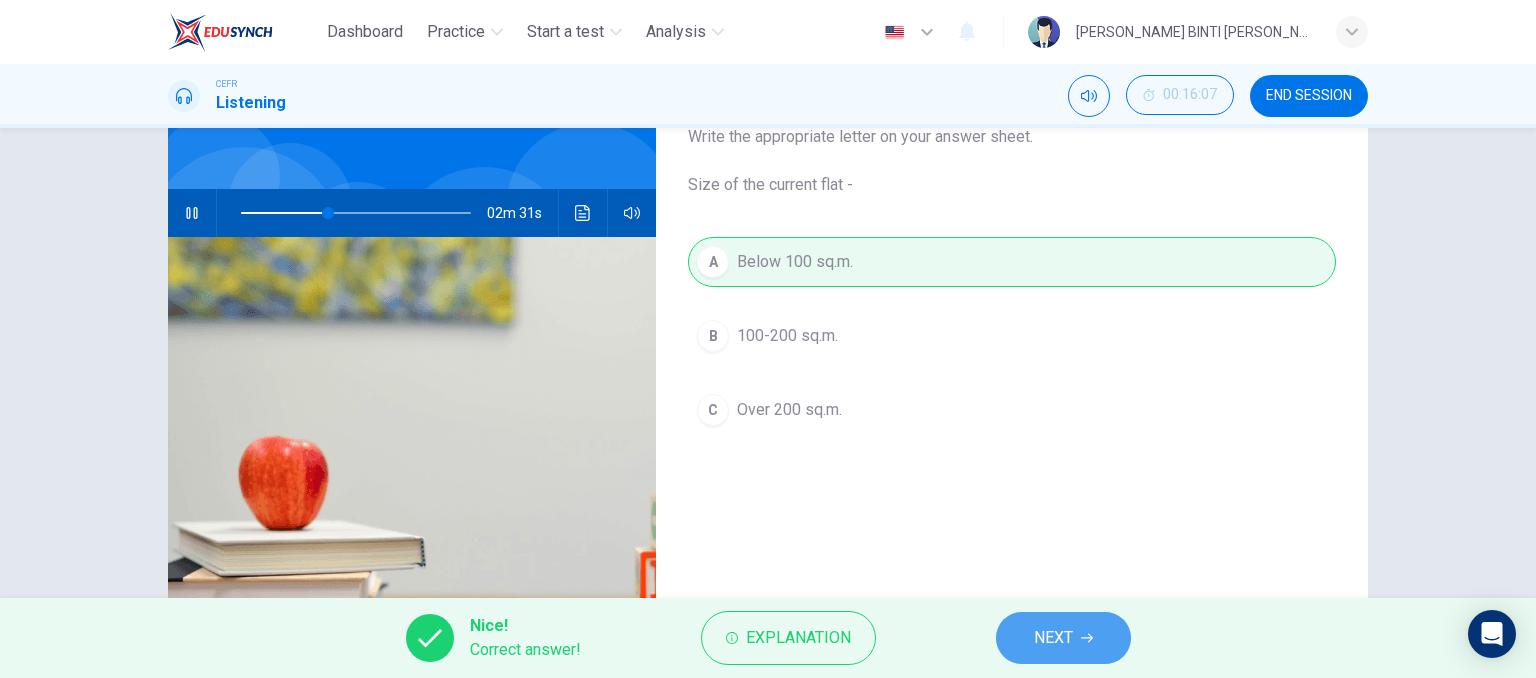 click on "NEXT" at bounding box center [1053, 638] 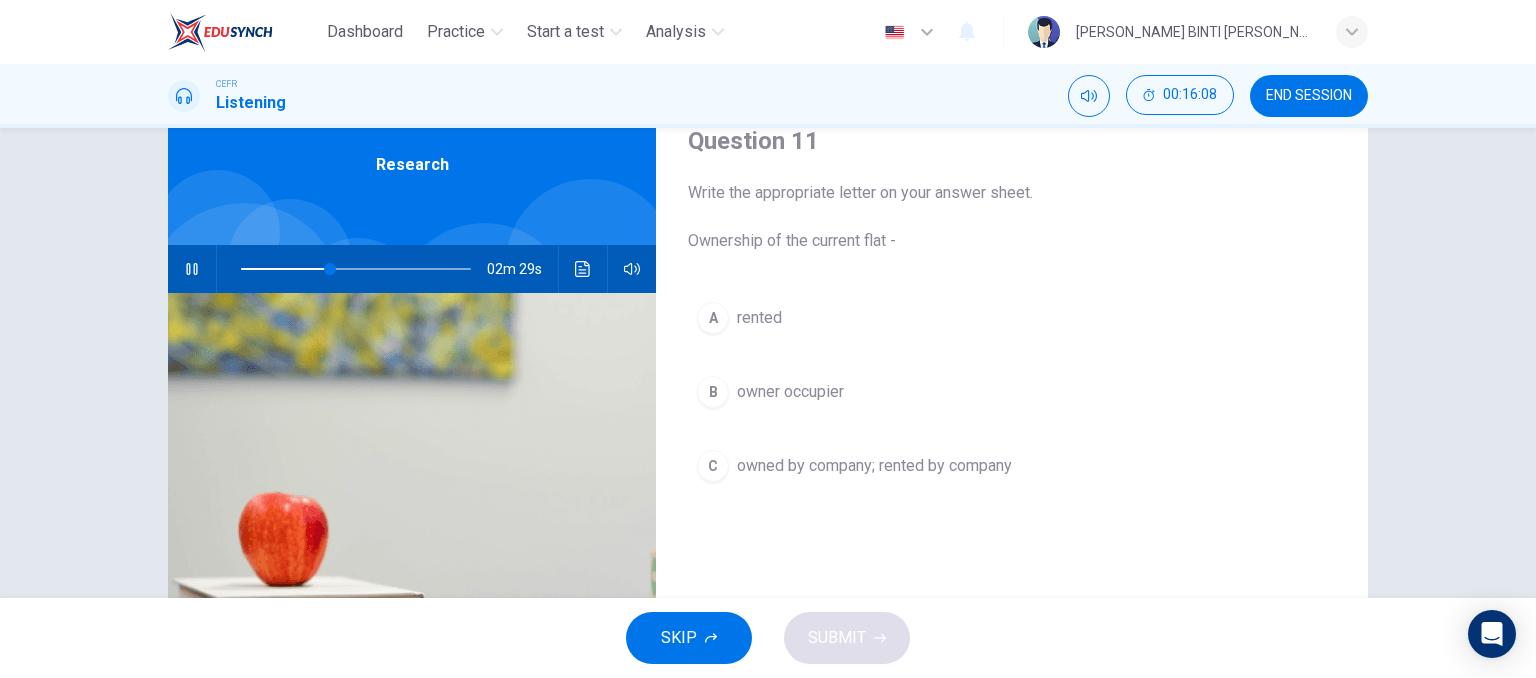 scroll, scrollTop: 92, scrollLeft: 0, axis: vertical 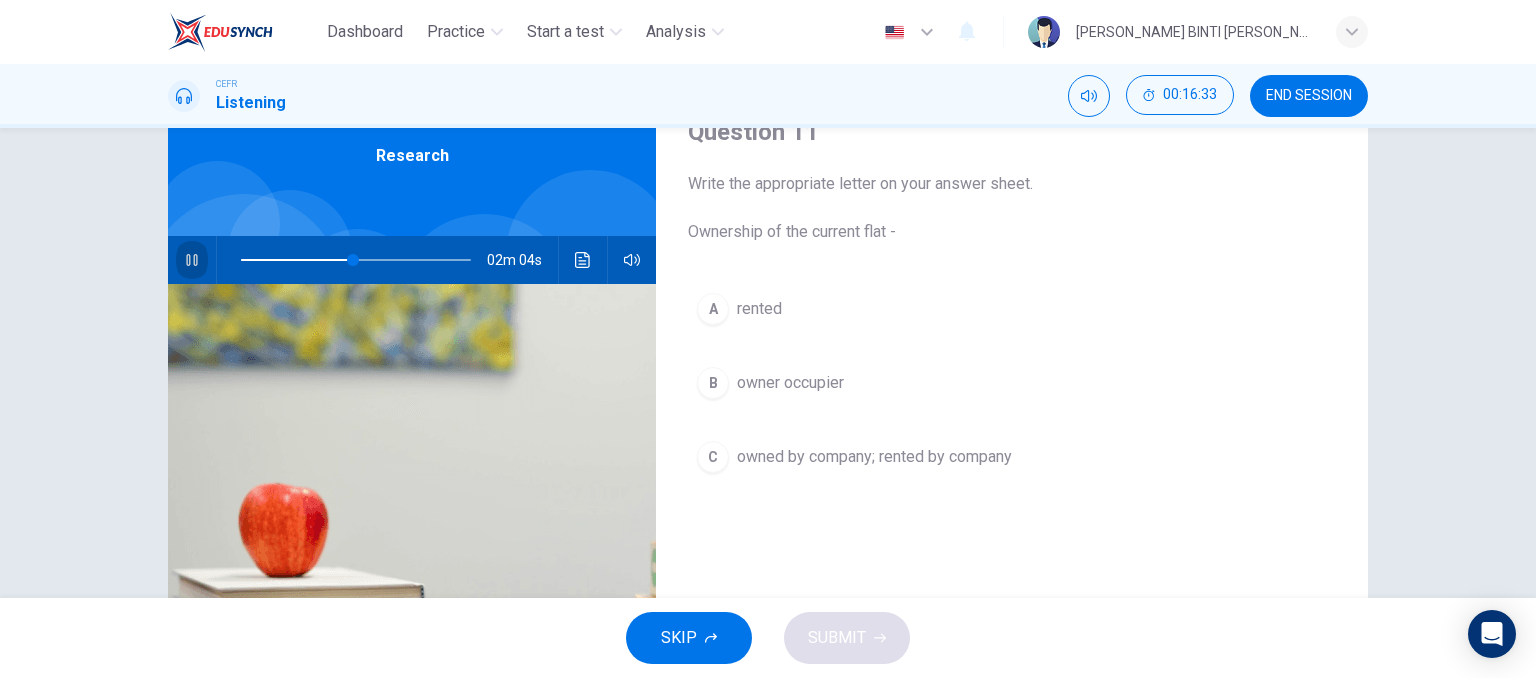 click at bounding box center (192, 260) 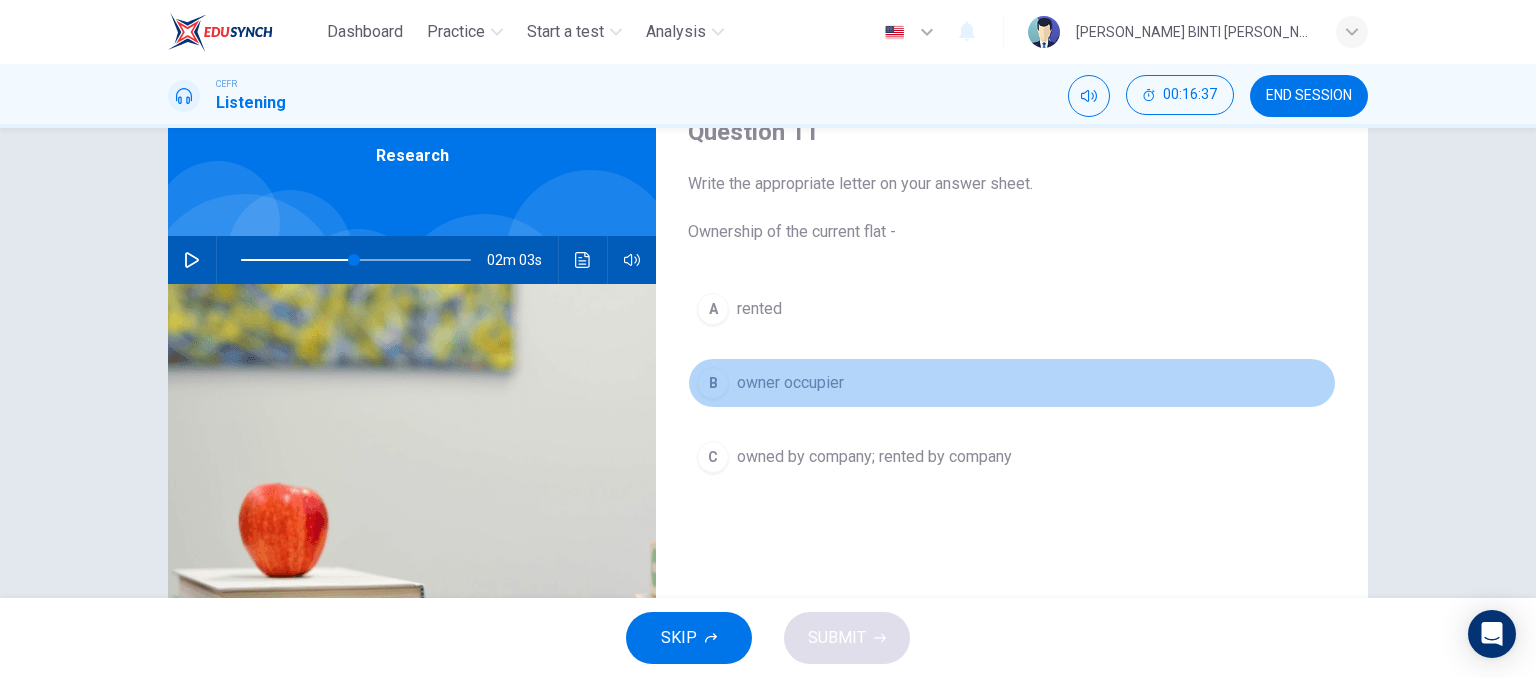 click on "B" at bounding box center [713, 383] 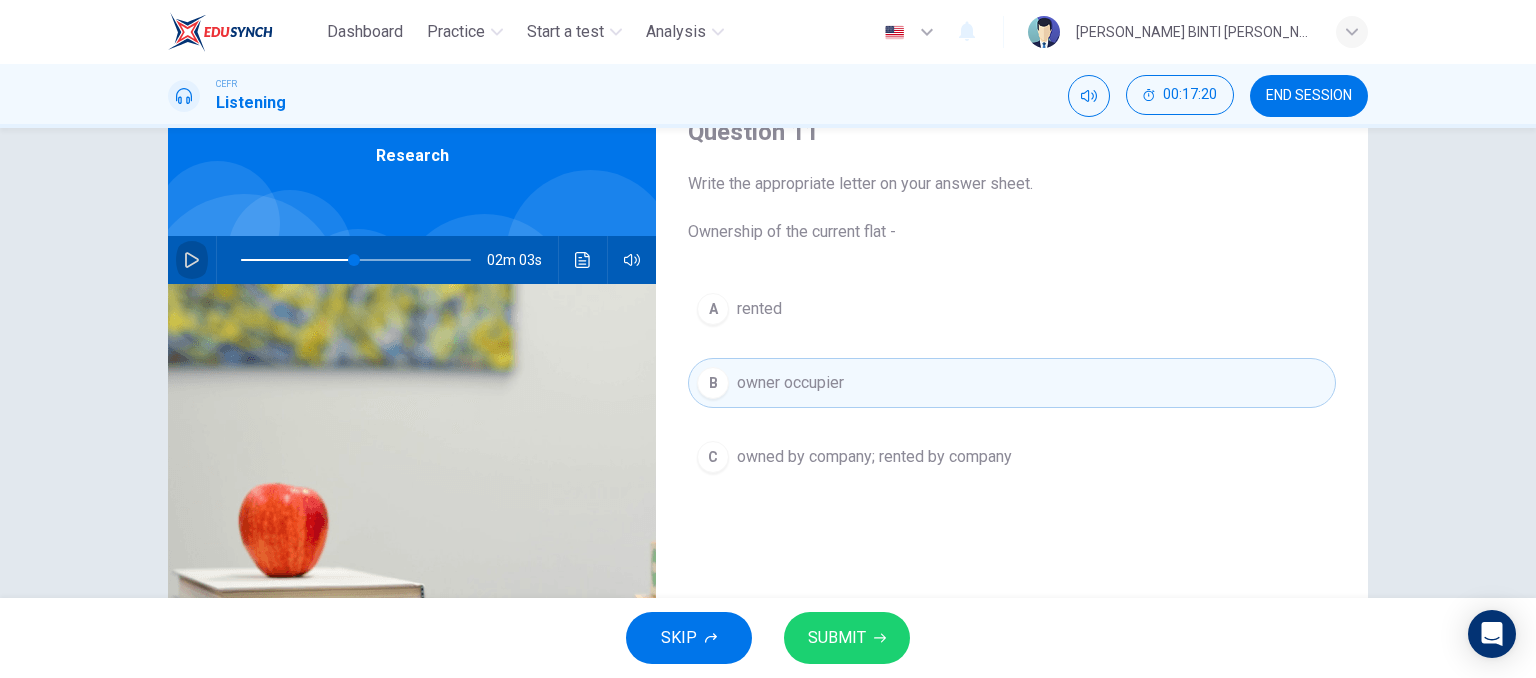 click at bounding box center (192, 260) 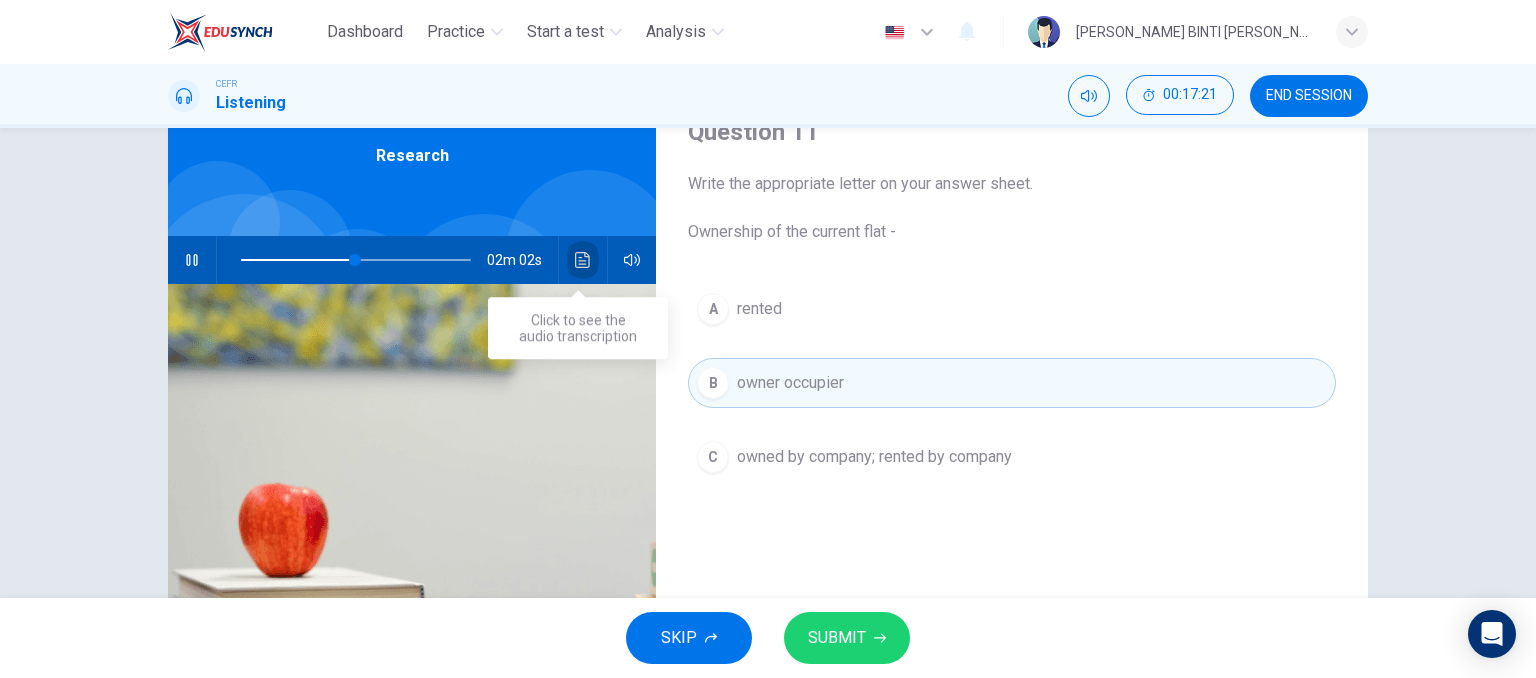 click 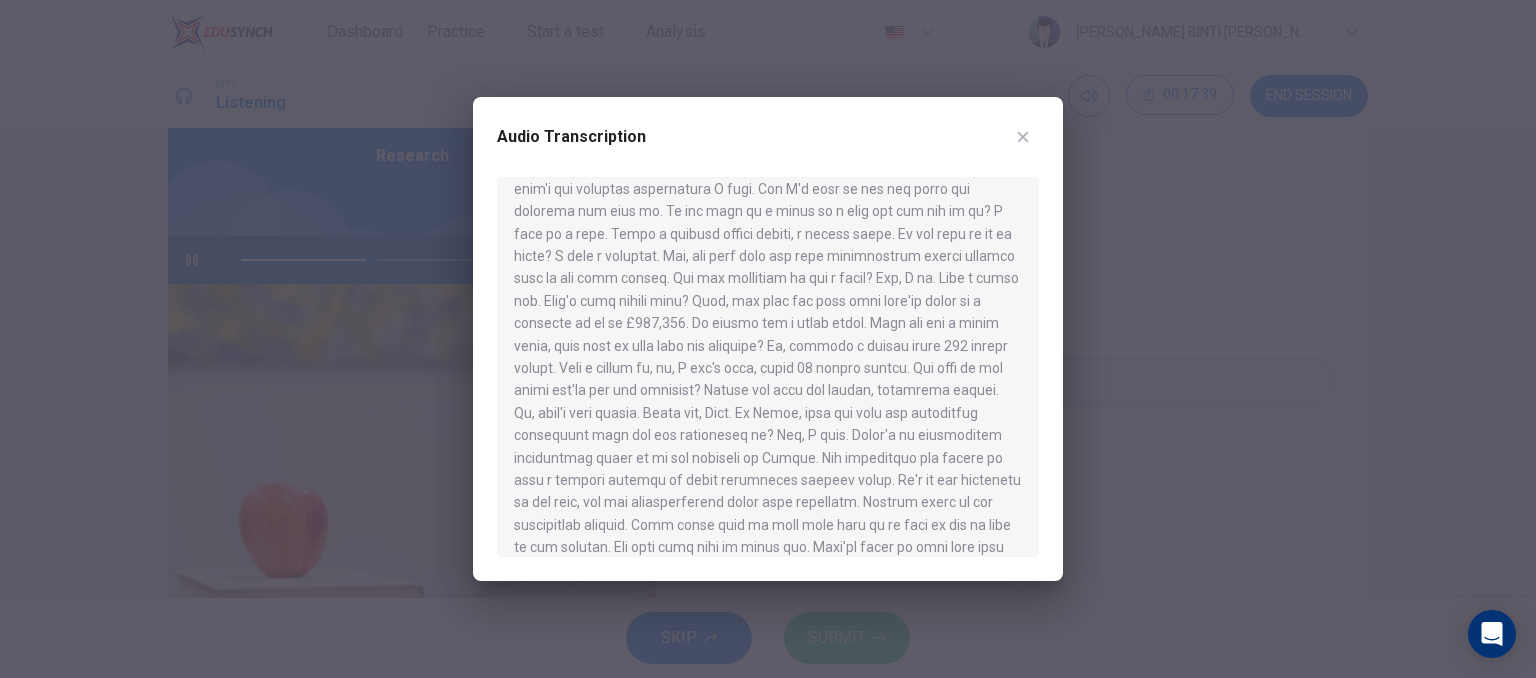 scroll, scrollTop: 356, scrollLeft: 0, axis: vertical 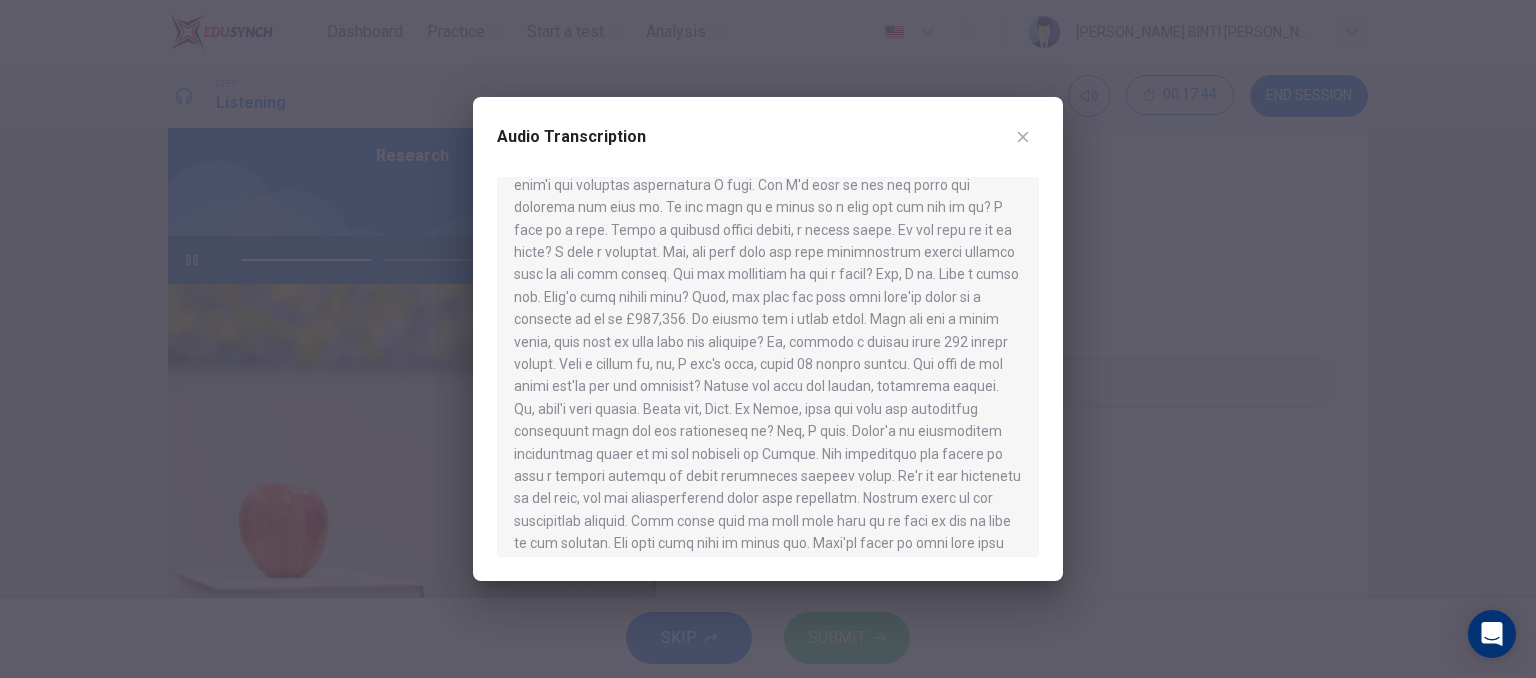 click on "Audio Transcription" at bounding box center [768, 339] 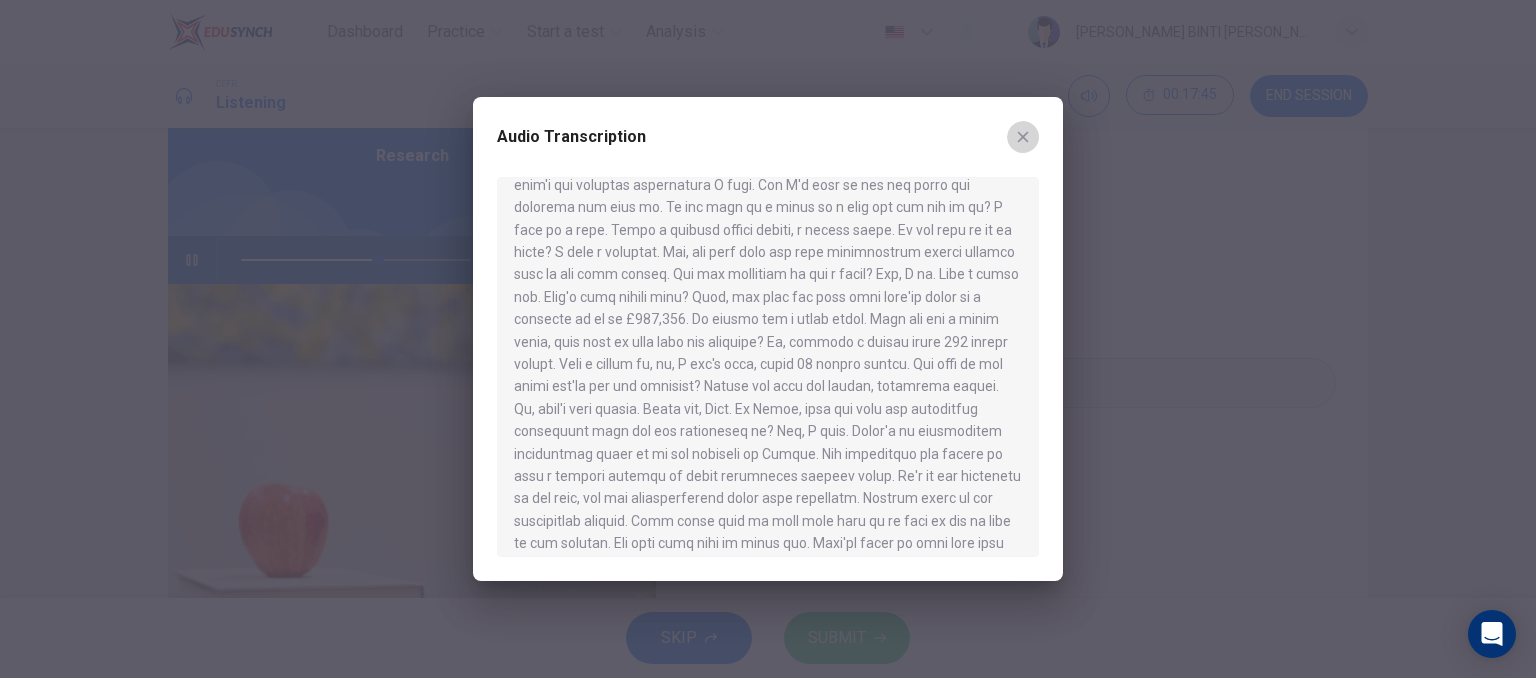 click 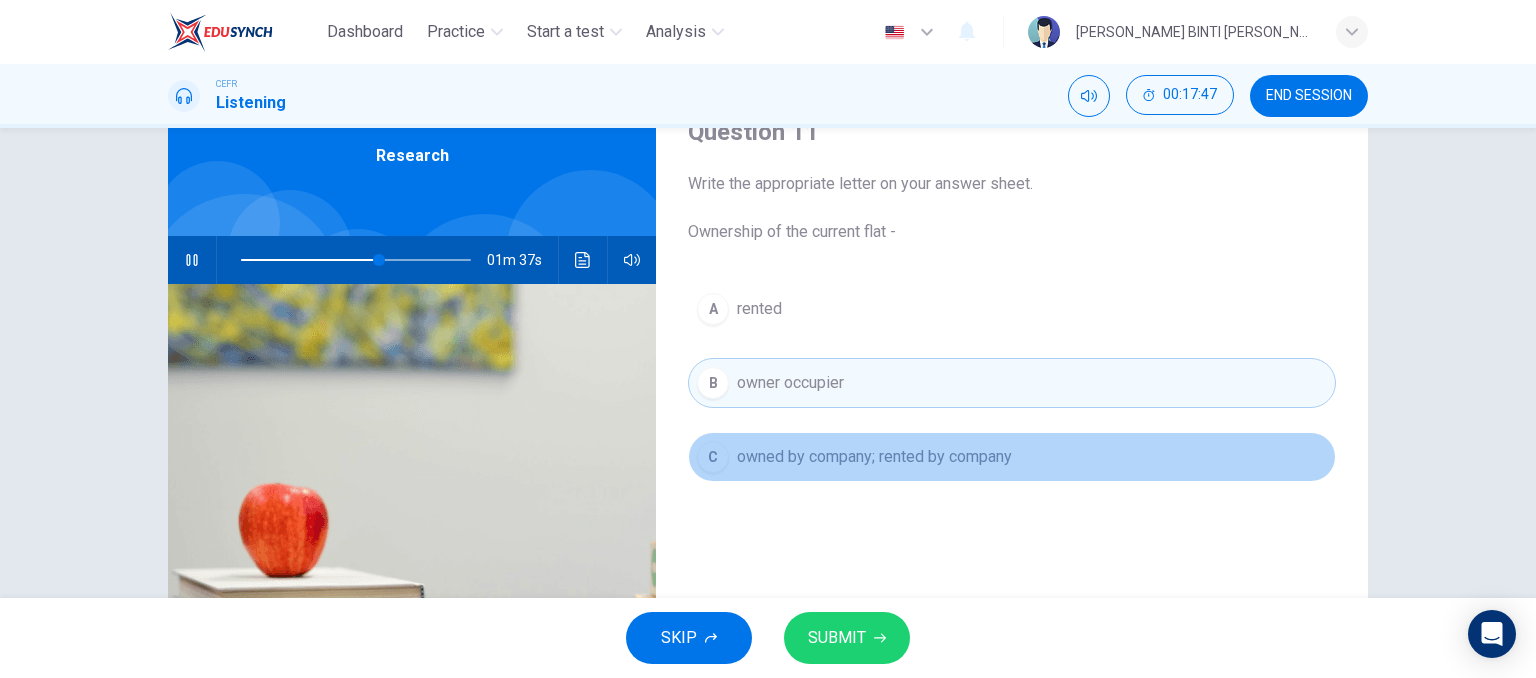 click on "owned by company; rented by company" at bounding box center [874, 457] 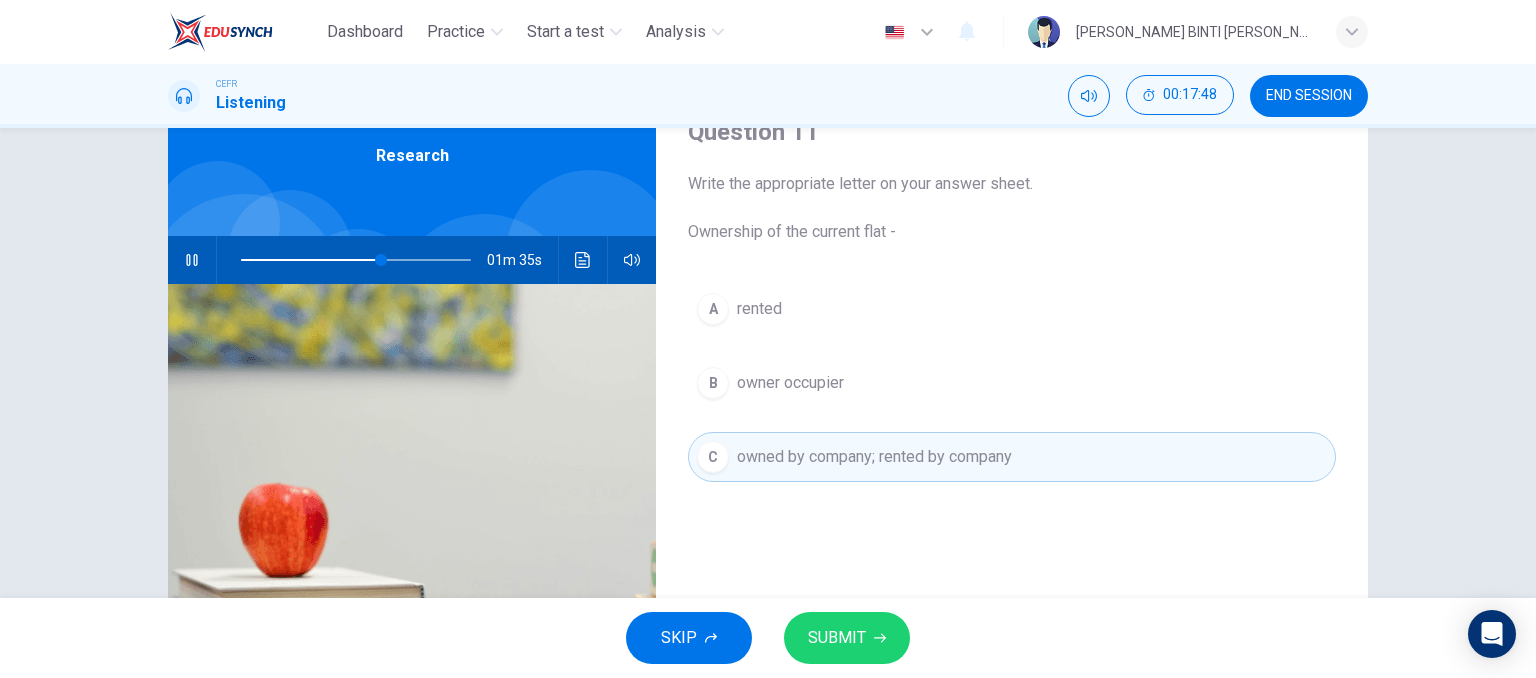 click on "B" at bounding box center (713, 383) 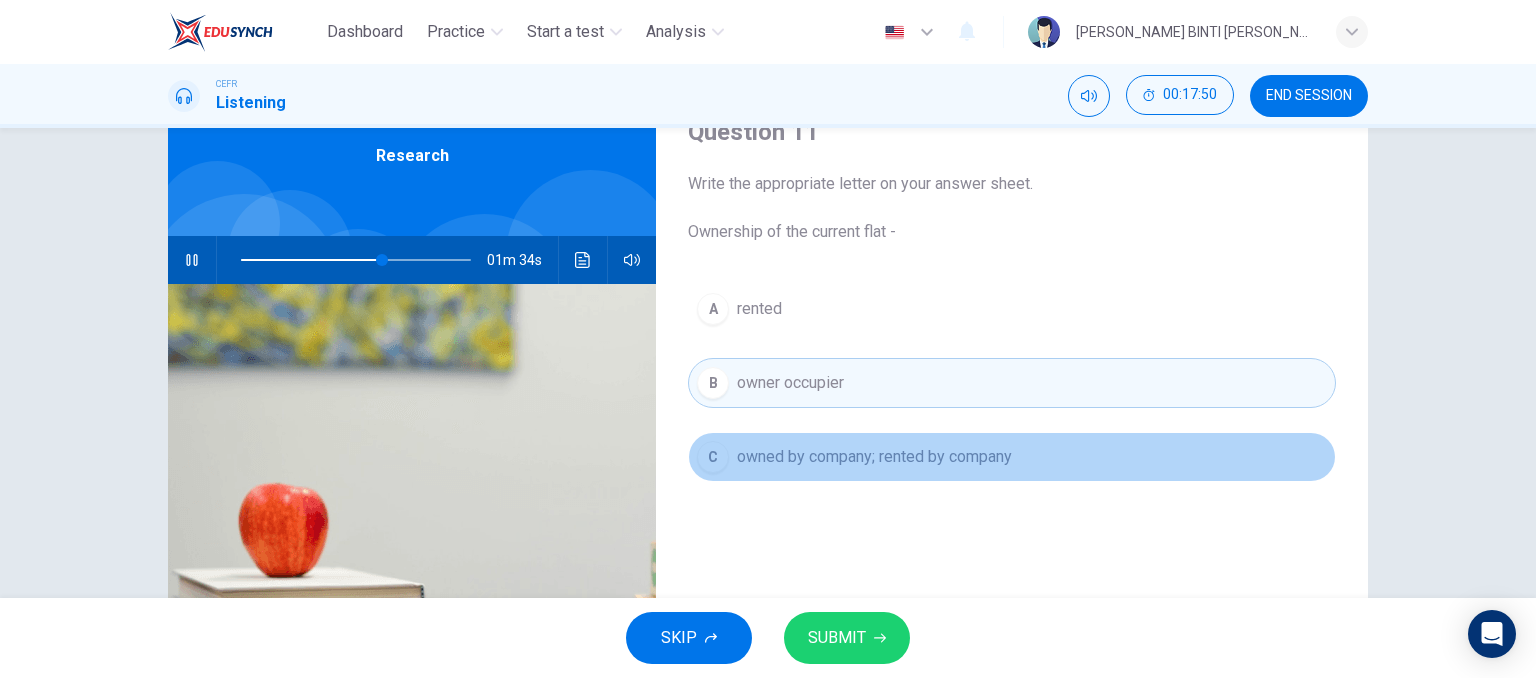 click on "C owned by company; rented by company" at bounding box center [1012, 457] 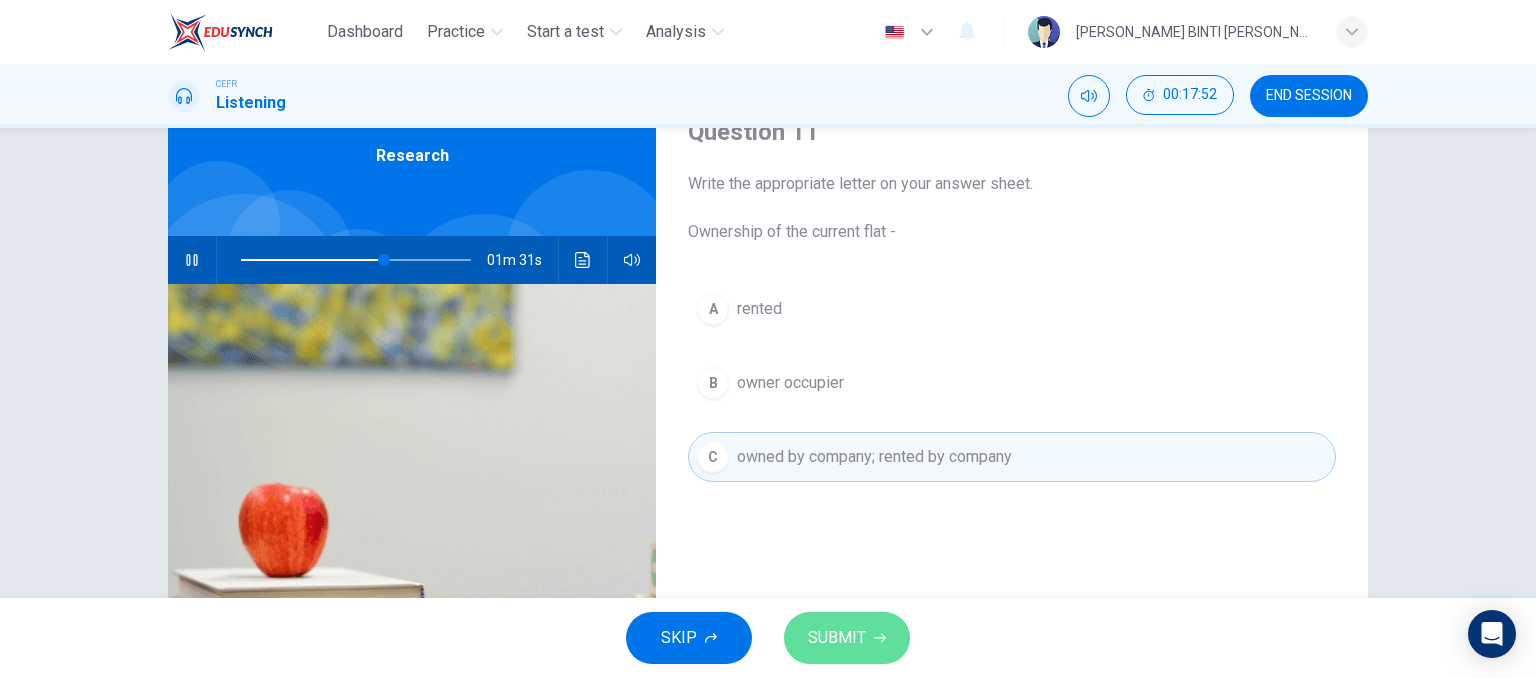 click on "SUBMIT" at bounding box center (837, 638) 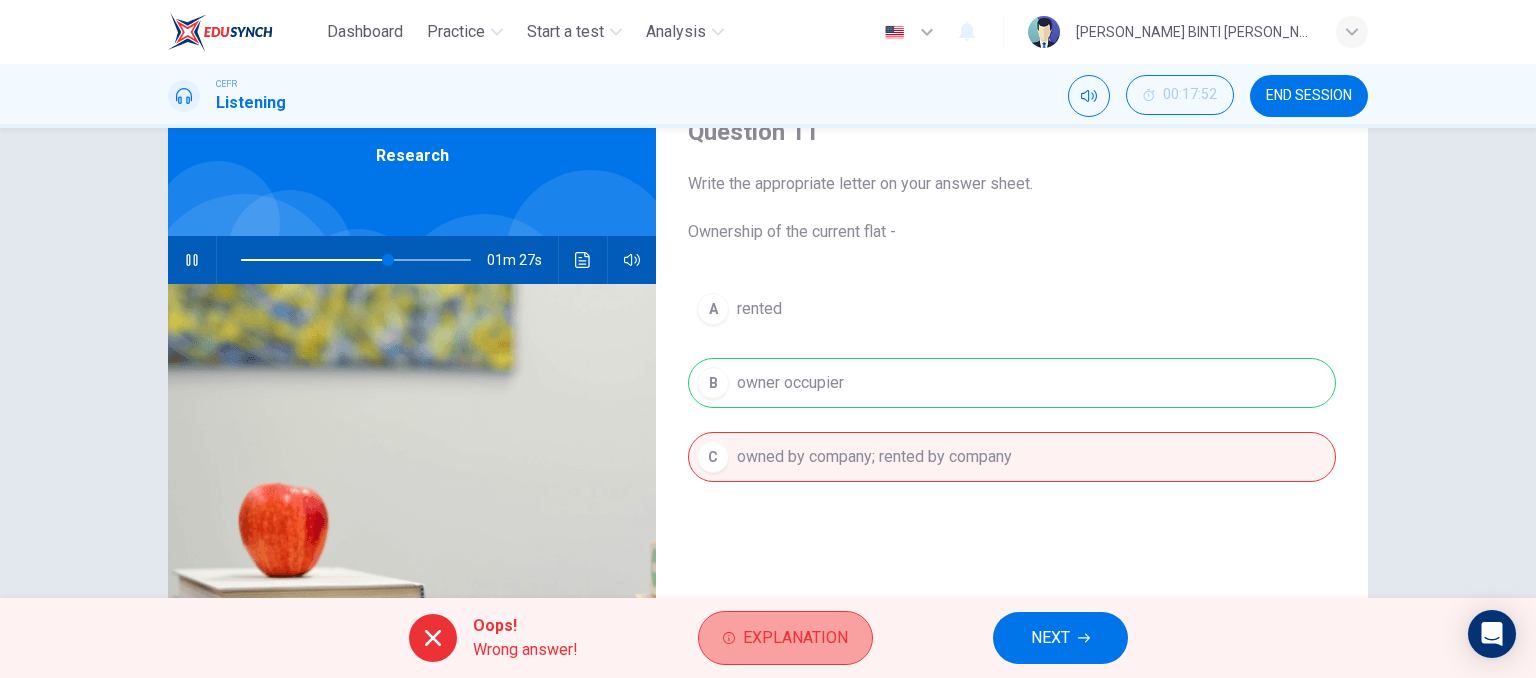 click on "Explanation" at bounding box center [785, 638] 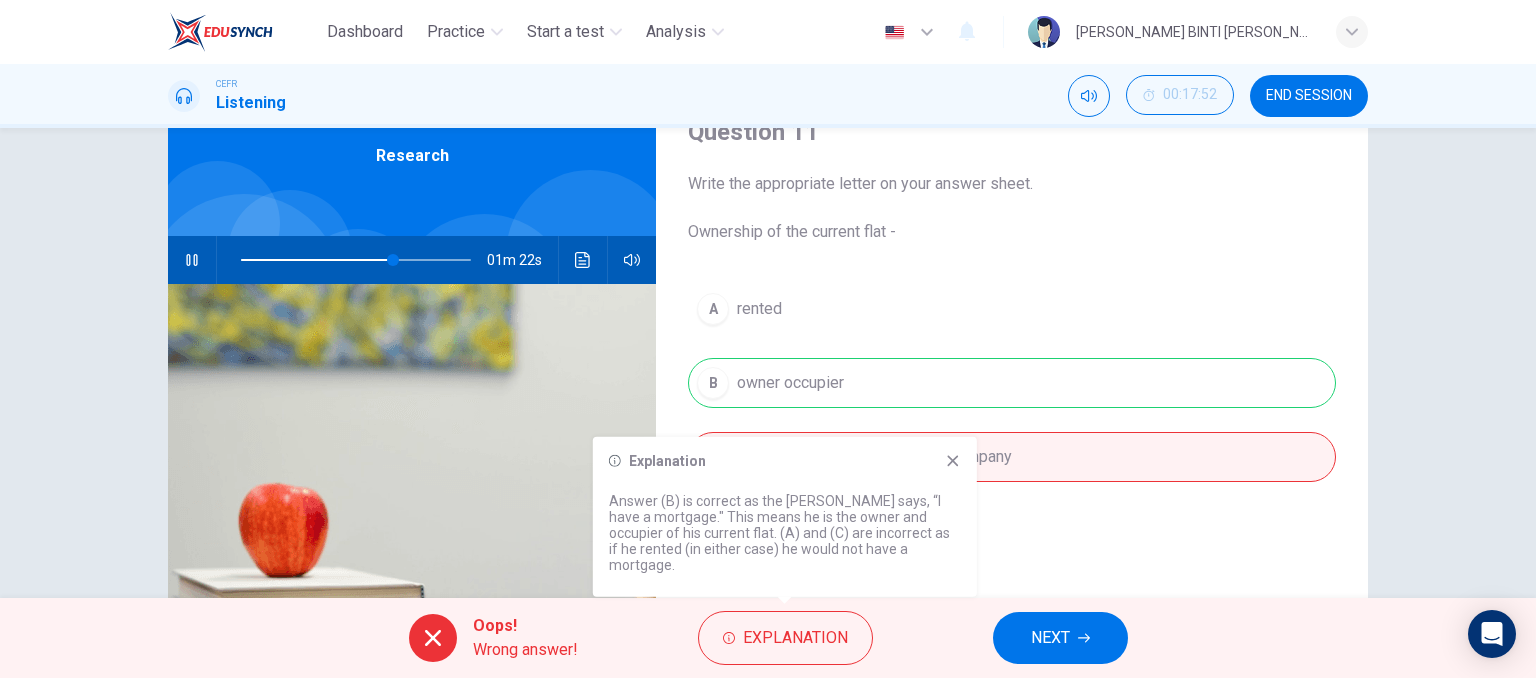 click 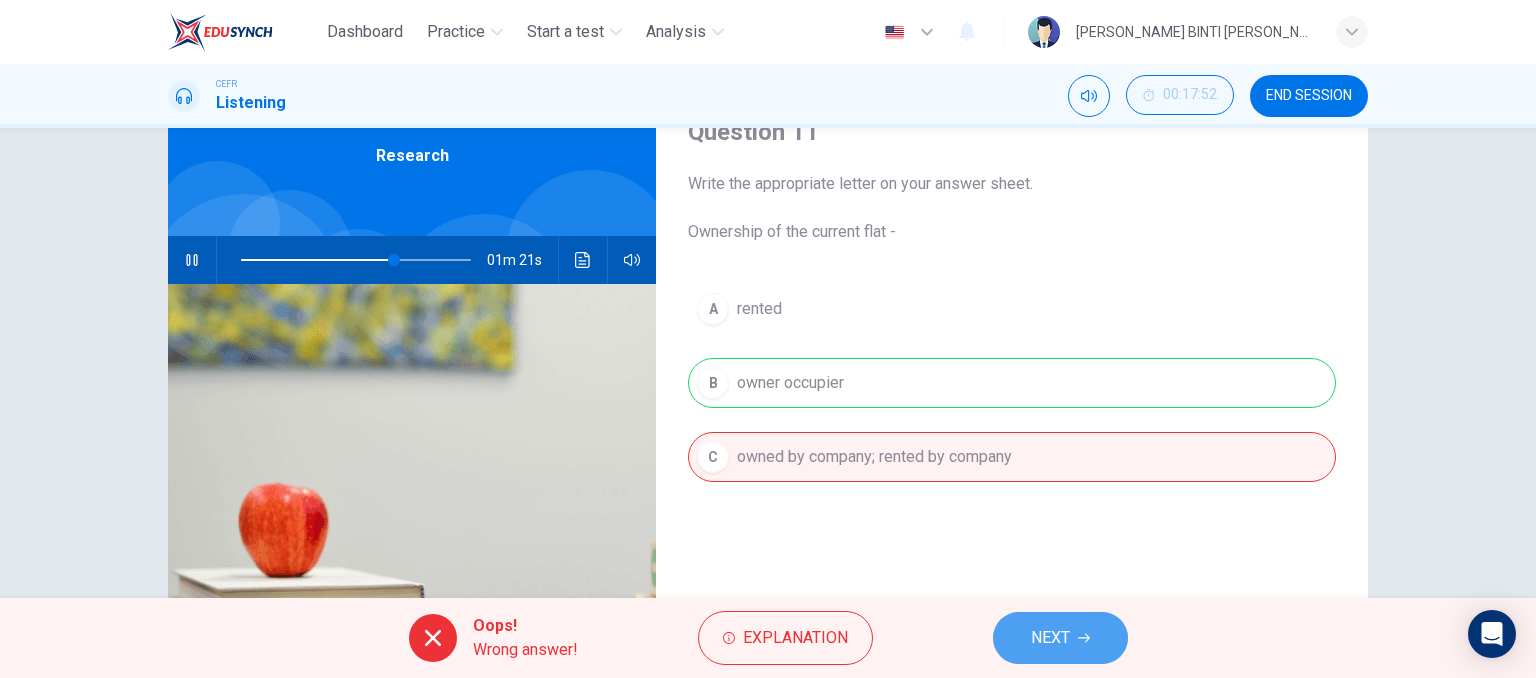 click on "NEXT" at bounding box center (1050, 638) 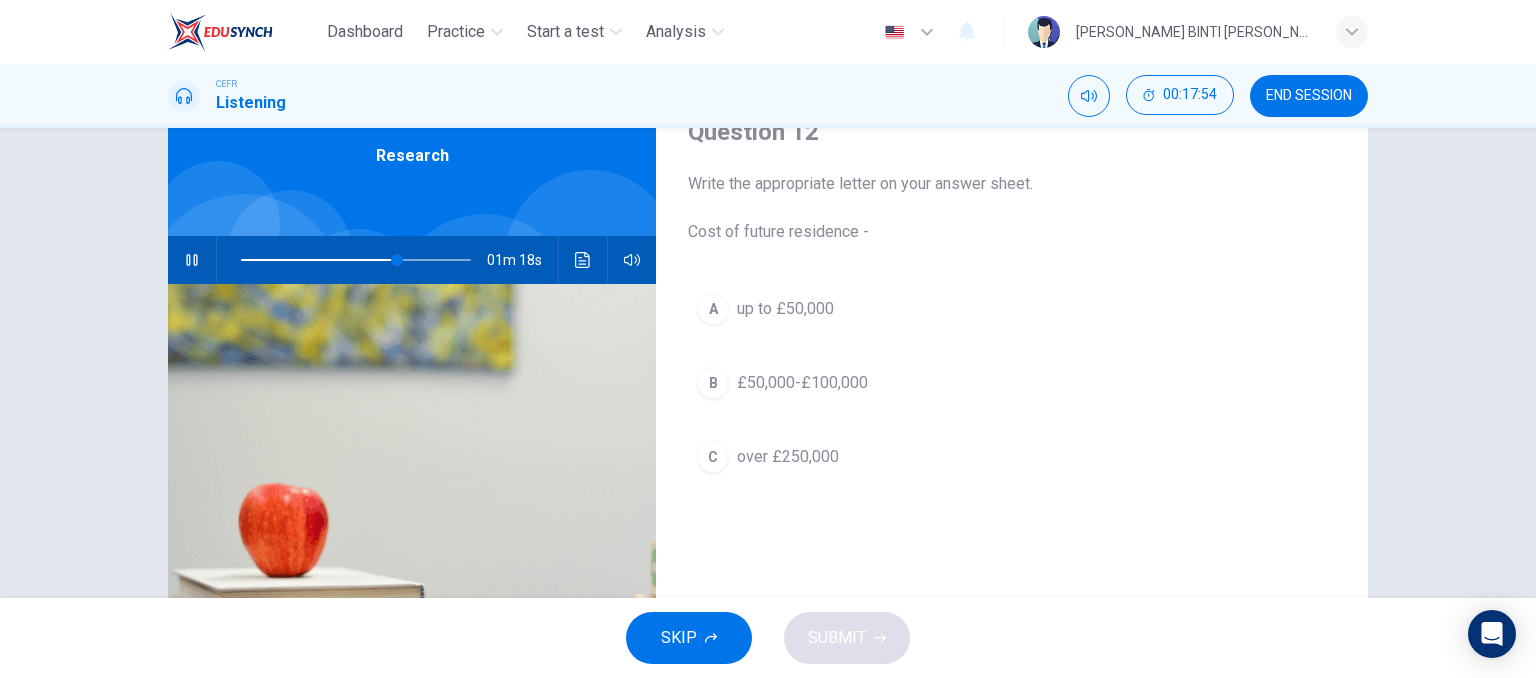 click at bounding box center (352, 260) 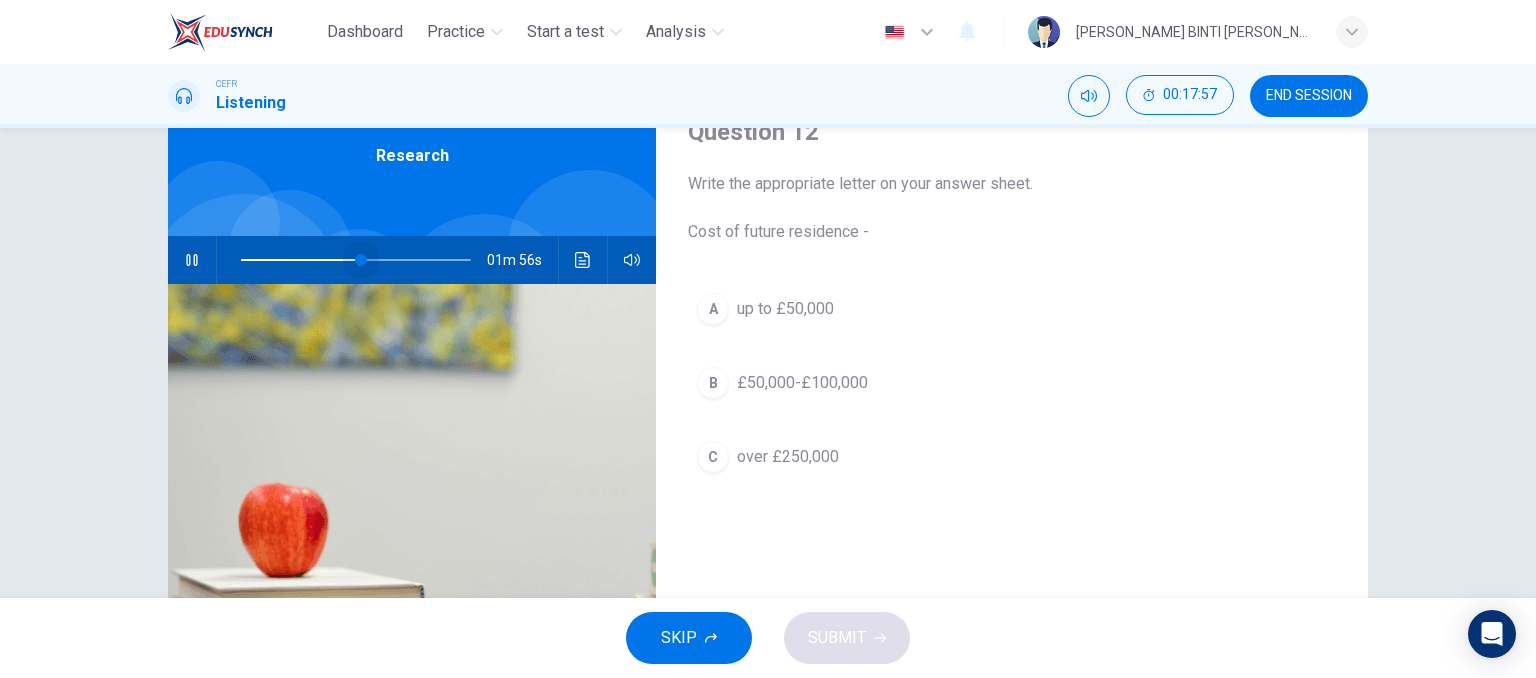 click at bounding box center (356, 260) 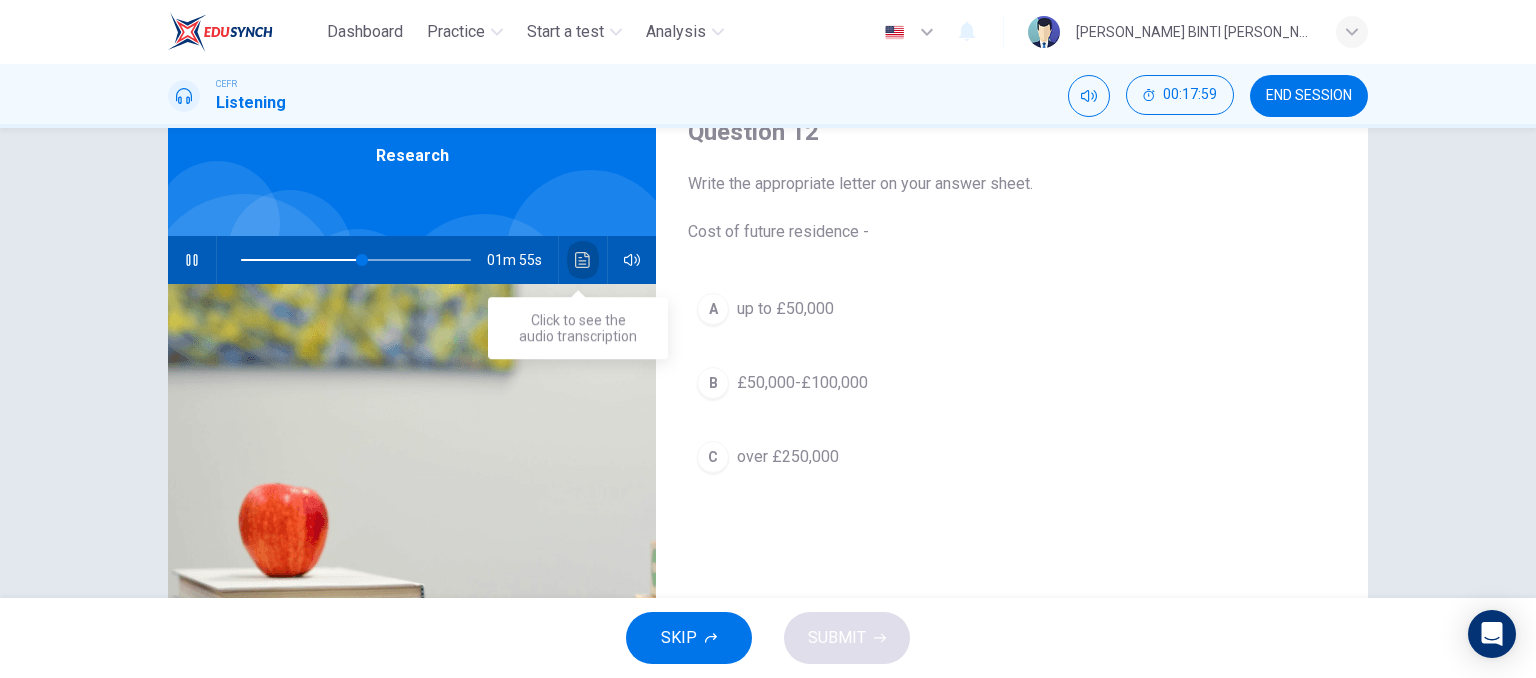 click 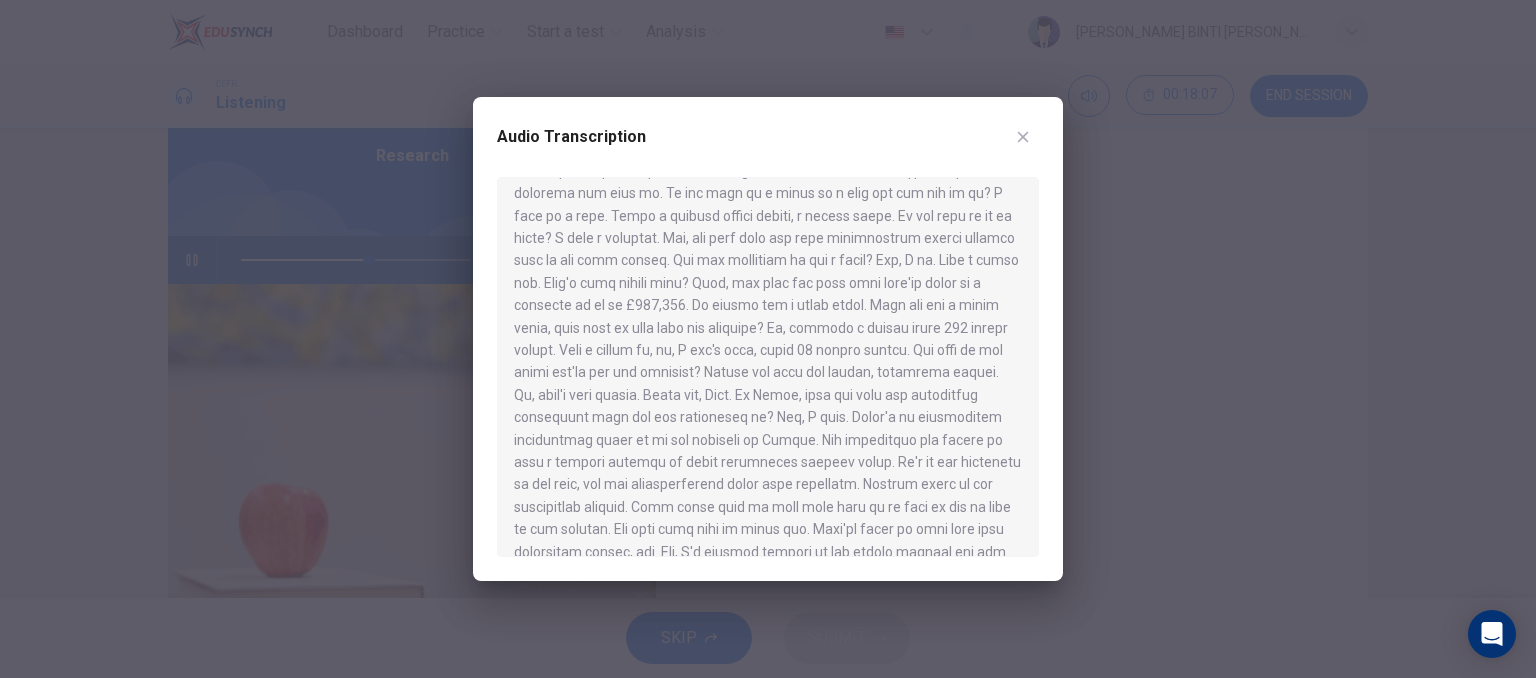 scroll, scrollTop: 382, scrollLeft: 0, axis: vertical 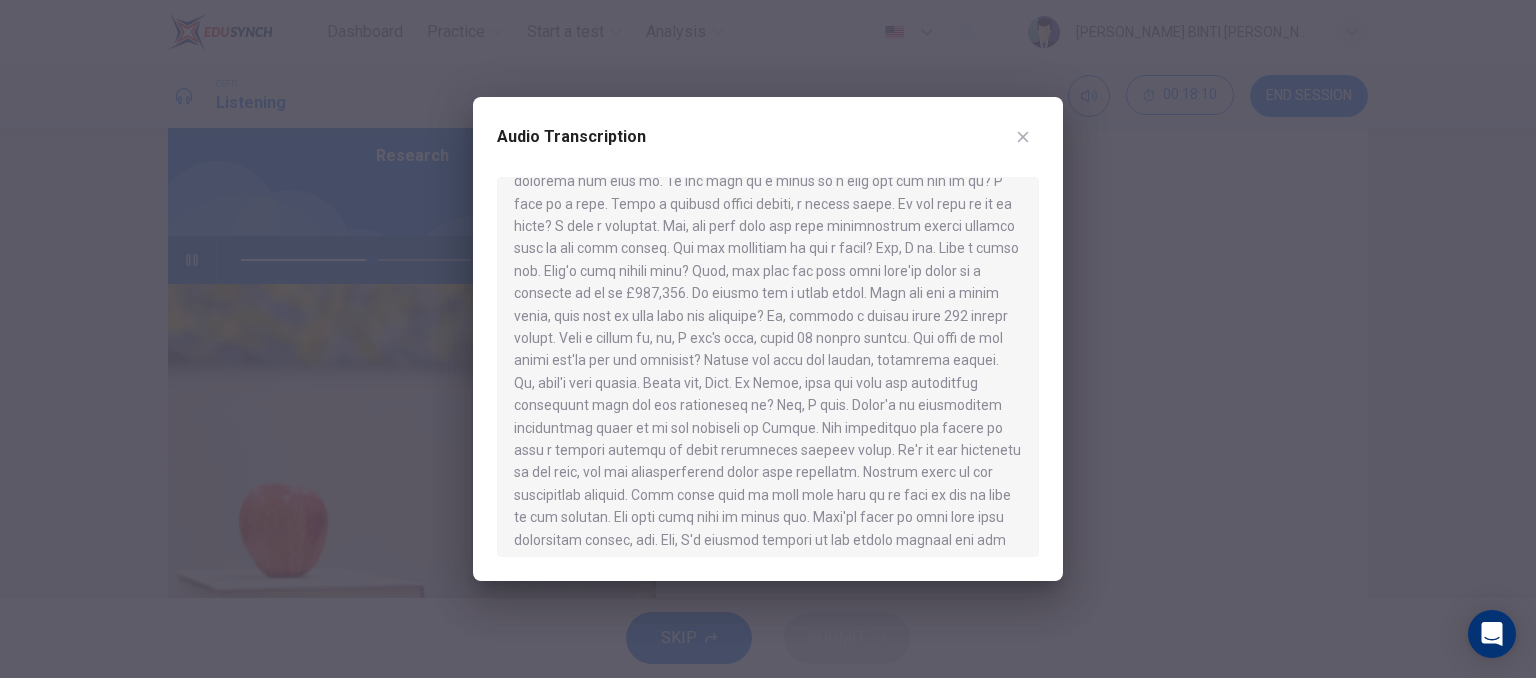 click at bounding box center [768, 339] 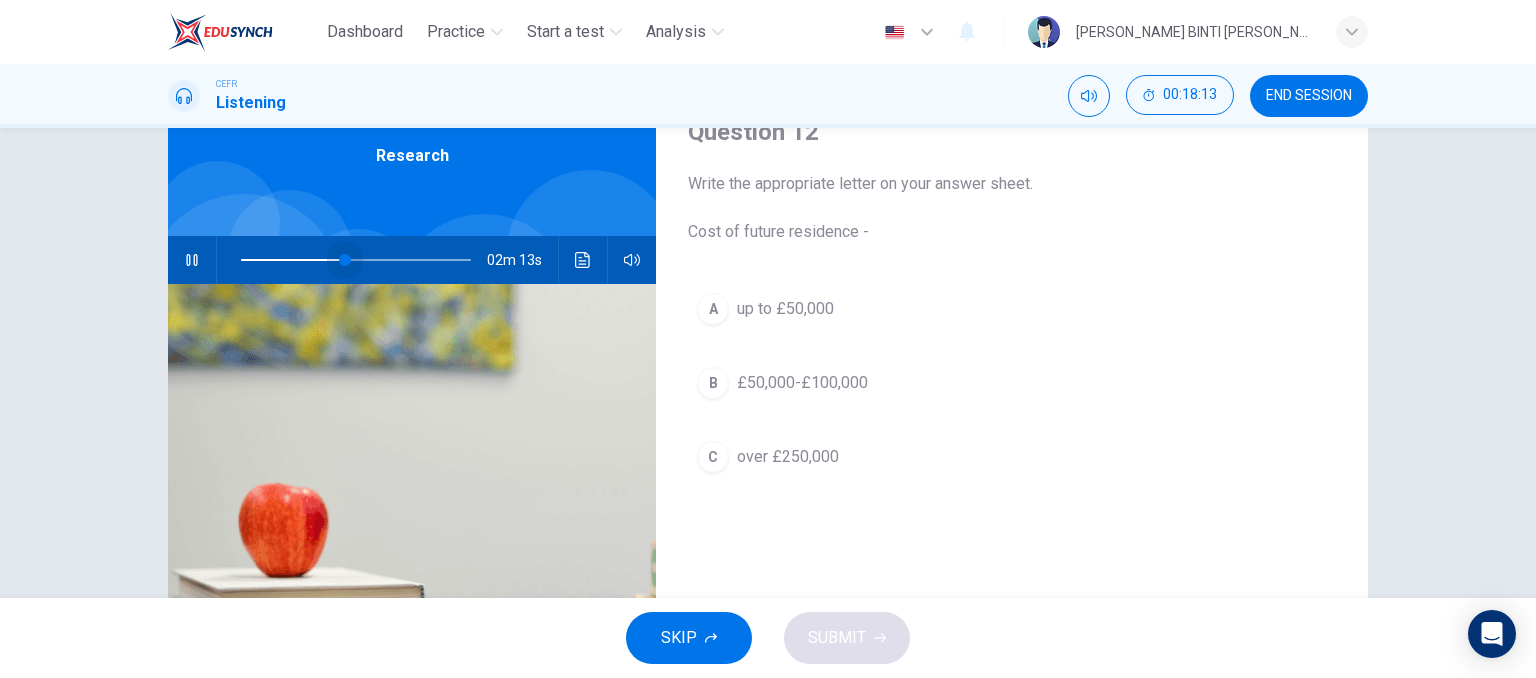 click at bounding box center [356, 260] 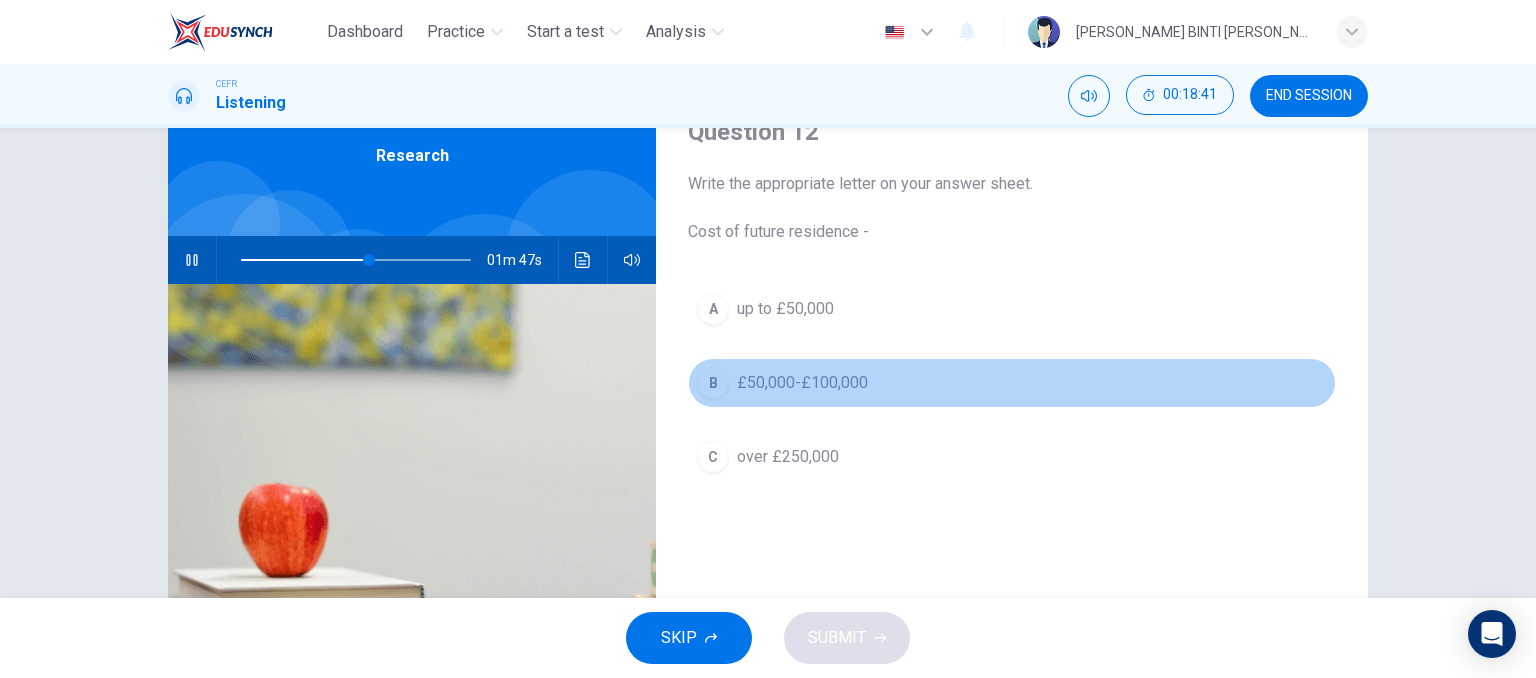 click on "£50,000-£100,000" at bounding box center [802, 383] 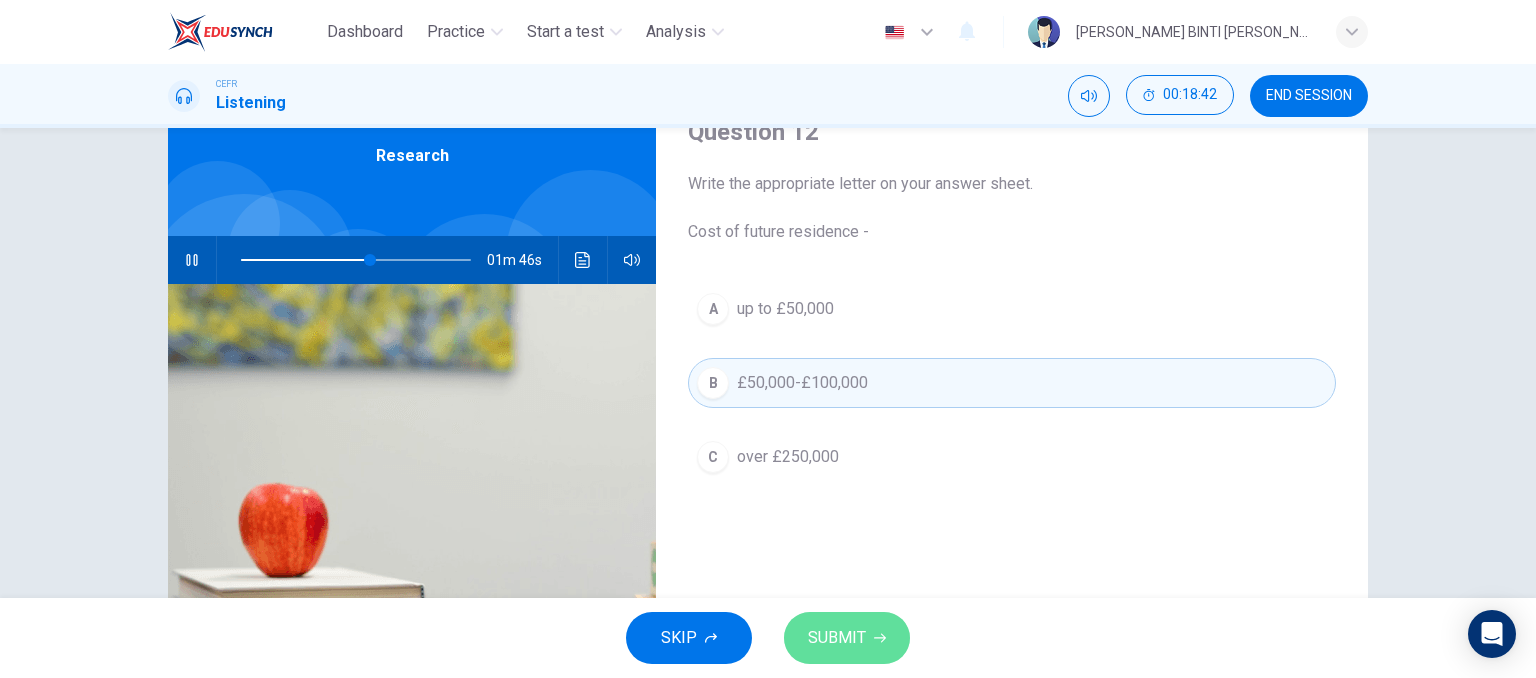 click on "SUBMIT" at bounding box center [847, 638] 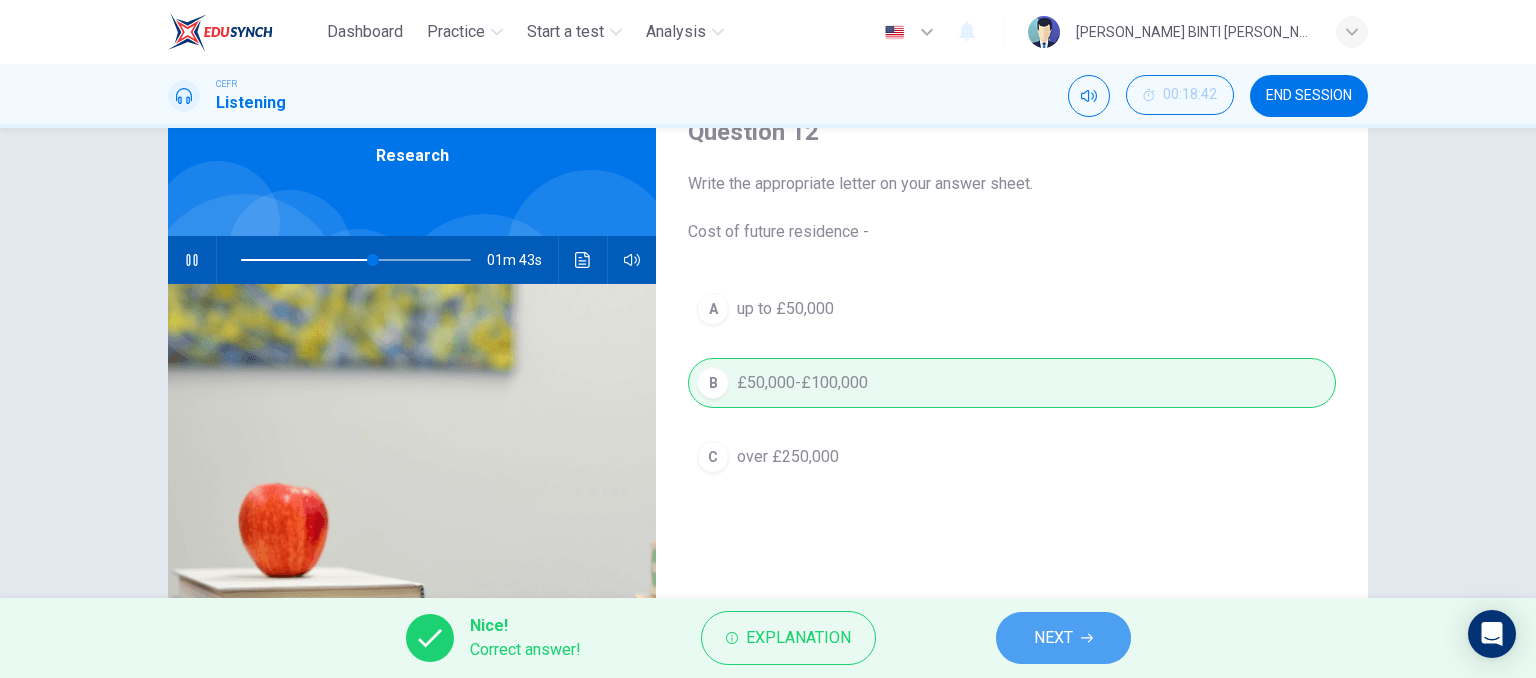 click on "NEXT" at bounding box center (1063, 638) 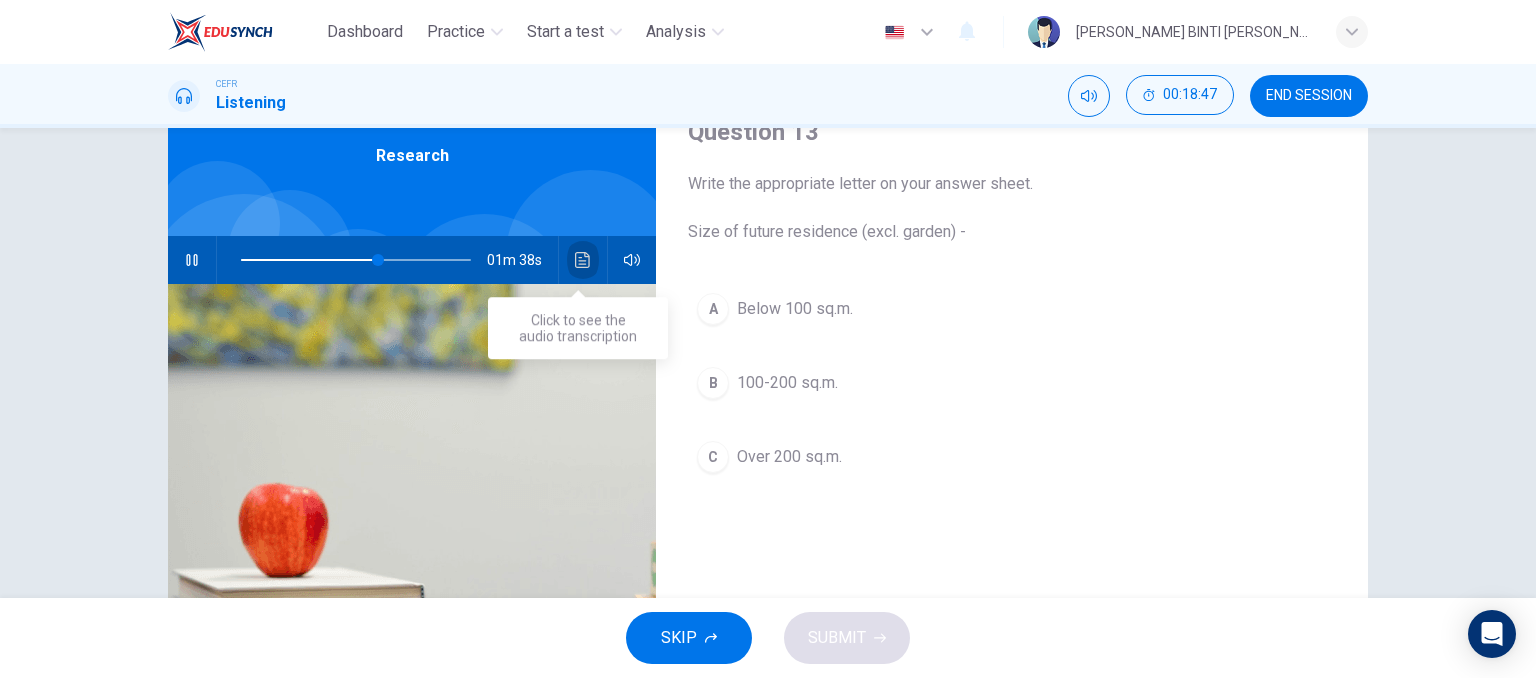 click 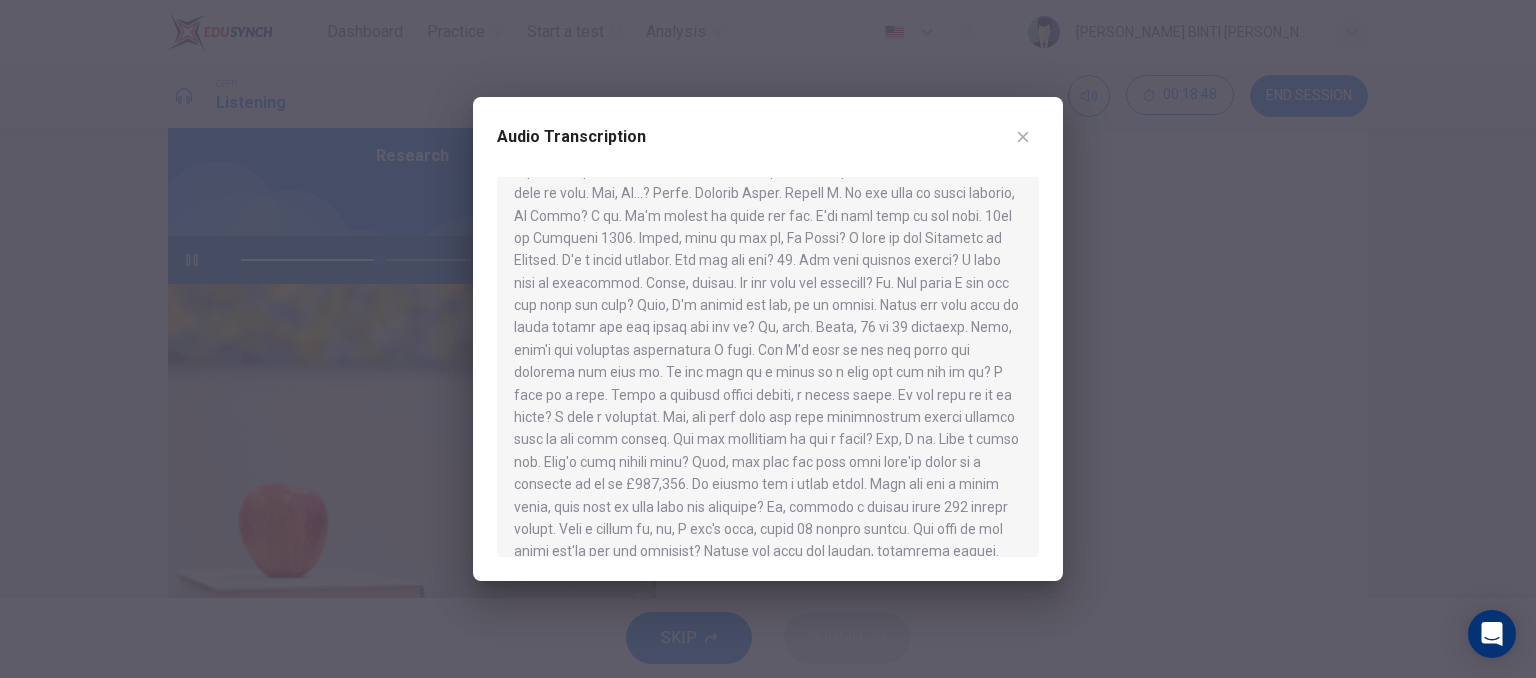 scroll, scrollTop: 192, scrollLeft: 0, axis: vertical 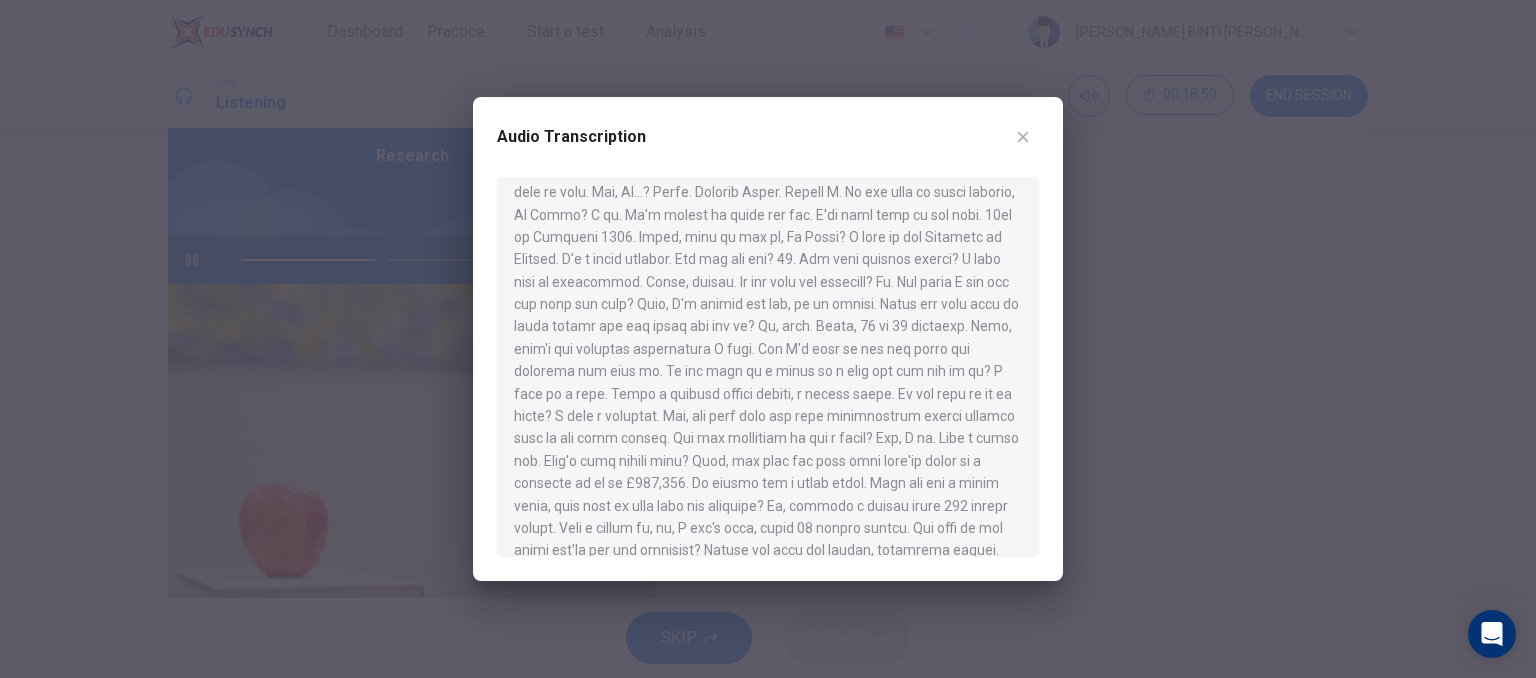 click at bounding box center (768, 339) 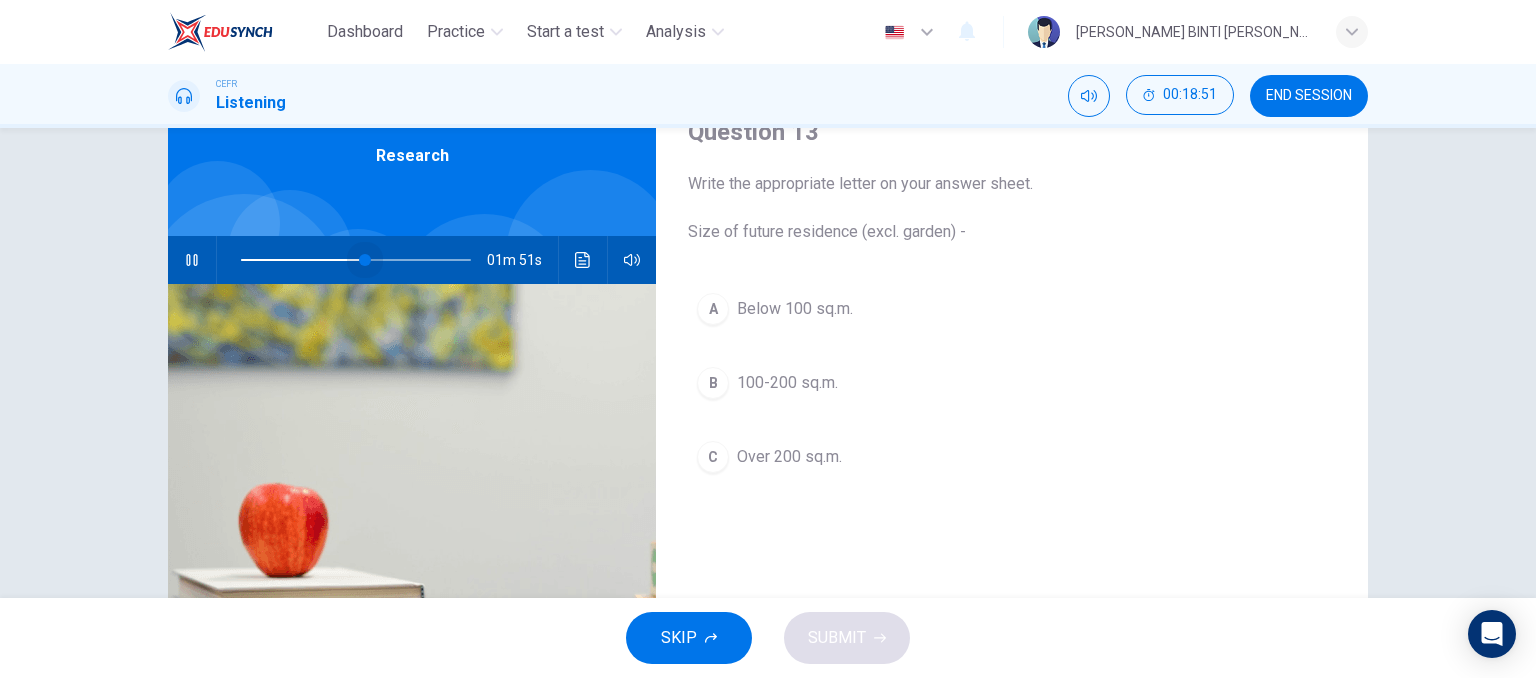 click at bounding box center [365, 260] 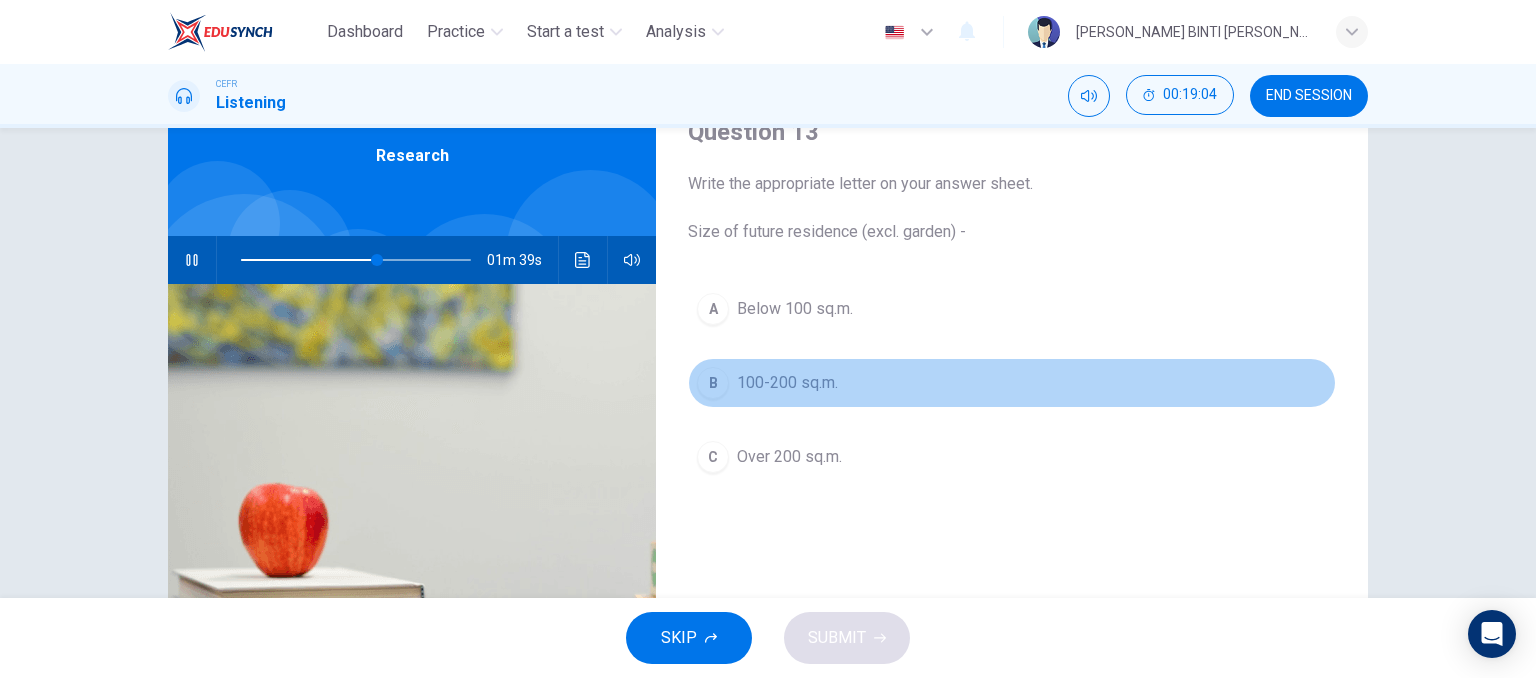 click on "B 100-200 sq.m." at bounding box center [1012, 383] 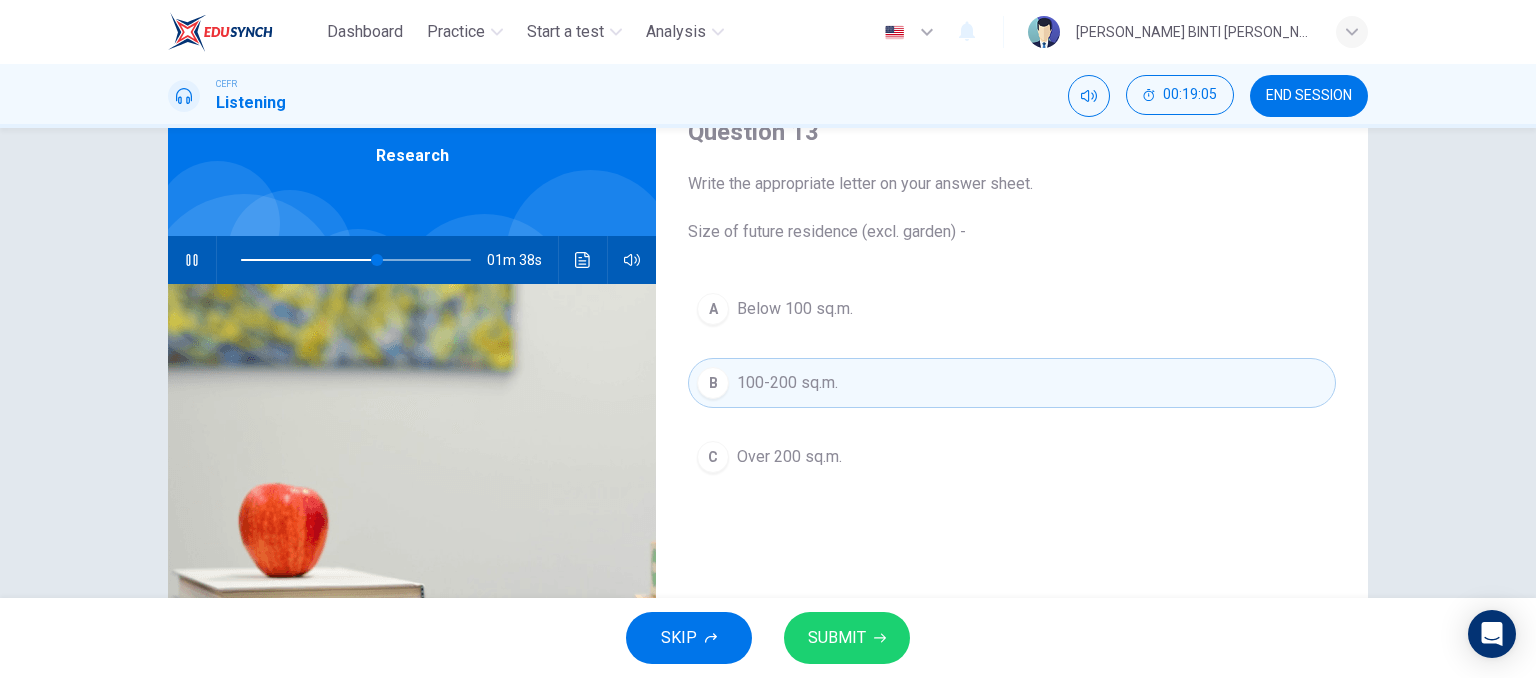 click on "SKIP SUBMIT" at bounding box center (768, 638) 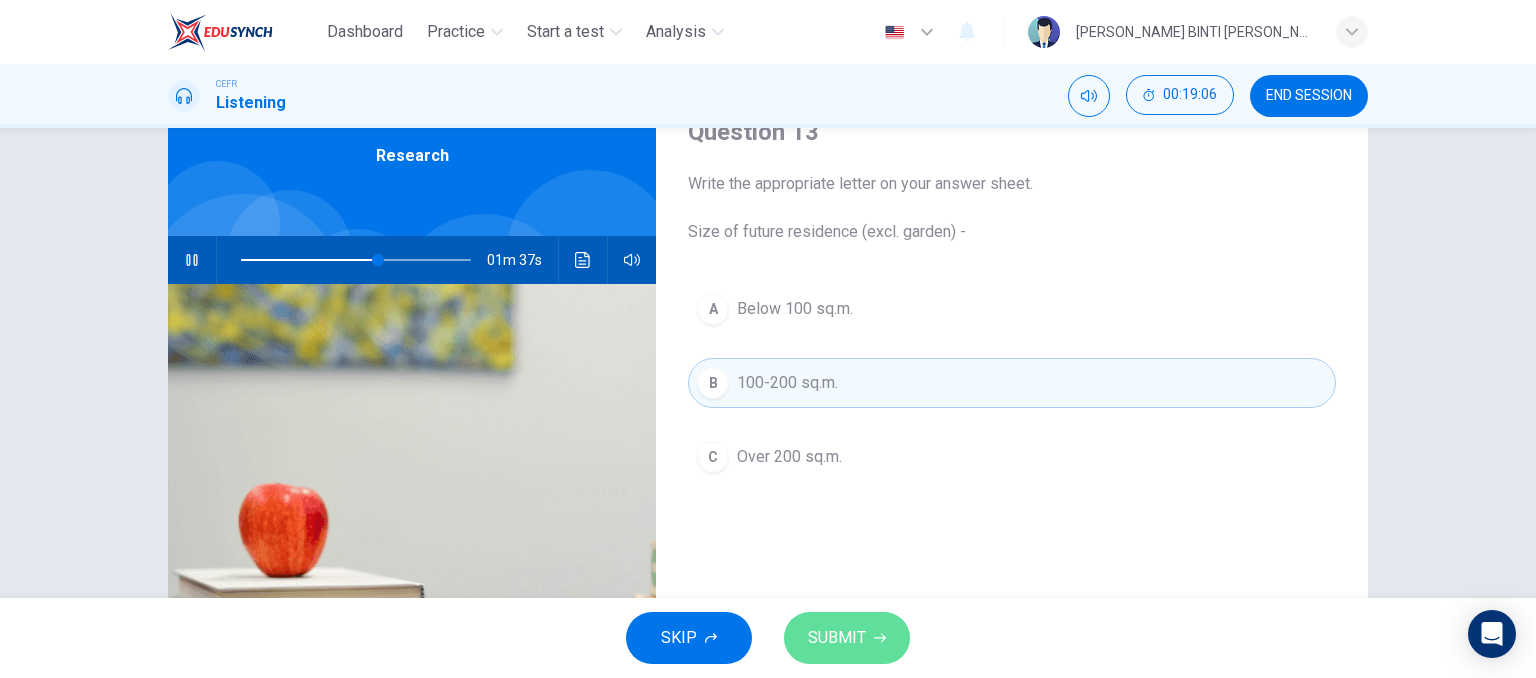click on "SUBMIT" at bounding box center (837, 638) 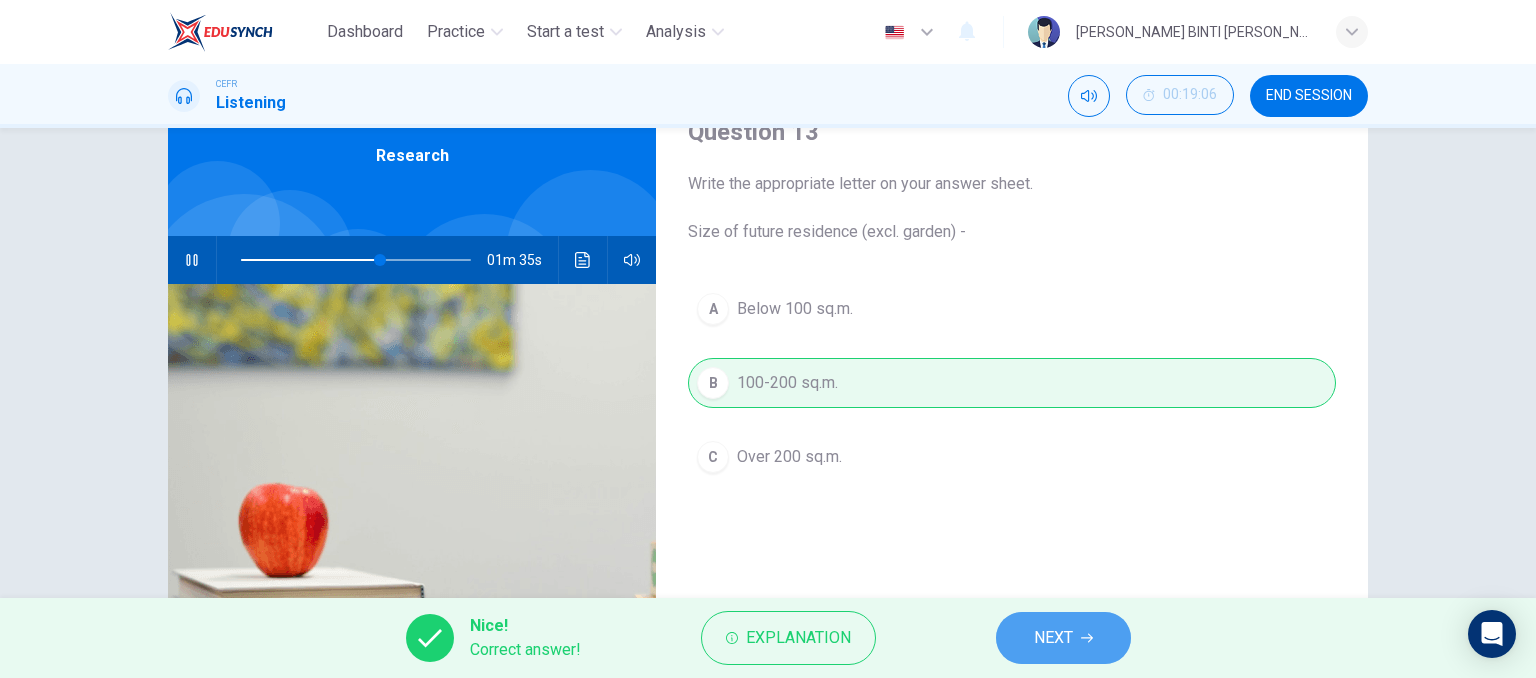 click on "NEXT" at bounding box center (1063, 638) 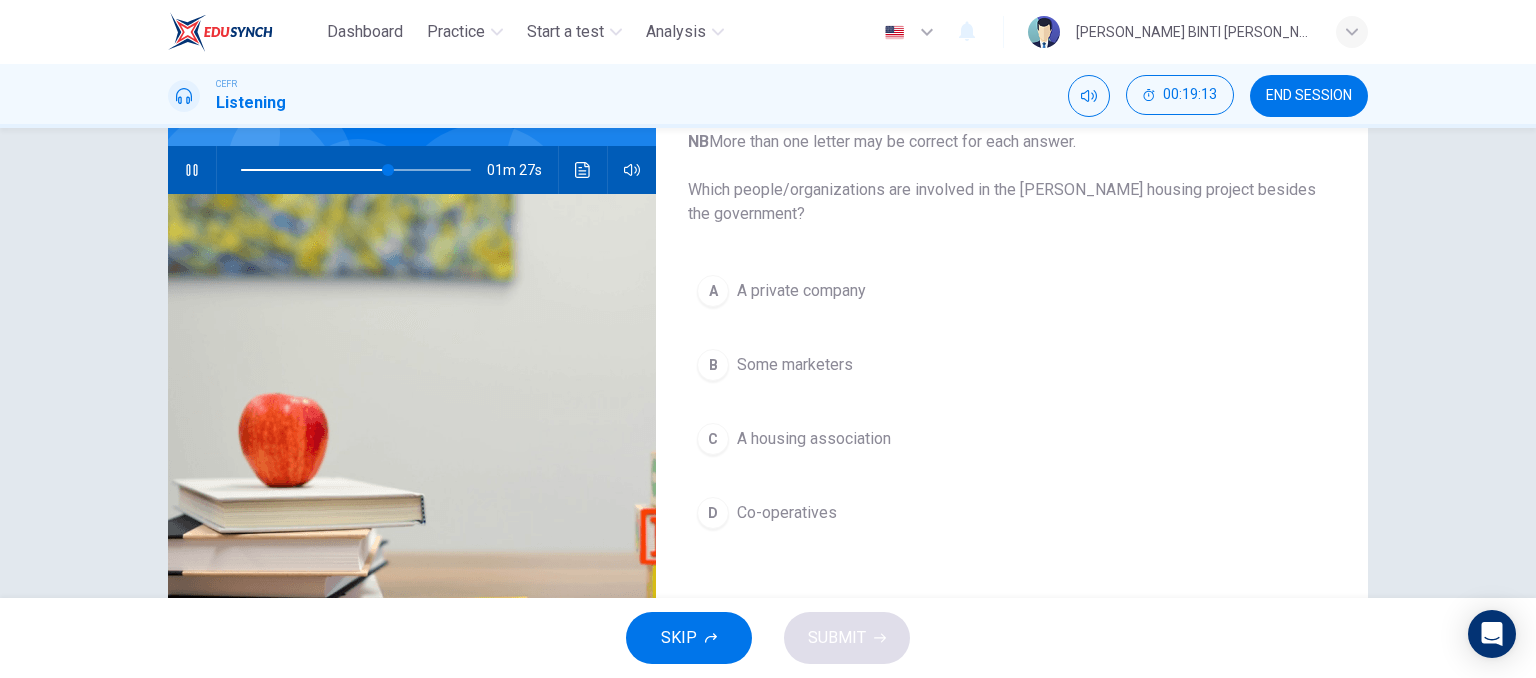 scroll, scrollTop: 176, scrollLeft: 0, axis: vertical 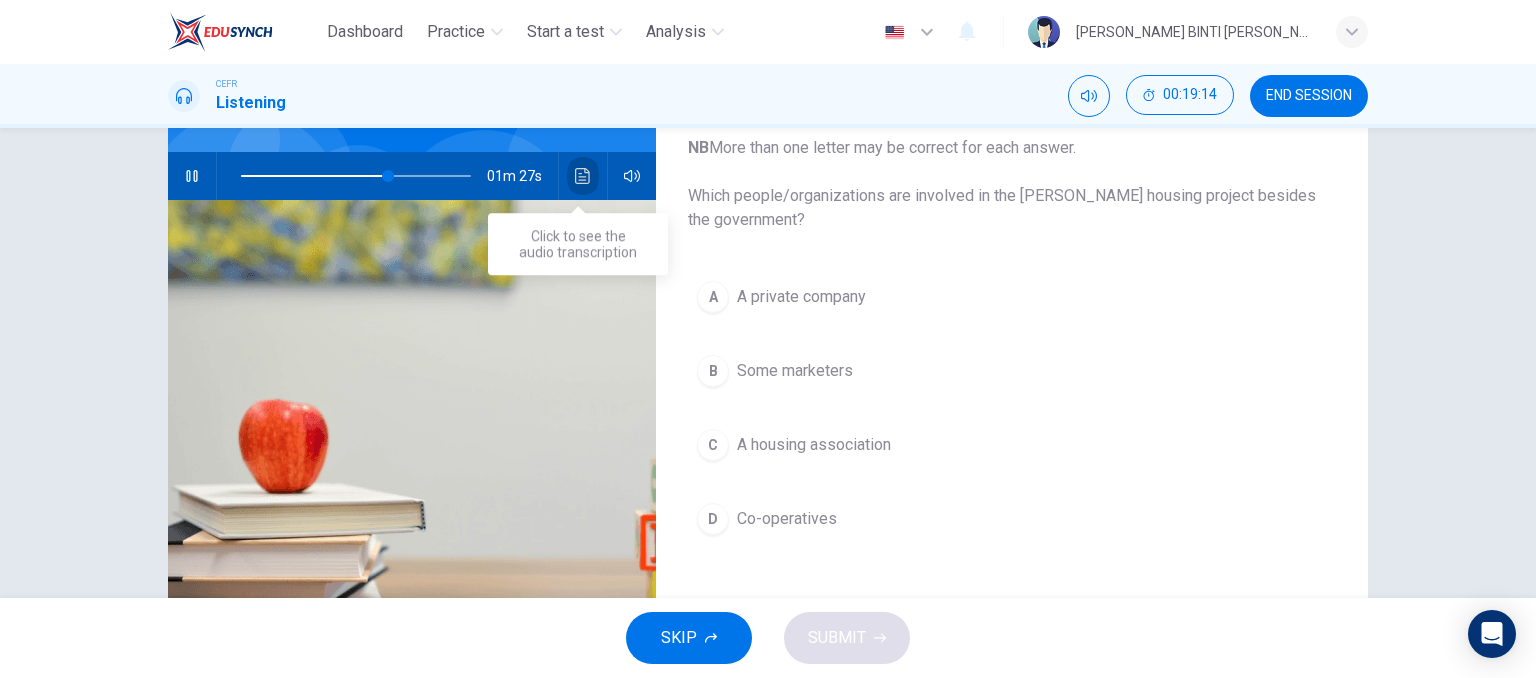 click at bounding box center [583, 176] 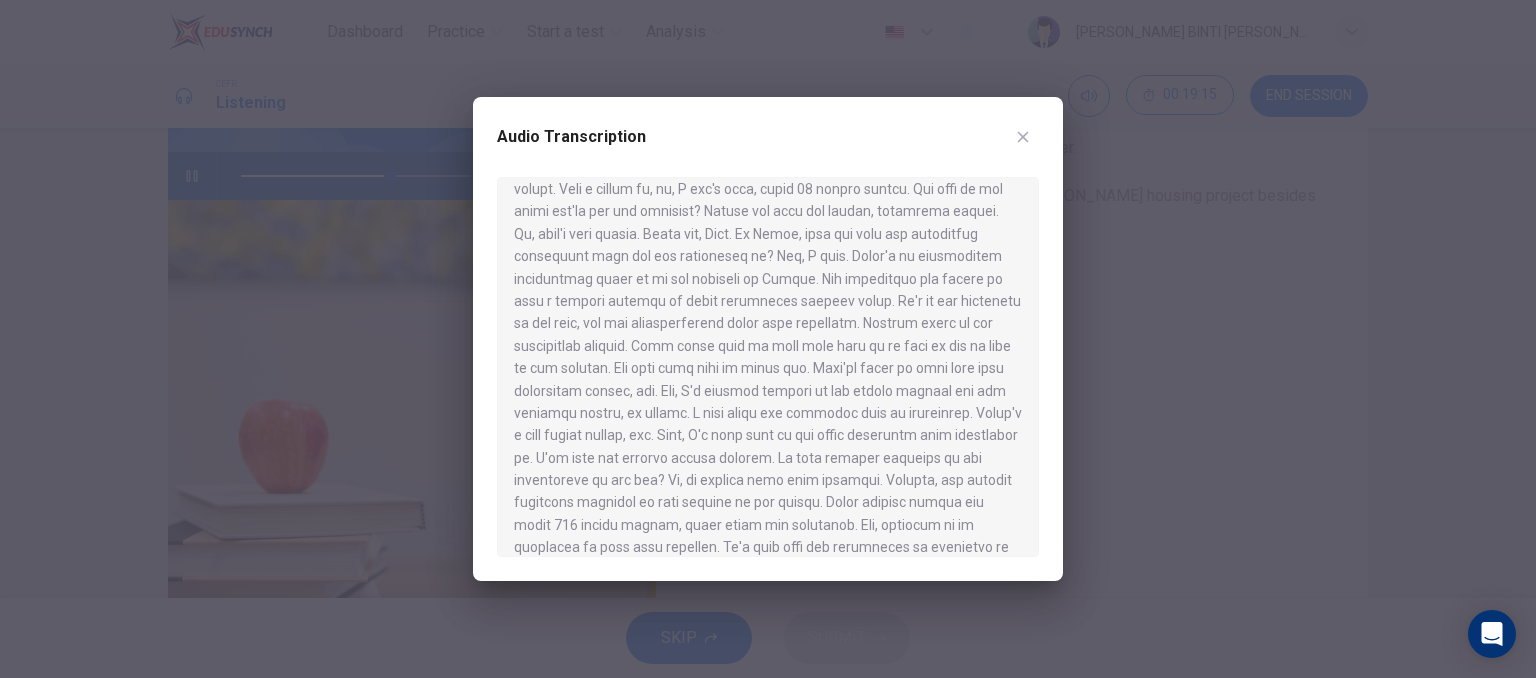 scroll, scrollTop: 536, scrollLeft: 0, axis: vertical 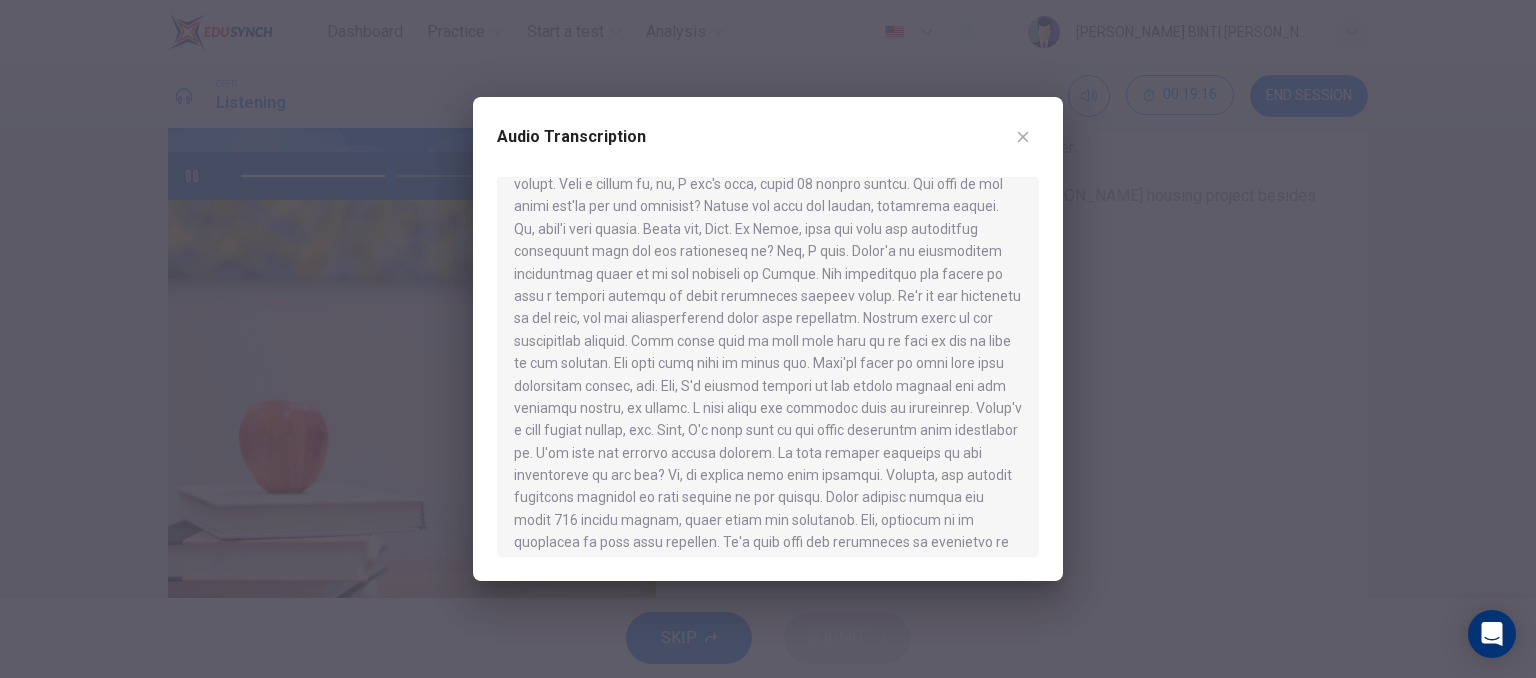 click at bounding box center (768, 339) 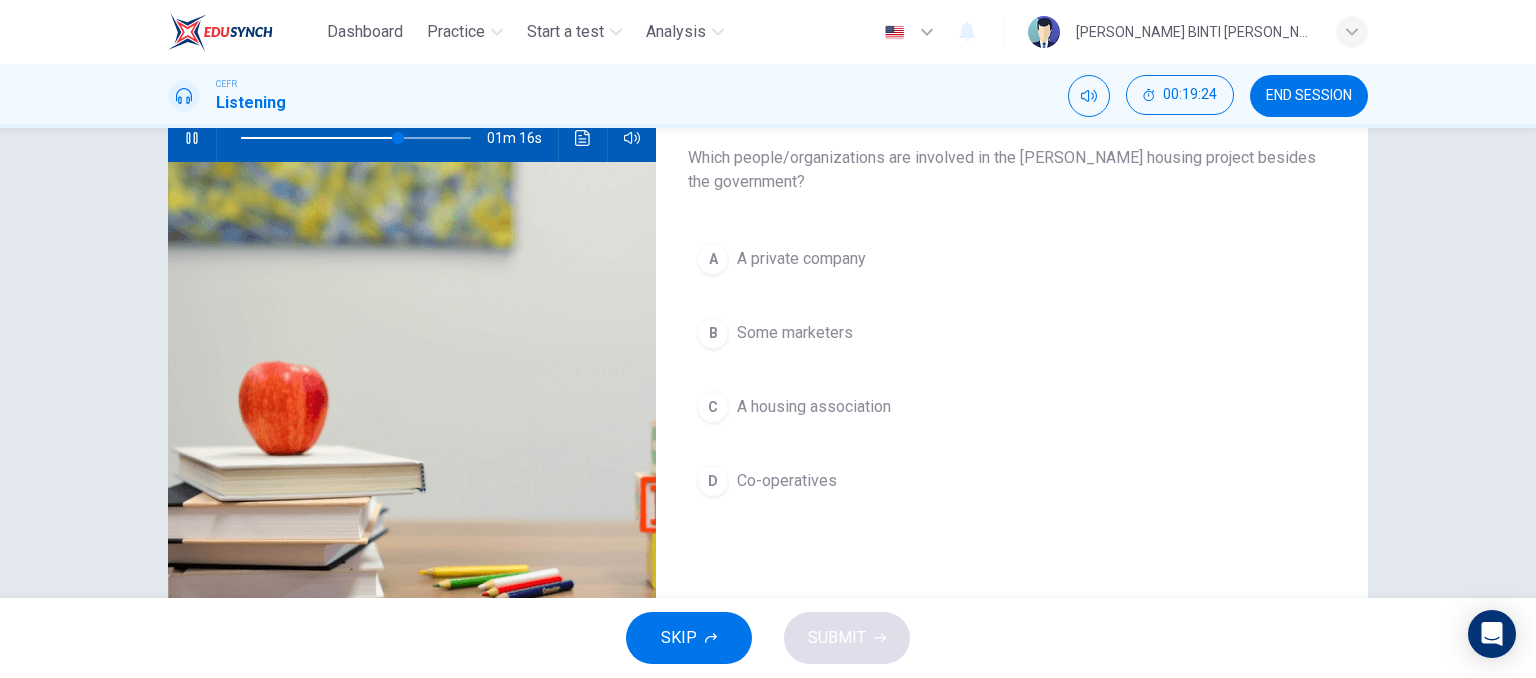 scroll, scrollTop: 216, scrollLeft: 0, axis: vertical 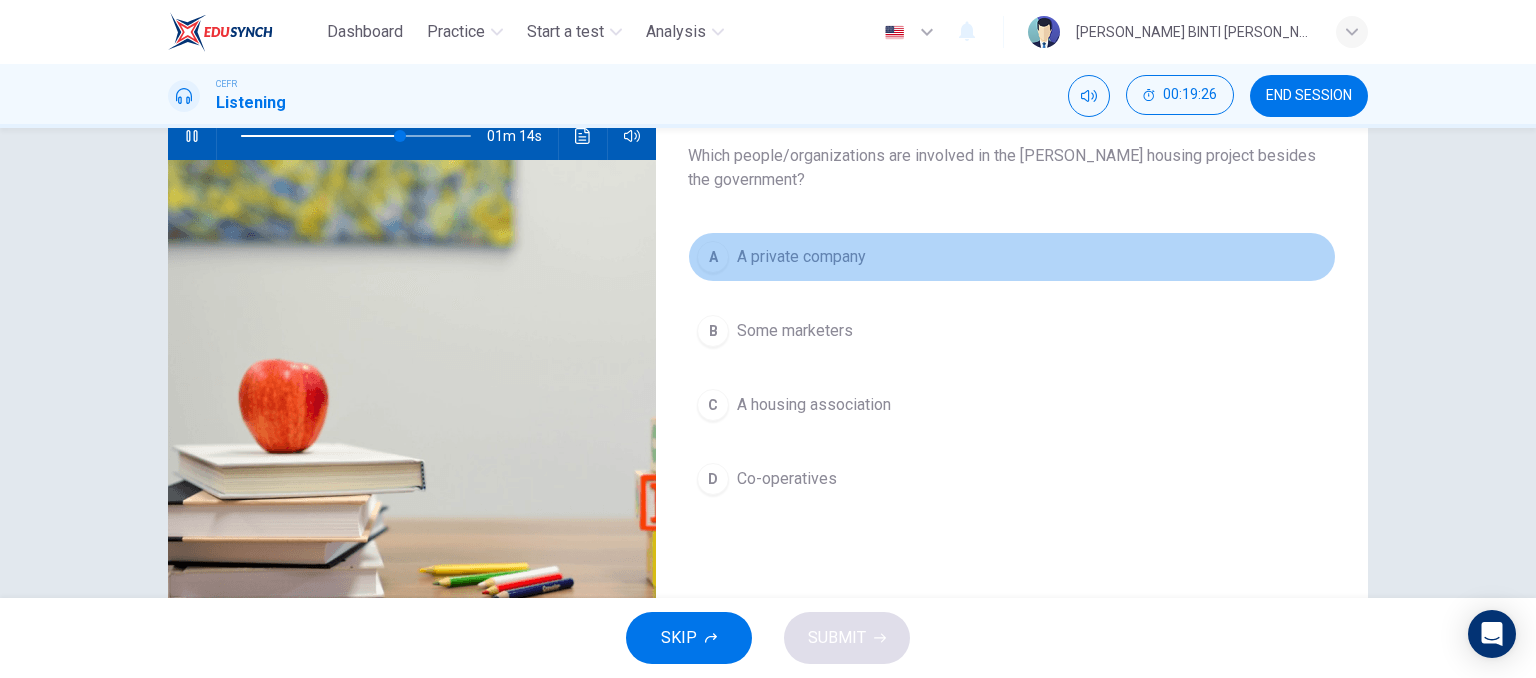 click on "A private company" at bounding box center (801, 257) 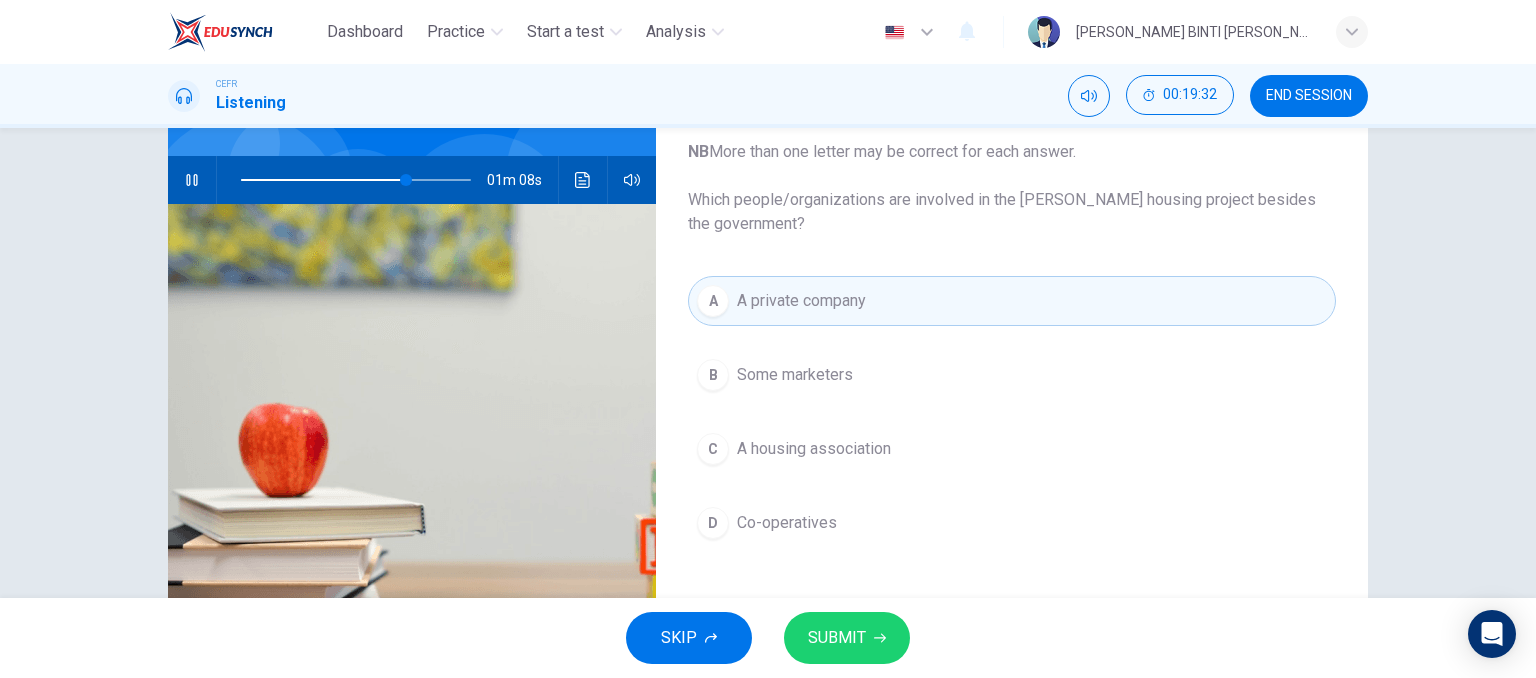 scroll, scrollTop: 237, scrollLeft: 0, axis: vertical 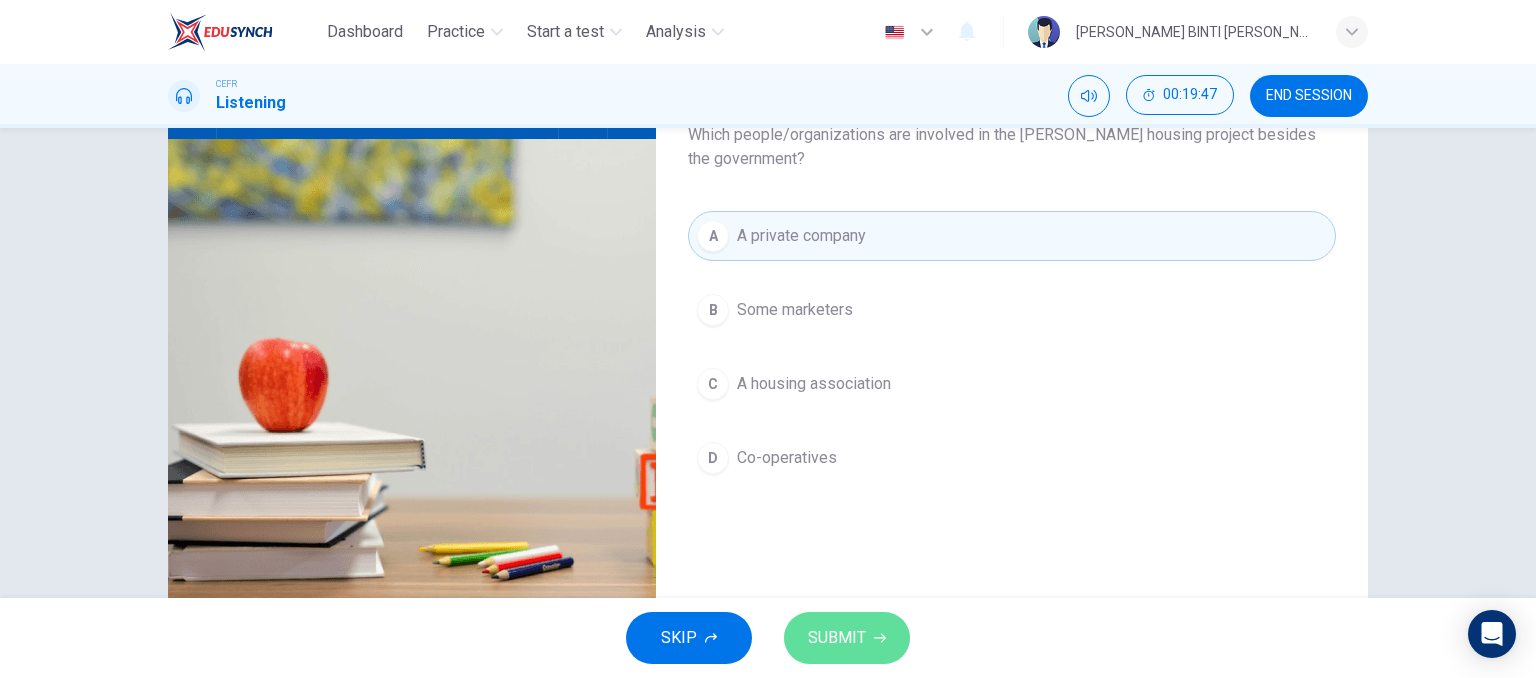 click on "SUBMIT" at bounding box center (837, 638) 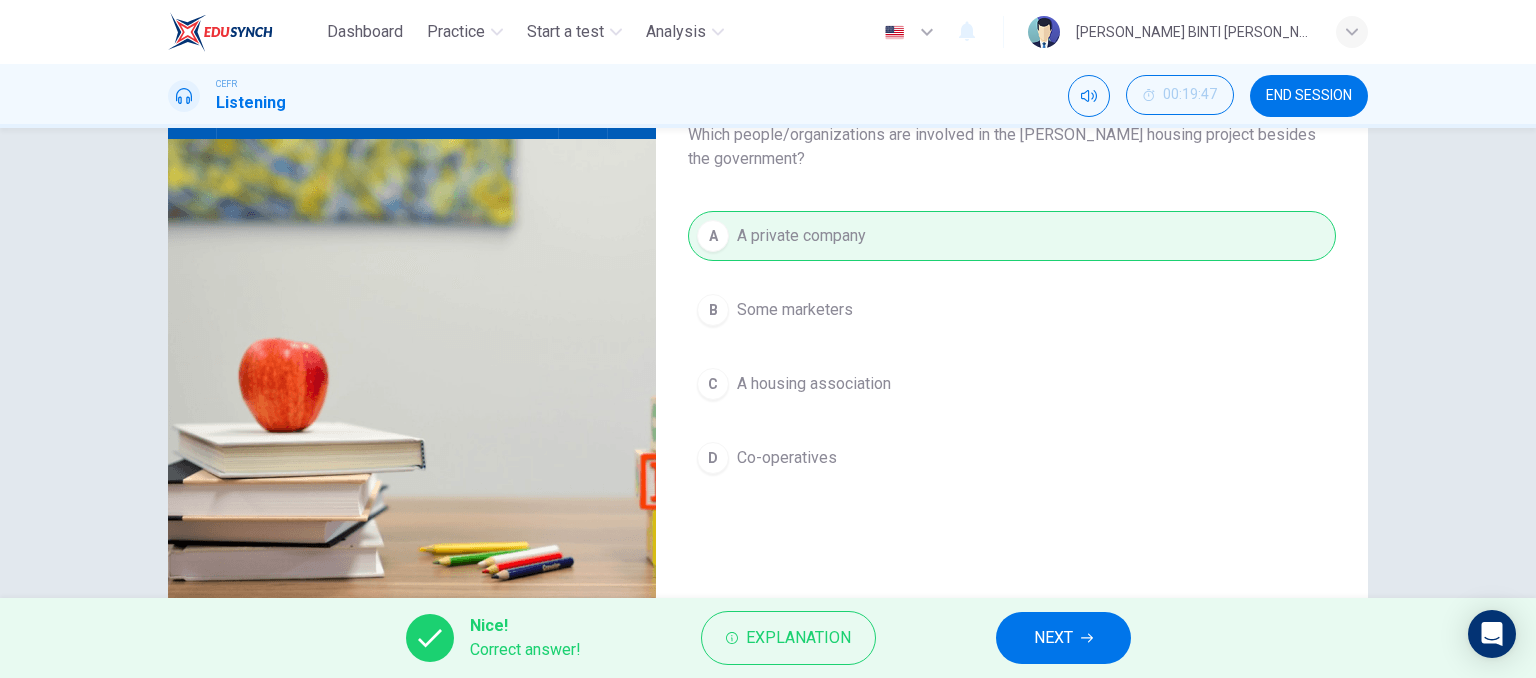 click on "Nice! Correct answer! Explanation NEXT" at bounding box center (768, 638) 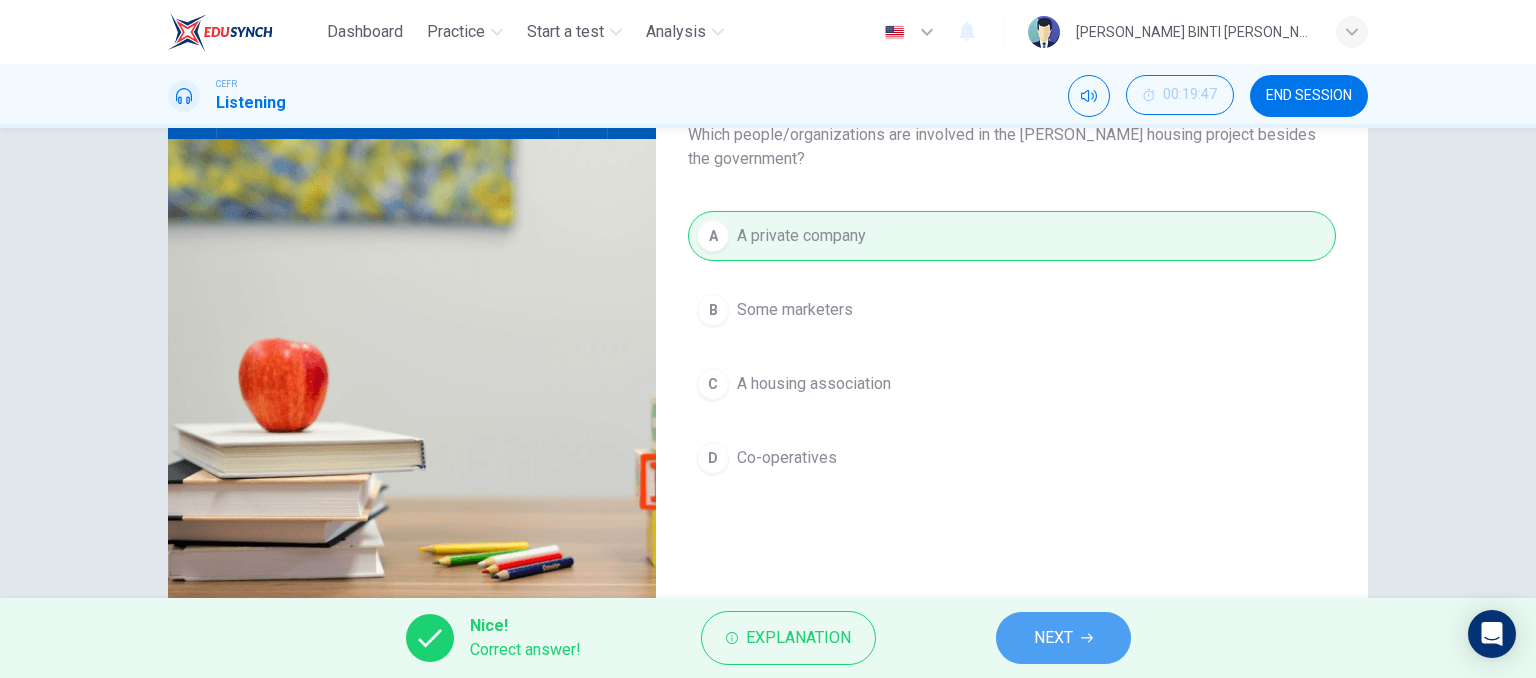 click on "NEXT" at bounding box center (1063, 638) 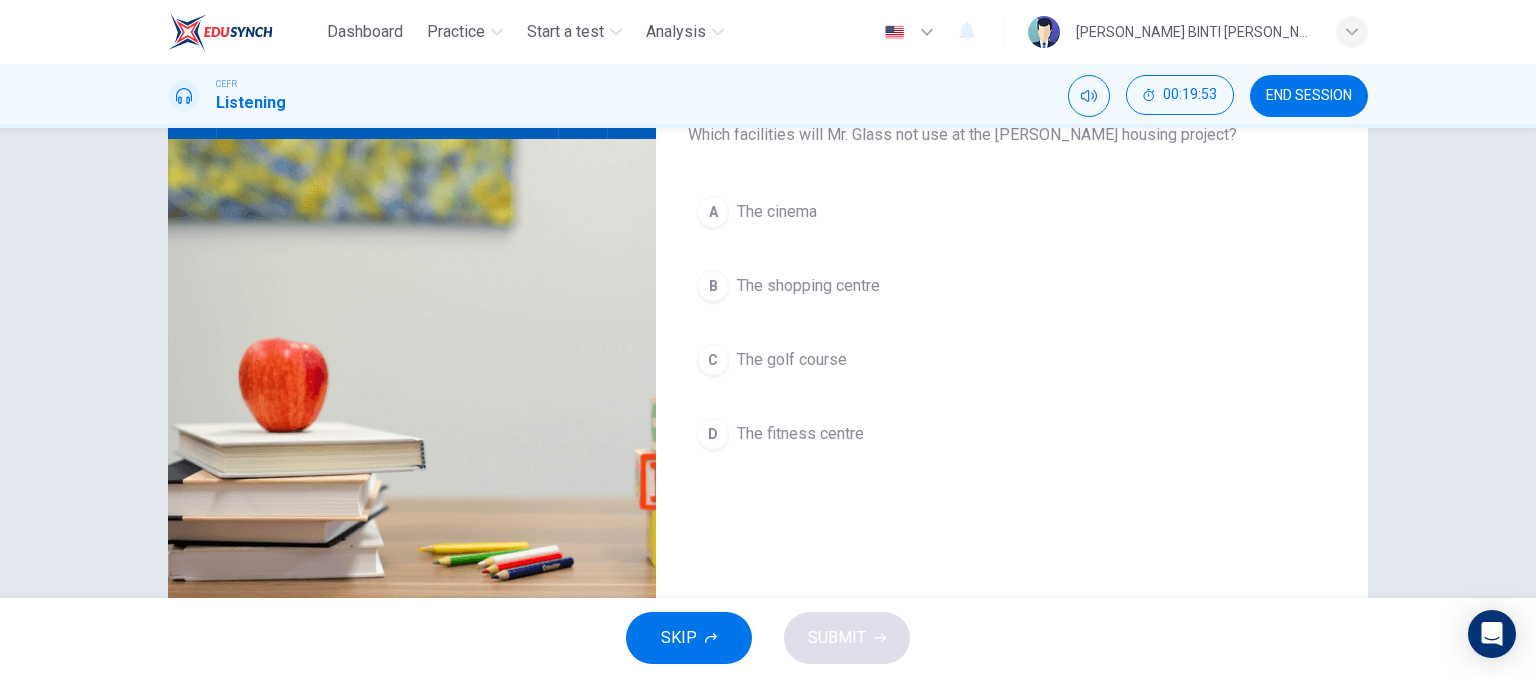 scroll, scrollTop: 173, scrollLeft: 0, axis: vertical 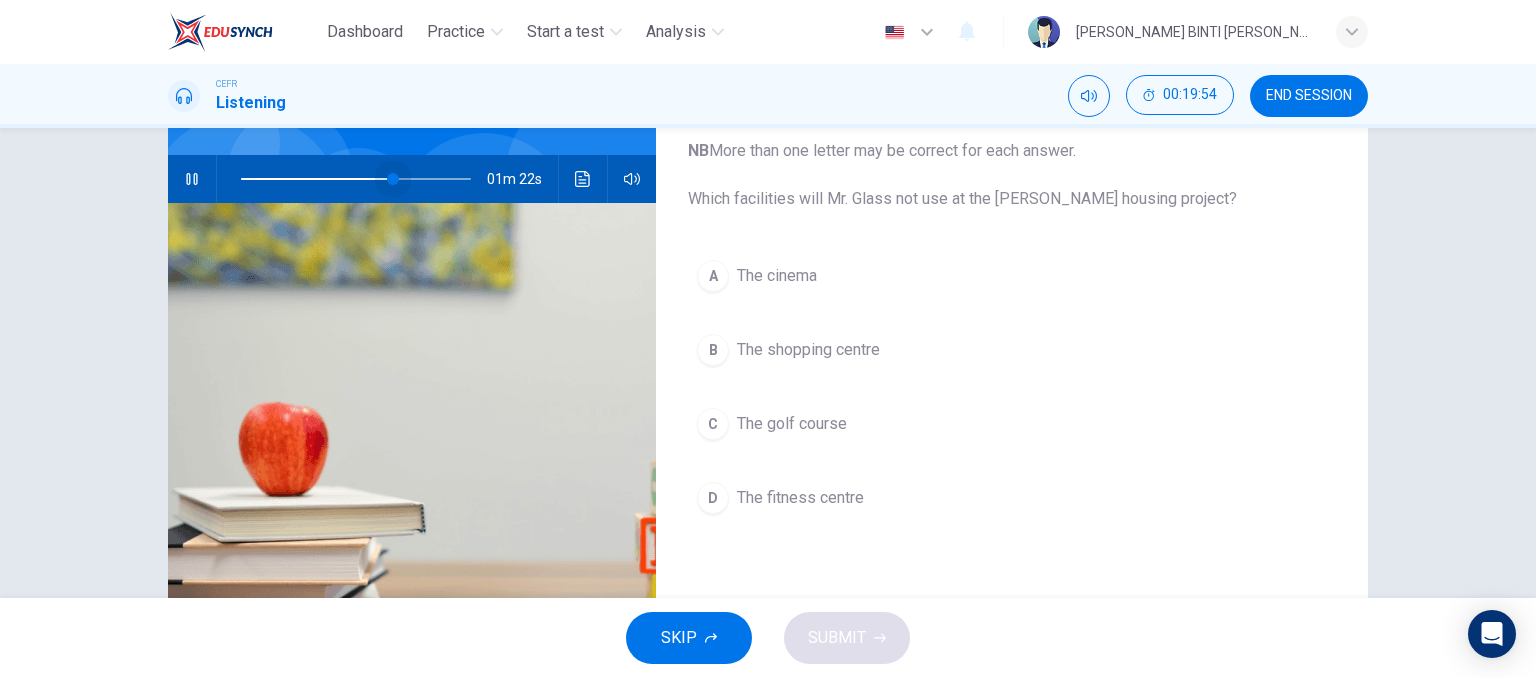 click at bounding box center [356, 179] 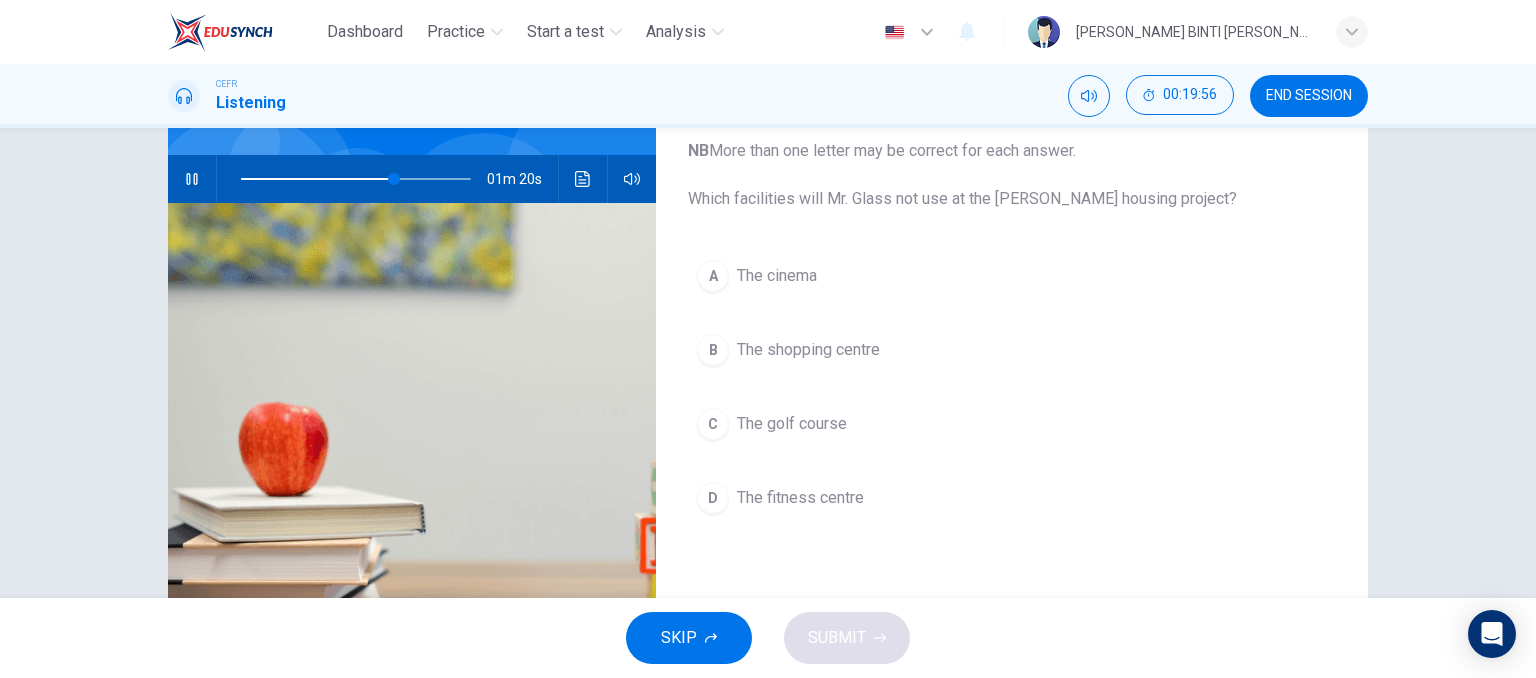 scroll, scrollTop: 232, scrollLeft: 0, axis: vertical 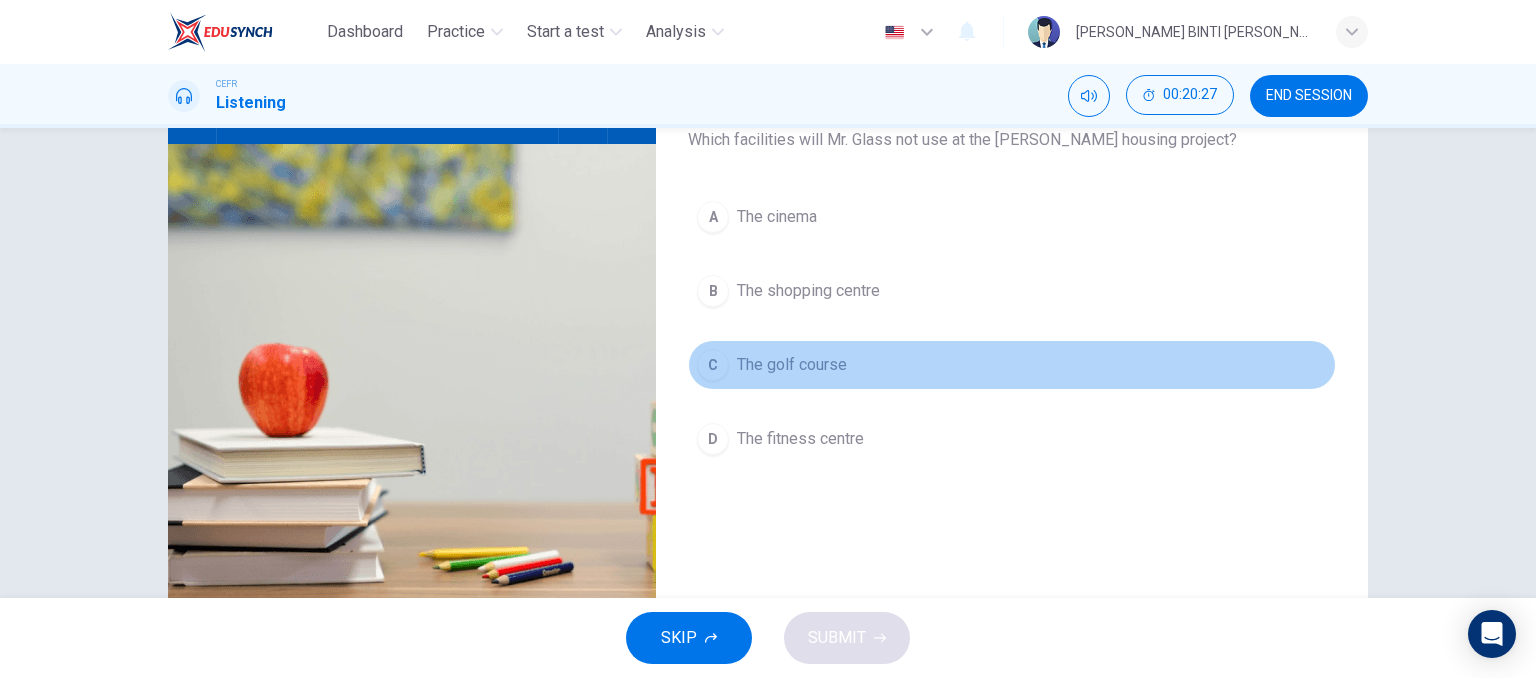 click on "The golf course" at bounding box center (792, 365) 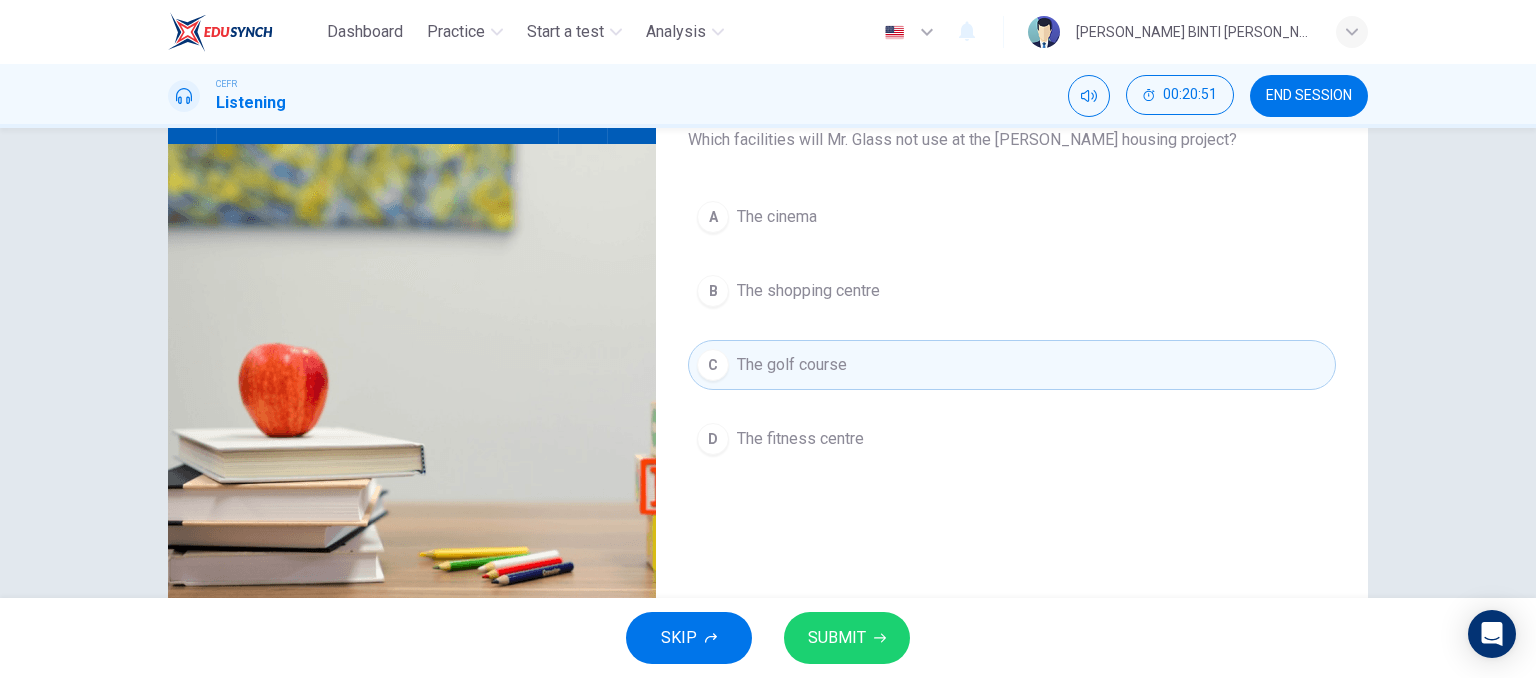scroll, scrollTop: 92, scrollLeft: 0, axis: vertical 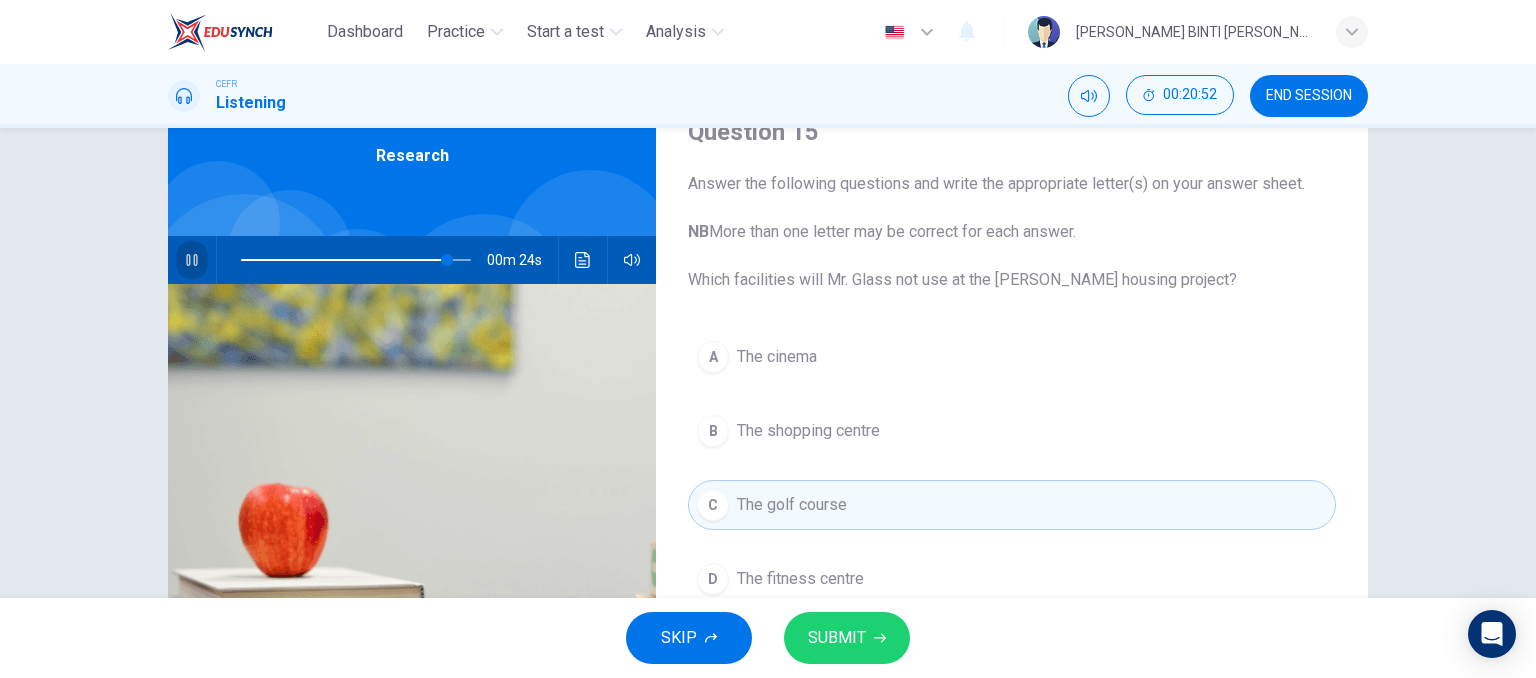 click 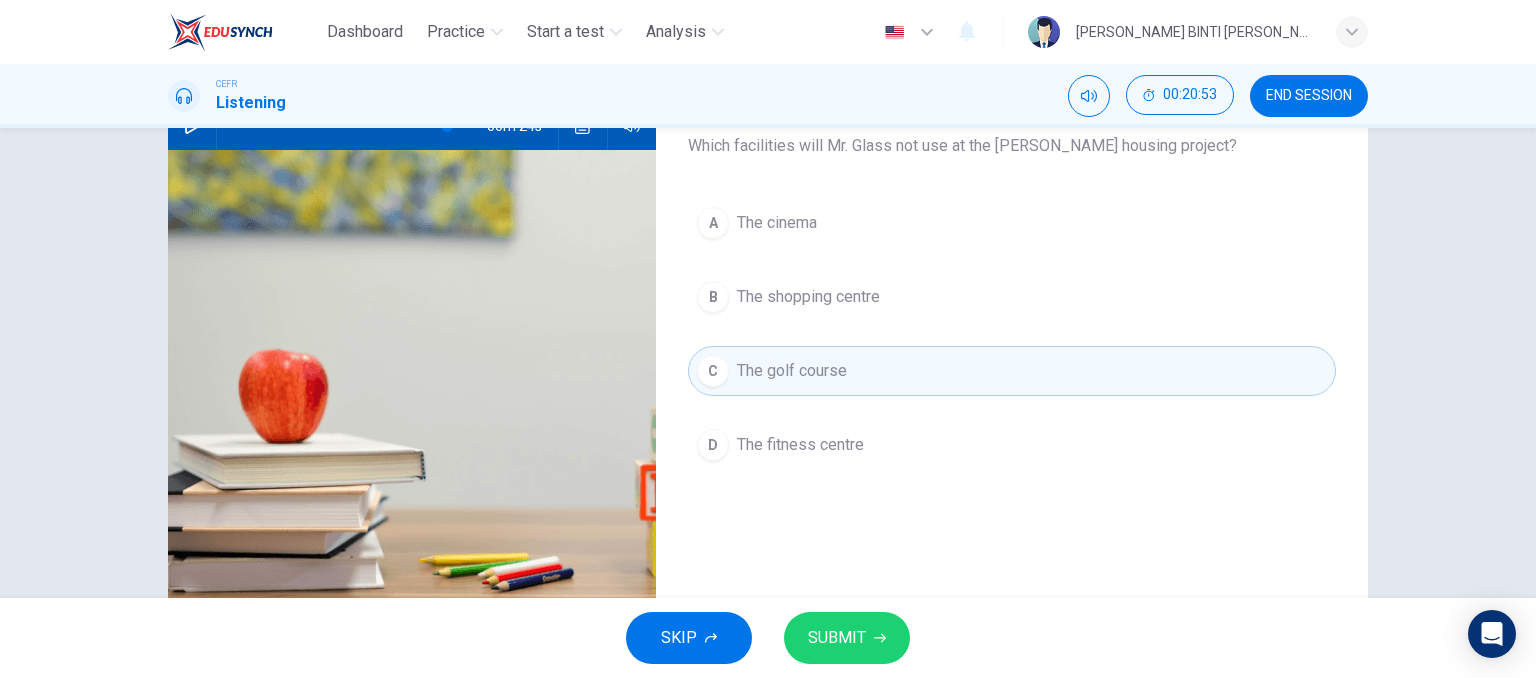 scroll, scrollTop: 228, scrollLeft: 0, axis: vertical 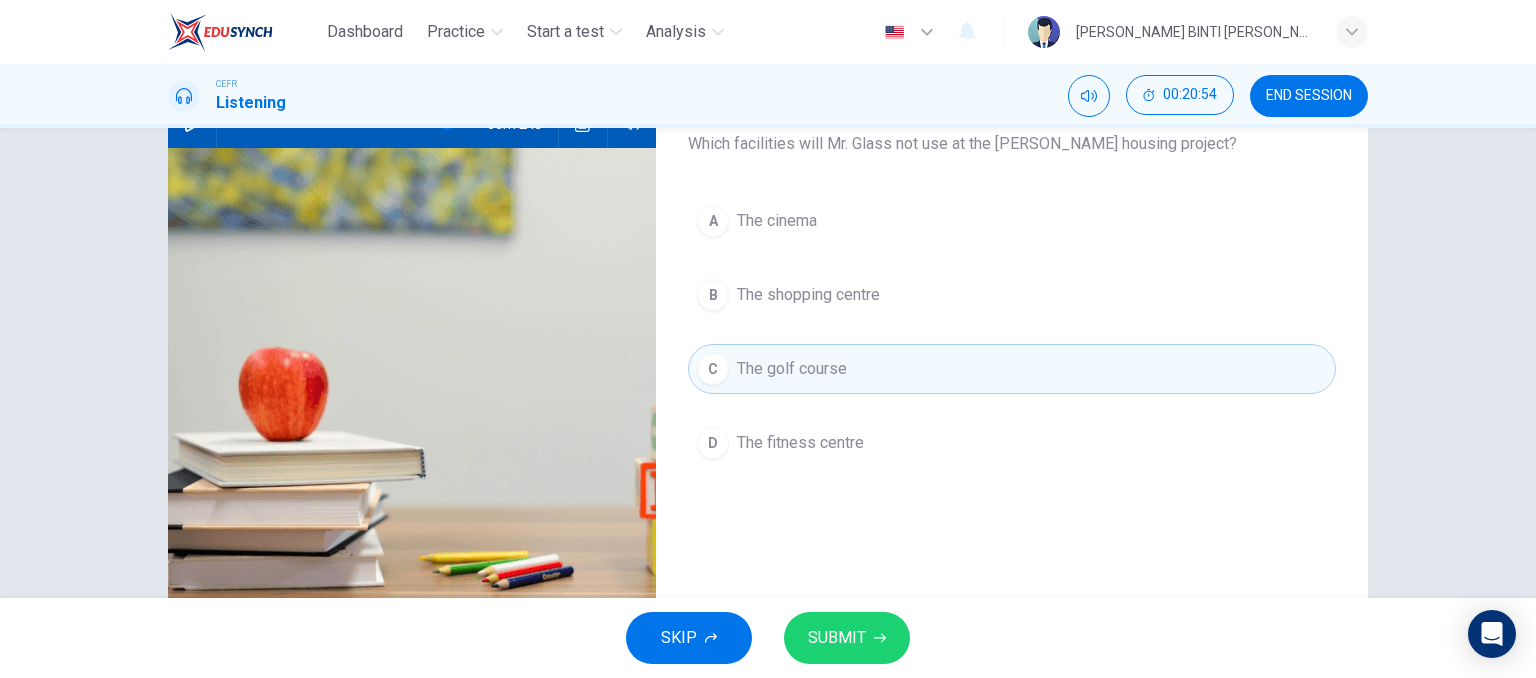 click on "SUBMIT" at bounding box center (837, 638) 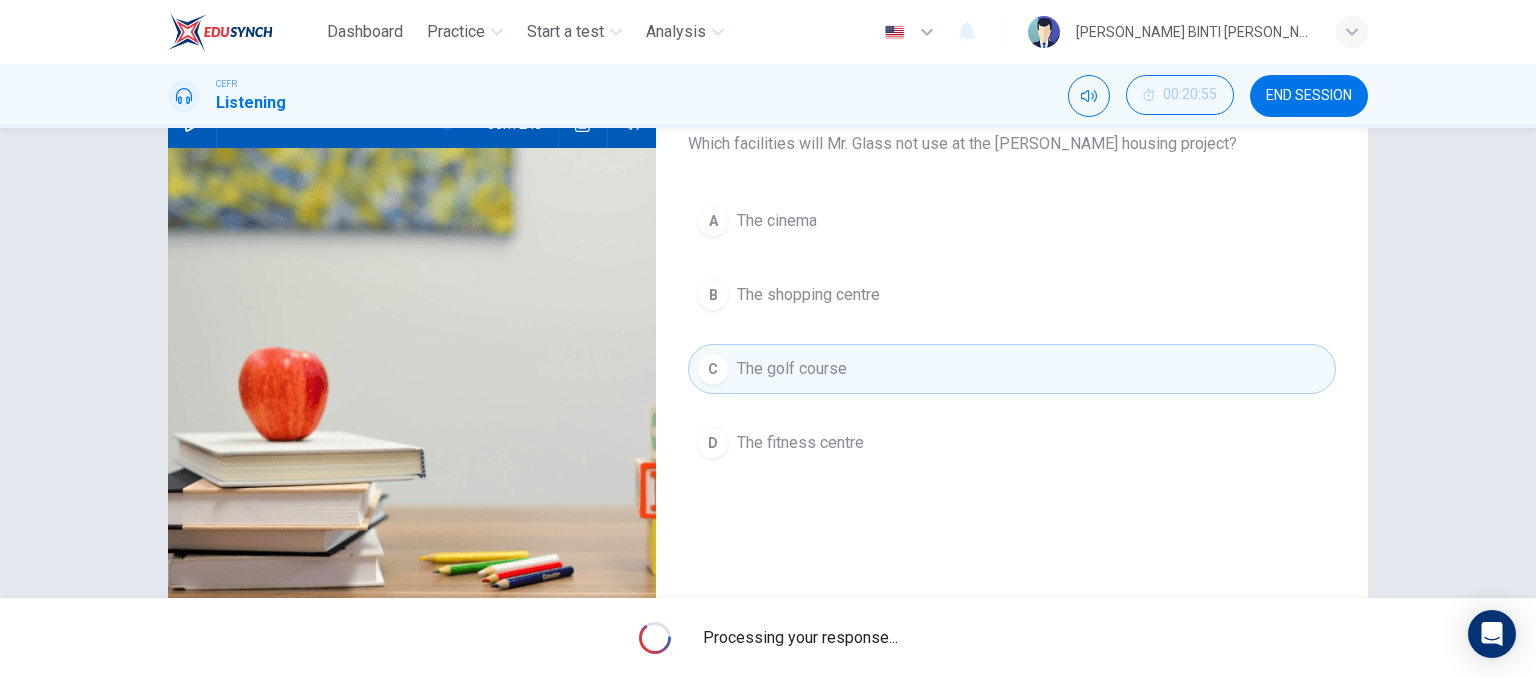 type on "90" 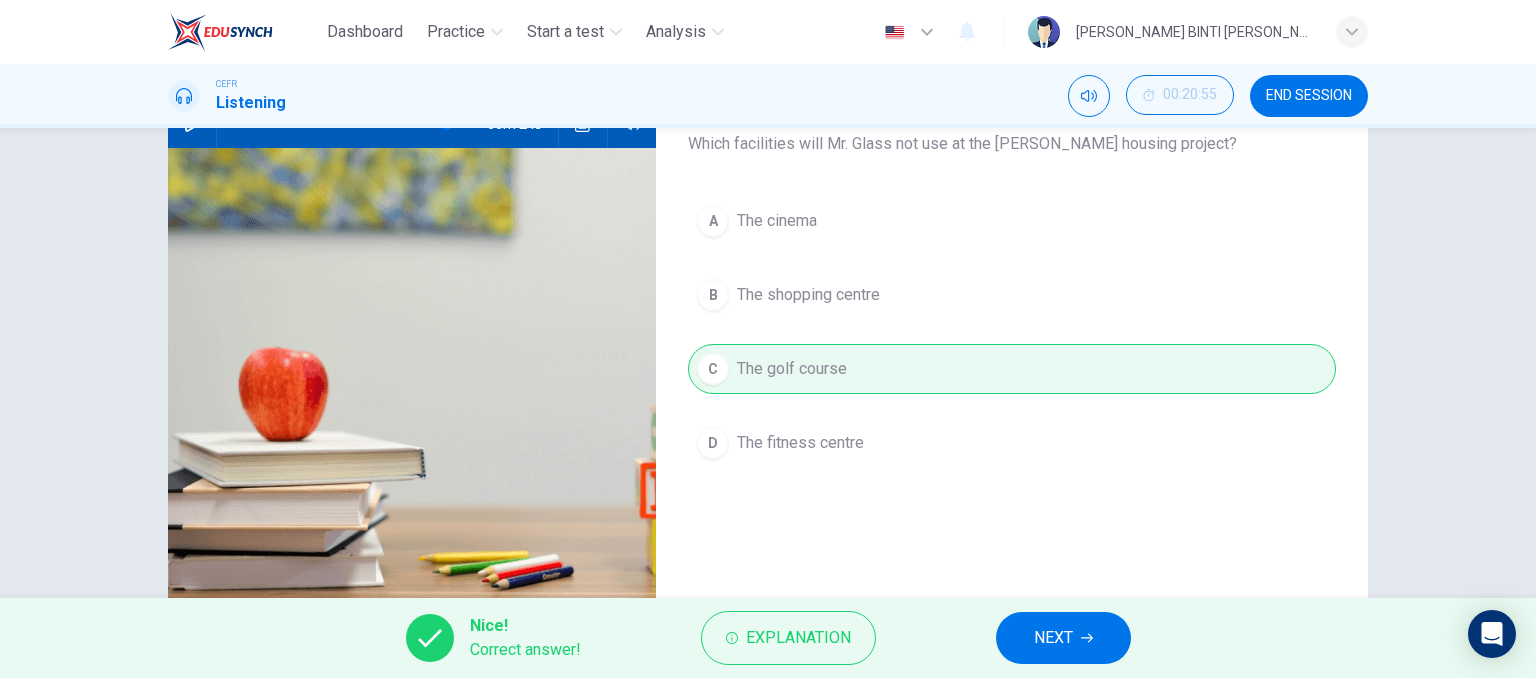 click on "NEXT" at bounding box center (1063, 638) 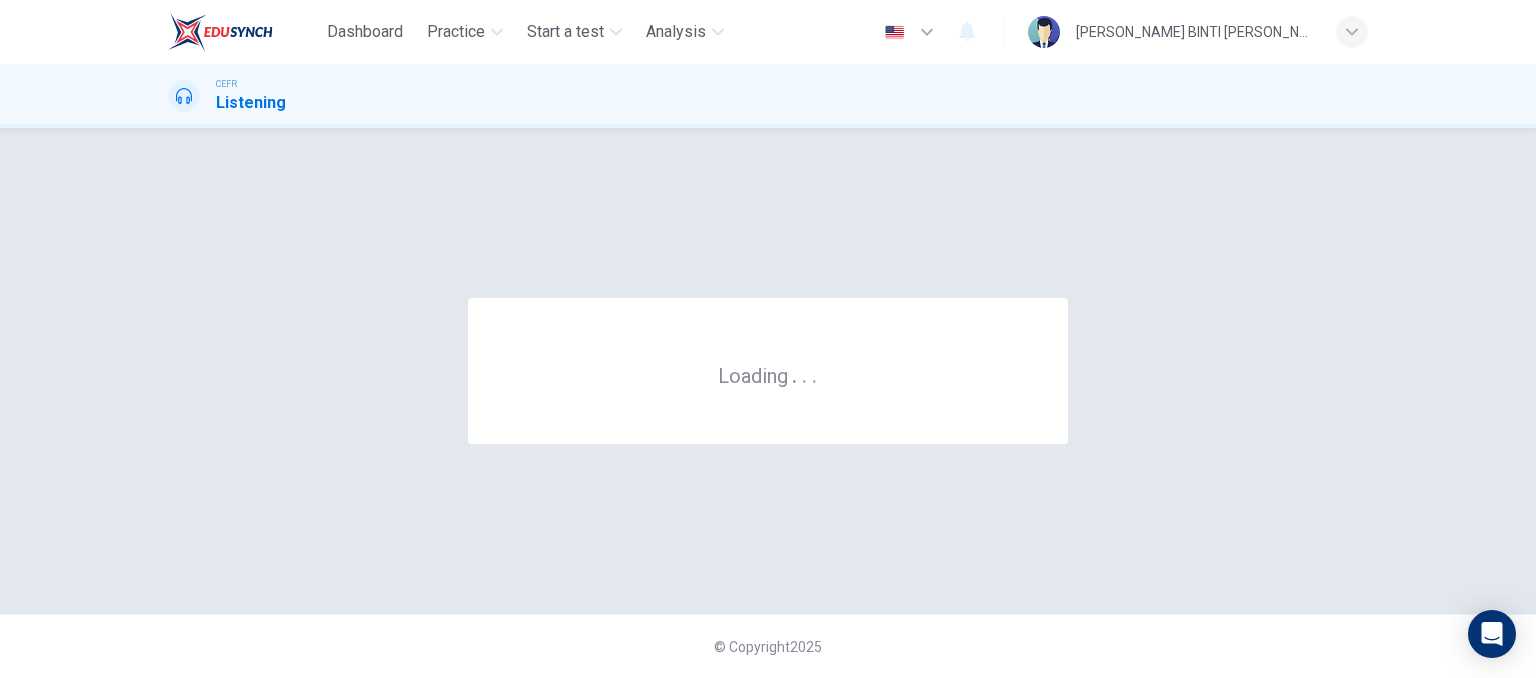 scroll, scrollTop: 0, scrollLeft: 0, axis: both 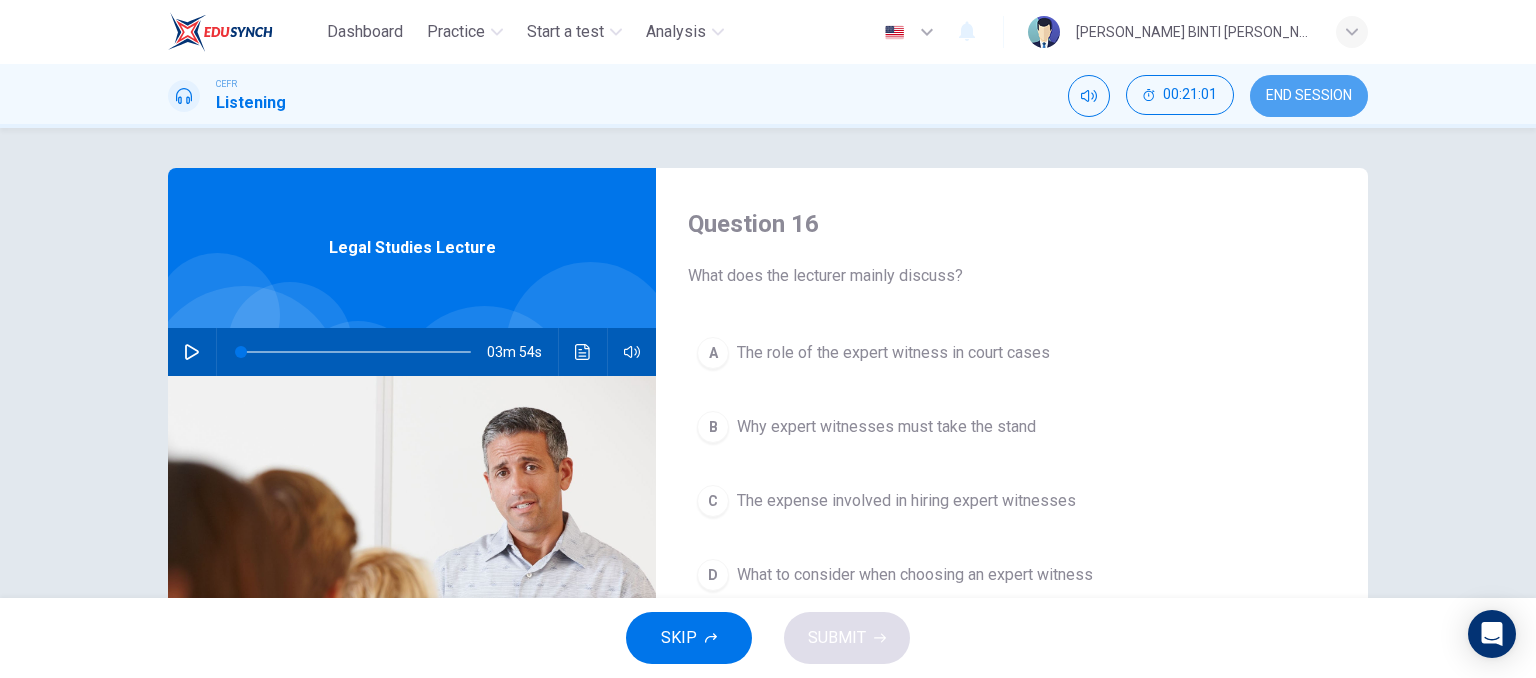 click on "END SESSION" at bounding box center (1309, 96) 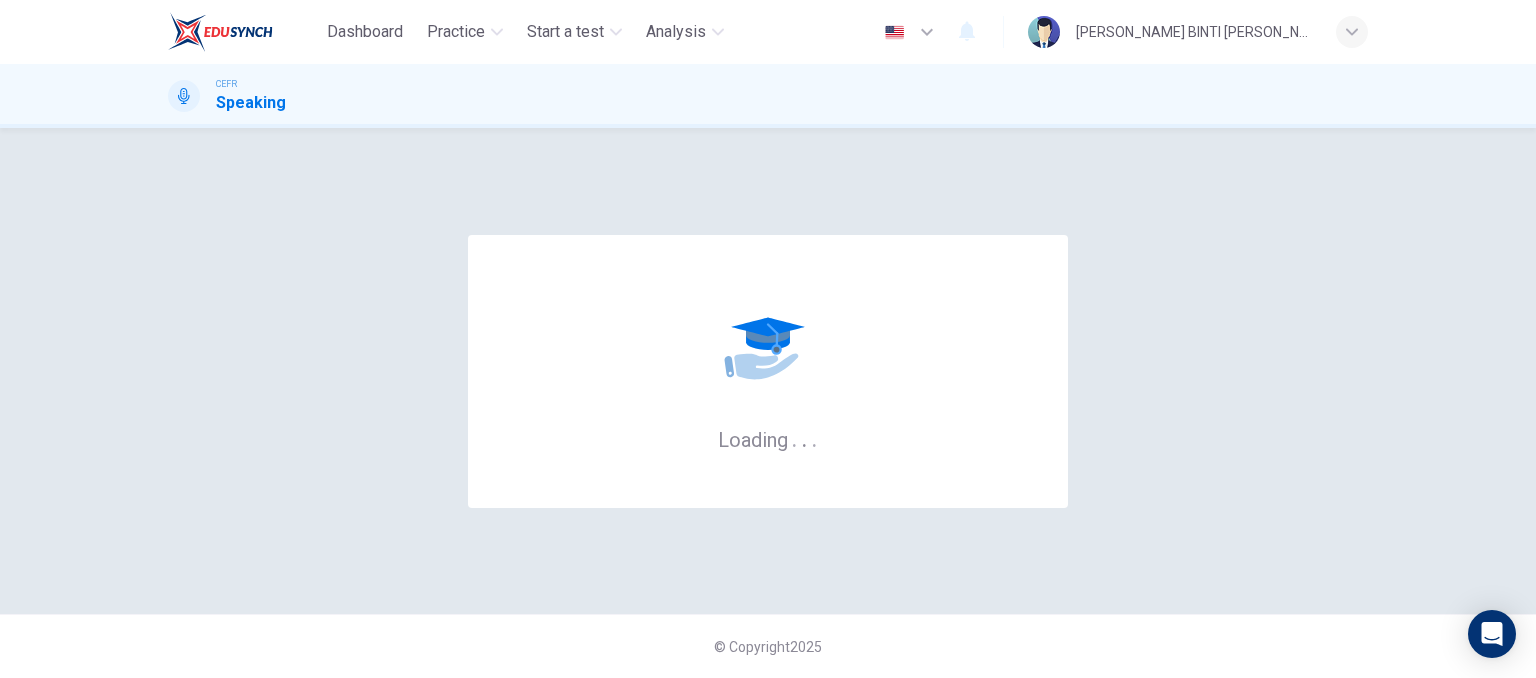 scroll, scrollTop: 0, scrollLeft: 0, axis: both 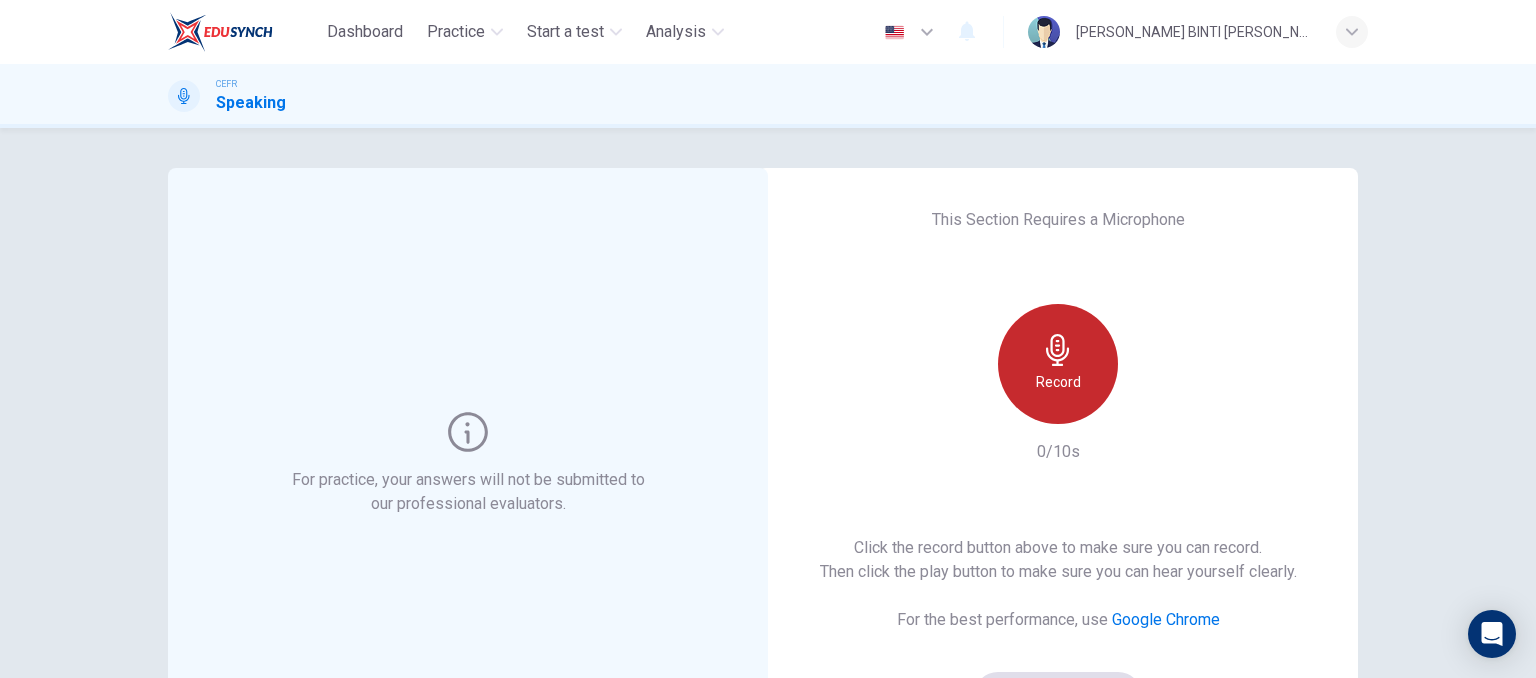 click on "Record" at bounding box center (1058, 364) 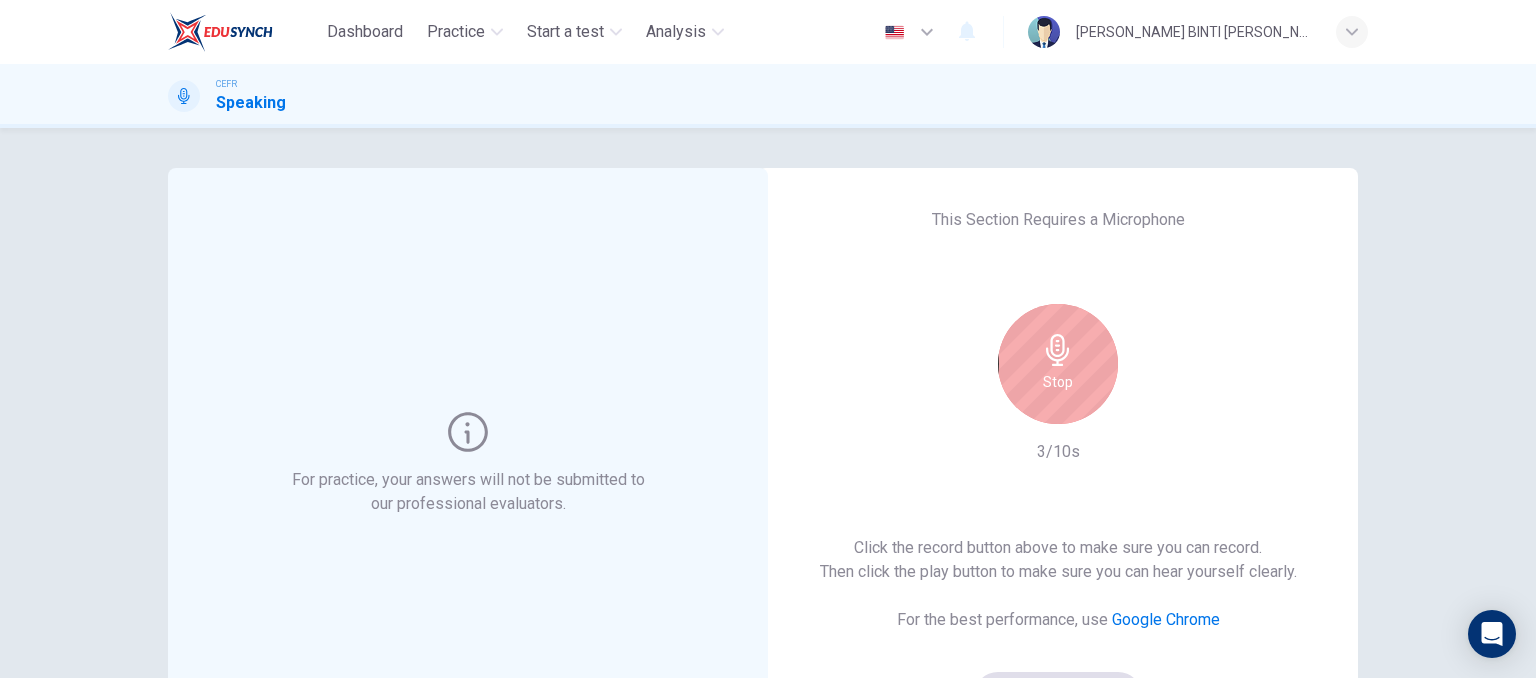 scroll, scrollTop: 92, scrollLeft: 0, axis: vertical 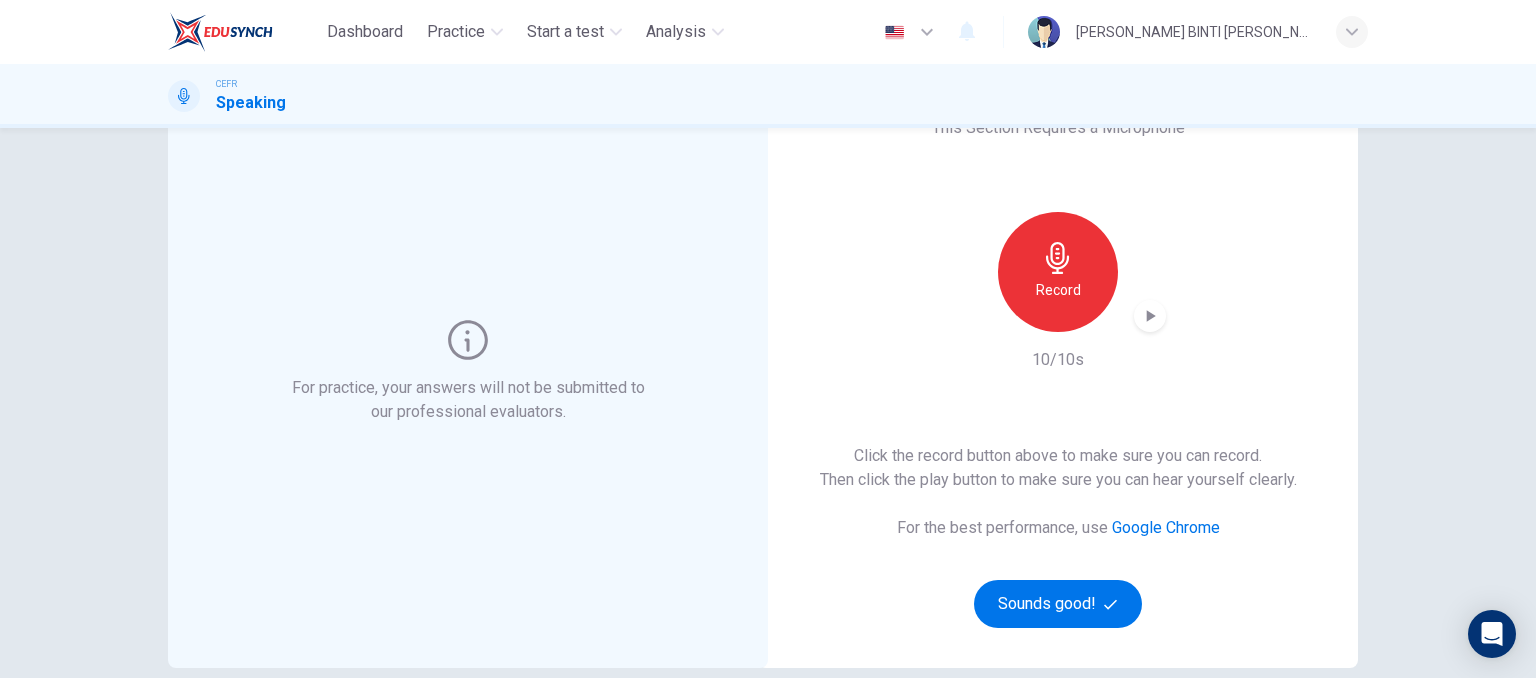 drag, startPoint x: 1144, startPoint y: 297, endPoint x: 1146, endPoint y: 315, distance: 18.110771 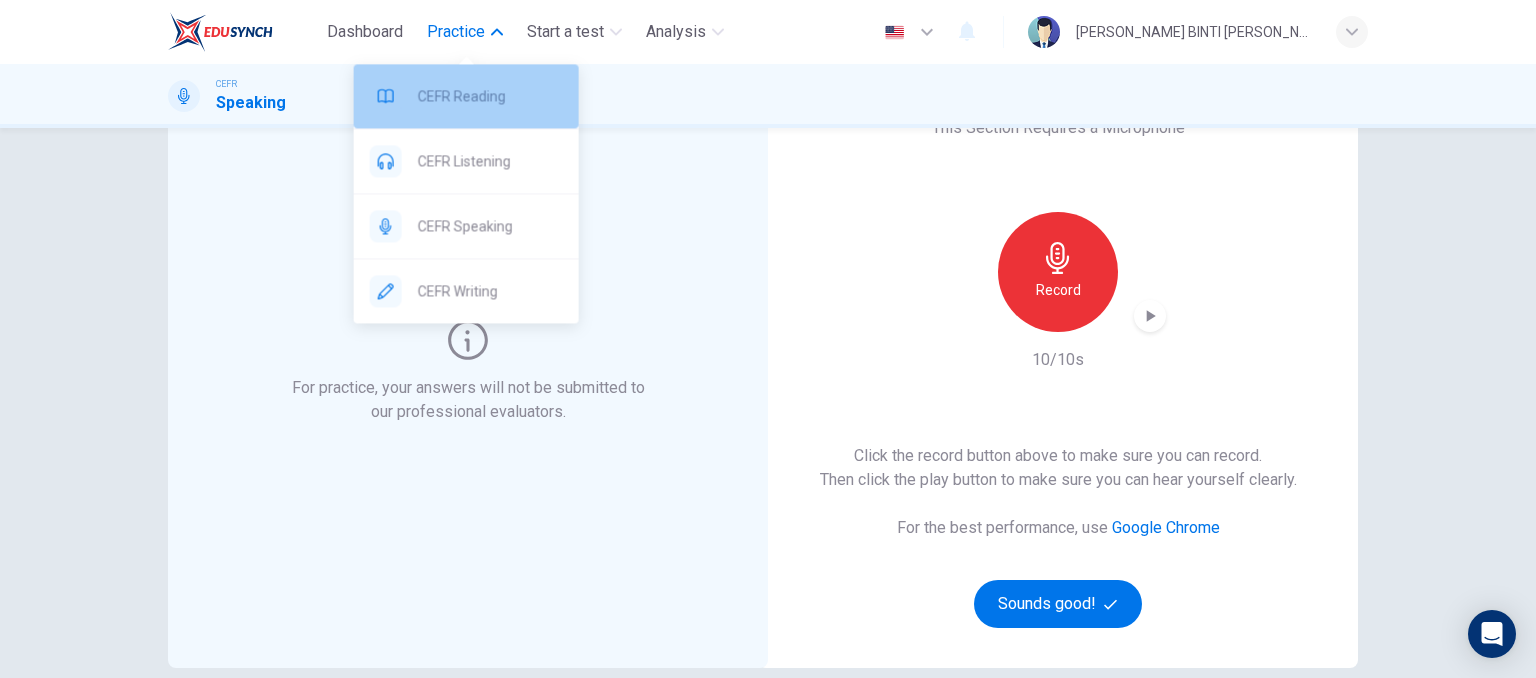 click on "CEFR Reading" at bounding box center (466, 96) 